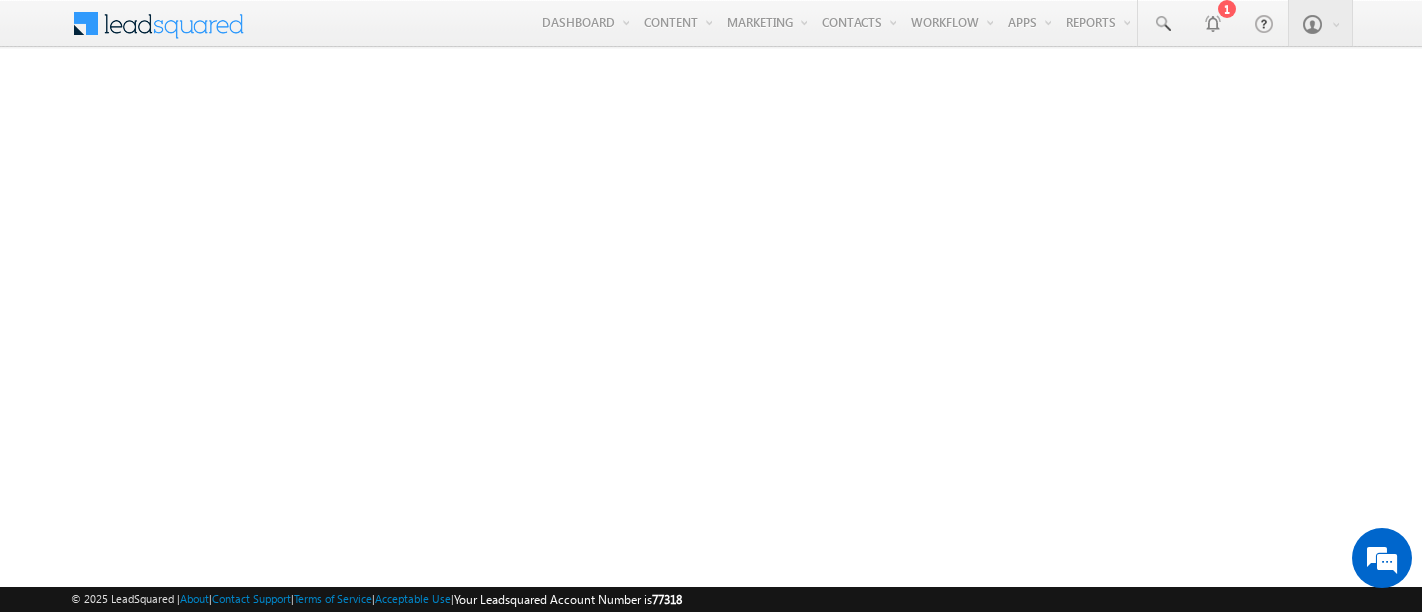 scroll, scrollTop: 0, scrollLeft: 0, axis: both 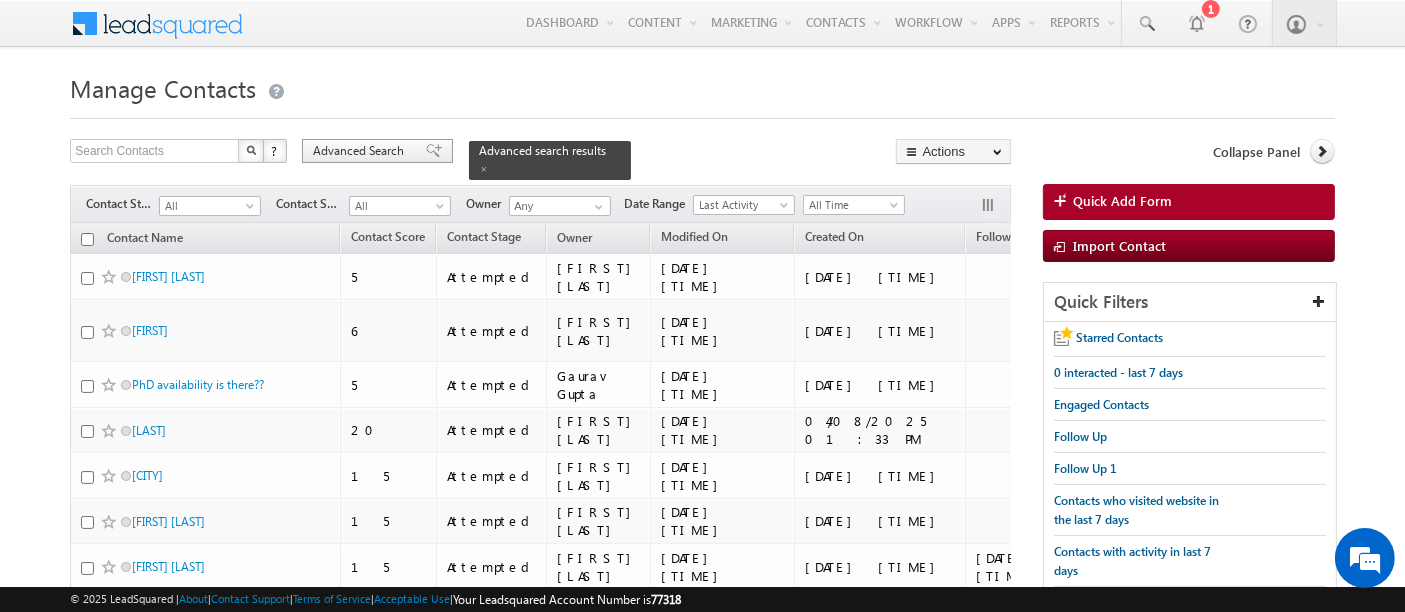click on "Advanced Search" at bounding box center [361, 151] 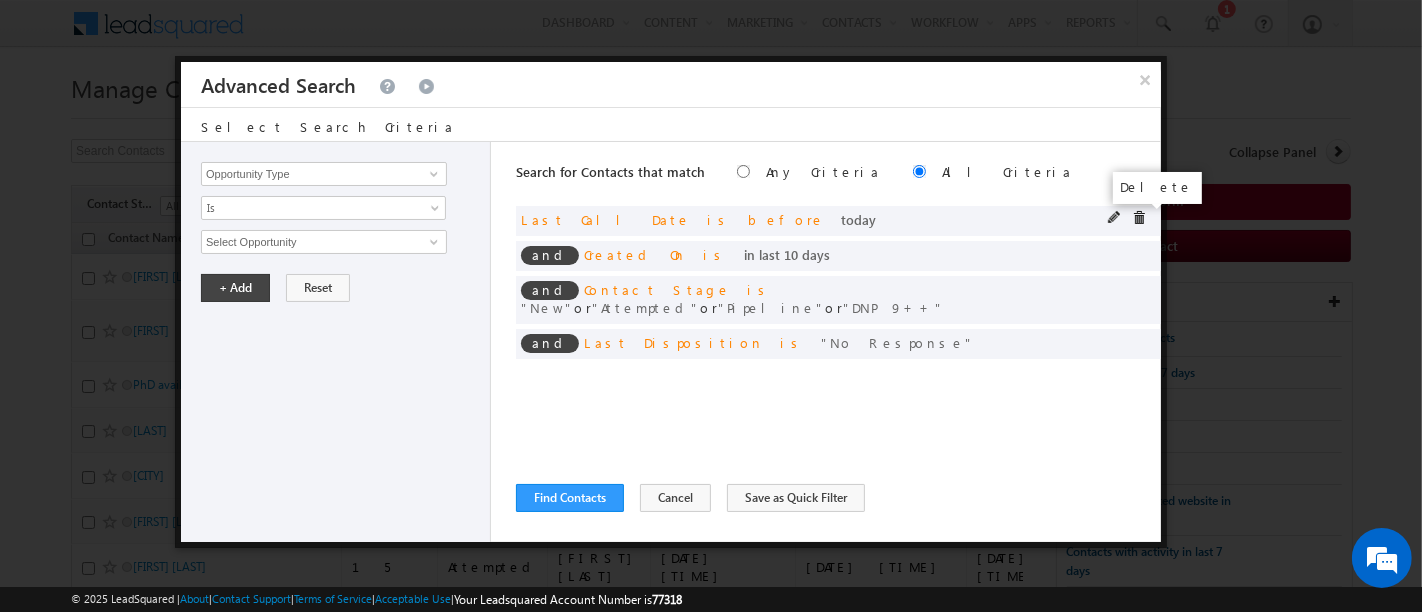 click at bounding box center [1139, 218] 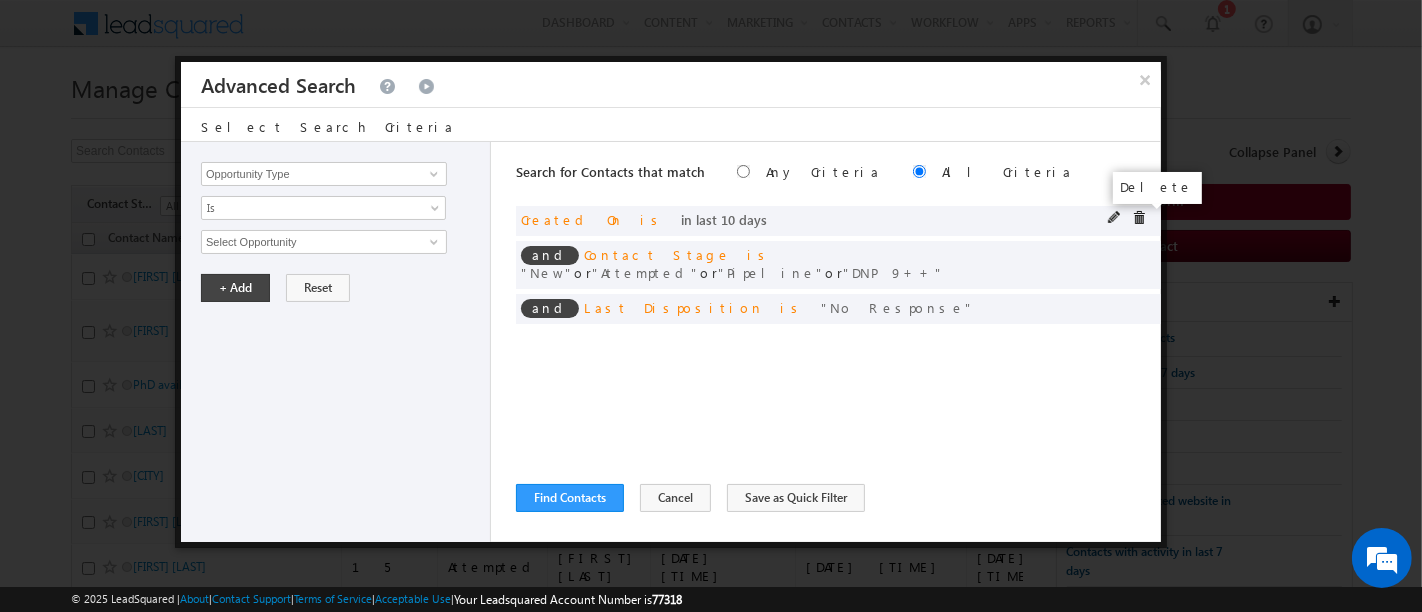 click at bounding box center [1139, 218] 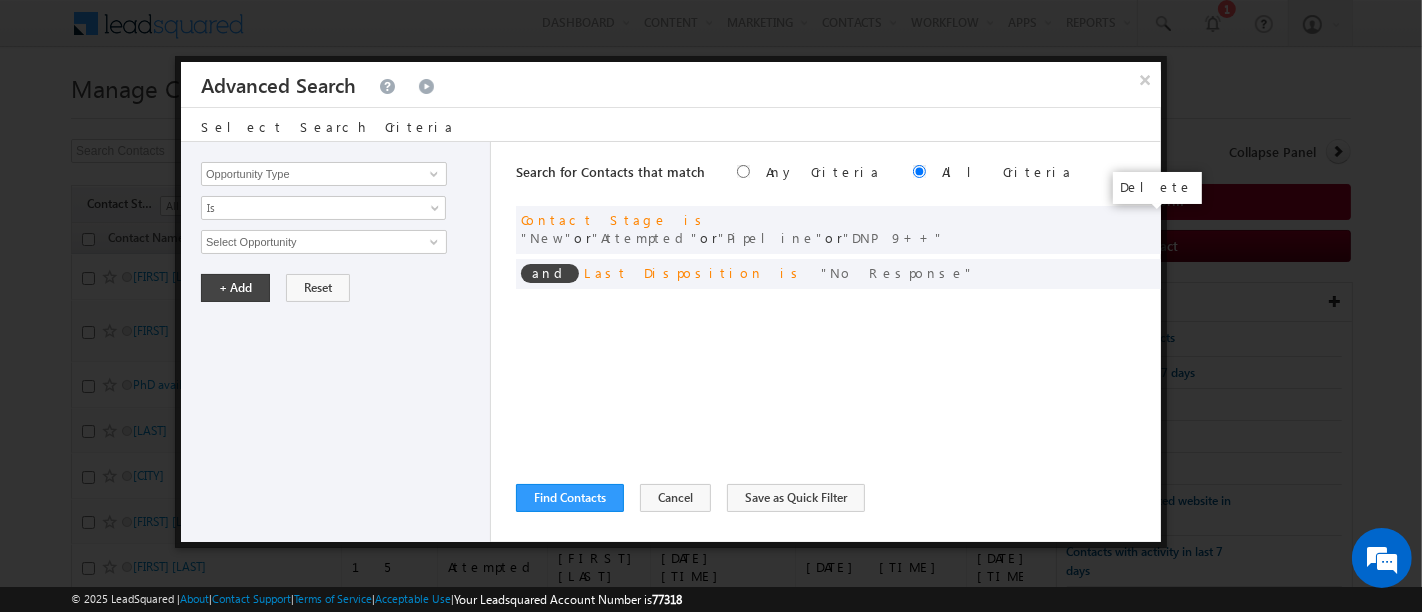 click at bounding box center (0, 0) 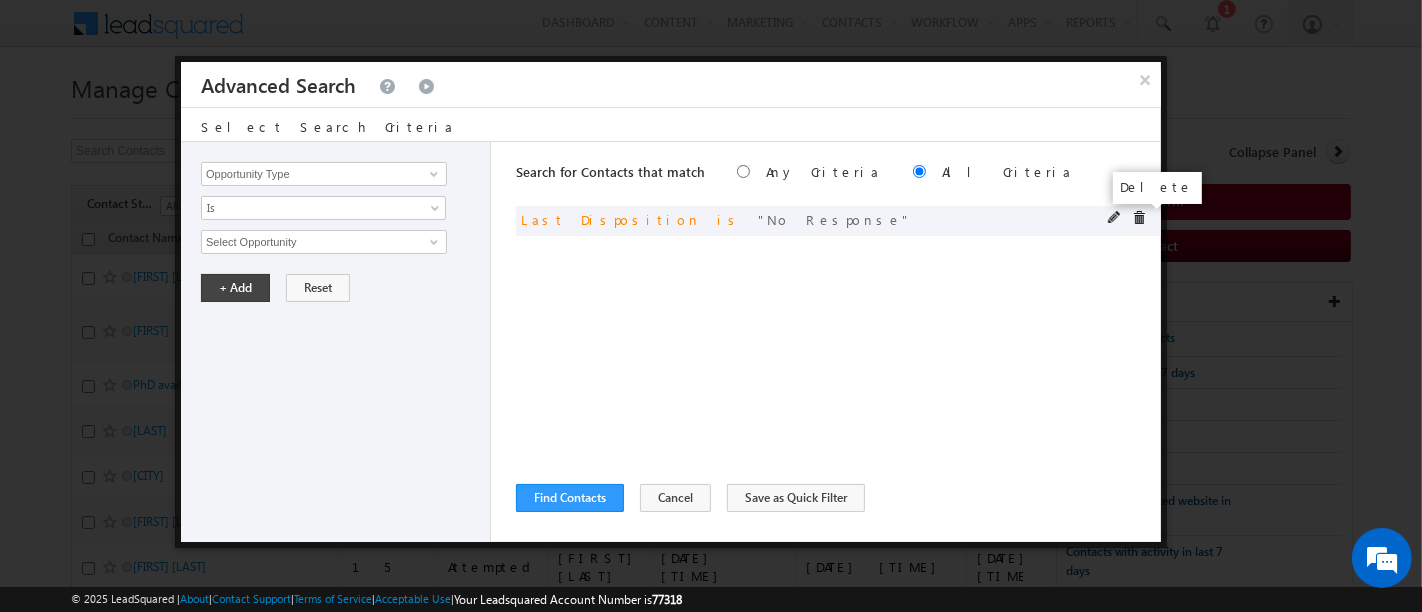 click at bounding box center (1139, 218) 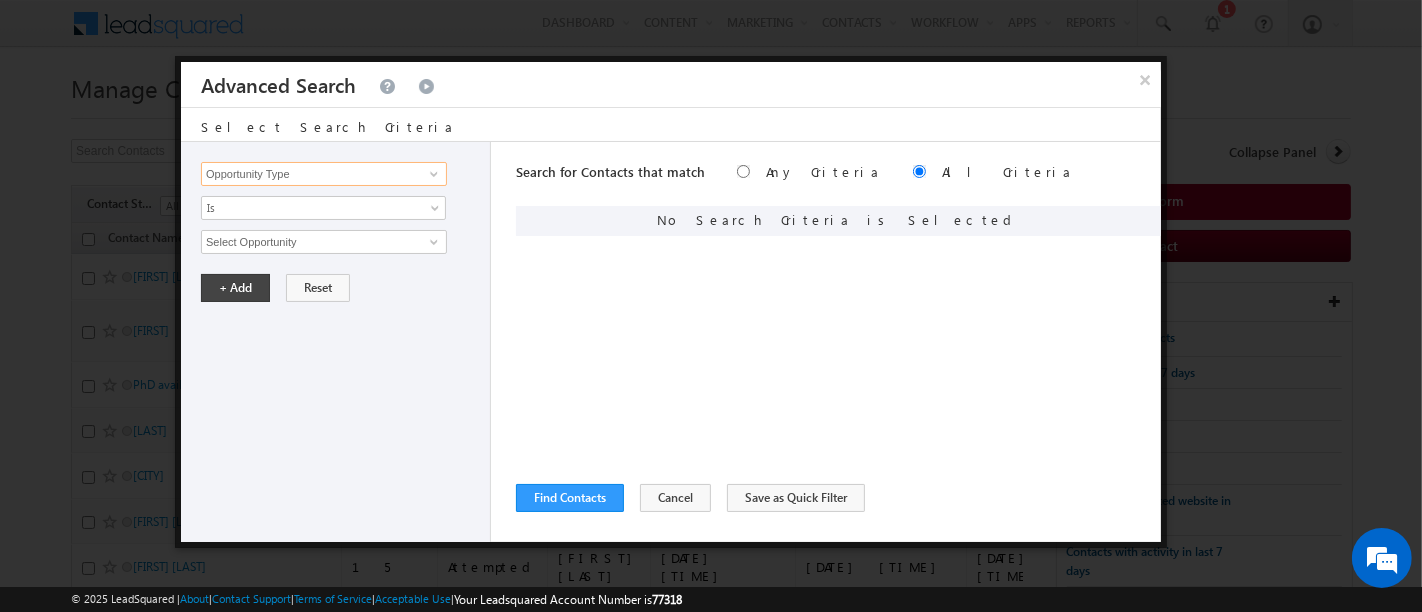click on "Opportunity Type" at bounding box center [324, 174] 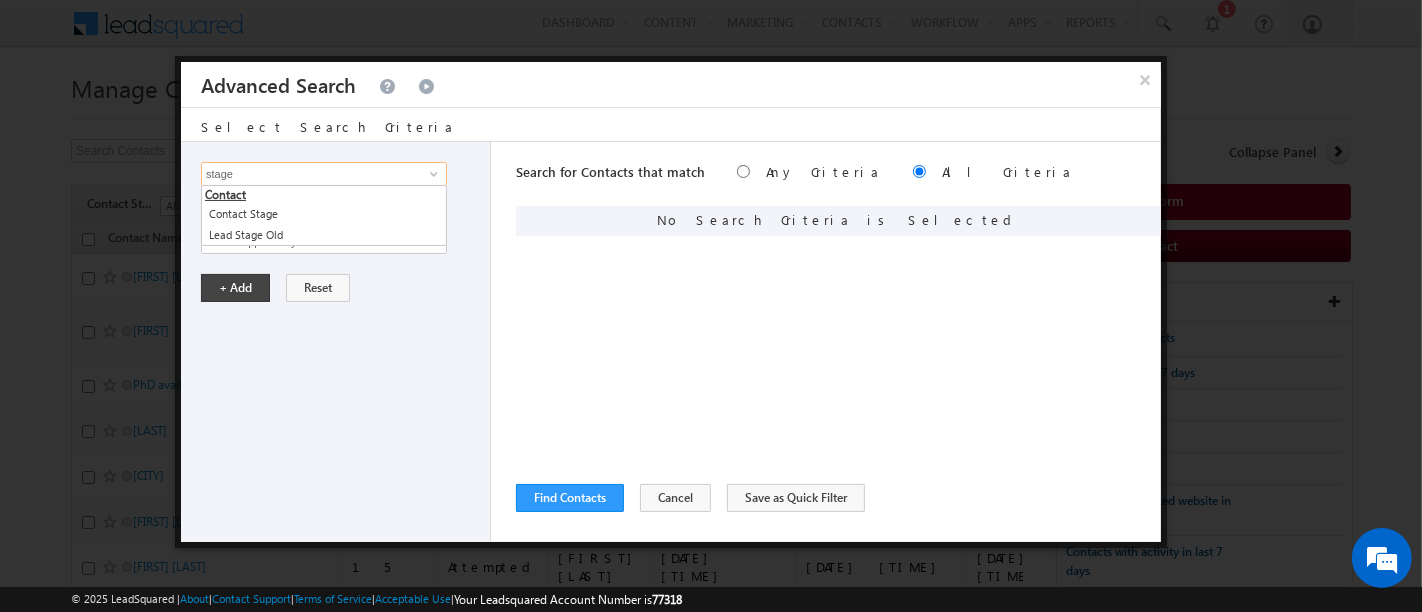 click on "stage" at bounding box center (324, 174) 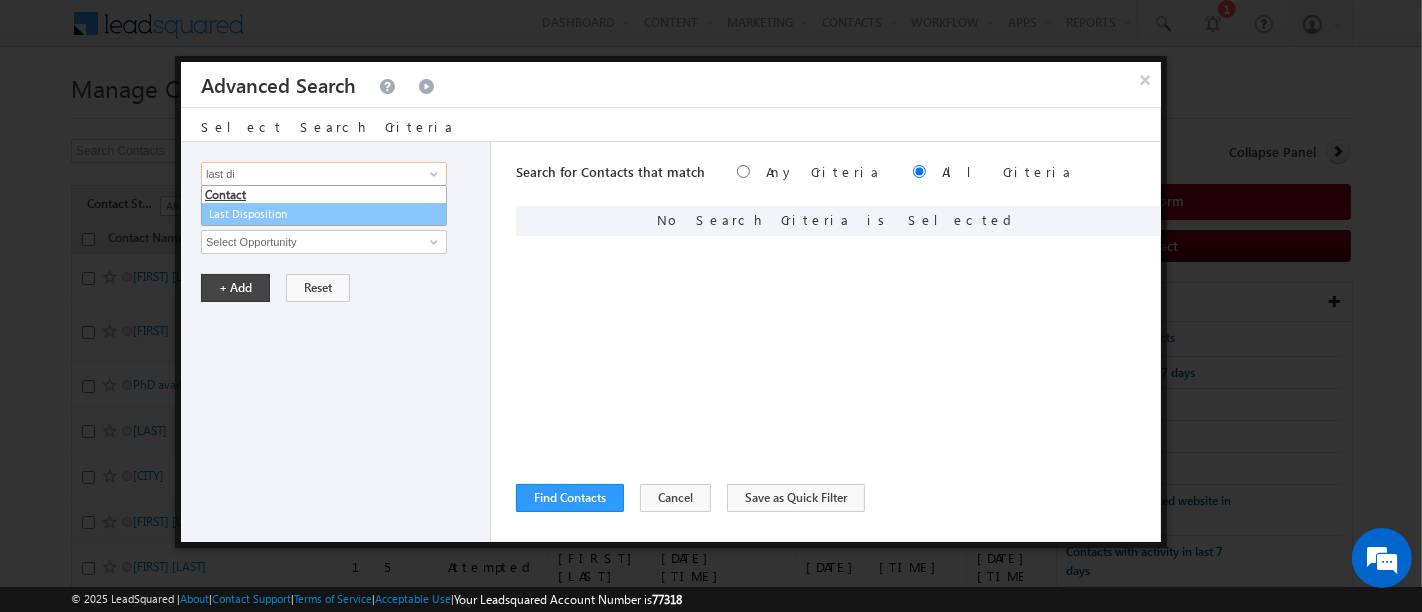 click on "Last Disposition" at bounding box center [324, 214] 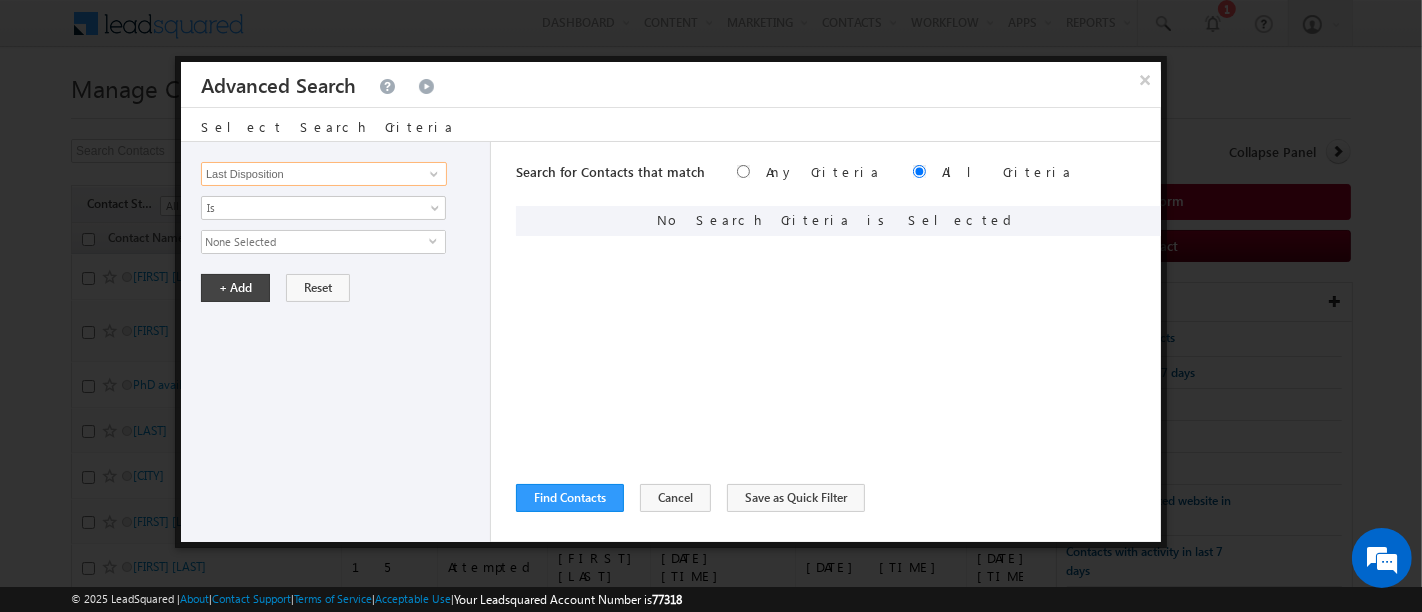 type on "Last Disposition" 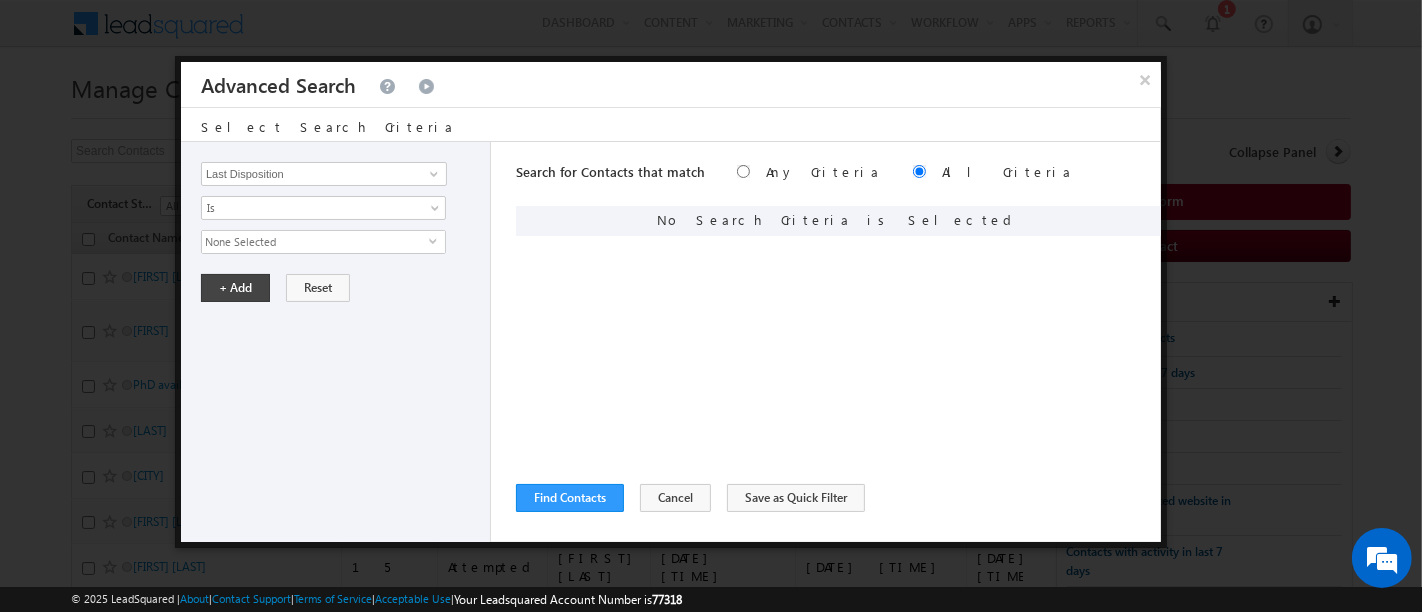 click on "None Selected" at bounding box center [315, 242] 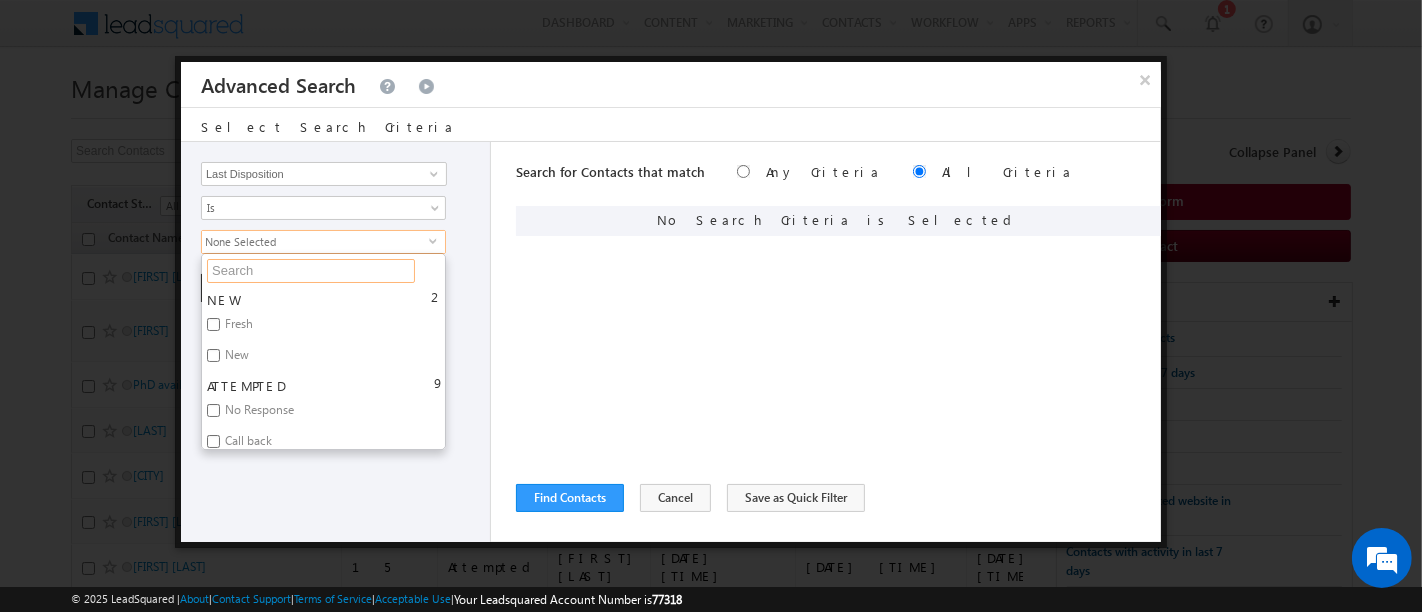 click at bounding box center (311, 271) 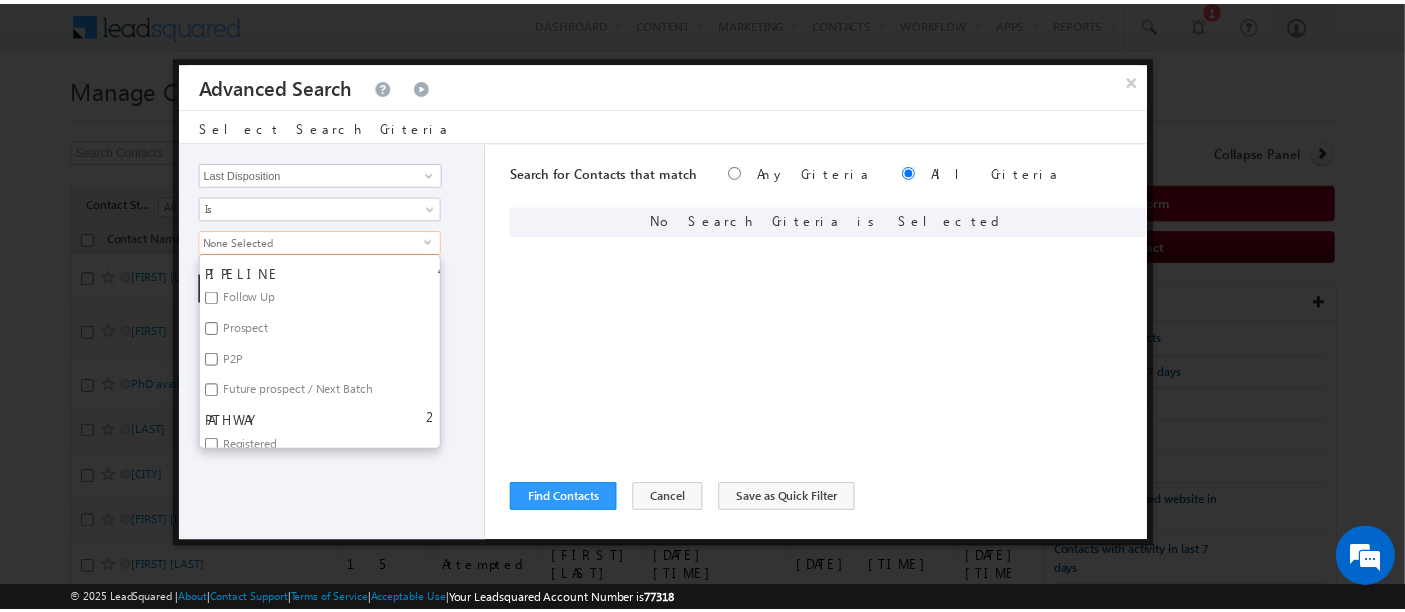 scroll, scrollTop: 444, scrollLeft: 0, axis: vertical 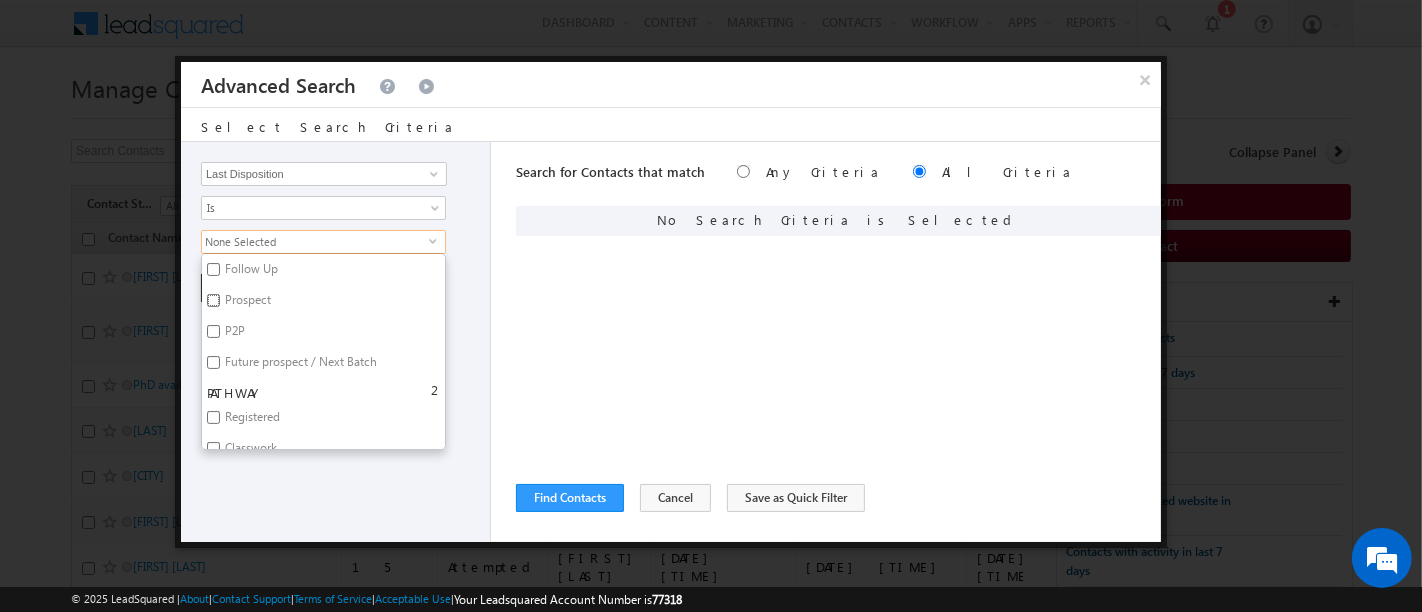click on "Prospect" at bounding box center [213, 300] 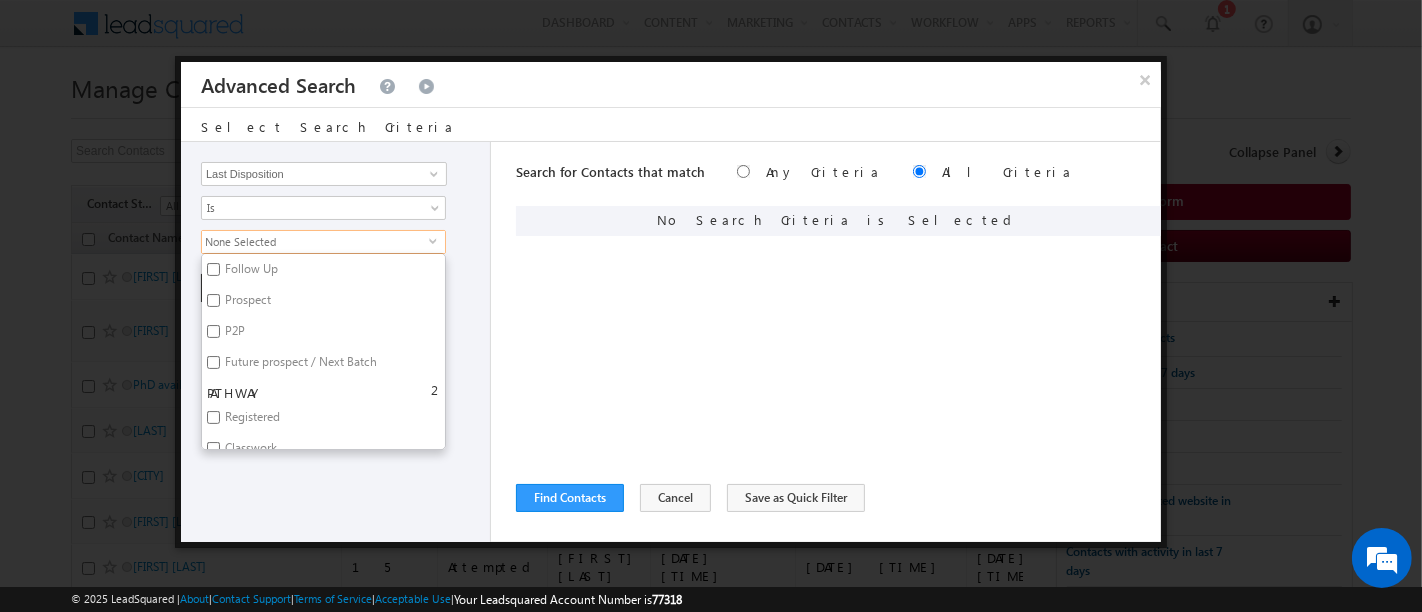 checkbox on "true" 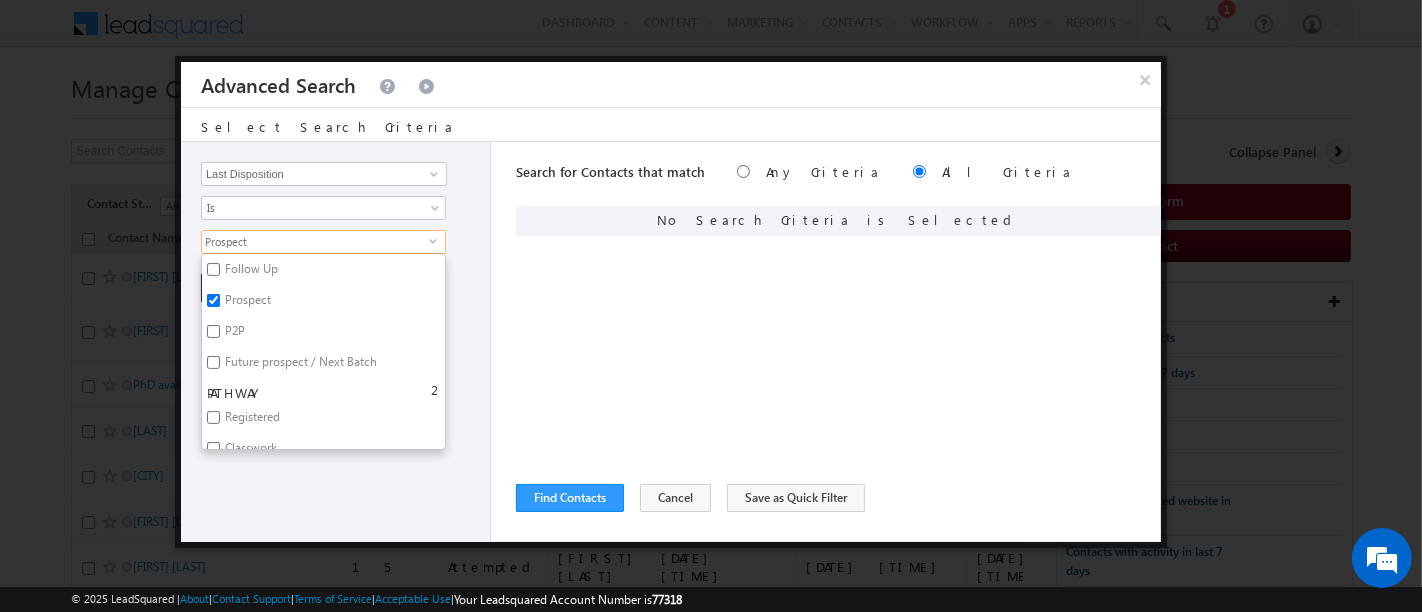 click on "Opportunity Type Contact Activity Task Sales Group  Prospect Id Address 1 Address 2 Any Specific University Or Program Application Status Assignment date current owner Auto Login URL City Class XII Marks Company Concentration Contact Number Contact Origin Contact Score Contact Source Contact Stage Conversion Referrer URL Counselling mode Country Country Interested In New Country Interested In Old Course Course Priority Created By Id Created On Created On Old Current Opt In Status Do Not Call Do Not Email Do Not SMS Do Not Track Do You Have Scholarships Do You Have Valid Passport Documents - Status Documents - University Proof Doc Documents - 10th Marksheet Documents - 12th Marksheet Documents - UG Degree Documents - UG Marksheets Documents - PG Degree Documents - PG Marksheets Documents - Resume/CV Documents - LOR Documents - SOP Documents - Passport Documents - ELT Documents - Amity Pathway Certificate Documents - COL Documents - Deposit fee Documents - UCOL Documents - I20 2" at bounding box center (336, 342) 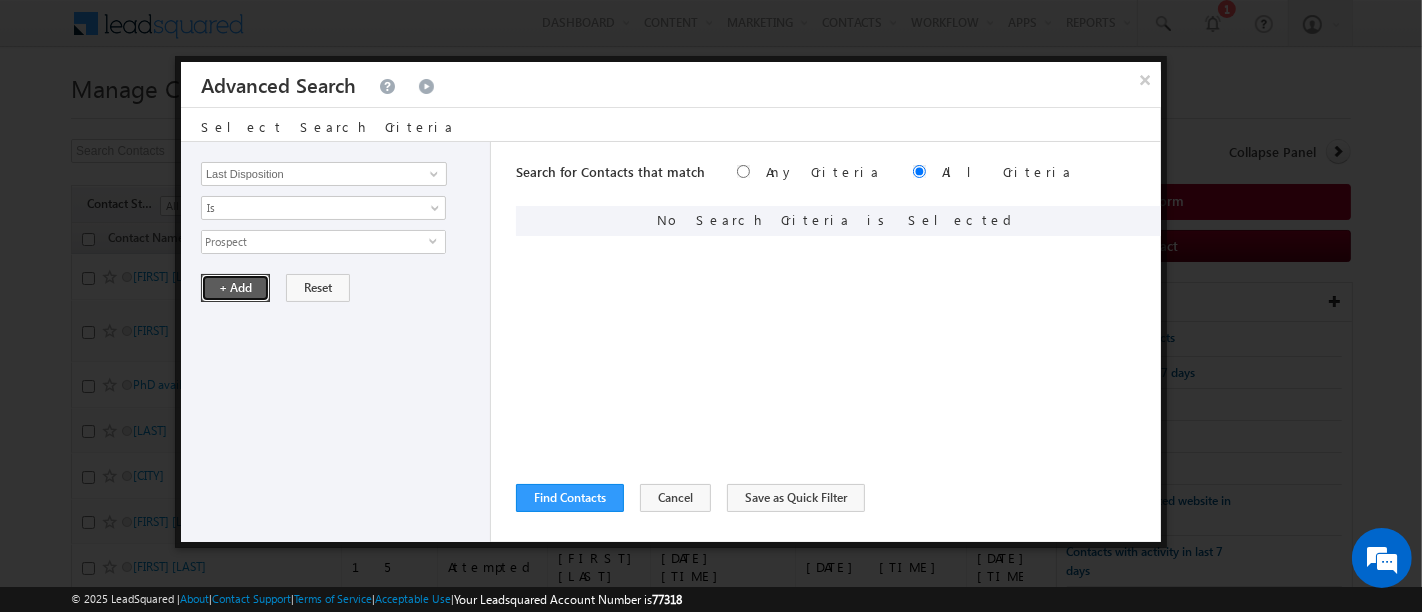 click on "+ Add" at bounding box center [235, 288] 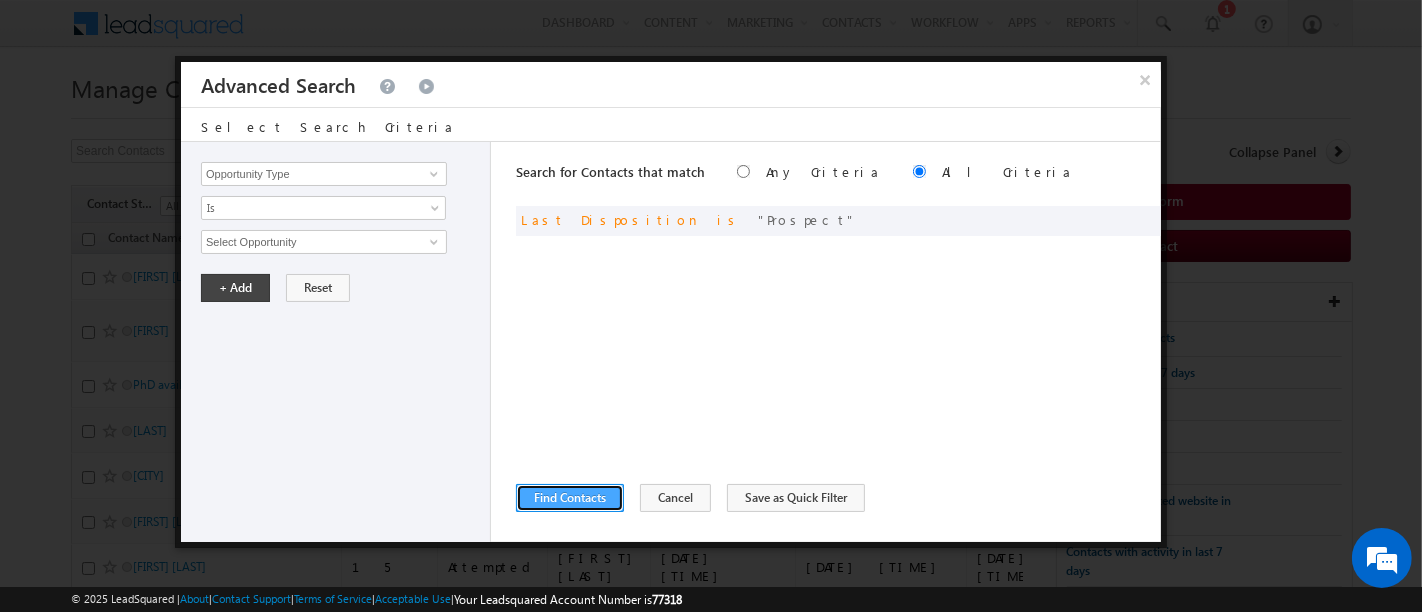 click on "Find Contacts" at bounding box center (570, 498) 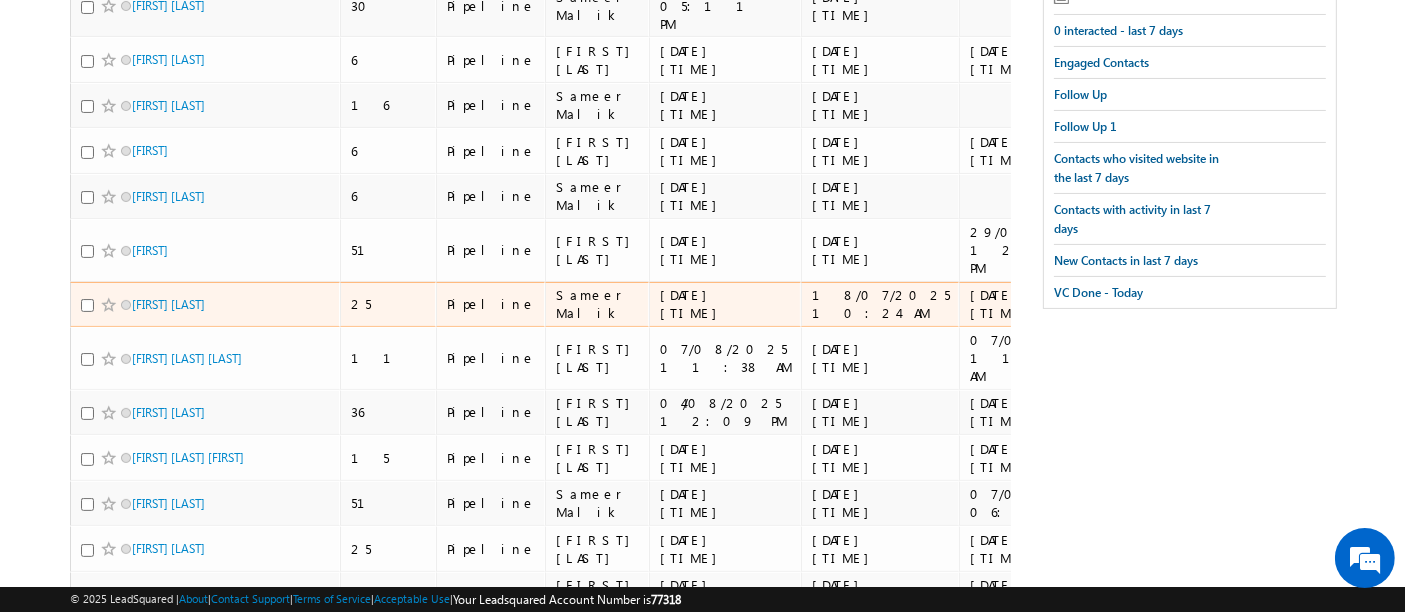 scroll, scrollTop: 0, scrollLeft: 0, axis: both 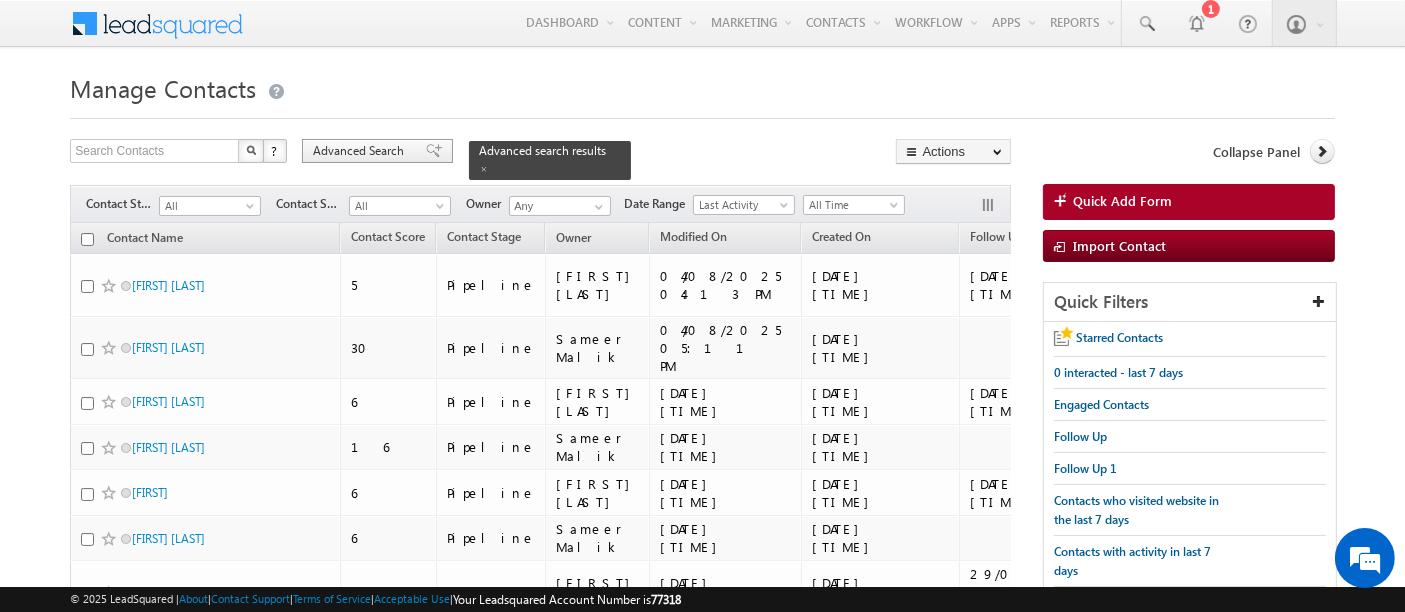 click on "Advanced Search" at bounding box center (361, 151) 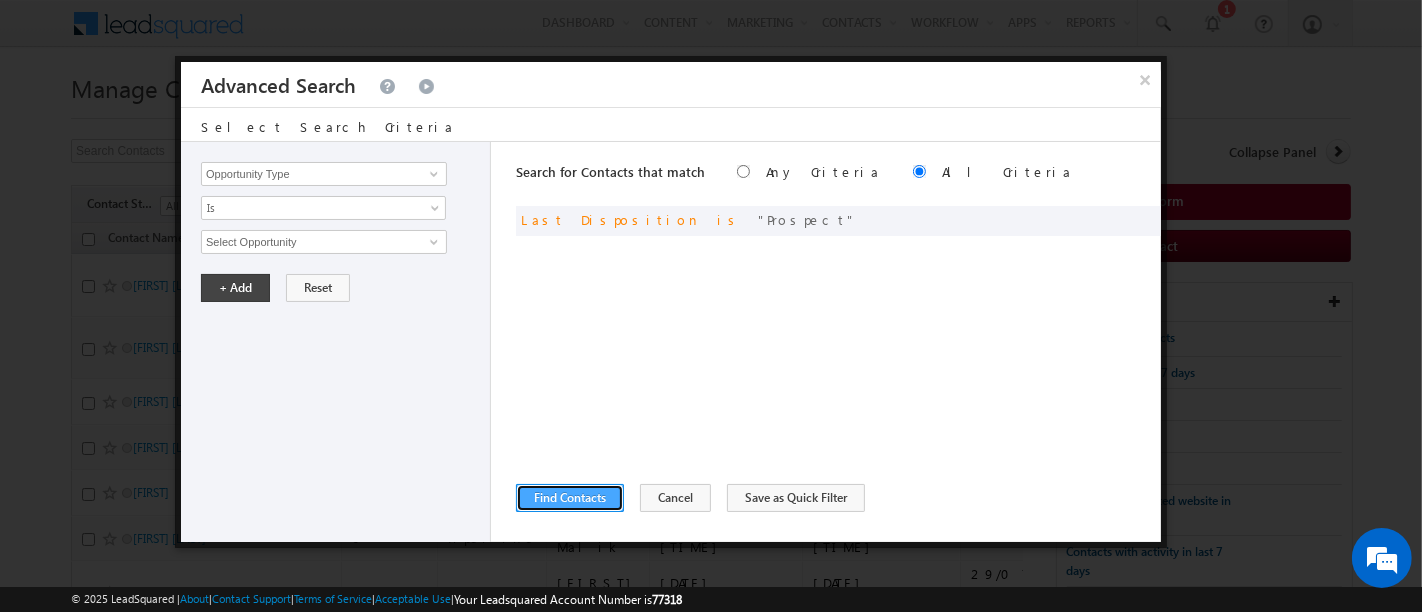 click on "Find Contacts" at bounding box center (570, 498) 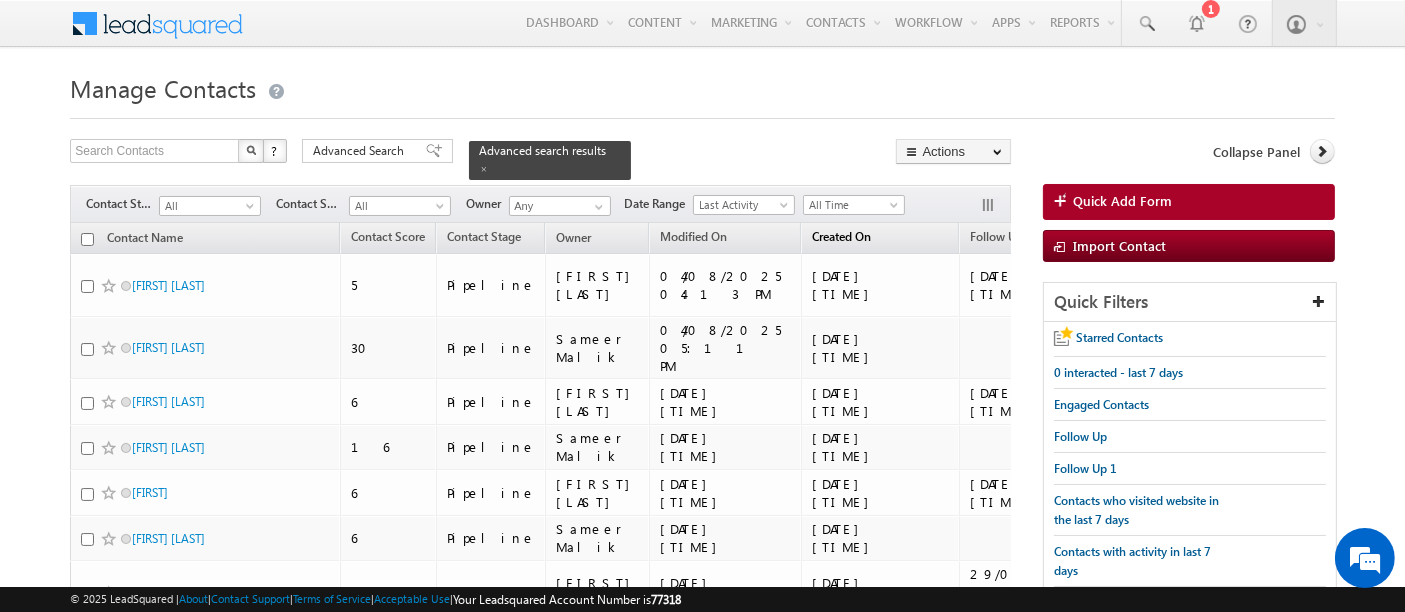 click on "Created On" at bounding box center [841, 236] 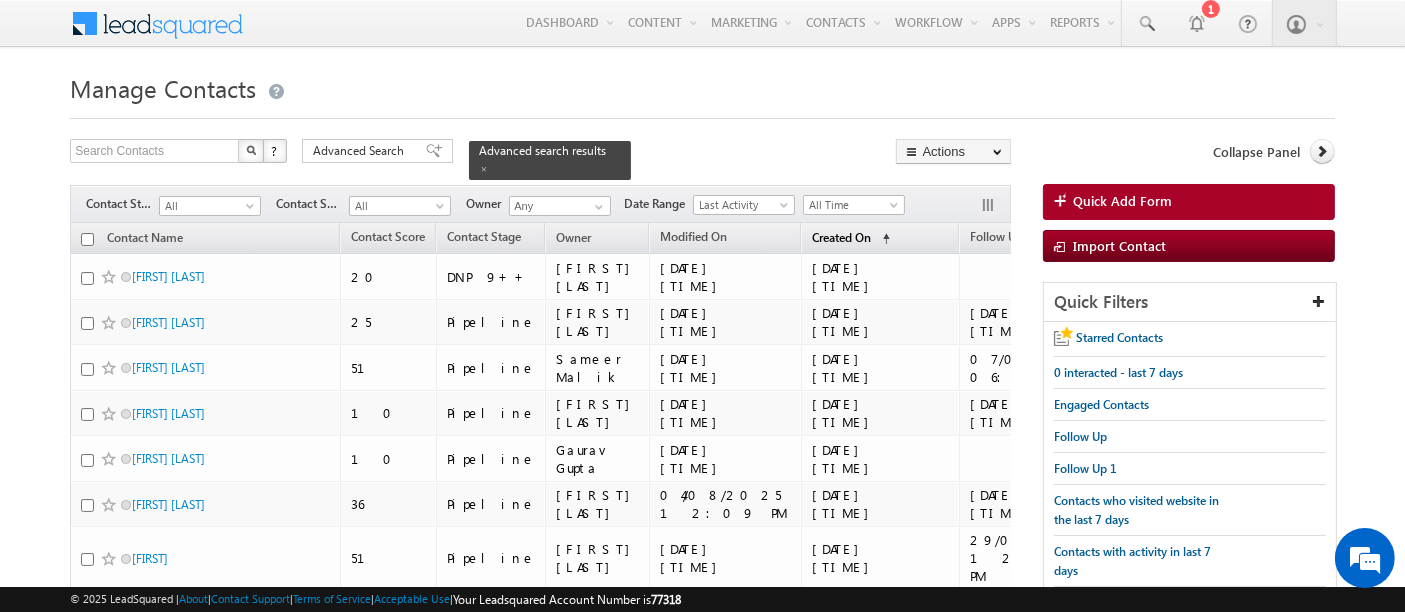 click on "Created On
(sorted ascending)" at bounding box center (851, 239) 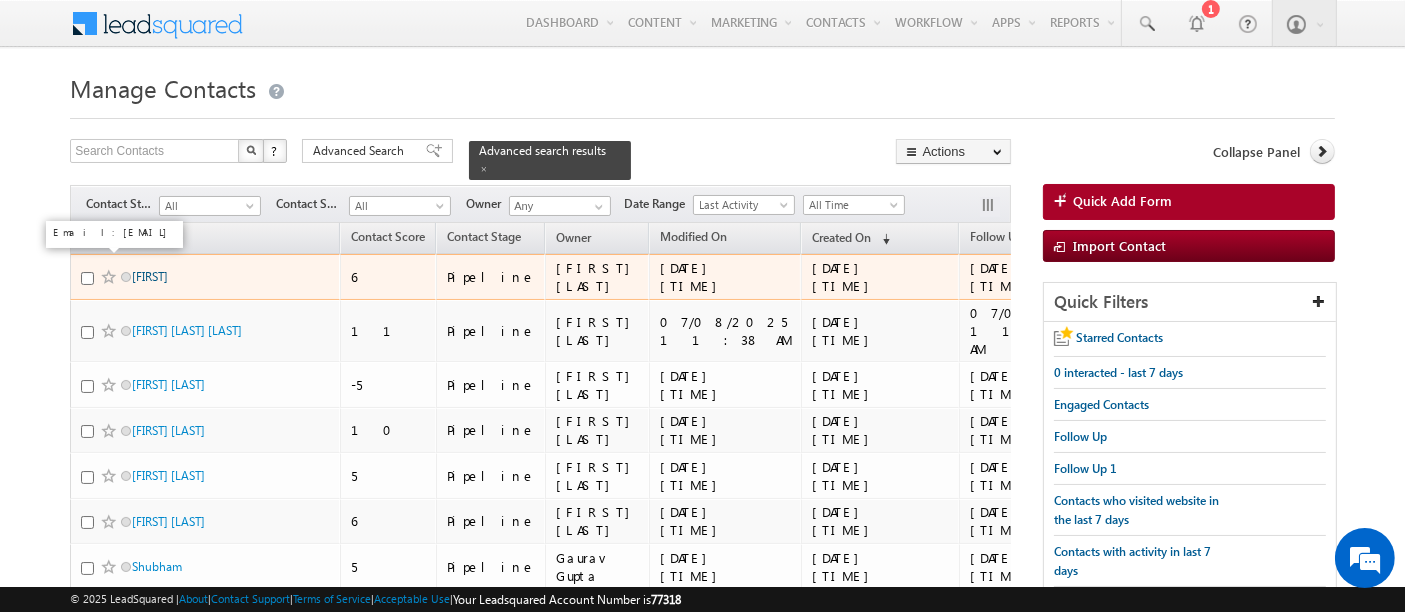 click on "[FIRST]" at bounding box center (150, 276) 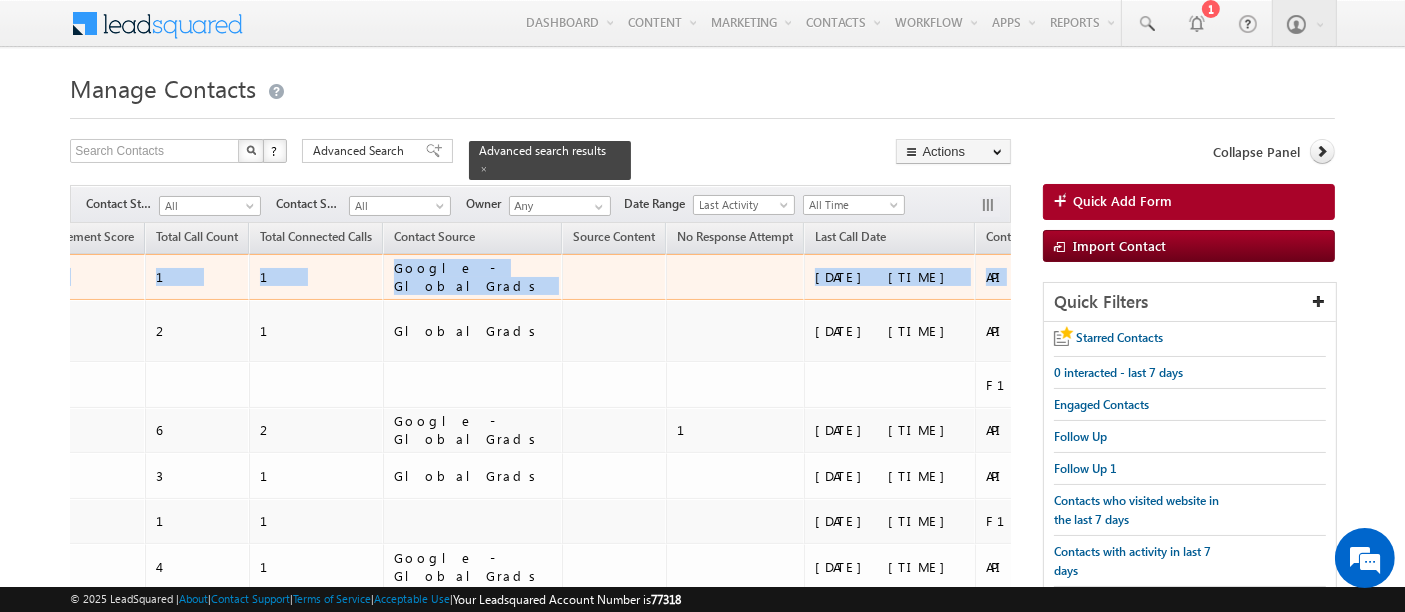 scroll, scrollTop: 0, scrollLeft: 1737, axis: horizontal 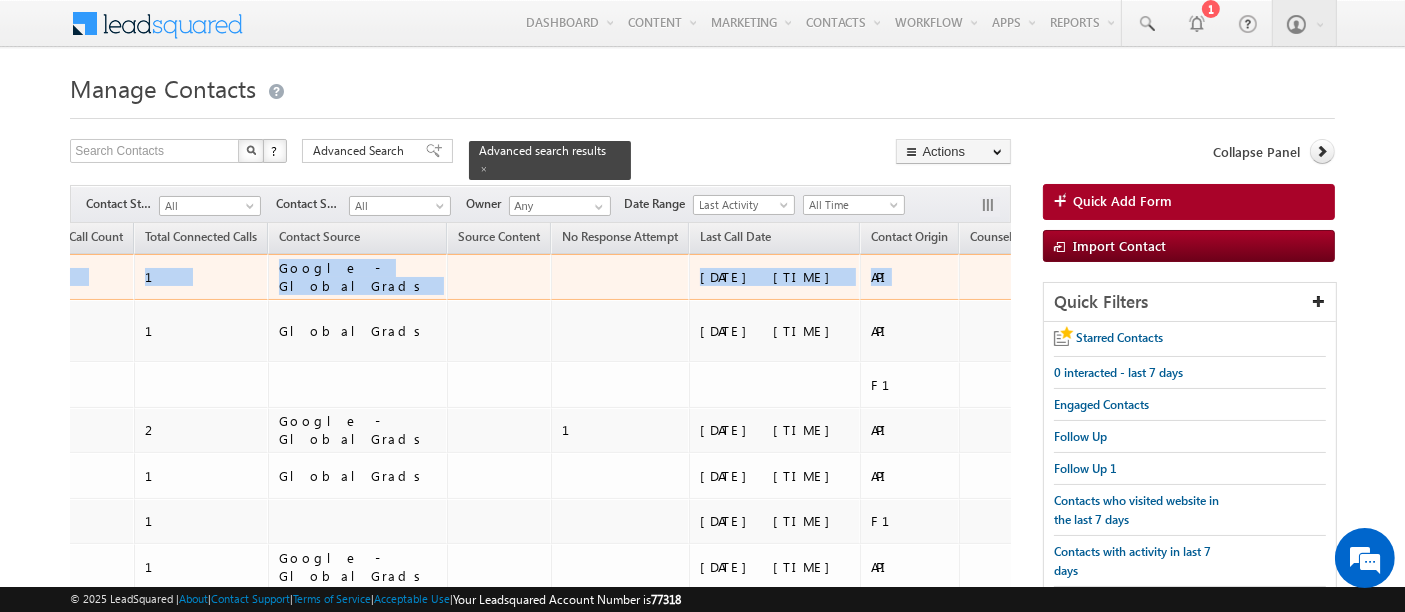 drag, startPoint x: 911, startPoint y: 262, endPoint x: 1006, endPoint y: 277, distance: 96.17692 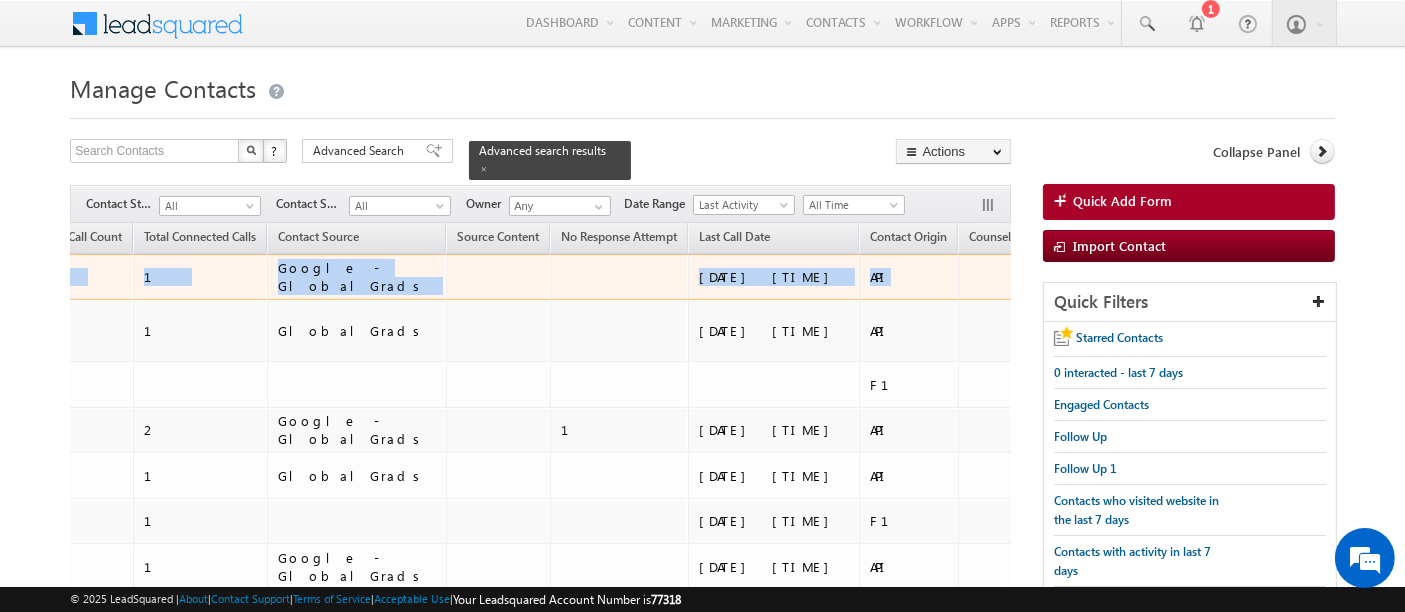 click on "Harsha    6   Pipeline   Suryansh Tiwari   07/08/2025 10:06 AM   07/08/2025 02:42 AM   07/08/2025 04:46 PM   Prospect   07/08/2025 02:42 AM     ()   0   1   1   Google - GlobalGrads       07/08/2025 09:45 AM   API             Counselling Done                07/08/2025 09:45 AM" at bounding box center (695, 277) 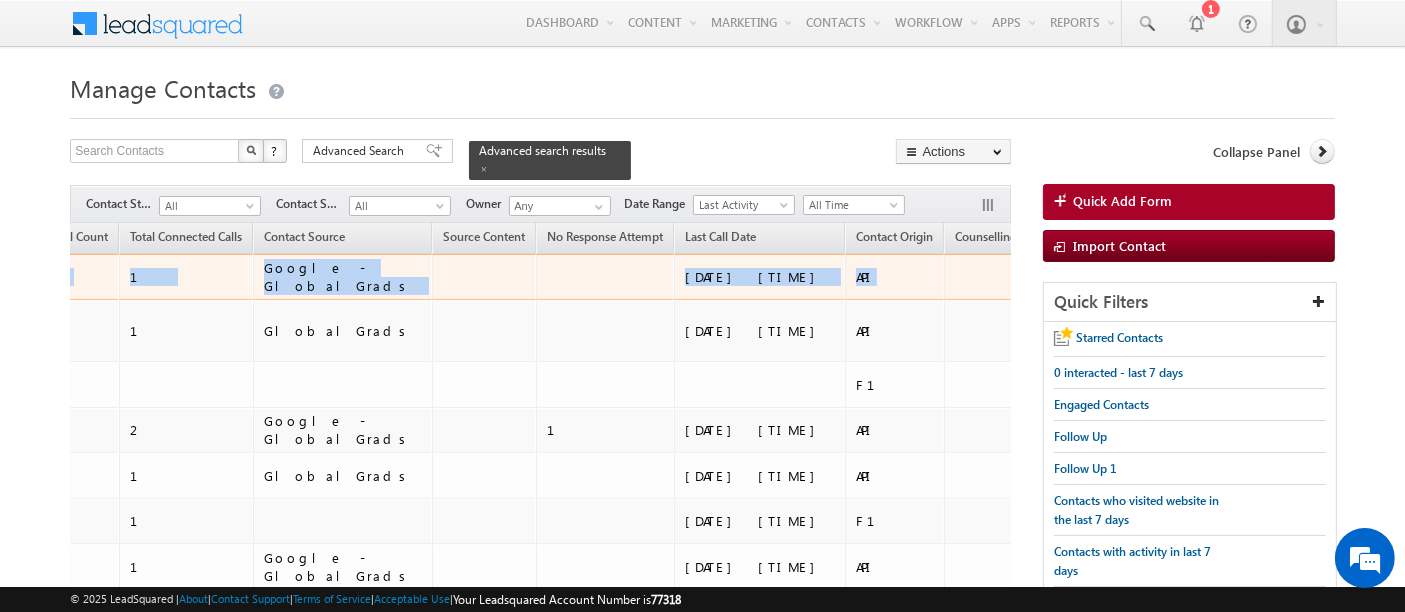 click at bounding box center (1376, 277) 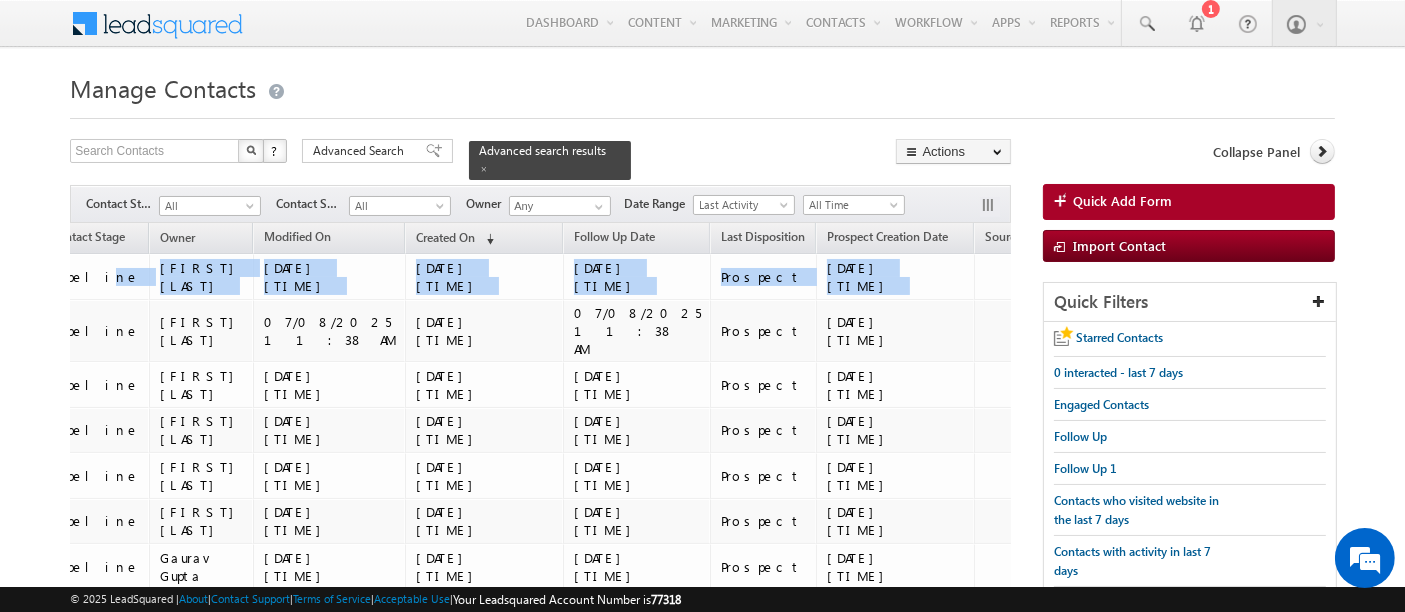 scroll, scrollTop: 0, scrollLeft: 55, axis: horizontal 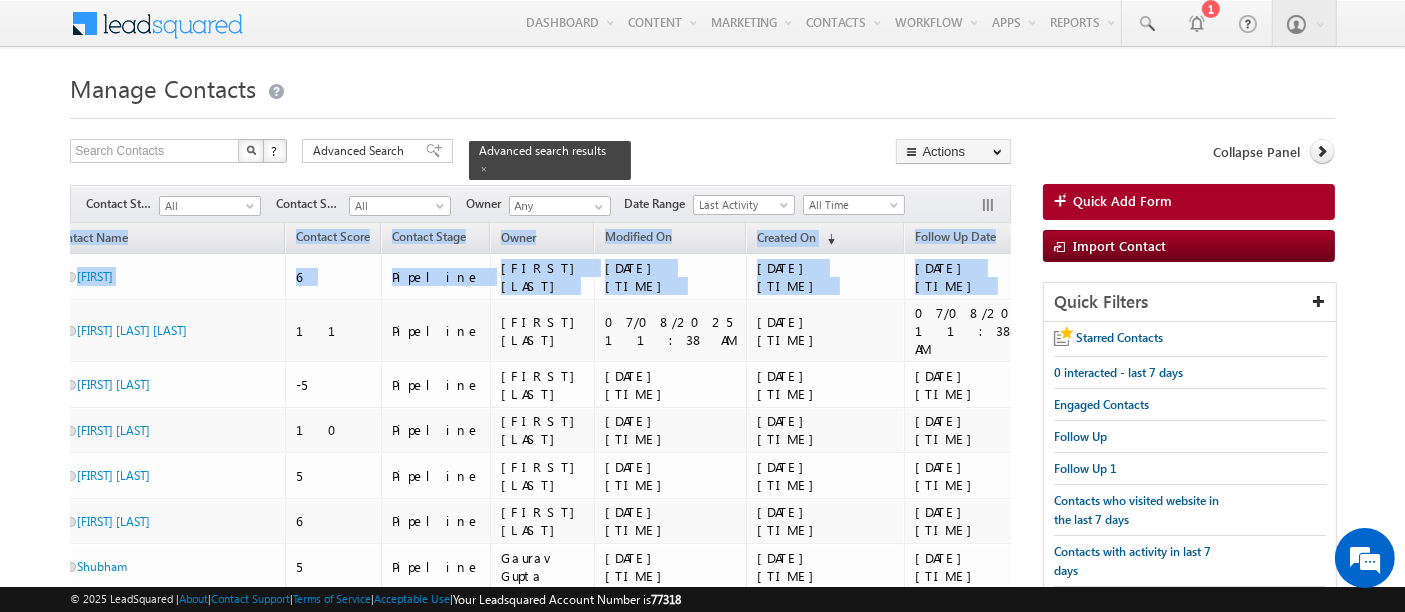 drag, startPoint x: 515, startPoint y: 267, endPoint x: 0, endPoint y: 283, distance: 515.2485 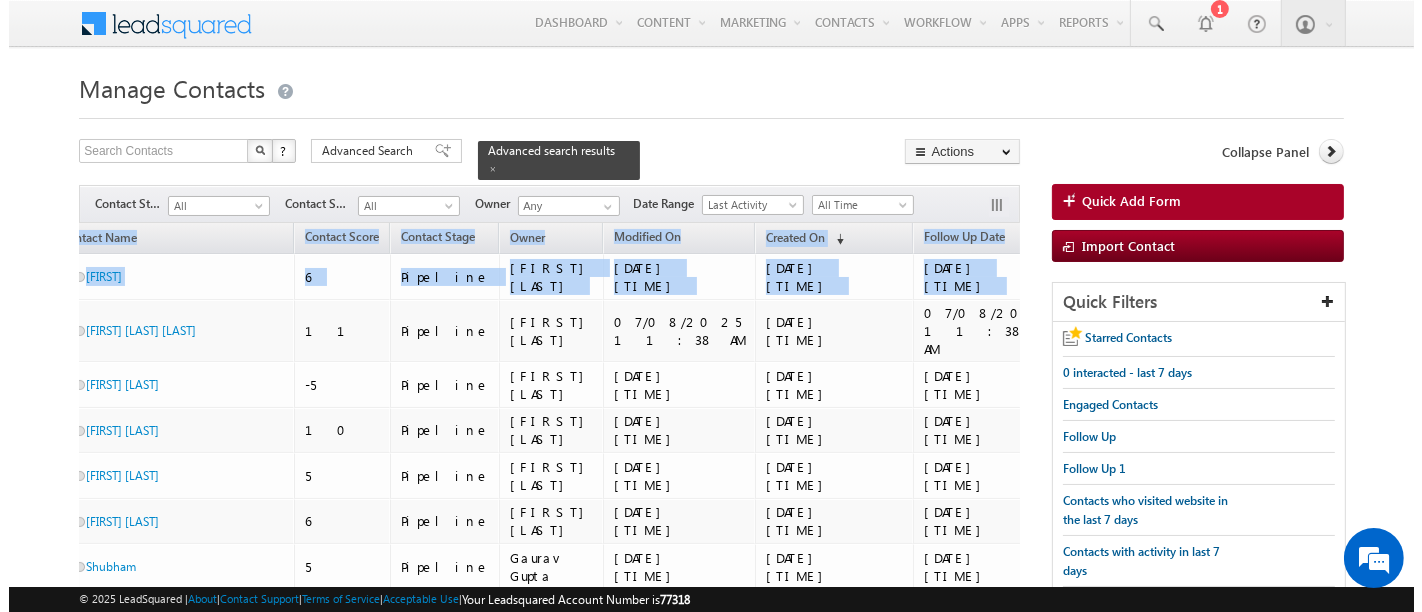 scroll, scrollTop: 0, scrollLeft: 0, axis: both 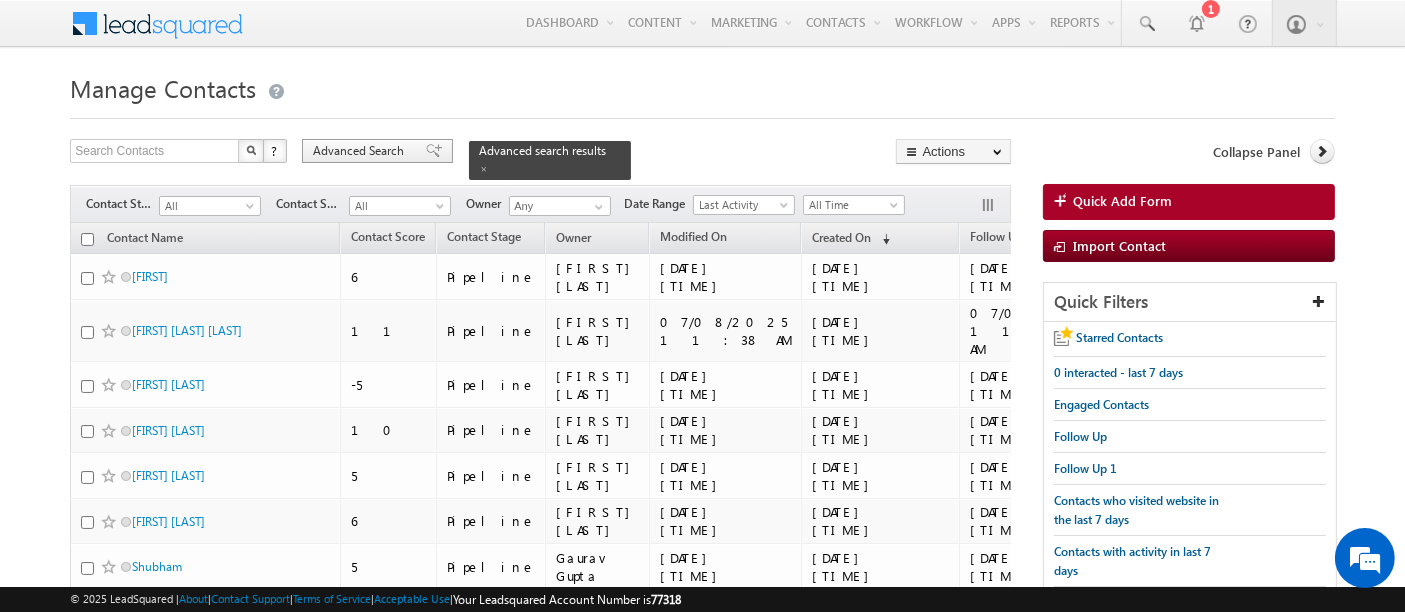 click on "Advanced Search" at bounding box center (361, 151) 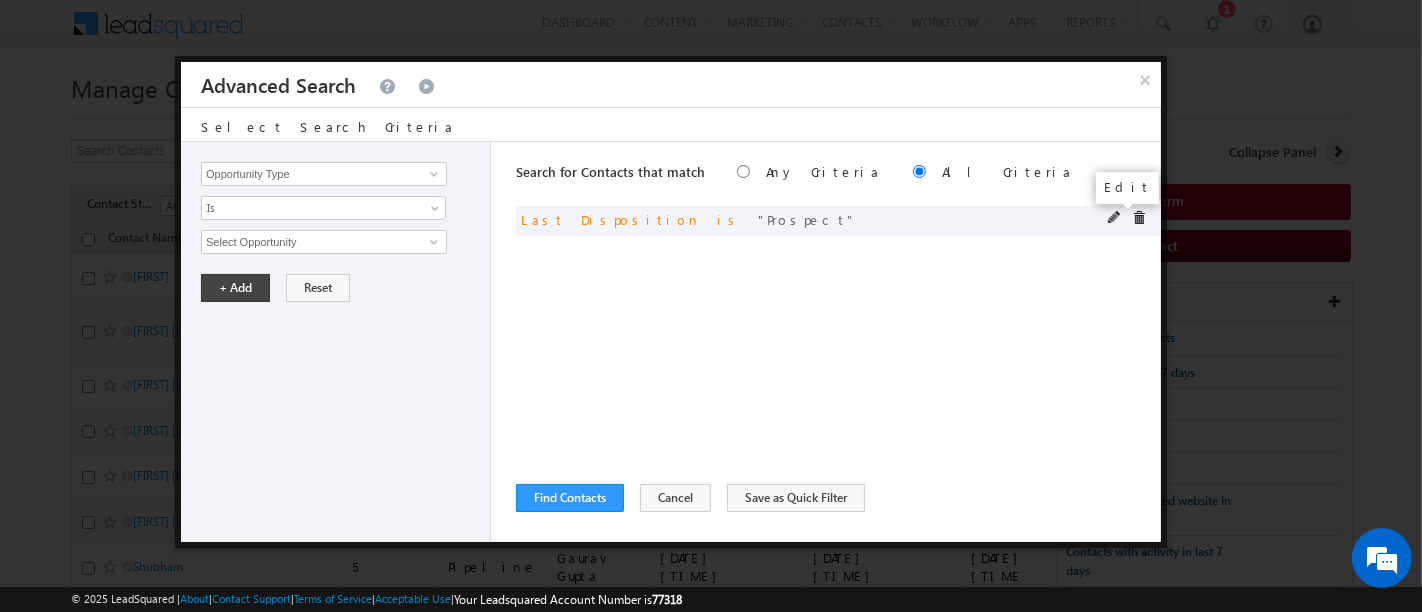 click at bounding box center [1115, 218] 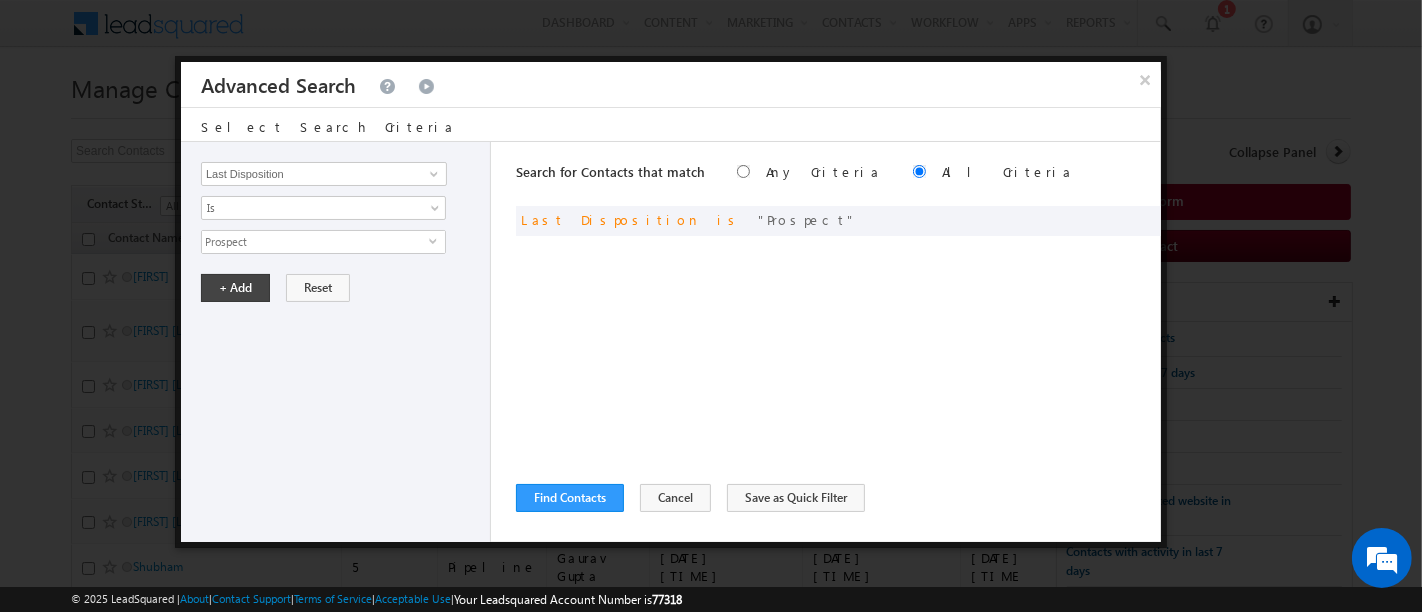 click on "Prospect" at bounding box center (315, 242) 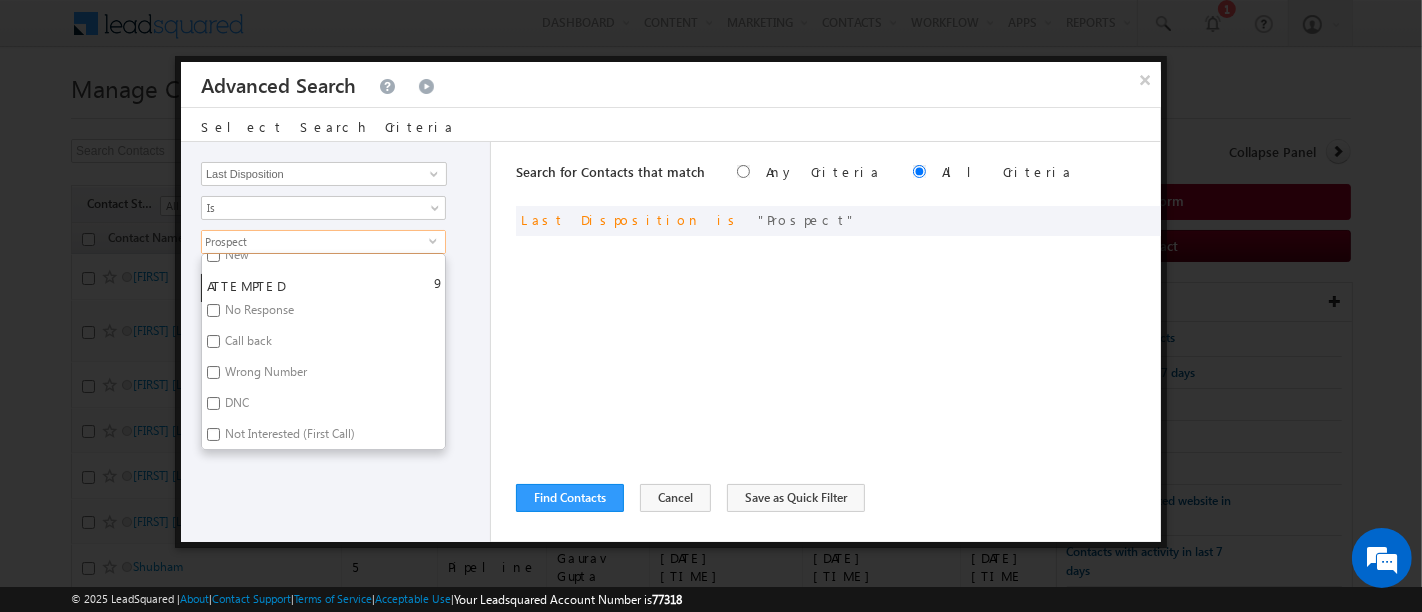 scroll, scrollTop: 222, scrollLeft: 0, axis: vertical 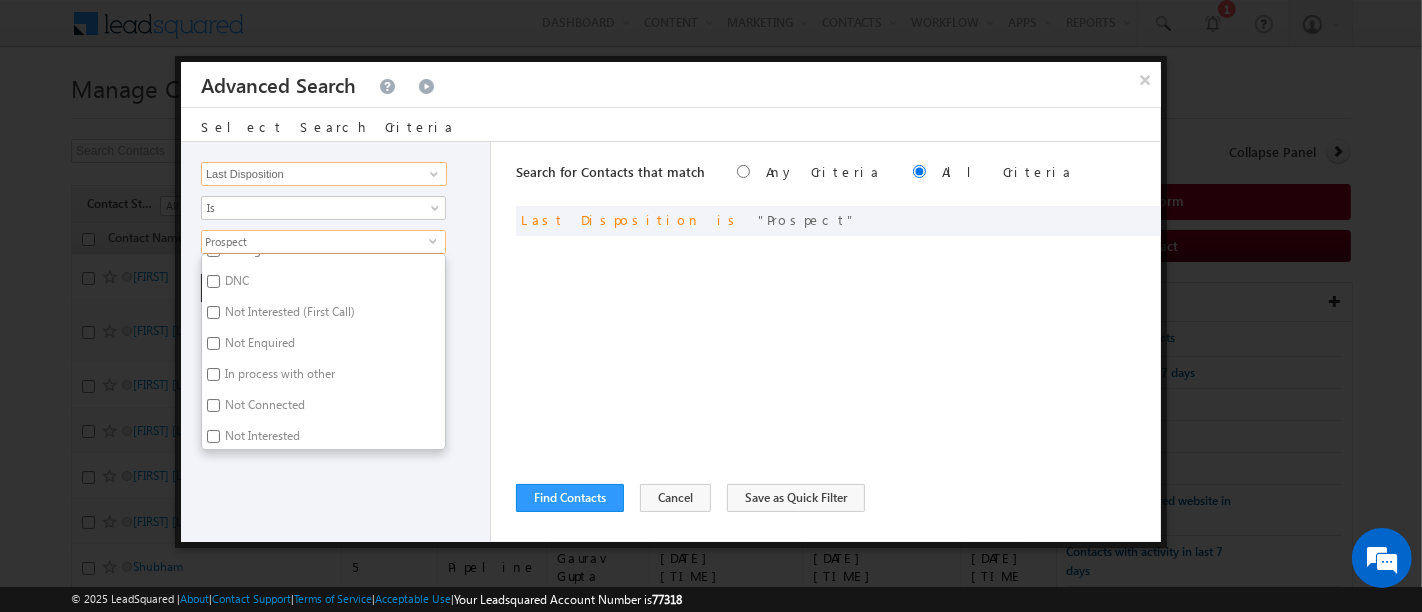 click on "Last Disposition" at bounding box center (324, 174) 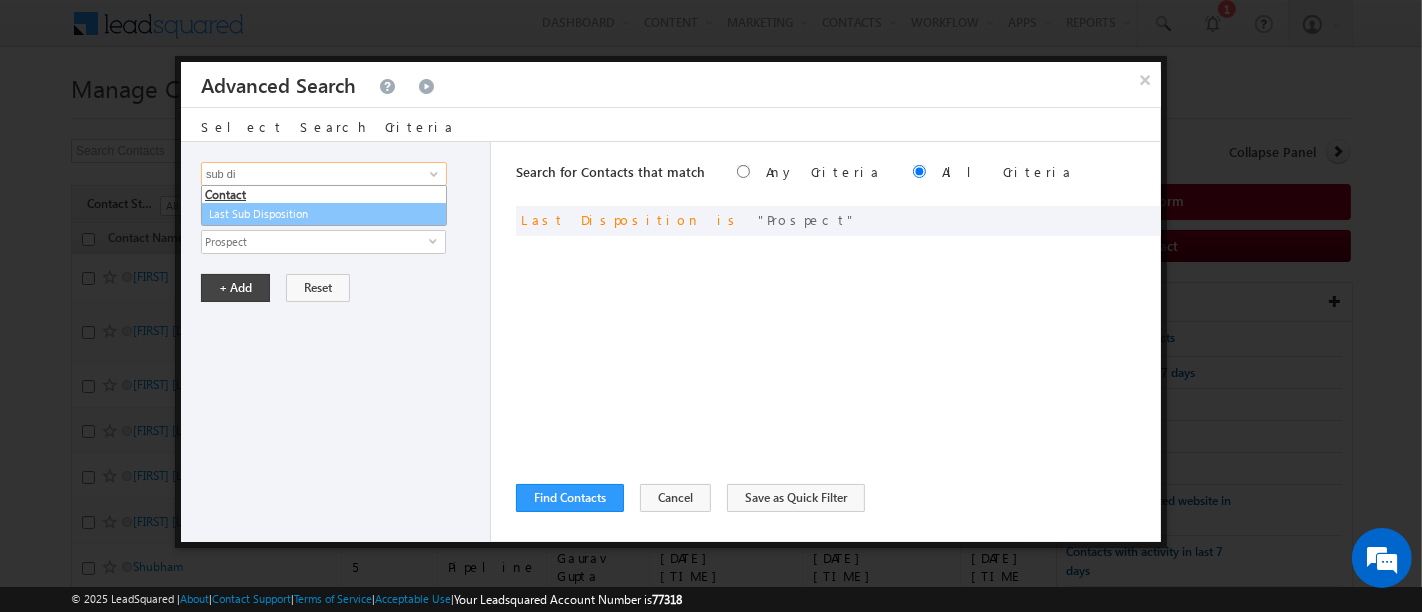 click on "Last Sub Disposition" at bounding box center (324, 214) 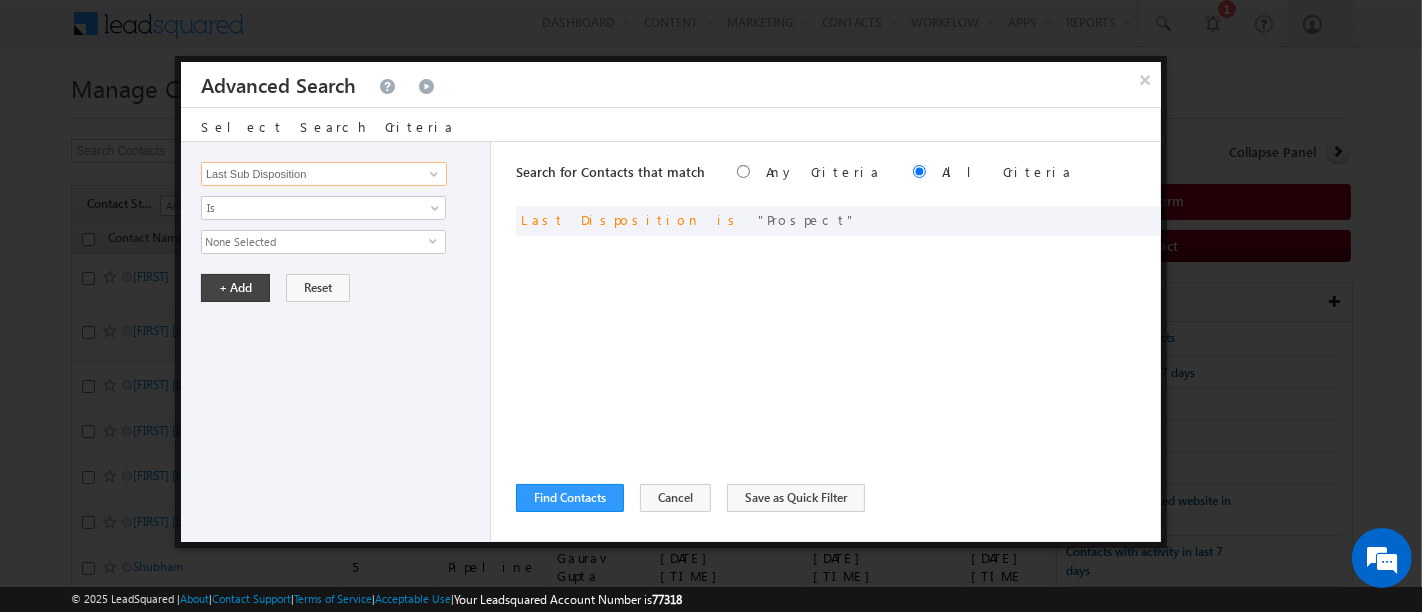type on "Last Sub Disposition" 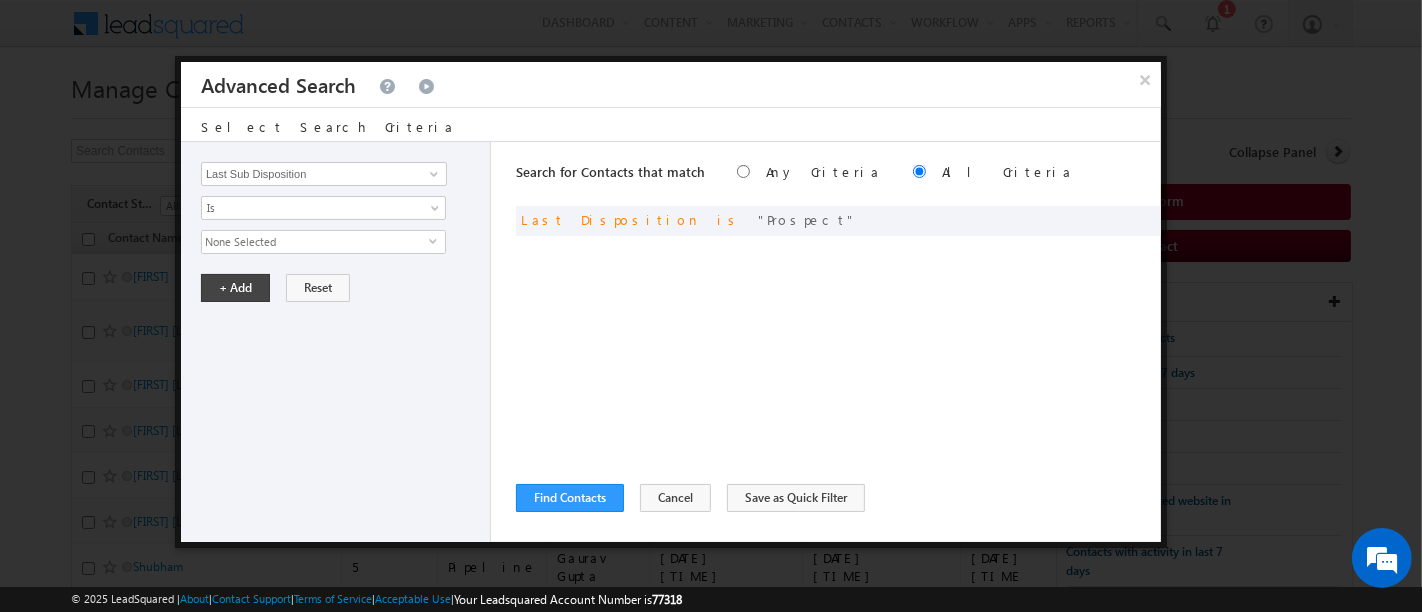 click on "None Selected" at bounding box center [315, 242] 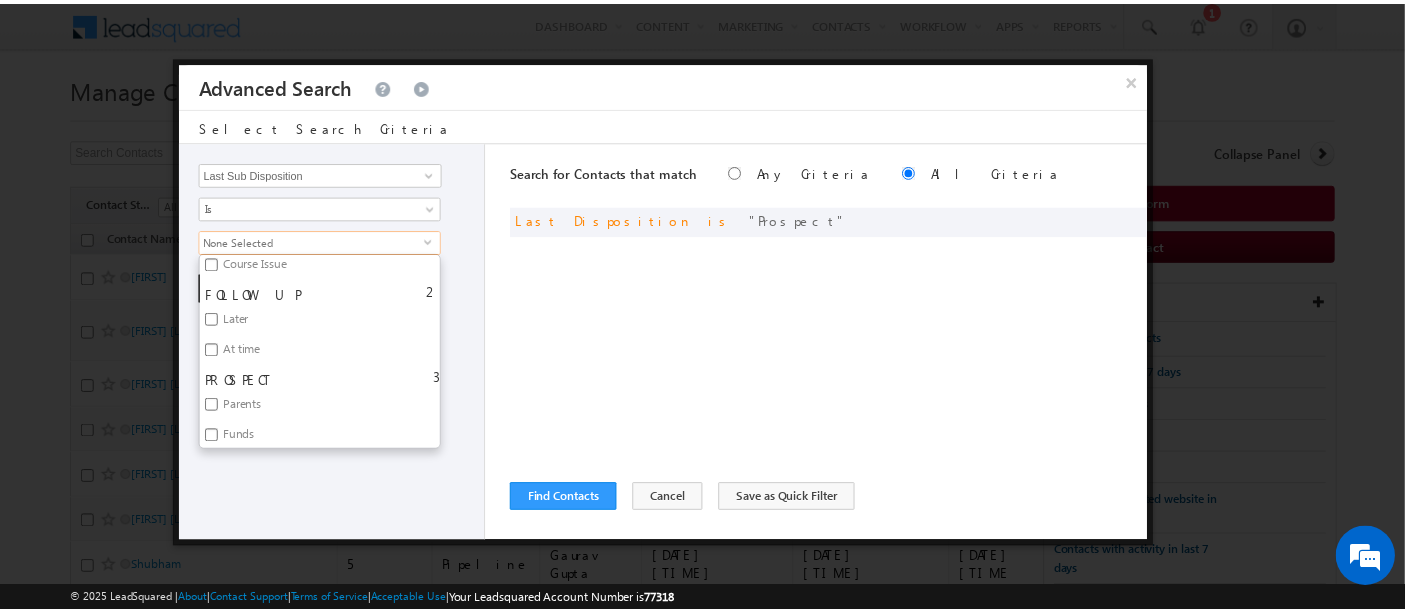 scroll, scrollTop: 666, scrollLeft: 0, axis: vertical 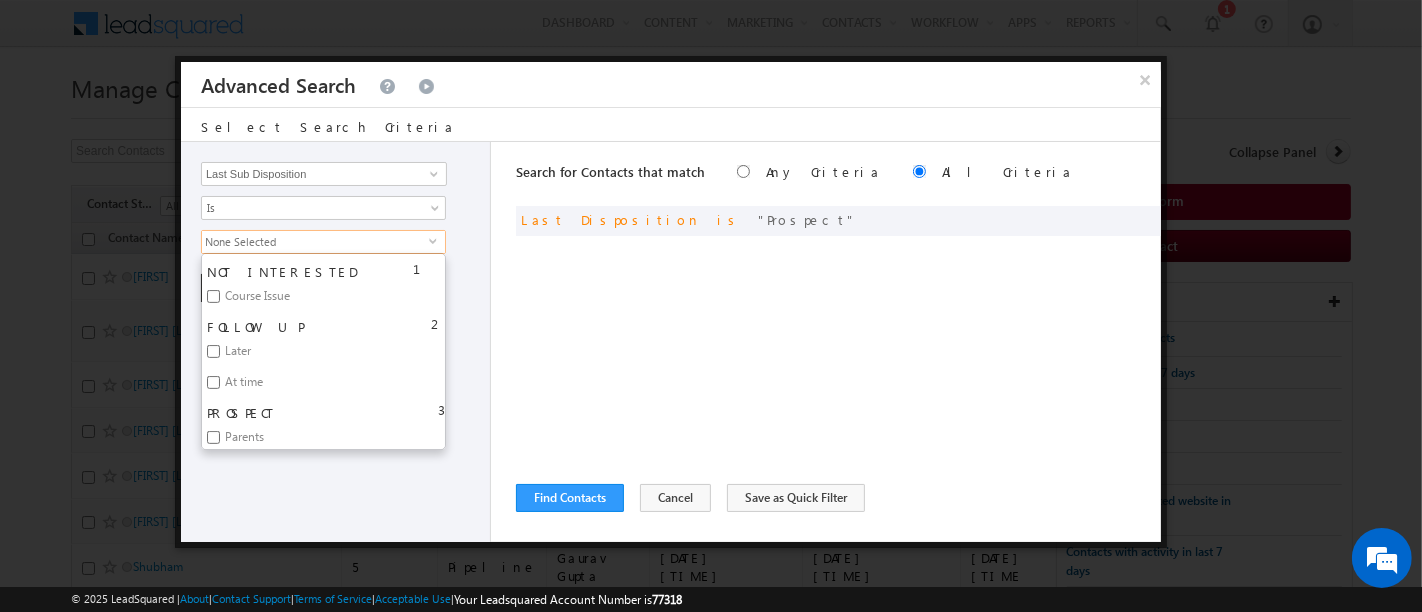 click on "Opportunity Type Contact Activity Task Sales Group  Prospect Id Address 1 Address 2 Any Specific University Or Program Application Status Assignment date current owner Auto Login URL City Class XII Marks Company Concentration Contact Number Contact Origin Contact Score Contact Source Contact Stage Conversion Referrer URL Counselling mode Country Country Interested In New Country Interested In Old Course Course Priority Created By Id Created On Created On Old Current Opt In Status Do Not Call Do Not Email Do Not SMS Do Not Track Do You Have Scholarships Do You Have Valid Passport Documents - Status Documents - University Proof Doc Documents - 10th Marksheet Documents - 12th Marksheet Documents - UG Degree Documents - UG Marksheets Documents - PG Degree Documents - PG Marksheets Documents - Resume/CV Documents - LOR Documents - SOP Documents - Passport Documents - ELT Documents - Amity Pathway Certificate Documents - COL Documents - Deposit fee Documents - UCOL Documents - I20 1" at bounding box center (336, 342) 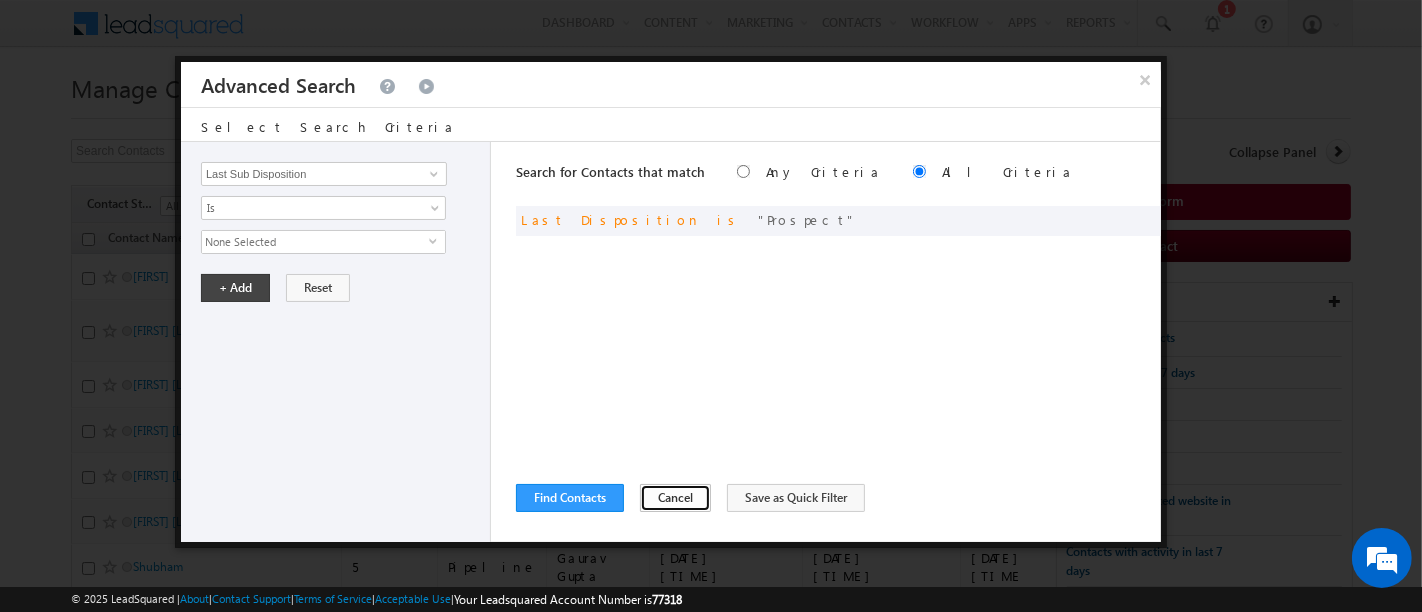 click on "Cancel" at bounding box center (675, 498) 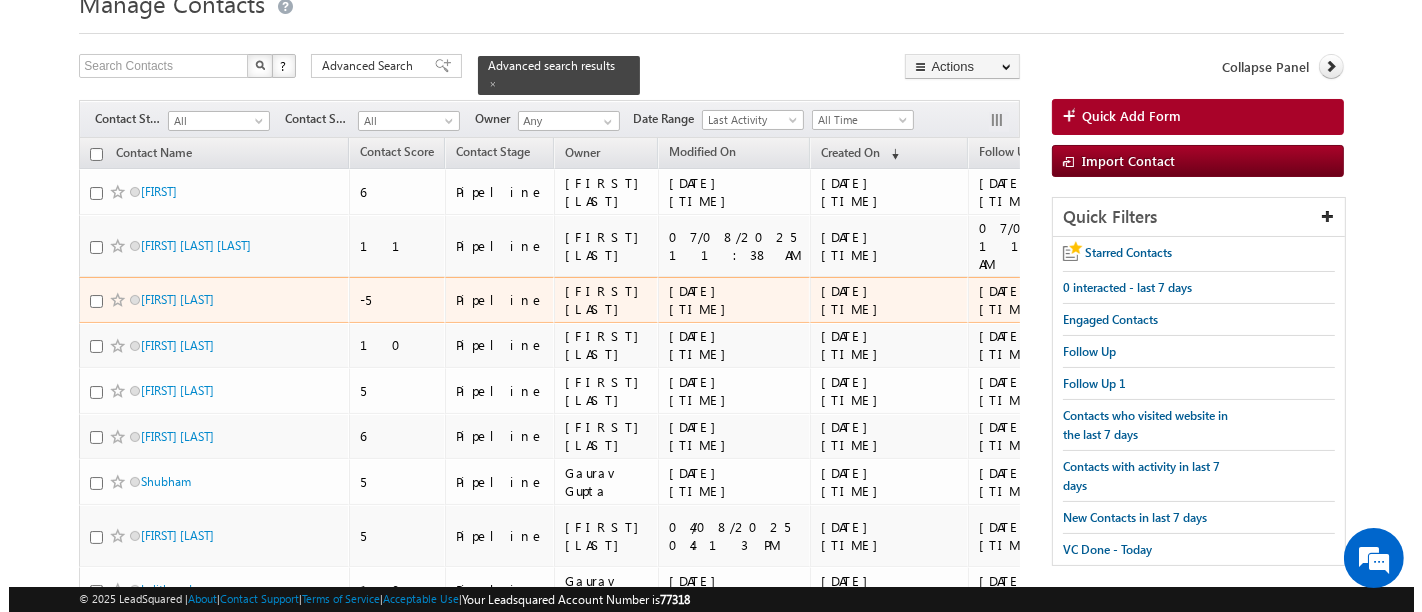 scroll, scrollTop: 111, scrollLeft: 0, axis: vertical 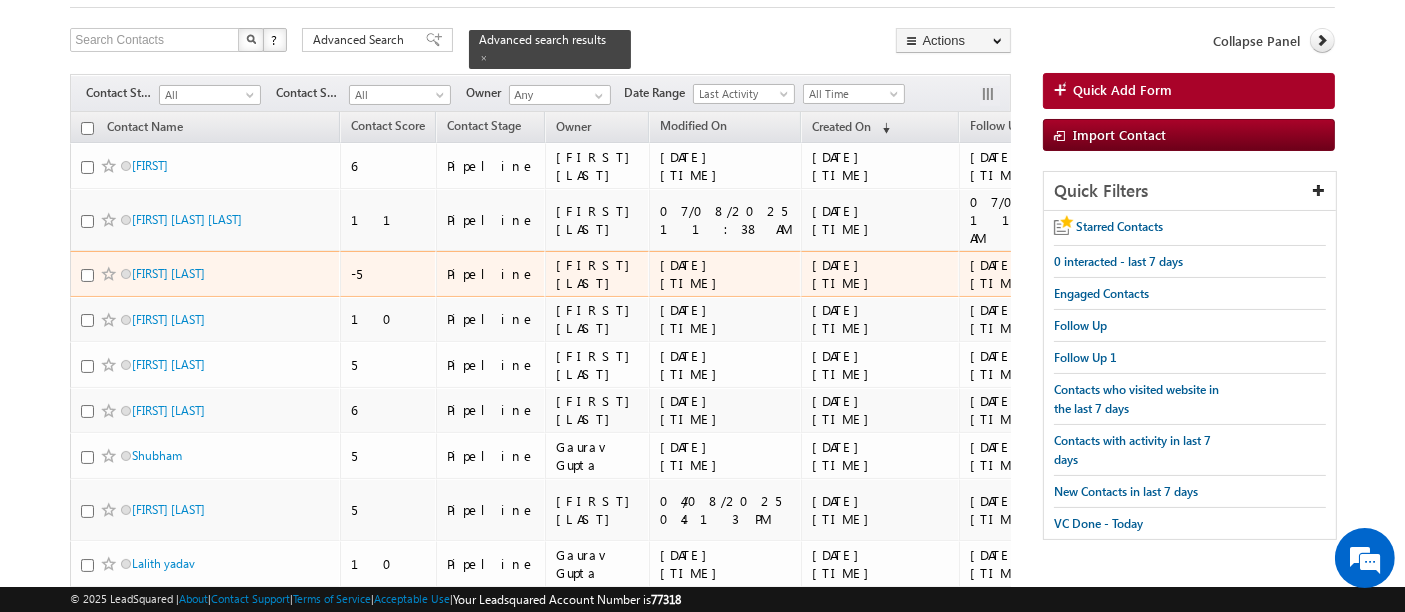 drag, startPoint x: 617, startPoint y: 247, endPoint x: 895, endPoint y: 264, distance: 278.5193 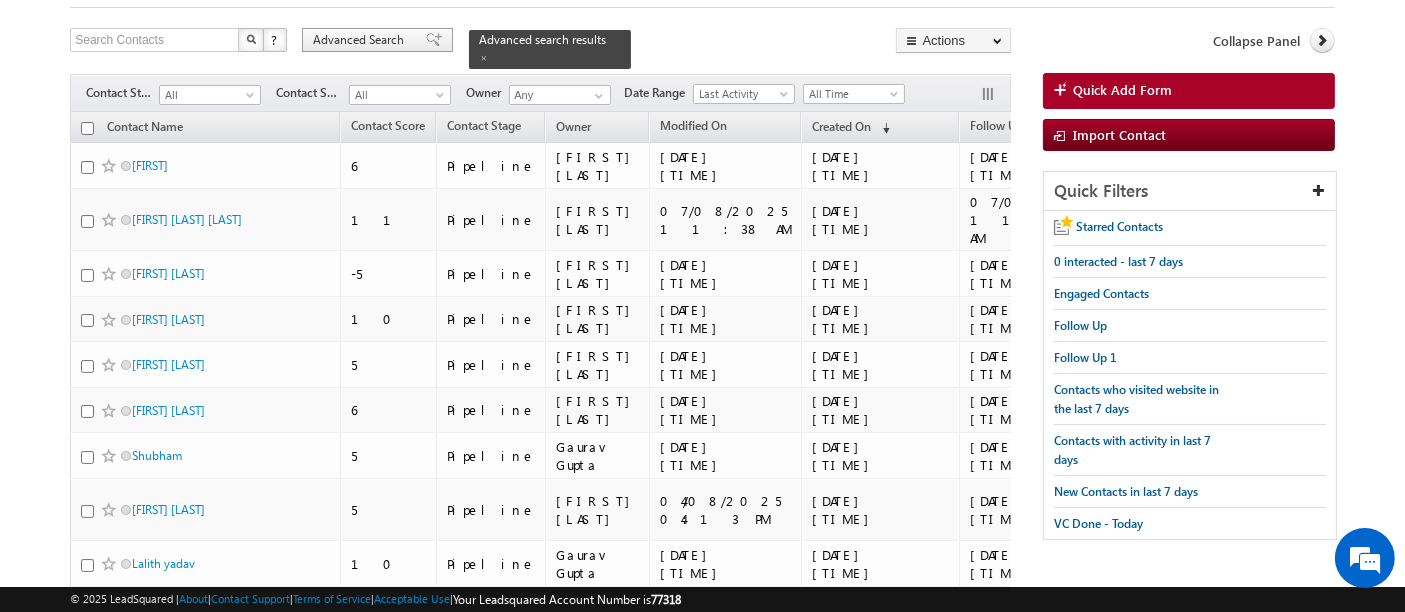 click on "Advanced Search" at bounding box center [361, 40] 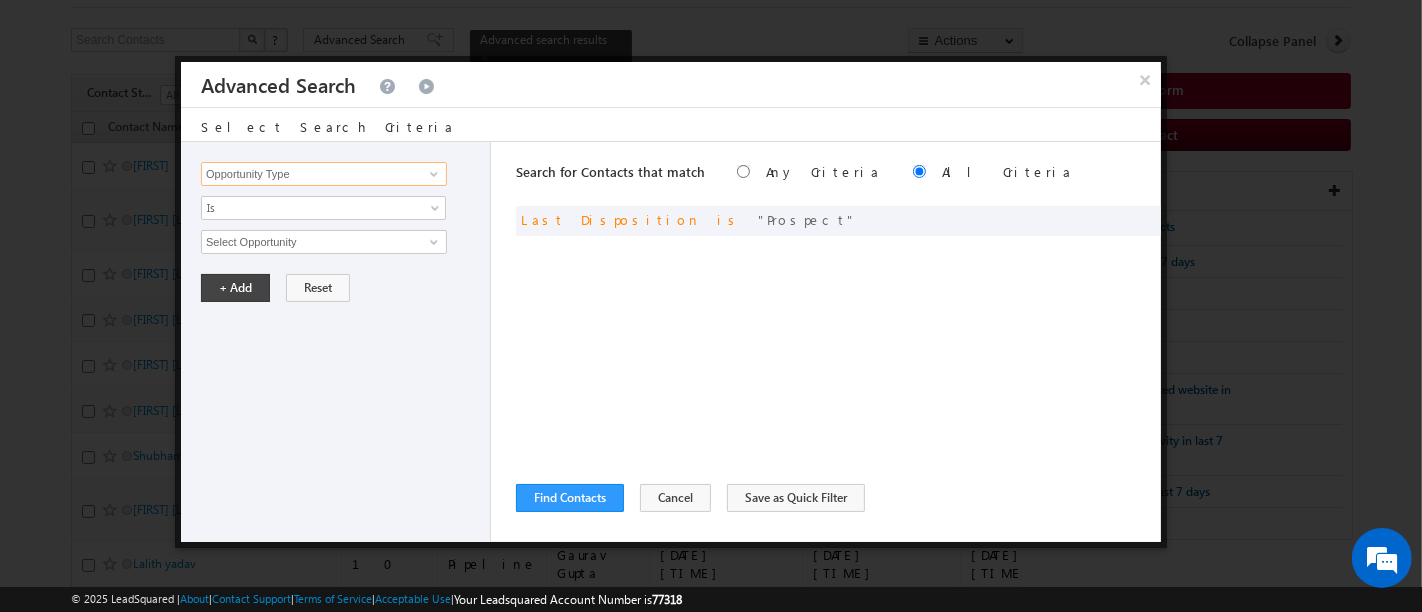 click on "Opportunity Type" at bounding box center [324, 174] 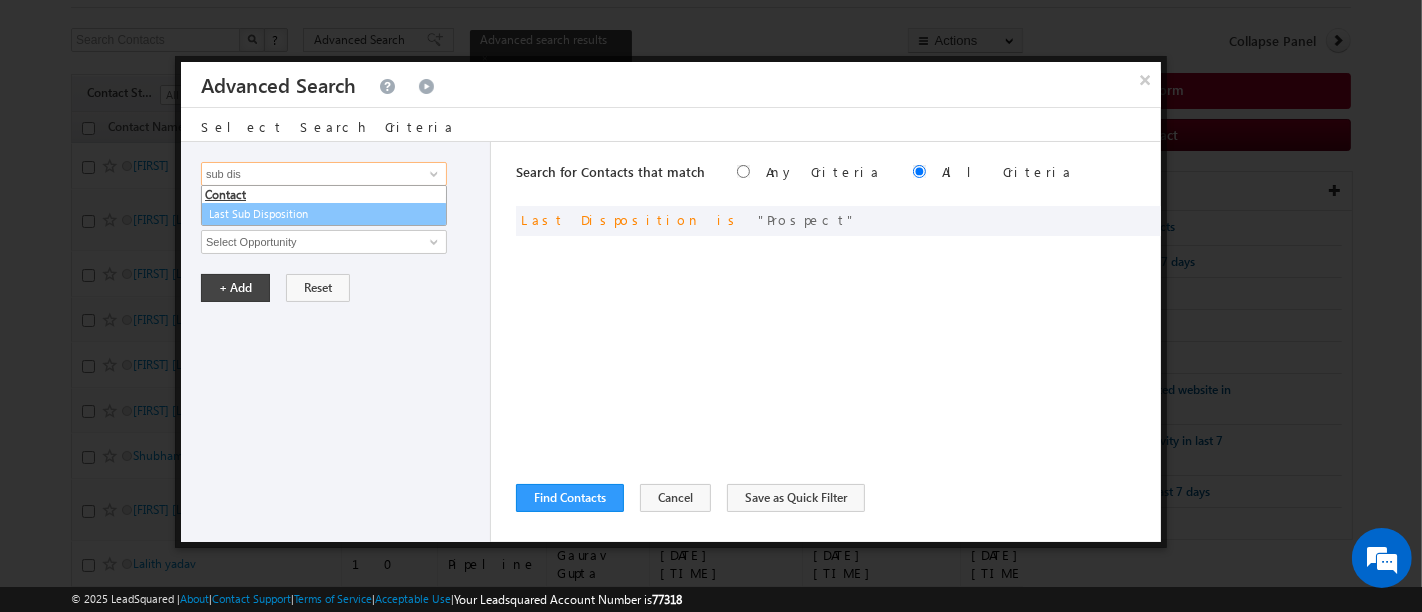 click on "Last Sub Disposition" at bounding box center (324, 214) 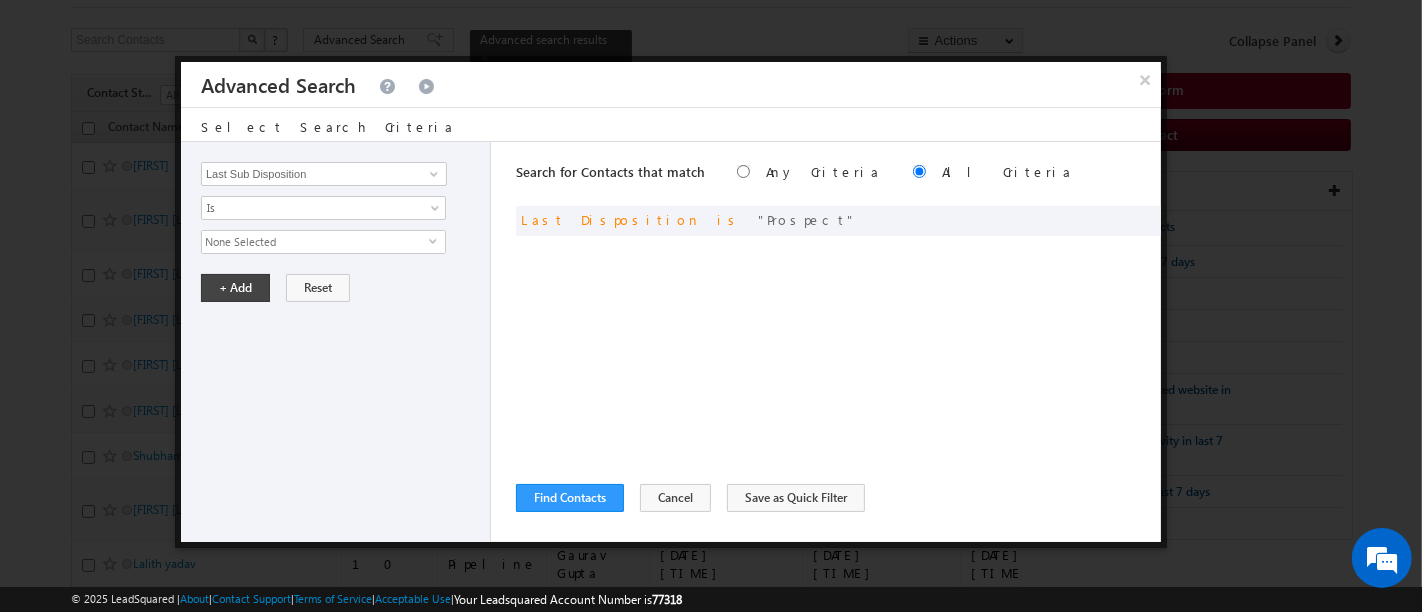 click on "None Selected" at bounding box center [315, 242] 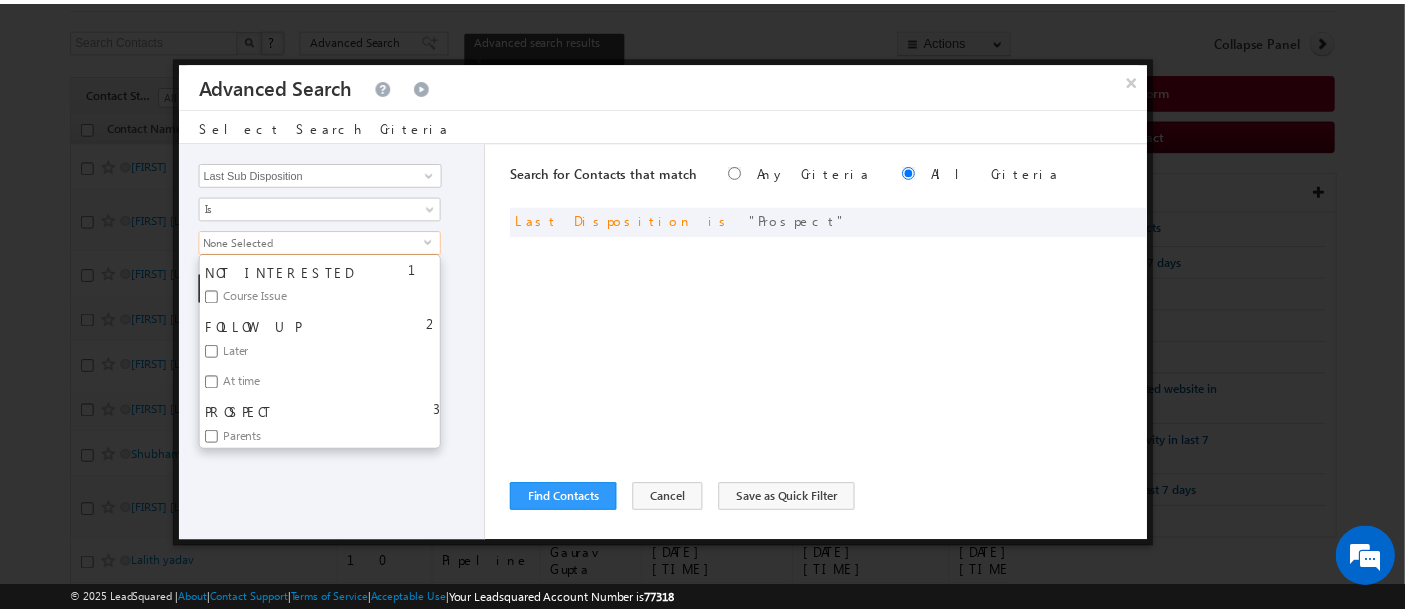 scroll, scrollTop: 777, scrollLeft: 0, axis: vertical 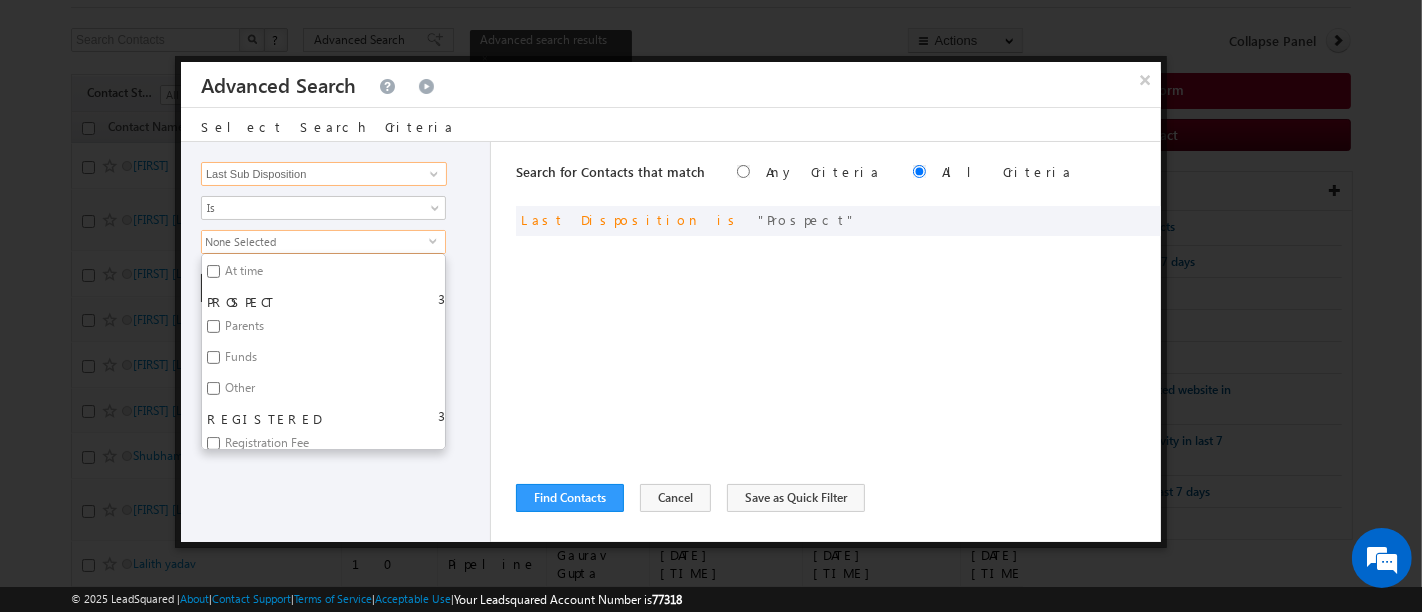 click on "Last Sub Disposition" at bounding box center (324, 174) 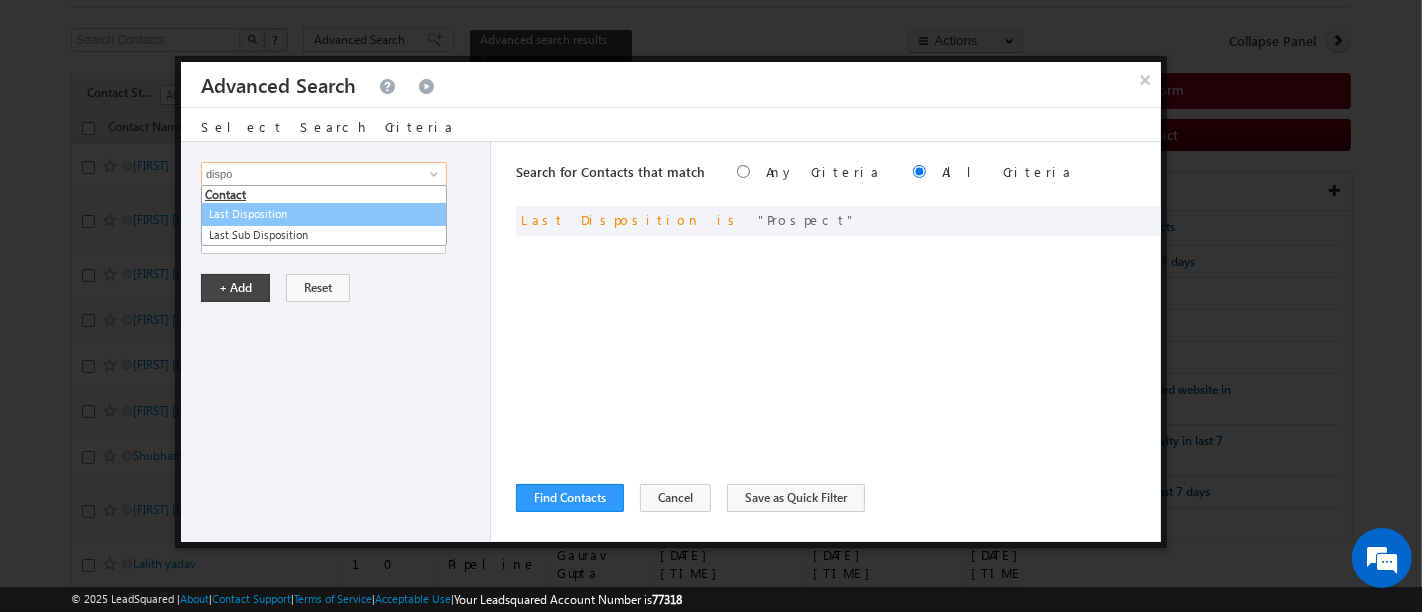 click on "Last Disposition" at bounding box center [324, 214] 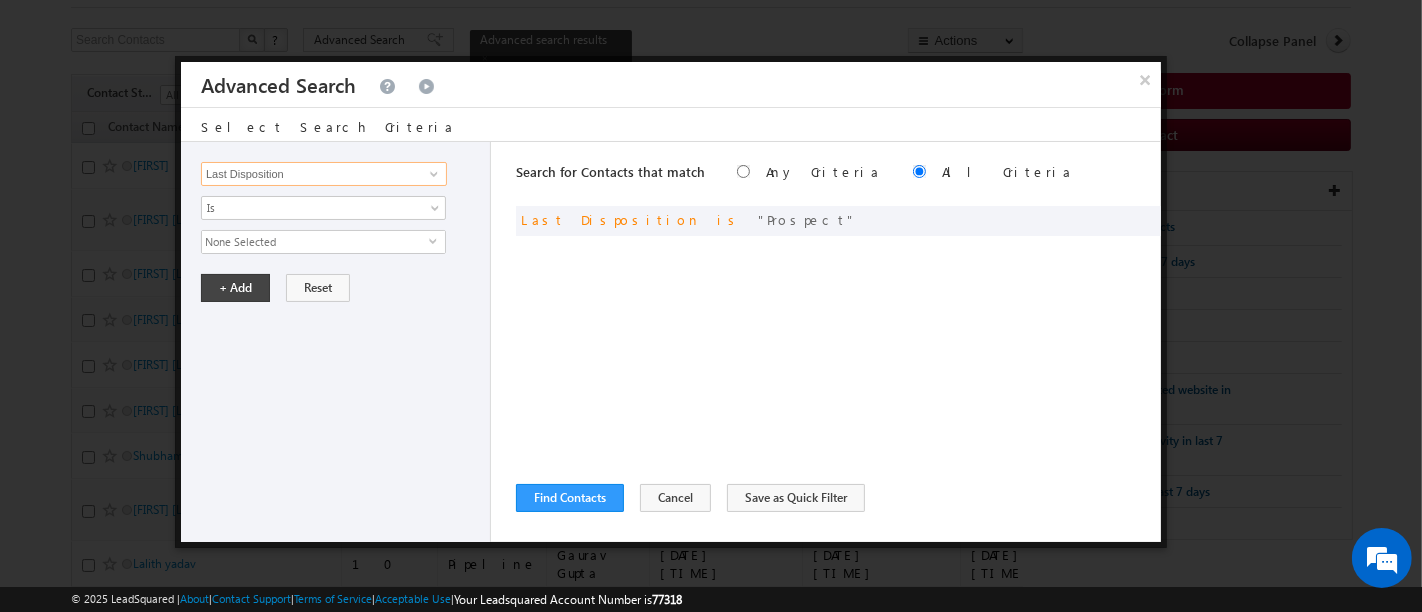 type on "Last Disposition" 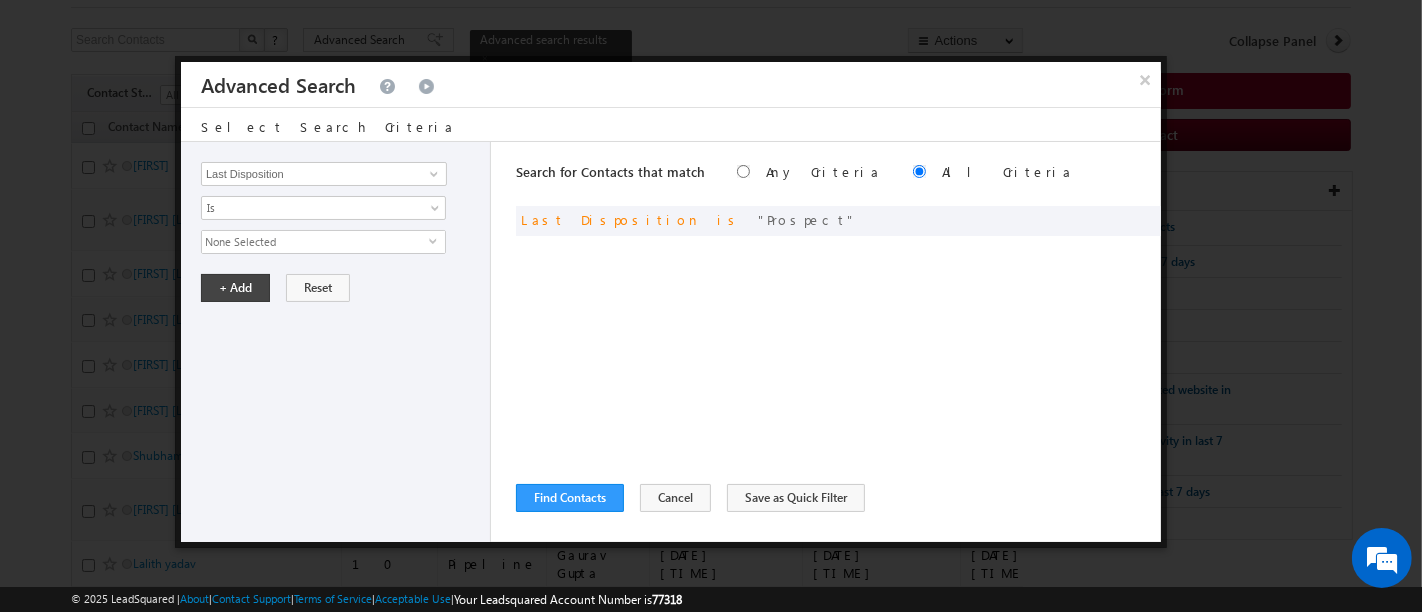 click on "None Selected" at bounding box center (315, 242) 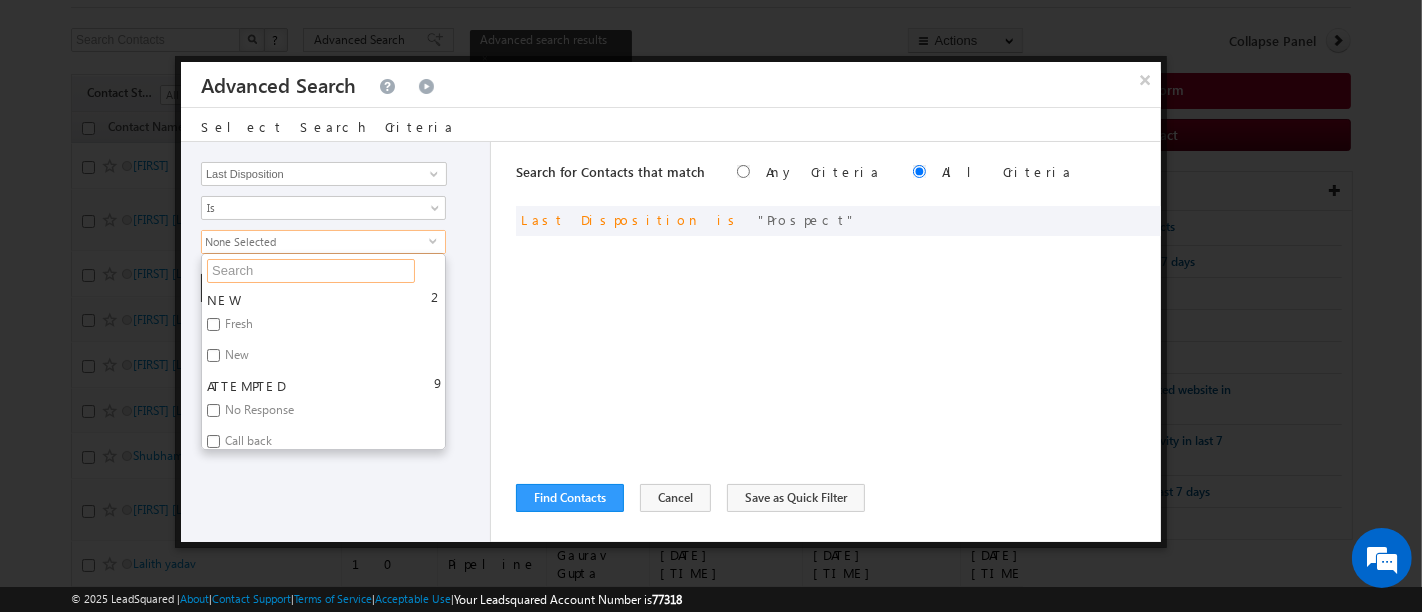 click at bounding box center [311, 271] 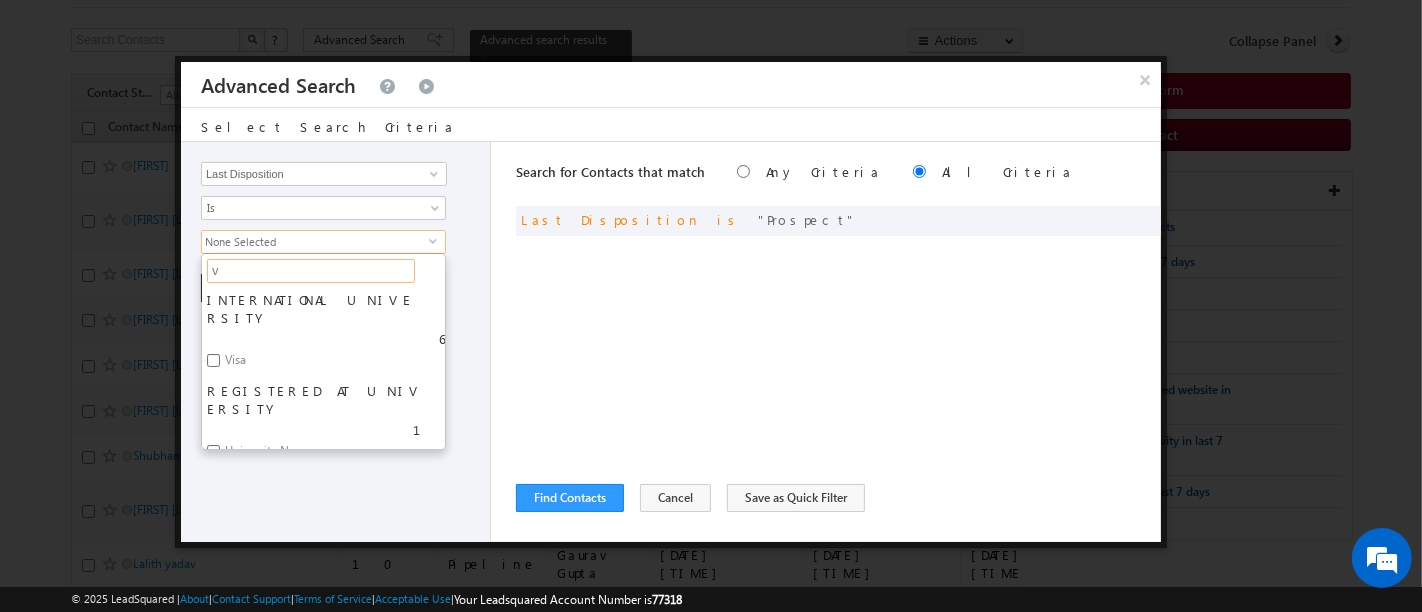 type on "vc" 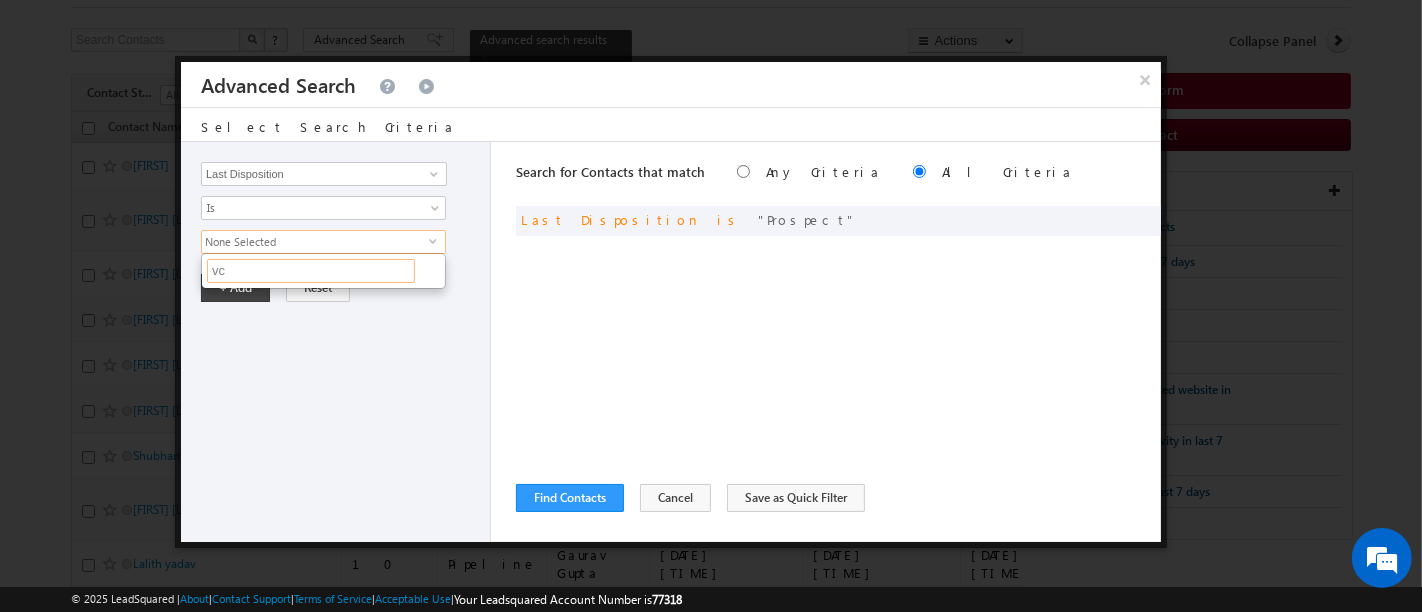 click on "vc" at bounding box center [311, 271] 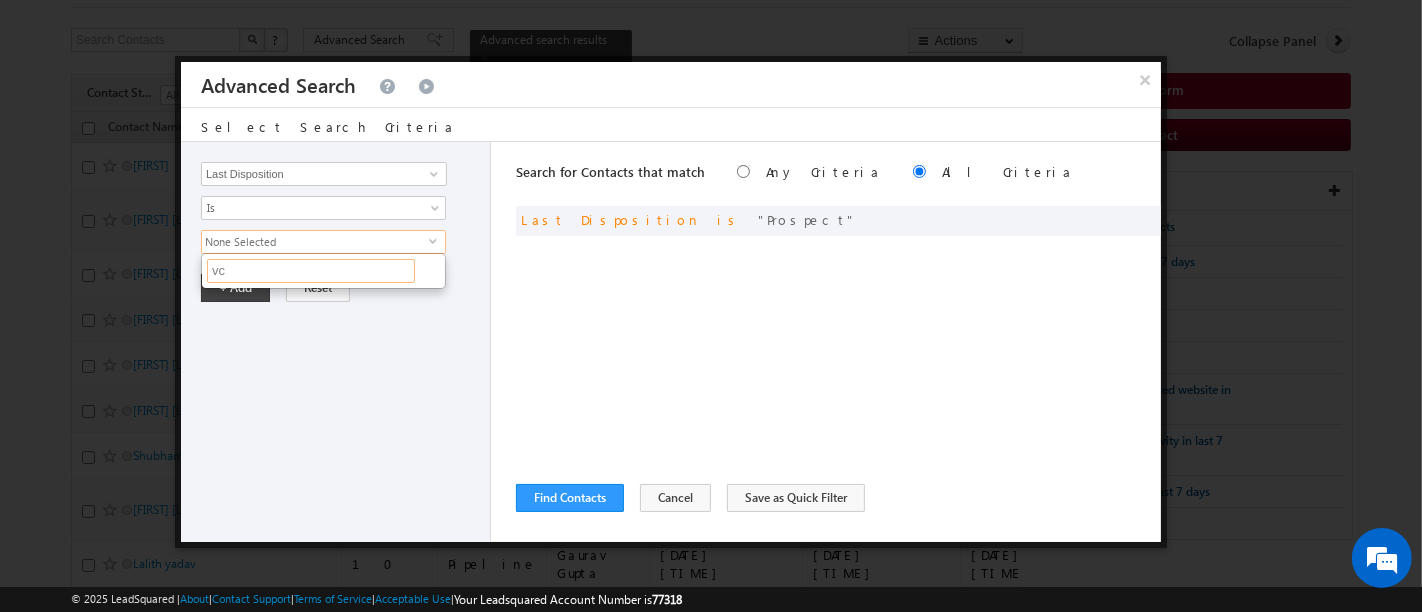 type 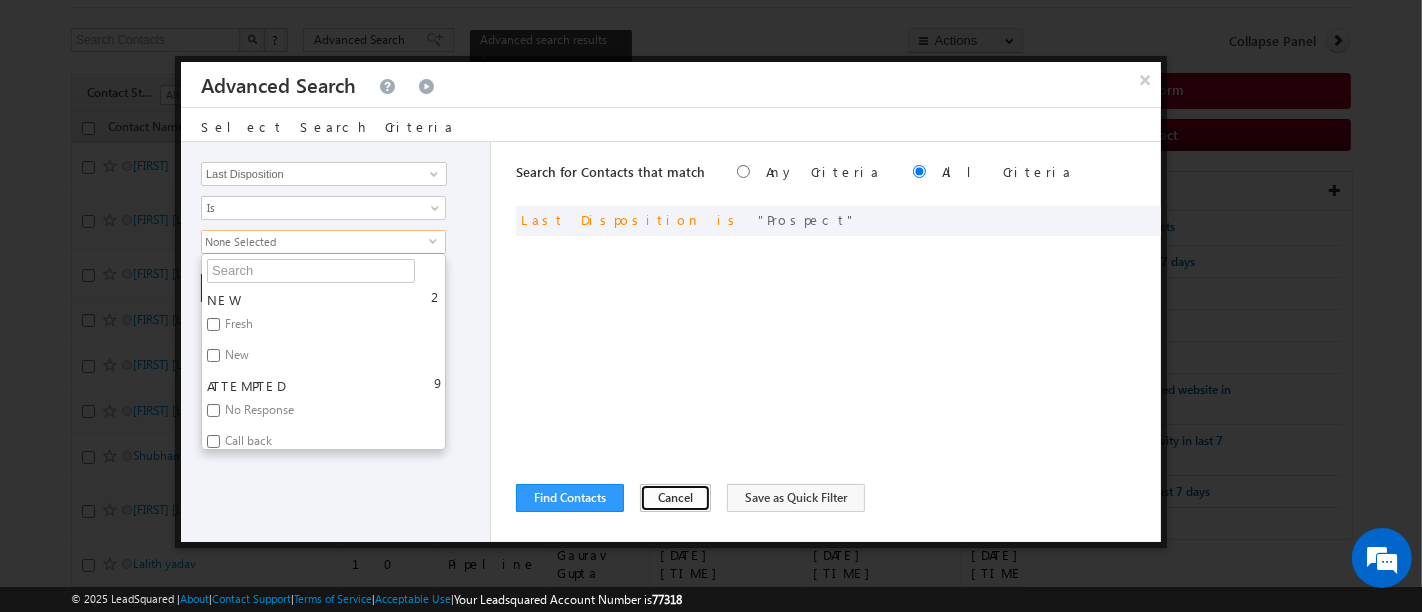 click on "Cancel" at bounding box center [675, 498] 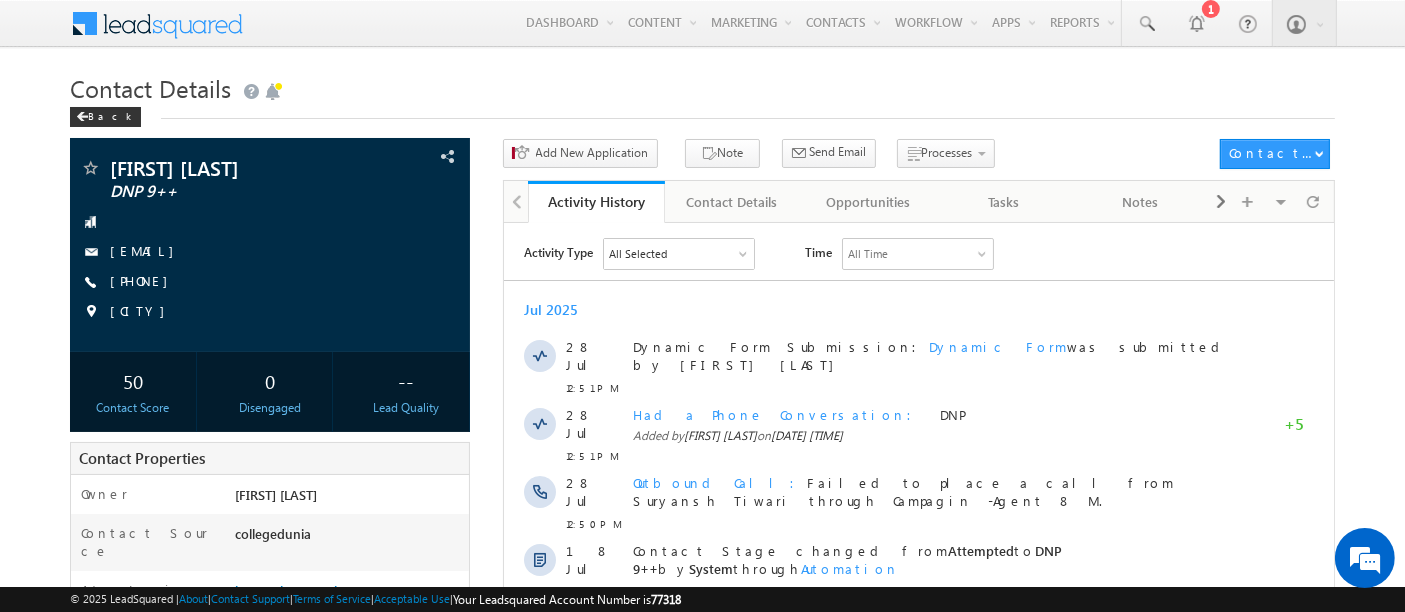 scroll, scrollTop: 0, scrollLeft: 0, axis: both 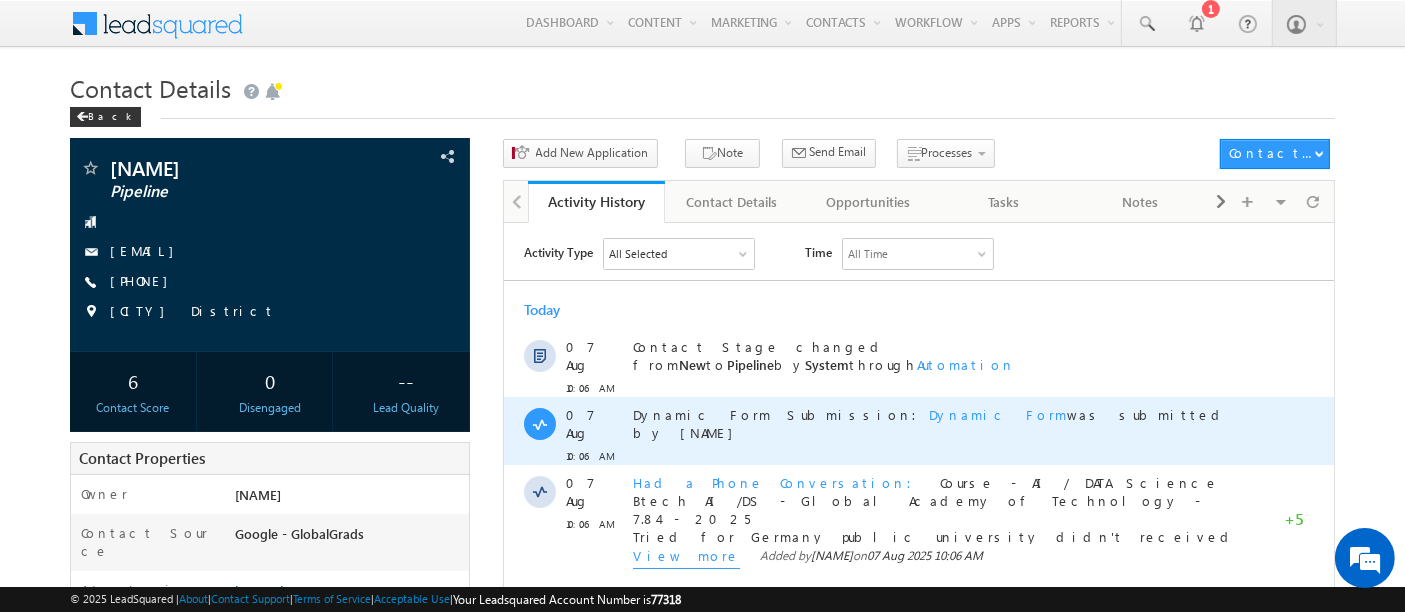 click on "Dynamic Form" at bounding box center (997, 413) 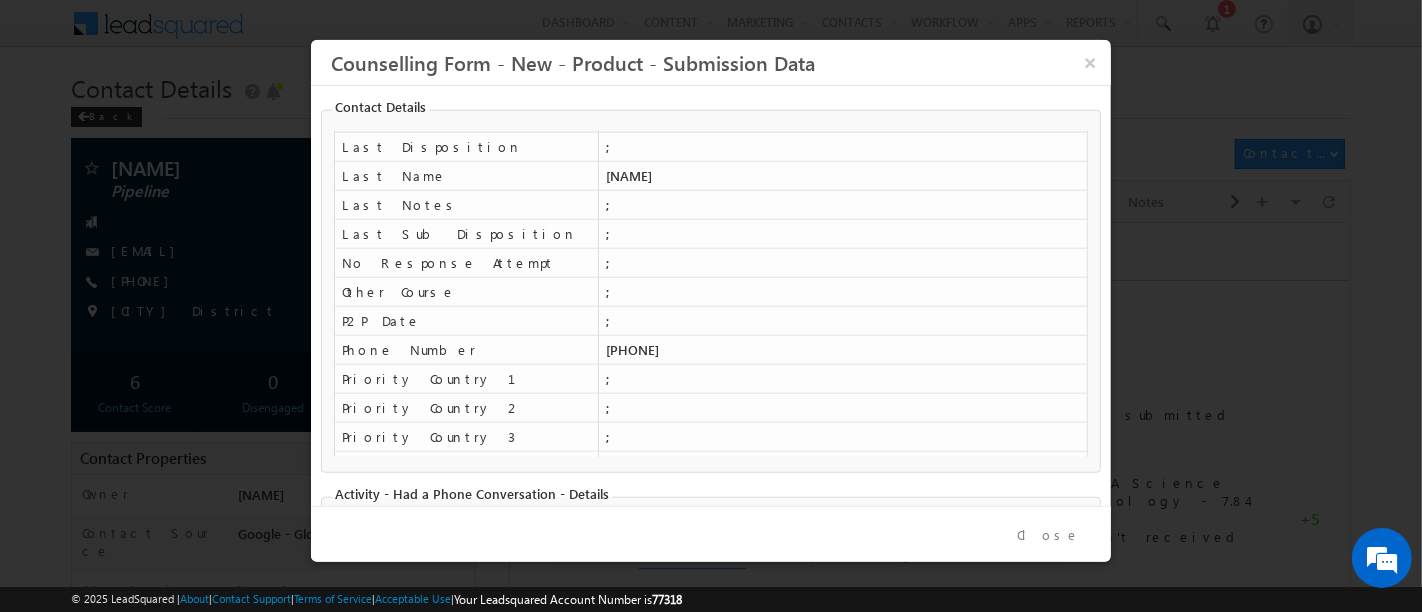 scroll, scrollTop: 410, scrollLeft: 0, axis: vertical 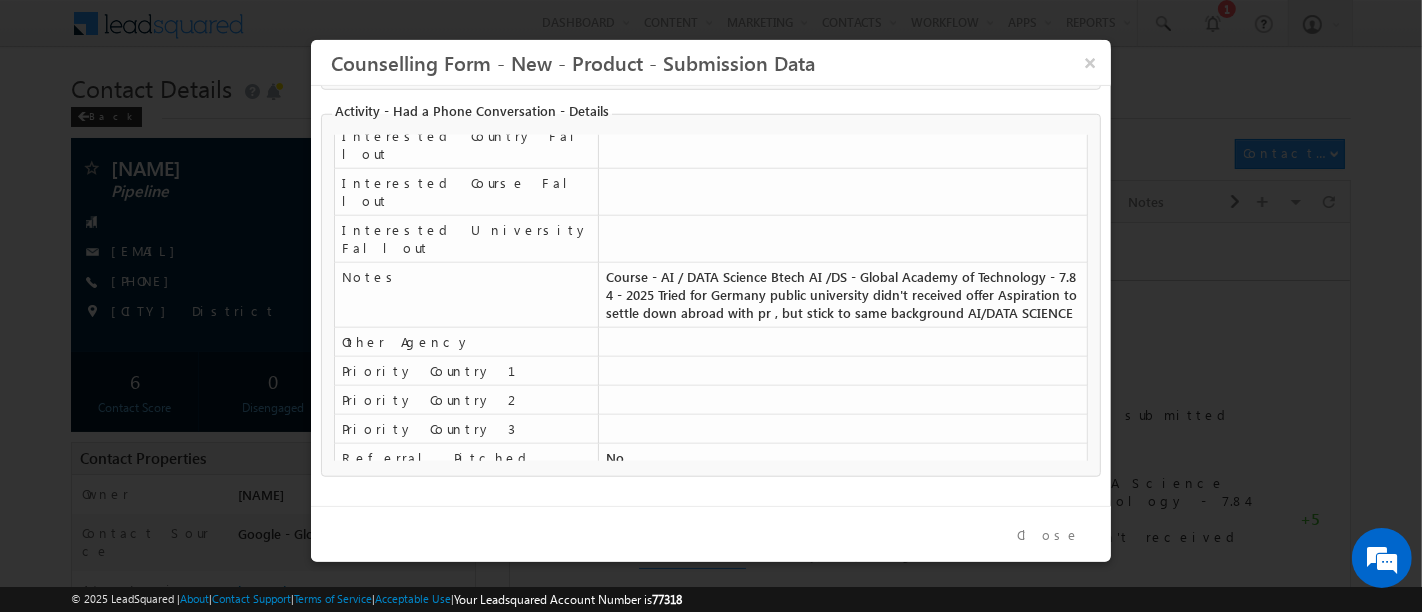 click on "Close" at bounding box center [1049, 535] 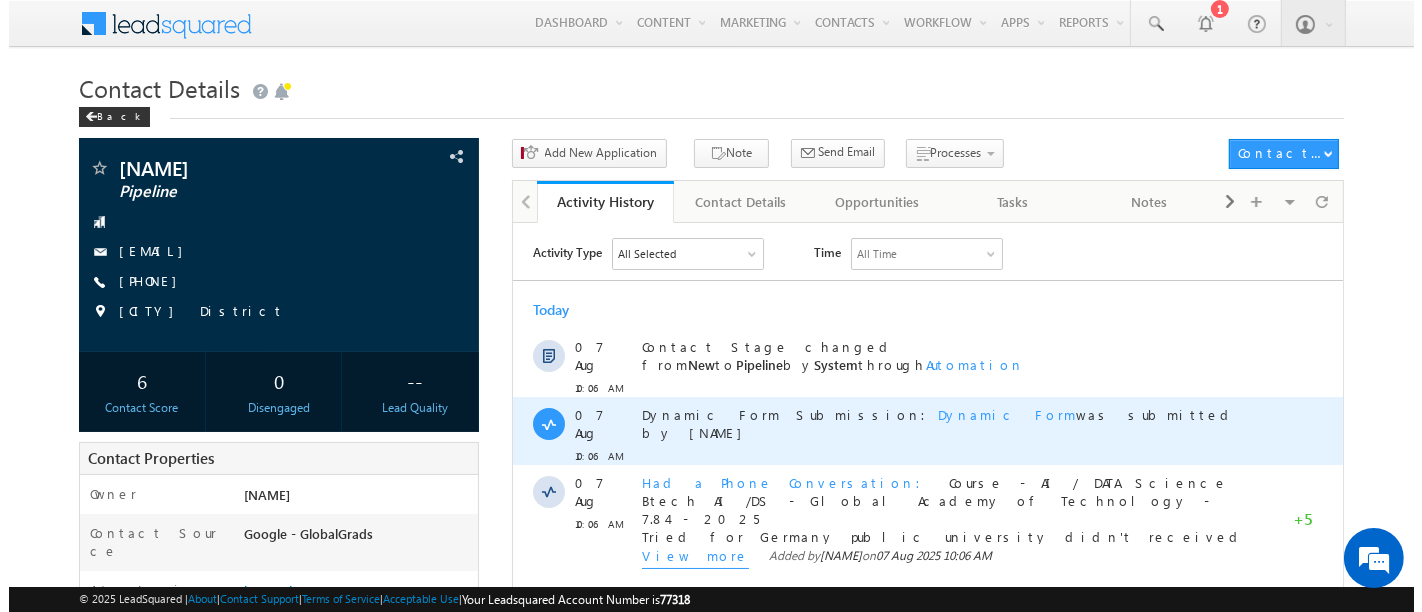 drag, startPoint x: 848, startPoint y: 405, endPoint x: 1428, endPoint y: 606, distance: 613.8412 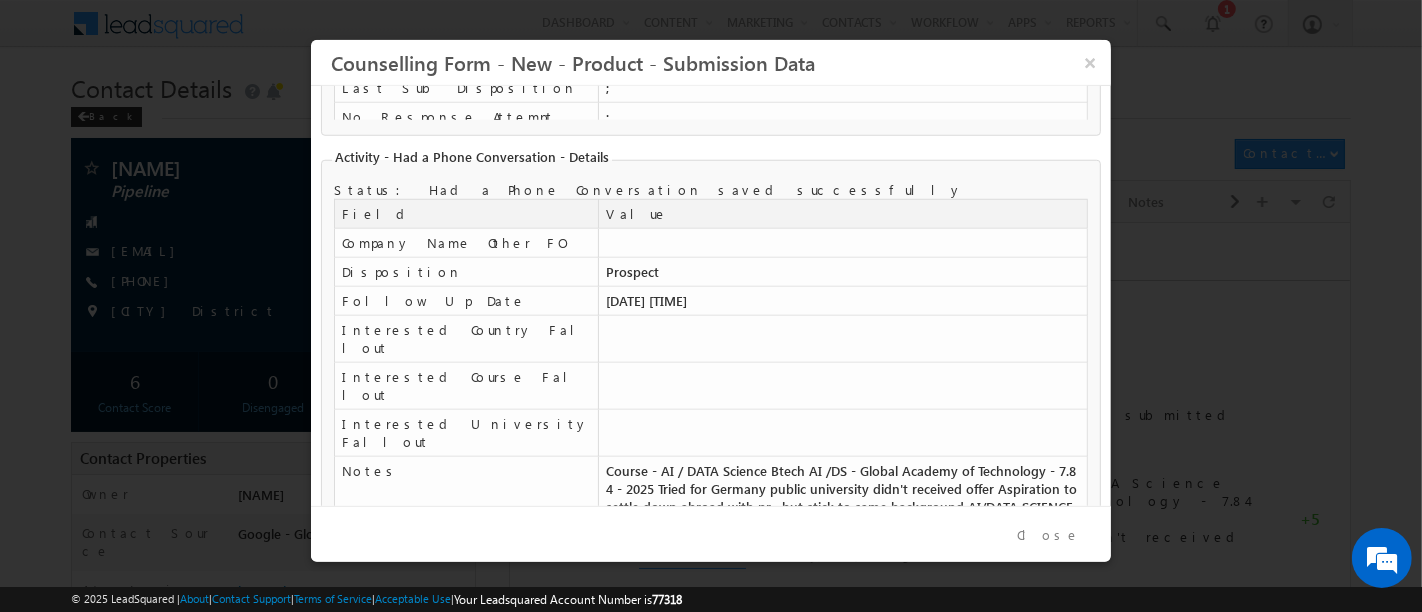 scroll, scrollTop: 383, scrollLeft: 0, axis: vertical 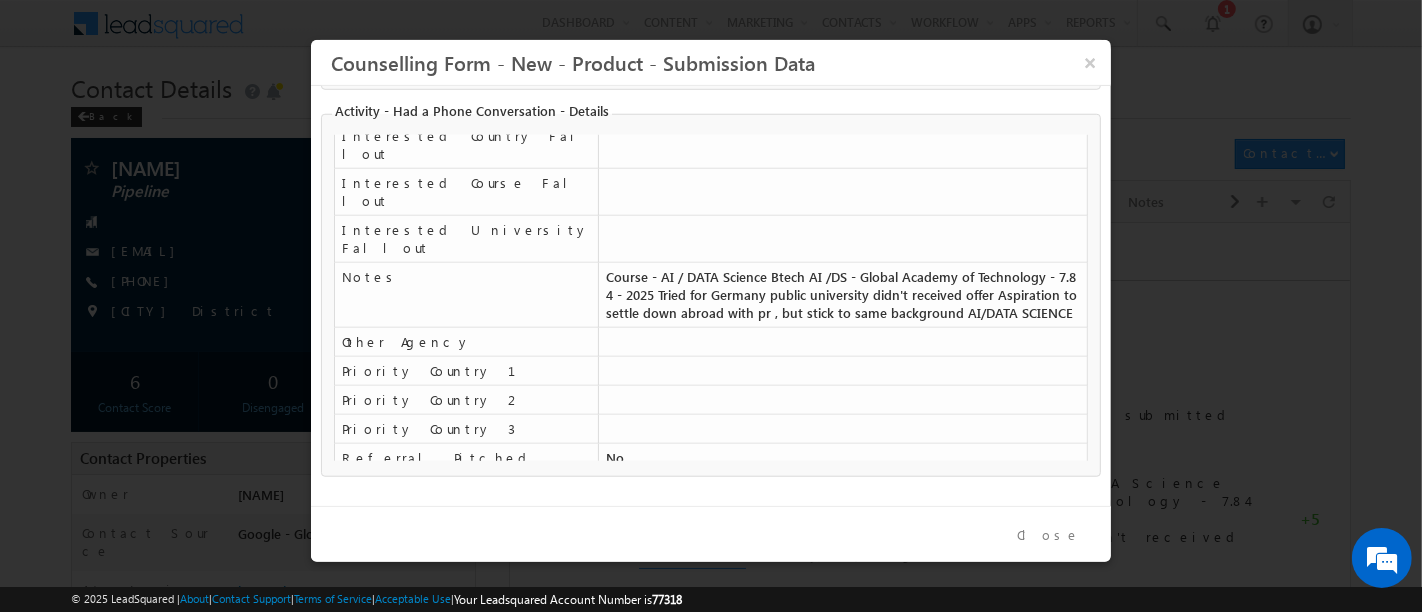 click on "Close" at bounding box center (1049, 535) 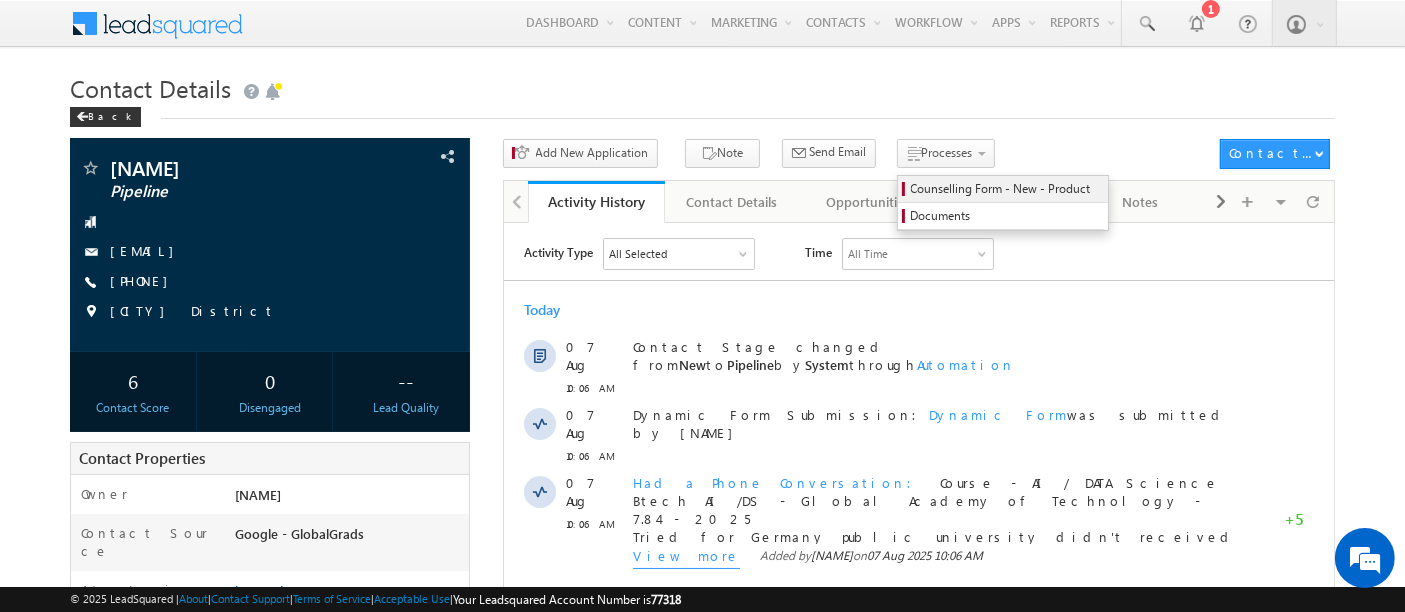click on "Counselling Form - New - Product" at bounding box center (1006, 189) 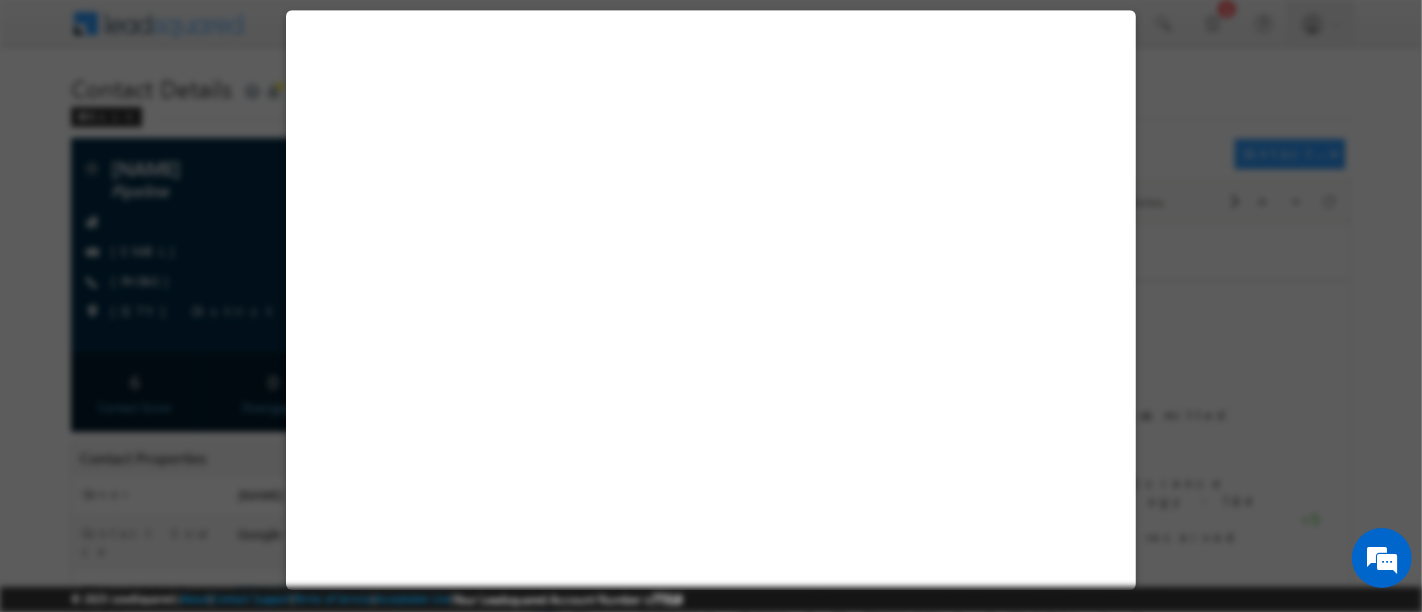 select on "Pipeline" 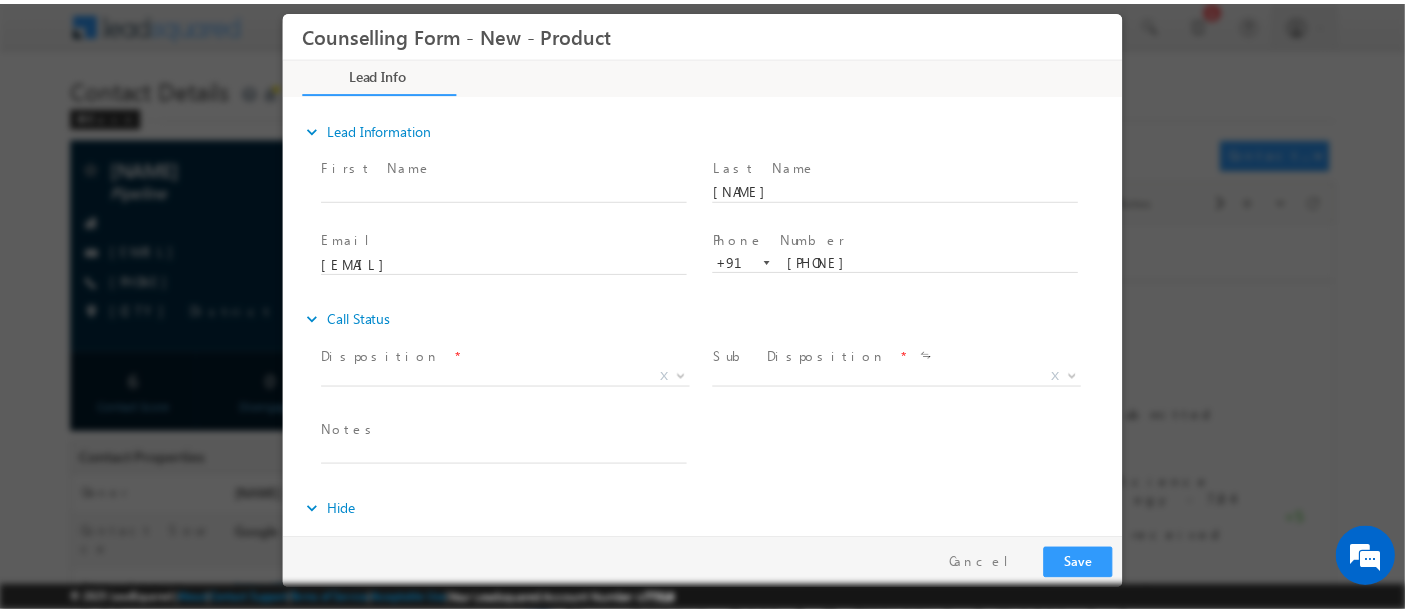 scroll, scrollTop: 0, scrollLeft: 0, axis: both 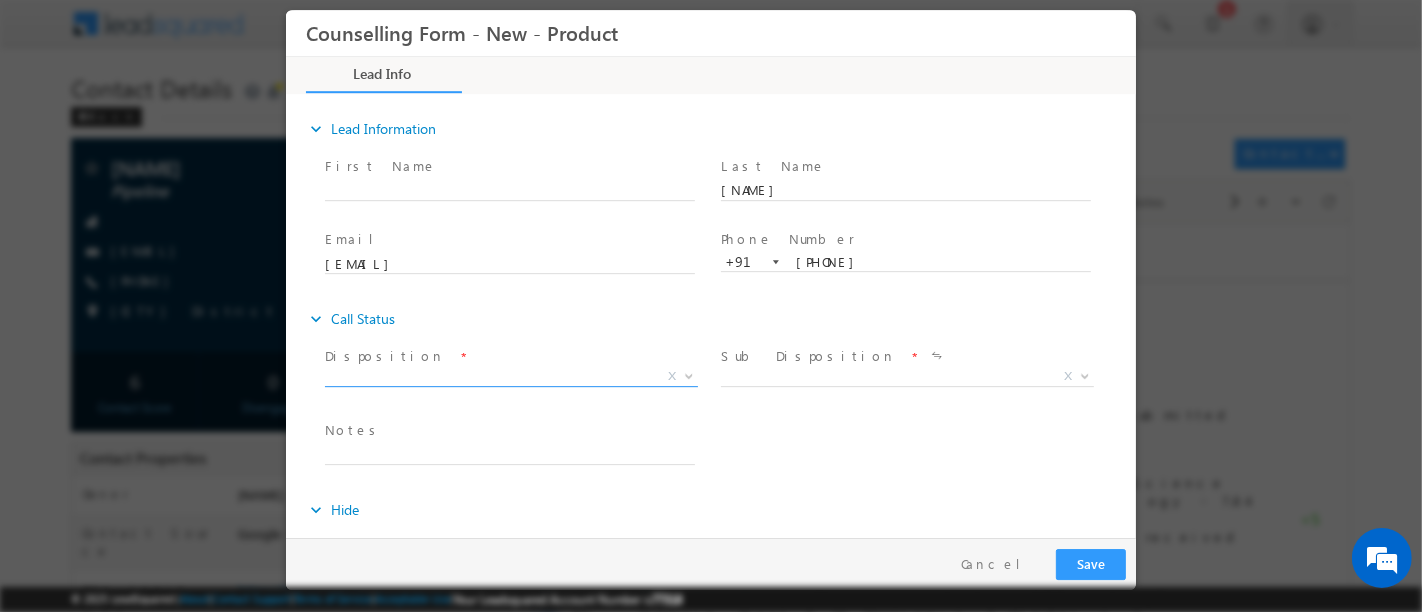 click on "X" at bounding box center (510, 377) 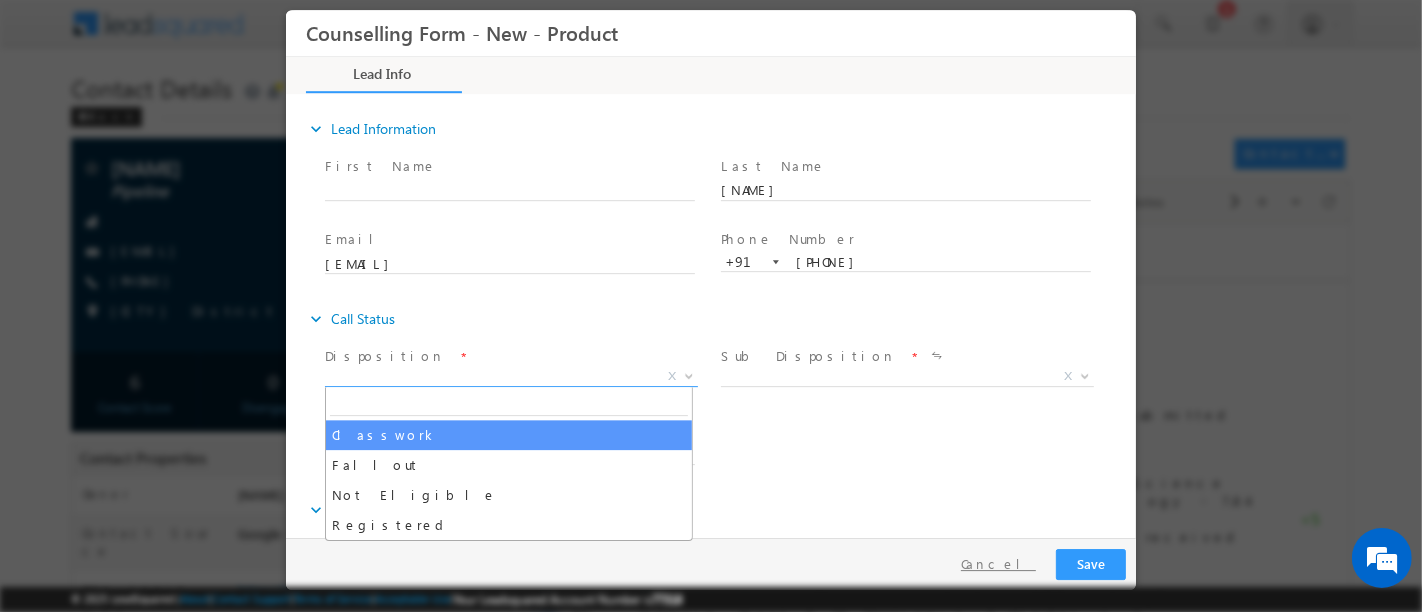 click on "Cancel" at bounding box center [997, 564] 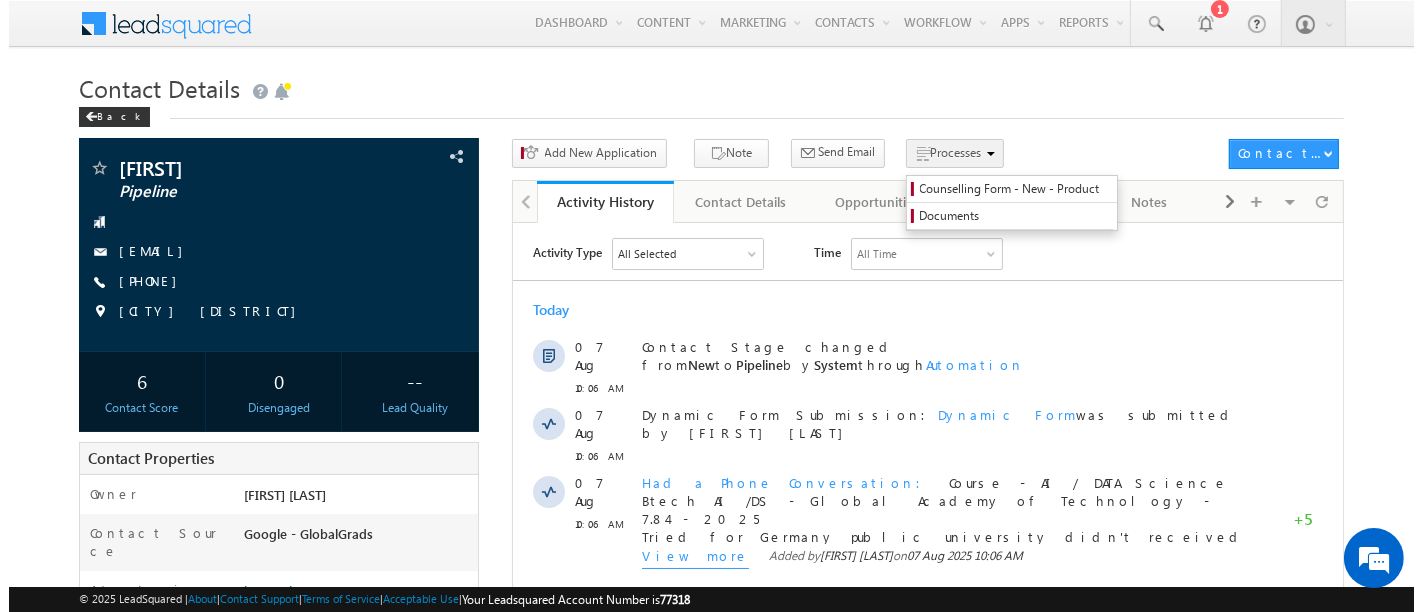 scroll, scrollTop: 0, scrollLeft: 0, axis: both 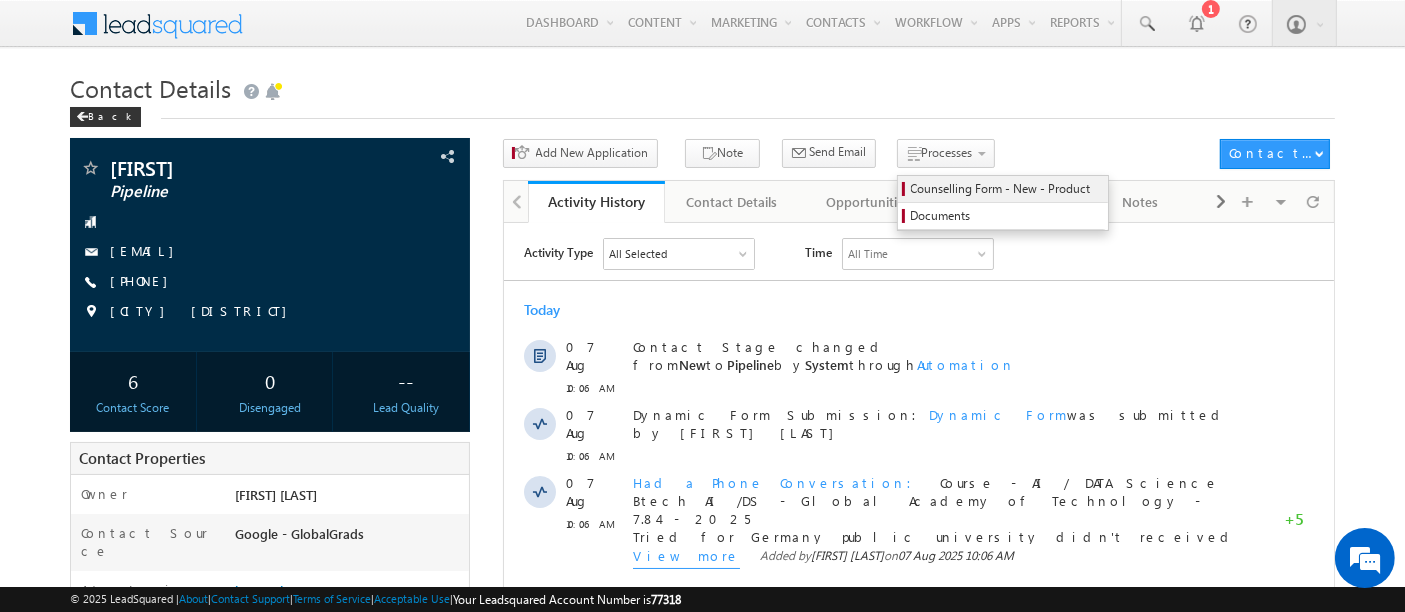 click on "Counselling Form - New - Product" at bounding box center (1006, 189) 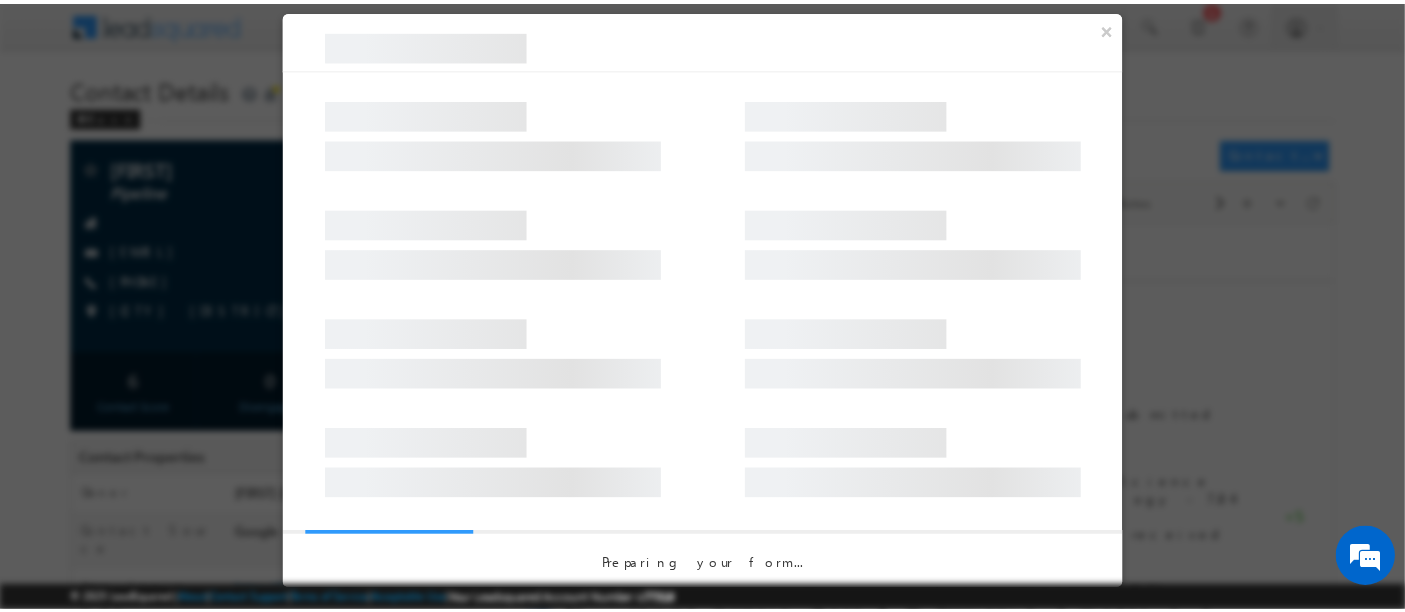 scroll, scrollTop: 0, scrollLeft: 0, axis: both 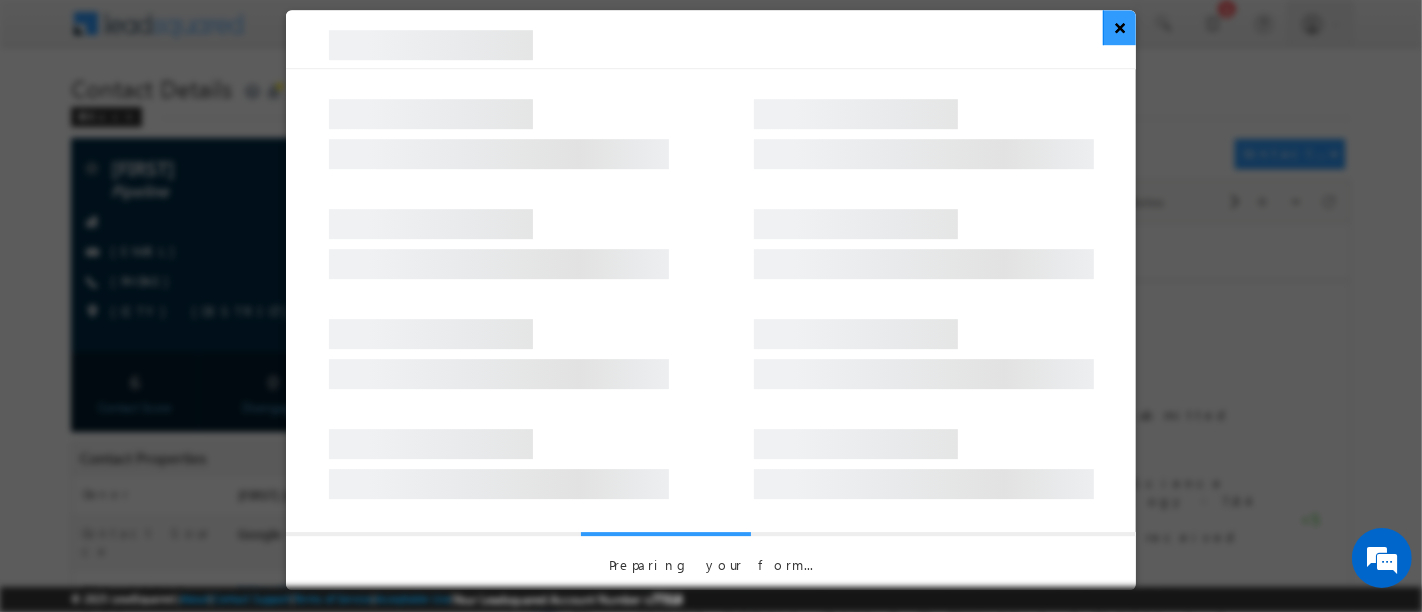 click on "×" at bounding box center (1119, 27) 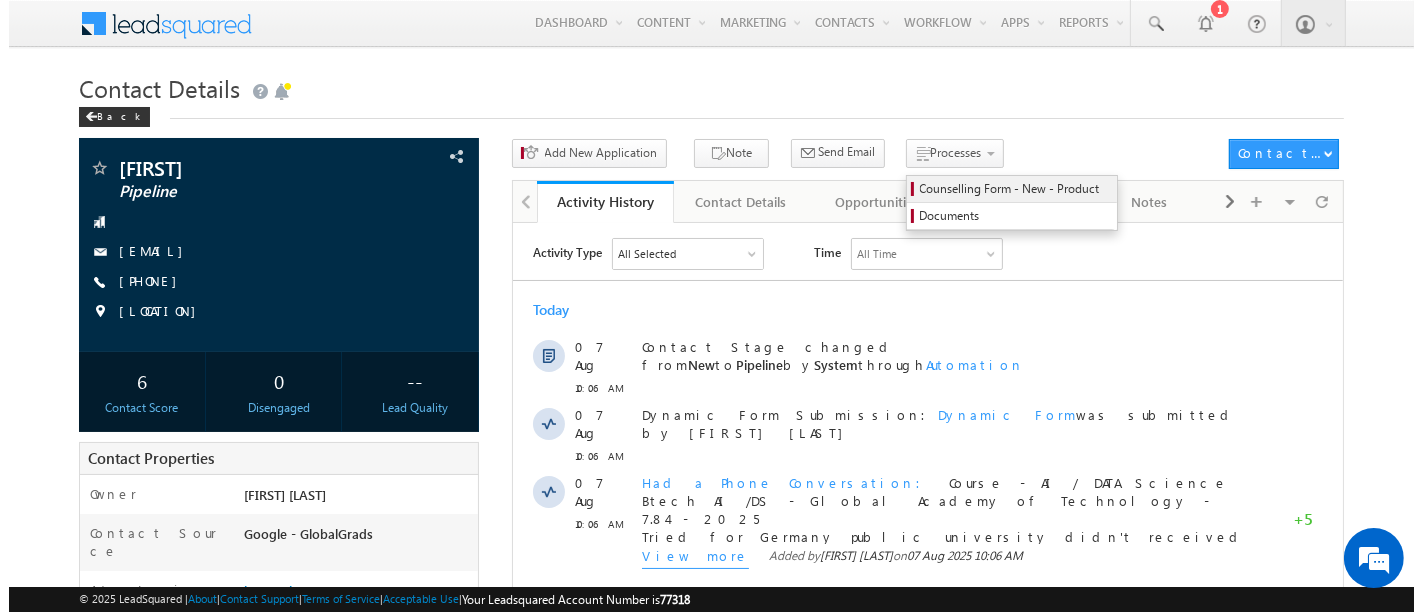 scroll, scrollTop: 0, scrollLeft: 0, axis: both 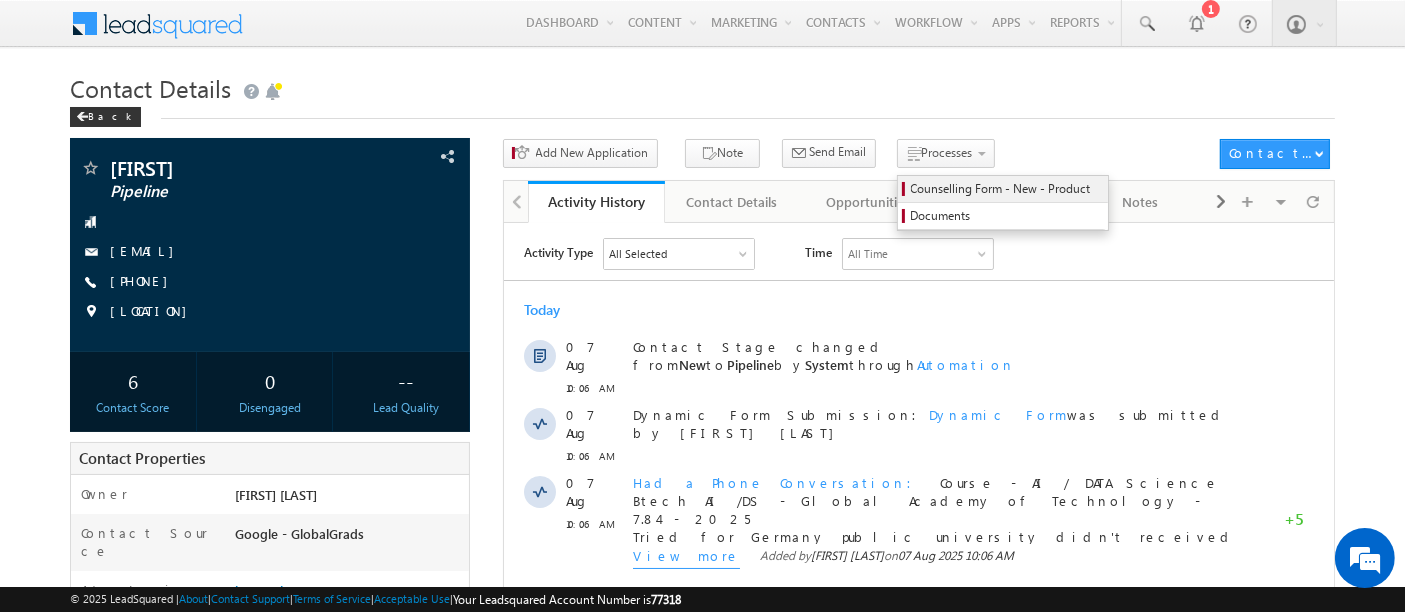 click on "Counselling Form - New - Product" at bounding box center [1006, 189] 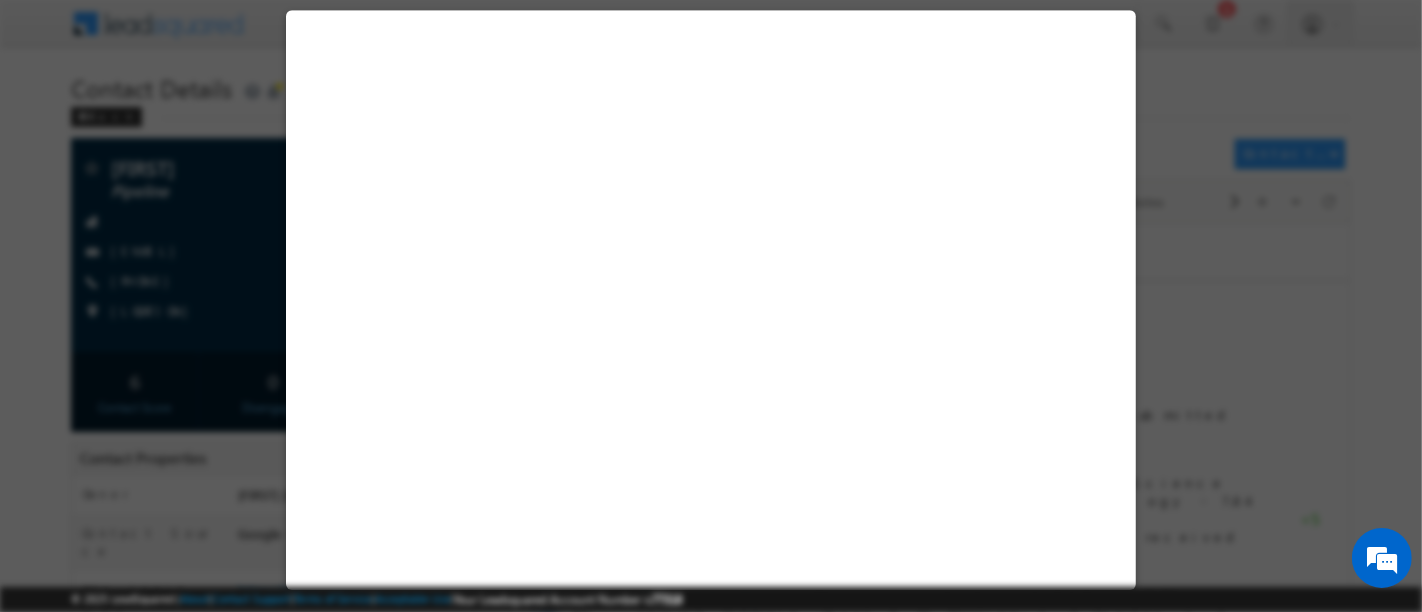 select on "Pipeline" 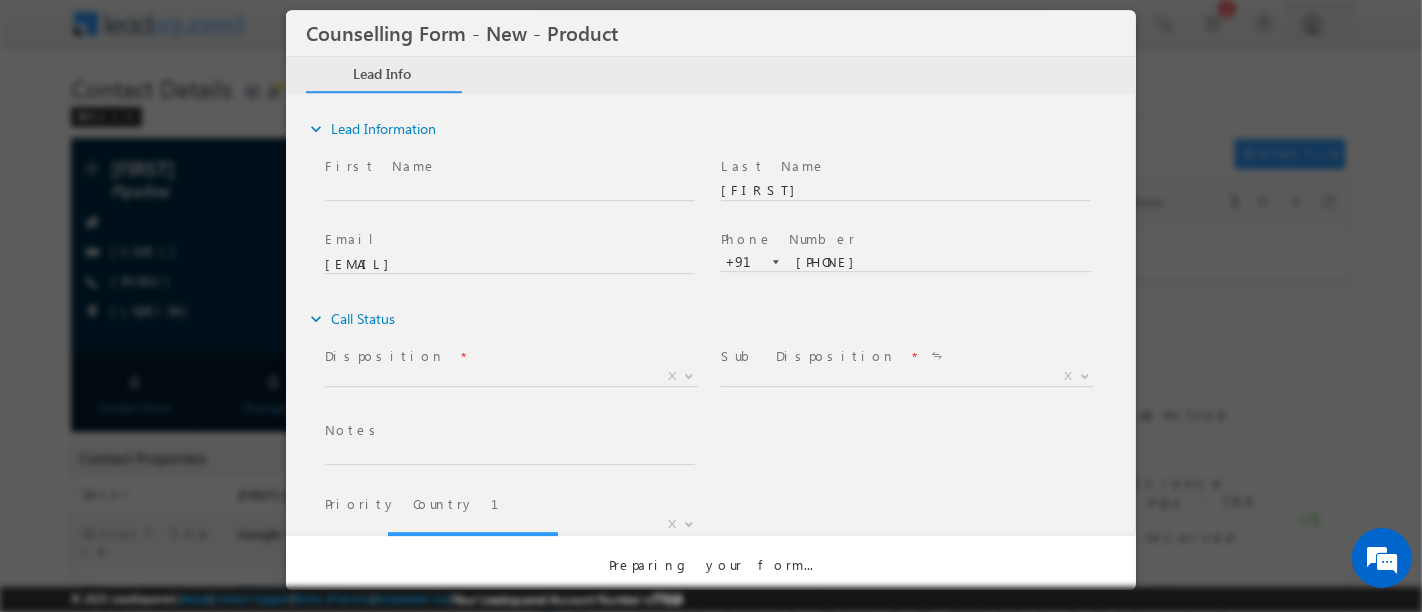 scroll, scrollTop: 0, scrollLeft: 0, axis: both 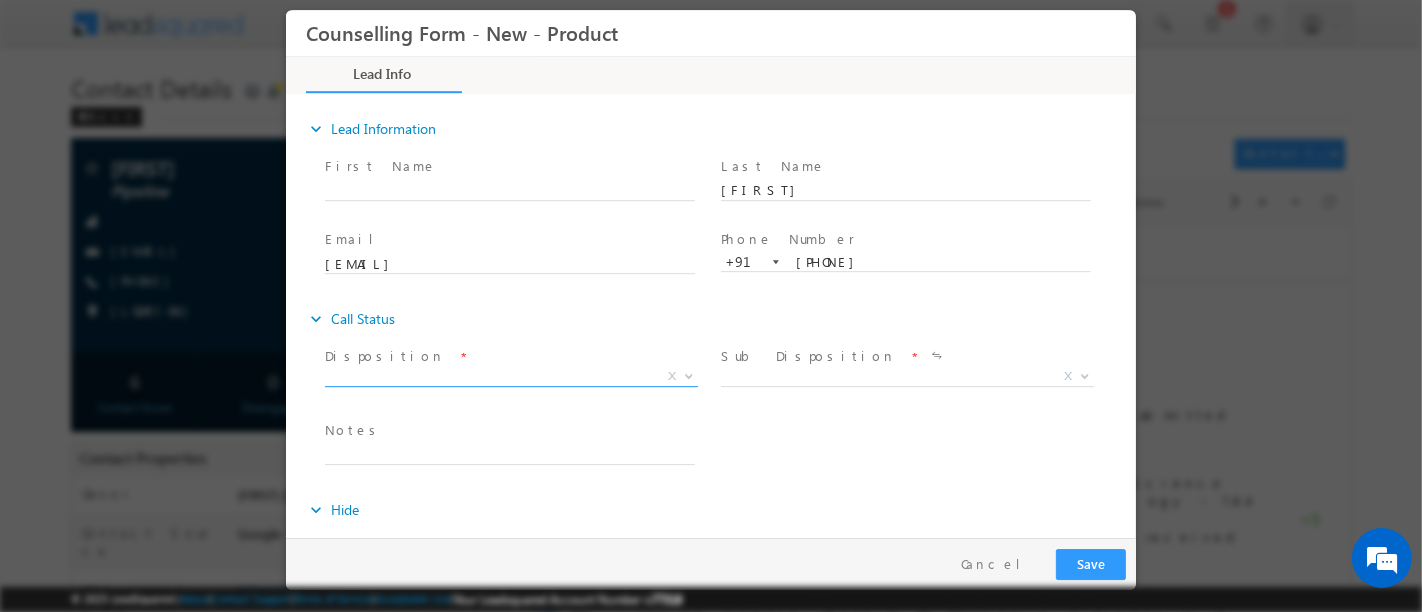 click on "X" at bounding box center [510, 377] 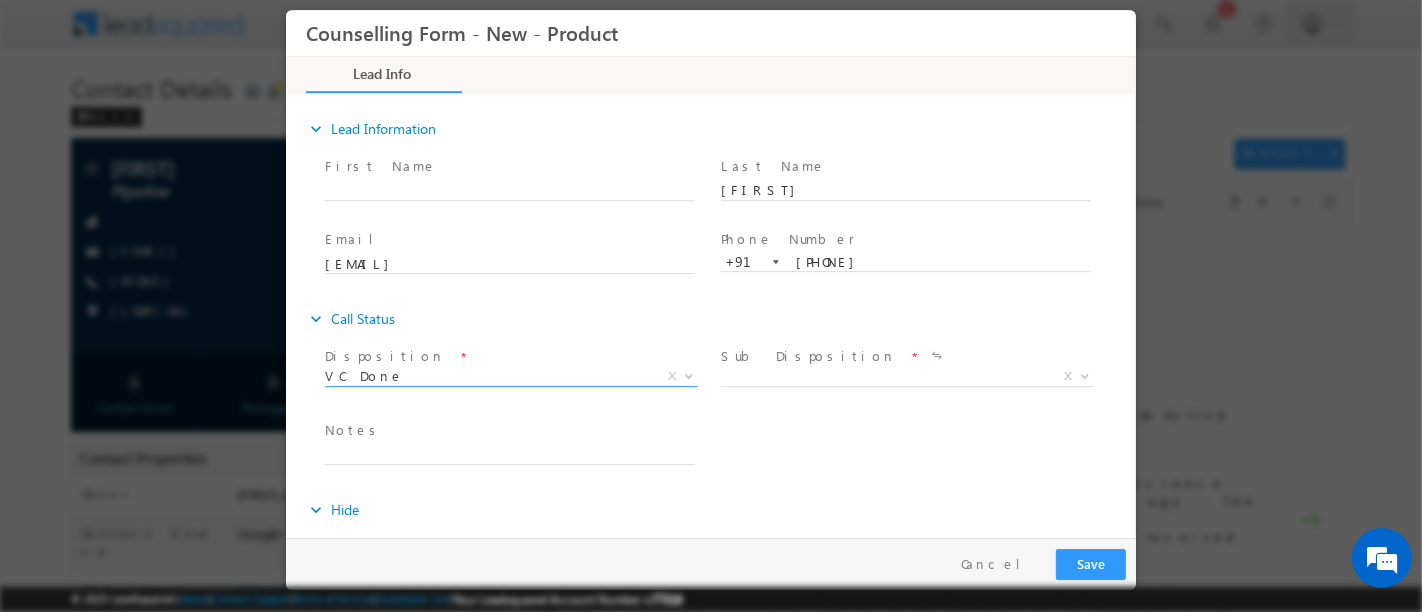 select on "VC Done" 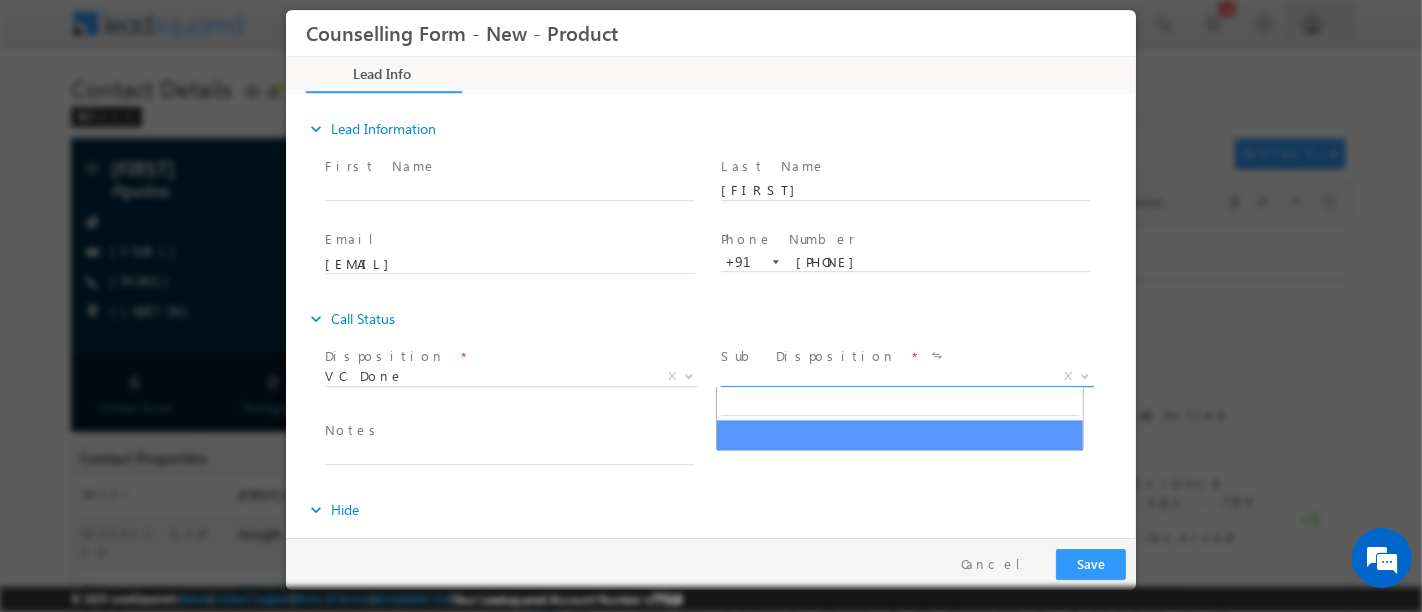 click on "X" at bounding box center (906, 377) 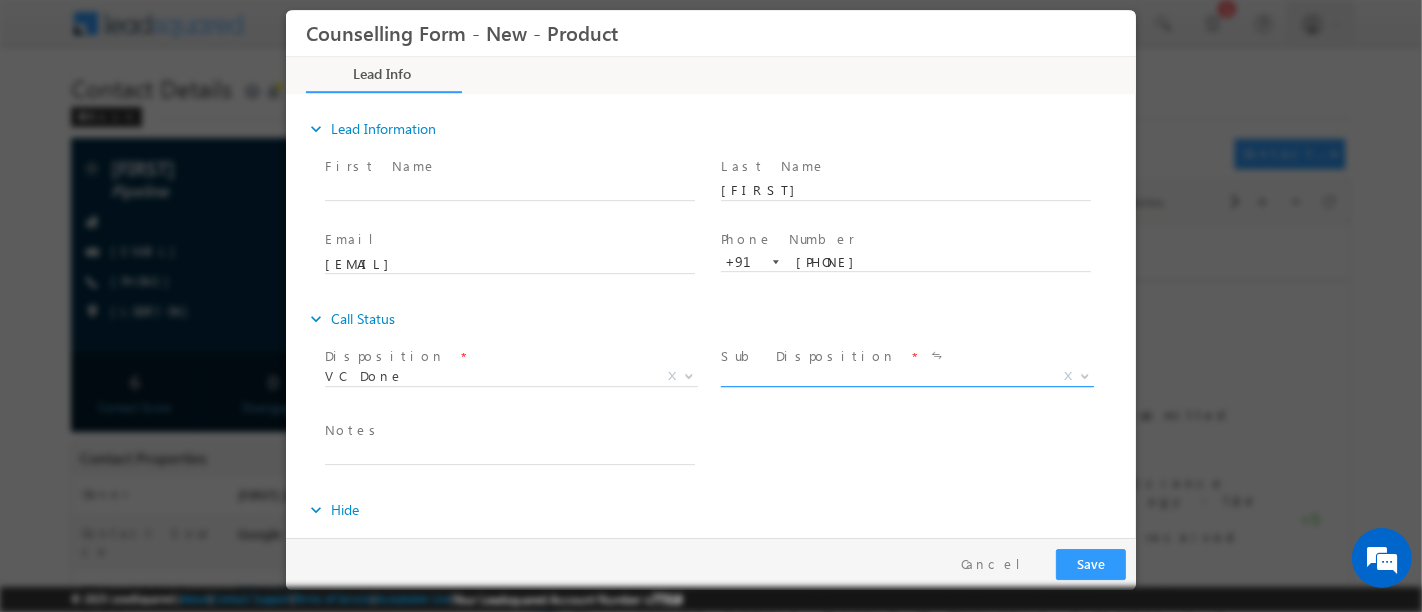 click on "X" at bounding box center [906, 377] 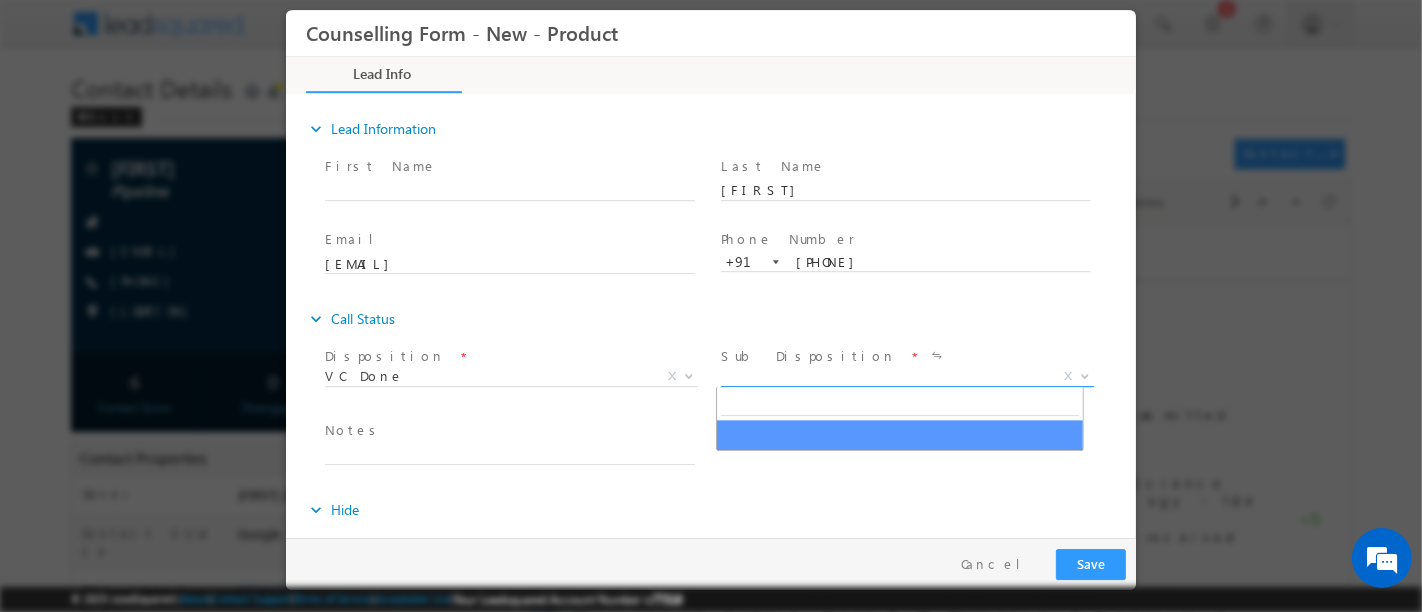scroll, scrollTop: 0, scrollLeft: 0, axis: both 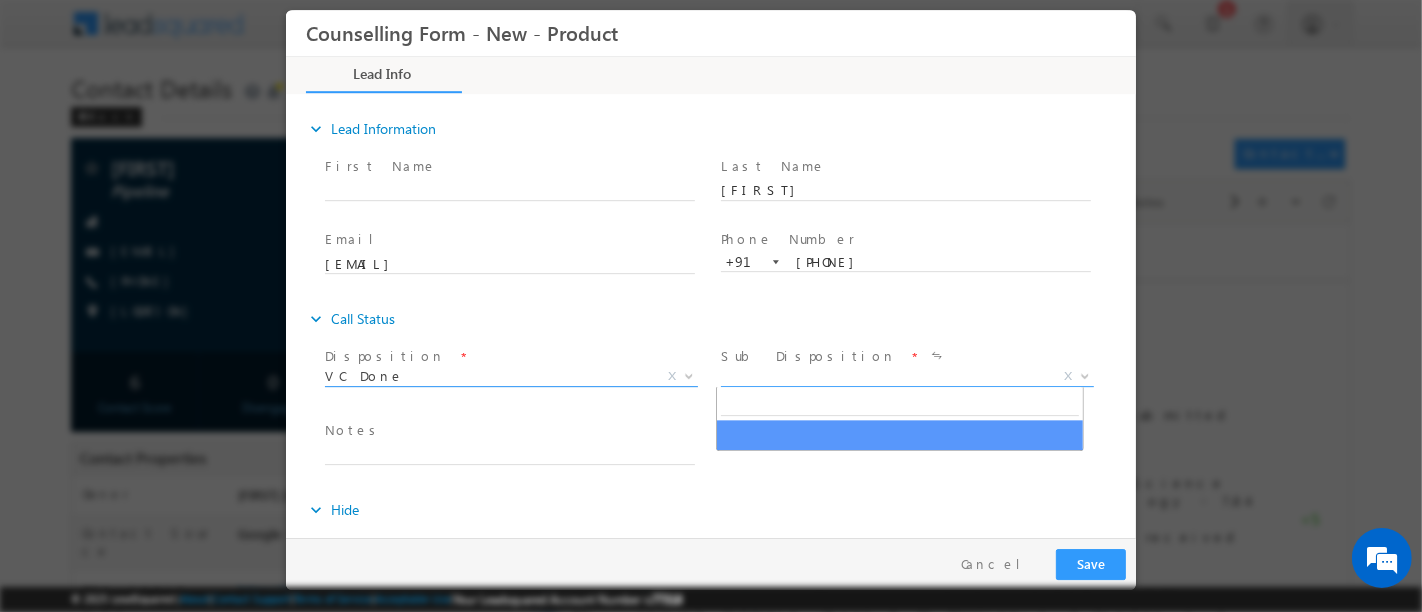 click on "VC Done" at bounding box center [486, 376] 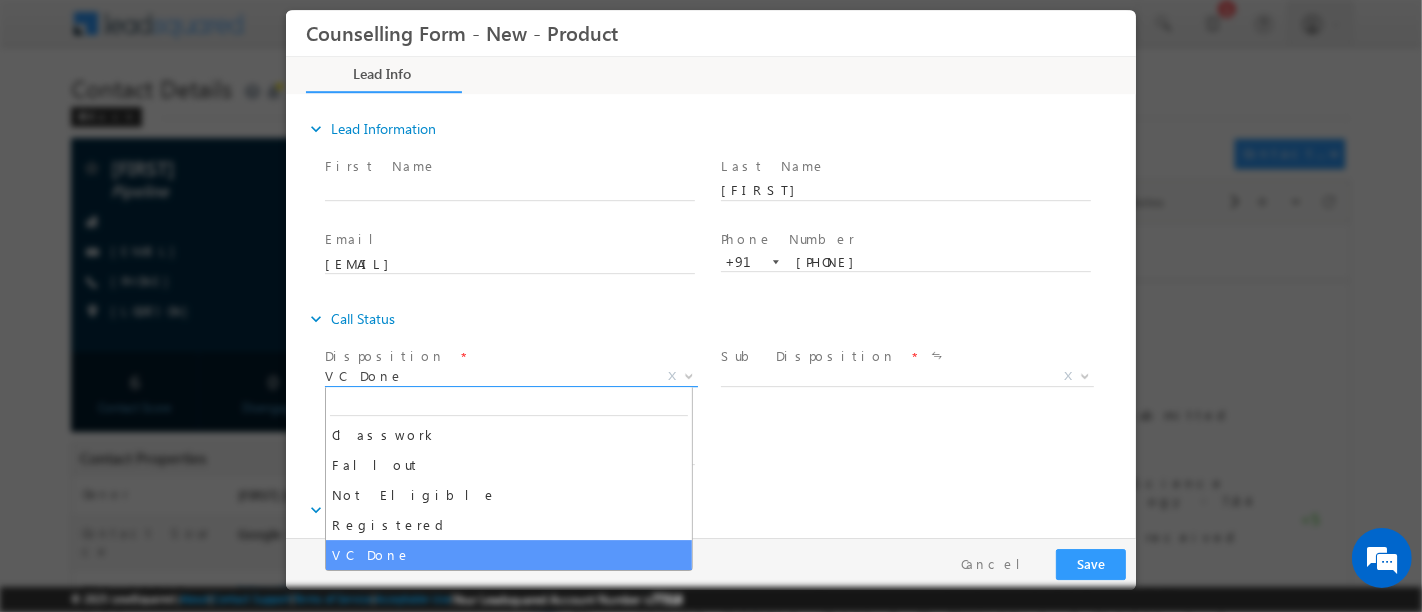 click on "VC Done" at bounding box center [486, 376] 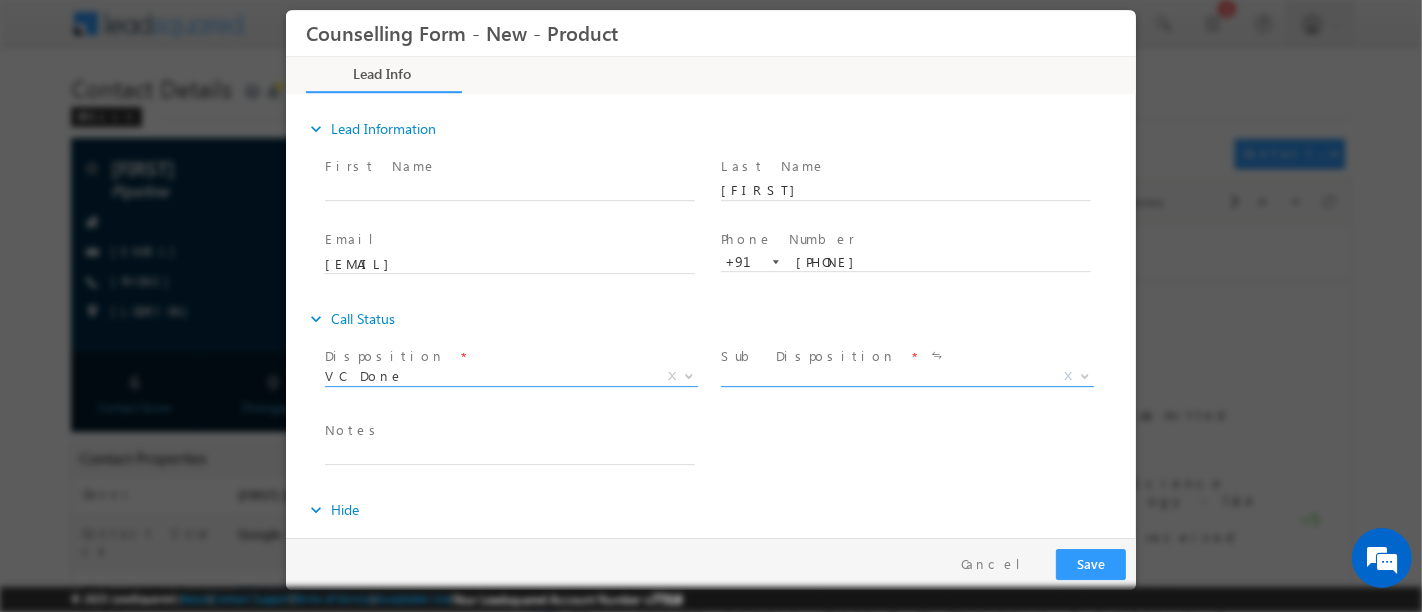 click on "X" at bounding box center [906, 377] 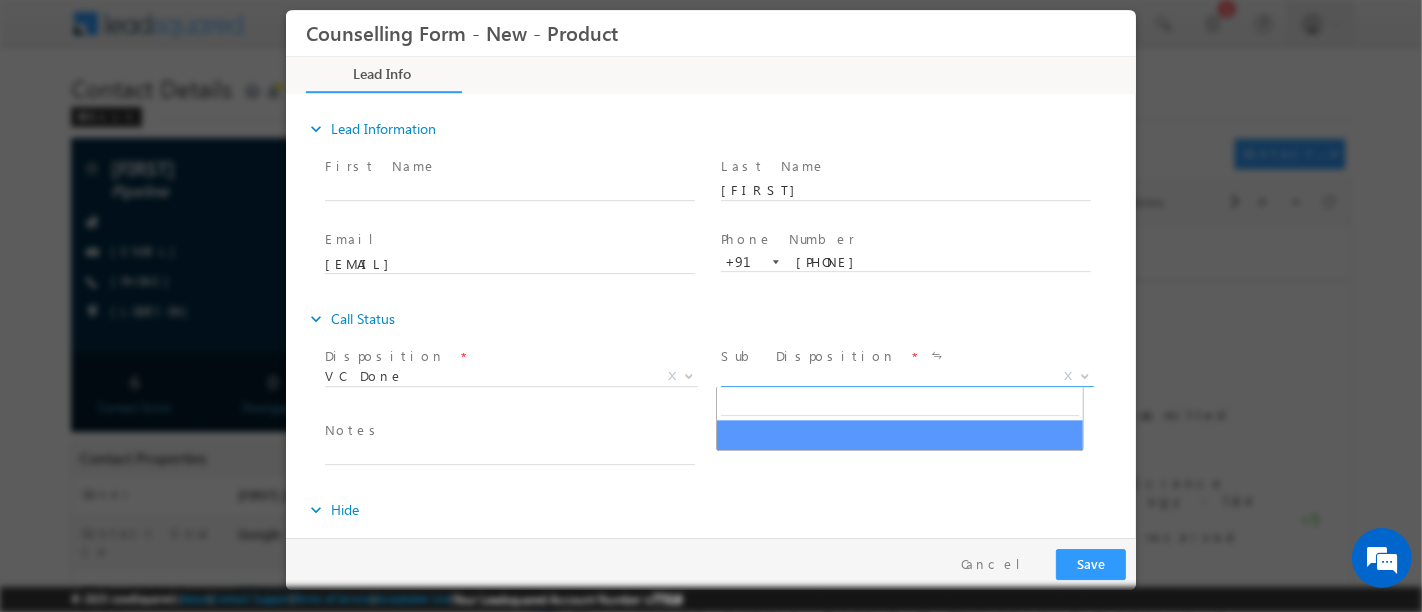 scroll, scrollTop: 0, scrollLeft: 0, axis: both 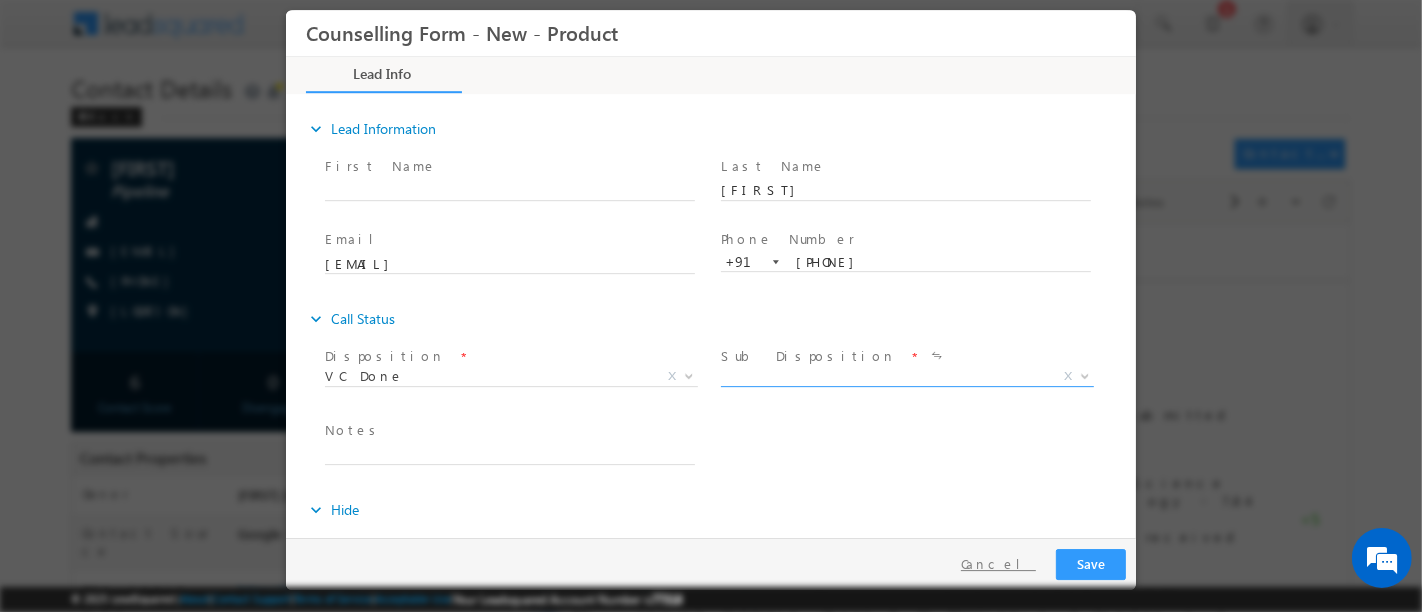 click on "Cancel" at bounding box center [997, 564] 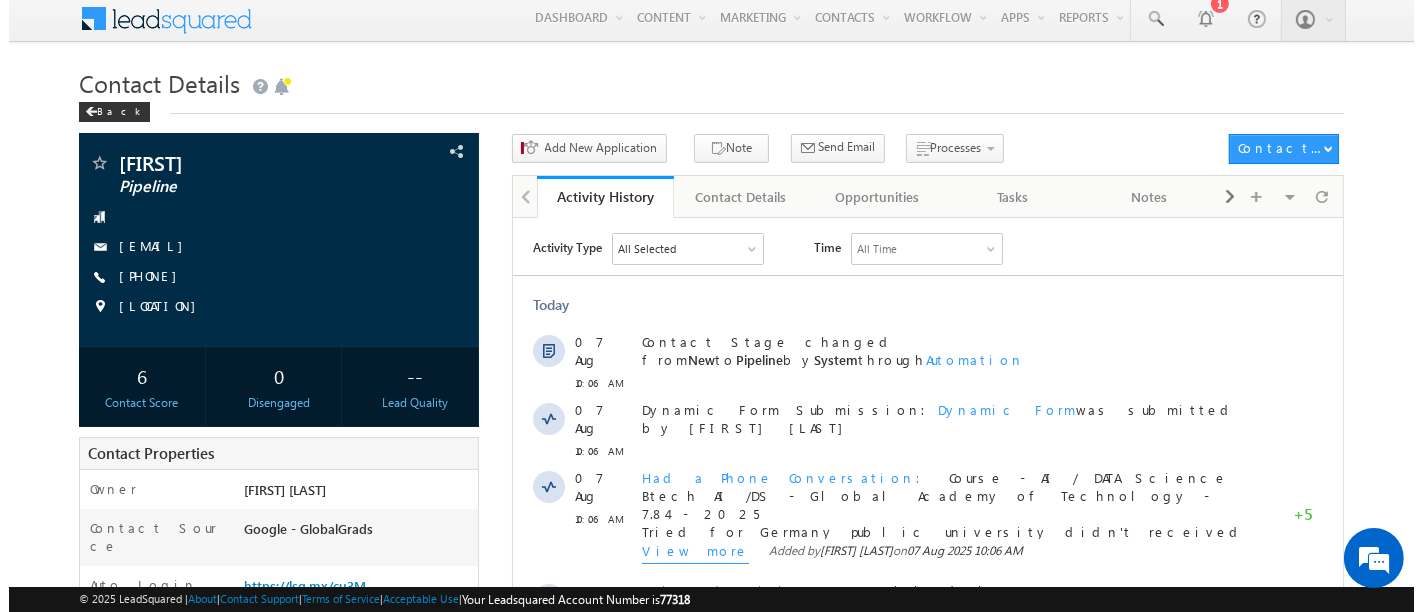 scroll, scrollTop: 0, scrollLeft: 0, axis: both 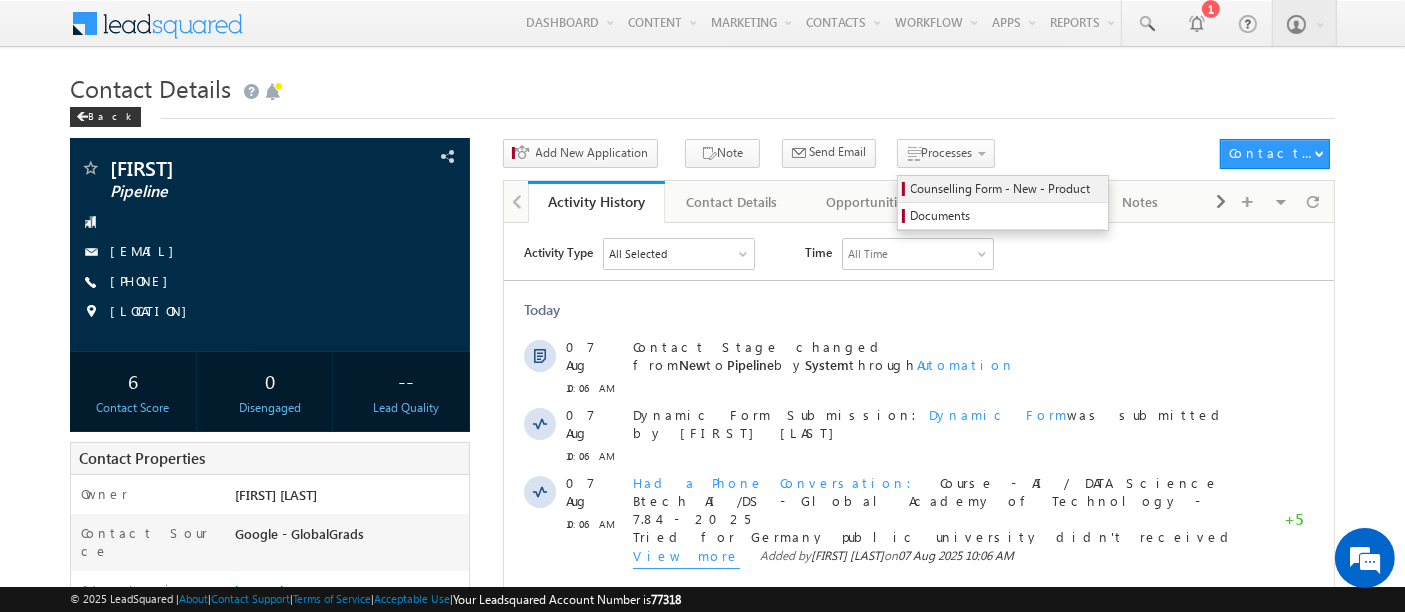 click on "Counselling Form - New - Product" at bounding box center (1006, 189) 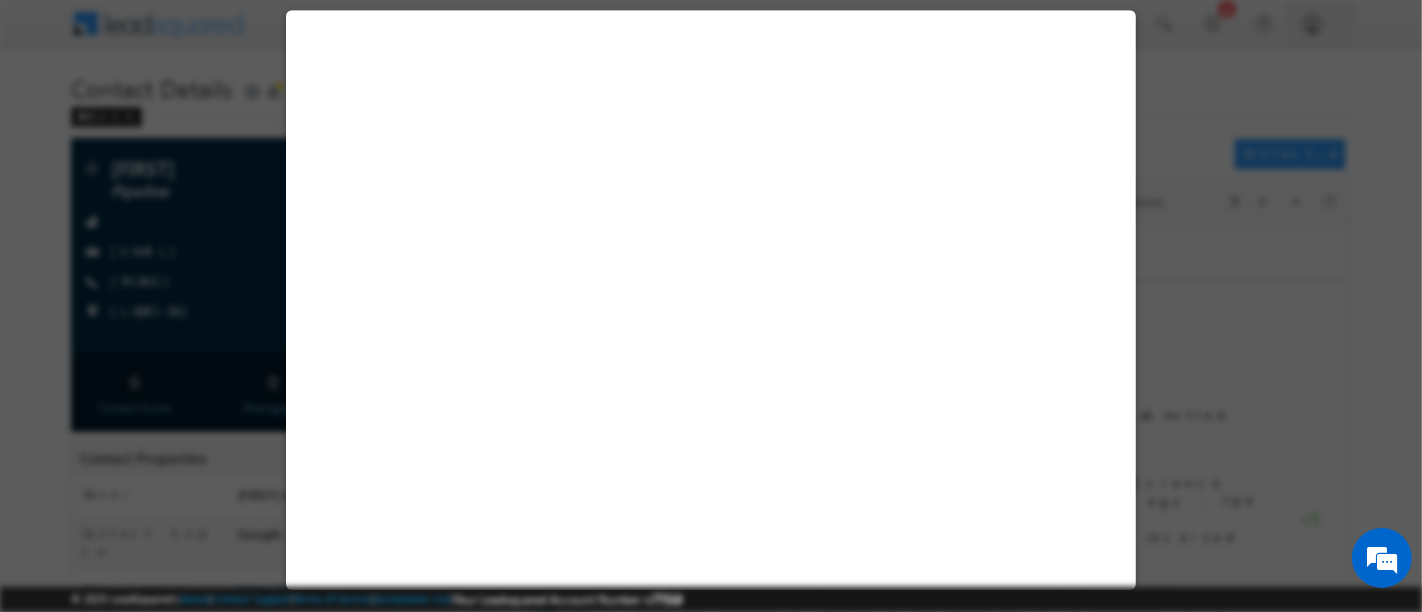 select on "Pipeline" 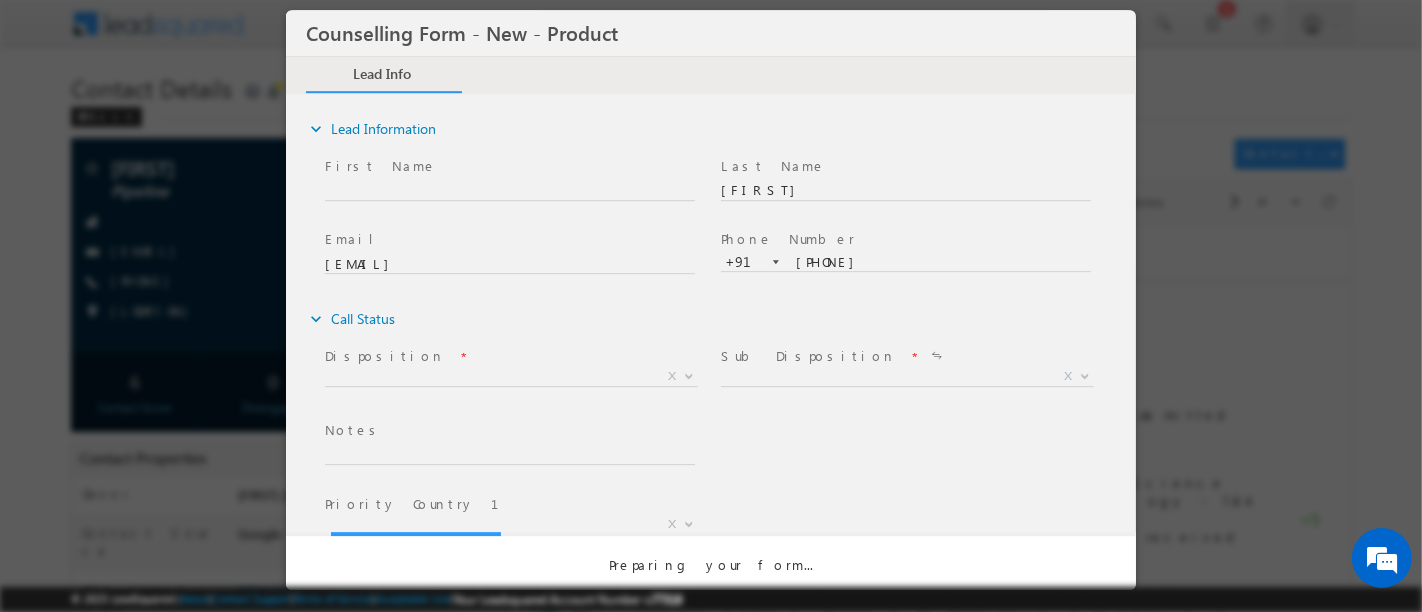 scroll, scrollTop: 0, scrollLeft: 0, axis: both 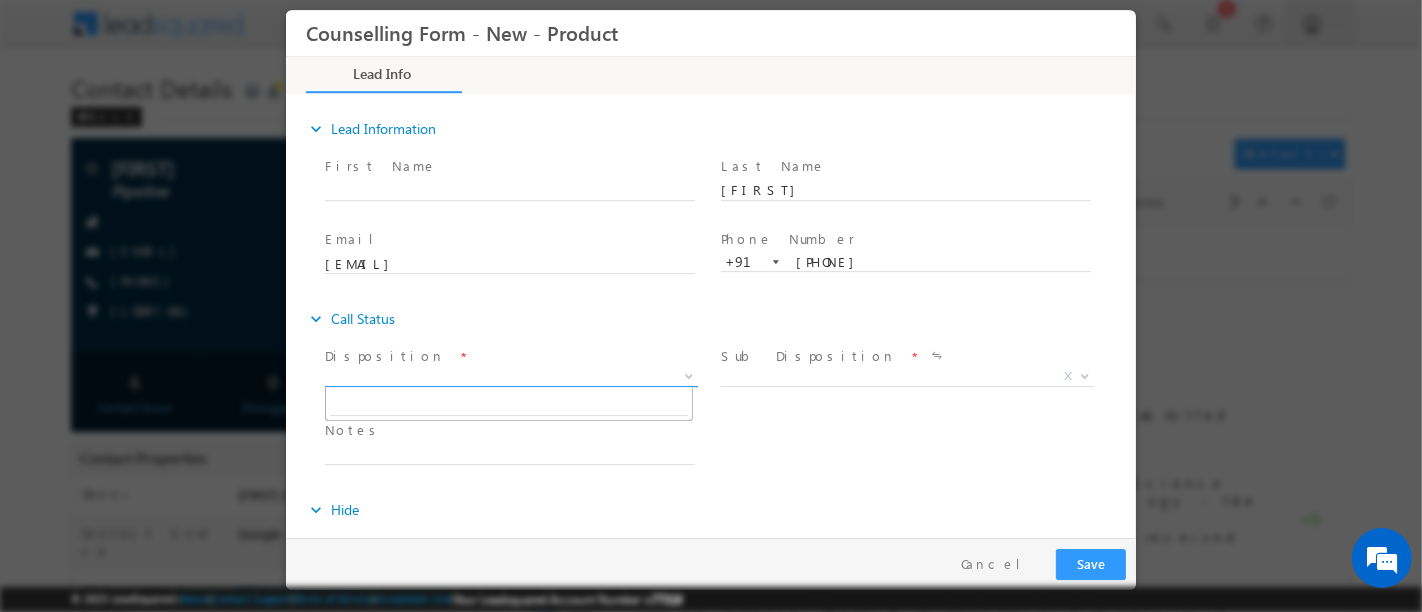 click on "X" at bounding box center [510, 377] 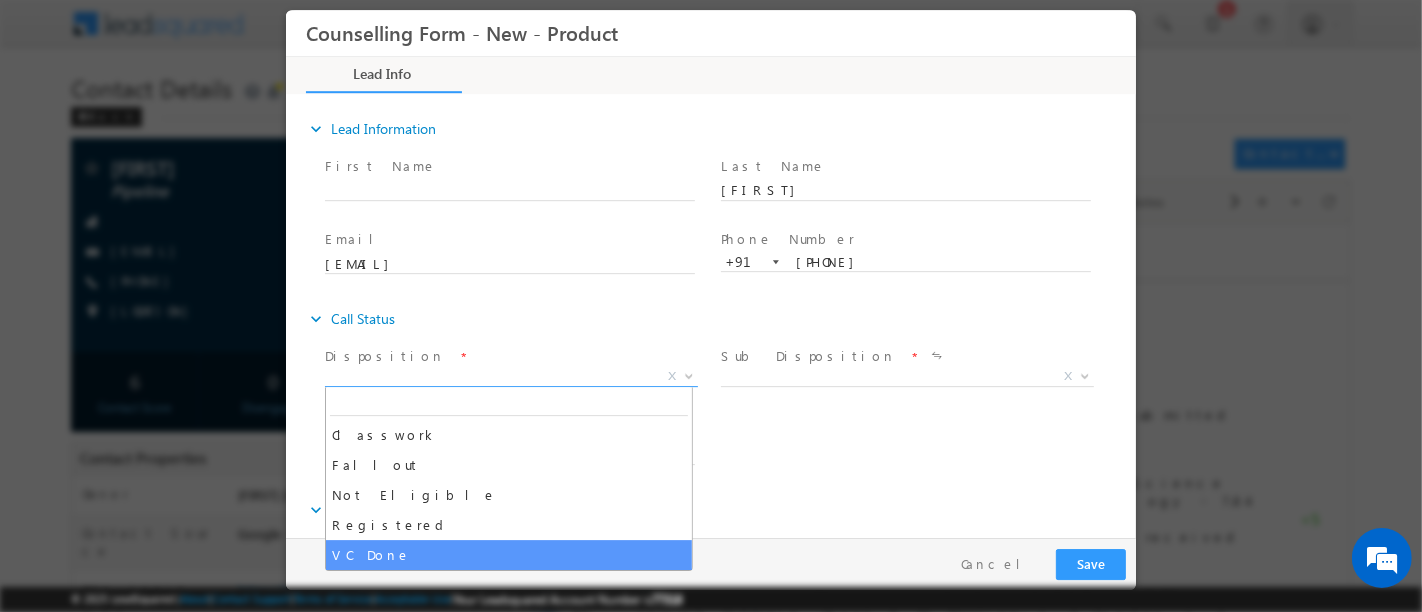 select on "VC Done" 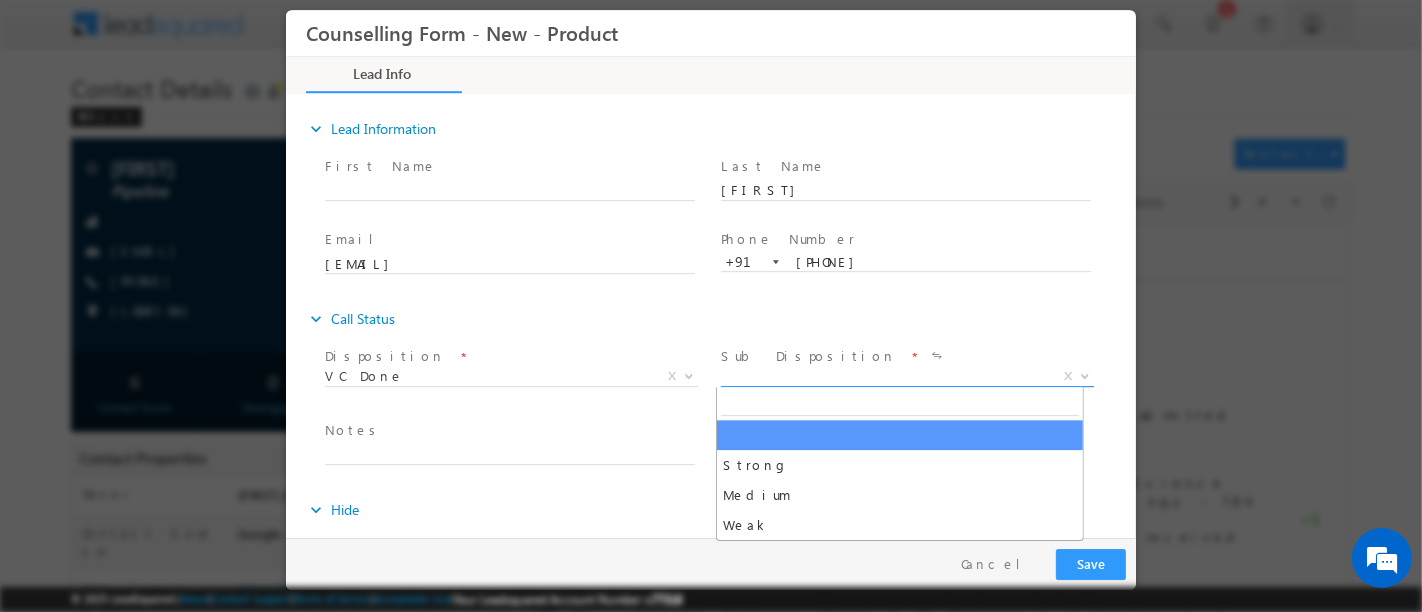 click on "X" at bounding box center [906, 377] 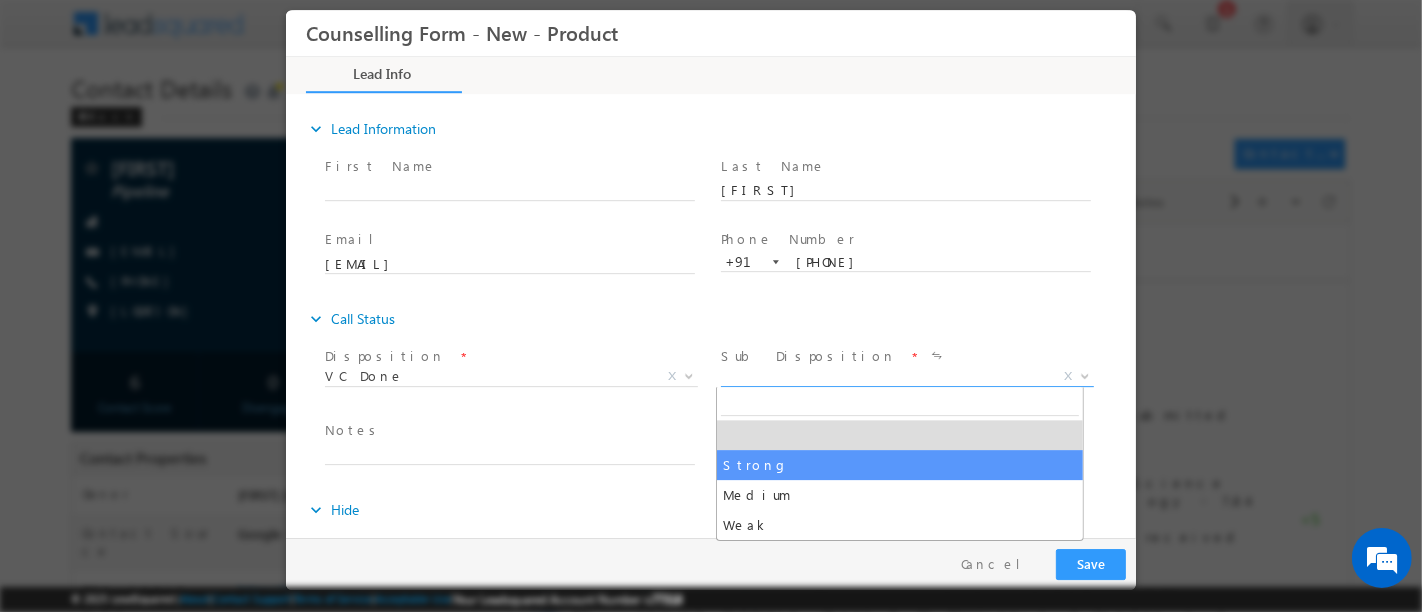 select on "Strong" 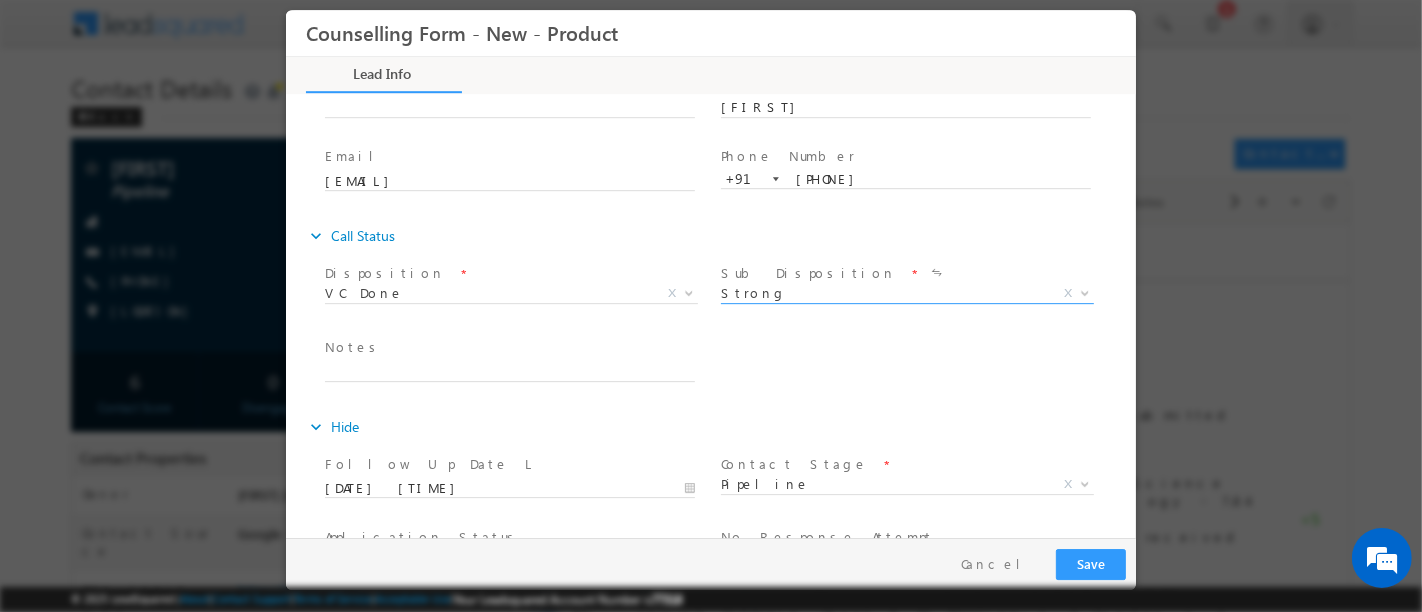 scroll, scrollTop: 111, scrollLeft: 0, axis: vertical 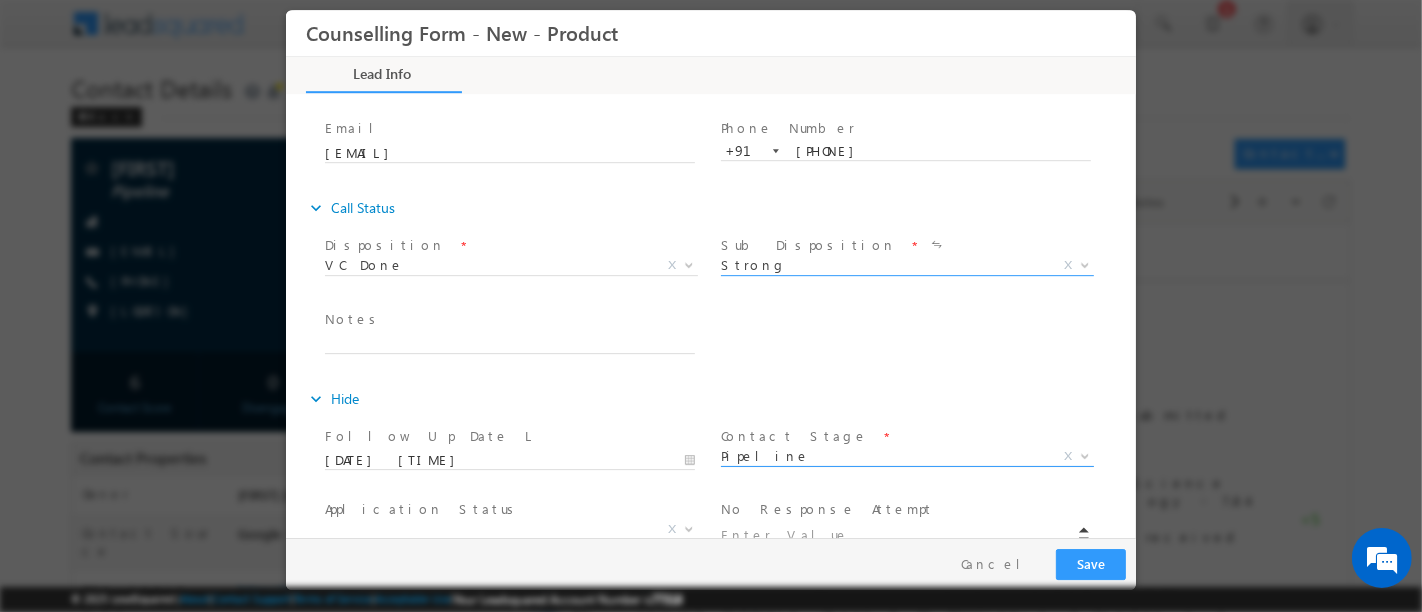 click on "Pipeline" at bounding box center [882, 456] 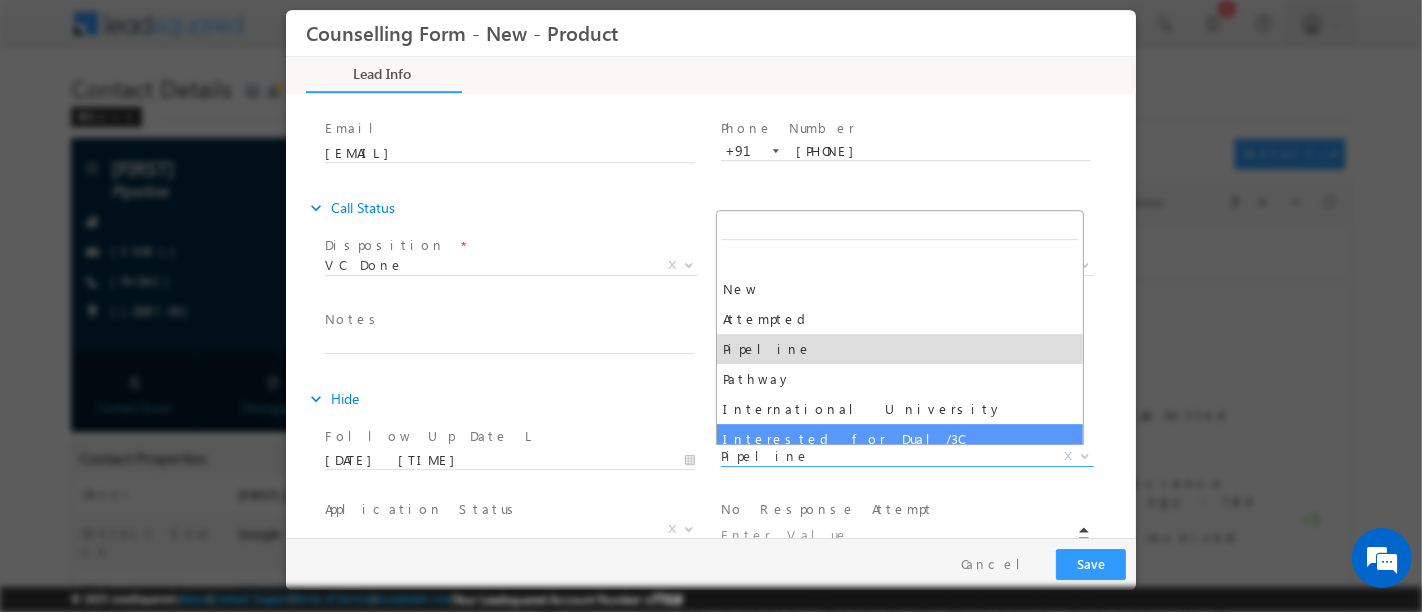 click on "expand_more Lead Information
First Name" at bounding box center [715, 318] 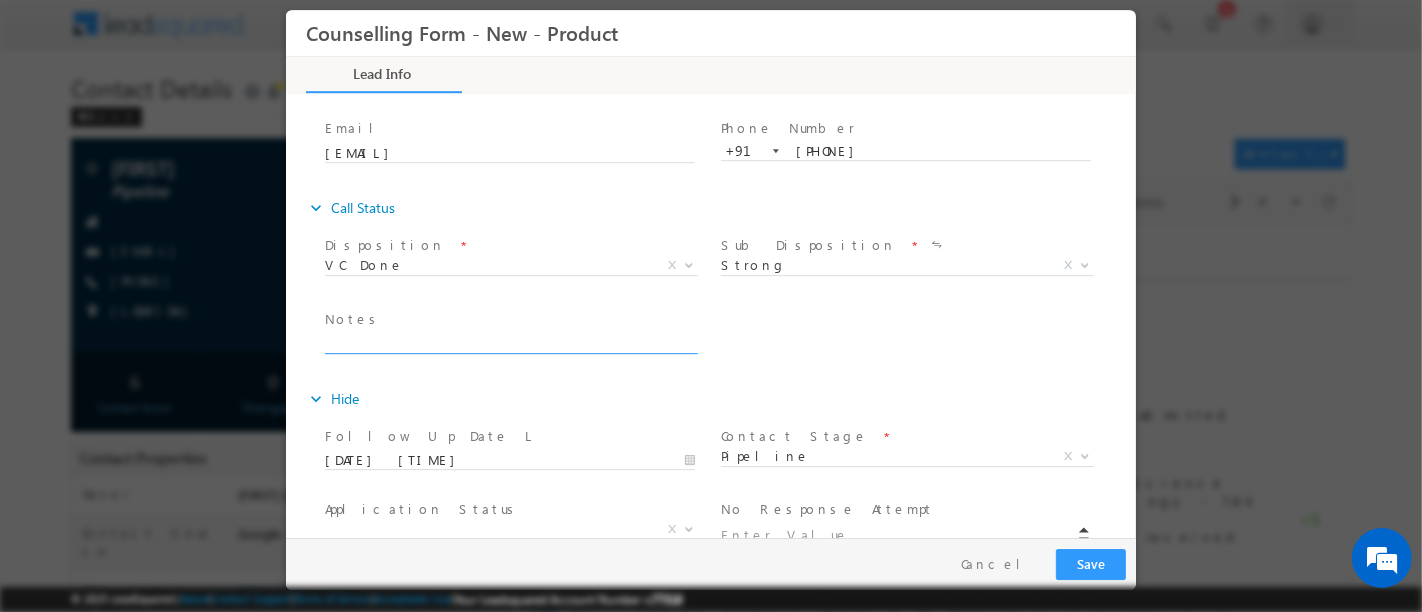 click at bounding box center [509, 342] 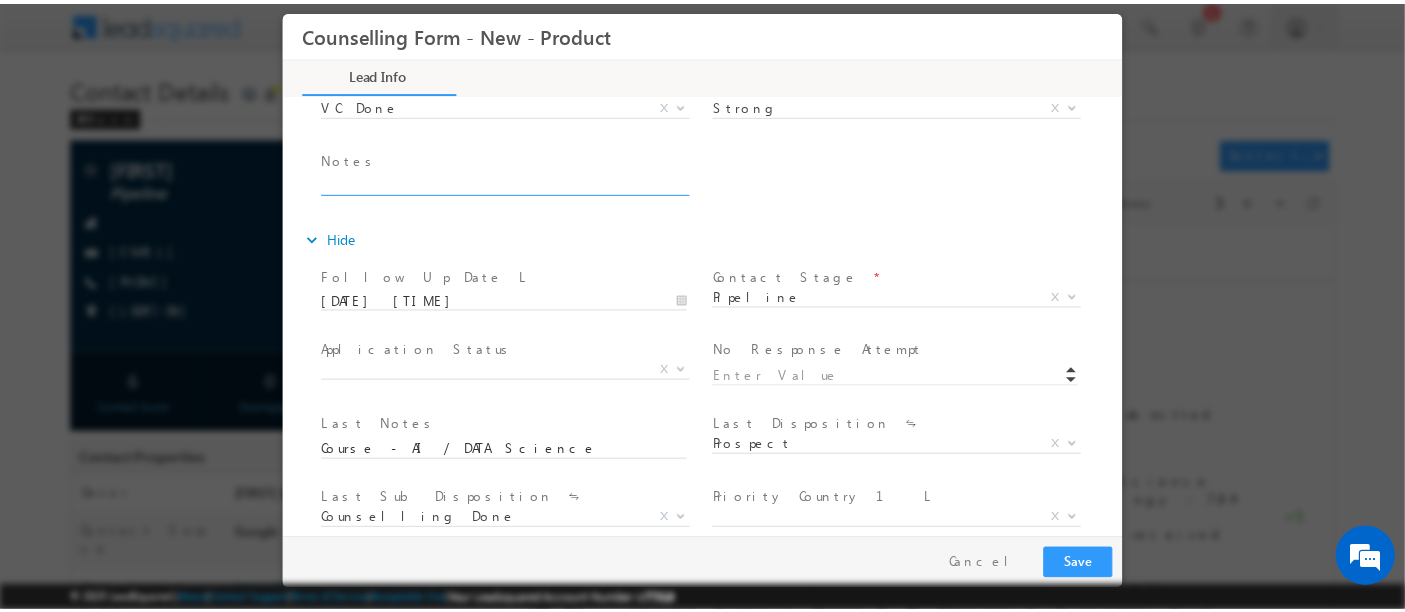 scroll, scrollTop: 222, scrollLeft: 0, axis: vertical 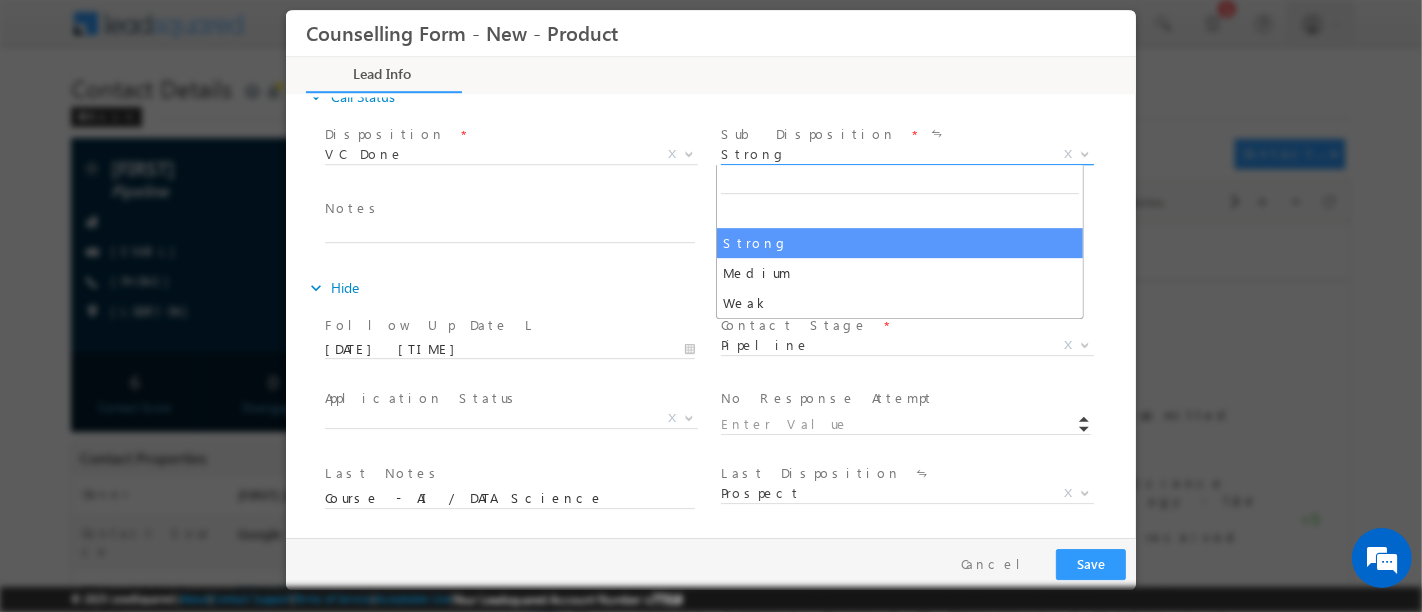 click on "Strong" at bounding box center [882, 154] 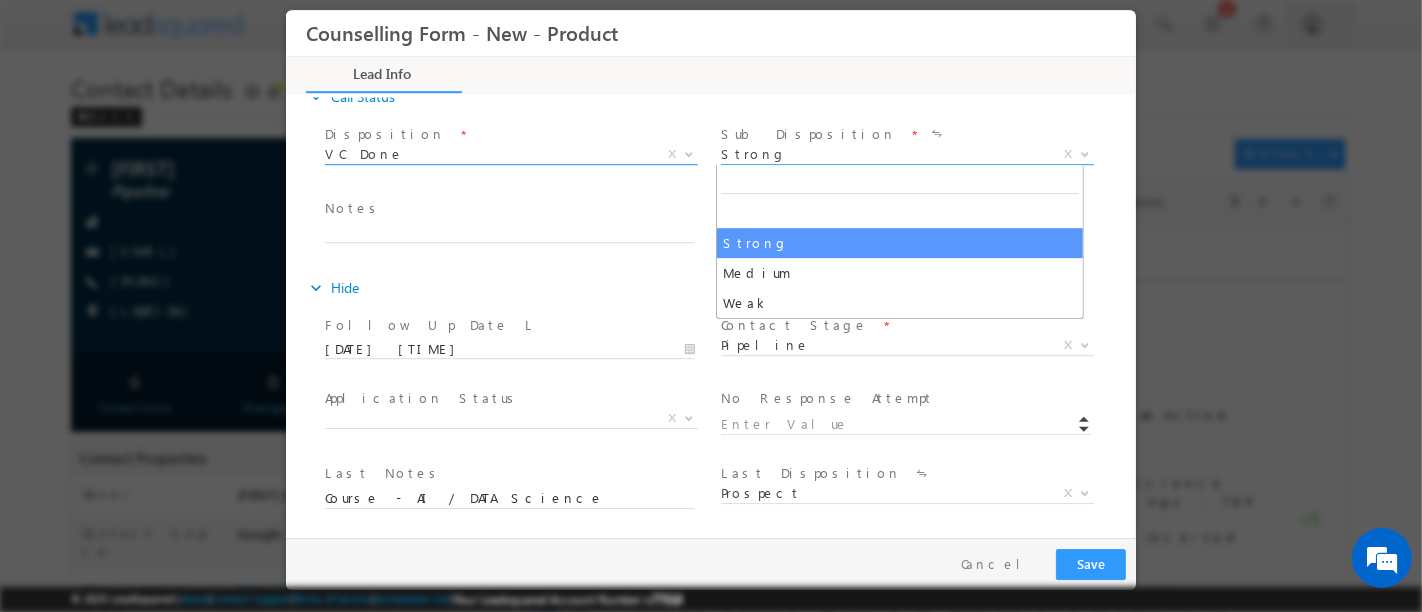 click on "VC Done" at bounding box center (486, 154) 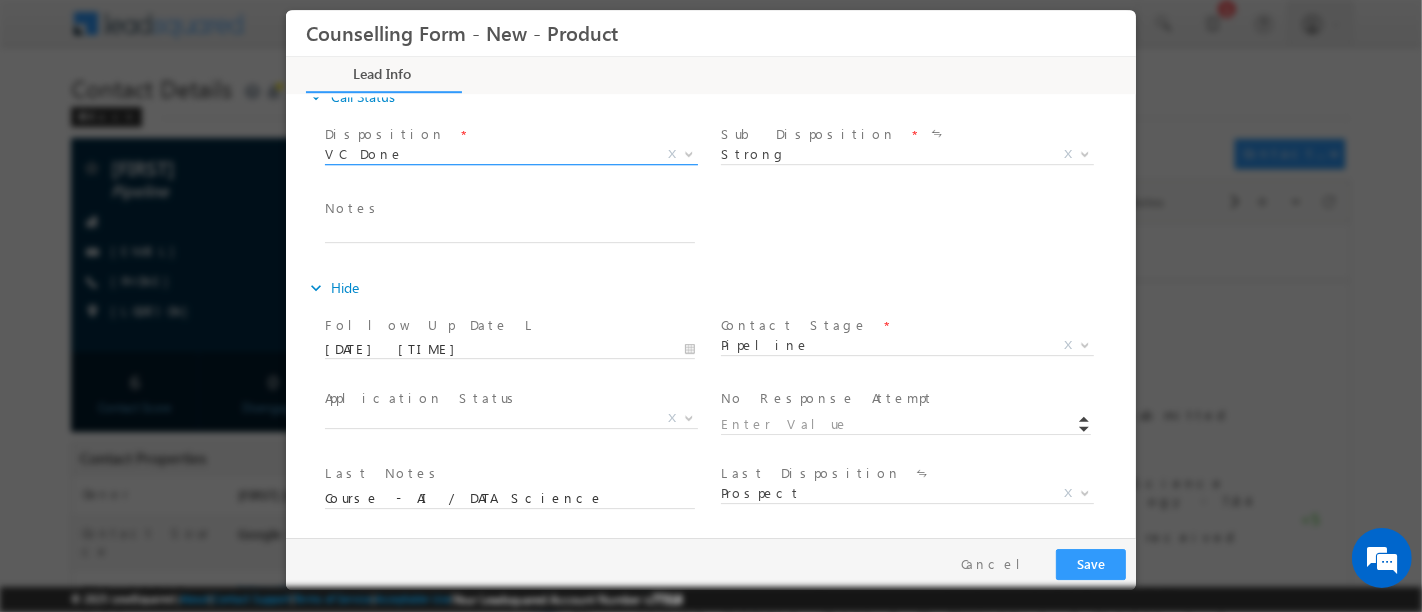 click on "VC Done" at bounding box center (486, 154) 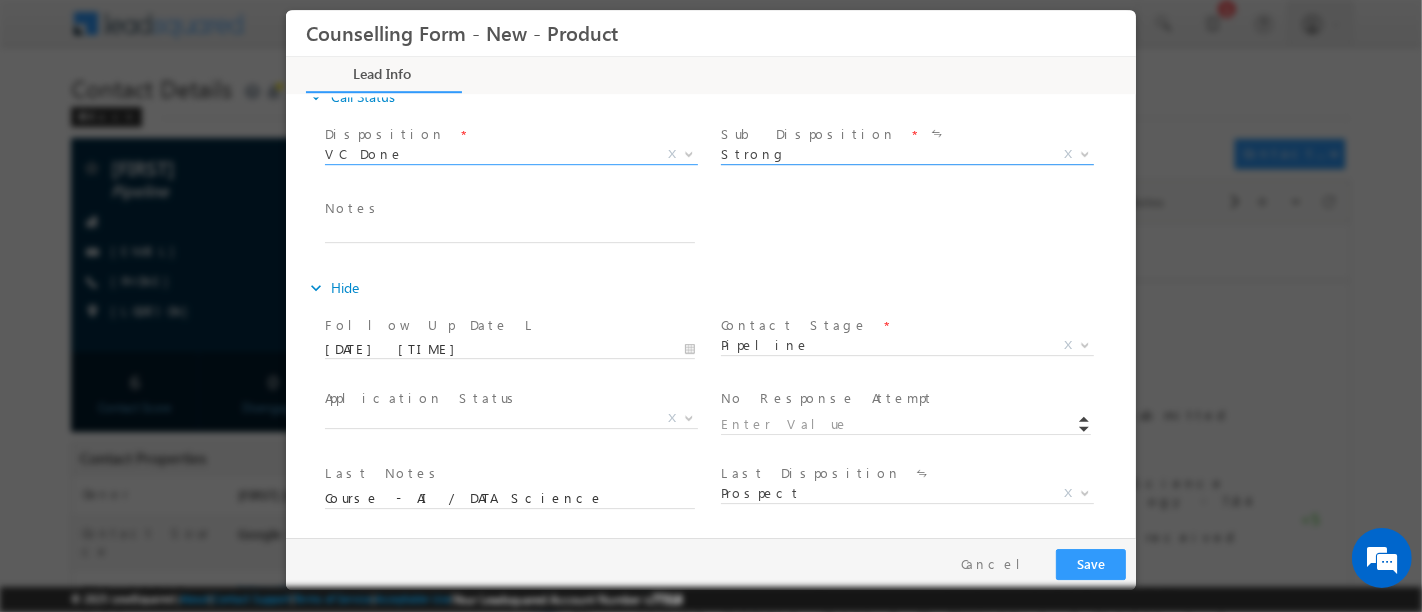 click on "Strong" at bounding box center (882, 154) 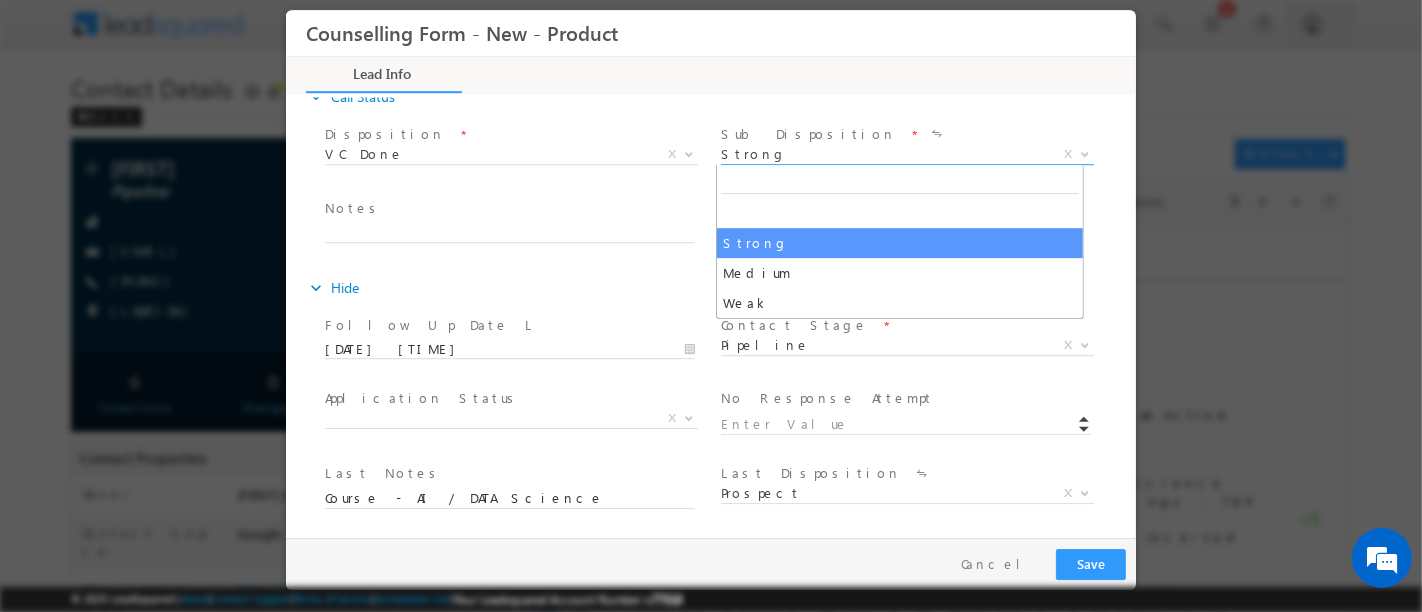 click on "expand_more Call Status" at bounding box center (720, 97) 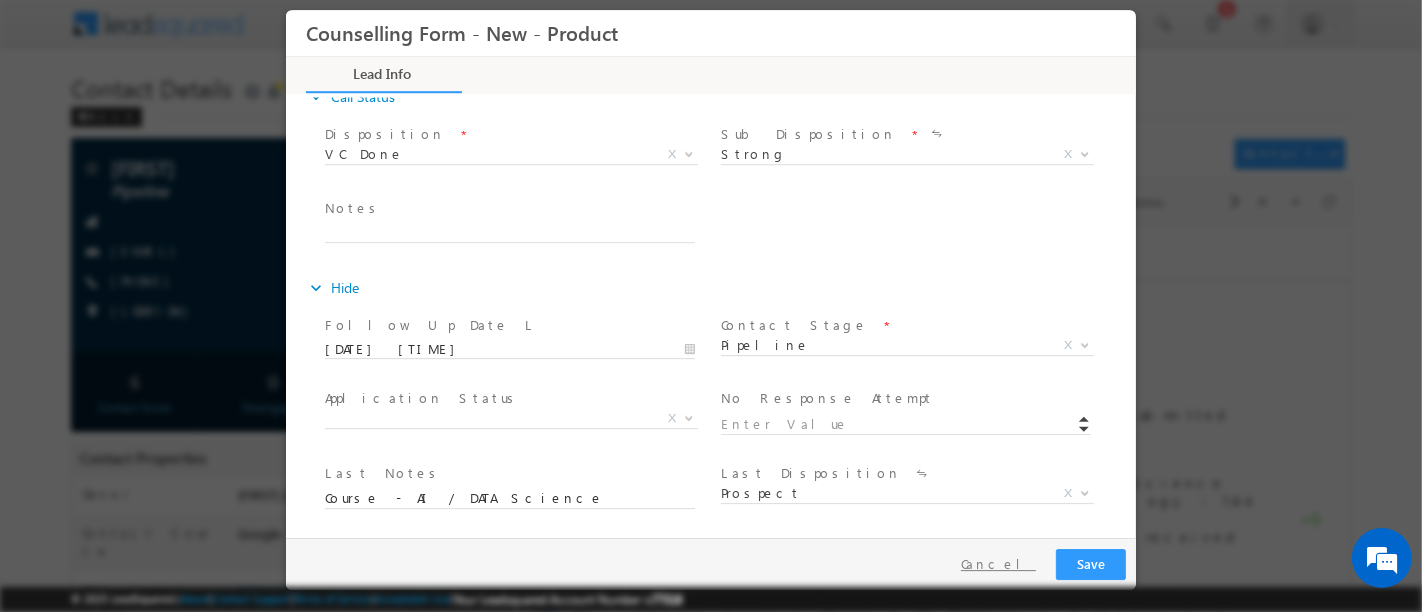 click on "Cancel" at bounding box center (997, 564) 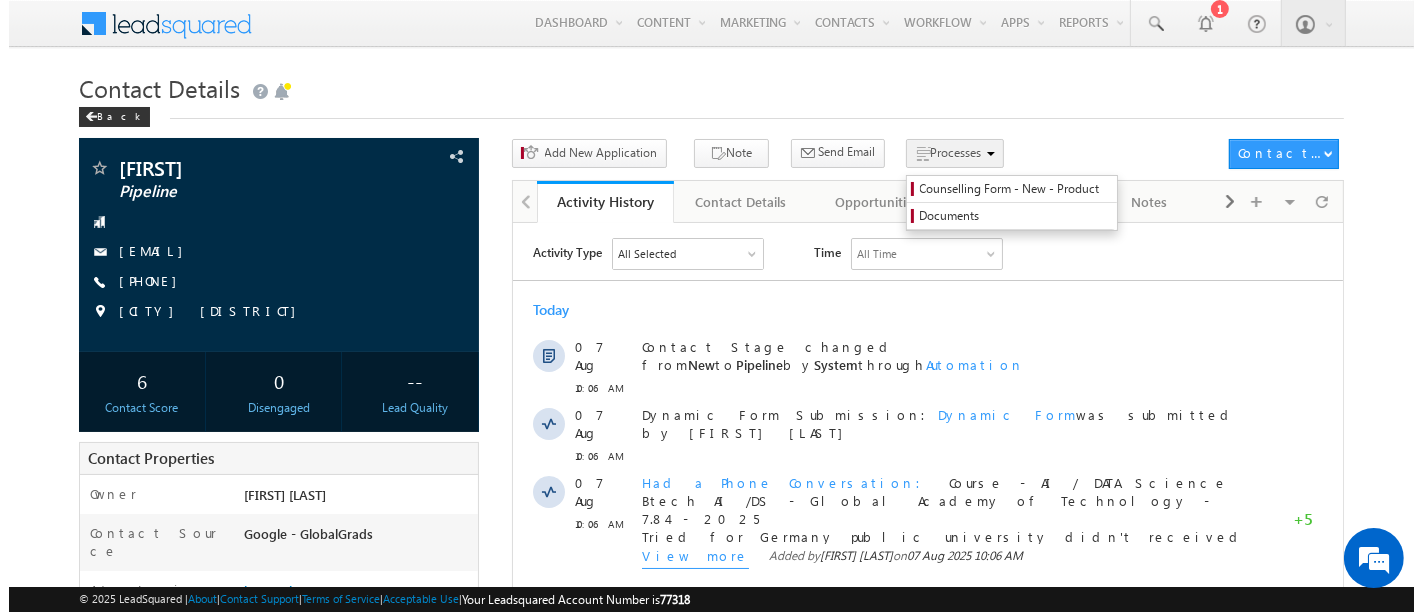 scroll, scrollTop: 0, scrollLeft: 0, axis: both 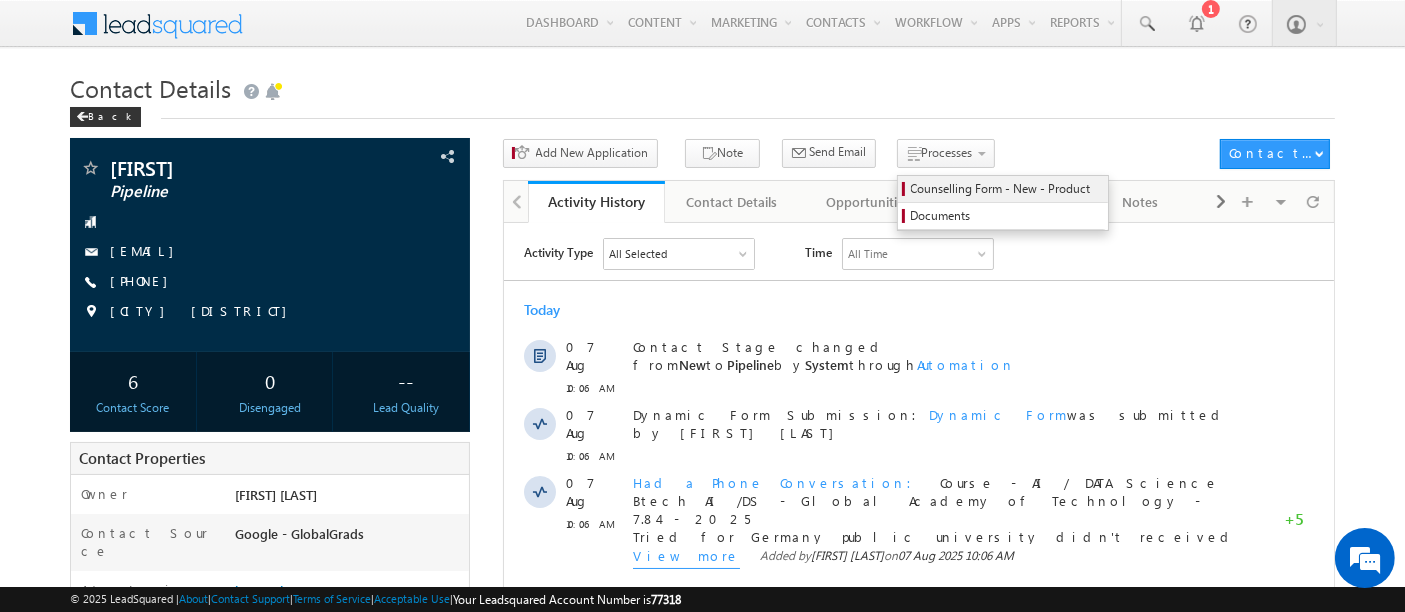 click on "Counselling Form - New - Product" at bounding box center (1006, 189) 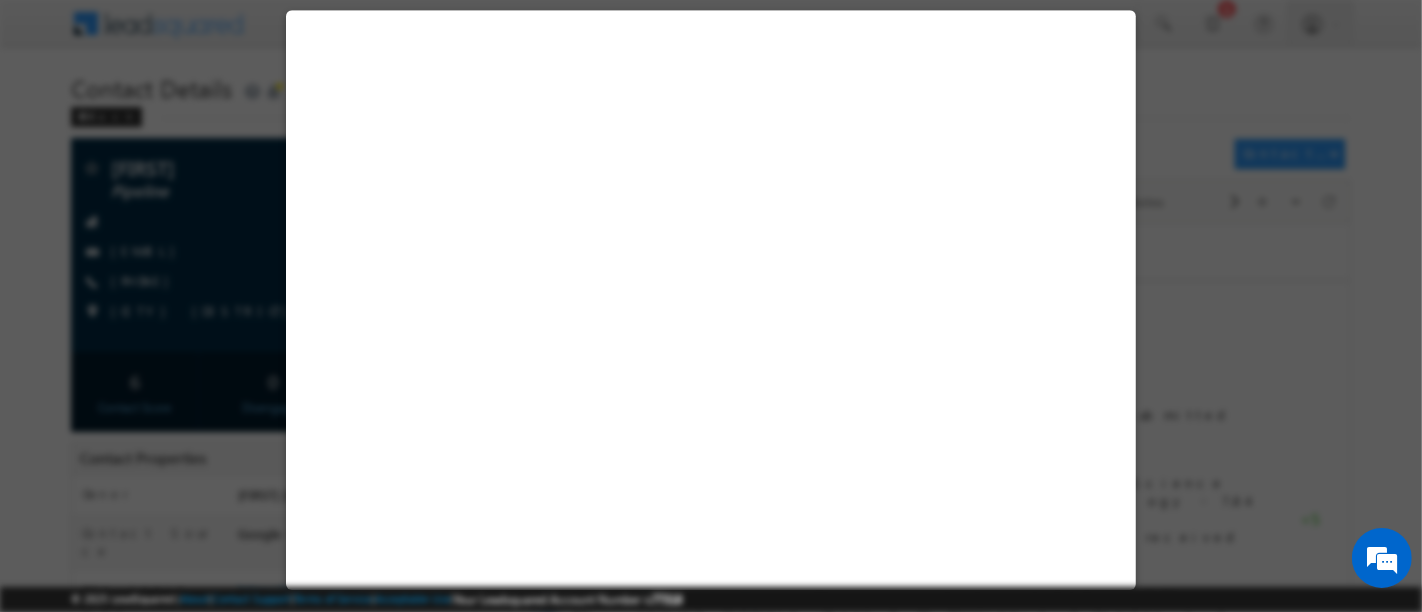 select on "Pipeline" 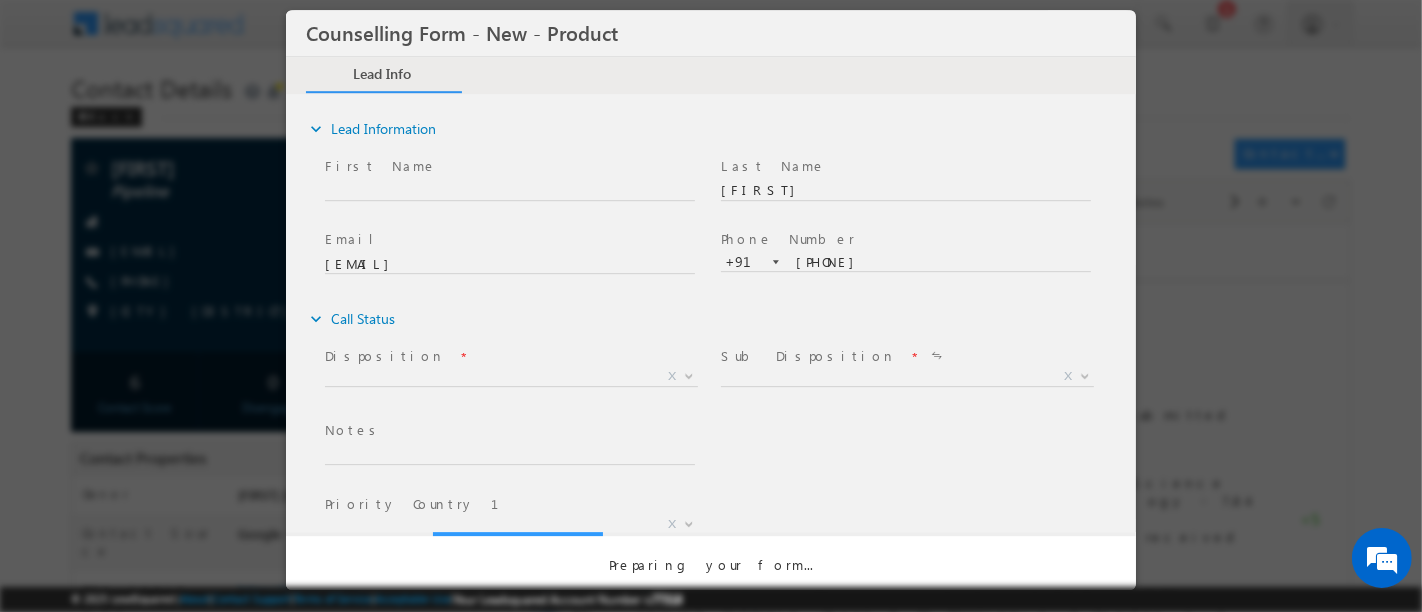 scroll, scrollTop: 0, scrollLeft: 0, axis: both 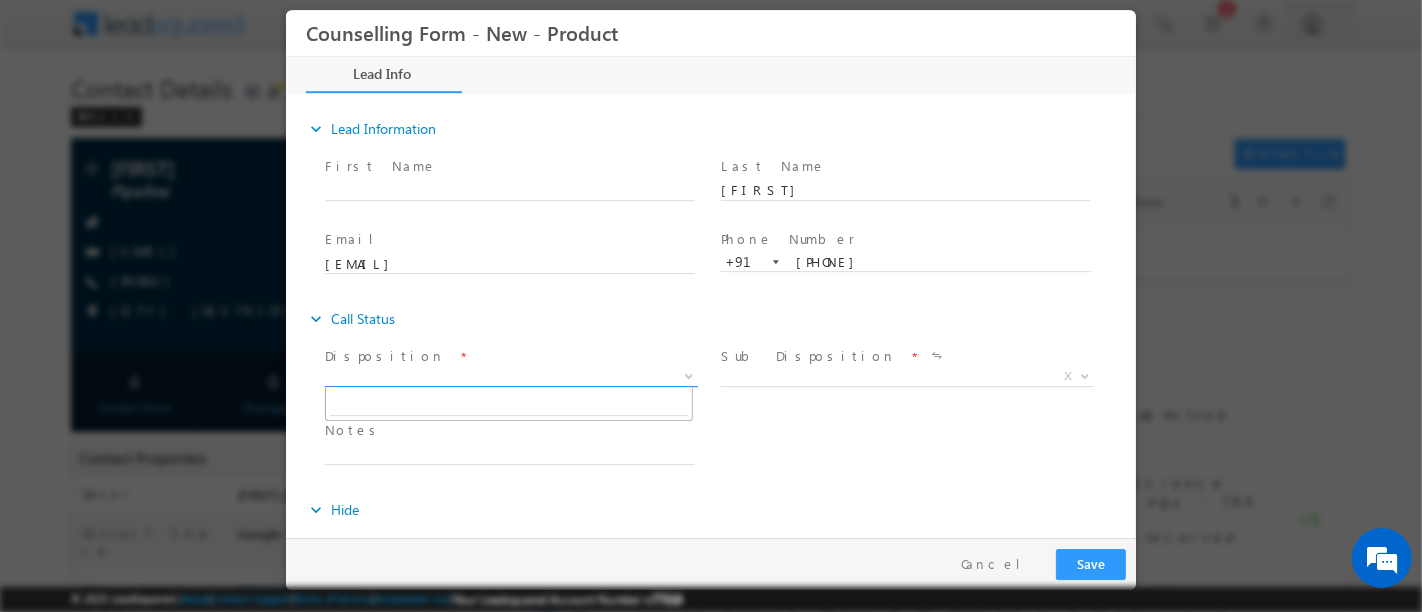 click on "X" at bounding box center (510, 377) 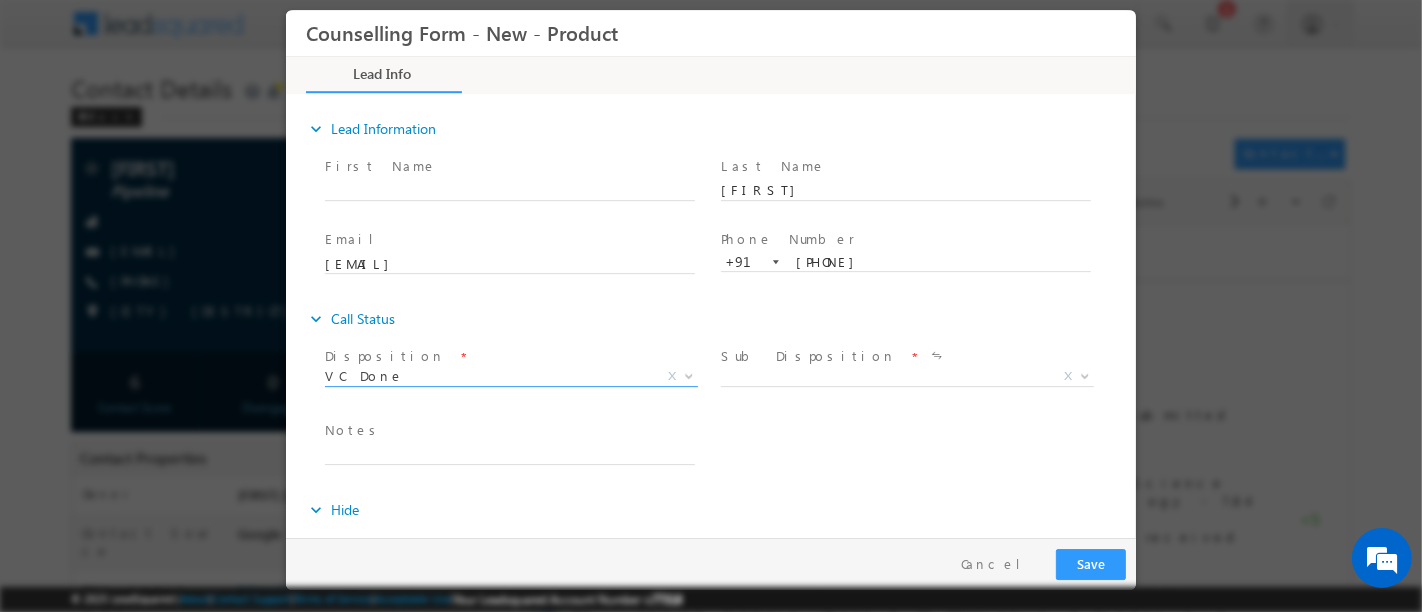 select on "VC Done" 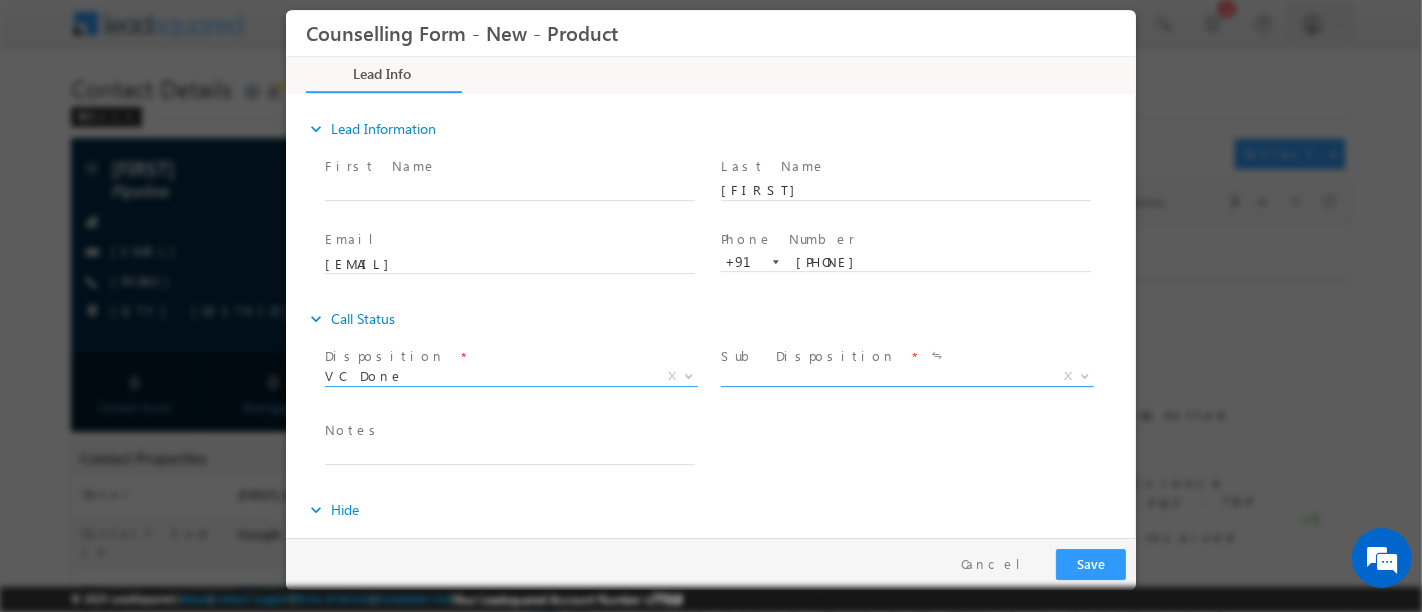 click on "X" at bounding box center (906, 377) 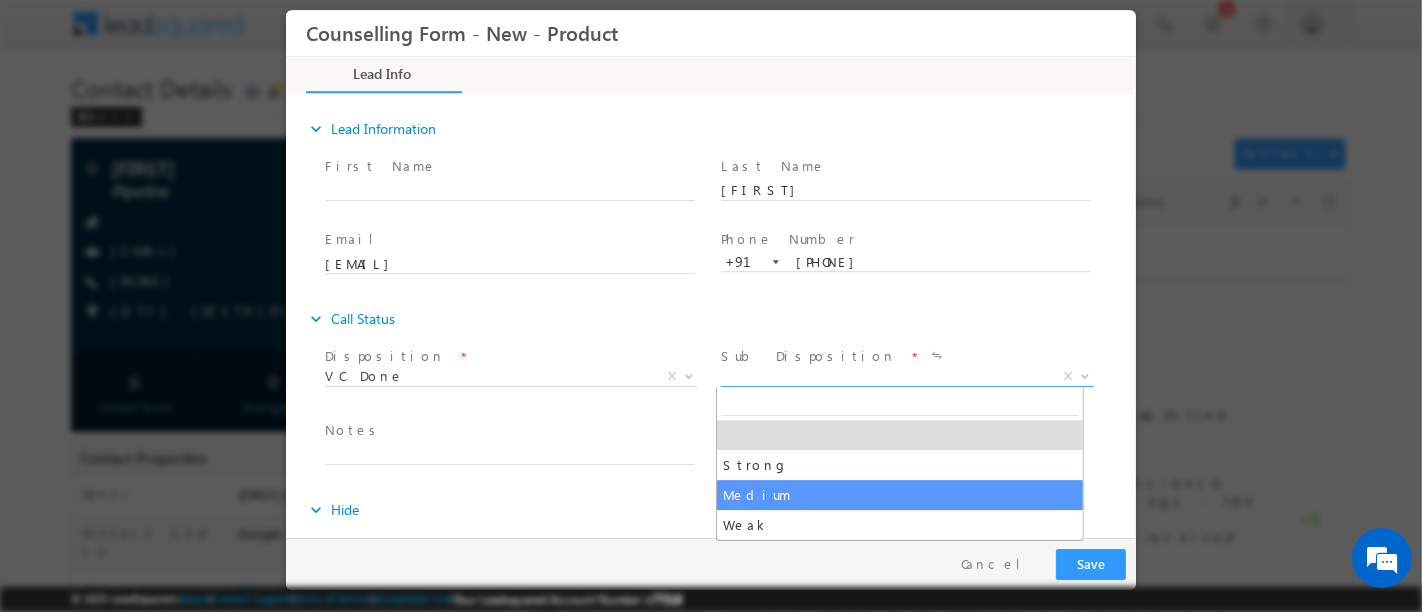 select on "Medium" 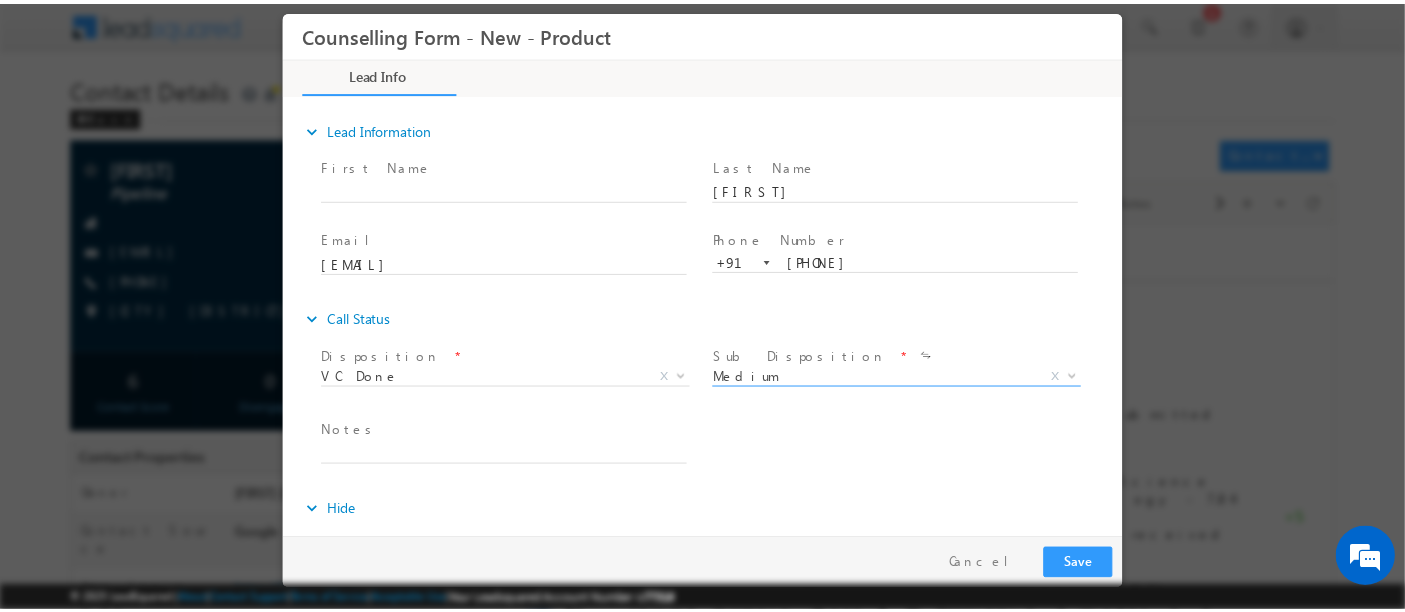 scroll, scrollTop: 0, scrollLeft: 0, axis: both 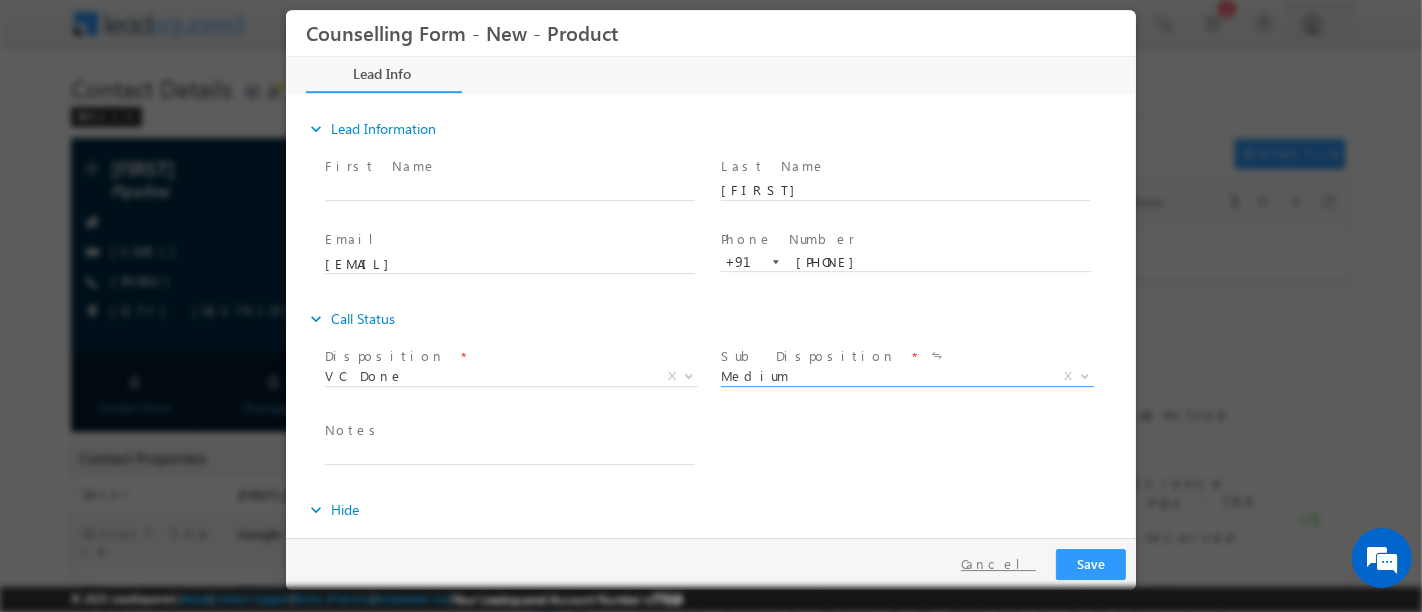 click on "Cancel" at bounding box center (997, 564) 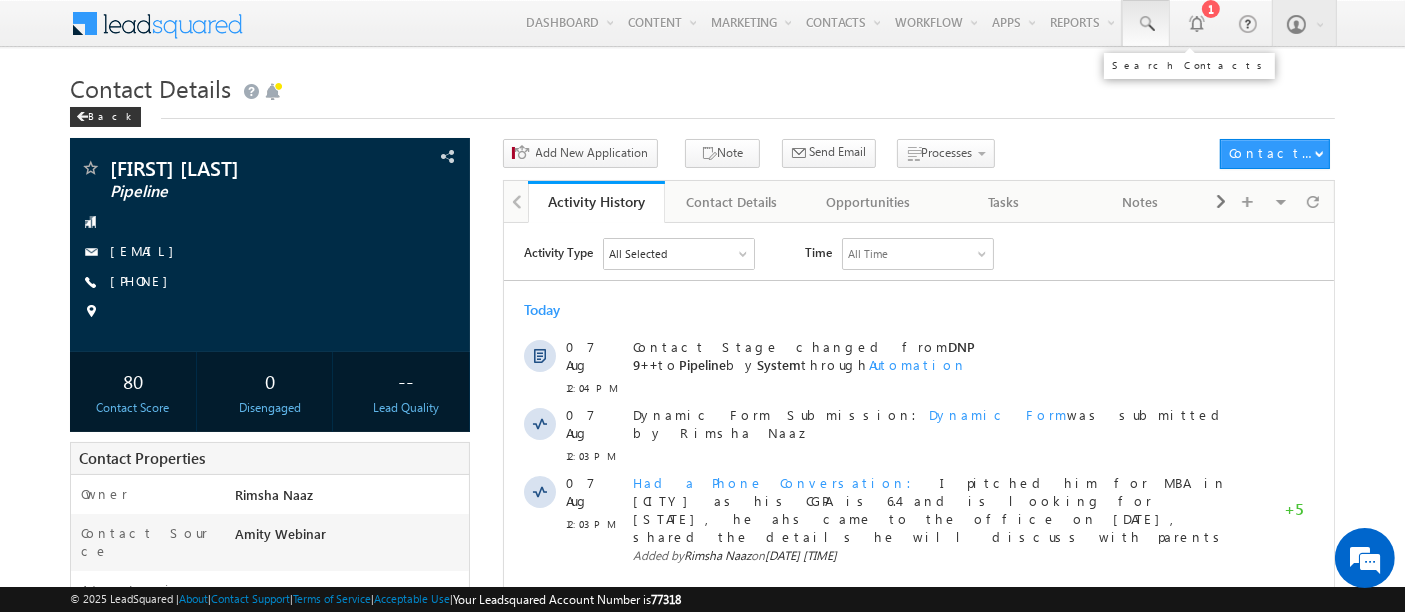 scroll, scrollTop: 0, scrollLeft: 0, axis: both 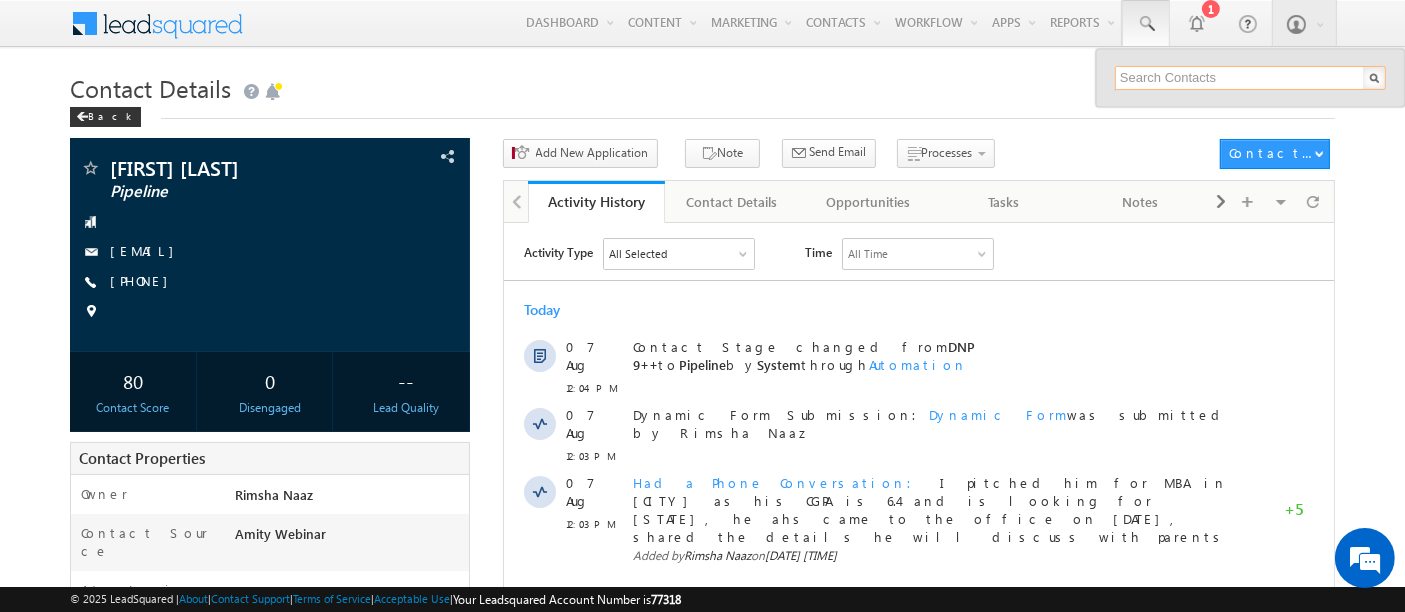 paste on "[EMAIL]" 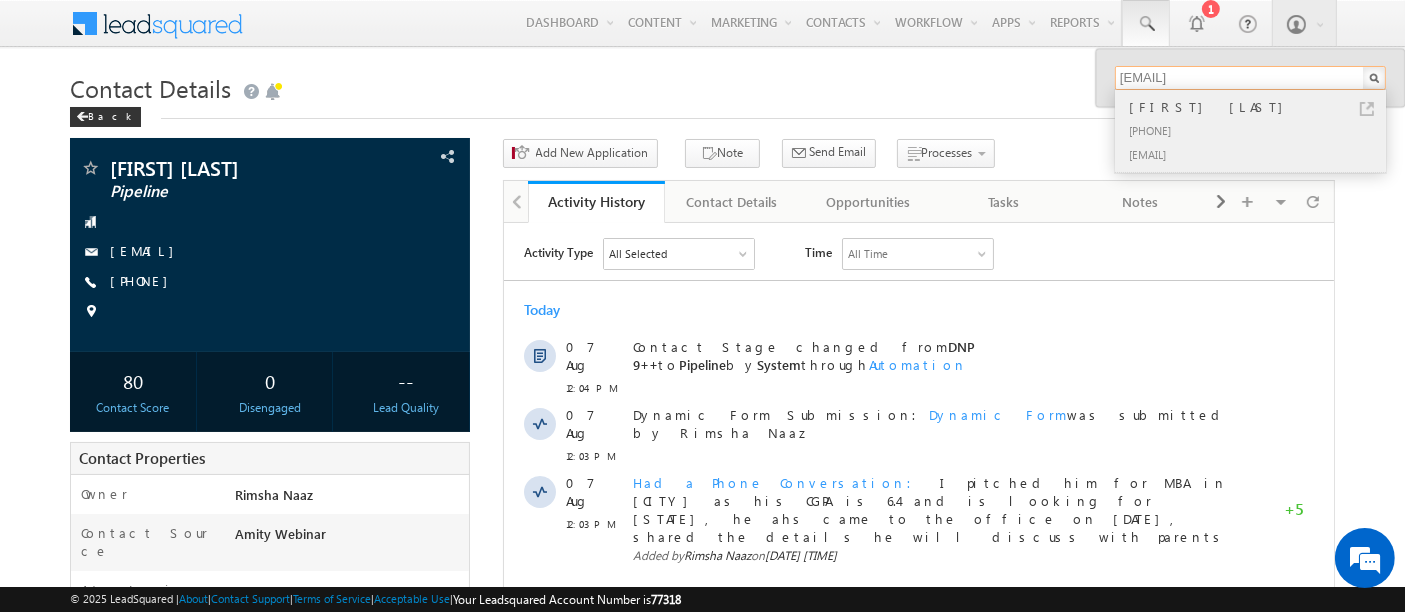 type on "[EMAIL]" 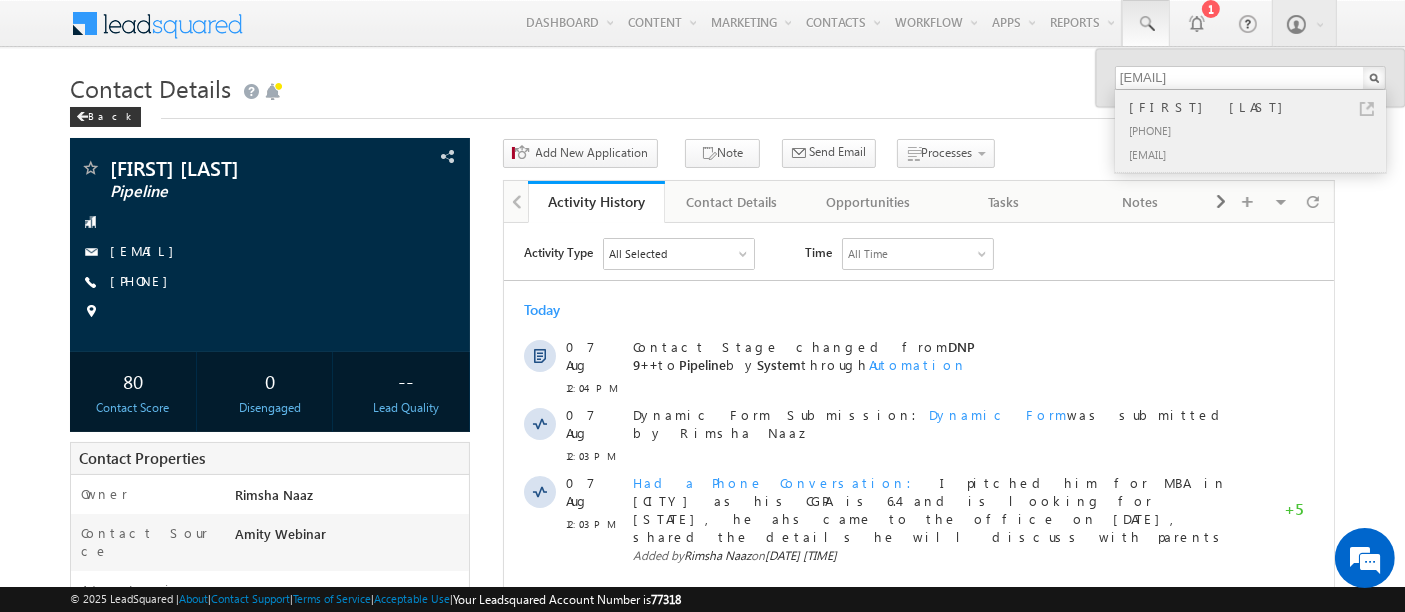 click on "[PHONE]" at bounding box center [1259, 130] 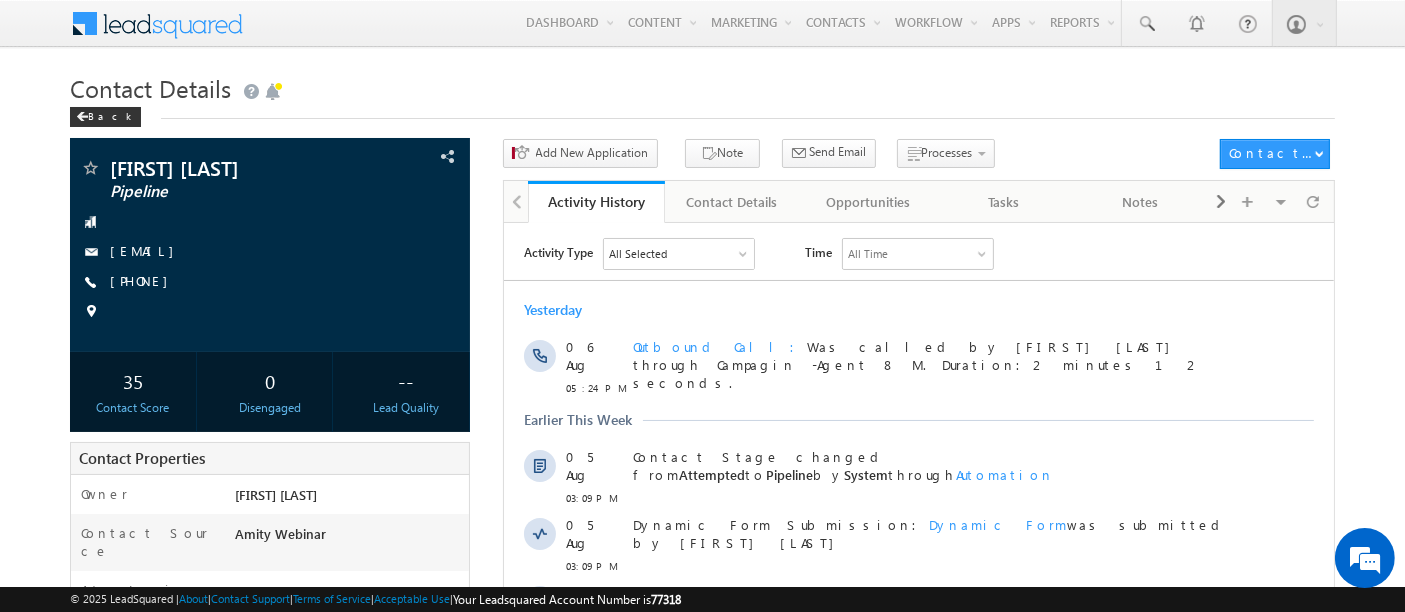 scroll, scrollTop: 0, scrollLeft: 0, axis: both 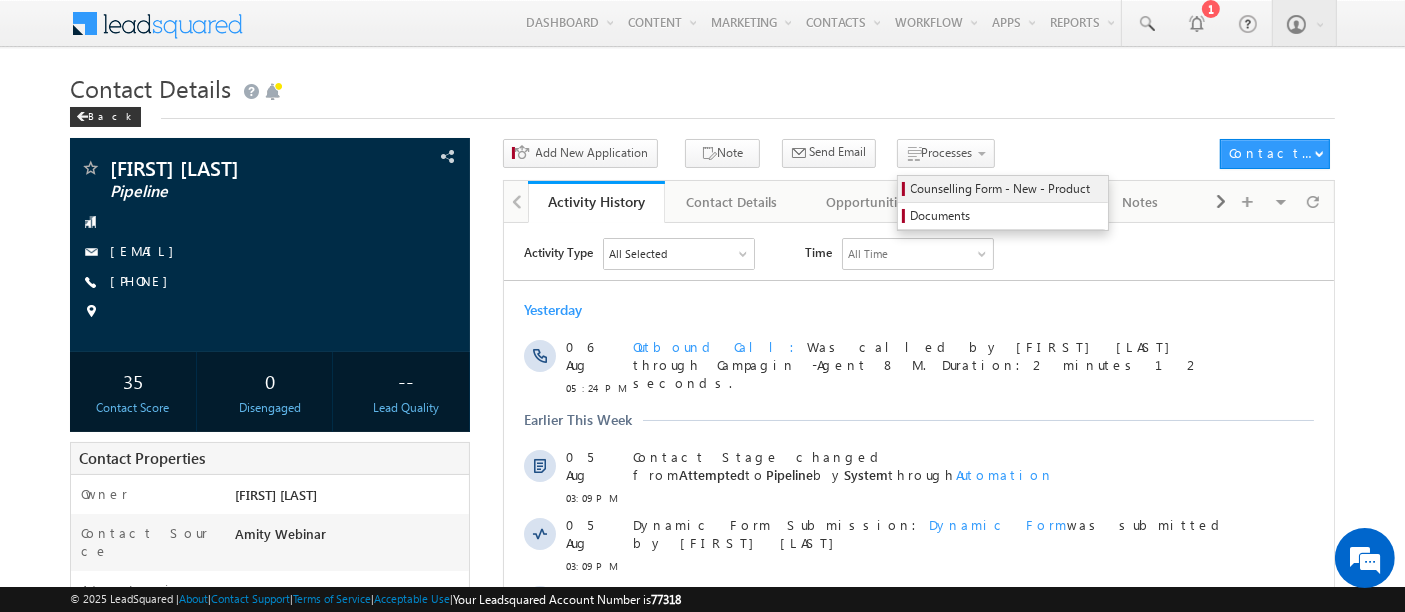 click on "Counselling Form - New - Product" at bounding box center [1006, 189] 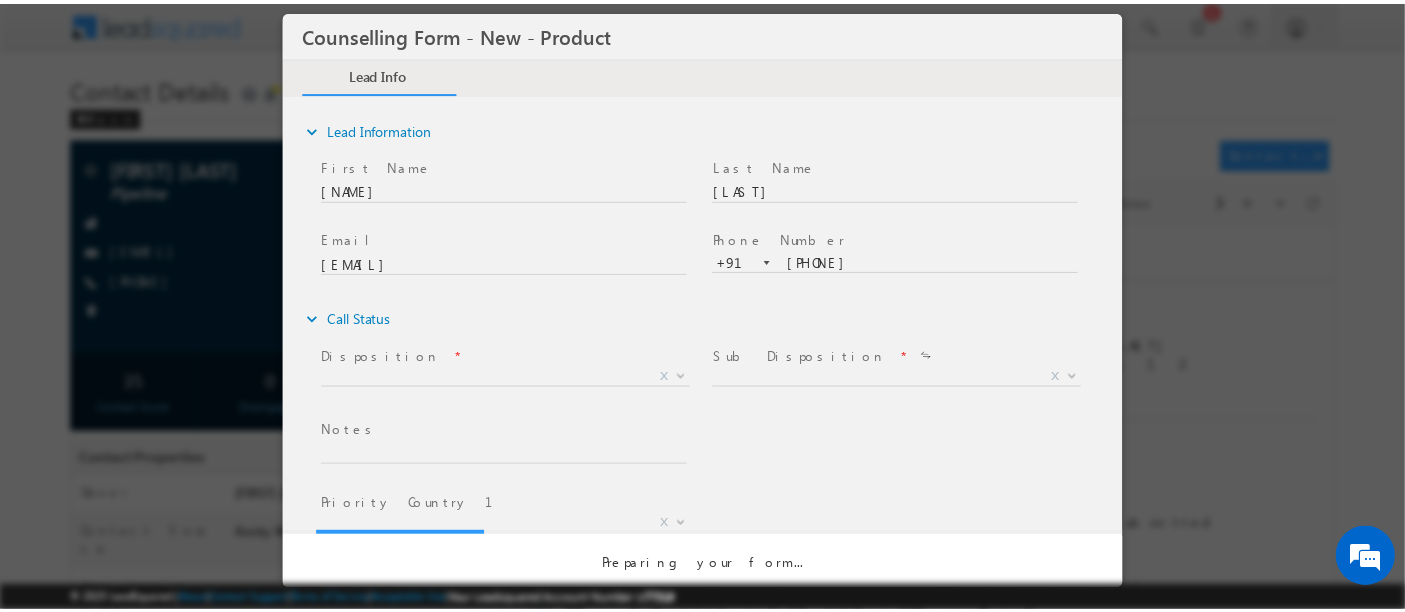 scroll, scrollTop: 0, scrollLeft: 0, axis: both 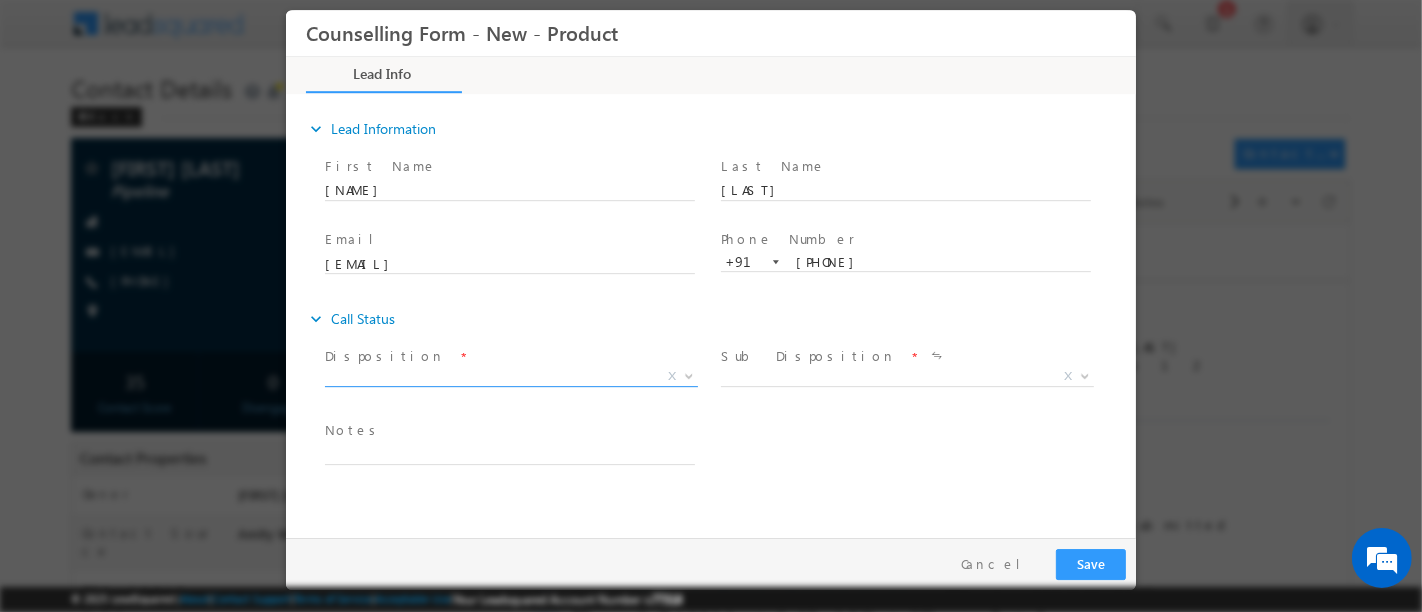 click on "X" at bounding box center (510, 381) 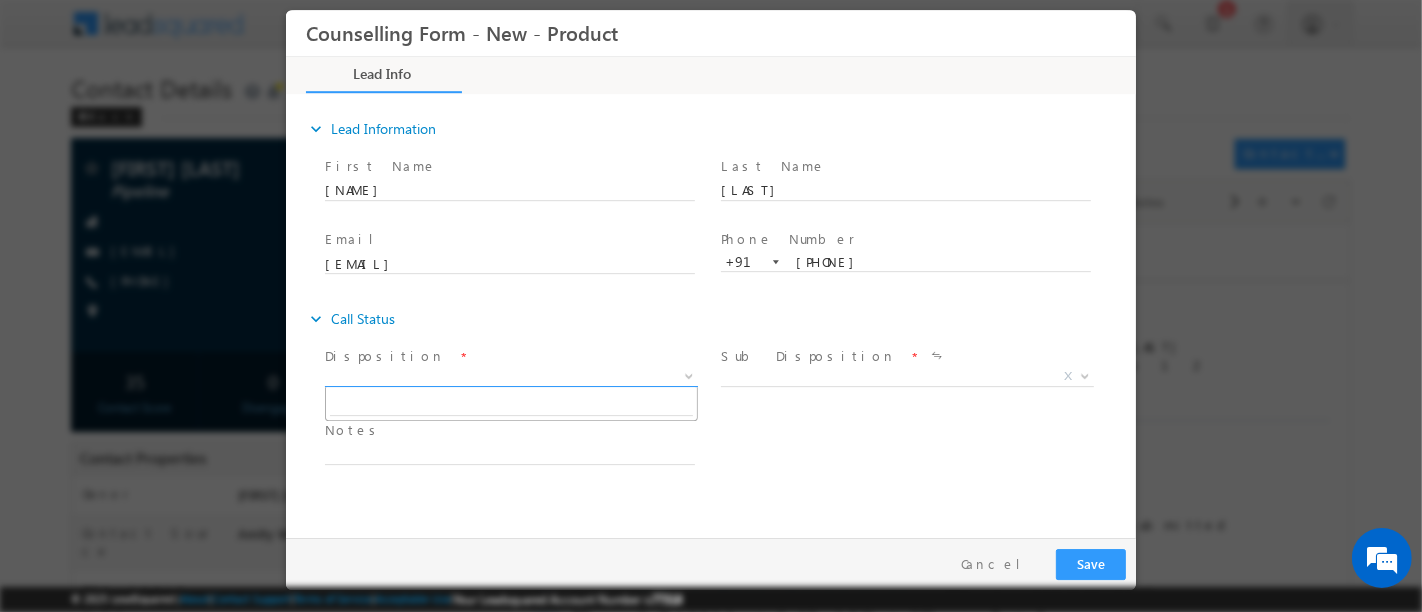 click on "X" at bounding box center [510, 377] 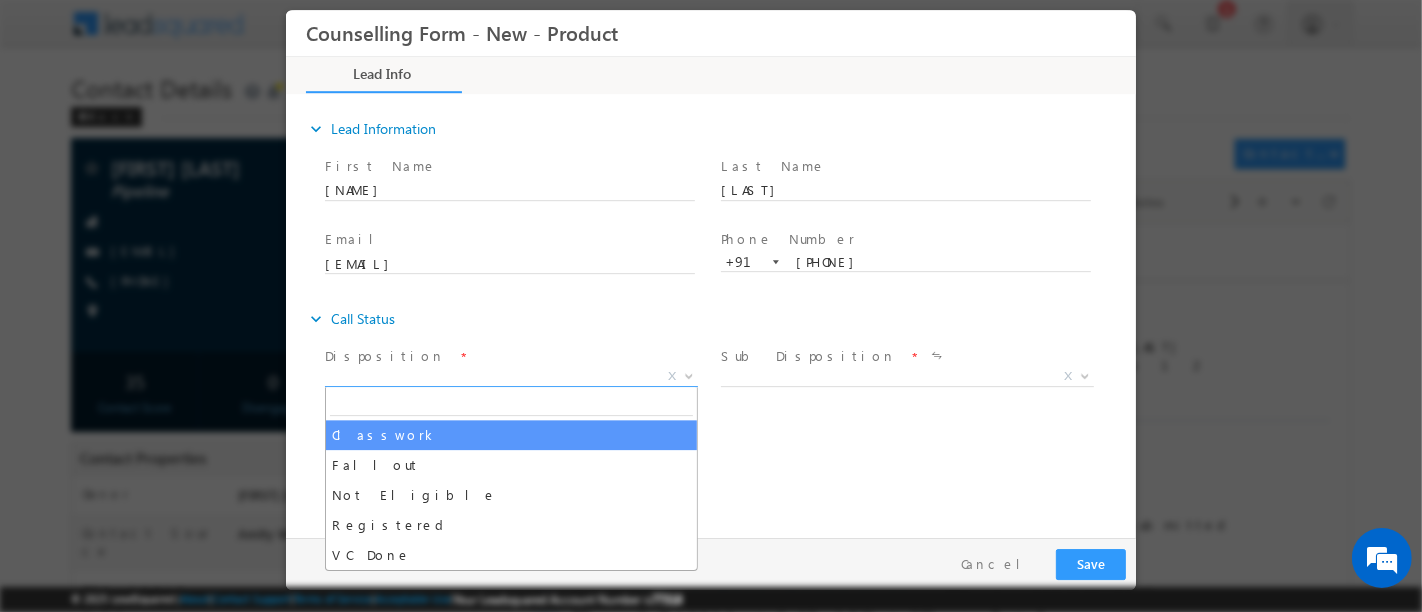 click on "Follow Up Date
*
Notes
*" at bounding box center (727, 453) 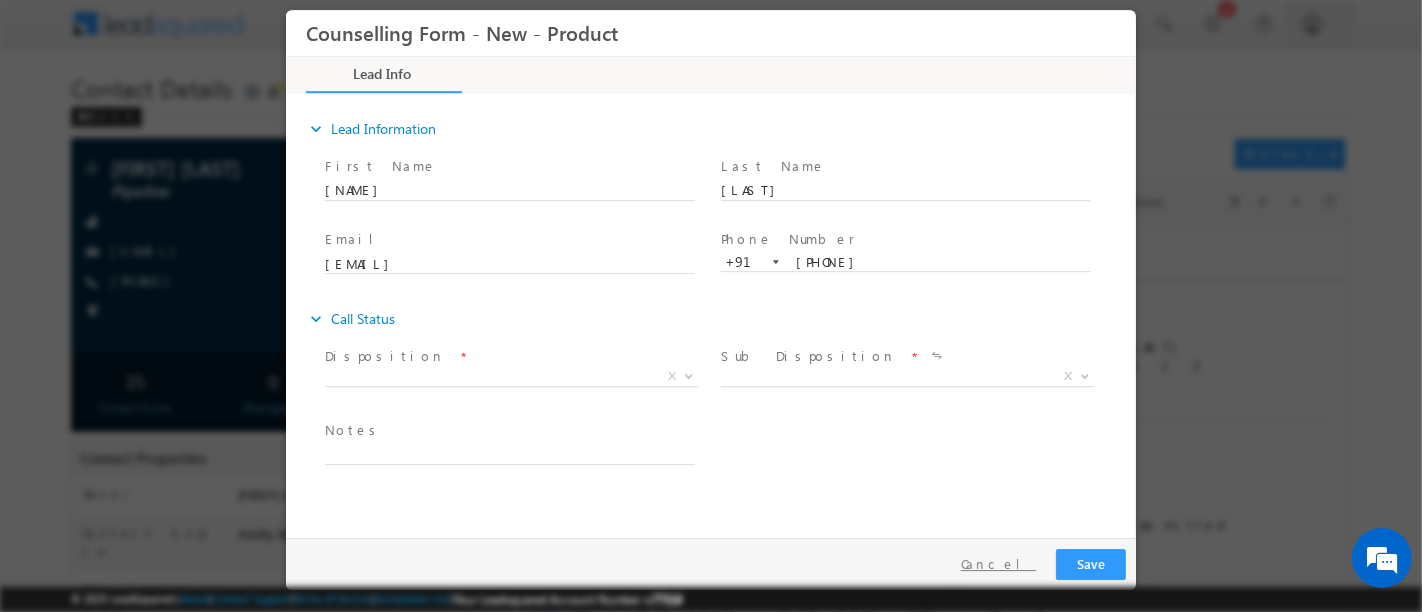 click on "Cancel" at bounding box center [997, 564] 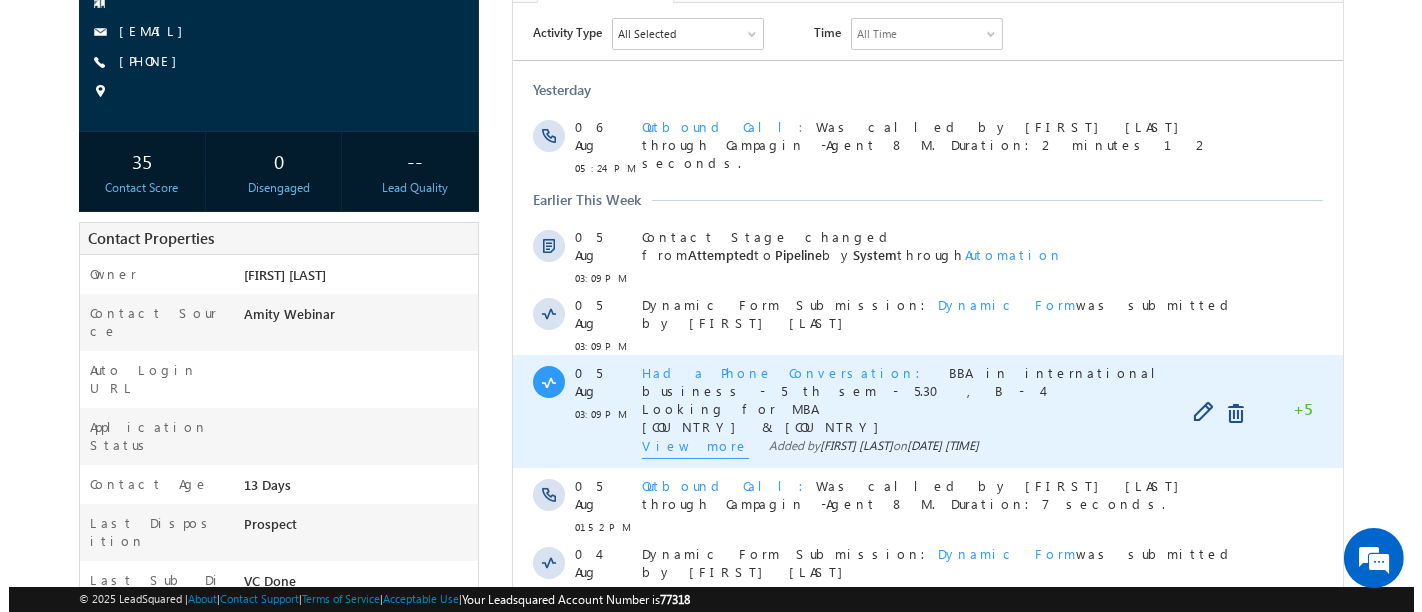 scroll, scrollTop: 222, scrollLeft: 0, axis: vertical 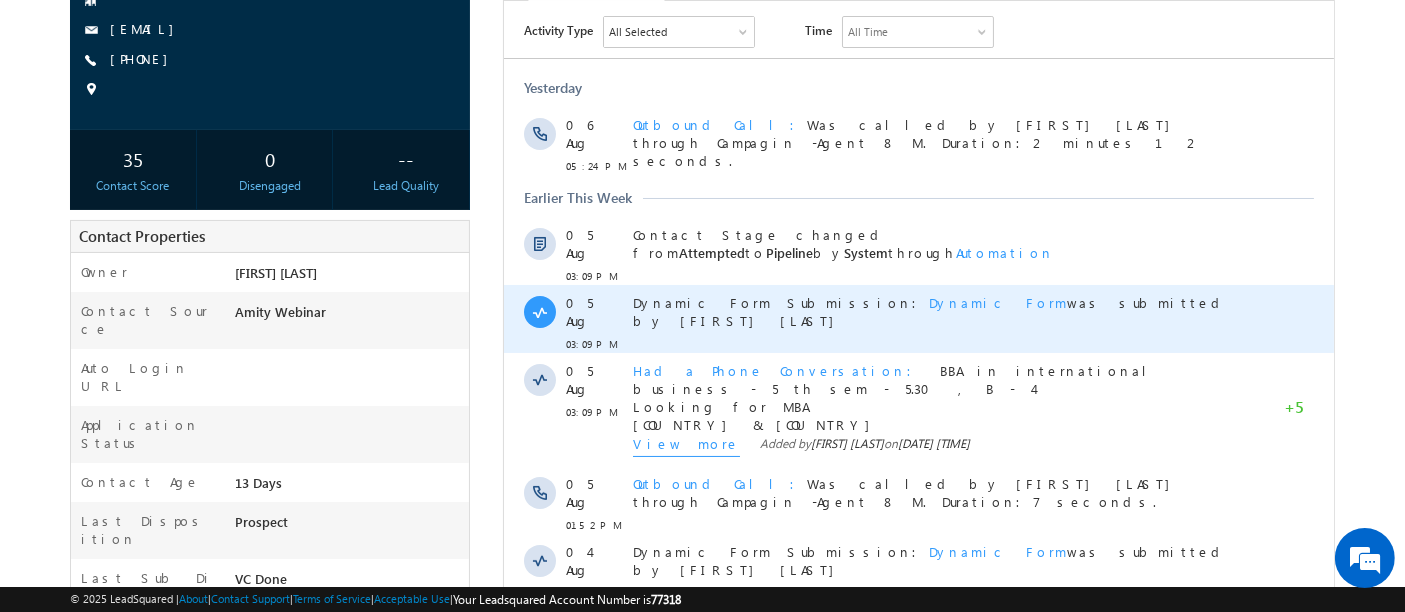 click on "Dynamic Form" at bounding box center [997, 301] 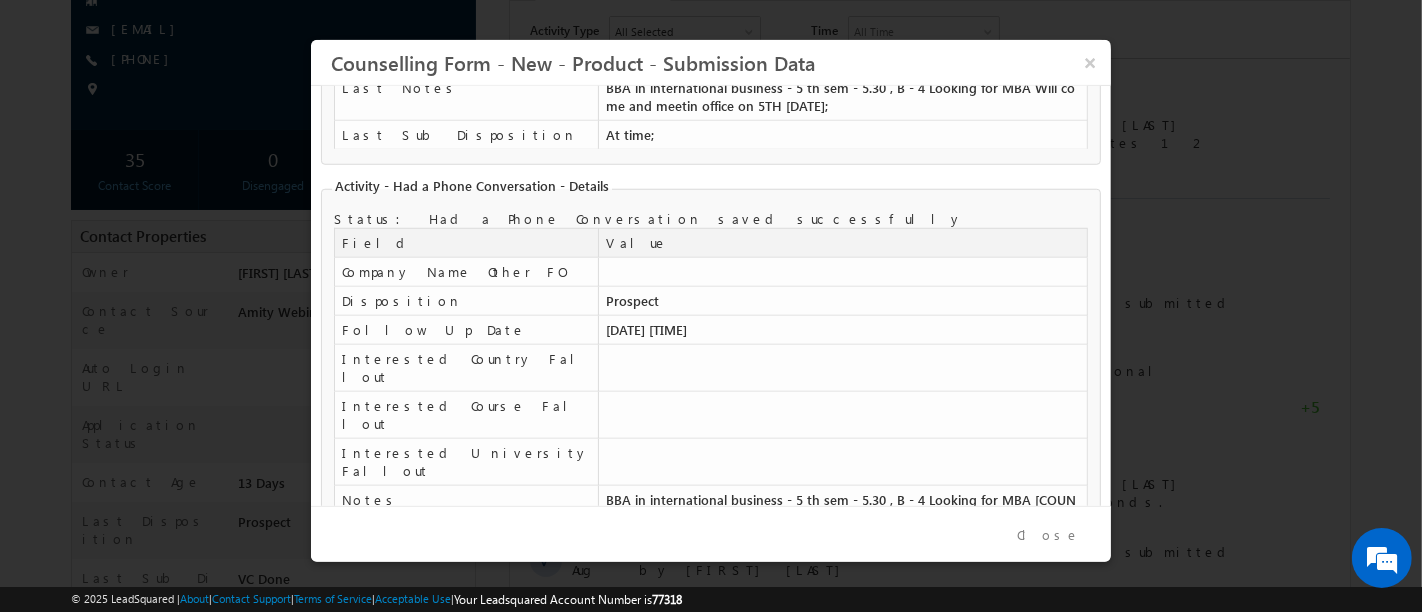 scroll, scrollTop: 383, scrollLeft: 0, axis: vertical 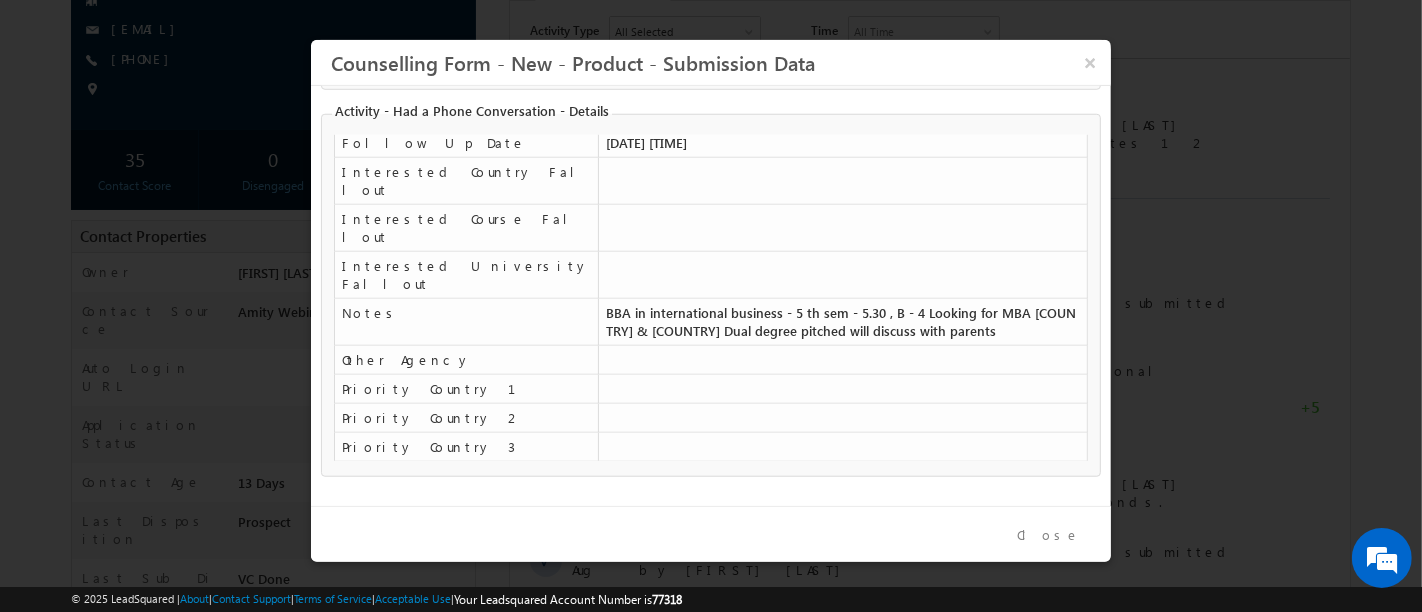 click on "Close" at bounding box center (1049, 535) 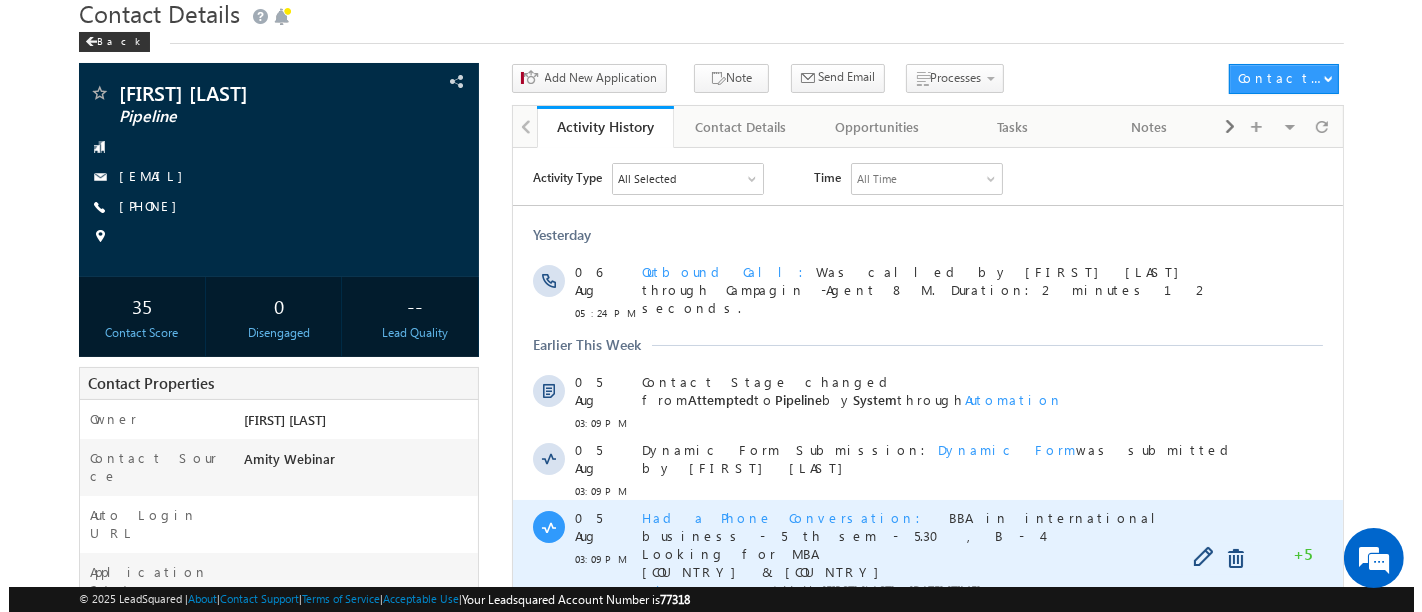 scroll, scrollTop: 0, scrollLeft: 0, axis: both 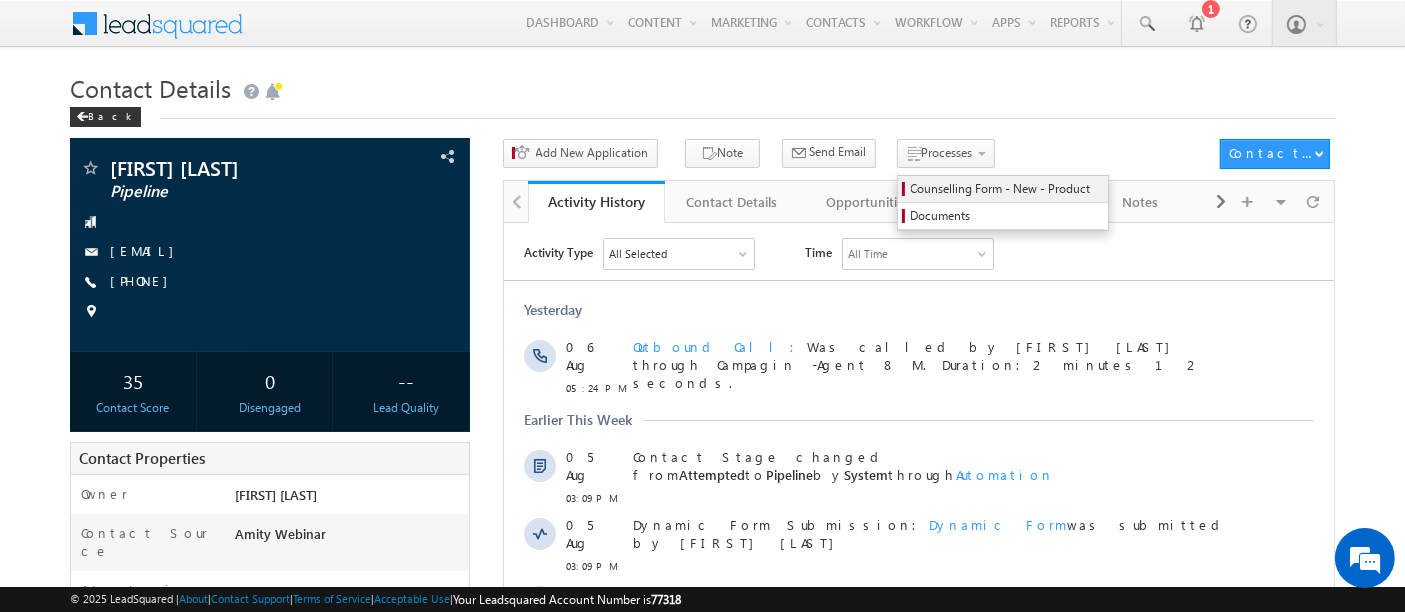 click on "Counselling Form - New - Product" at bounding box center [1006, 189] 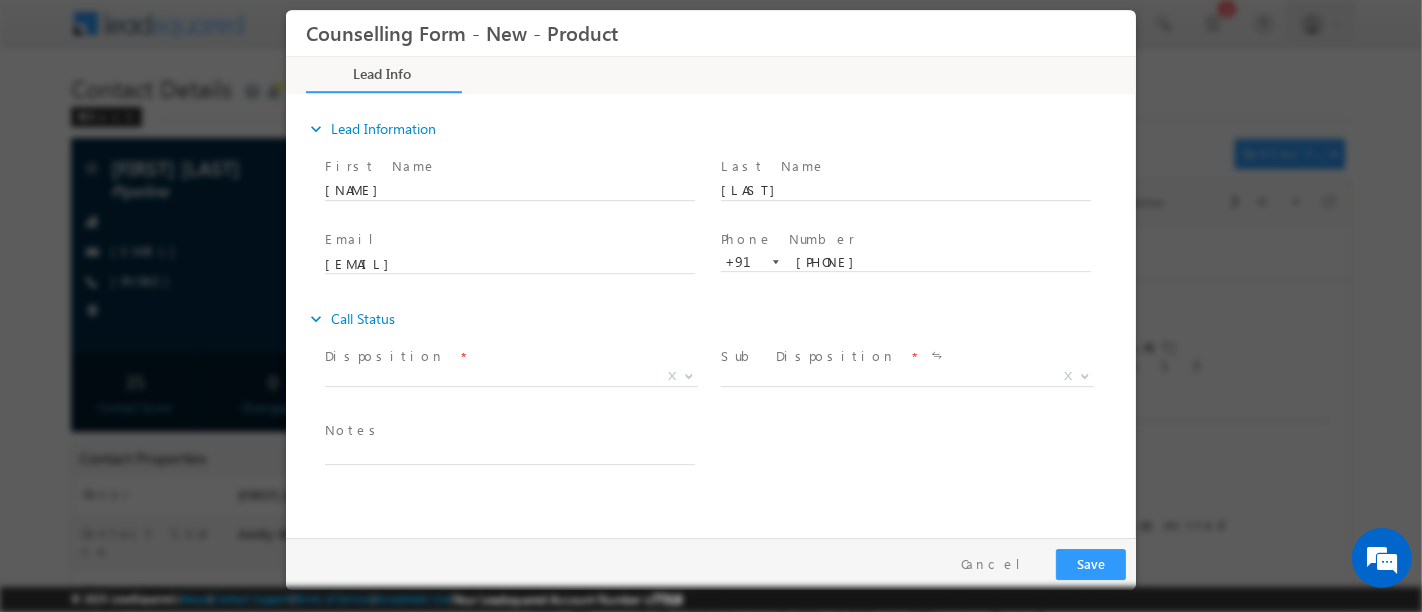 scroll, scrollTop: 0, scrollLeft: 0, axis: both 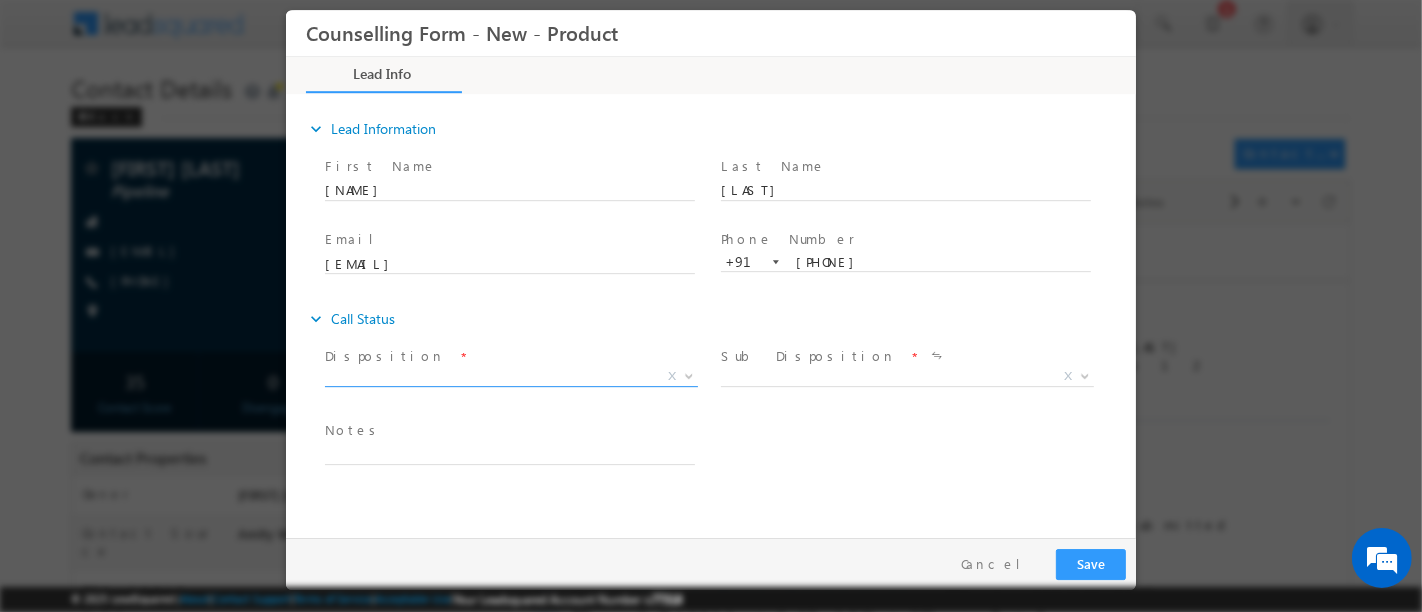click on "X" at bounding box center [510, 377] 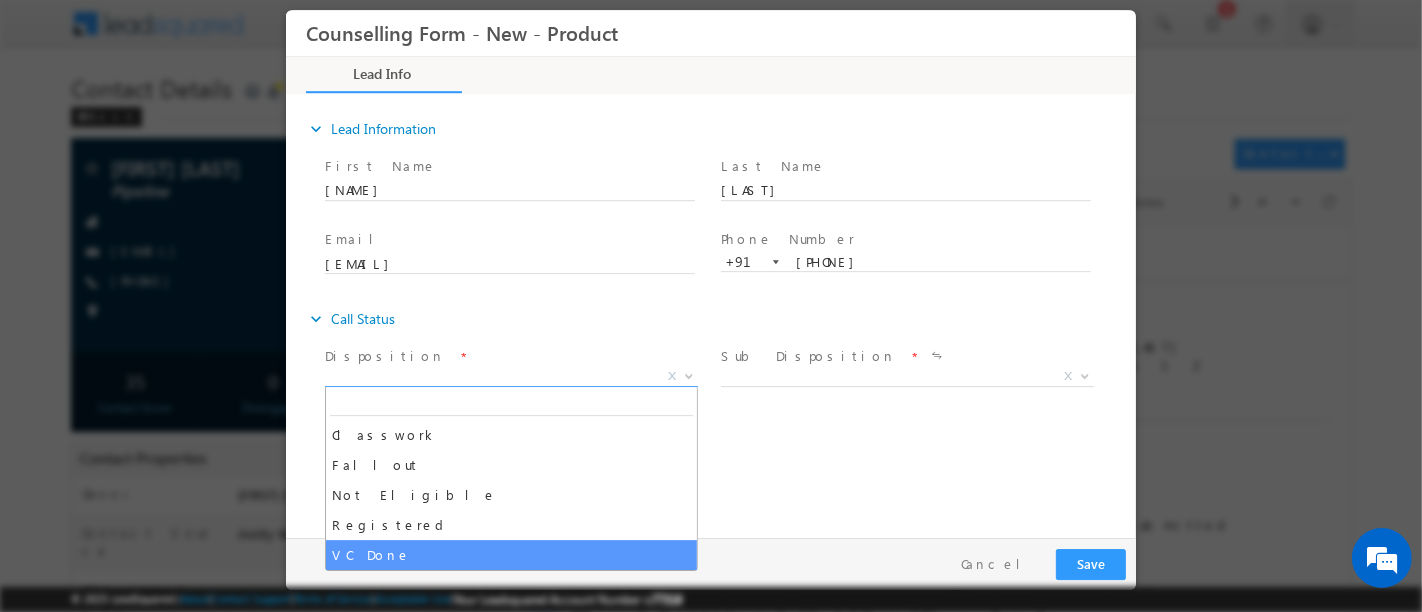 select on "VC Done" 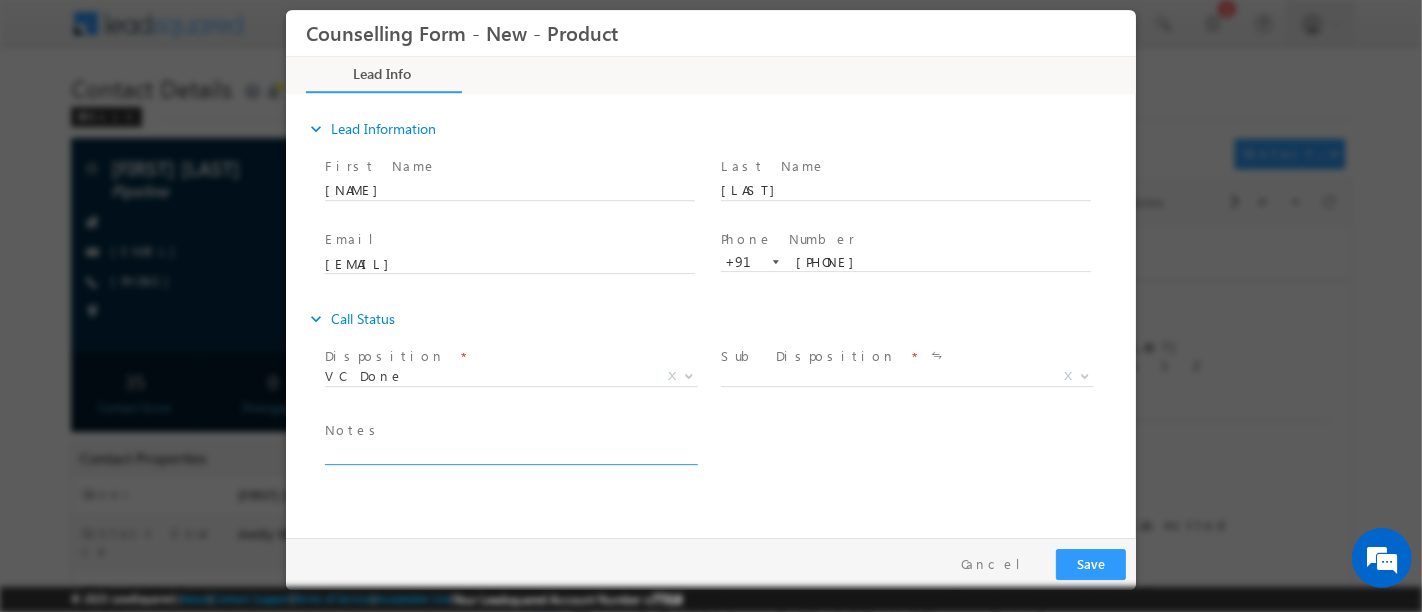 click at bounding box center (509, 453) 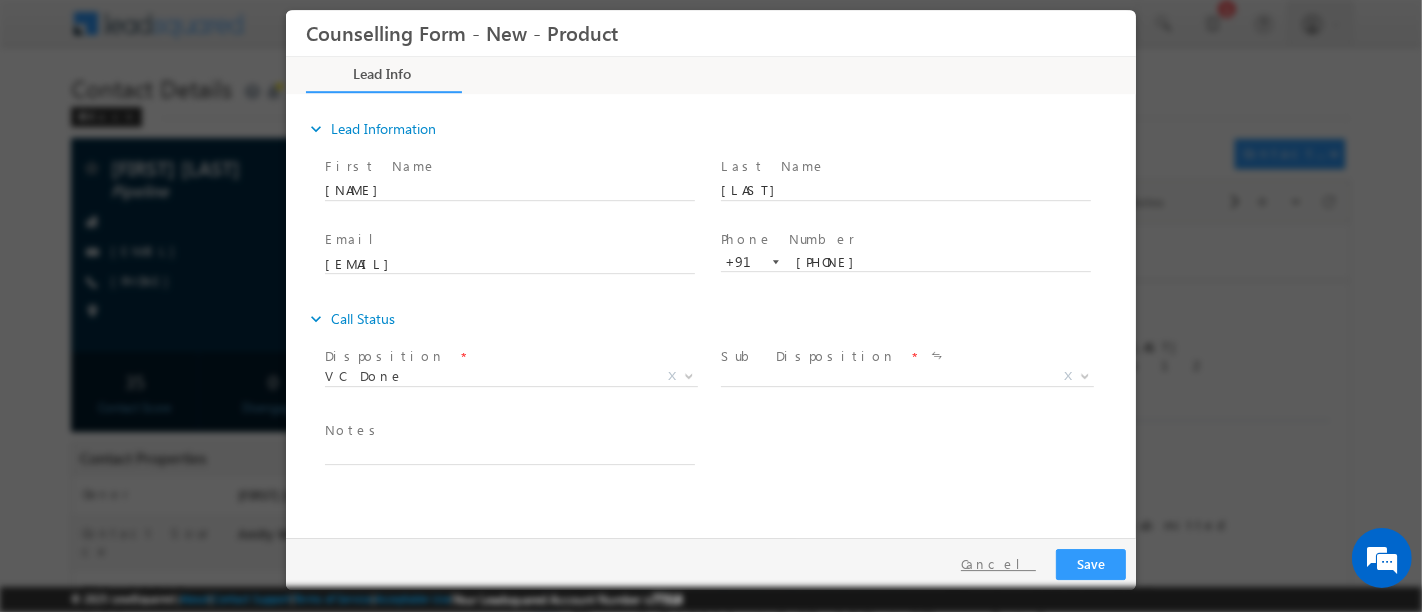 click on "Cancel" at bounding box center (997, 564) 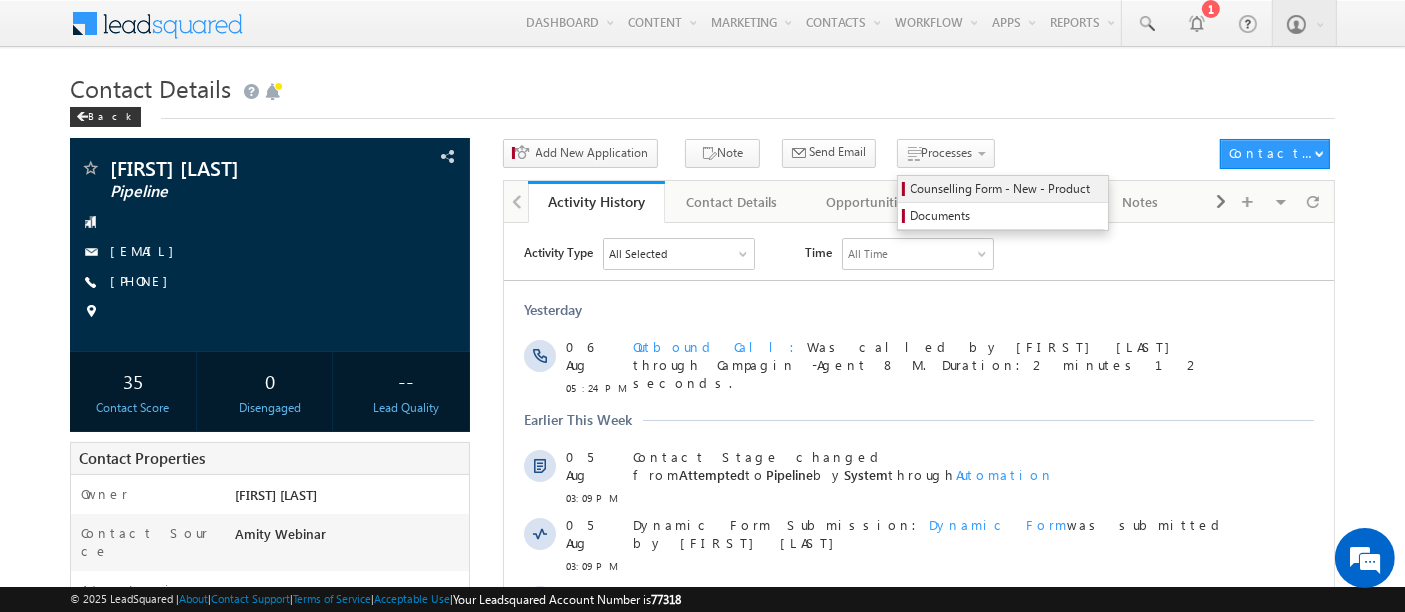 click on "Counselling Form - New - Product" at bounding box center [1006, 189] 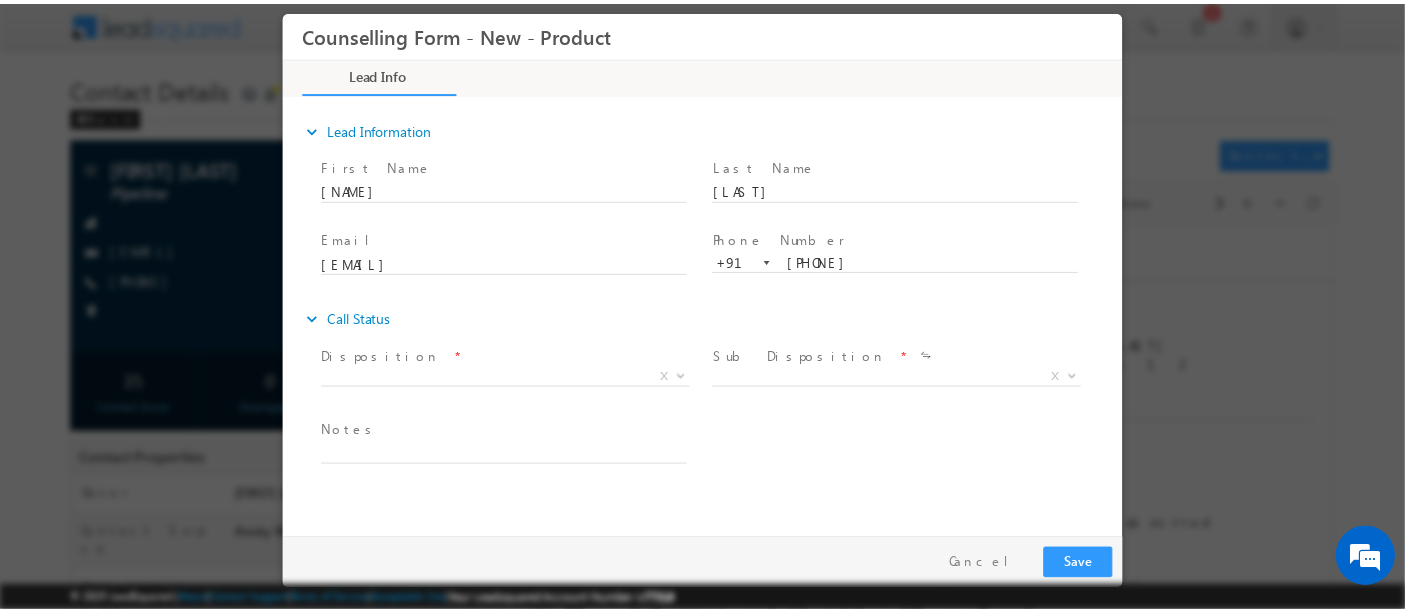 scroll, scrollTop: 0, scrollLeft: 0, axis: both 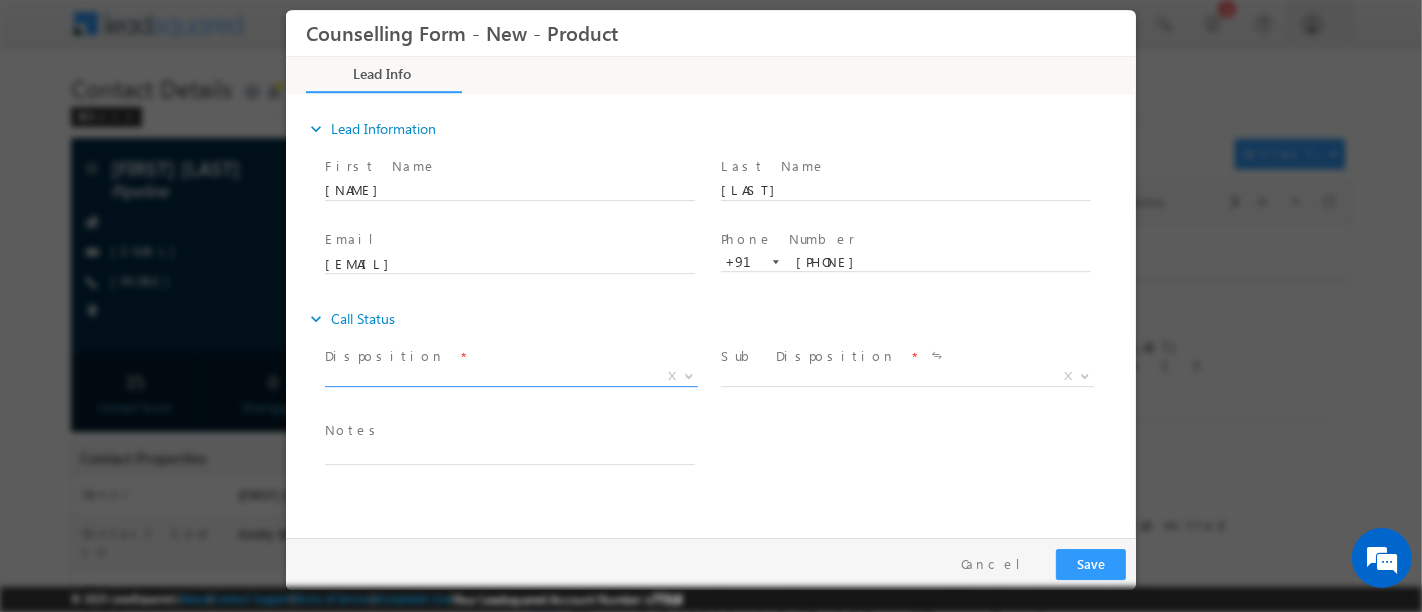 click on "X" at bounding box center (510, 377) 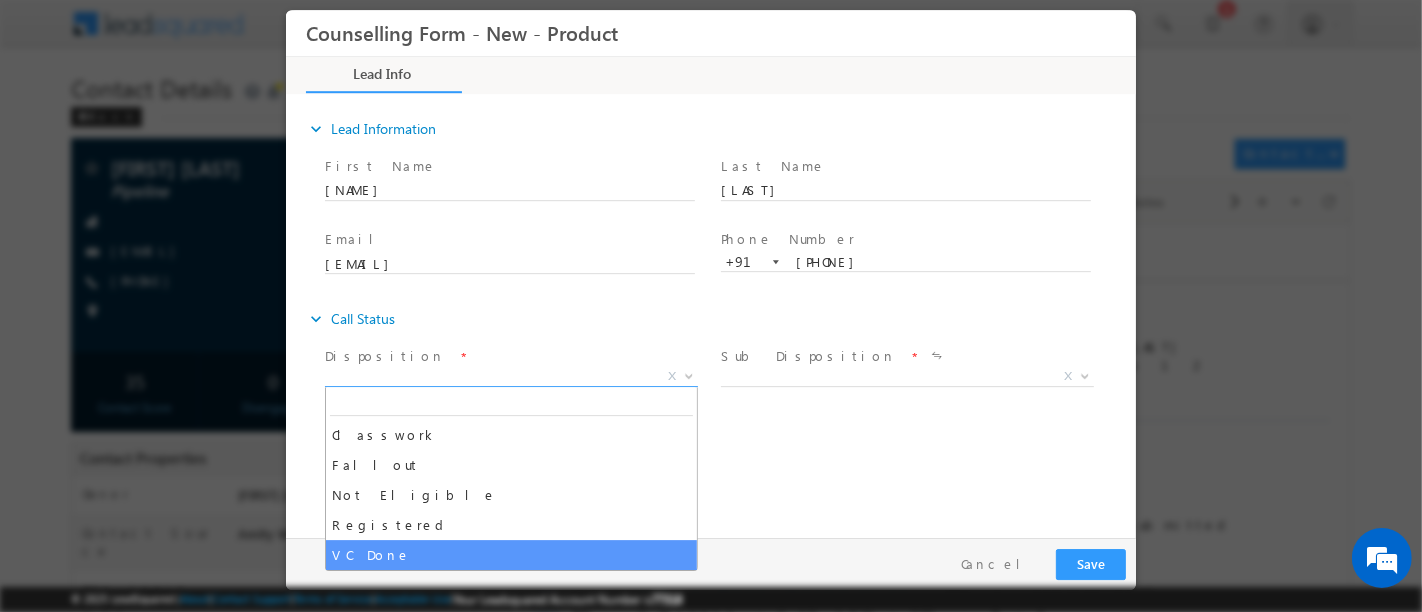 select on "VC Done" 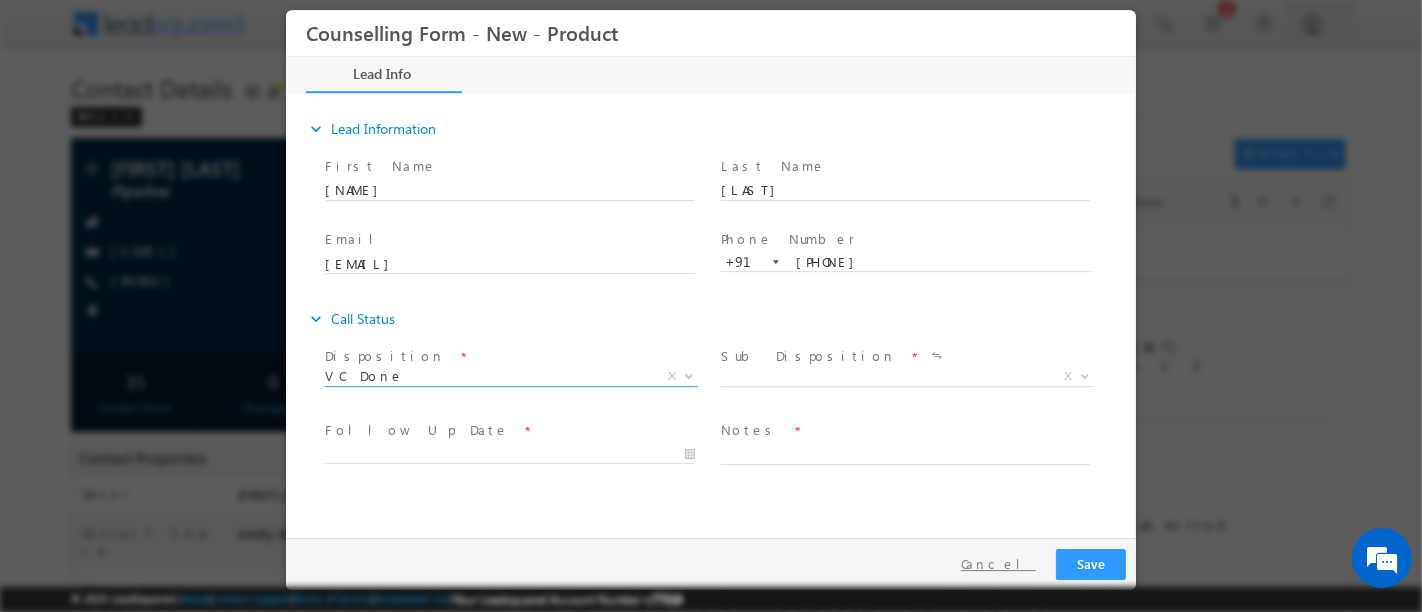 click on "Cancel" at bounding box center (997, 564) 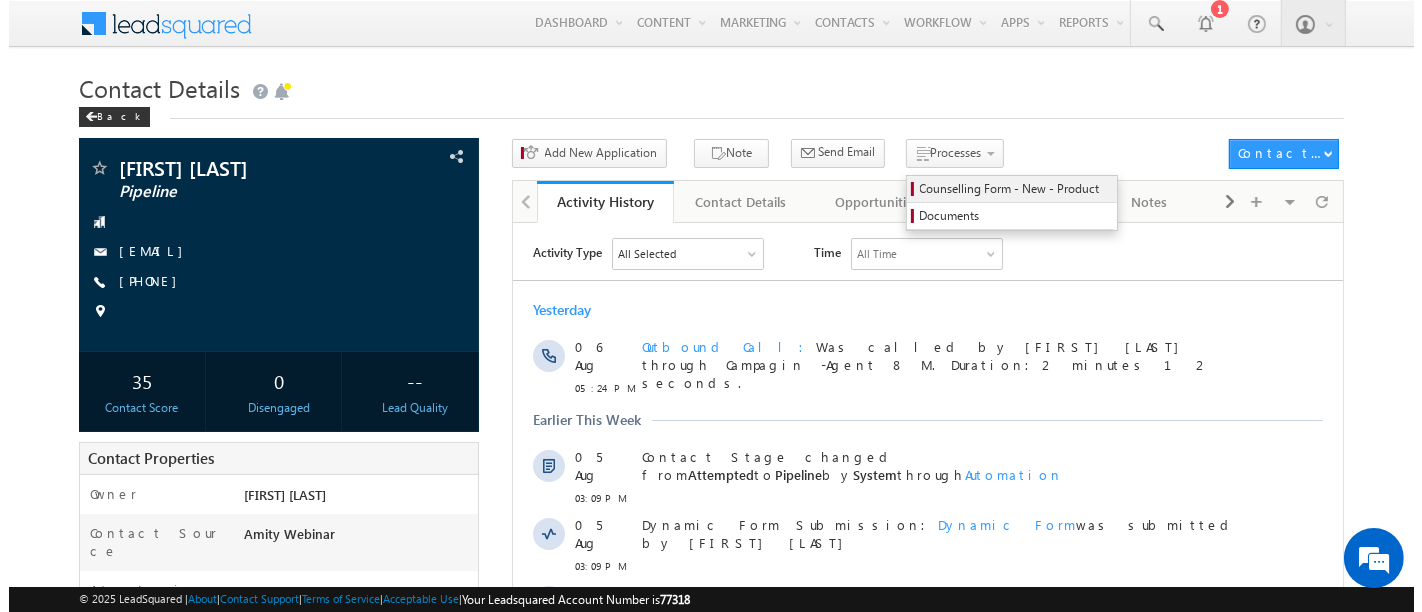 scroll, scrollTop: 0, scrollLeft: 0, axis: both 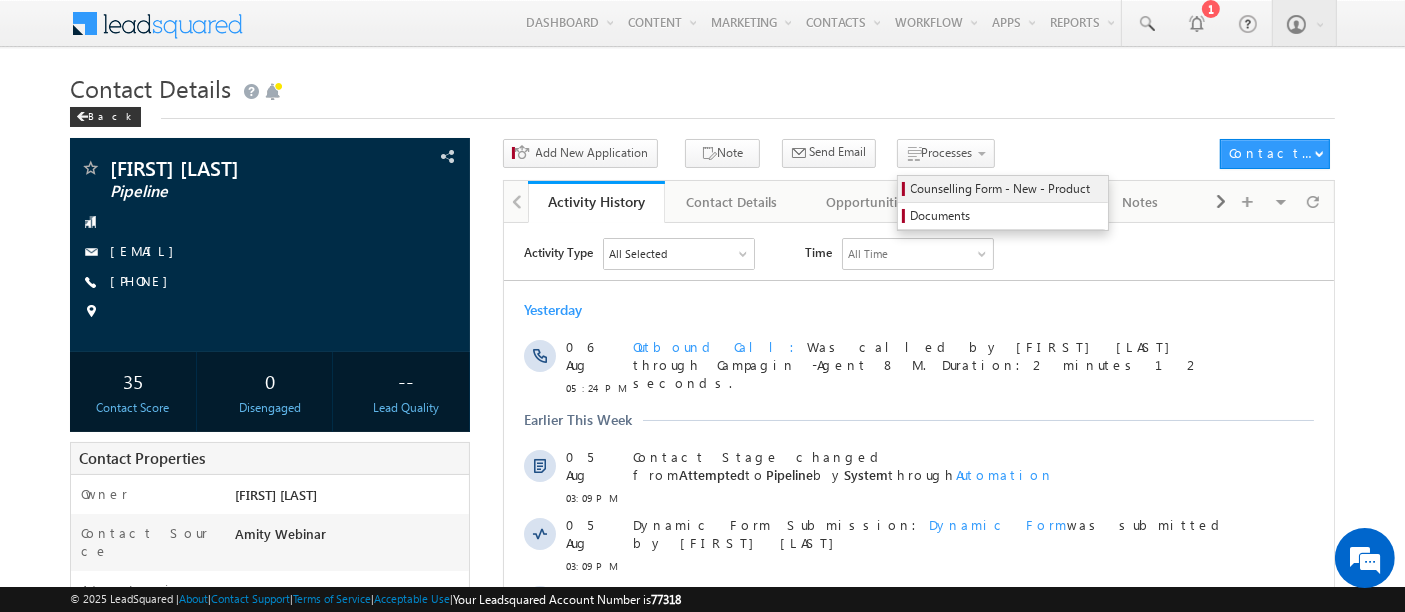 click on "Counselling Form - New - Product" at bounding box center [1006, 189] 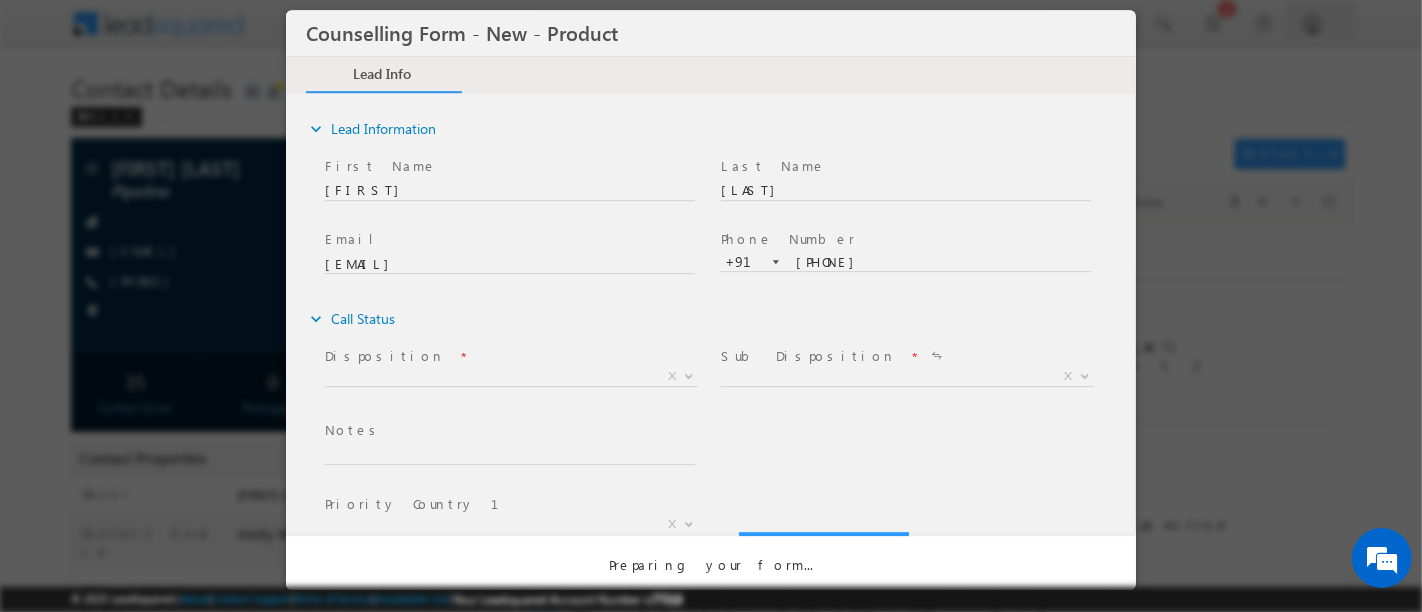 scroll, scrollTop: 0, scrollLeft: 0, axis: both 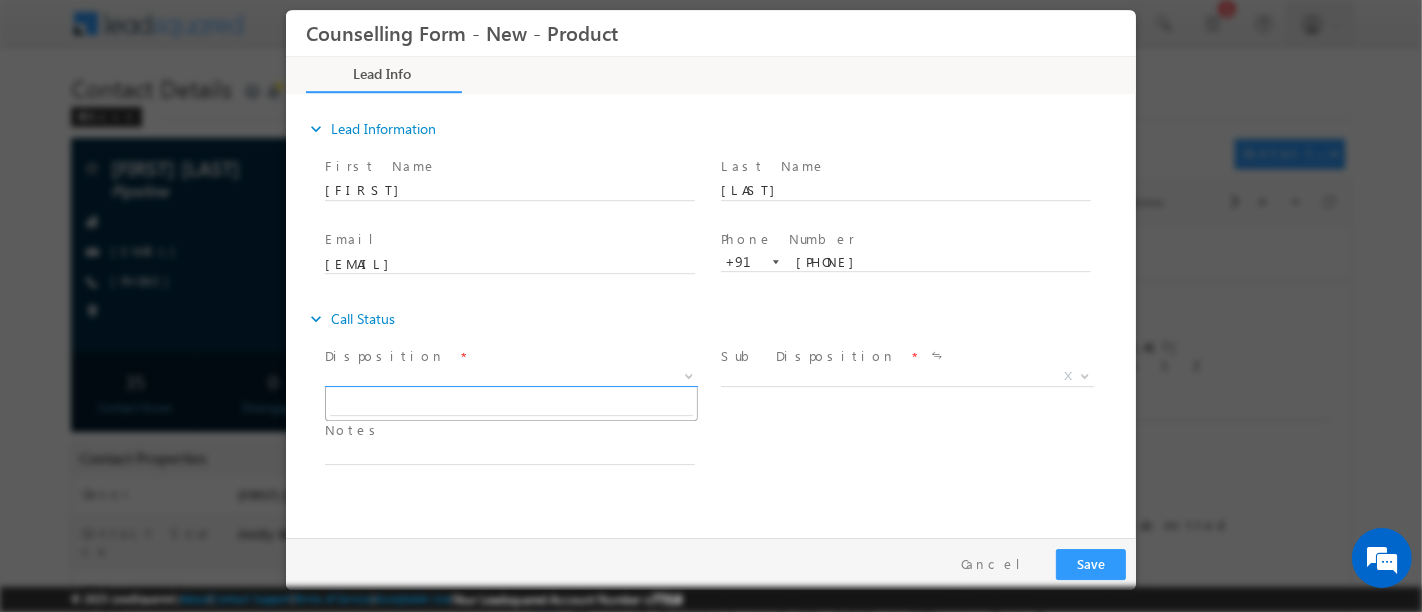 click on "X" at bounding box center (510, 377) 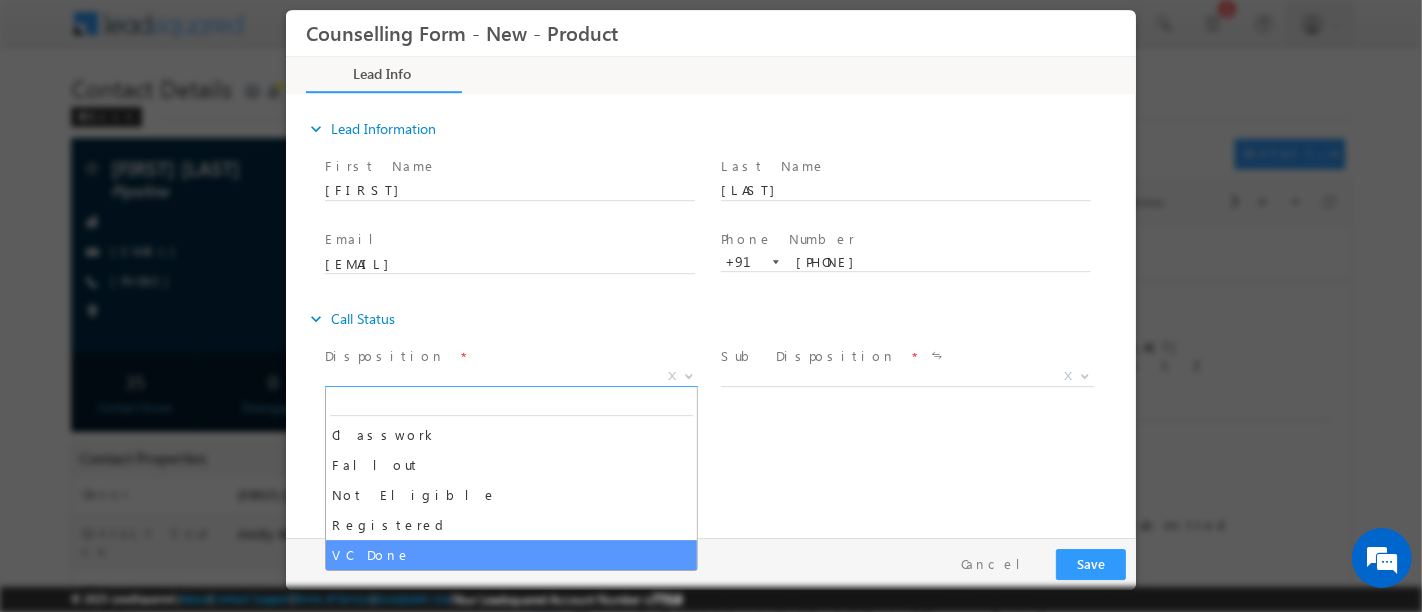 select on "VC Done" 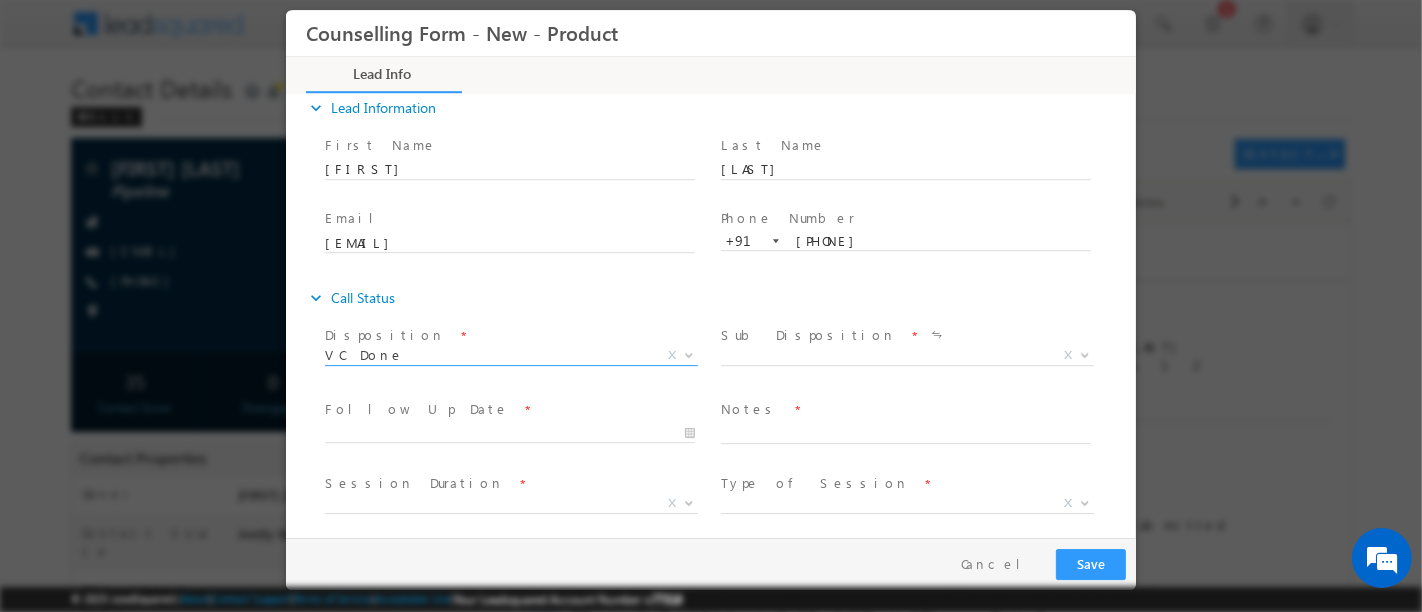 scroll, scrollTop: 31, scrollLeft: 0, axis: vertical 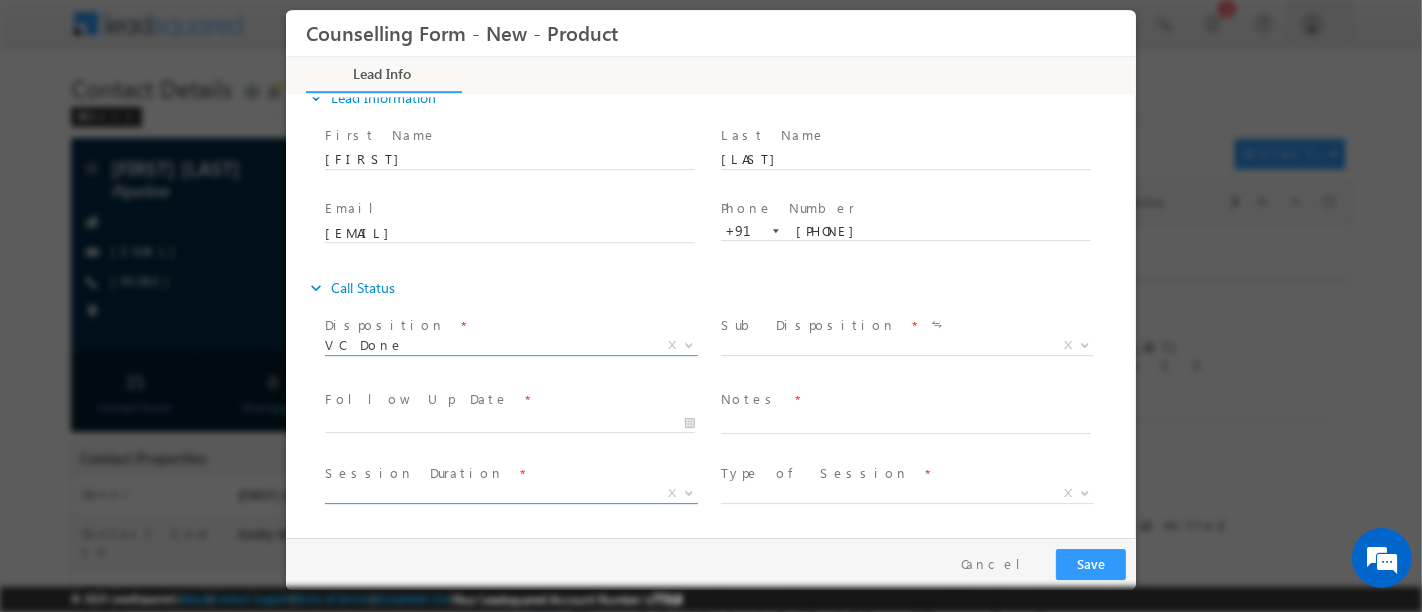click on "X" at bounding box center (510, 494) 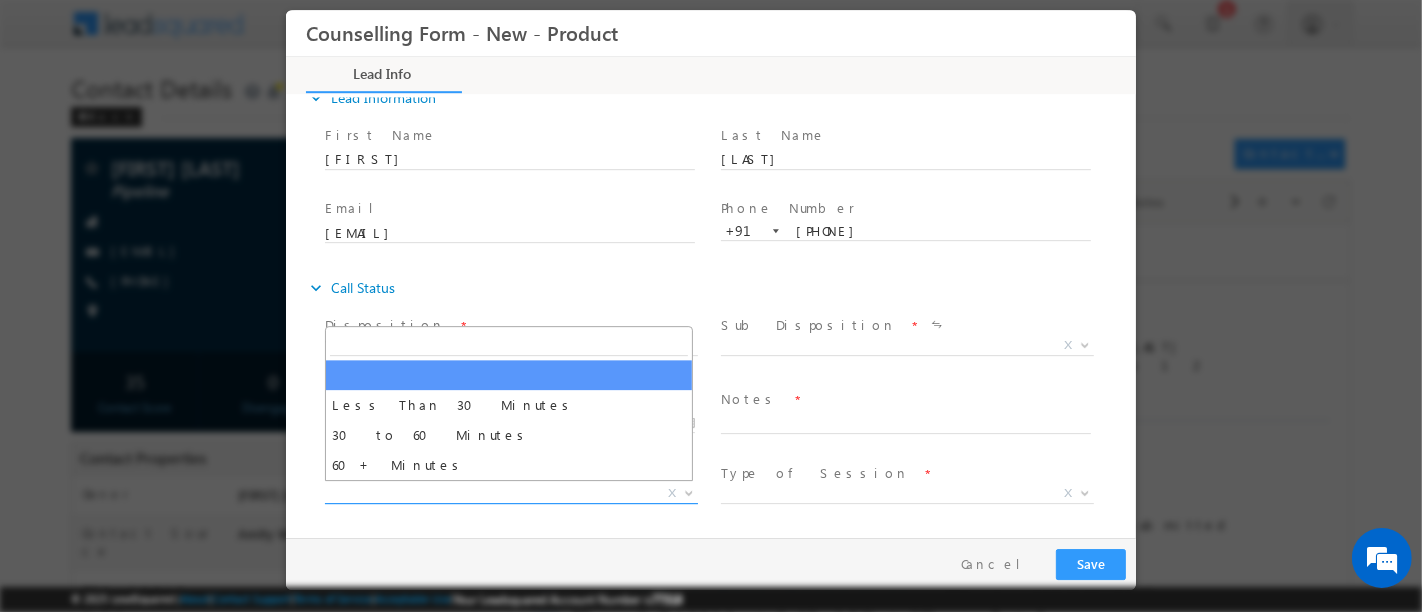 click on "X" at bounding box center (510, 494) 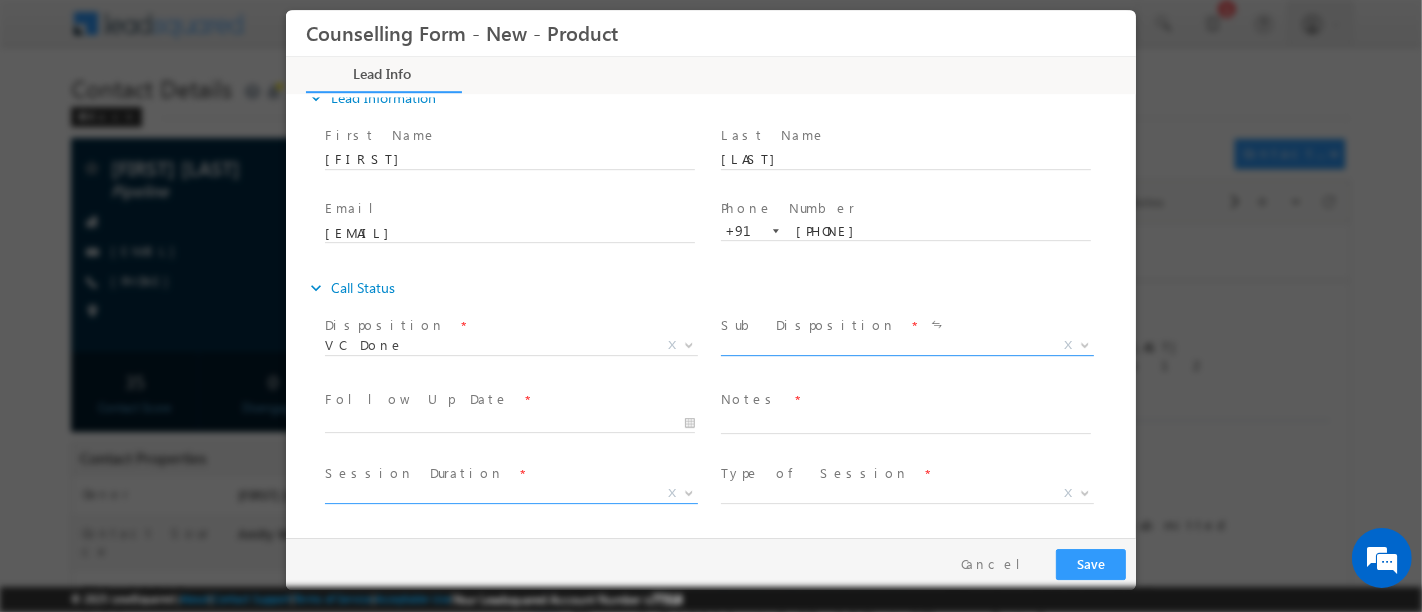 click on "X" at bounding box center (906, 346) 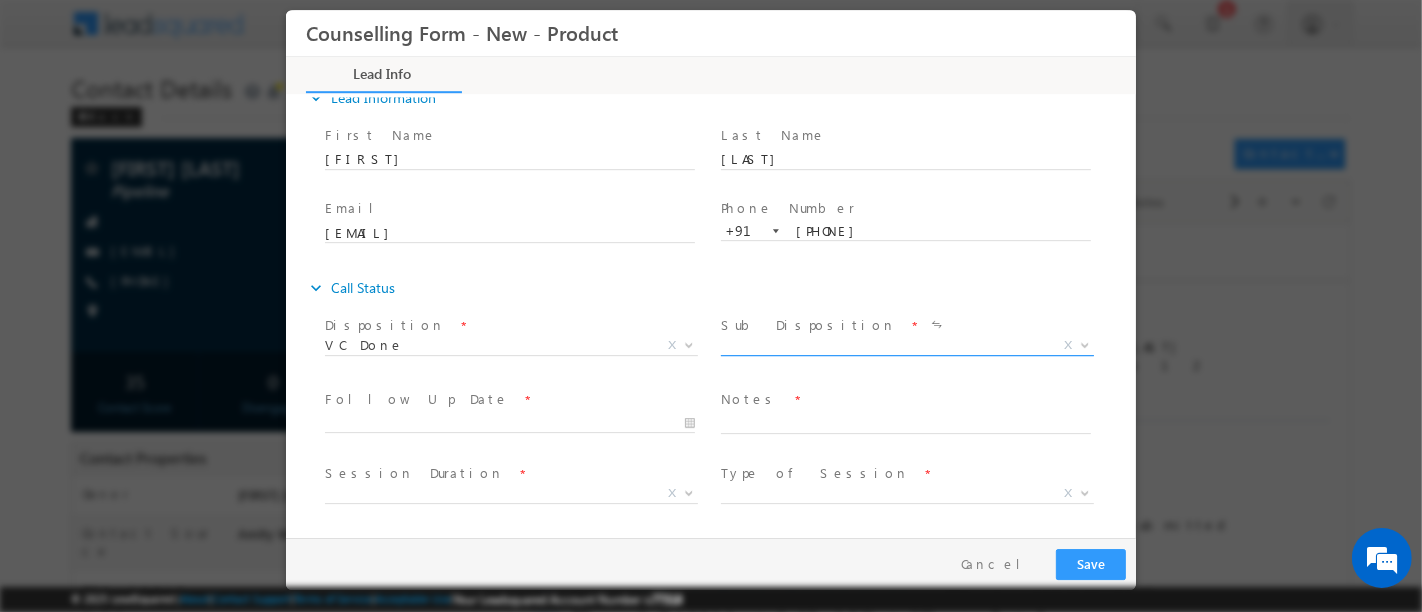 click on "X" at bounding box center [906, 346] 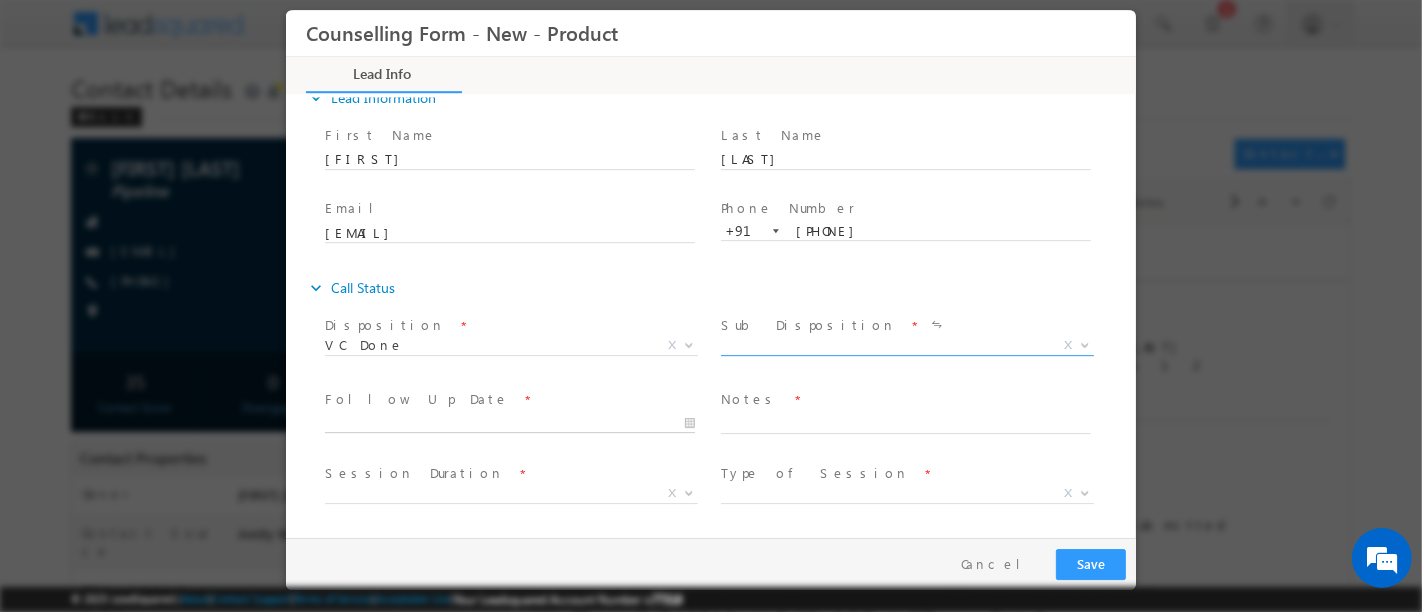 type on "07/08/2025 2:49 PM" 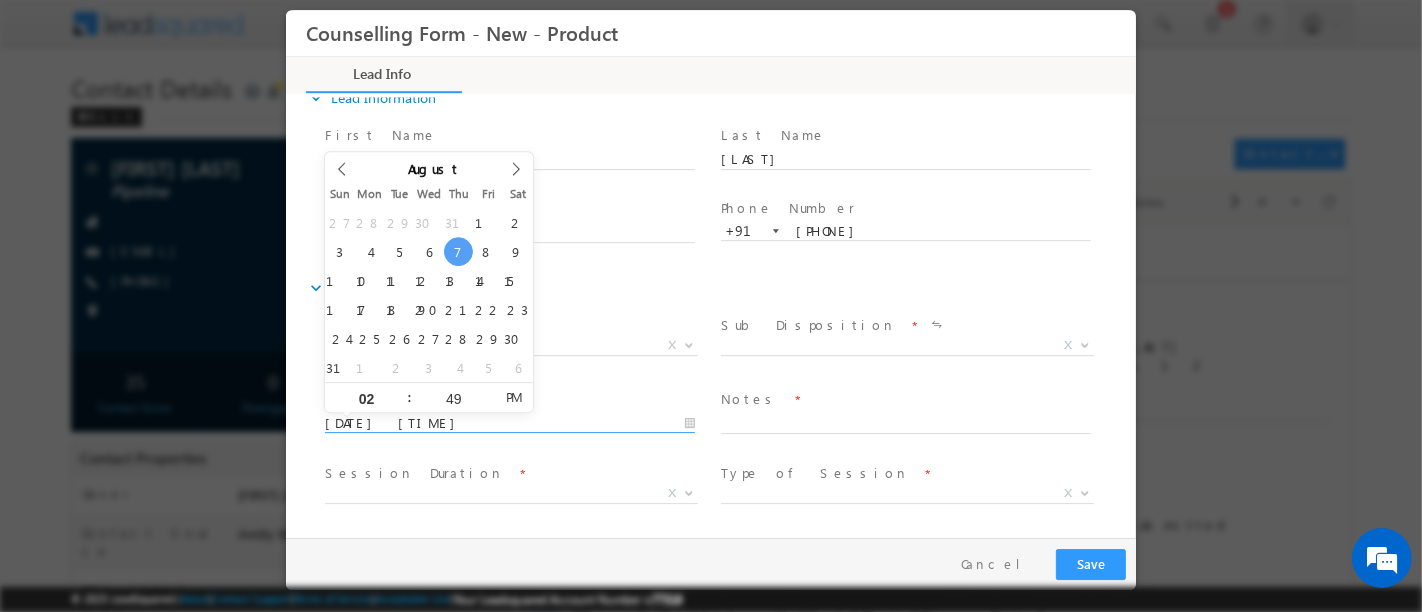click on "07/08/2025 2:49 PM" at bounding box center [509, 424] 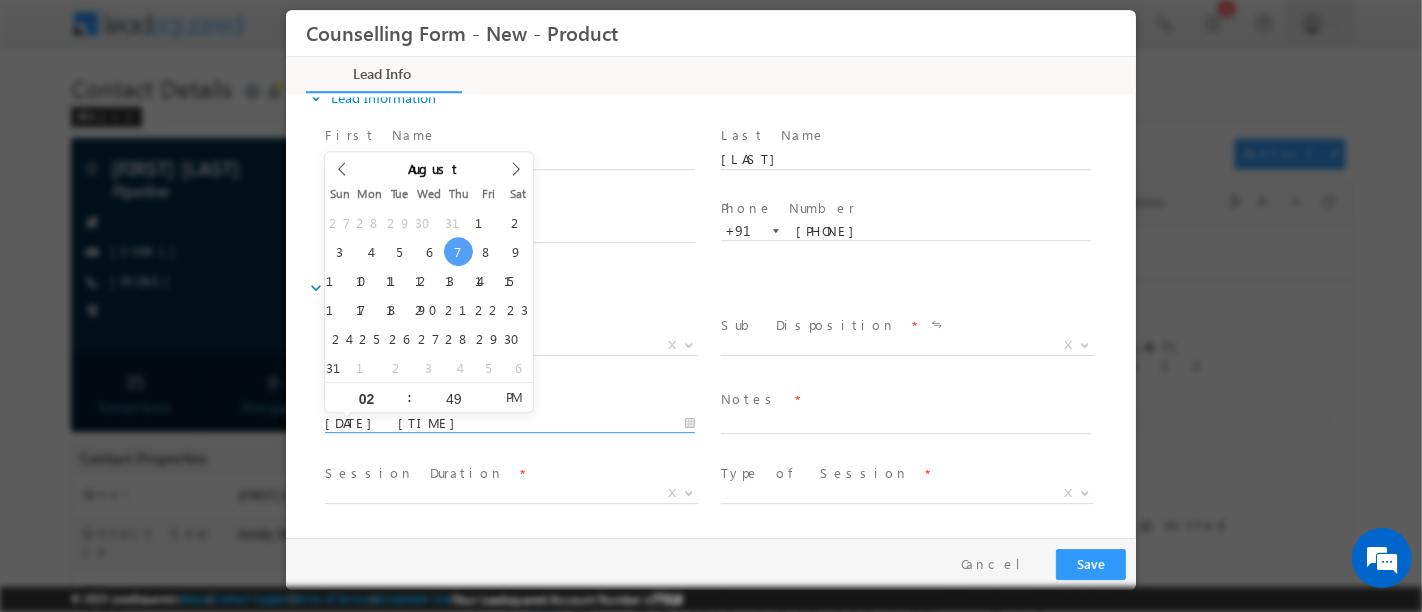 scroll, scrollTop: 0, scrollLeft: 0, axis: both 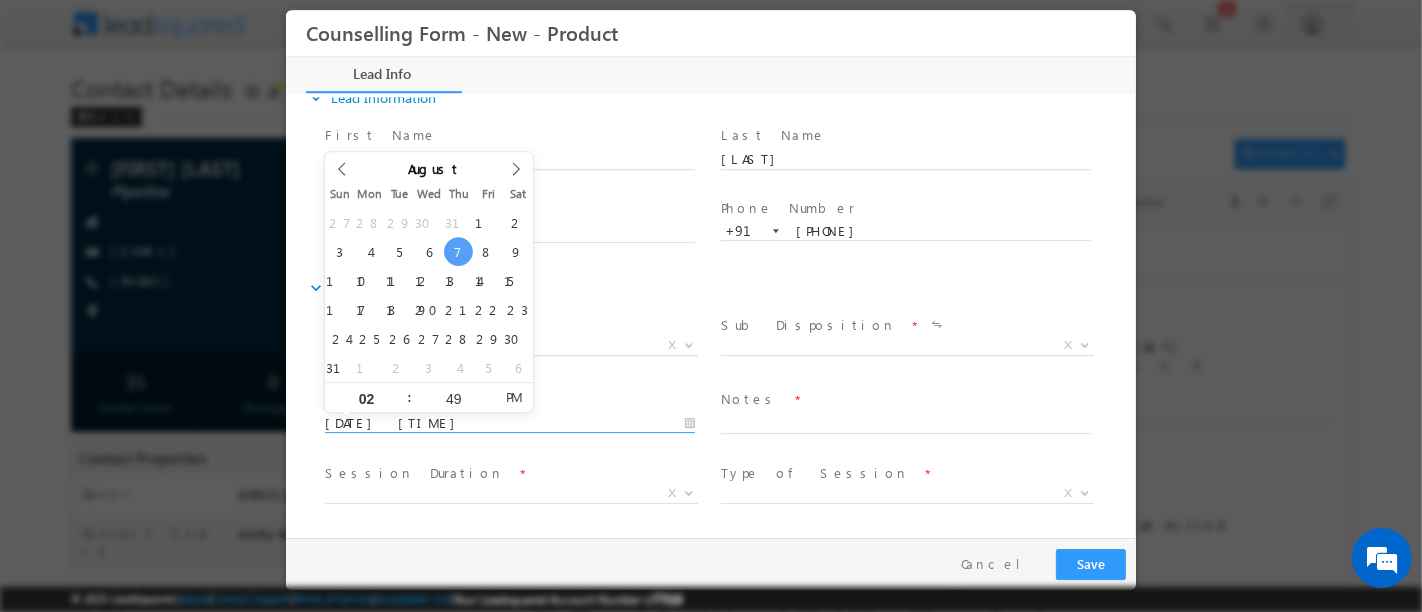 click at bounding box center (508, 370) 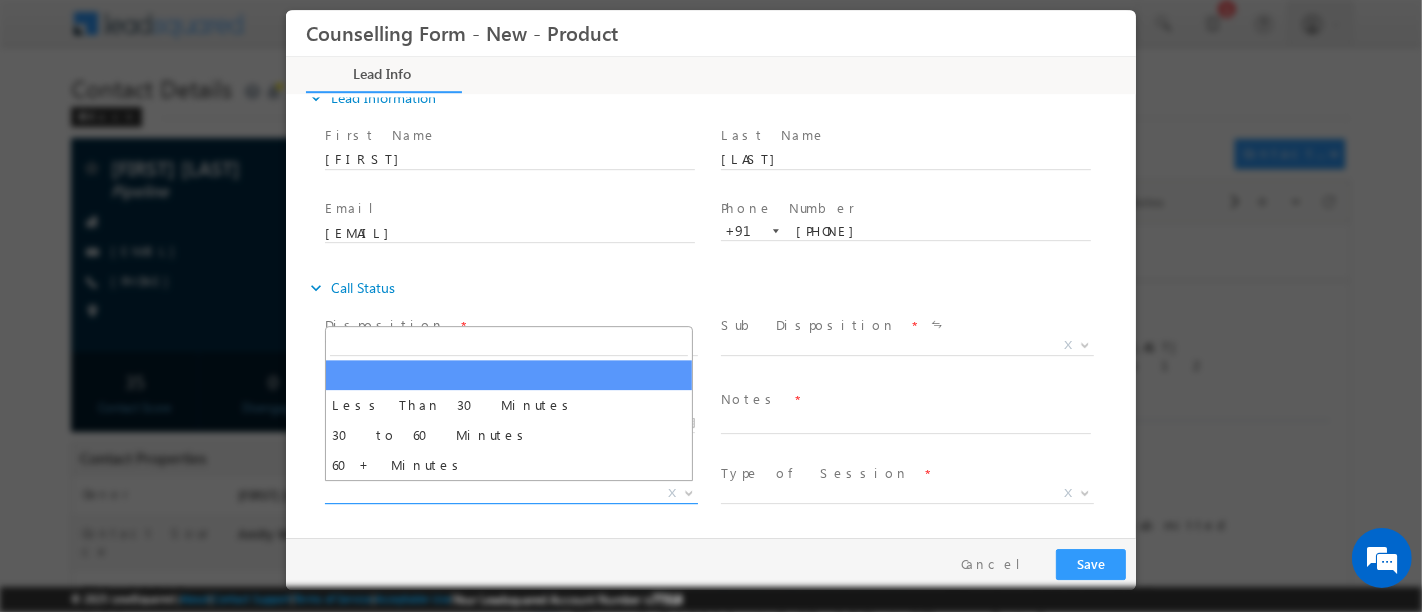 click on "X" at bounding box center [510, 494] 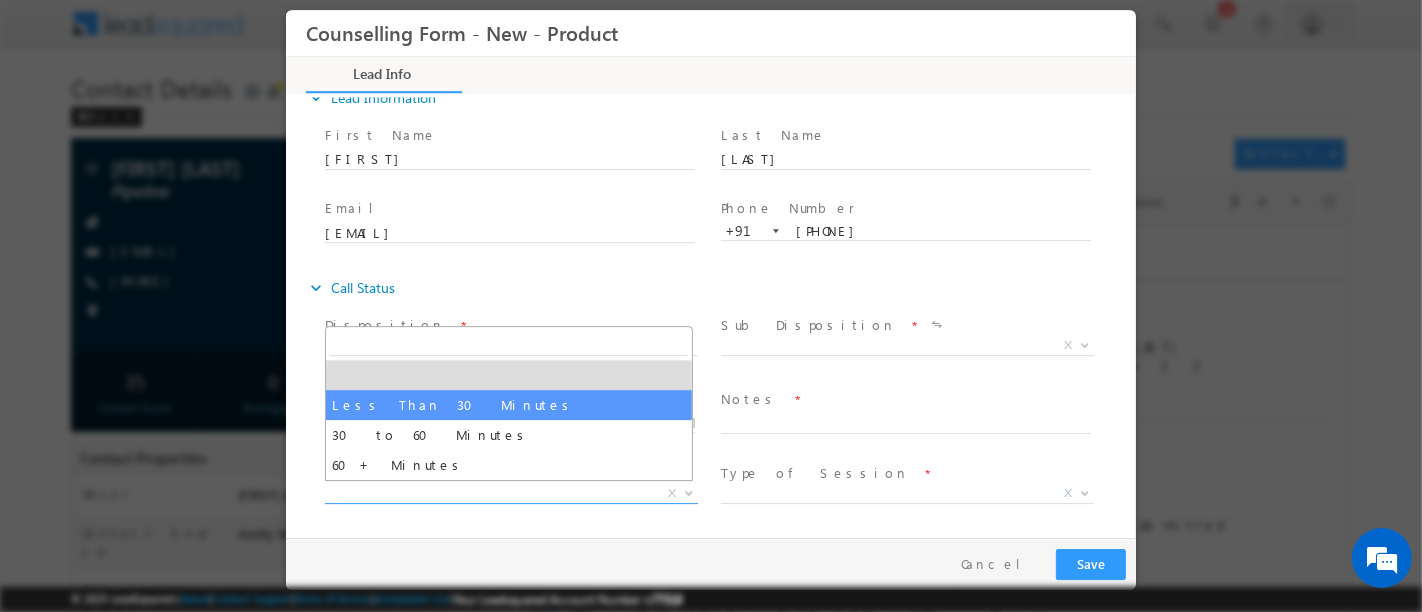 select on "Less Than 30 Minutes" 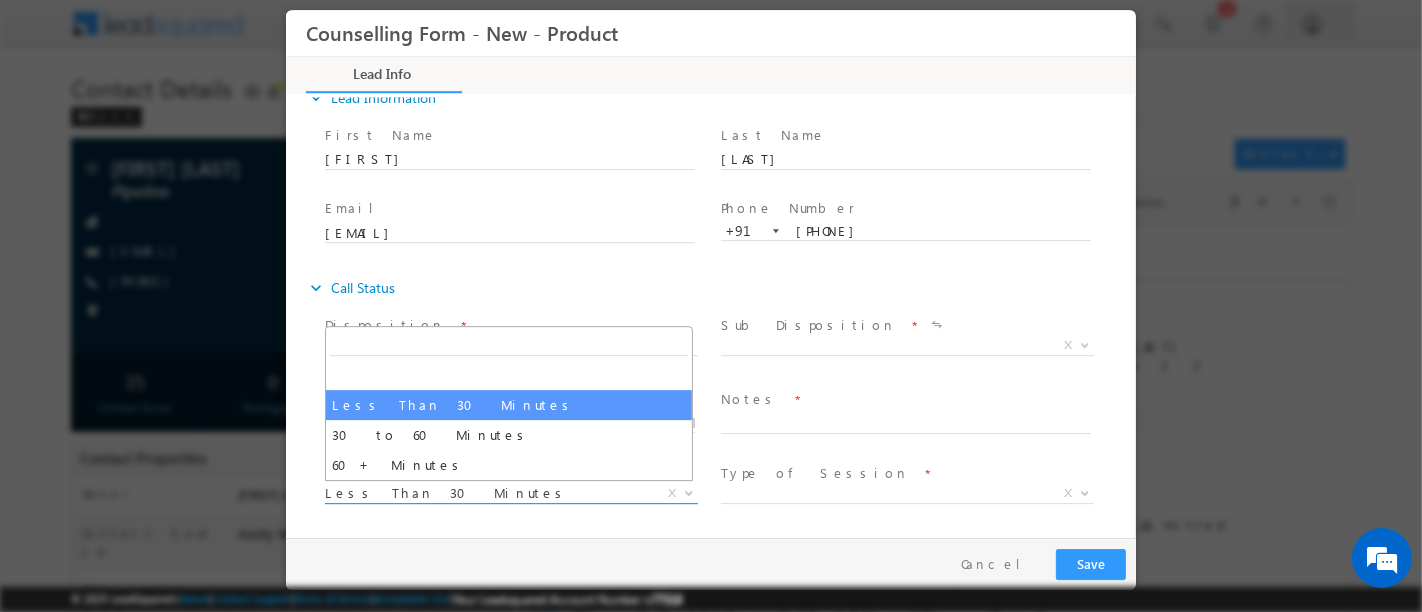click on "Less Than 30 Minutes" at bounding box center (486, 493) 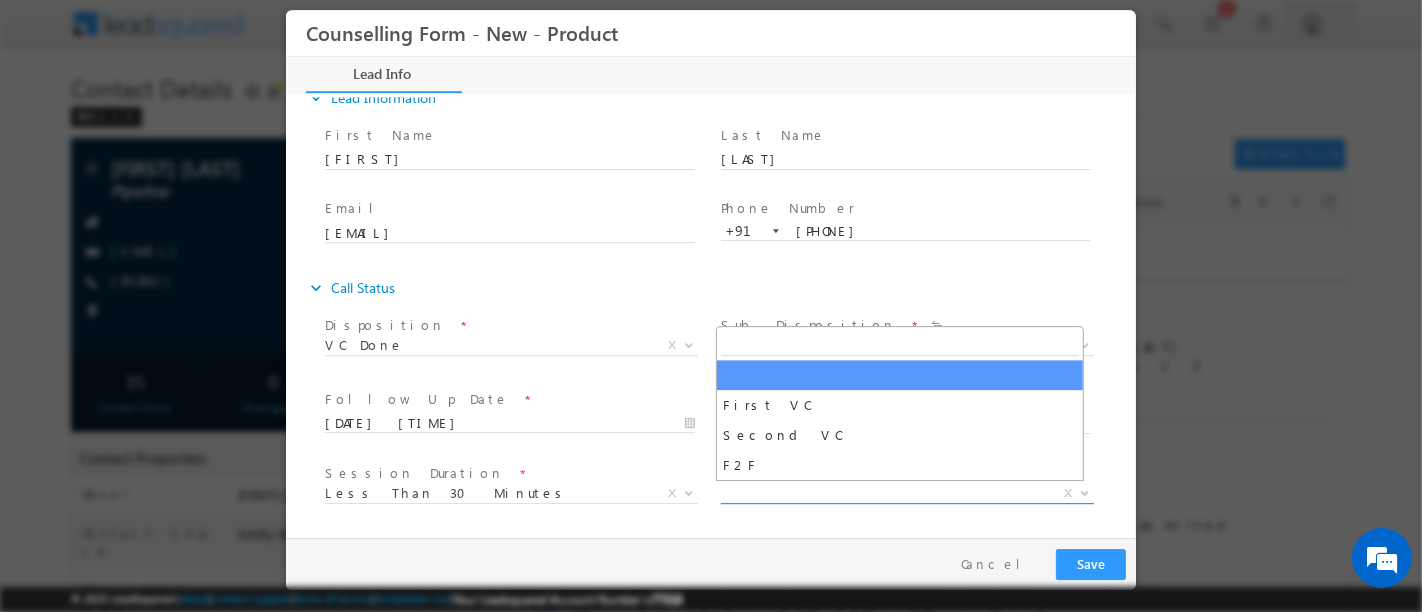 click on "X" at bounding box center (906, 494) 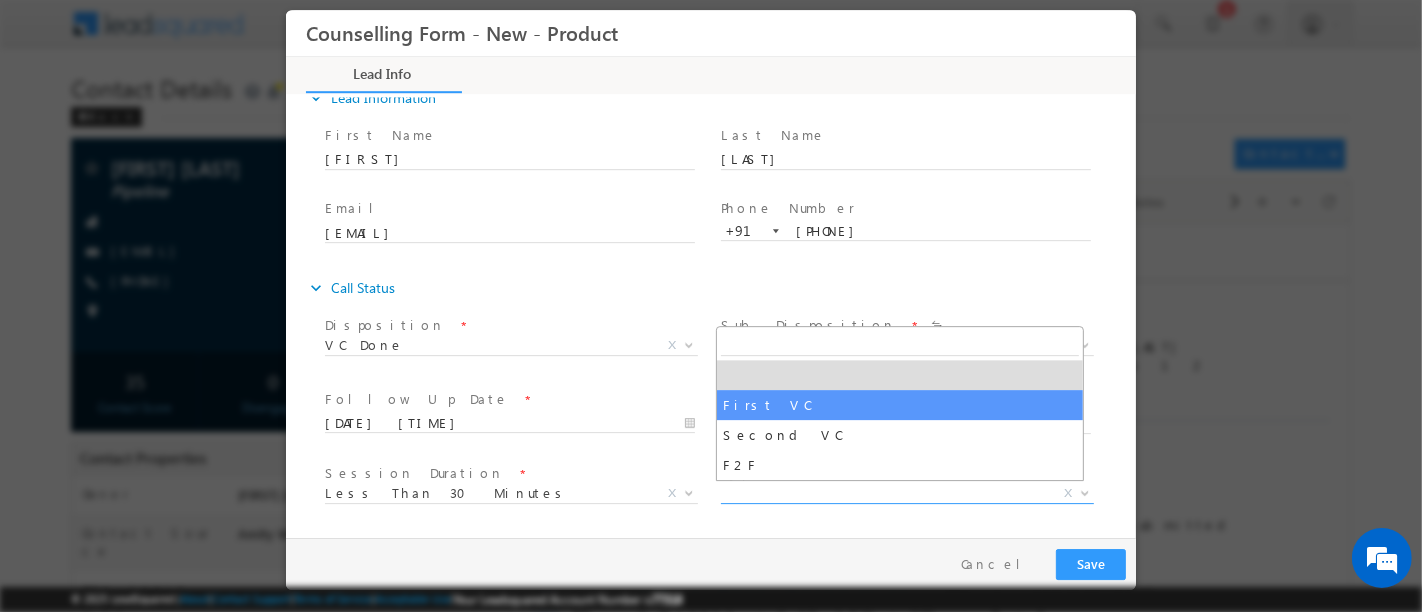 select on "First VC" 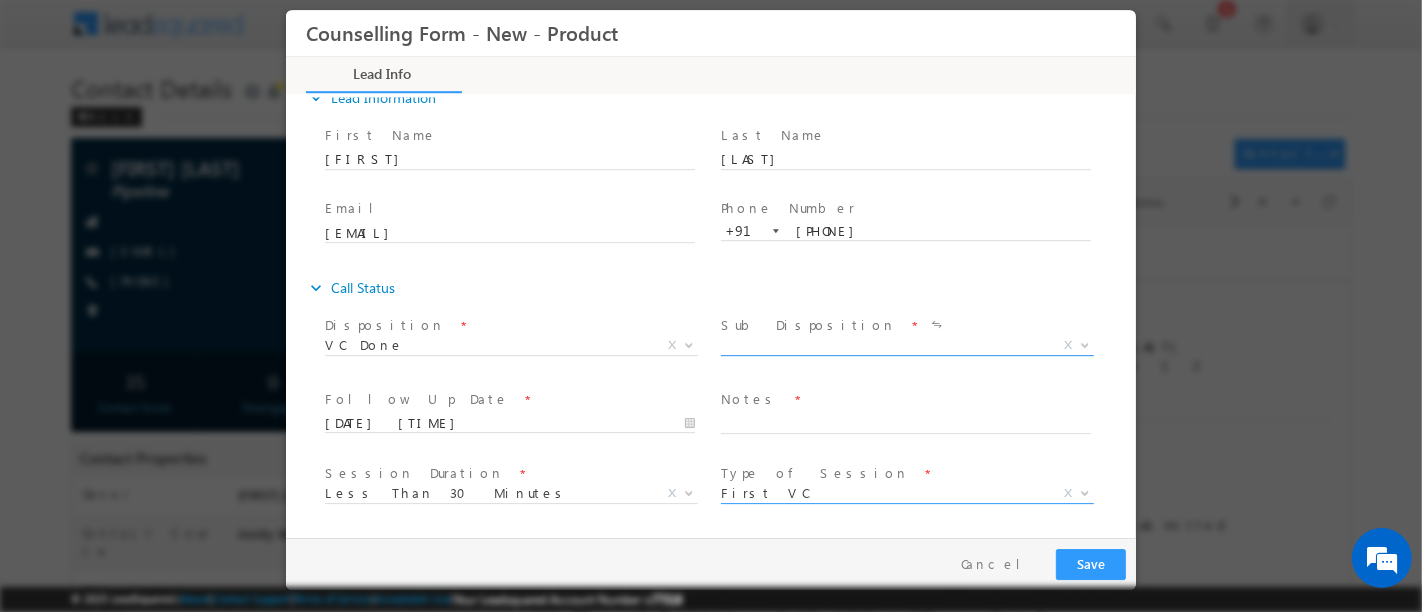 click on "X" at bounding box center (906, 346) 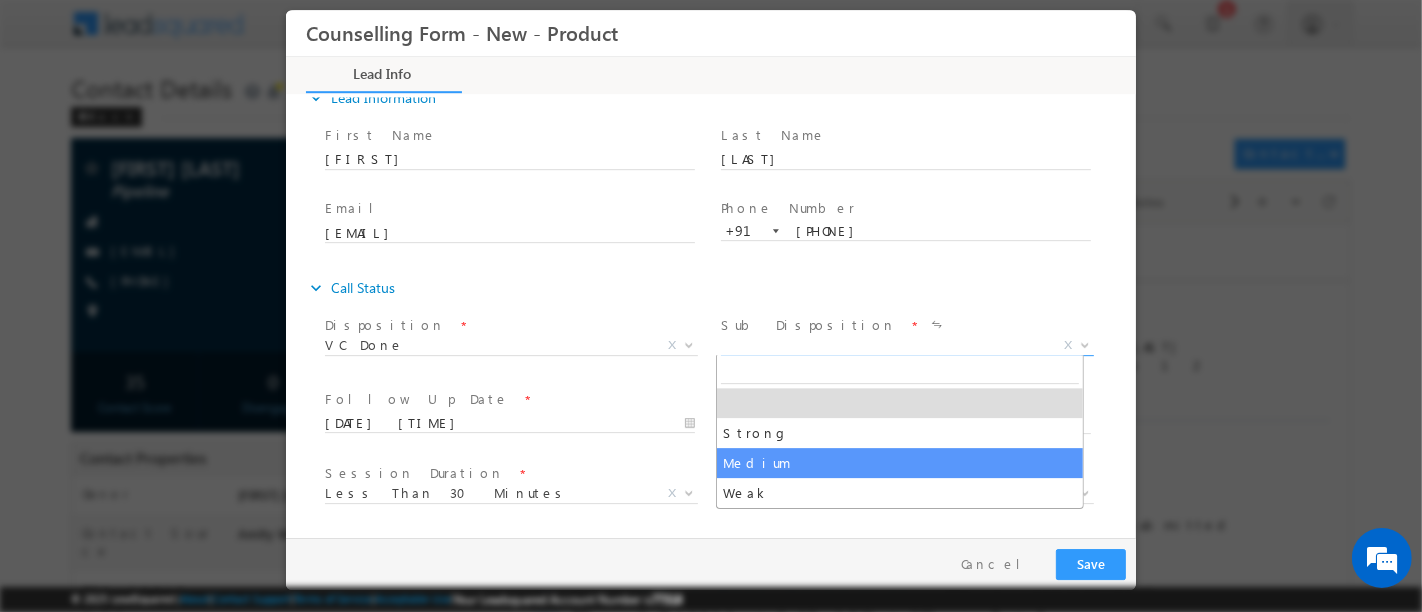 select on "Medium" 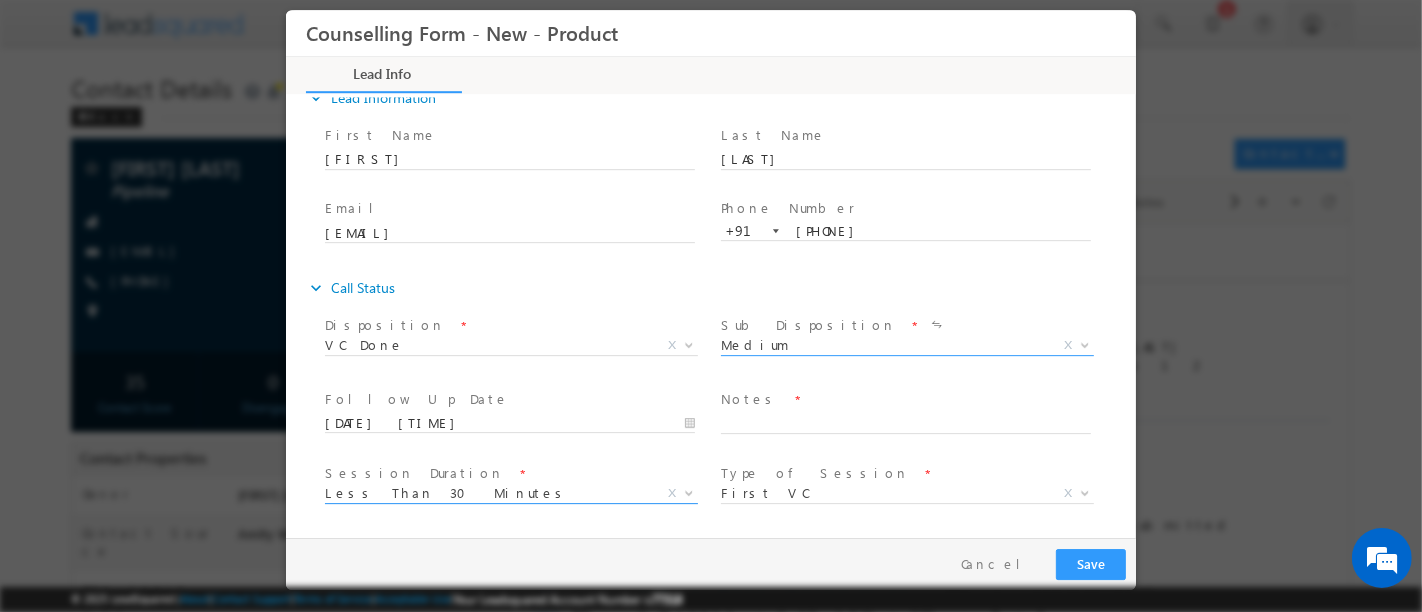 click at bounding box center (510, 503) 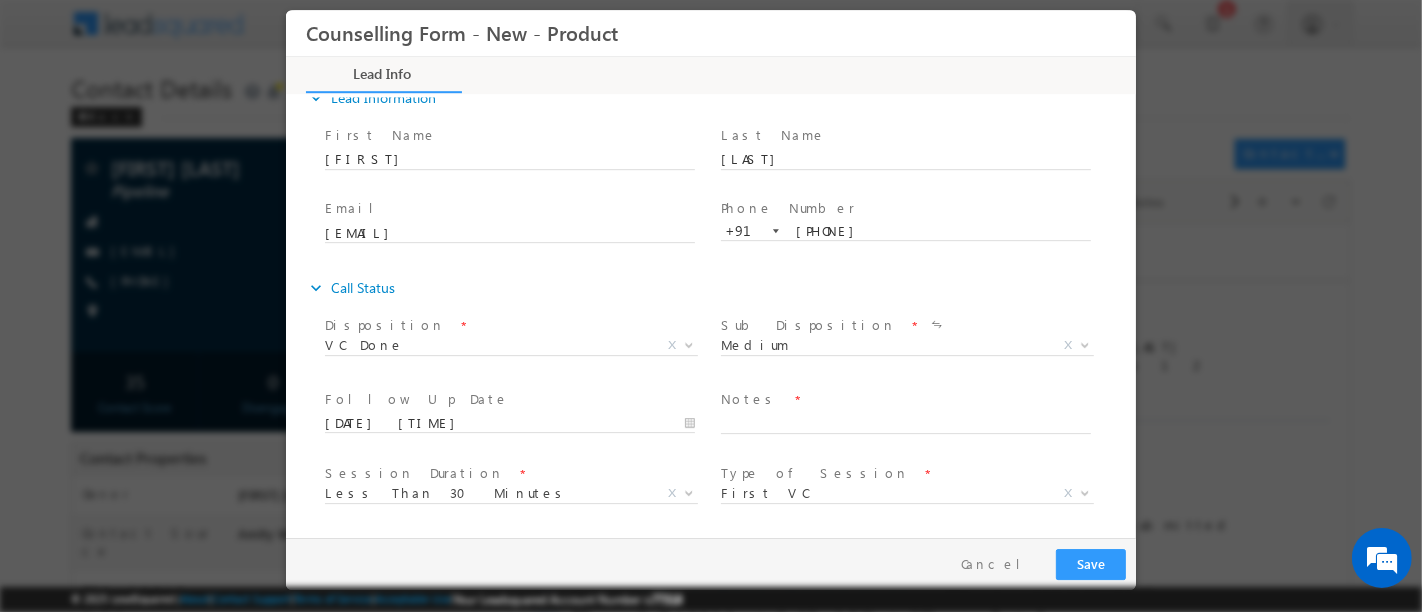 click on "Session Duration
*" at bounding box center [508, 474] 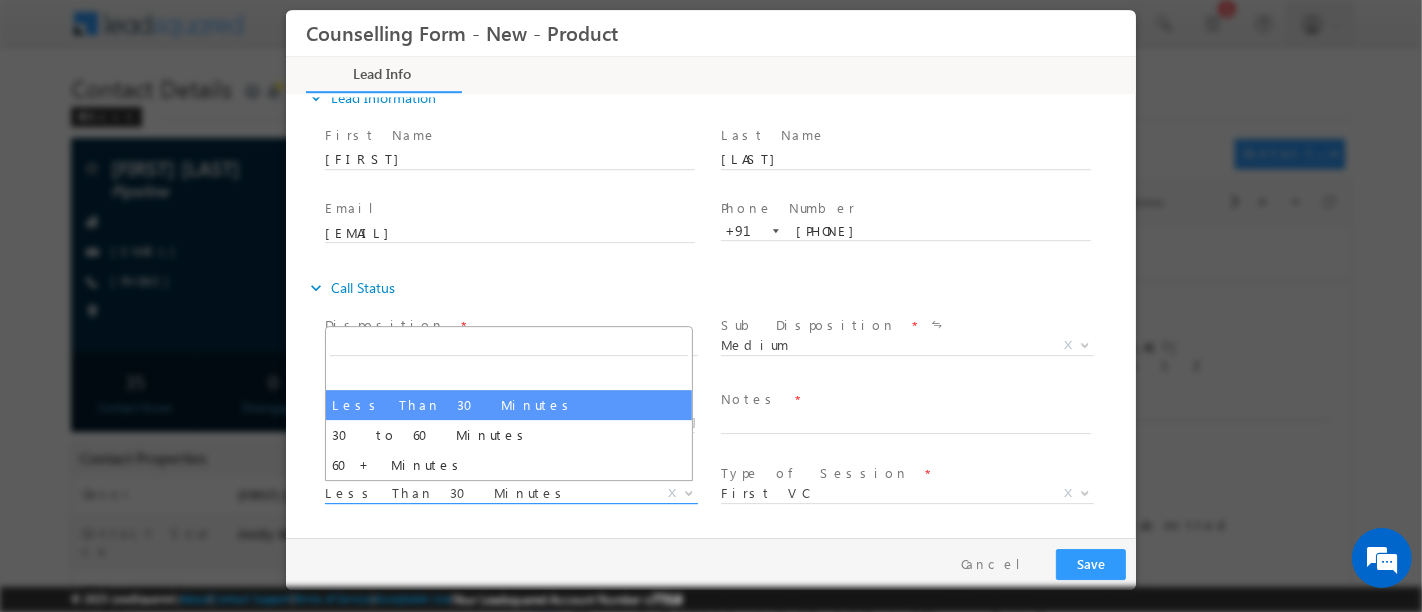 click on "Less Than 30 Minutes" at bounding box center (486, 493) 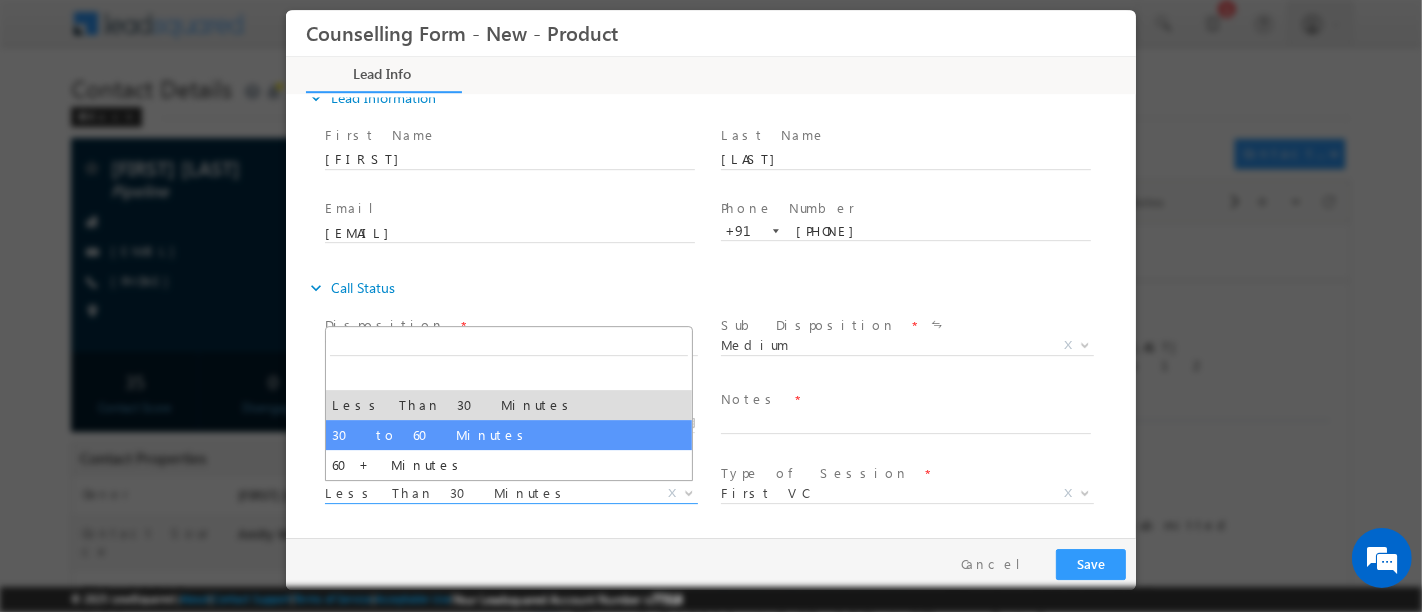 select on "30 to 60 Minutes" 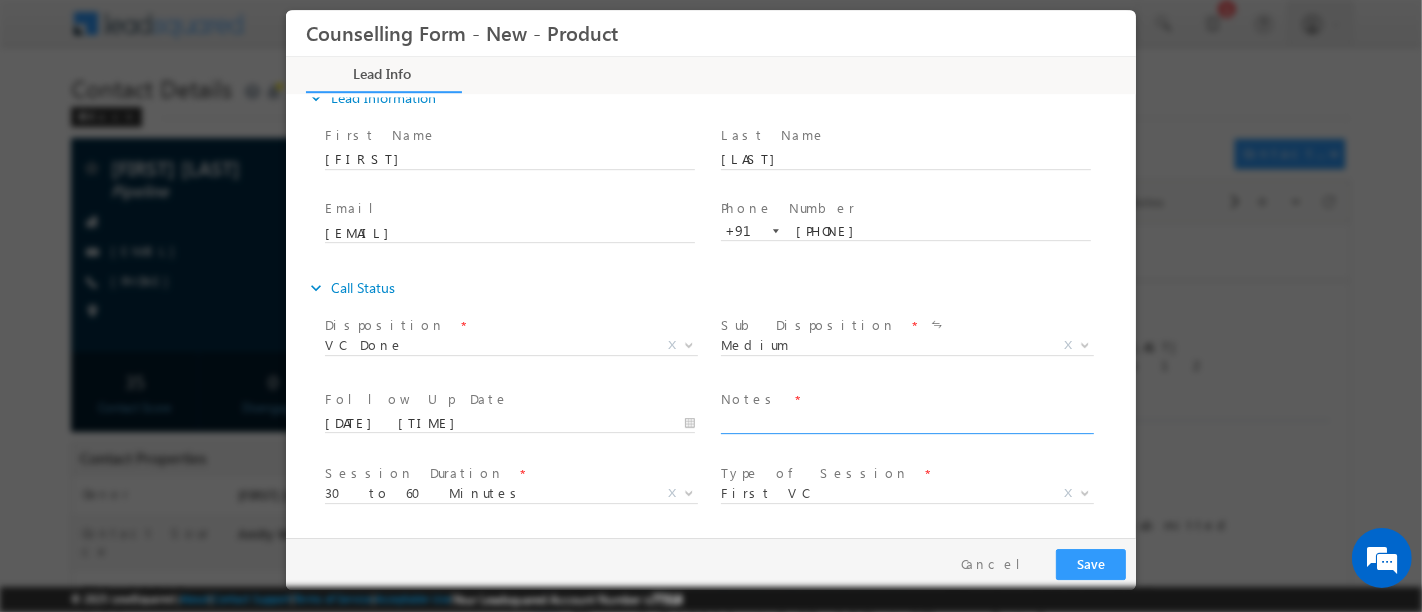 click at bounding box center (905, 422) 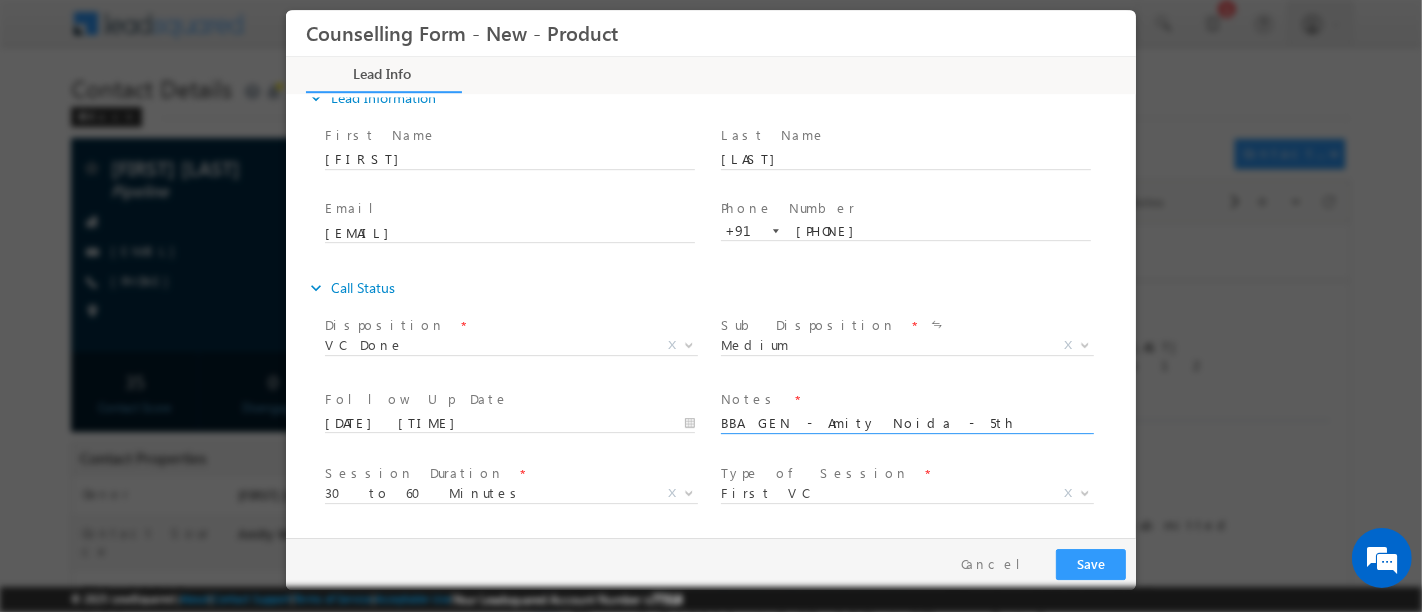 scroll, scrollTop: 14, scrollLeft: 0, axis: vertical 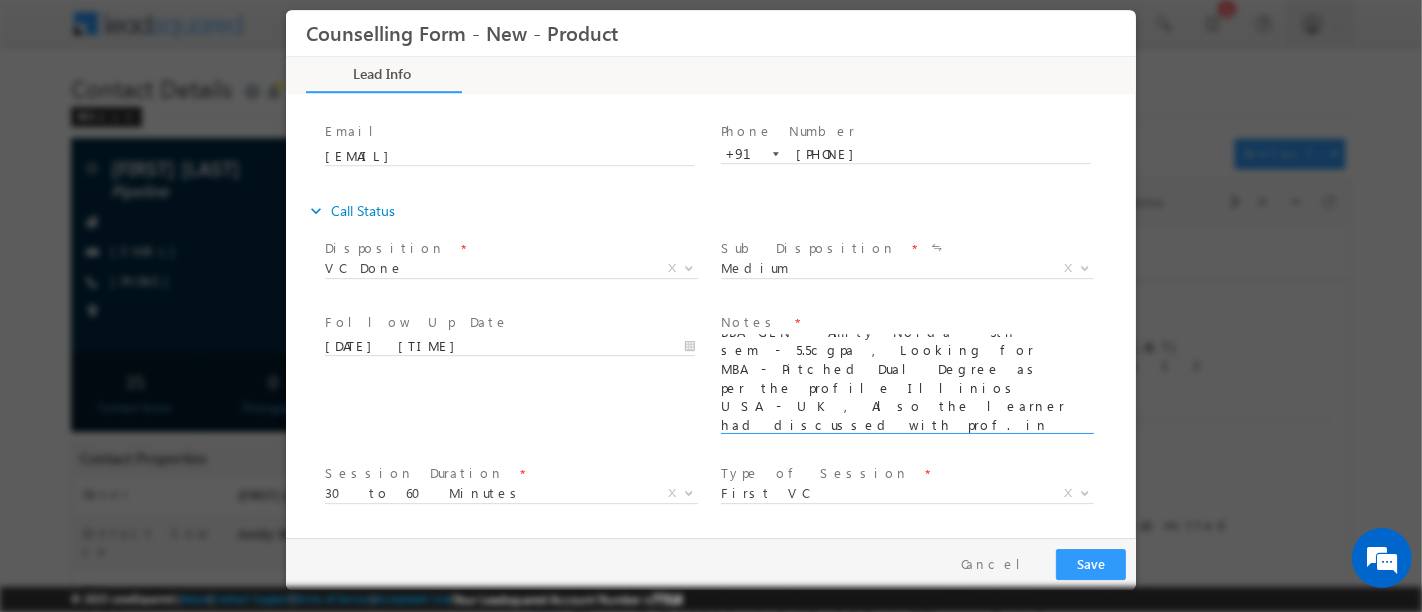 type on "BBA GEN - Amity Noida - 5th sem - 5.5cgpa , Looking for MBA - Pitched Dual Degree as per the profile Illinios USA - UK , Also the learner had discussed with prof. in F block for the same werein they only charge 1500 , skecptical to decide , will visit tomorrow again post discussuing with parents" 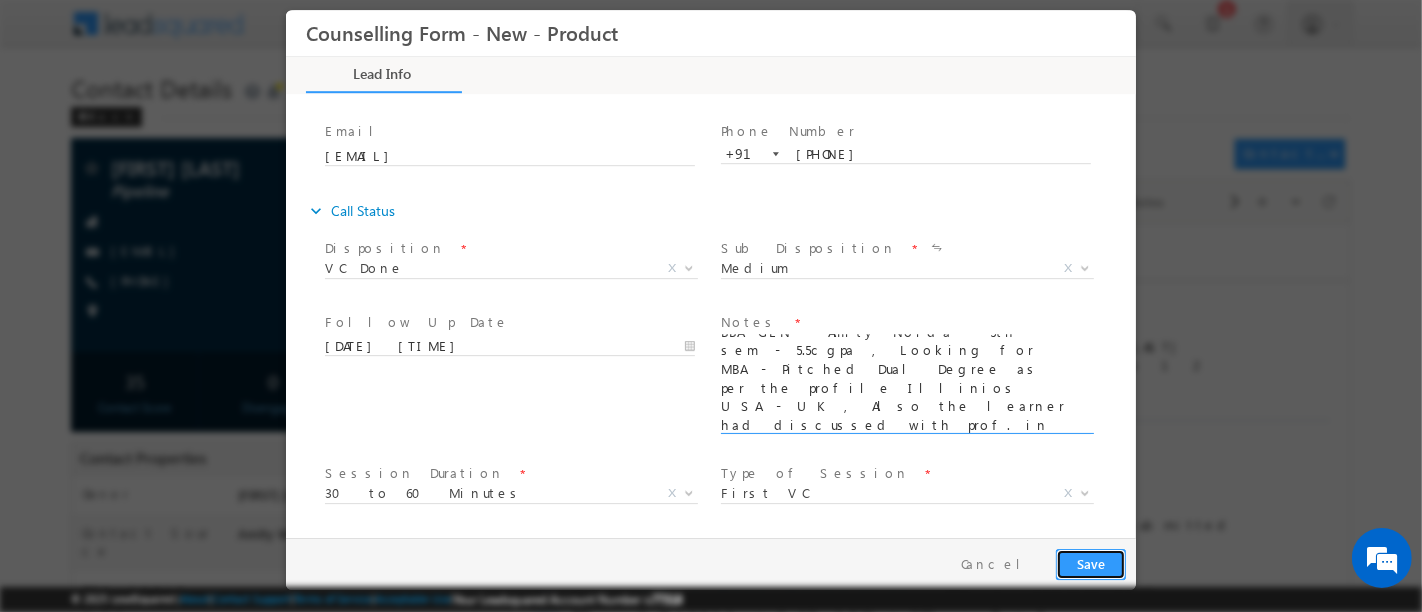 click on "Save" at bounding box center [1090, 564] 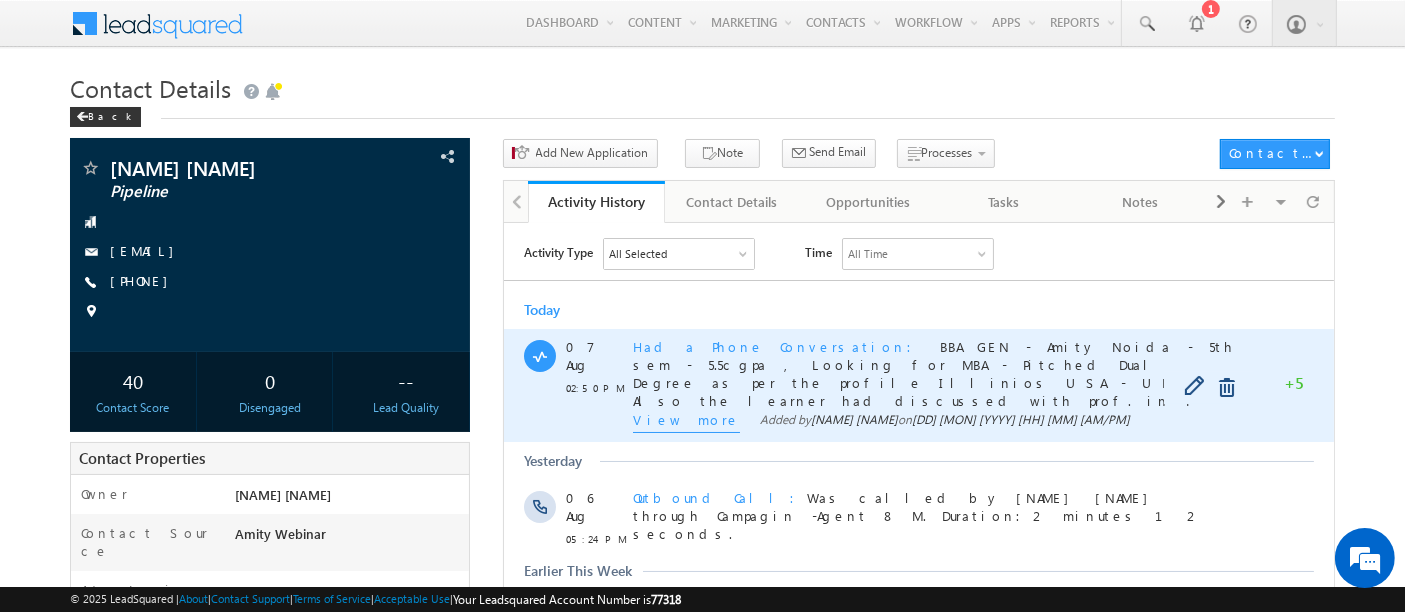 scroll, scrollTop: 0, scrollLeft: 0, axis: both 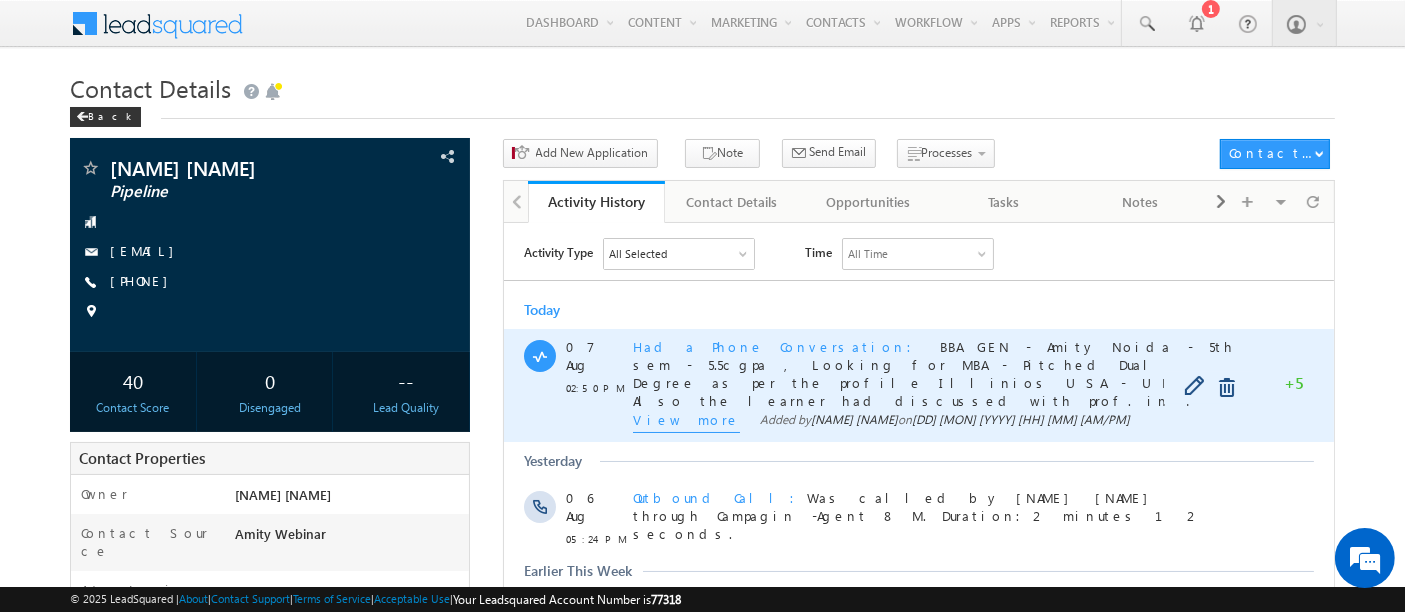 click on "View more" at bounding box center [685, 421] 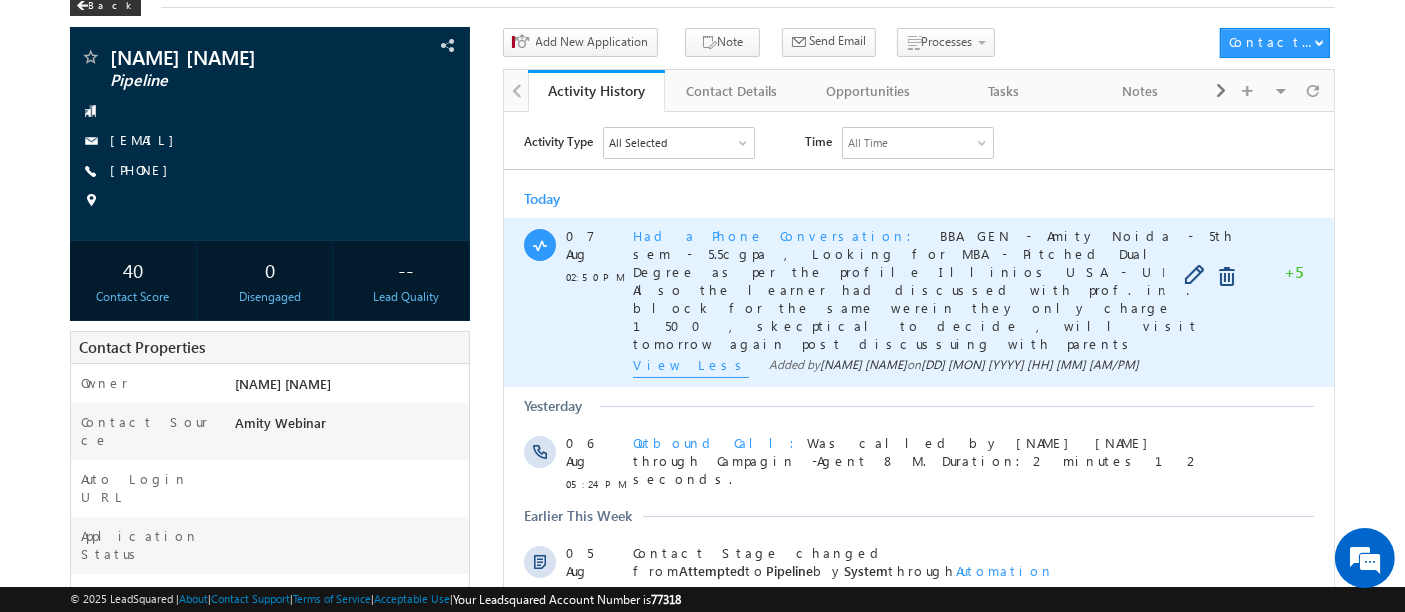 scroll, scrollTop: 0, scrollLeft: 0, axis: both 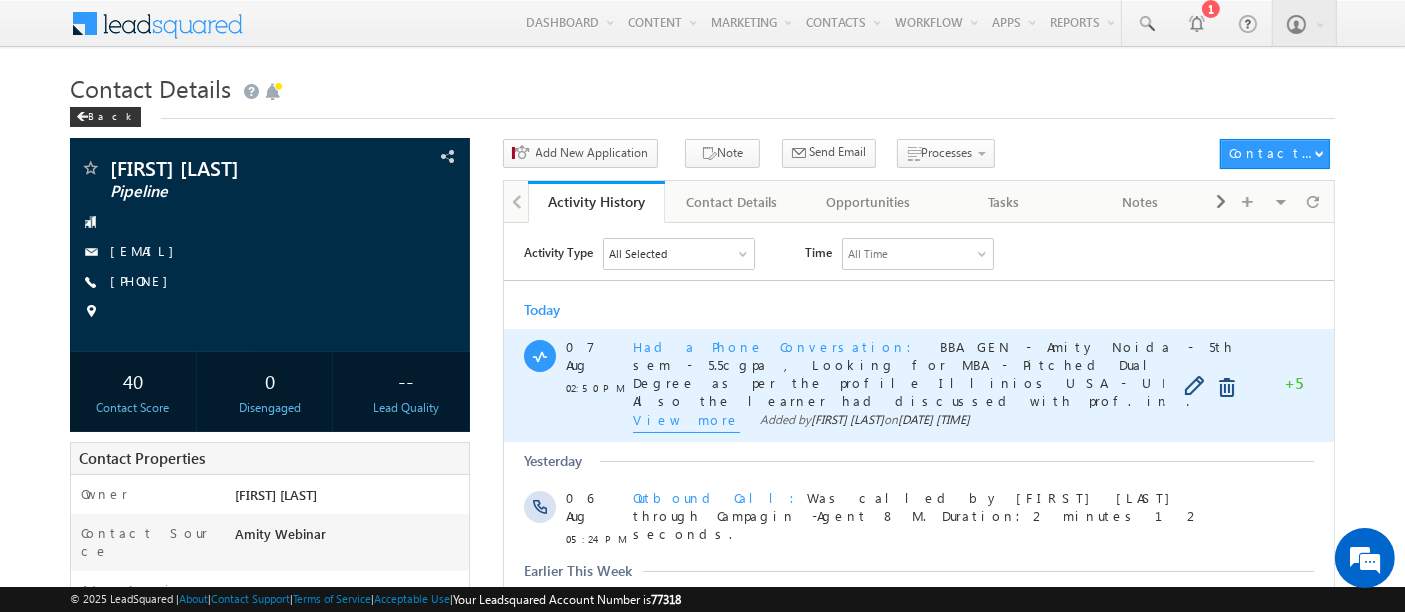 click on "Had a Phone Conversation" at bounding box center [777, 345] 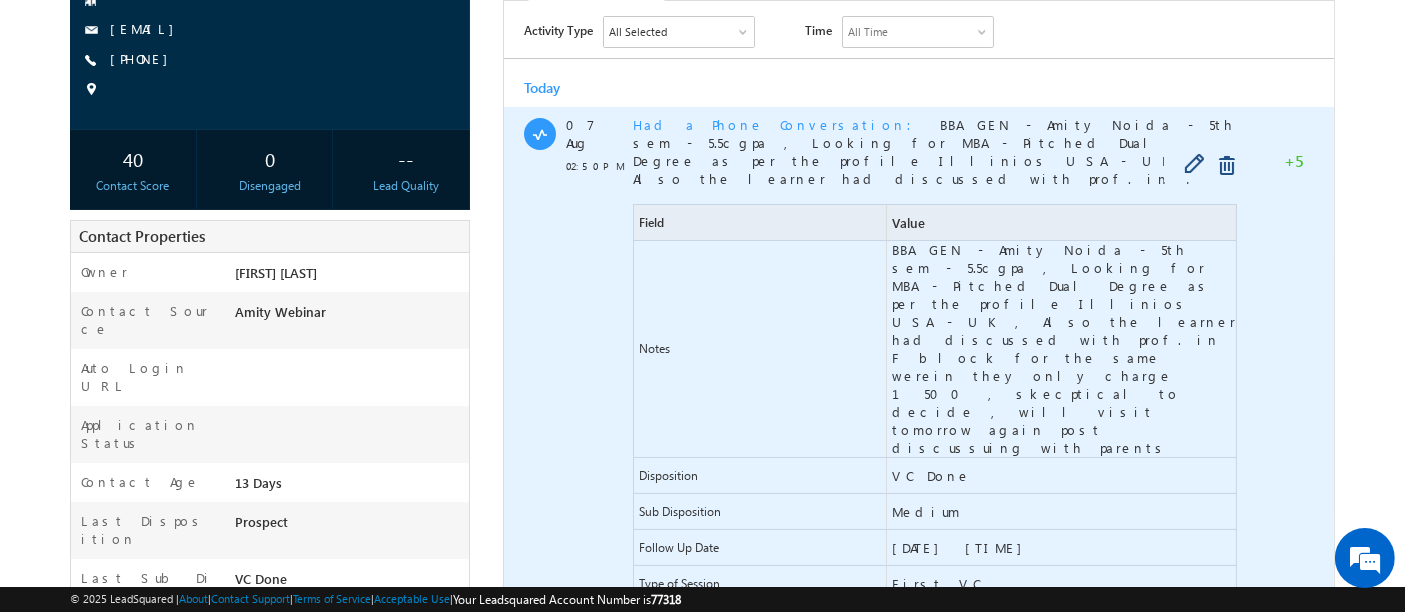 scroll, scrollTop: 0, scrollLeft: 0, axis: both 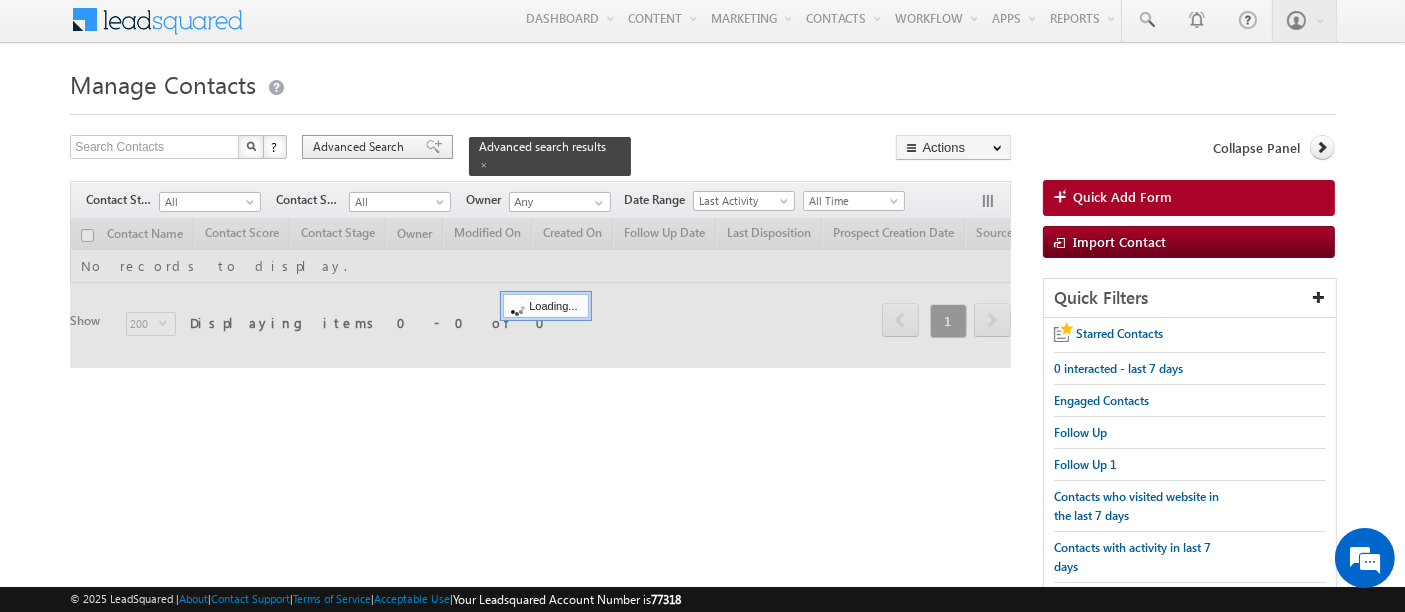 click on "Advanced Search" at bounding box center (361, 147) 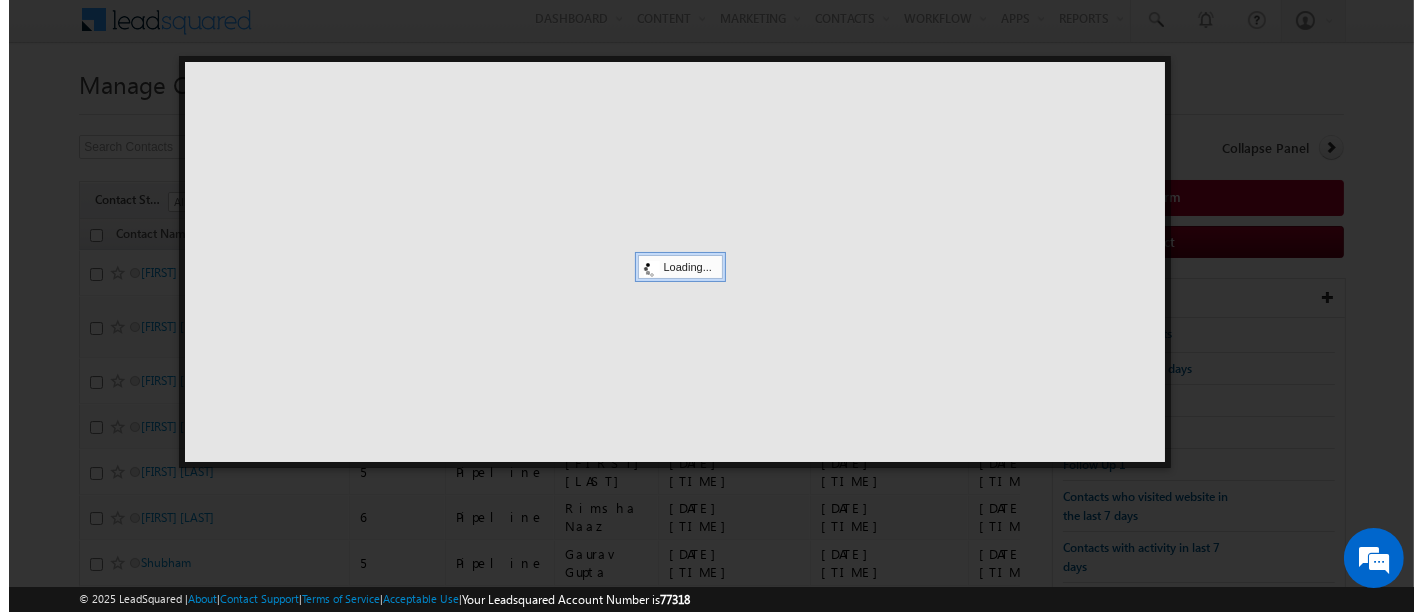 scroll, scrollTop: 4, scrollLeft: 0, axis: vertical 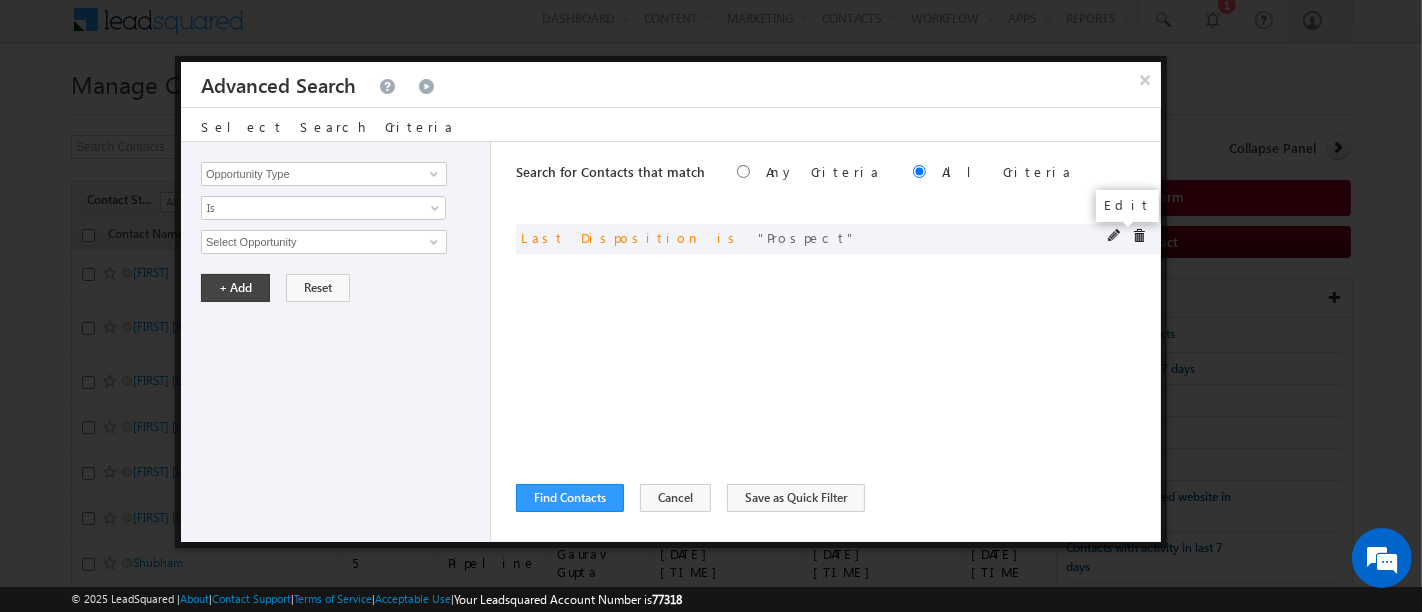 click at bounding box center (1115, 236) 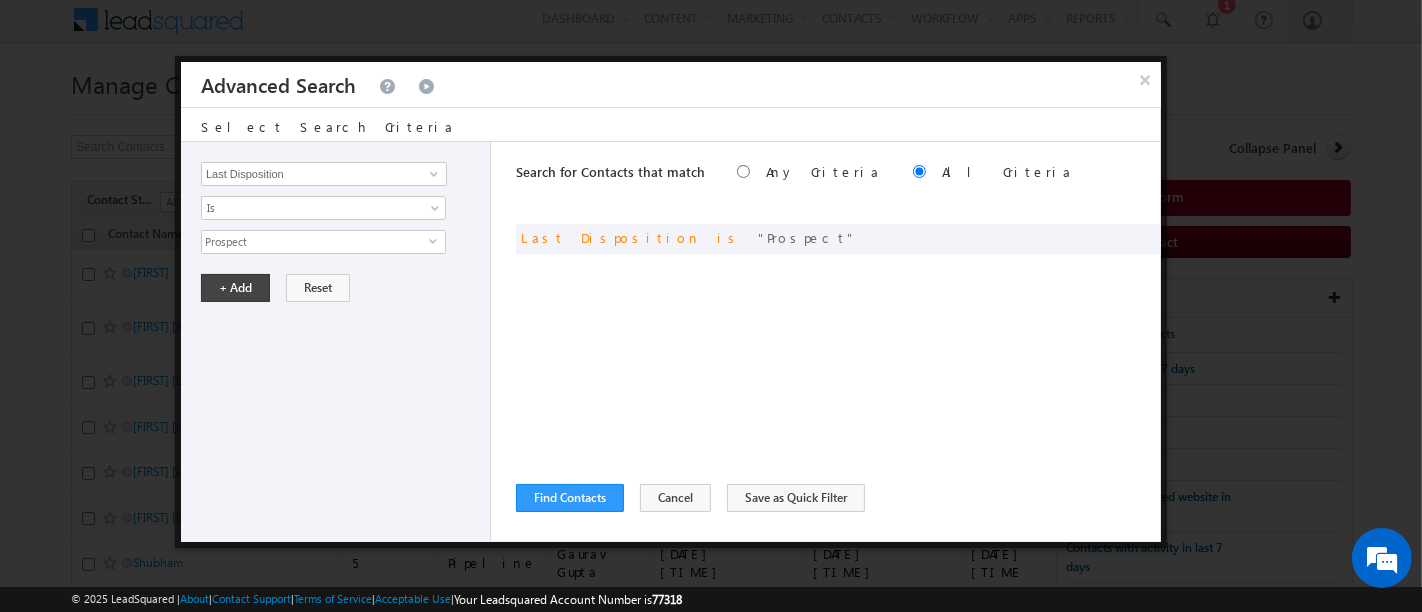 click on "Prospect" at bounding box center [315, 242] 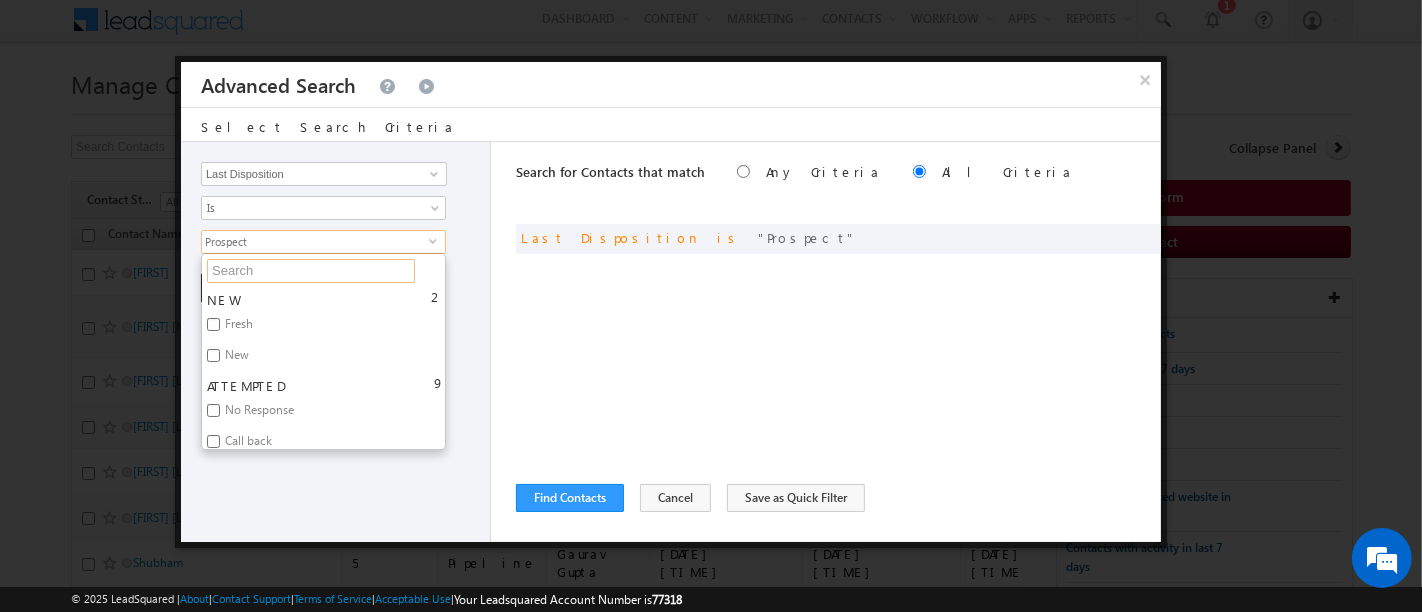 click at bounding box center (311, 271) 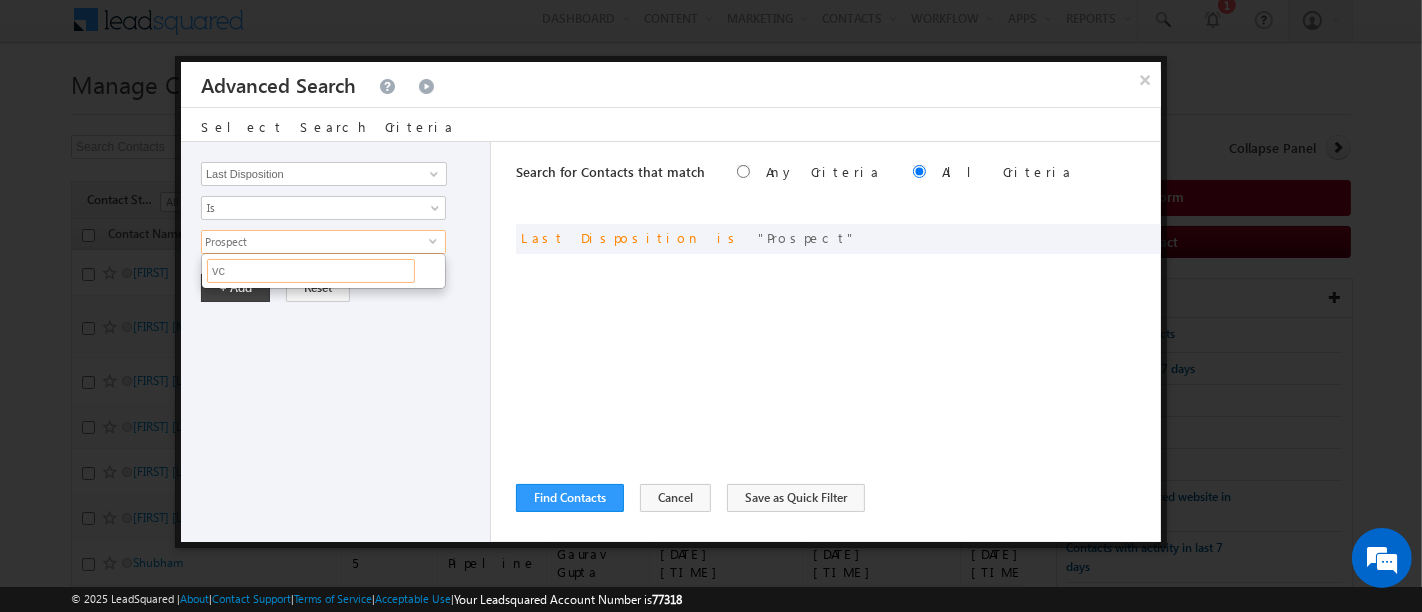scroll, scrollTop: 0, scrollLeft: 0, axis: both 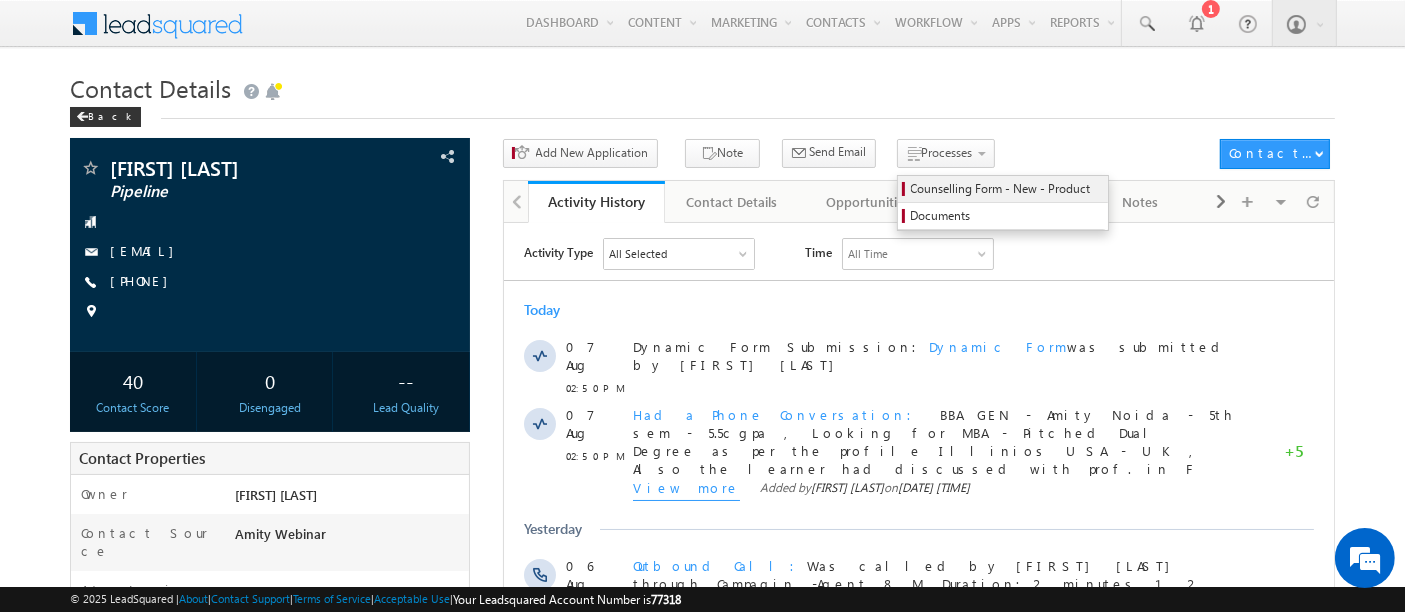 click on "Counselling Form - New - Product" at bounding box center [1006, 189] 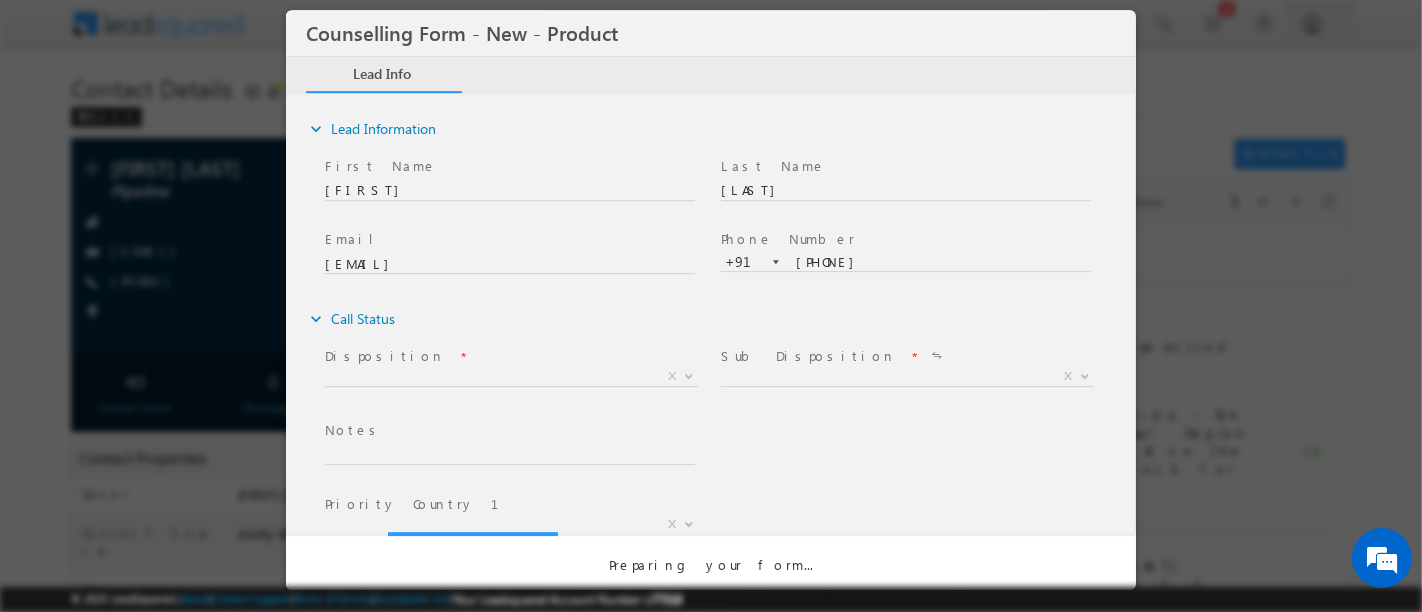 scroll, scrollTop: 0, scrollLeft: 0, axis: both 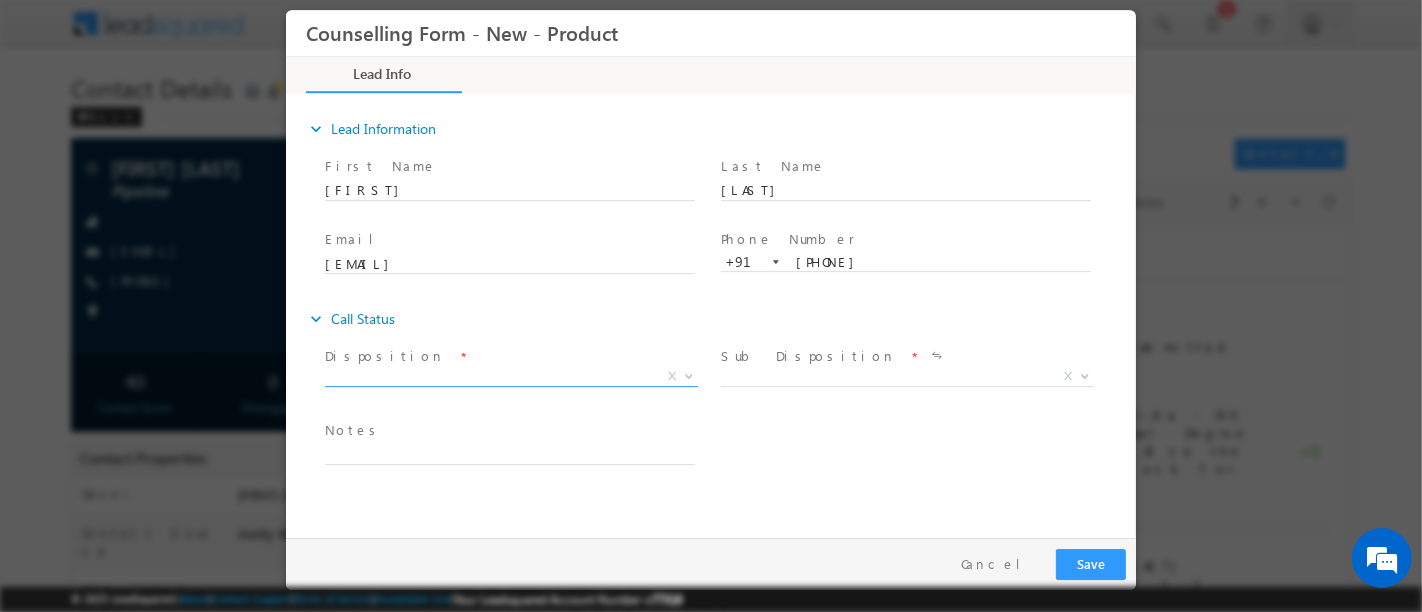 click on "X" at bounding box center [510, 377] 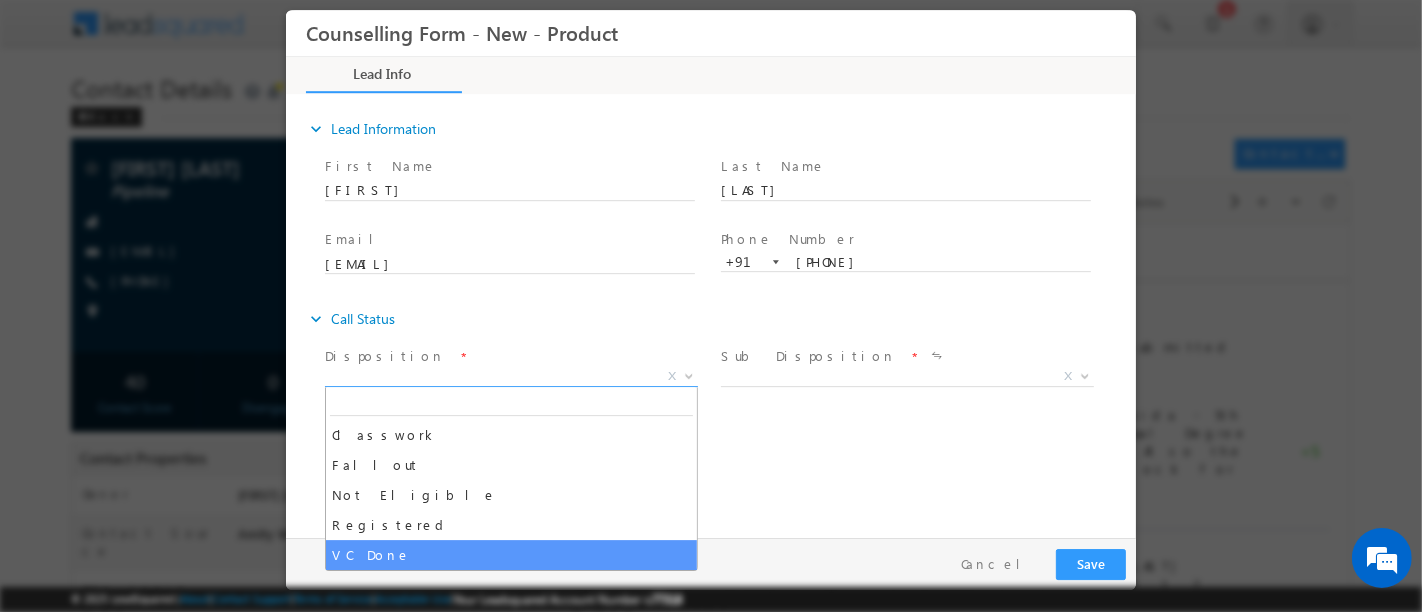select on "VC Done" 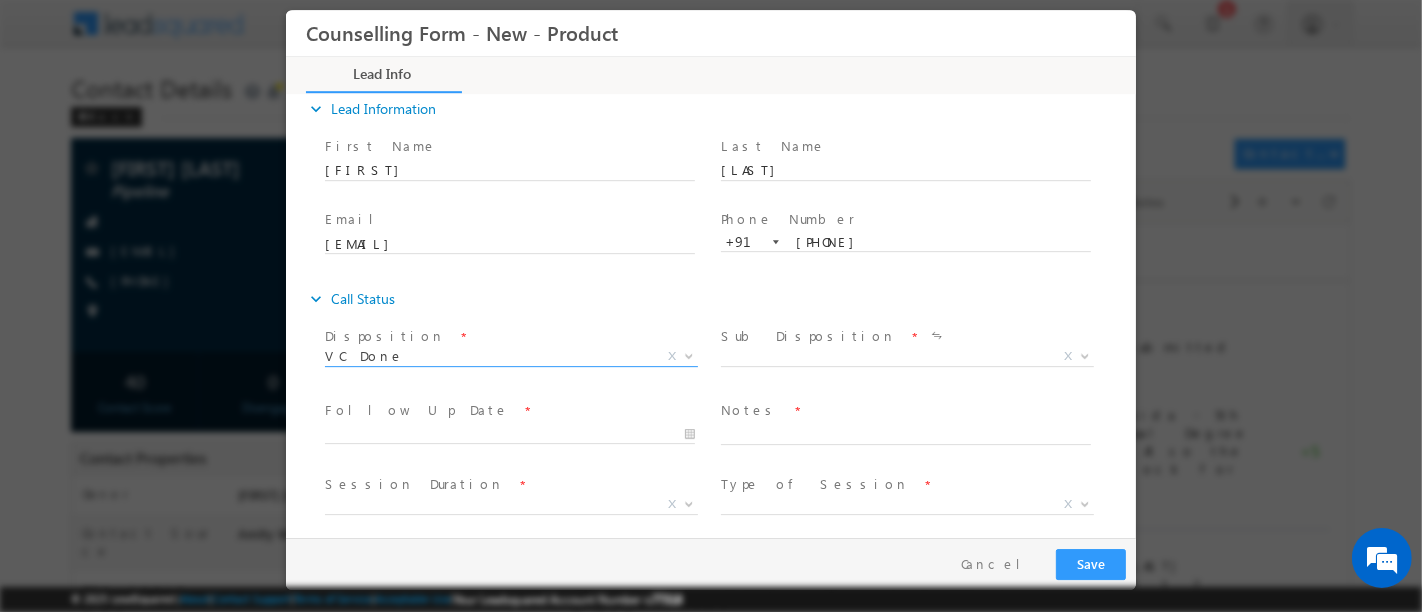 scroll, scrollTop: 31, scrollLeft: 0, axis: vertical 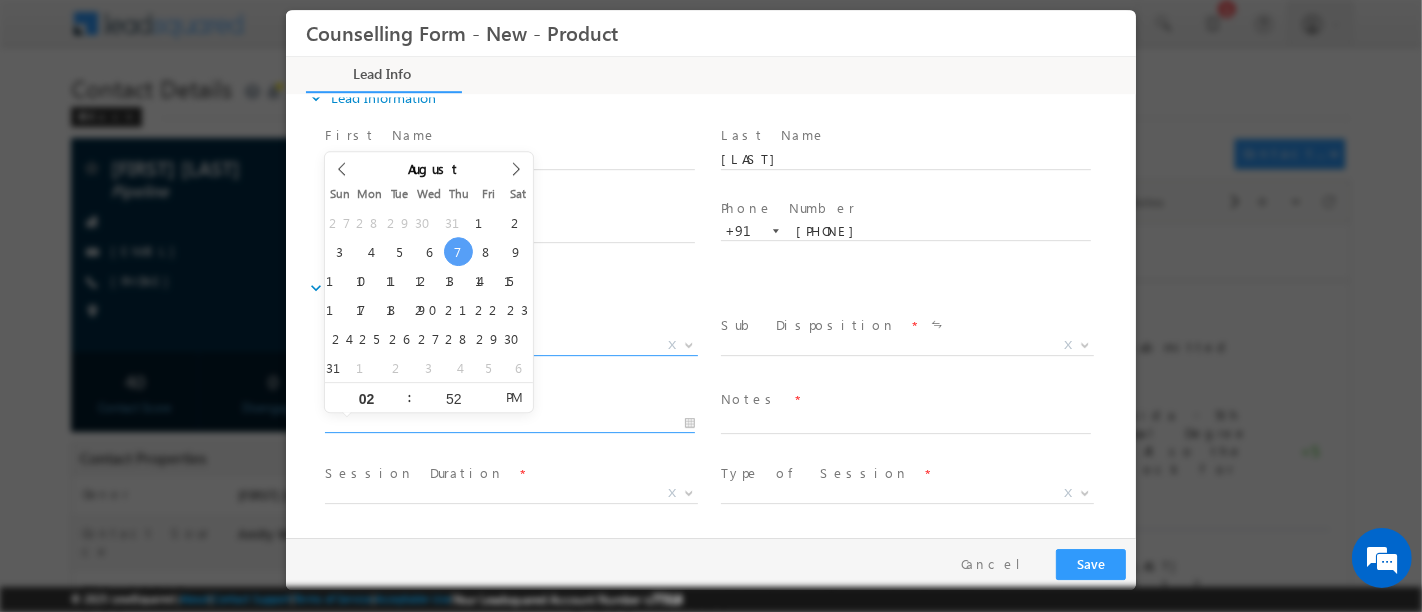 type on "07/08/2025 2:52 PM" 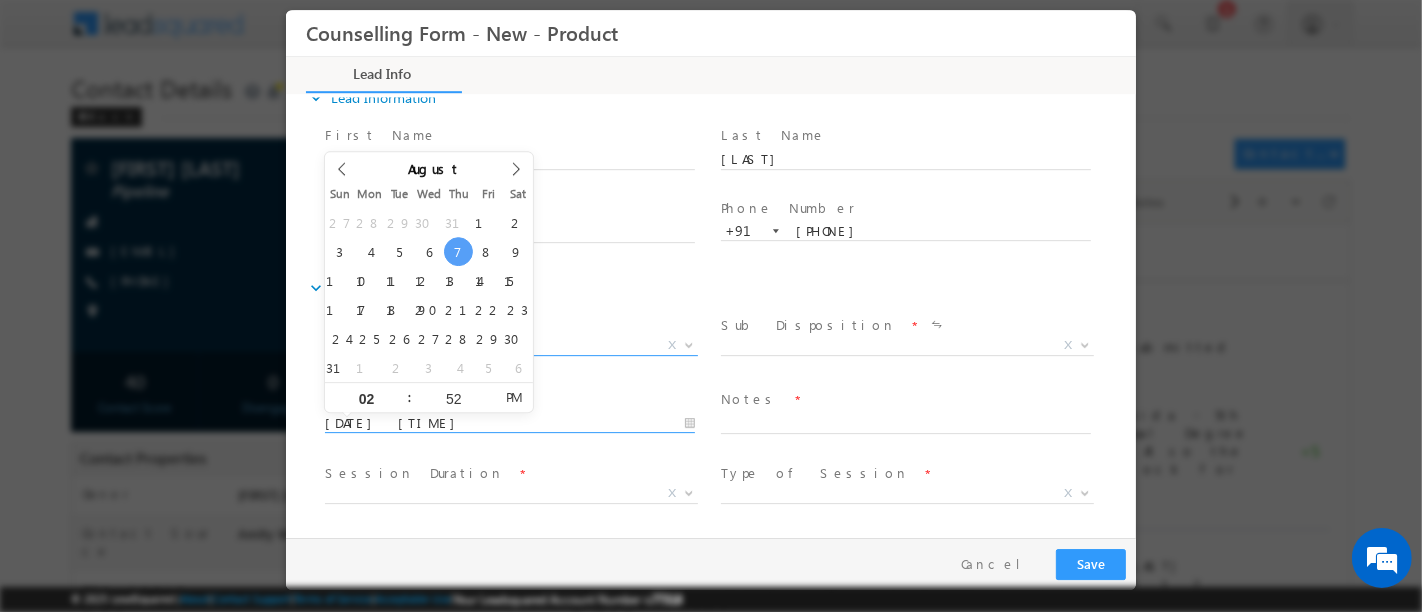 click on "07/08/2025 2:52 PM" at bounding box center [509, 424] 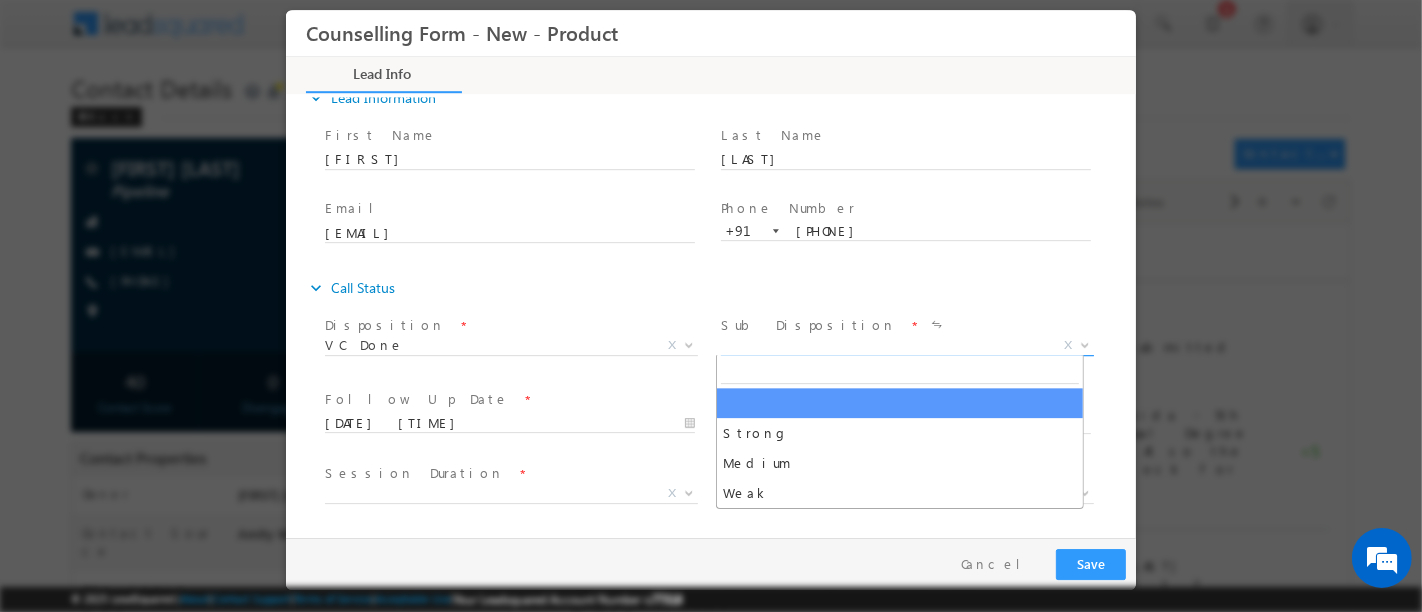 click on "X" at bounding box center [906, 346] 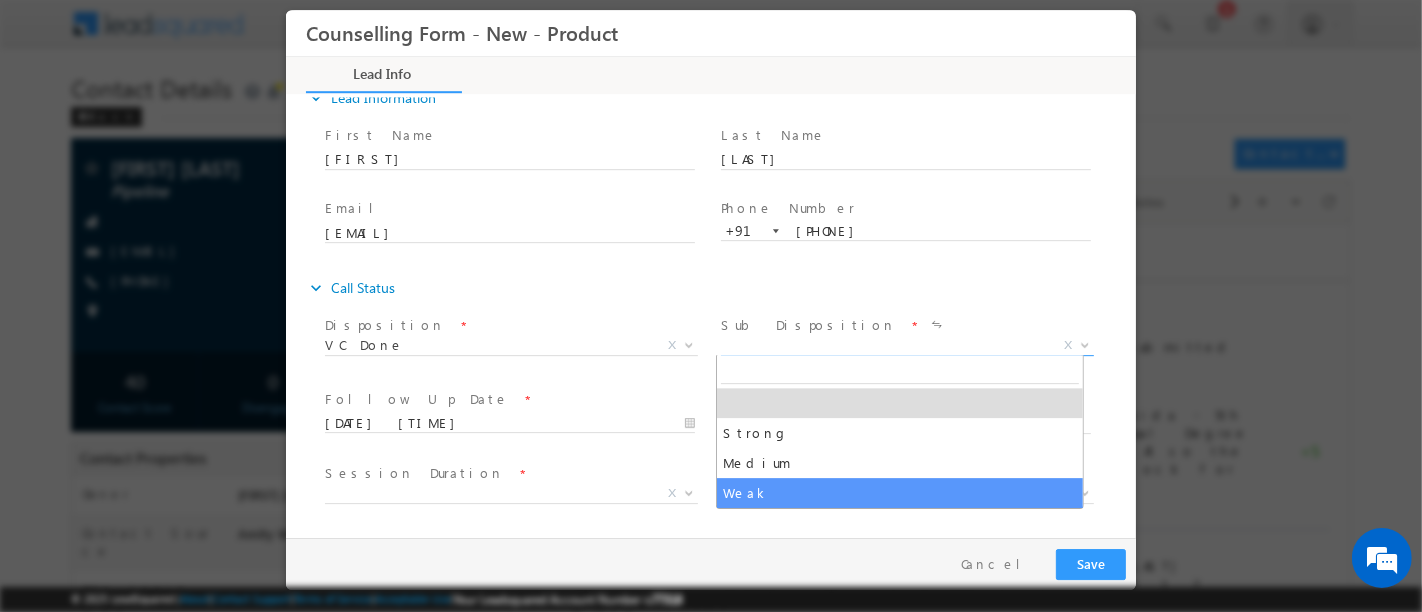 select on "Weak" 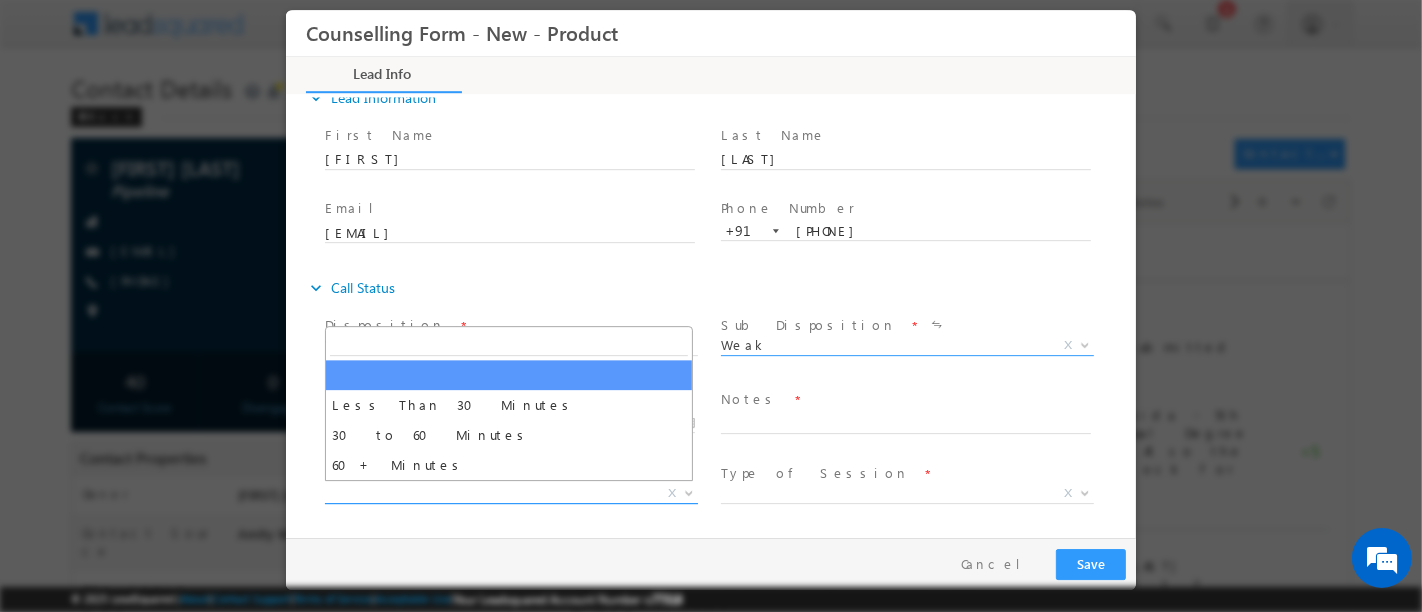 click on "X" at bounding box center (510, 494) 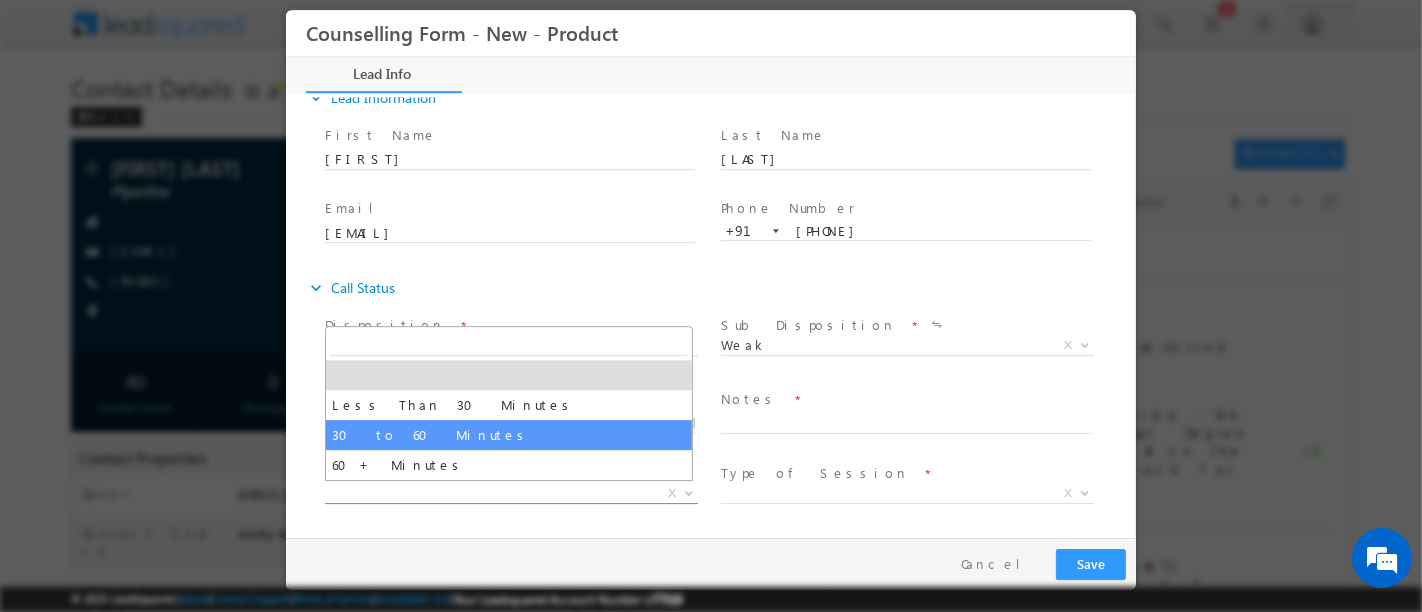 select on "30 to 60 Minutes" 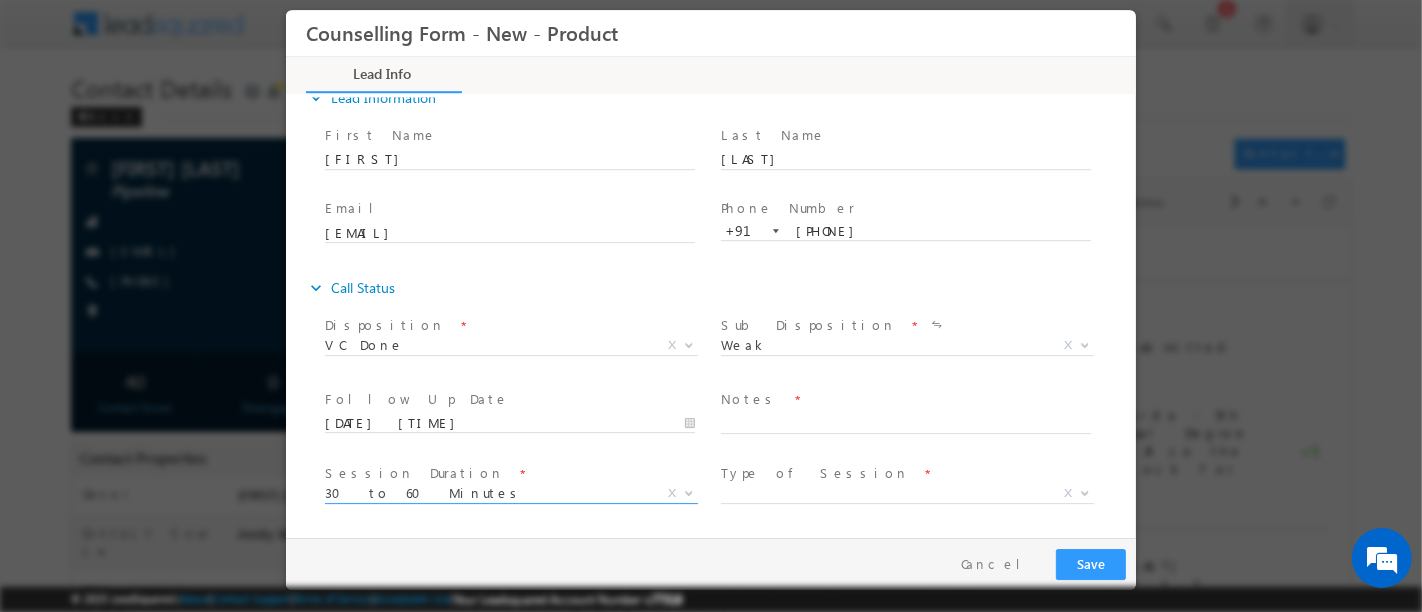 click at bounding box center (905, 422) 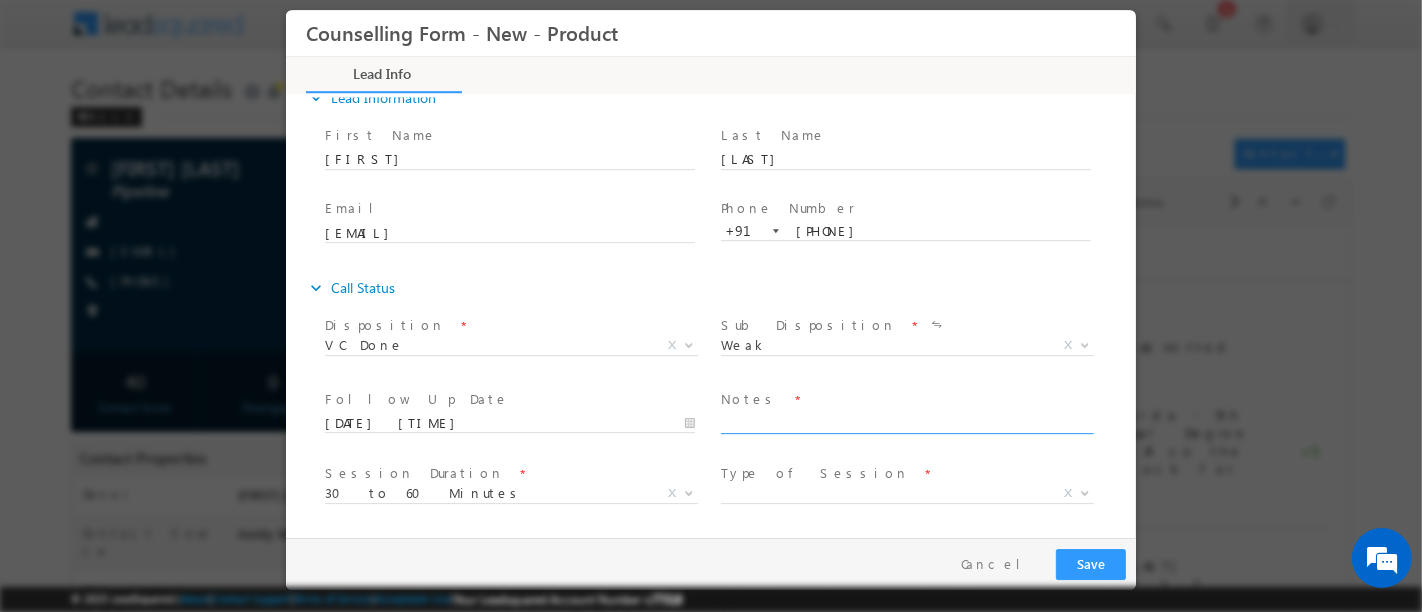 click at bounding box center (905, 422) 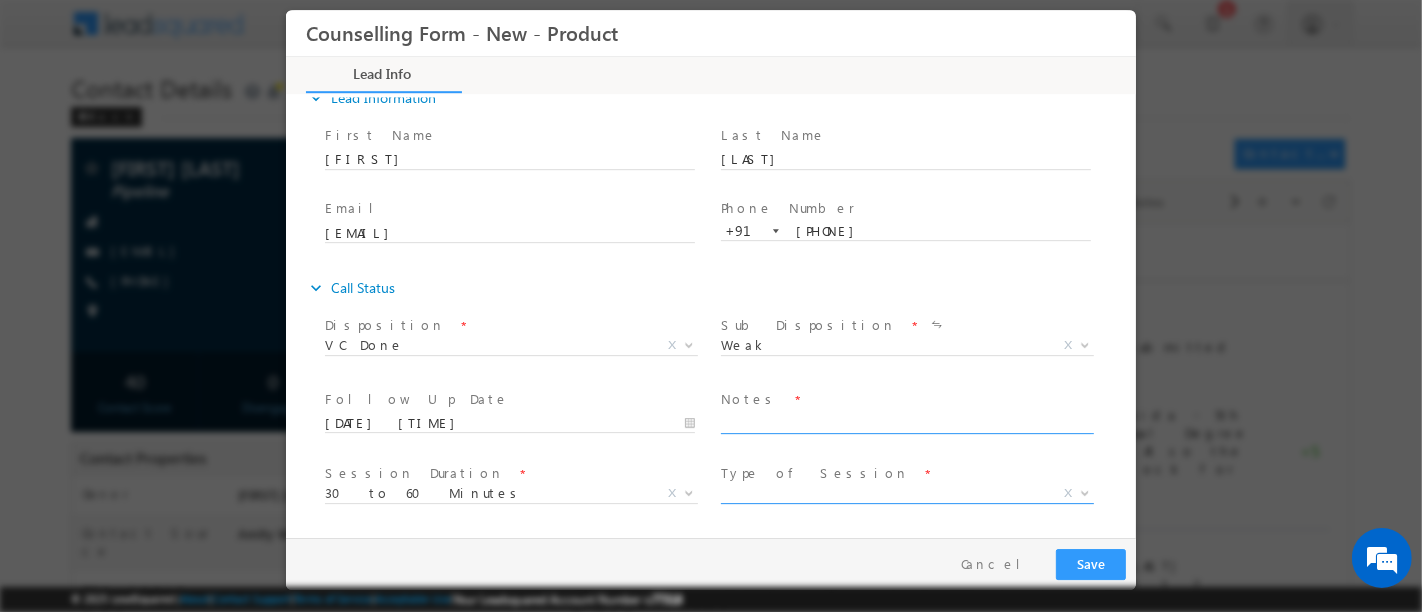 click on "X" at bounding box center (906, 494) 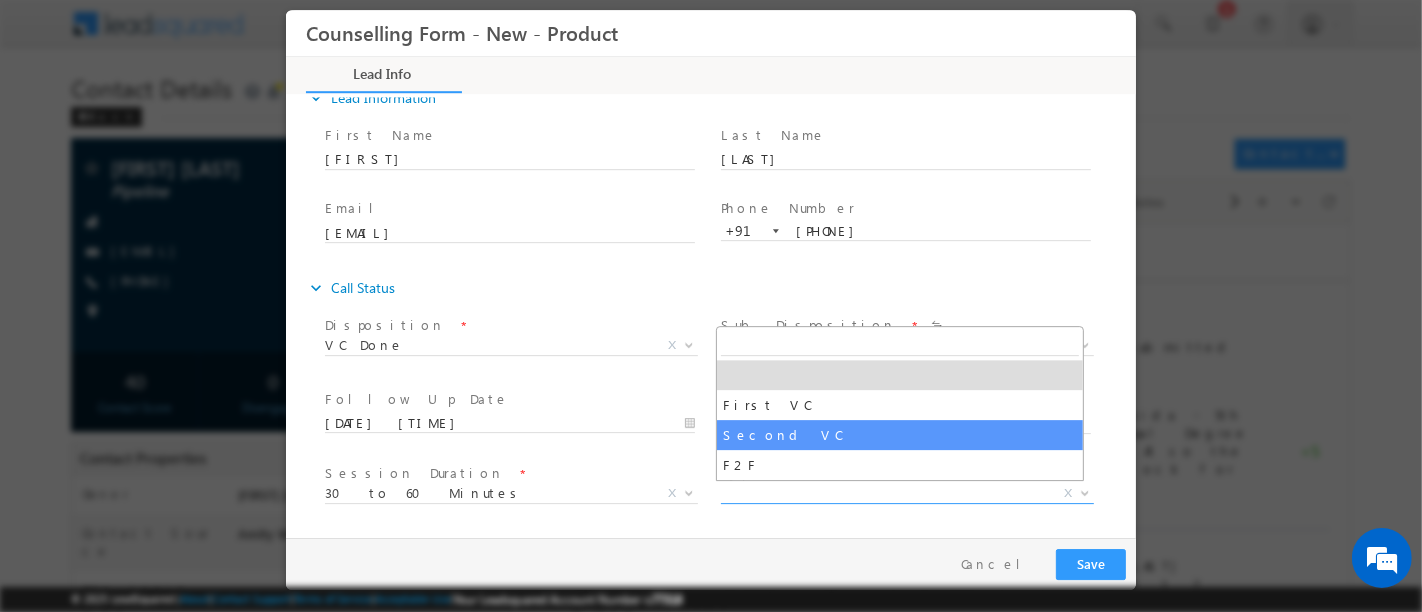 select on "Second VC" 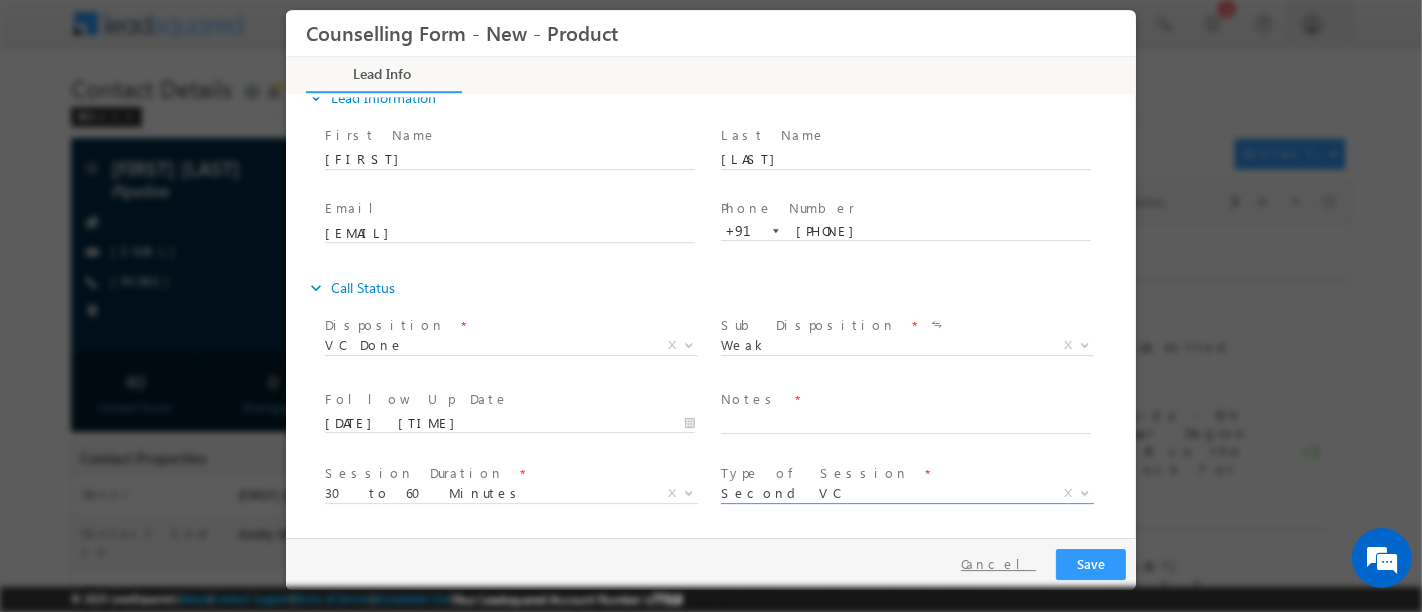 click on "Cancel" at bounding box center [997, 564] 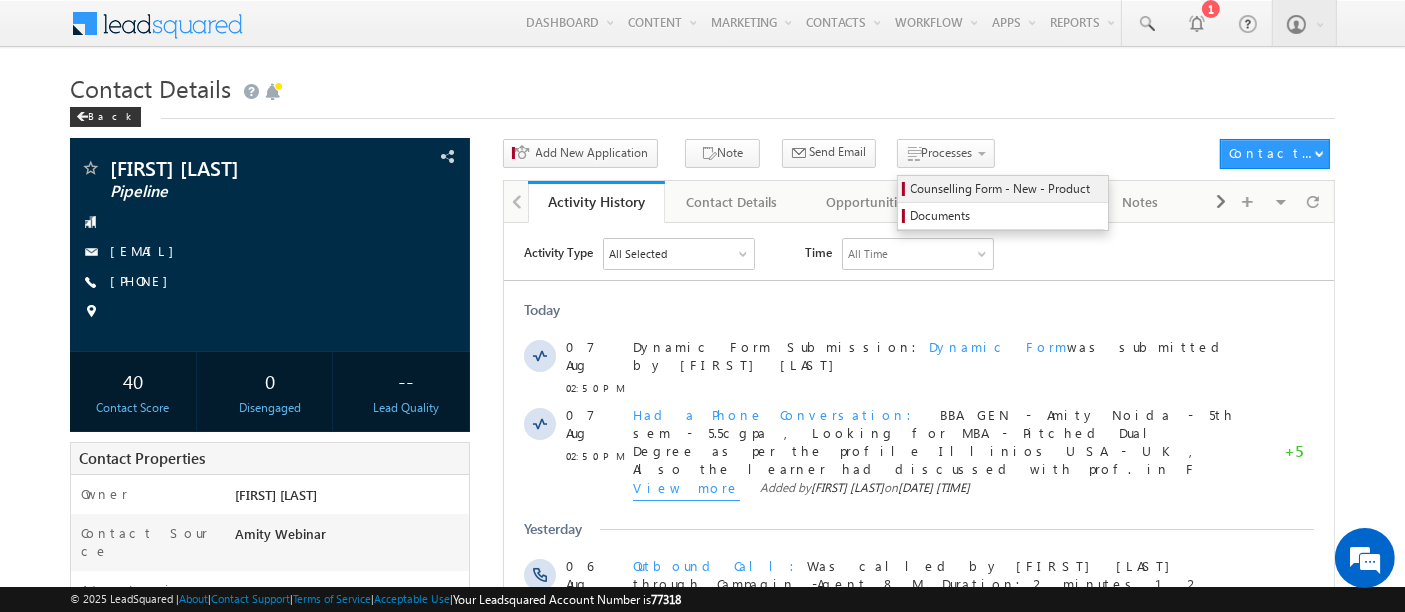click on "Counselling Form - New - Product" at bounding box center (1006, 189) 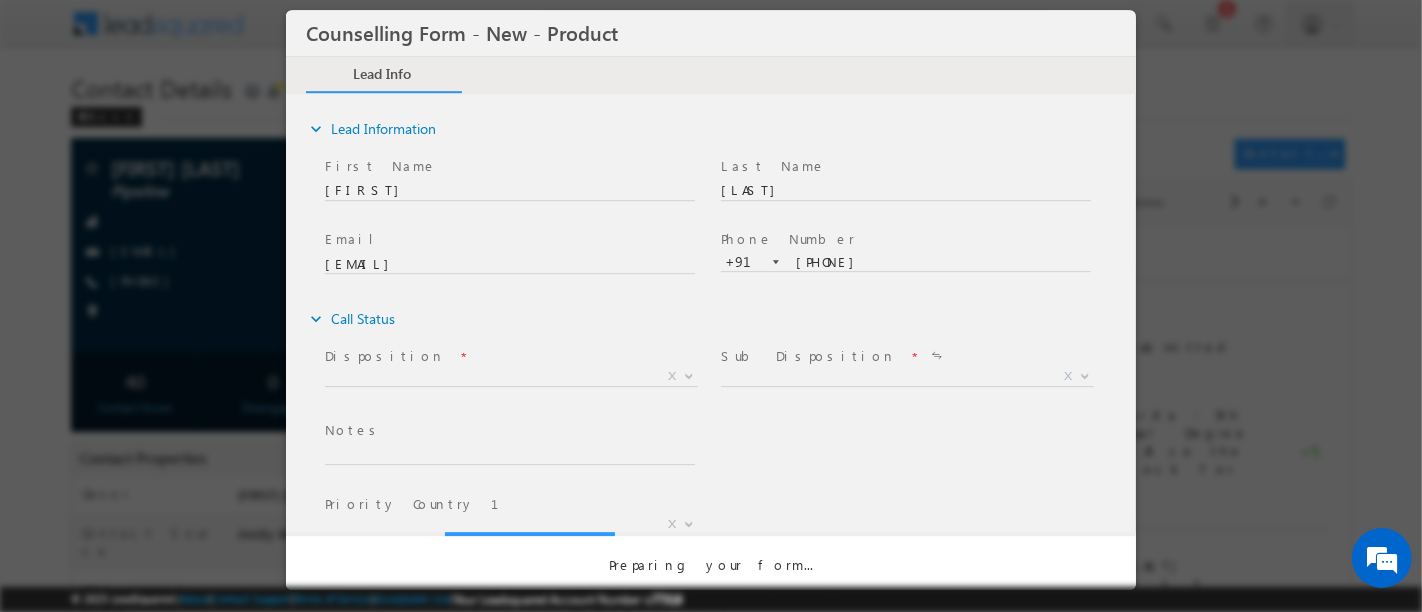 scroll, scrollTop: 0, scrollLeft: 0, axis: both 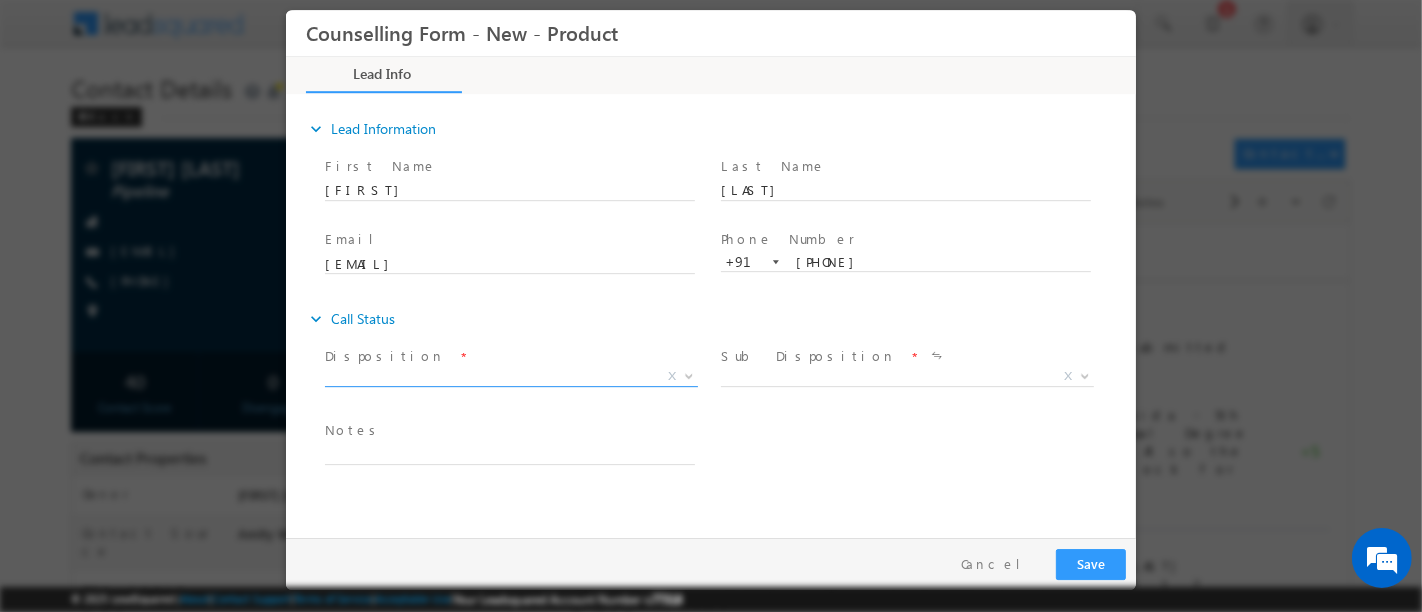 click on "X" at bounding box center (510, 377) 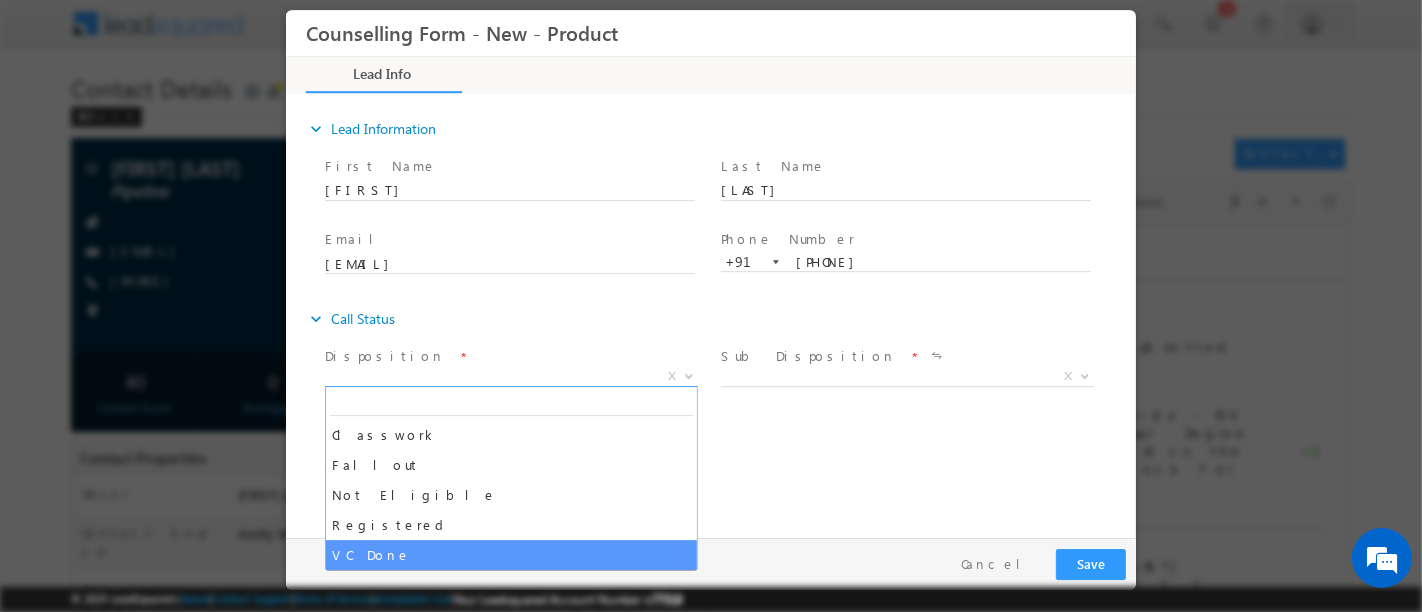 select on "VC Done" 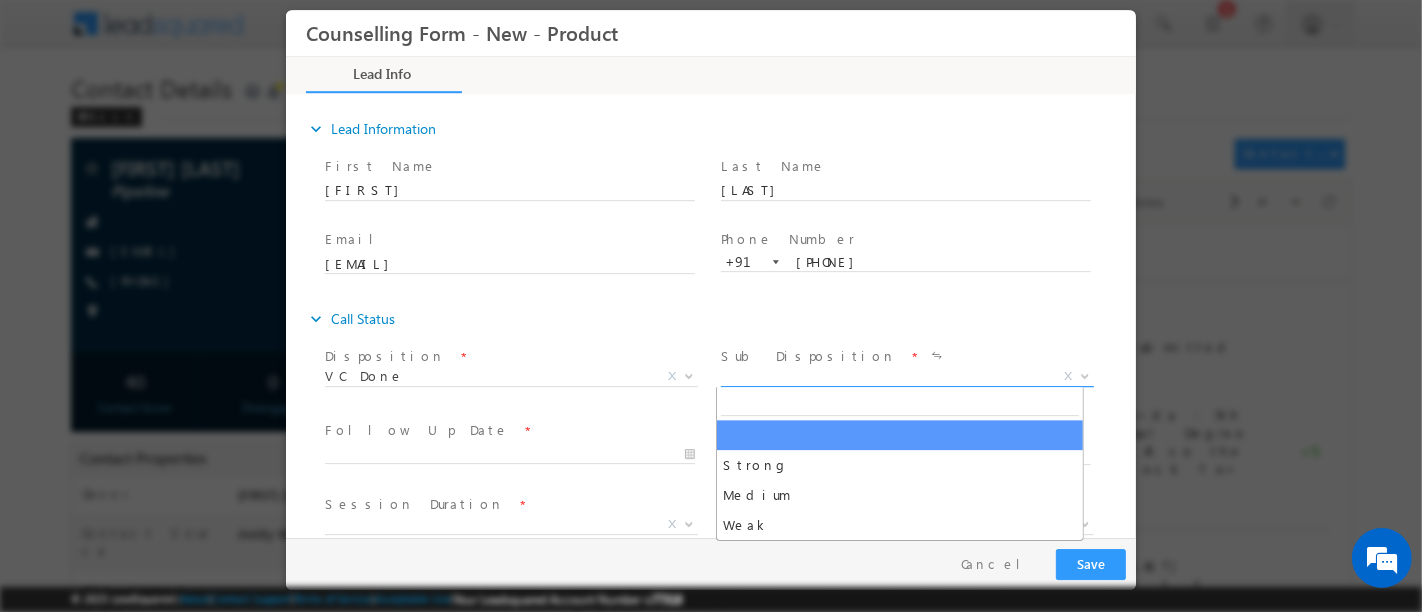 click on "X" at bounding box center [906, 377] 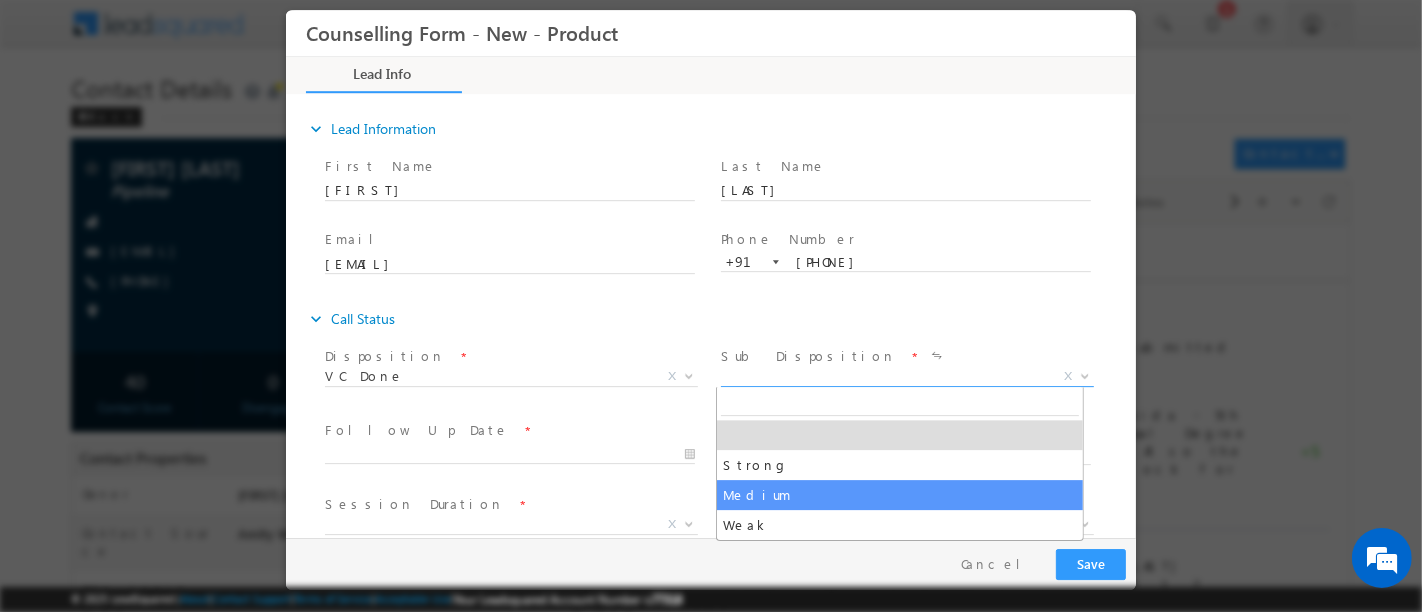 select on "Medium" 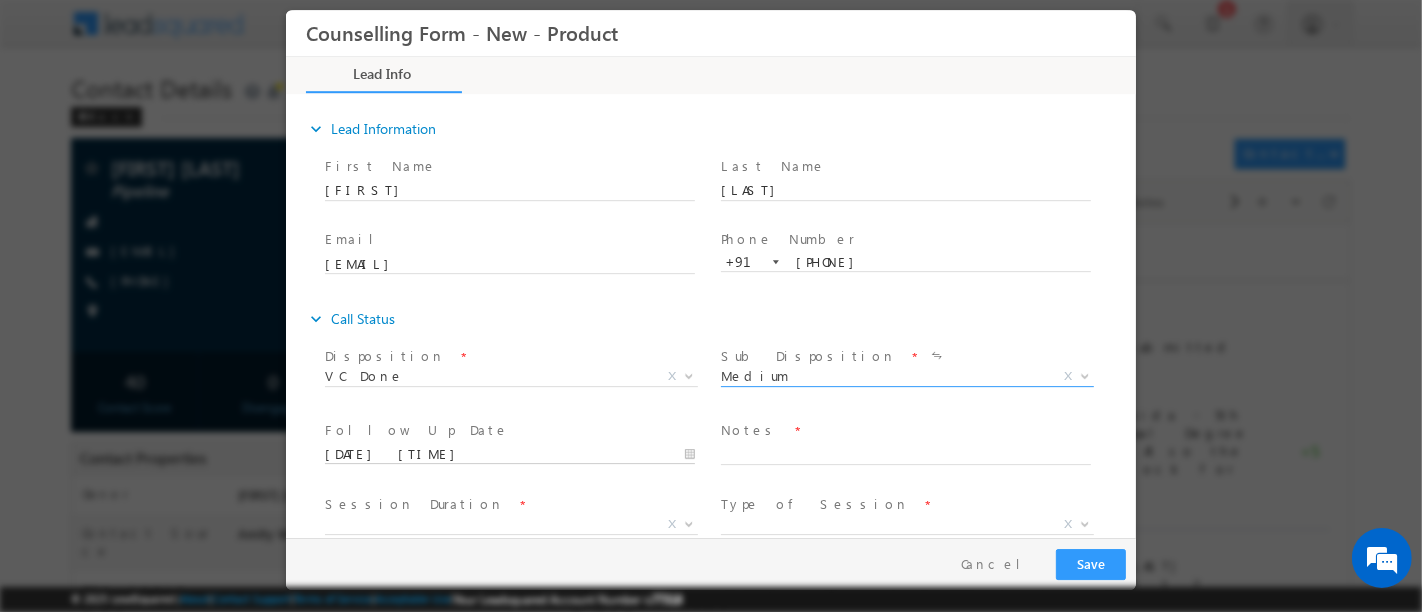 click on "07/08/2025 2:59 PM" at bounding box center (509, 455) 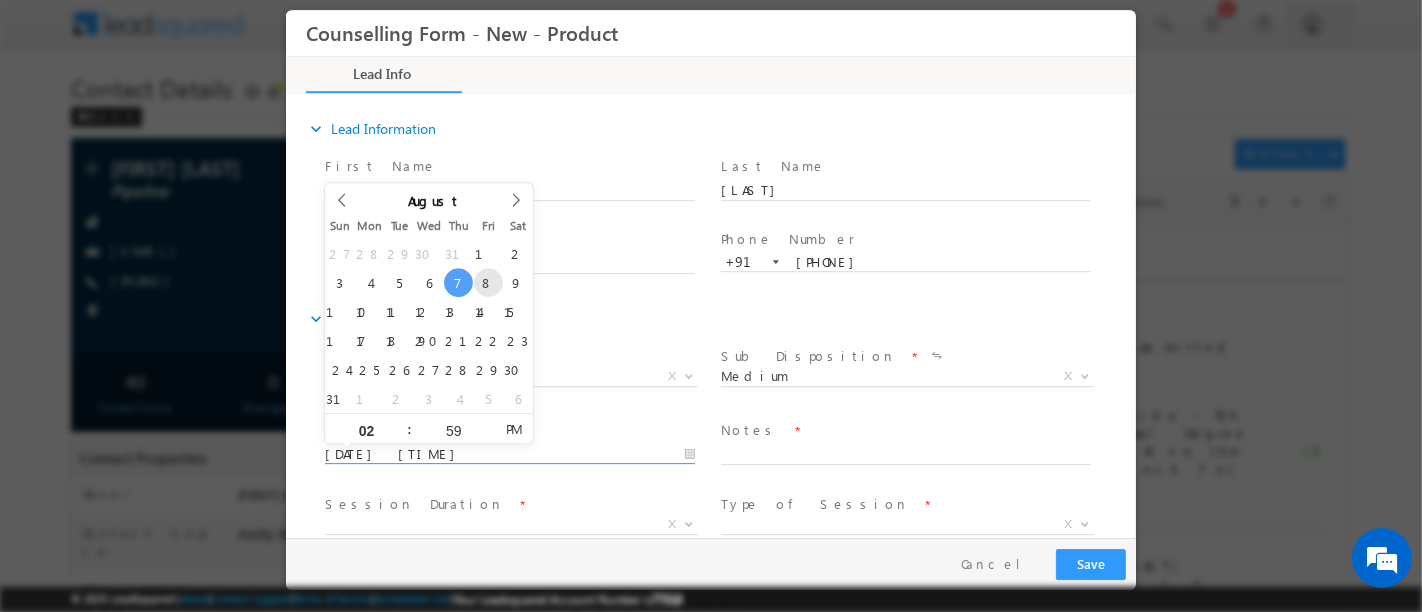 type on "08/08/2025 2:59 PM" 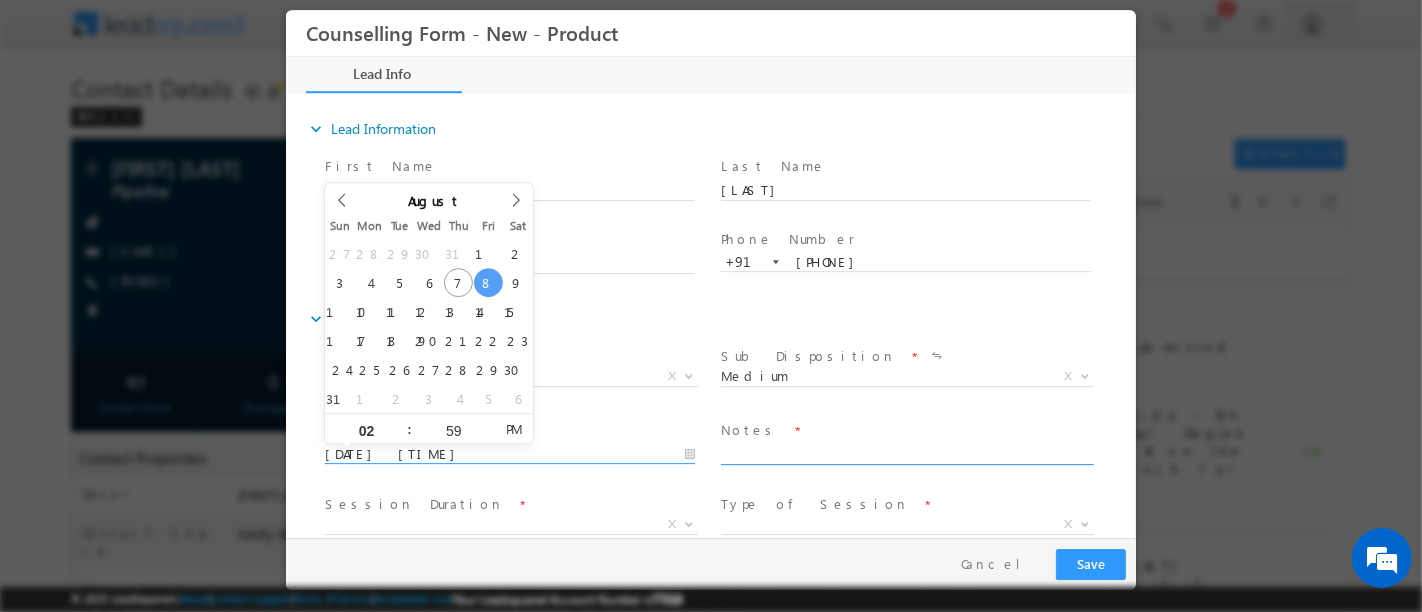 click at bounding box center [905, 453] 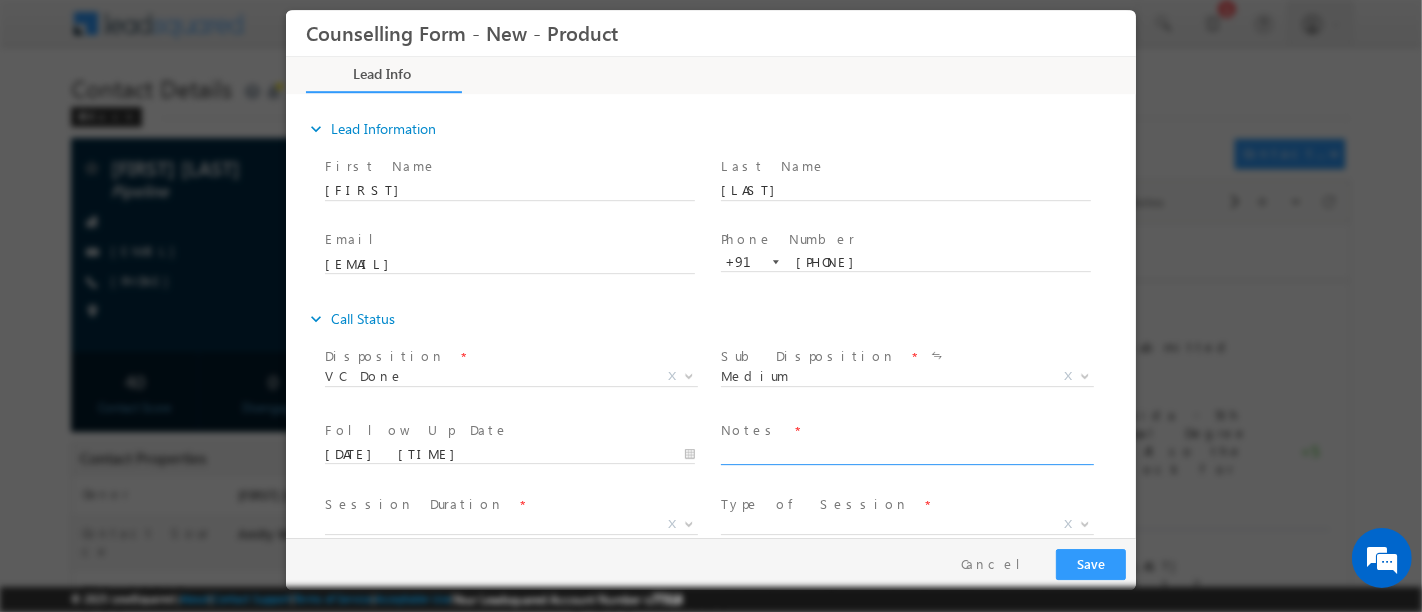 click at bounding box center [905, 453] 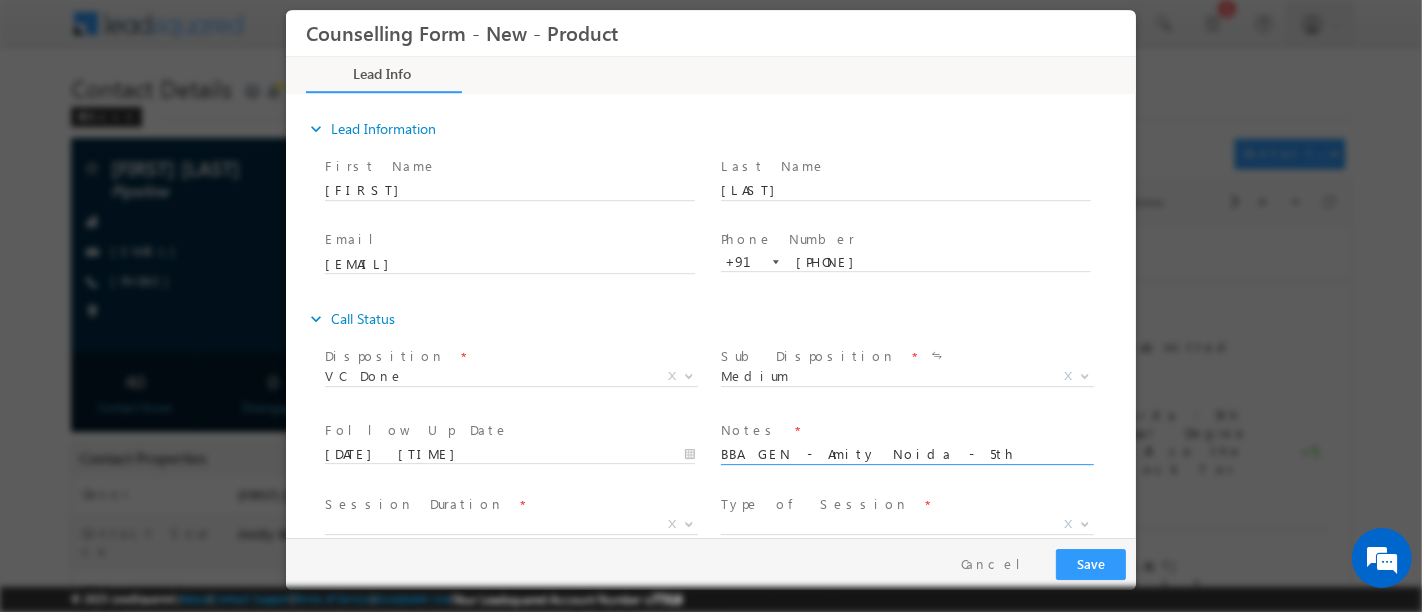 scroll, scrollTop: 14, scrollLeft: 0, axis: vertical 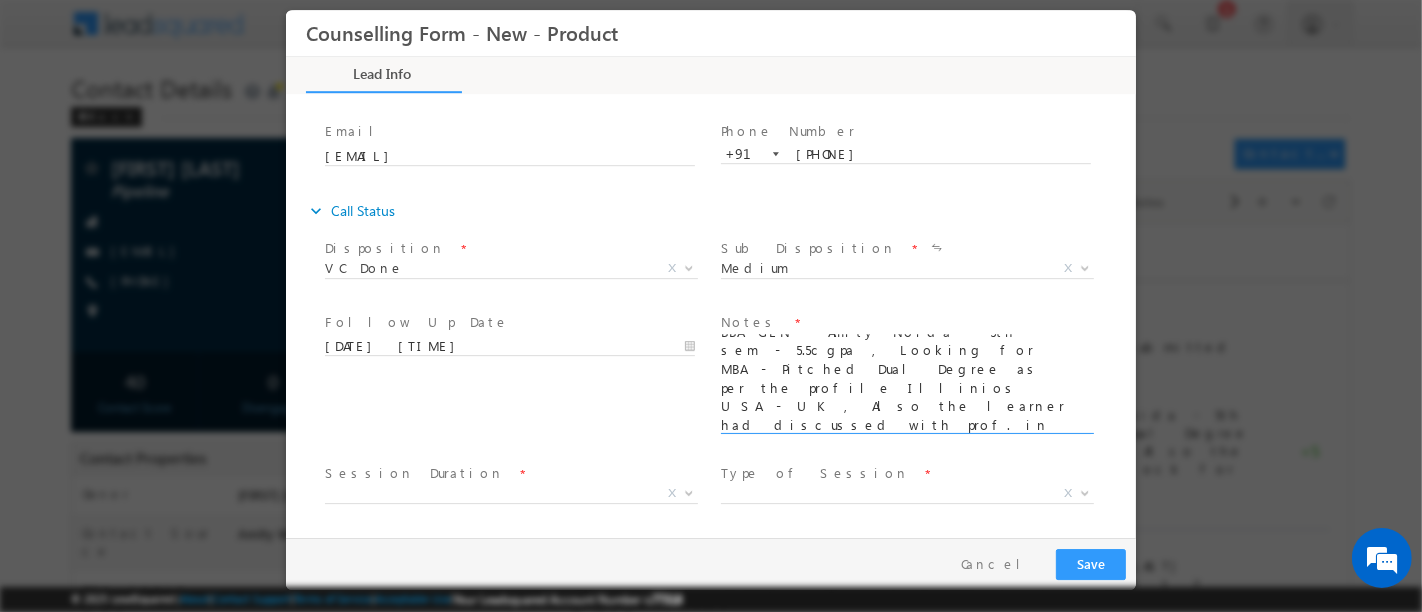 type on "BBA GEN - Amity Noida - 5th sem - 5.5cgpa , Looking for MBA - Pitched Dual Degree as per the profile Illinios USA - UK , Also the learner had discussed with prof. in F block for the same werein they only charge 1500 , skecptical to decide , will visit tomorrow again post discussuing with parents" 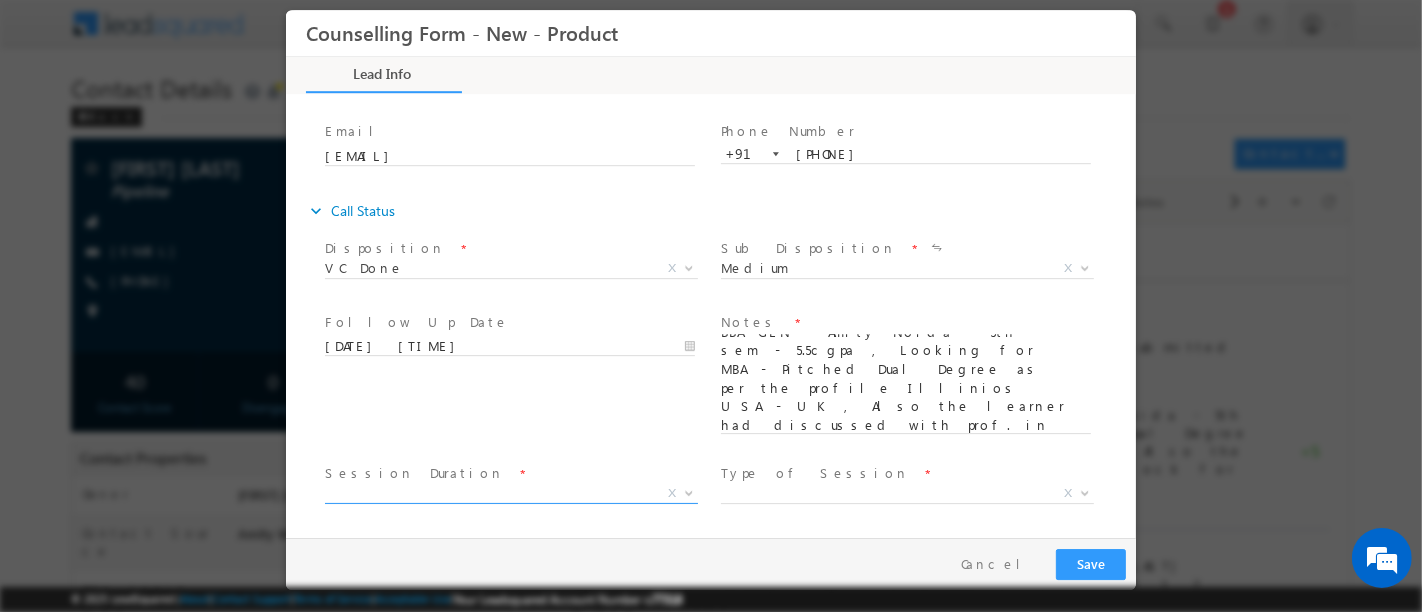 click on "X" at bounding box center (510, 494) 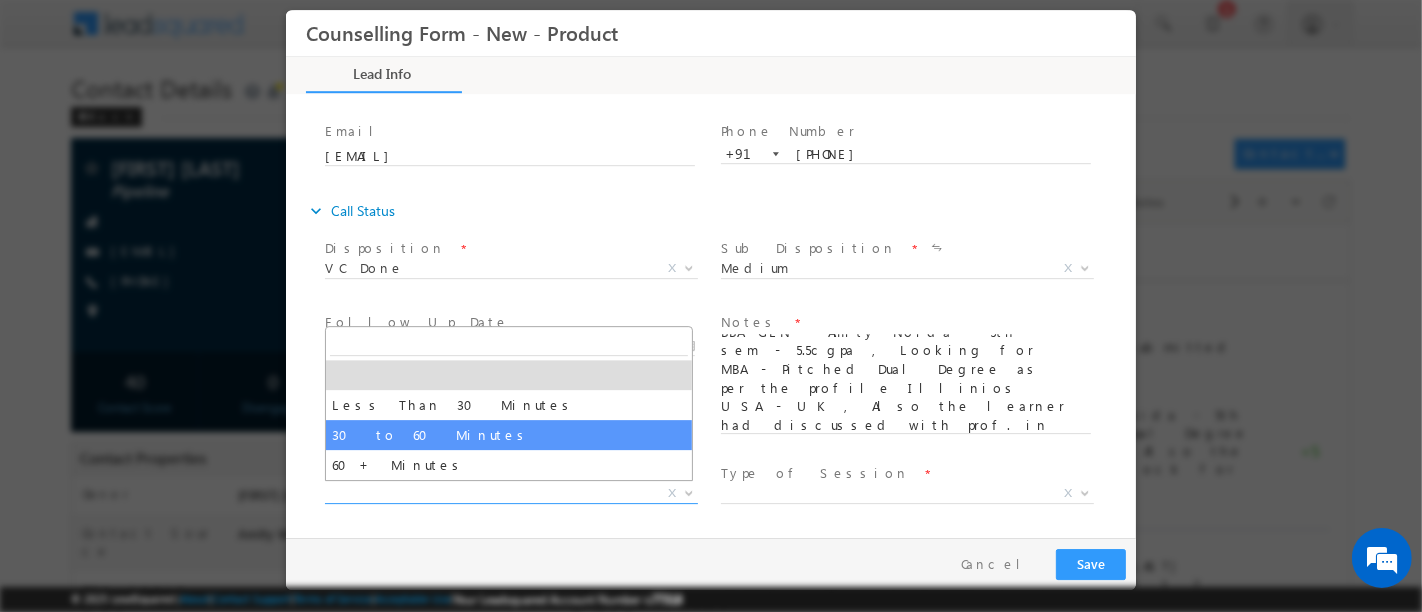 select on "30 to 60 Minutes" 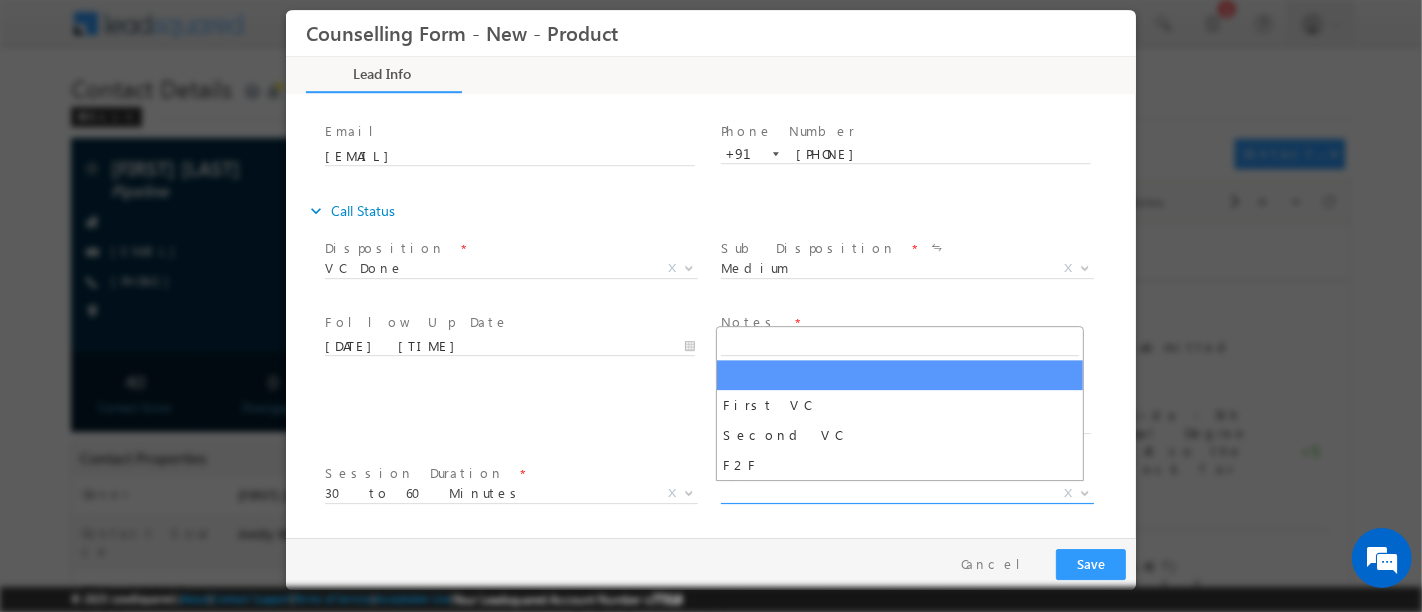 click on "First VC
Second VC
F2F
X" at bounding box center (914, 497) 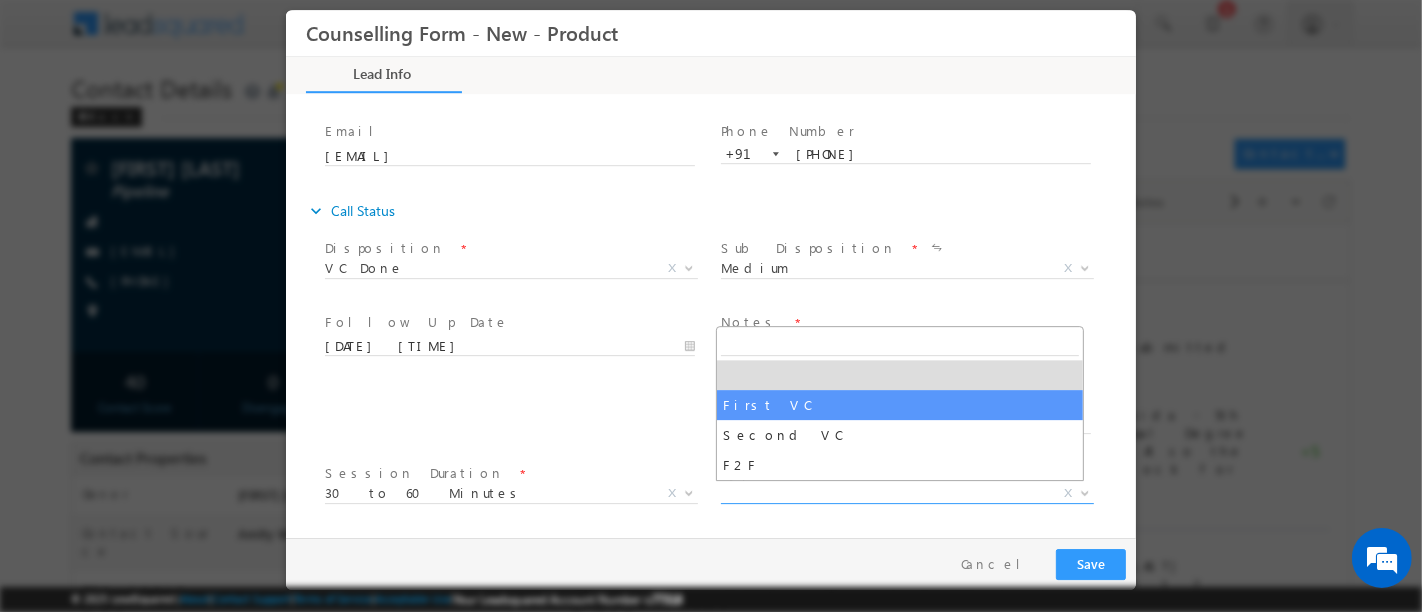 select on "First VC" 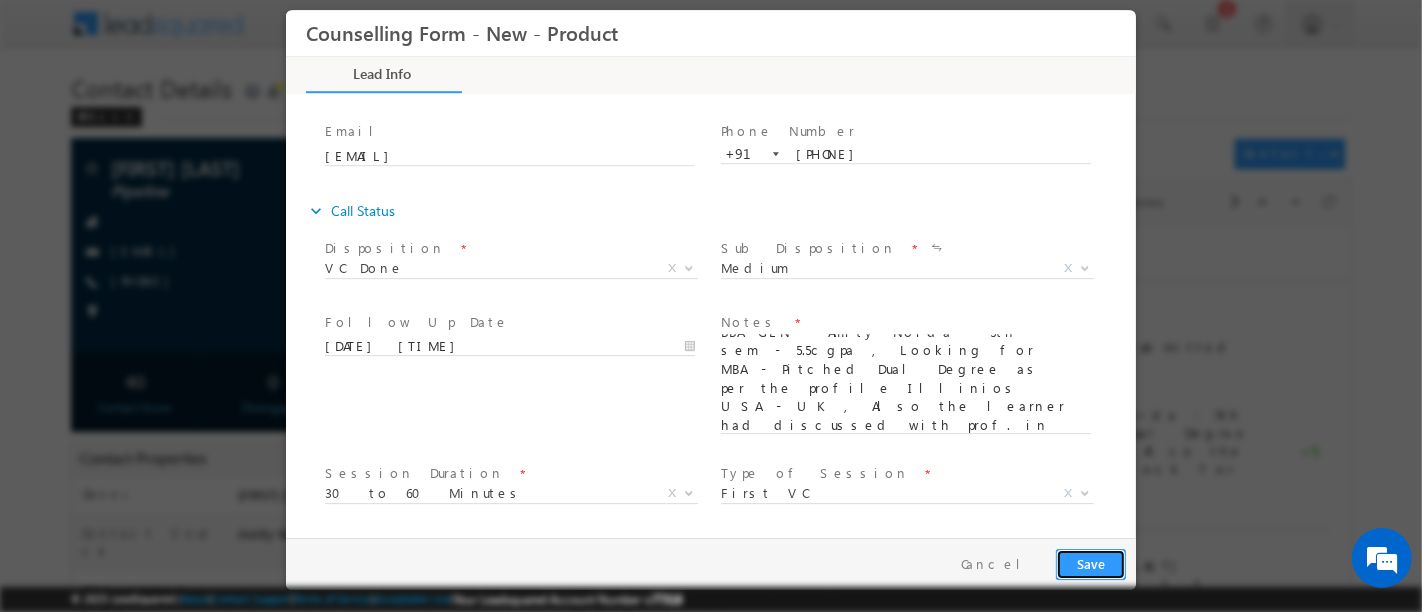 click on "Save" at bounding box center (1090, 564) 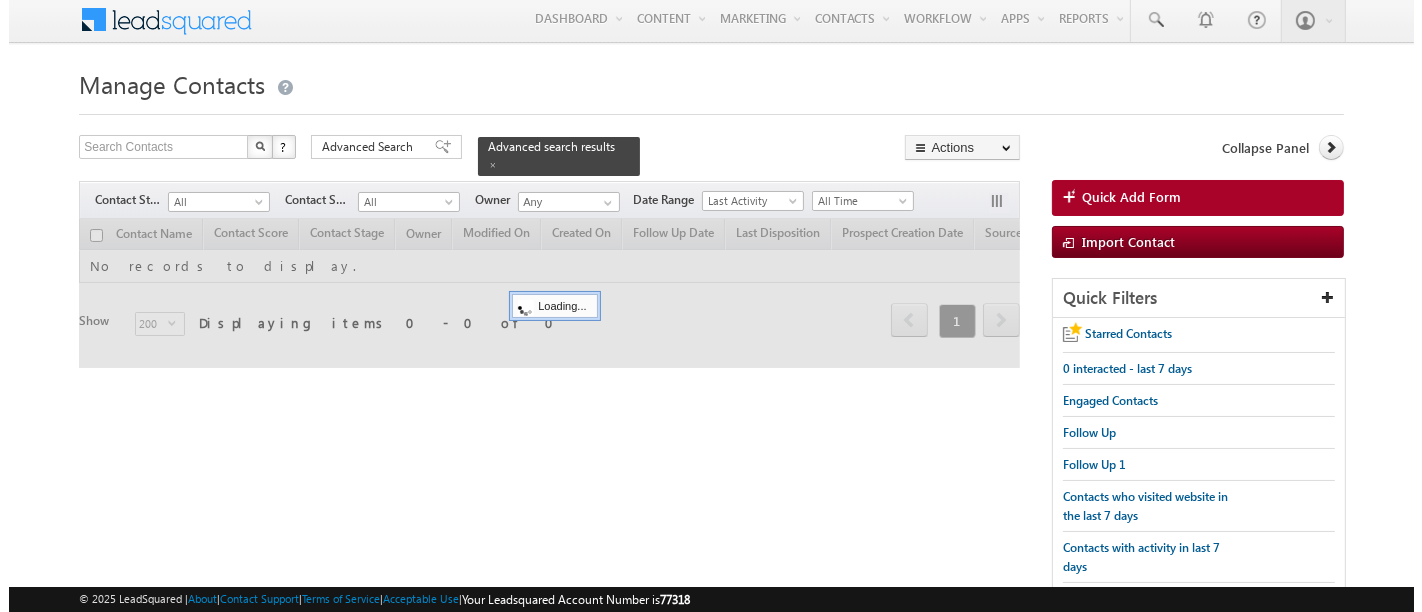 scroll, scrollTop: 4, scrollLeft: 0, axis: vertical 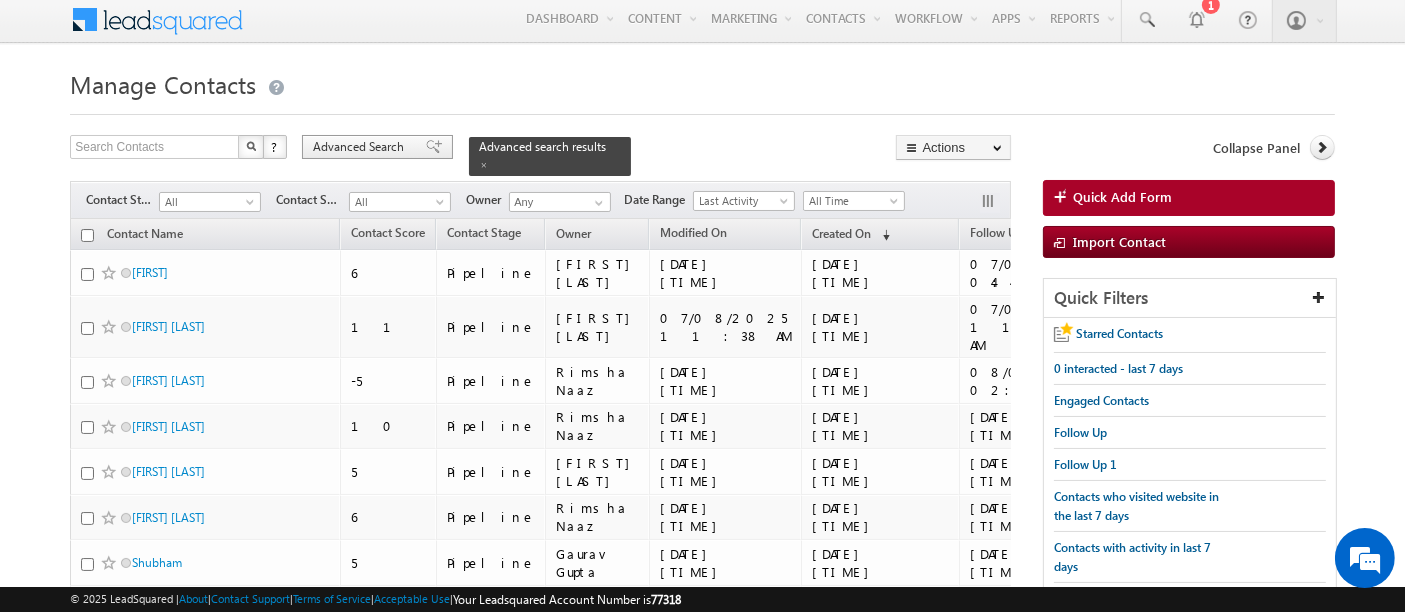 click on "Advanced Search" at bounding box center (361, 147) 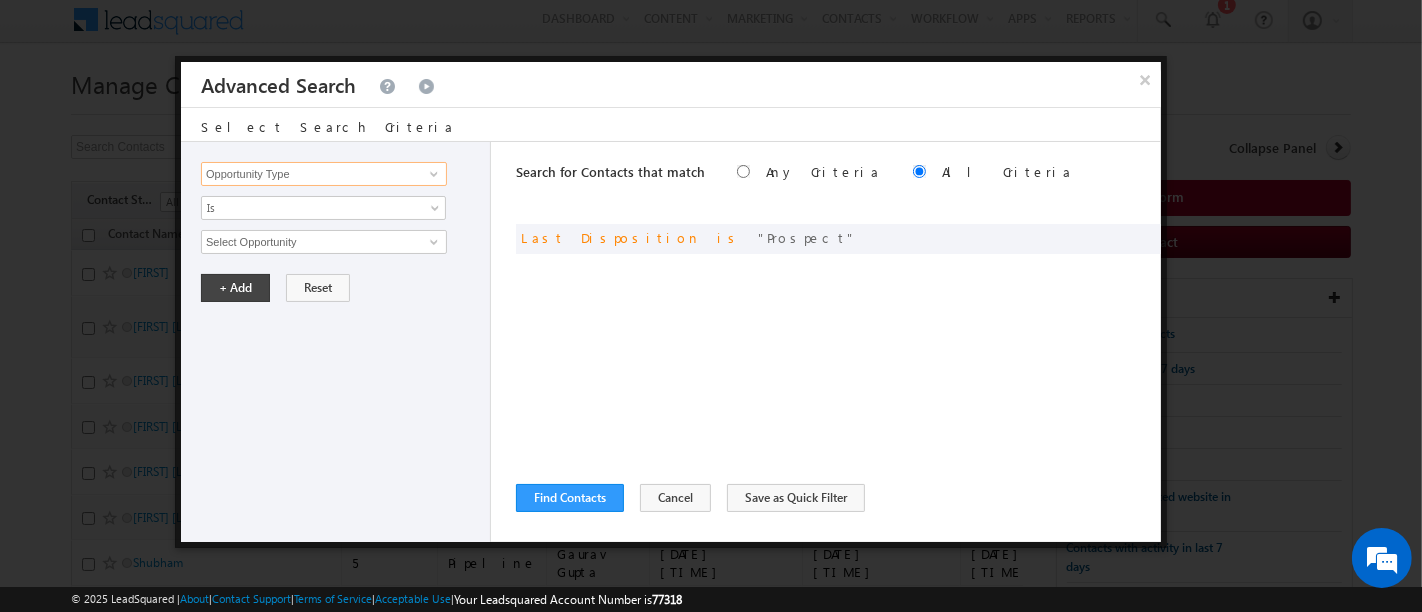 click on "Opportunity Type" at bounding box center [324, 174] 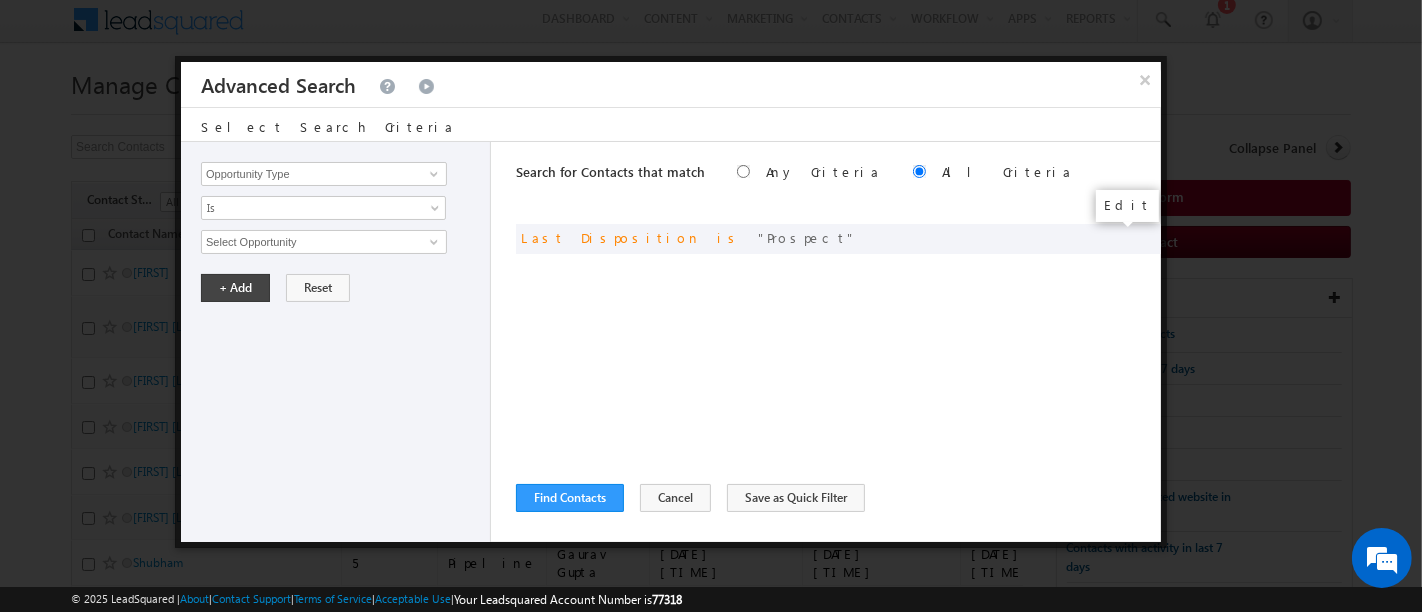 click at bounding box center (0, 0) 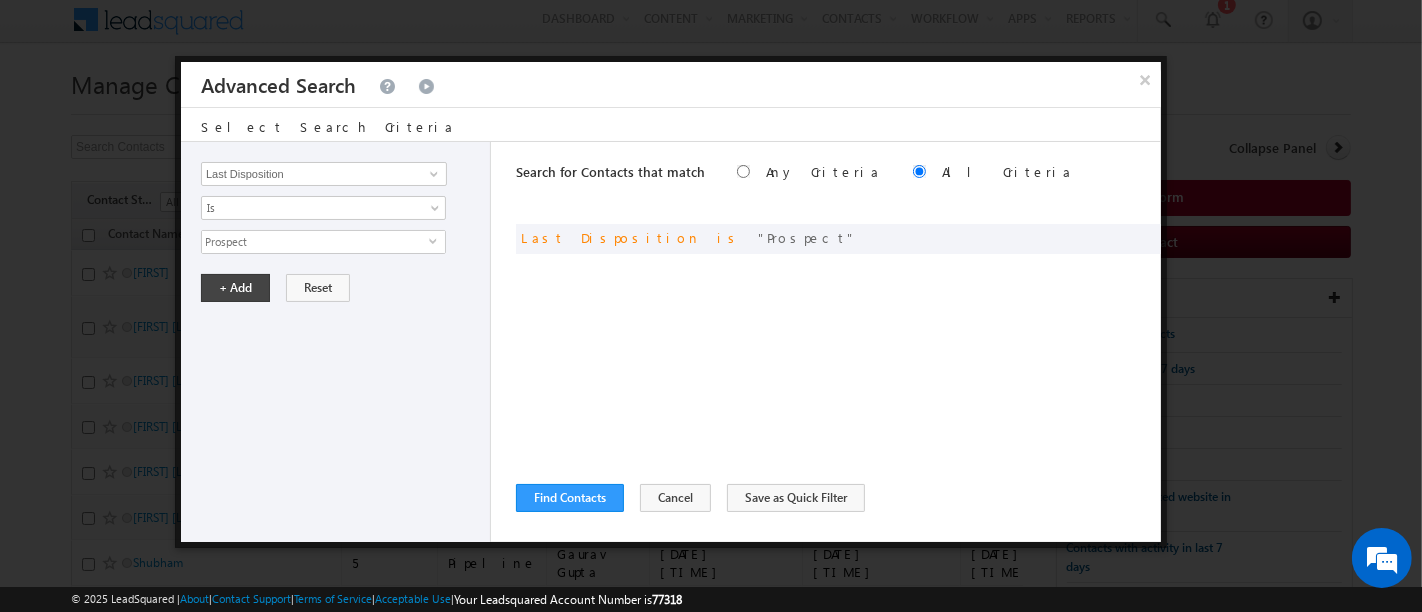 click on "Prospect" at bounding box center (315, 242) 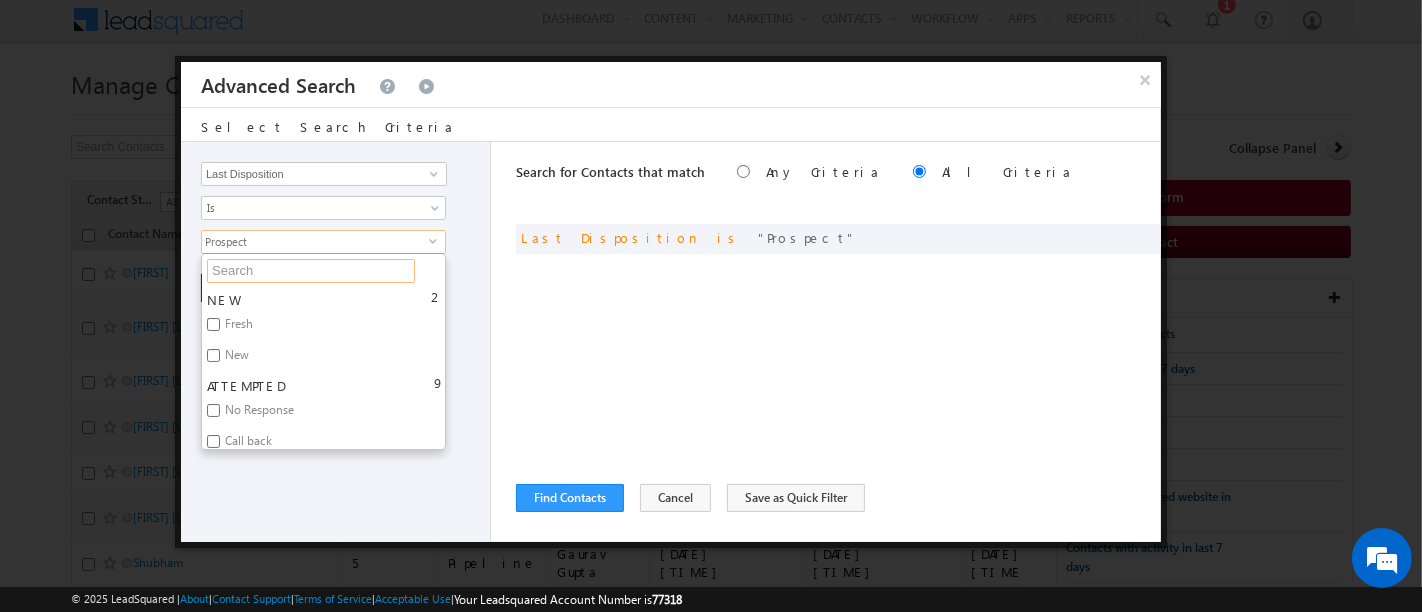 click at bounding box center [311, 271] 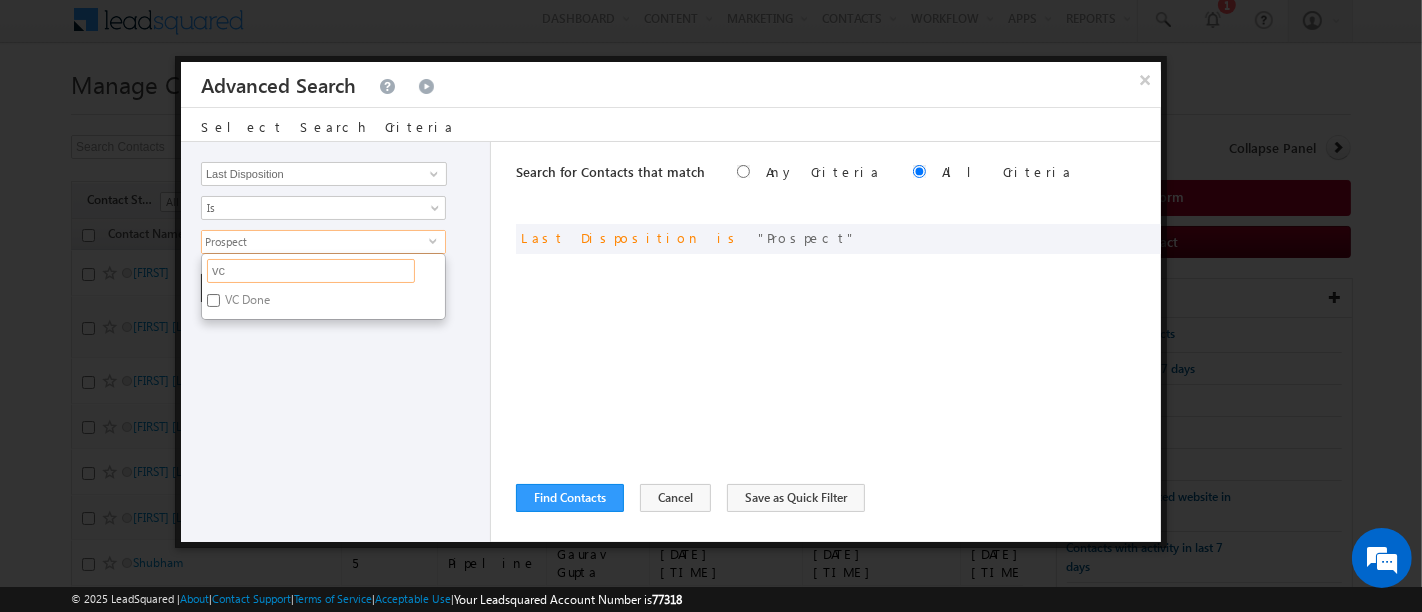 scroll, scrollTop: 0, scrollLeft: 0, axis: both 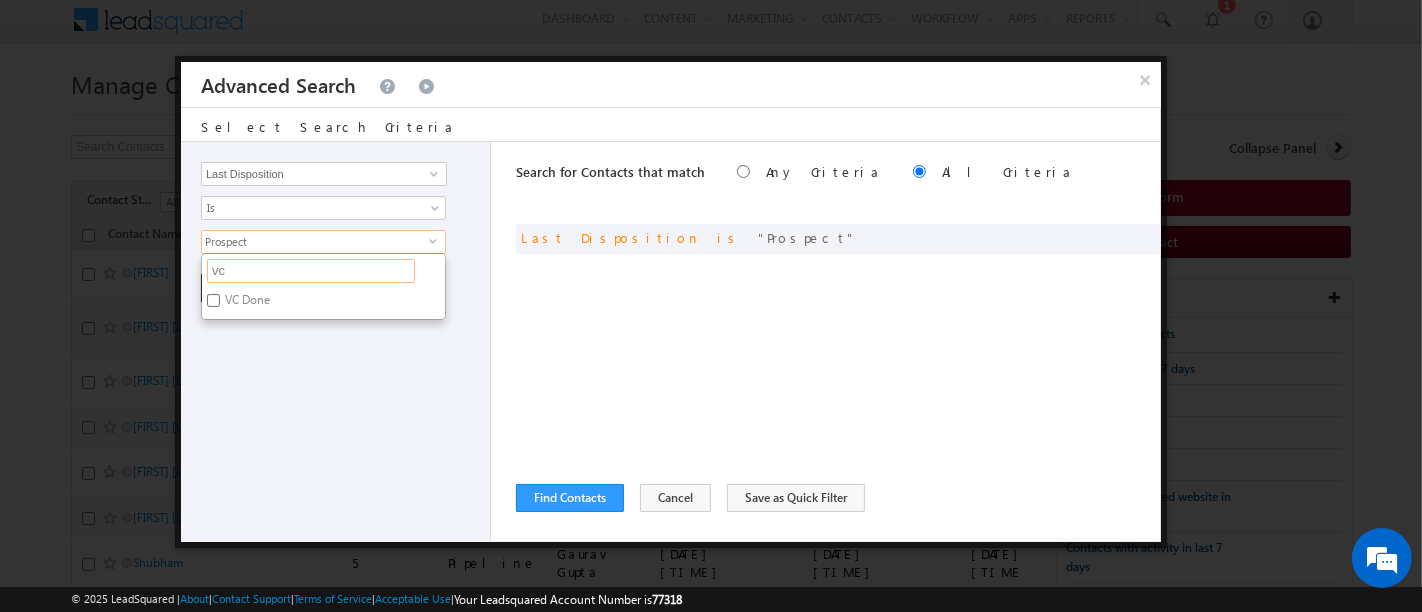 type on "vc" 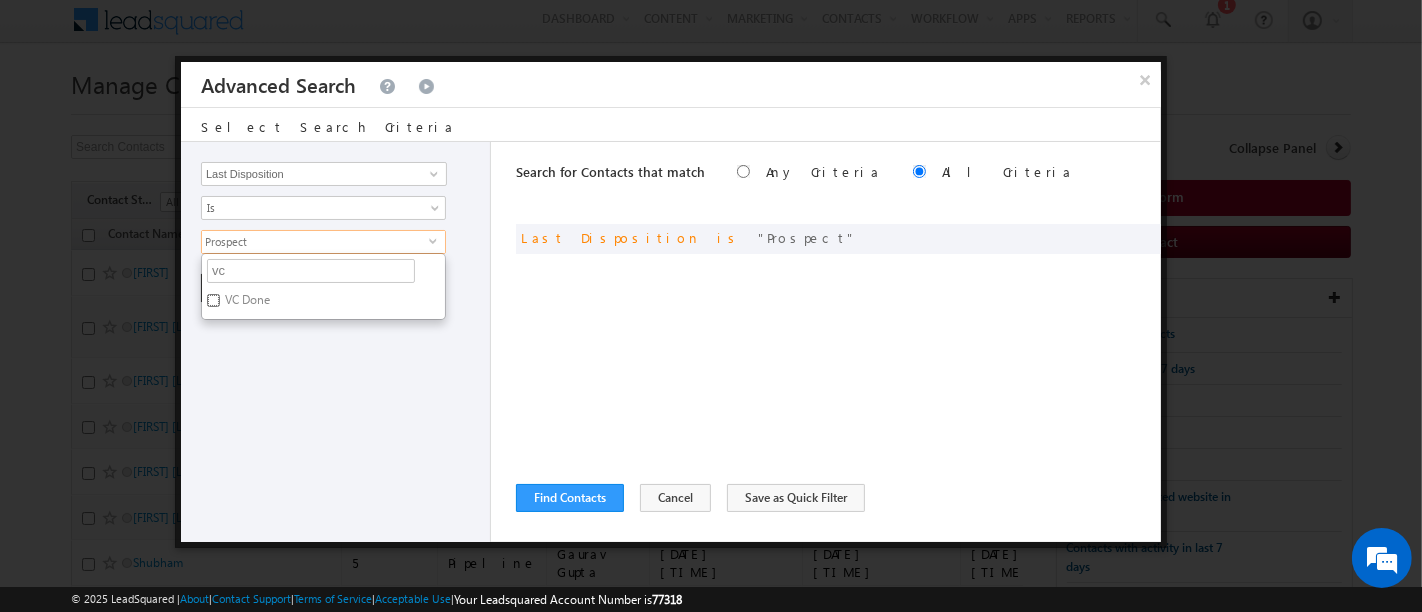 click on "VC Done" at bounding box center [213, 300] 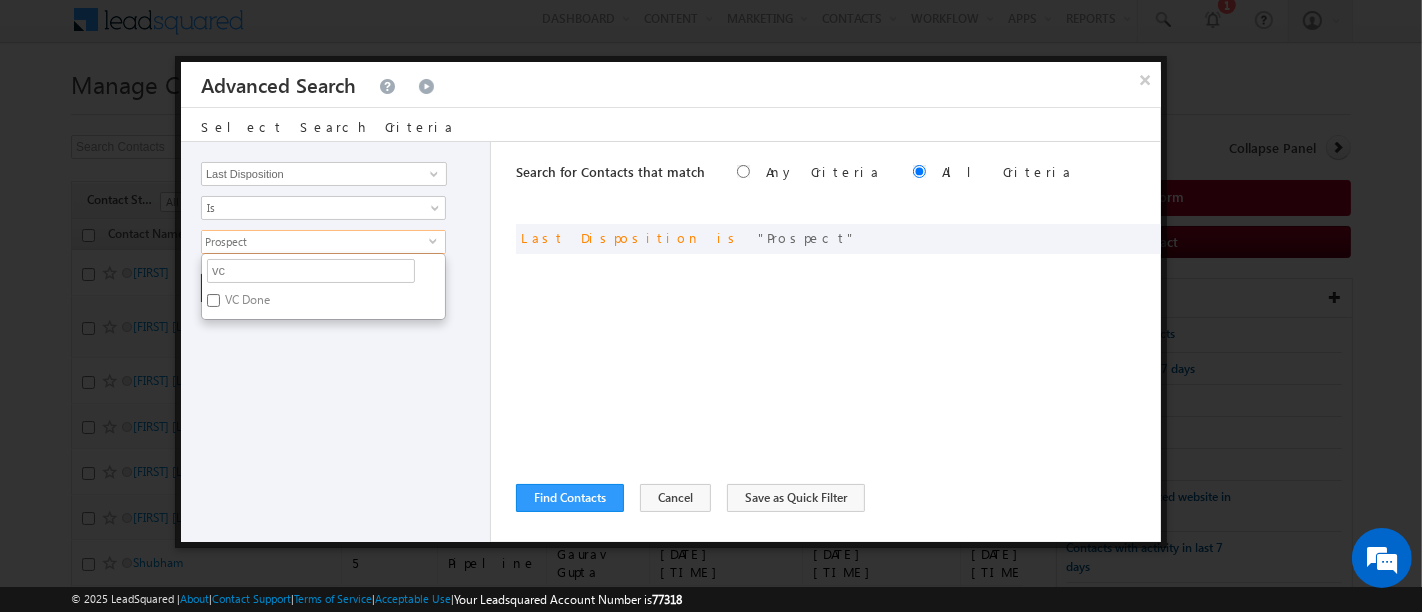 checkbox on "true" 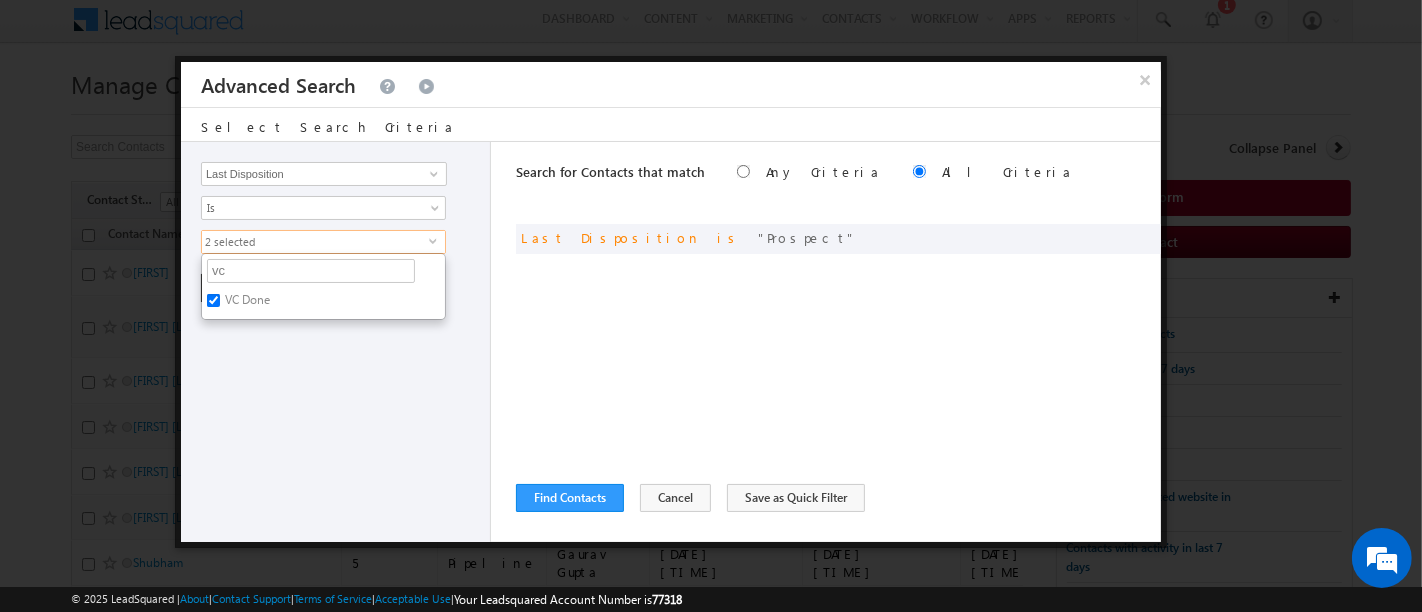 click on "Opportunity Type Contact Activity Task Sales Group  Prospect Id Address 1 Address 2 Any Specific University Or Program Application Status Assignment date current owner Auto Login URL City Class XII Marks Company Concentration Contact Number Contact Origin Contact Score Contact Source Contact Stage Conversion Referrer URL Counselling mode Country Country Interested In New Country Interested In Old Course Course Priority Created By Id Created On Created On Old Current Opt In Status Do Not Call Do Not Email Do Not SMS Do Not Track Do You Have Scholarships Do You Have Valid Passport Documents - Status Documents - University Proof Doc Documents - 10th Marksheet Documents - 12th Marksheet Documents - UG Degree Documents - UG Marksheets Documents - PG Degree Documents - PG Marksheets Documents - Resume/CV Documents - LOR Documents - SOP Documents - Passport Documents - ELT Documents - Amity Pathway Certificate Documents - COL Documents - Deposit fee Documents - UCOL Documents - I20 2" at bounding box center [336, 342] 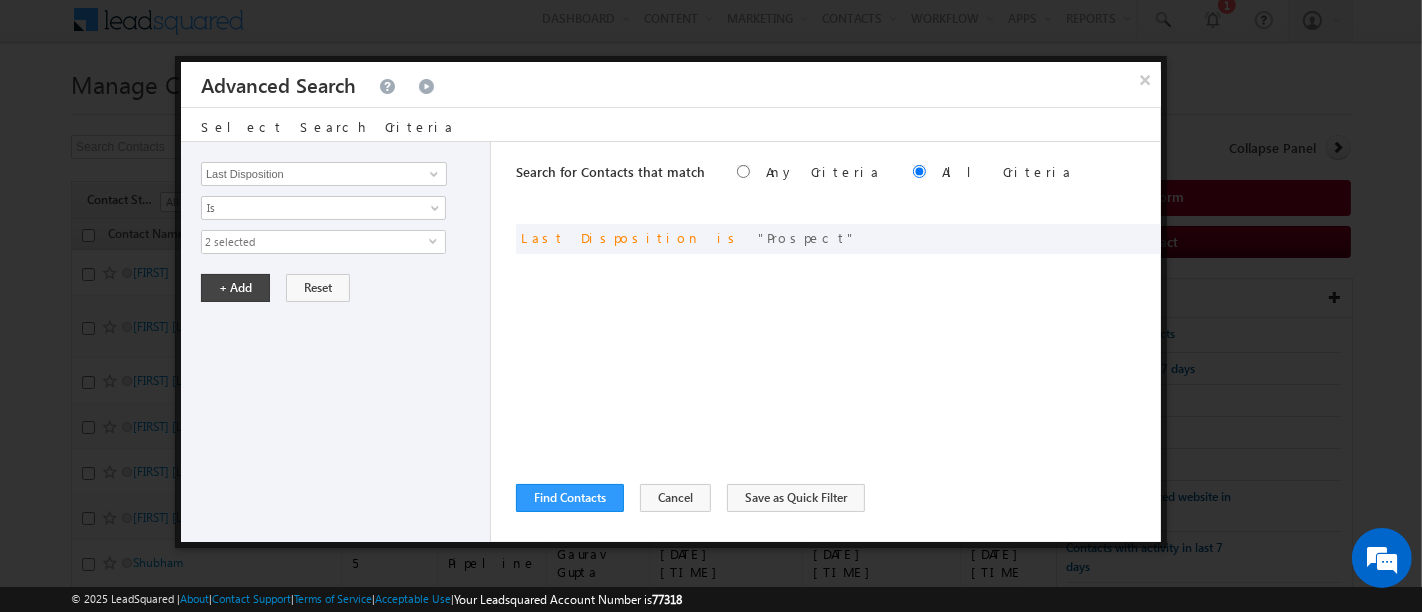 click on "2 selected" at bounding box center [315, 242] 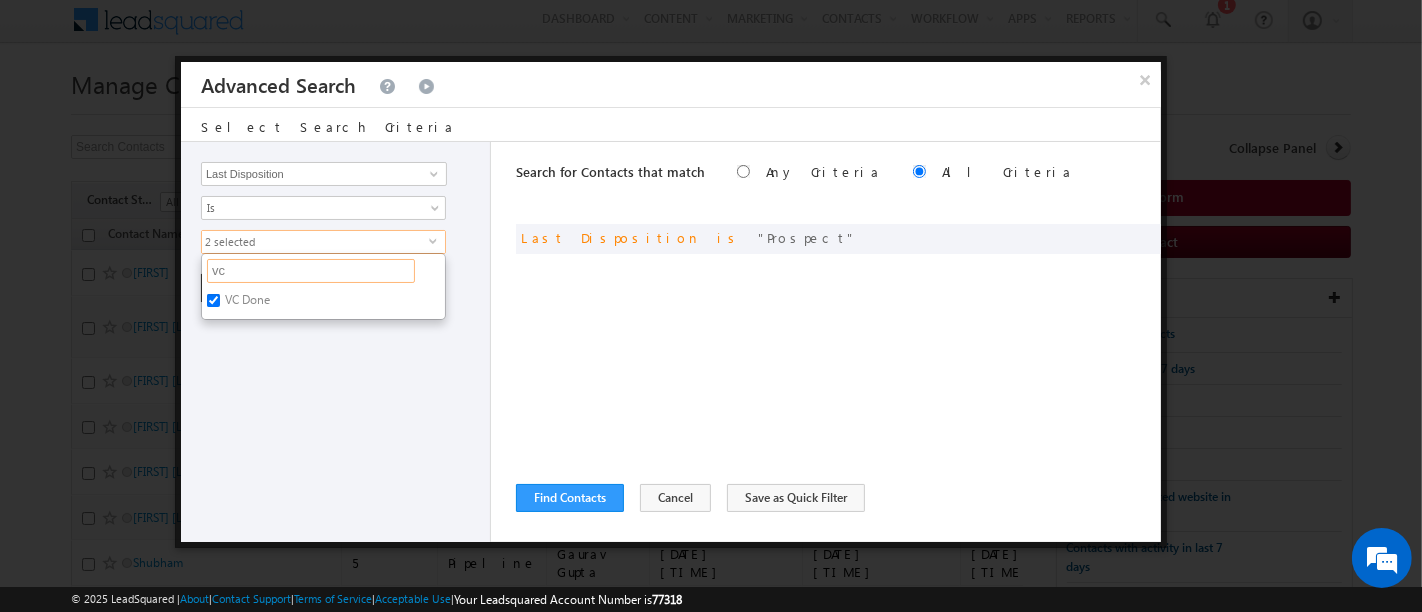 click on "vc" at bounding box center [311, 271] 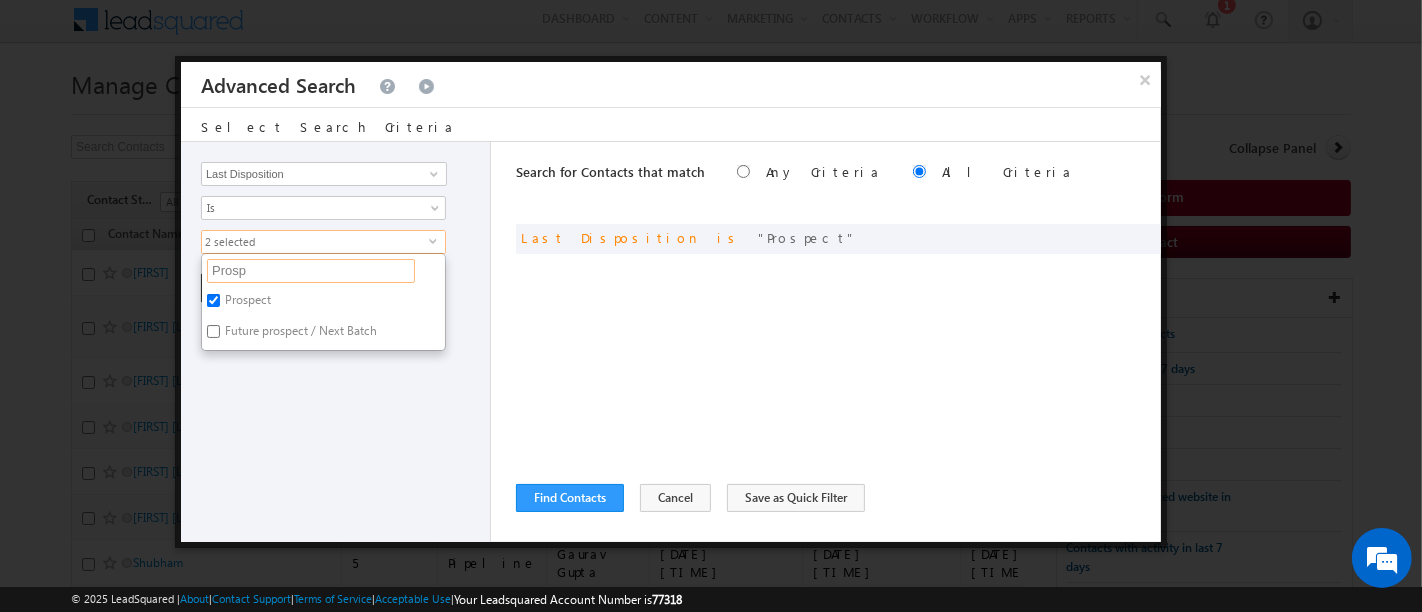 type on "Prosp" 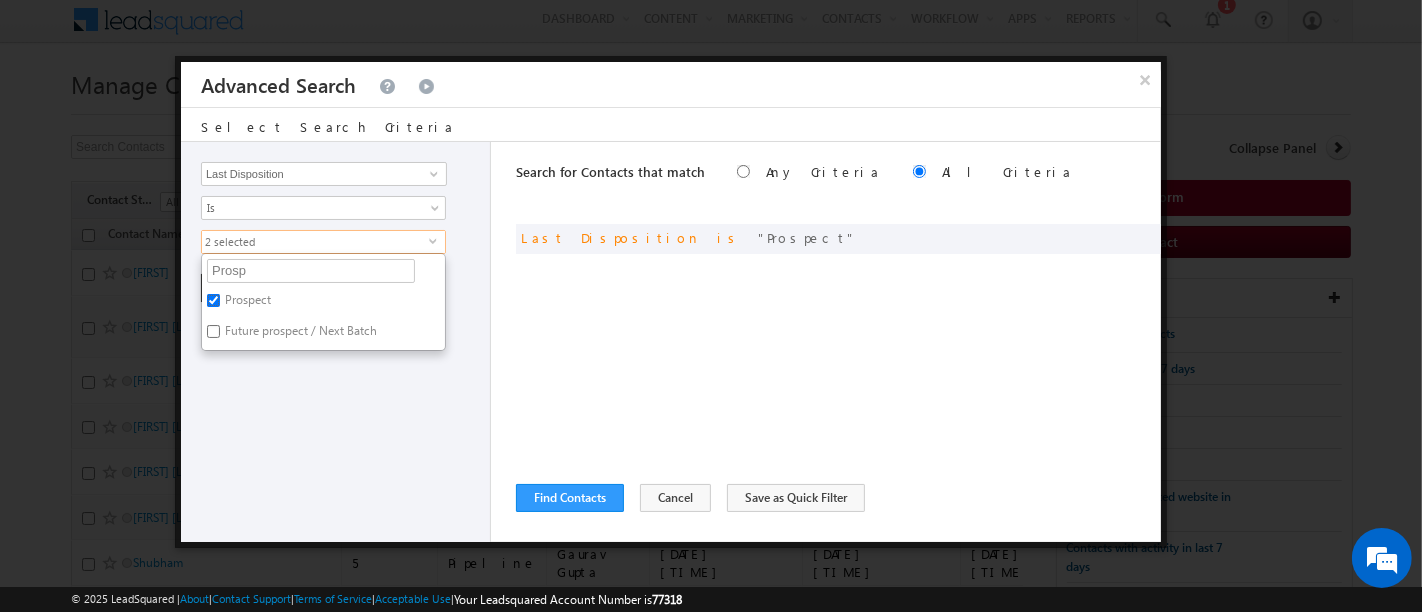 click on "Prospect" at bounding box center (213, 300) 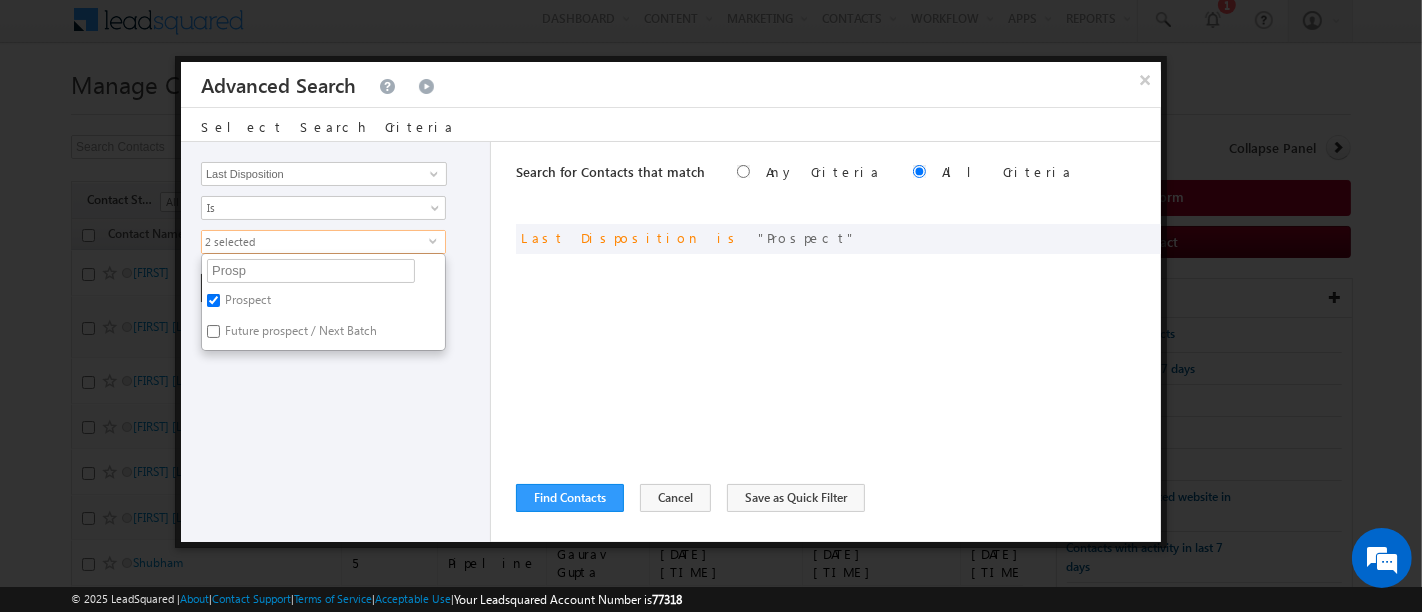checkbox on "false" 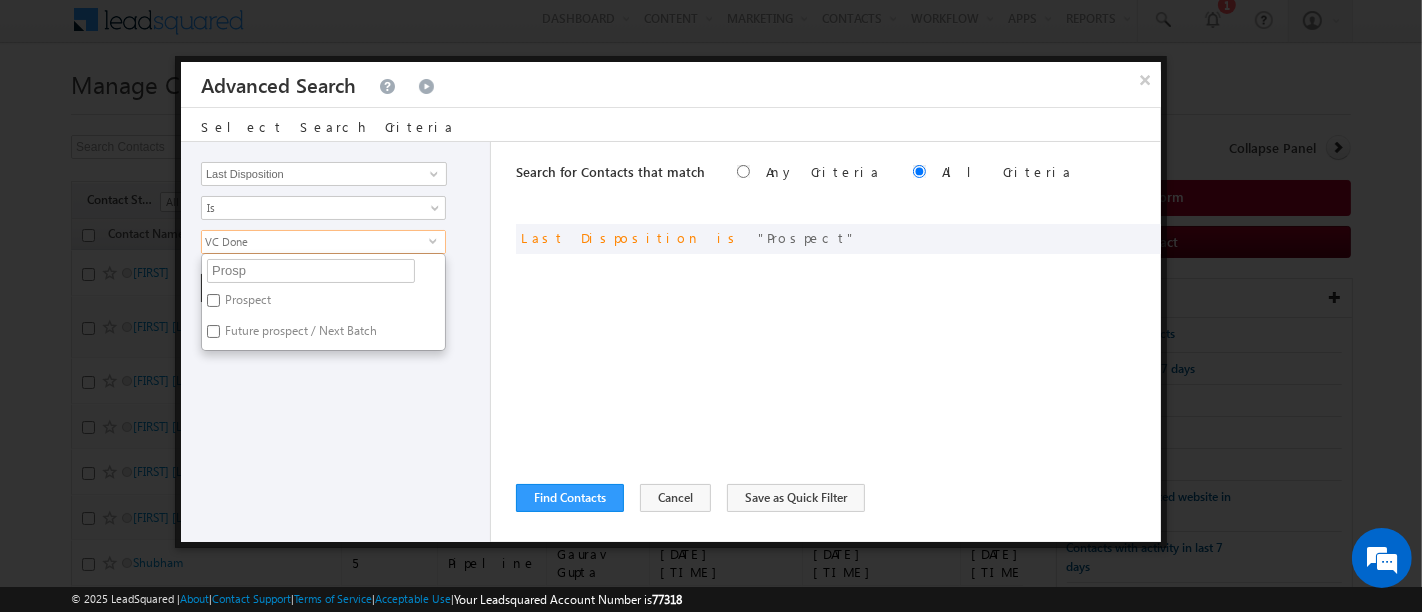 click on "Opportunity Type Contact Activity Task Sales Group  Prospect Id Address 1 Address 2 Any Specific University Or Program Application Status Assignment date current owner Auto Login URL City Class XII Marks Company Concentration Contact Number Contact Origin Contact Score Contact Source Contact Stage Conversion Referrer URL Counselling mode Country Country Interested In New Country Interested In Old Course Course Priority Created By Id Created On Created On Old Current Opt In Status Do Not Call Do Not Email Do Not SMS Do Not Track Do You Have Scholarships Do You Have Valid Passport Documents - Status Documents - University Proof Doc Documents - 10th Marksheet Documents - 12th Marksheet Documents - UG Degree Documents - UG Marksheets Documents - PG Degree Documents - PG Marksheets Documents - Resume/CV Documents - LOR Documents - SOP Documents - Passport Documents - ELT Documents - Amity Pathway Certificate Documents - COL Documents - Deposit fee Documents - UCOL Documents - I20 2" at bounding box center (336, 342) 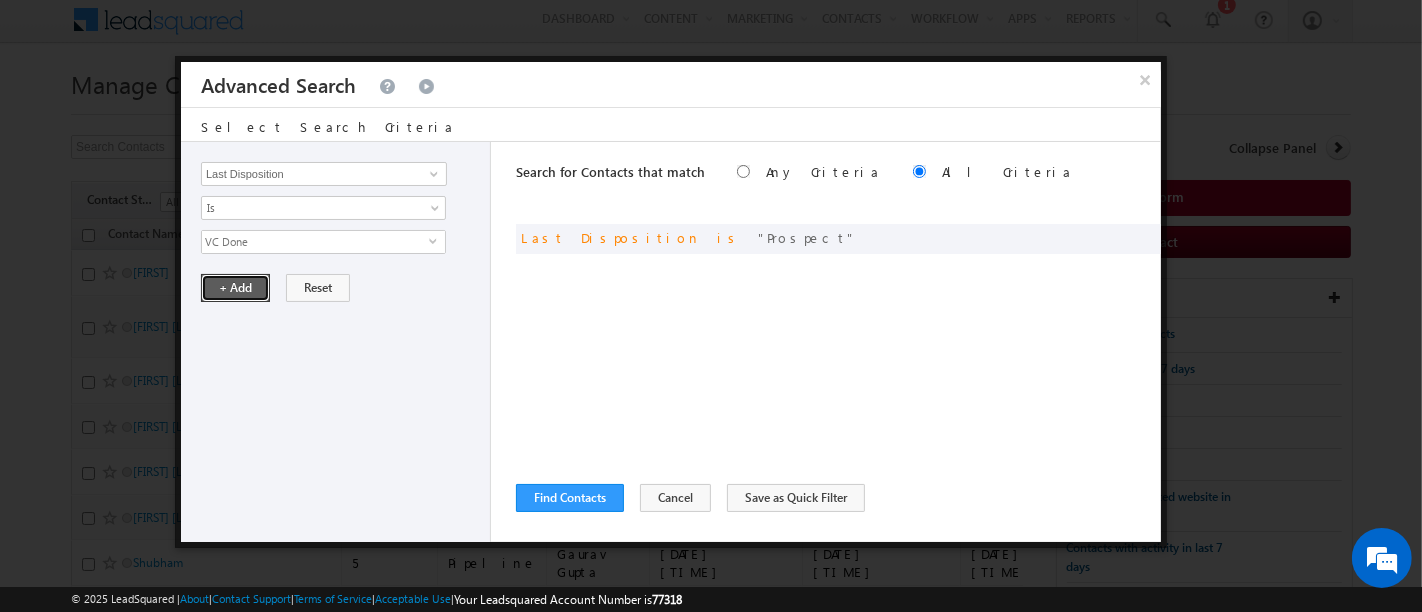 click on "+ Add" at bounding box center (235, 288) 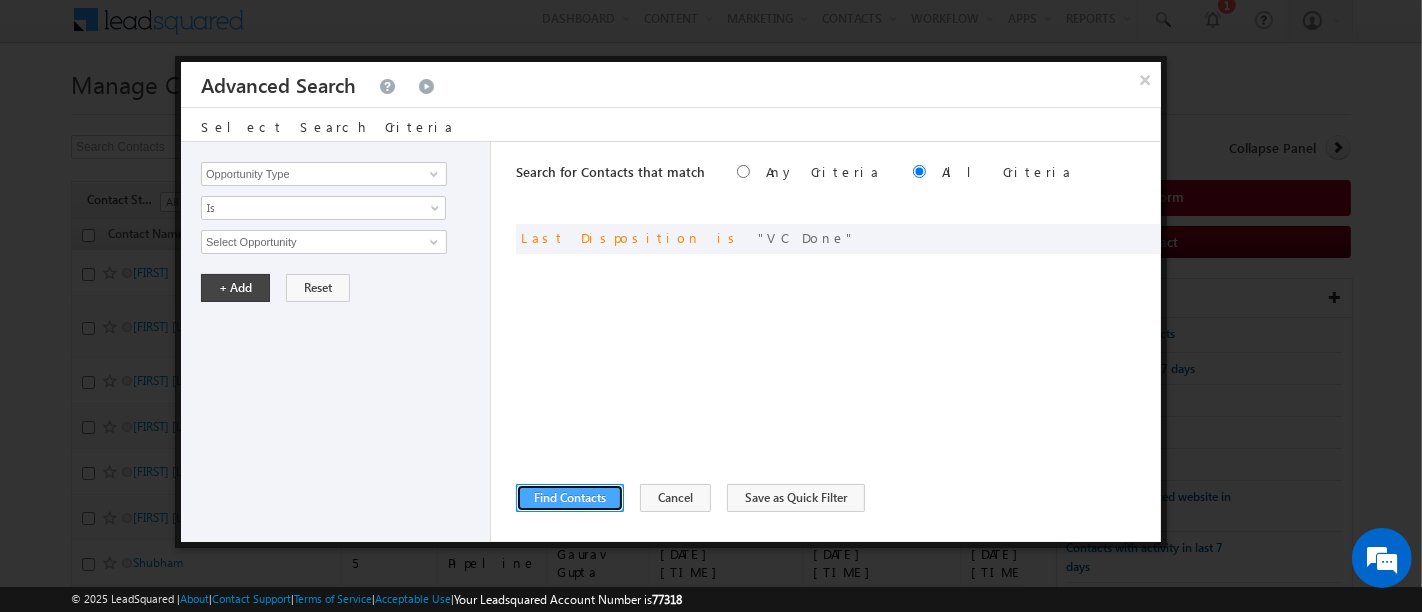 click on "Find Contacts" at bounding box center [570, 498] 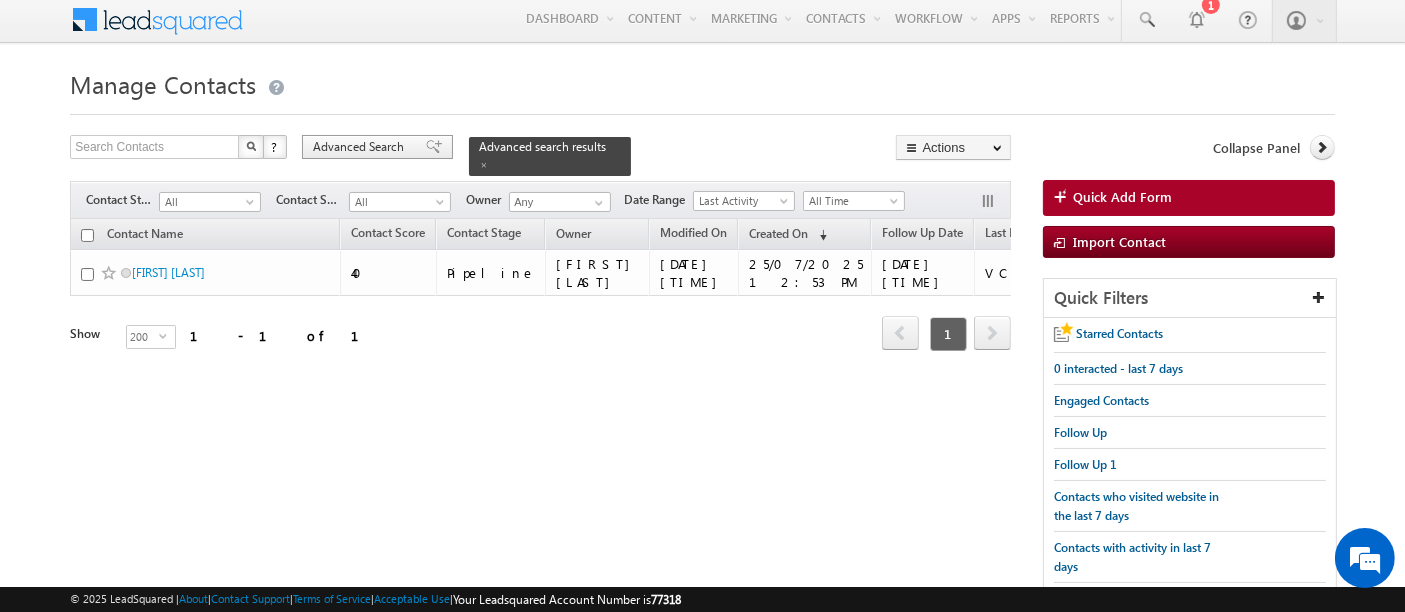 click on "Advanced Search" at bounding box center [377, 147] 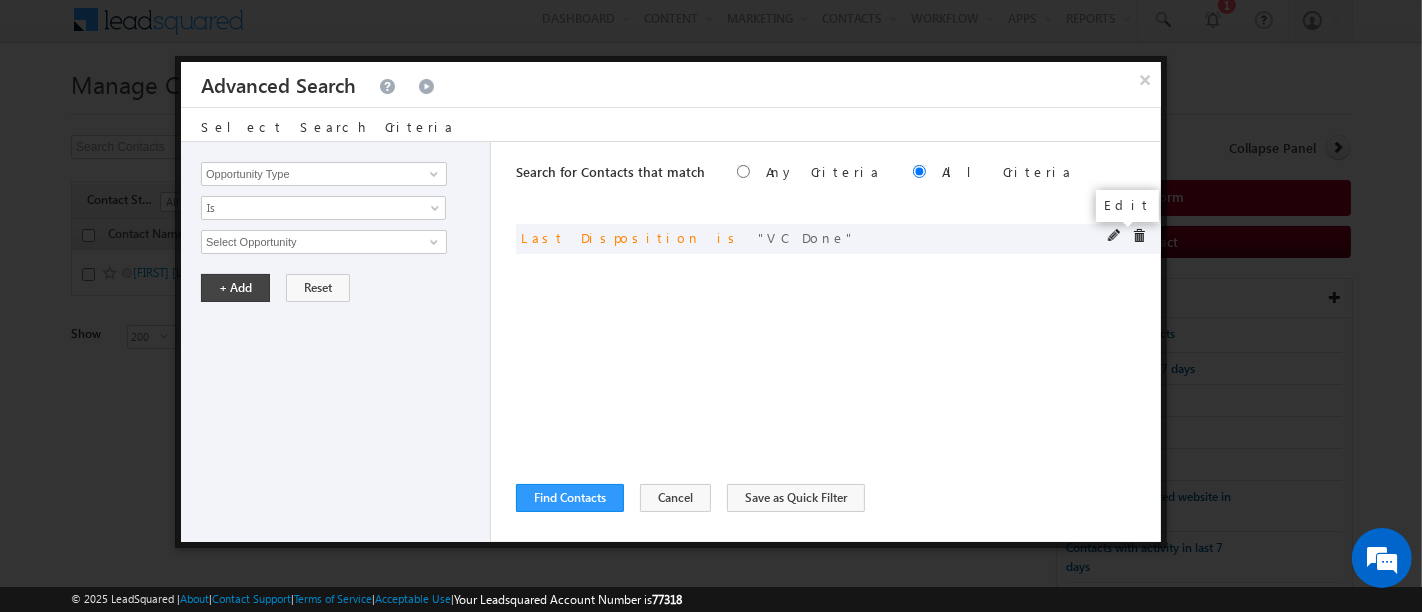 click at bounding box center [1115, 236] 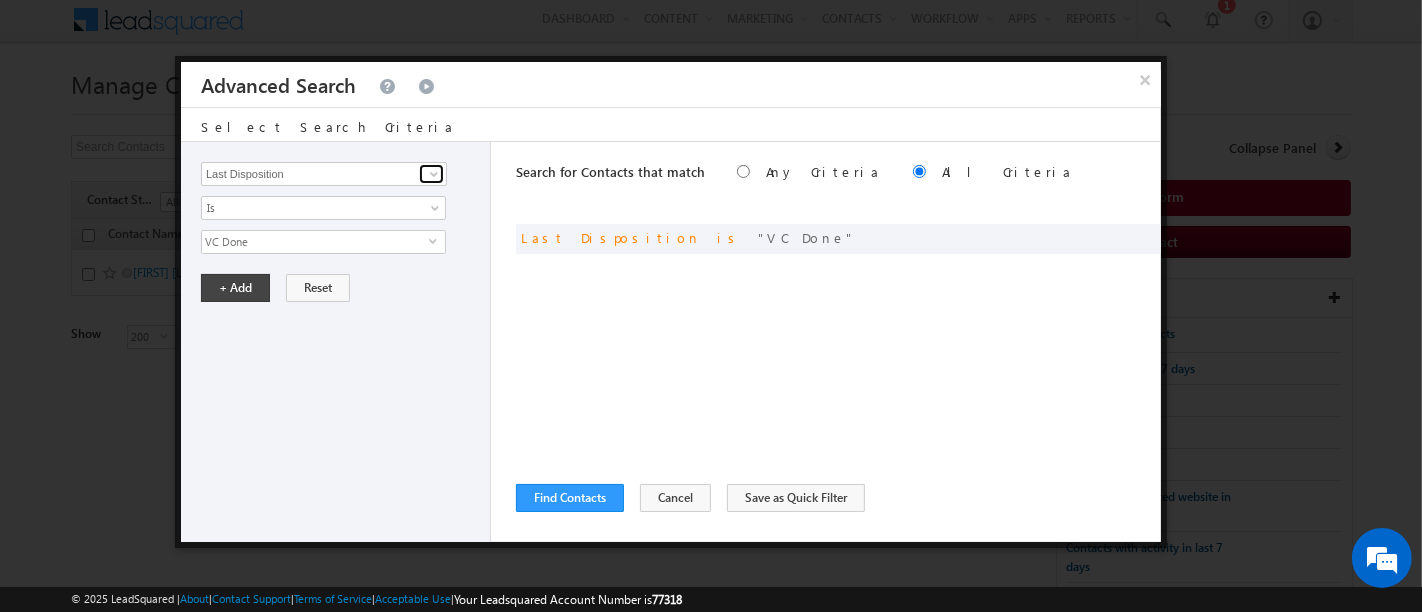 click at bounding box center [434, 174] 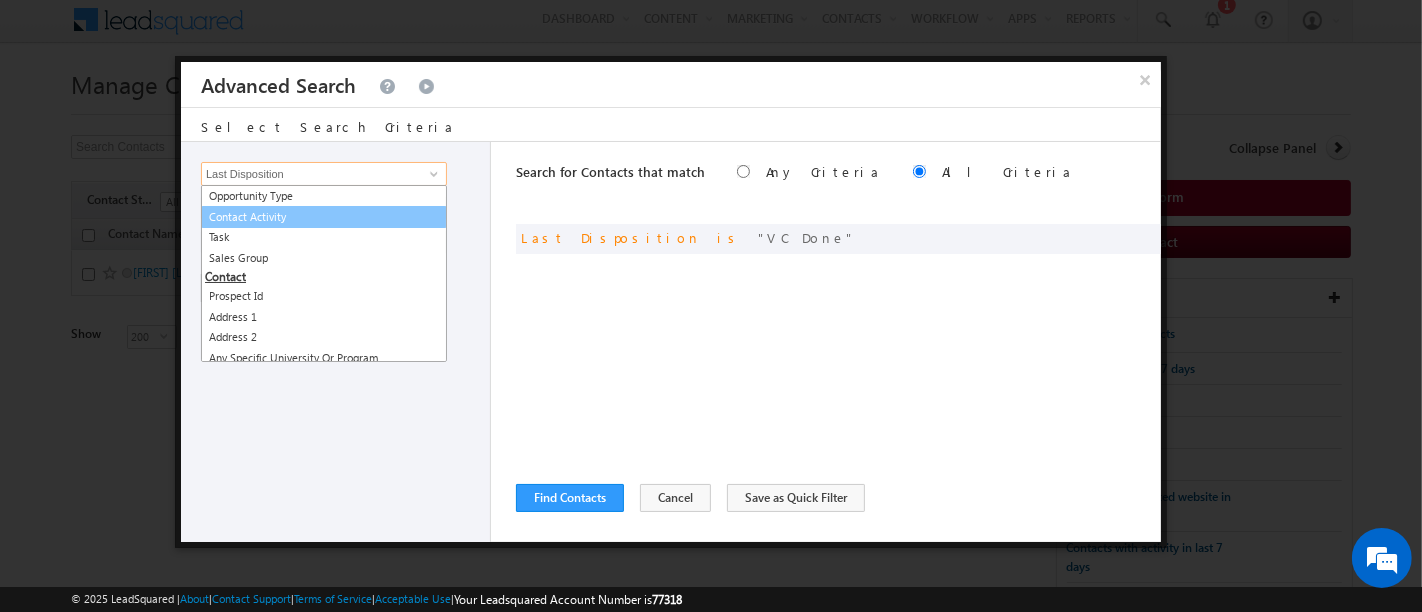click on "Contact Activity" at bounding box center [324, 217] 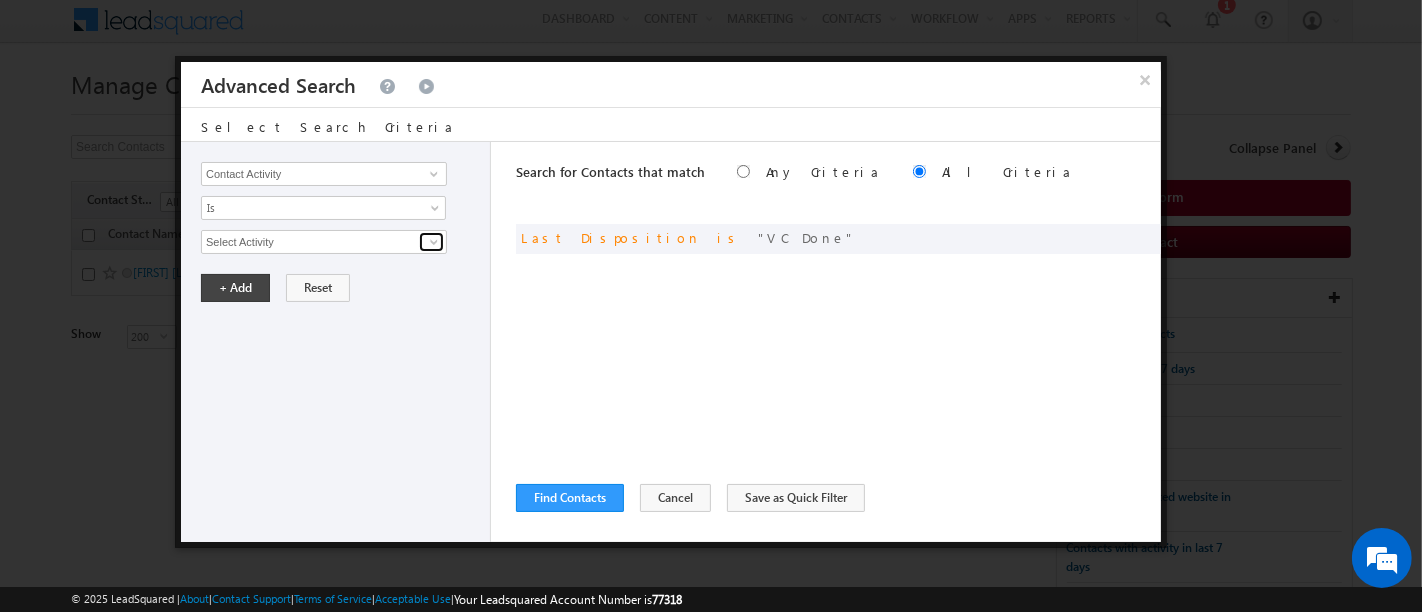 click at bounding box center [431, 242] 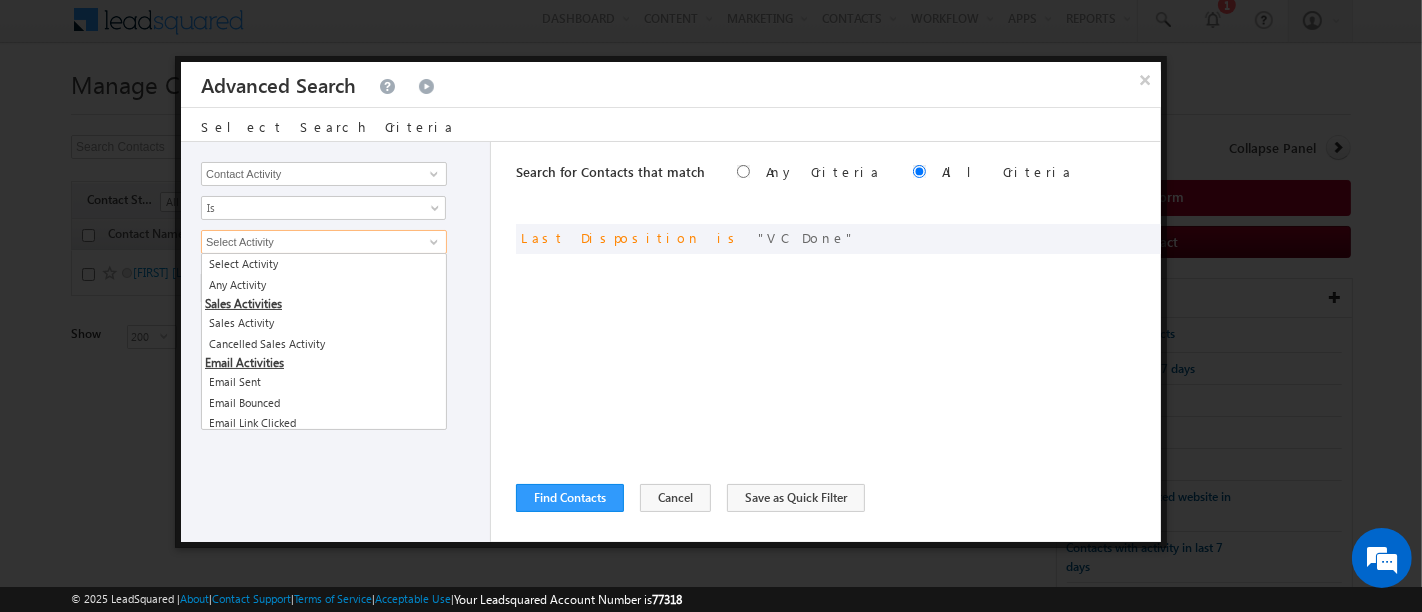 type on "h" 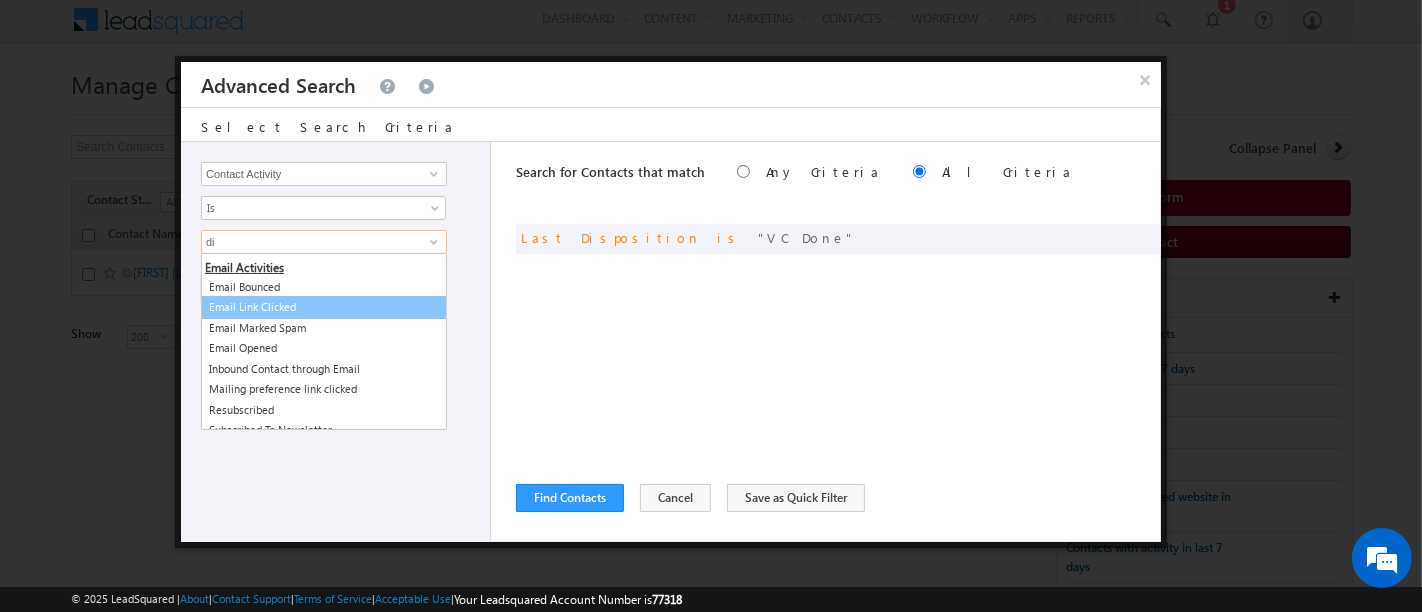 scroll, scrollTop: 0, scrollLeft: 0, axis: both 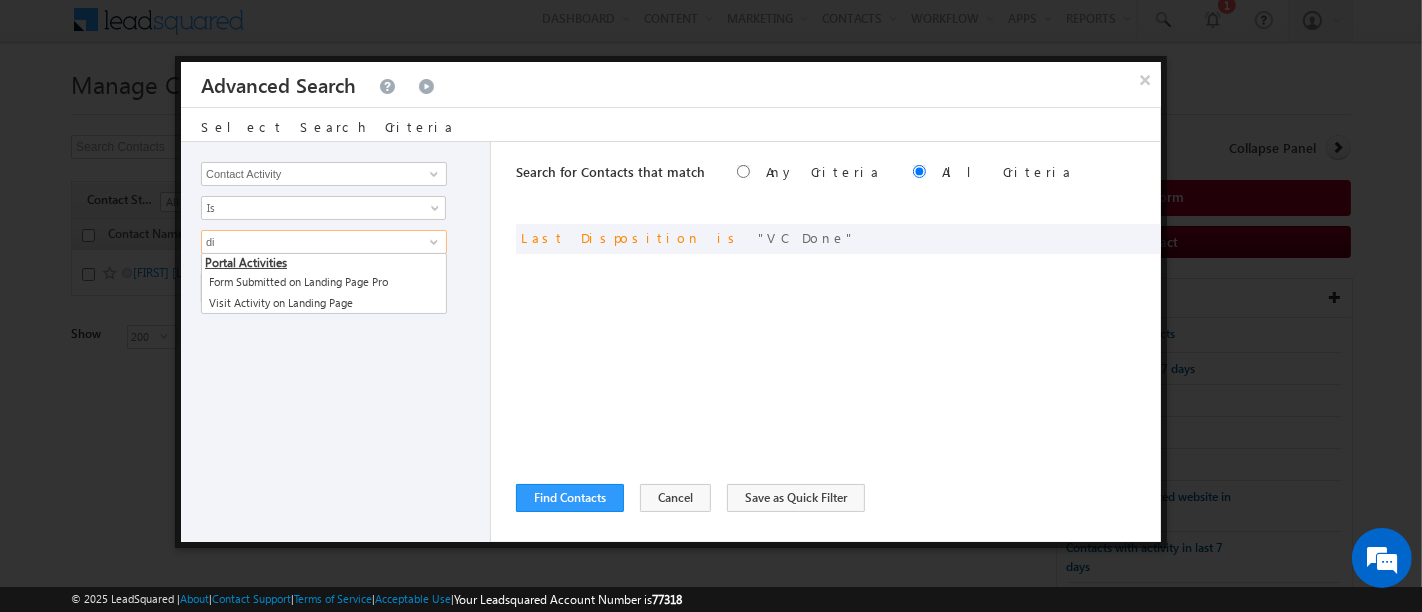 type on "d" 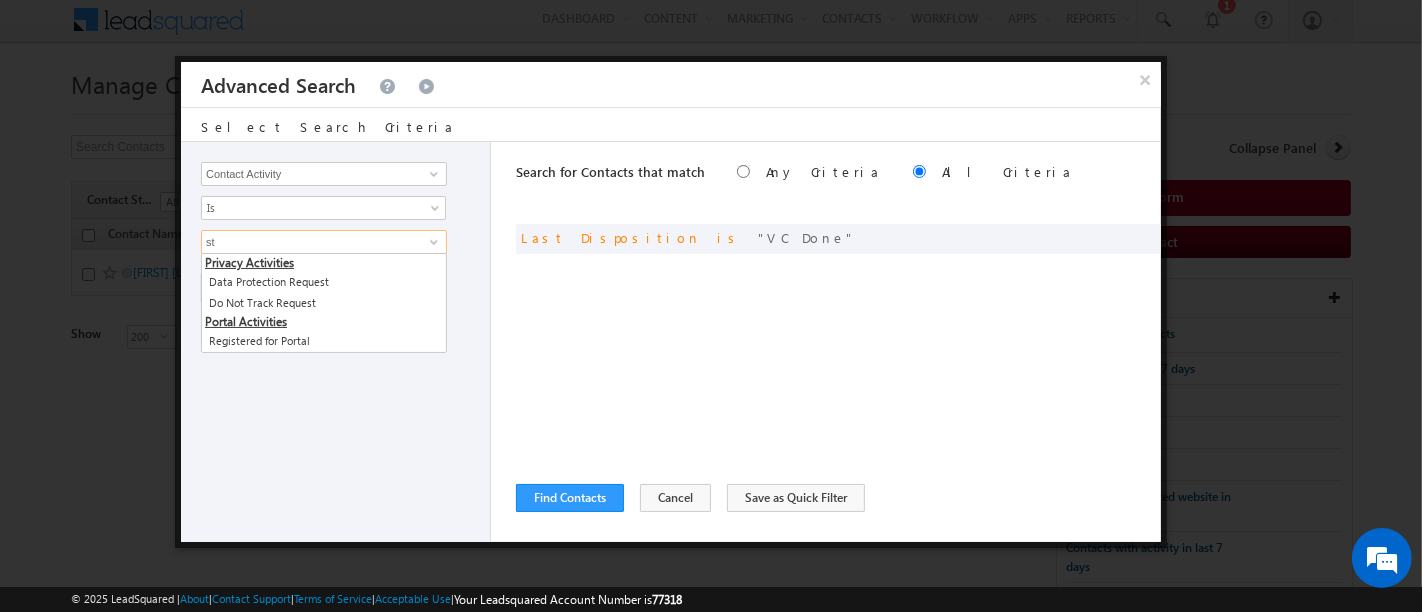 scroll, scrollTop: 0, scrollLeft: 0, axis: both 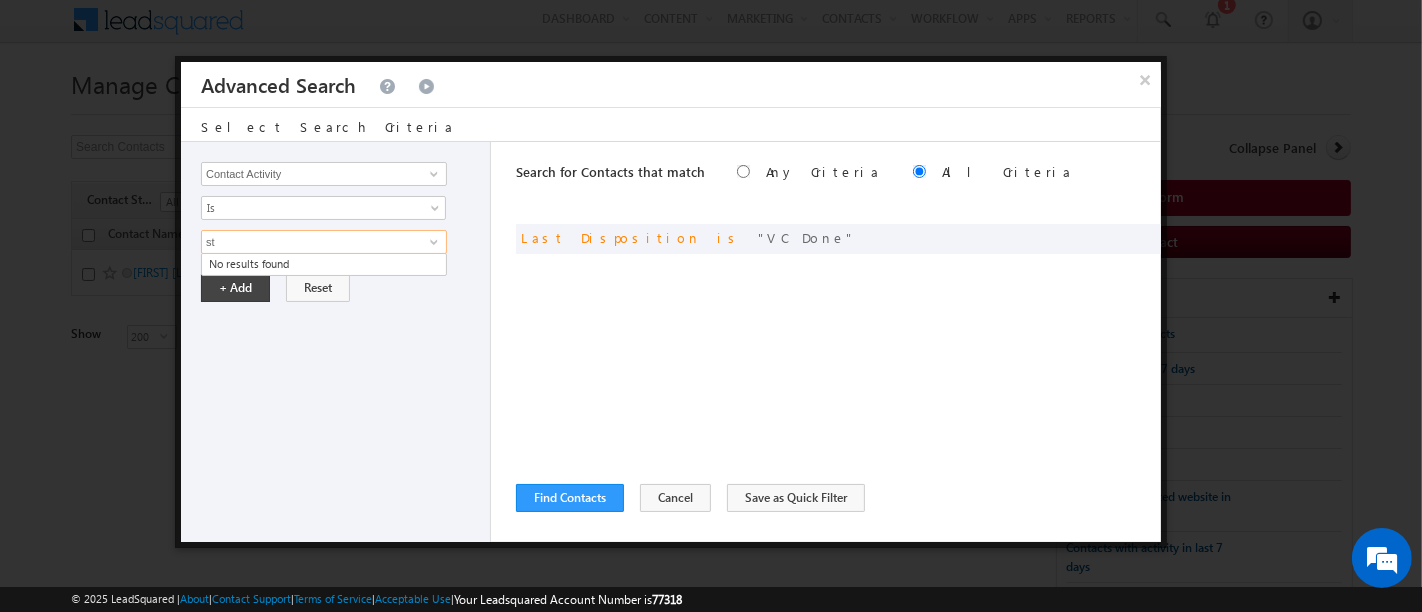 type on "s" 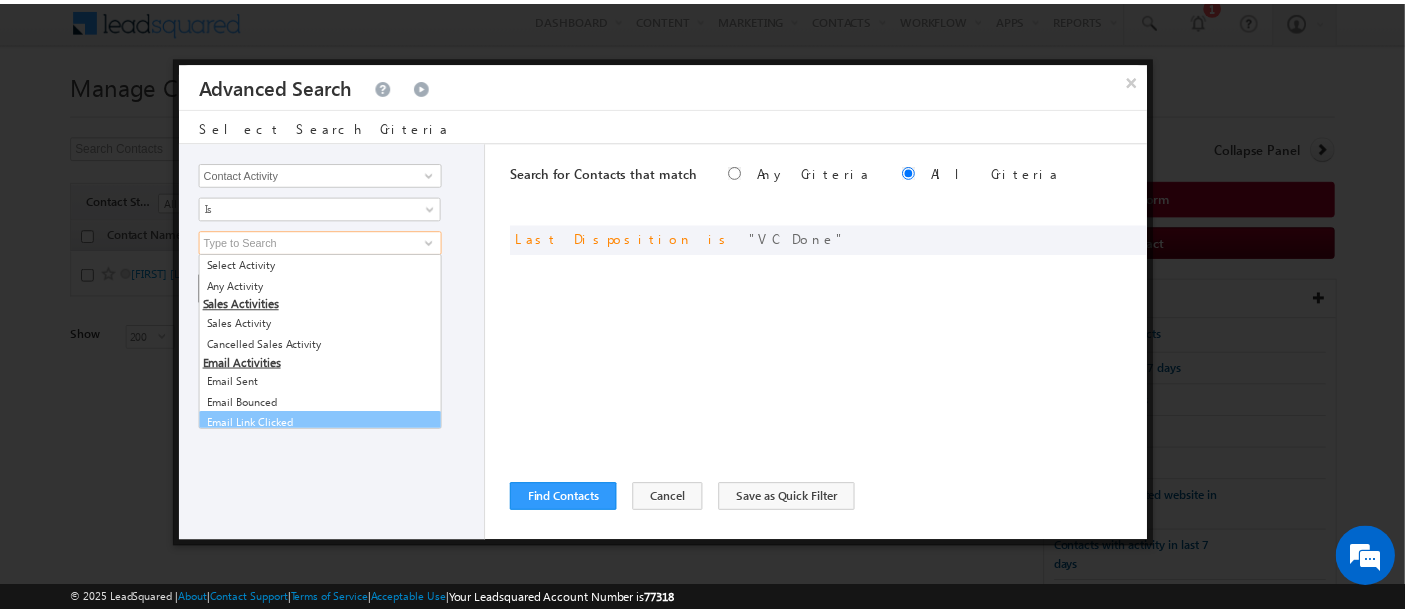 scroll, scrollTop: 6, scrollLeft: 0, axis: vertical 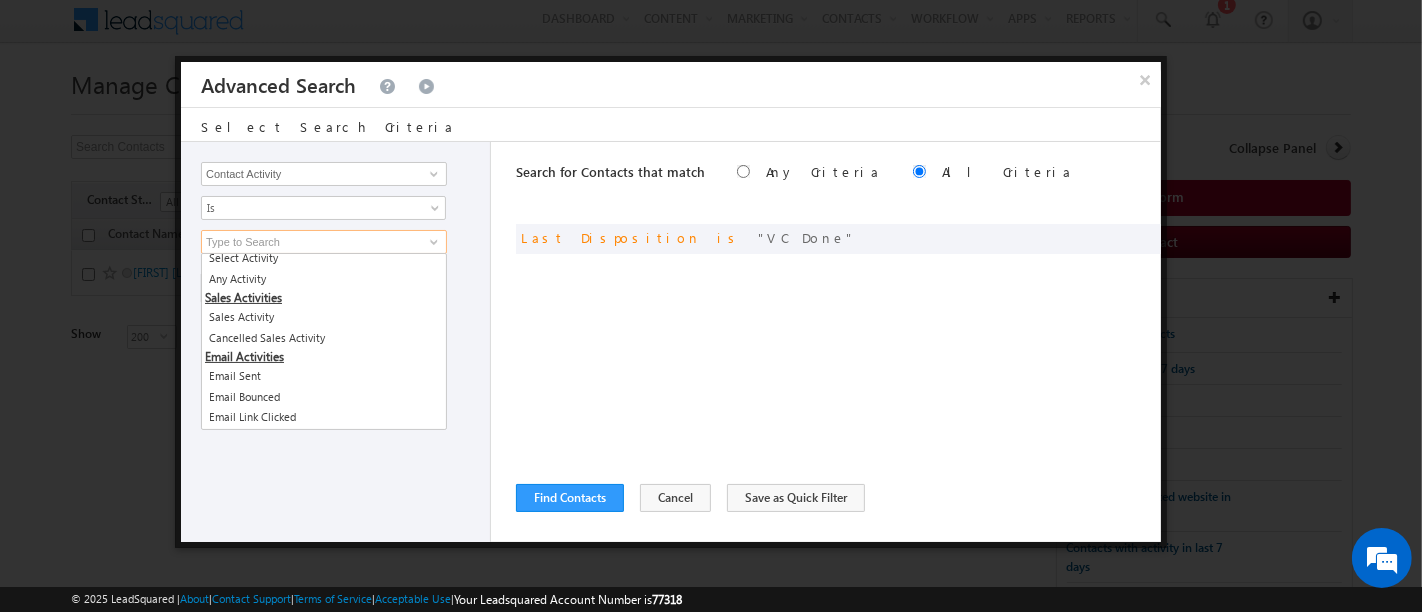 type 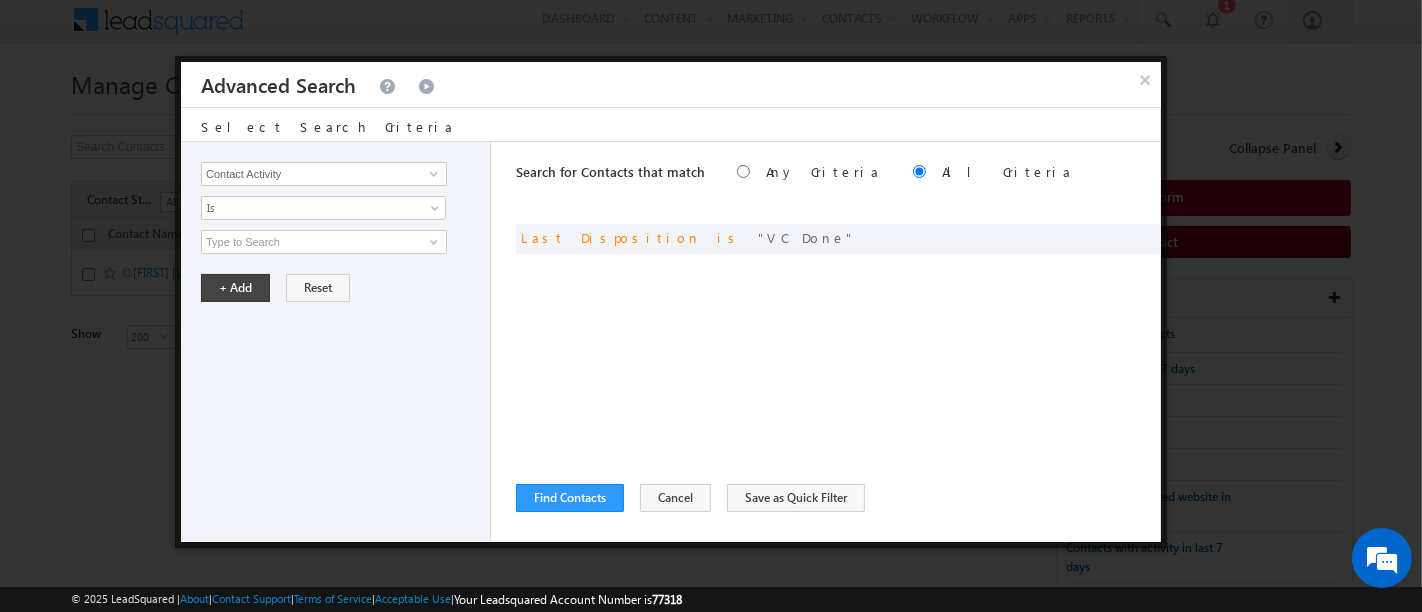 click on "Opportunity Type Contact Activity Task Sales Group  Prospect Id Address 1 Address 2 Any Specific University Or Program Application Status Assignment date current owner Auto Login URL City Class XII Marks Company Concentration Contact Number Contact Origin Contact Score Contact Source Contact Stage Conversion Referrer URL Counselling mode Country Country Interested In New Country Interested In Old Course Course Priority Created By Id Created On Created On Old Current Opt In Status Do Not Call Do Not Email Do Not SMS Do Not Track Do You Have Scholarships Do You Have Valid Passport Documents - Status Documents - University Proof Doc Documents - 10th Marksheet Documents - 12th Marksheet Documents - UG Degree Documents - UG Marksheets Documents - PG Degree Documents - PG Marksheets Documents - Resume/CV Documents - LOR Documents - SOP Documents - Passport Documents - ELT Documents - Amity Pathway Certificate Documents - COL Documents - Deposit fee Documents - UCOL Documents - I20" at bounding box center [336, 342] 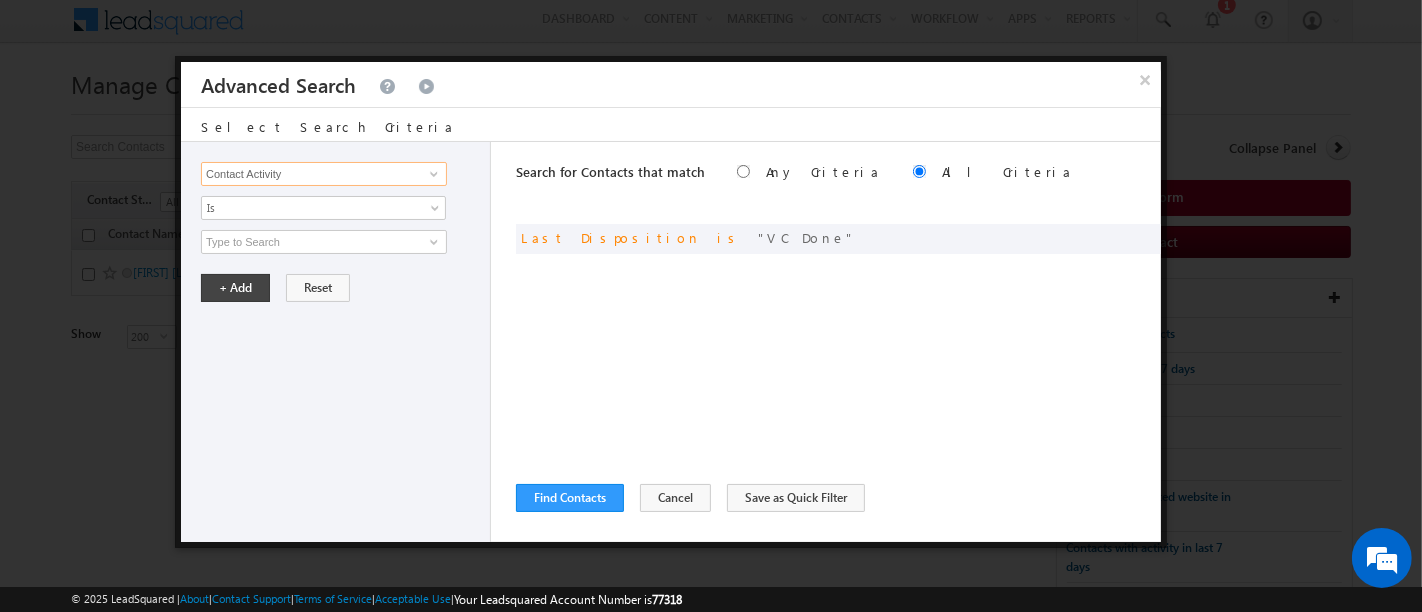 click on "Contact Activity" at bounding box center [324, 174] 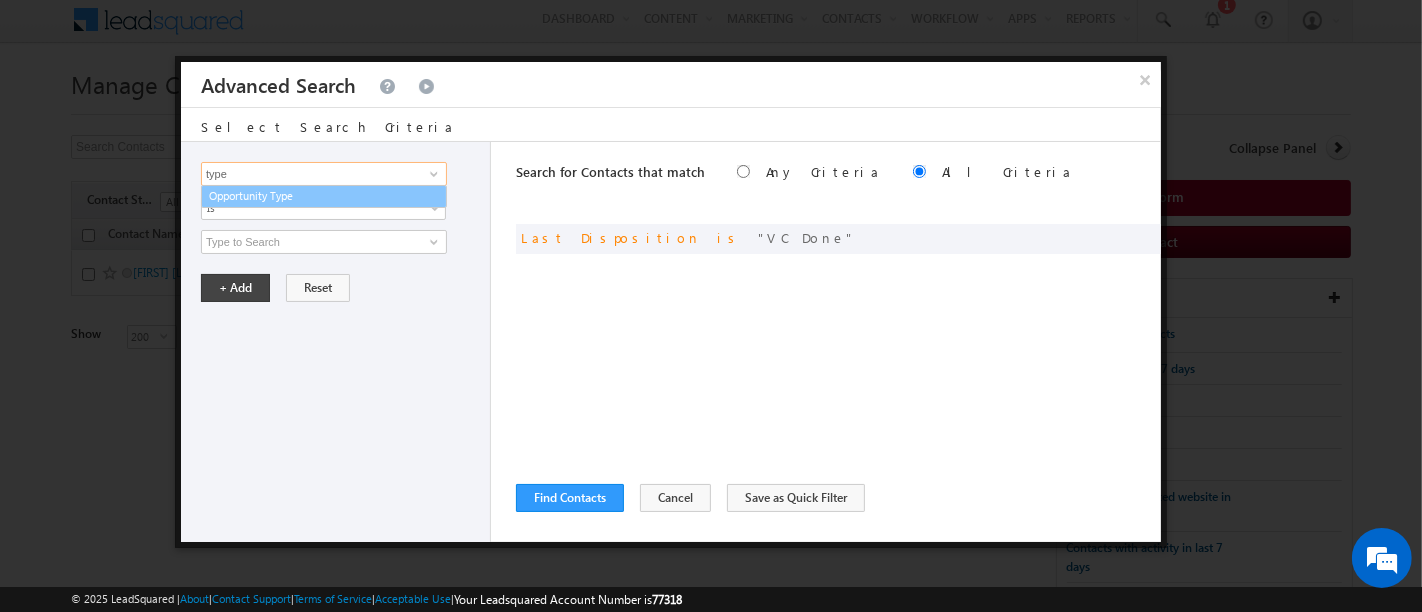 type on "type" 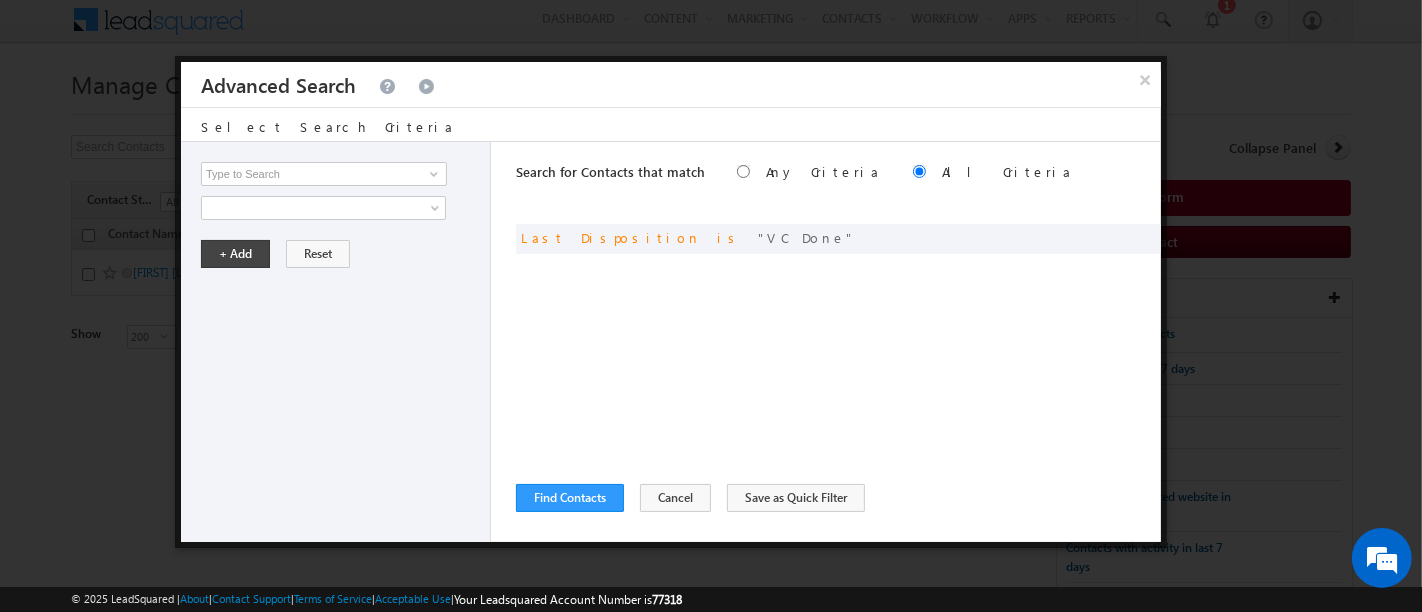 click on "Opportunity Type Contact Activity Task Sales Group  Prospect Id Address 1 Address 2 Any Specific University Or Program Application Status Assignment date current owner Auto Login URL City Class XII Marks Company Concentration Contact Number Contact Origin Contact Score Contact Source Contact Stage Conversion Referrer URL Counselling mode Country Country Interested In New Country Interested In Old Course Course Priority Created By Id Created On Created On Old Current Opt In Status Do Not Call Do Not Email Do Not SMS Do Not Track Do You Have Scholarships Do You Have Valid Passport Documents - Status Documents - University Proof Doc Documents - 10th Marksheet Documents - 12th Marksheet Documents - UG Degree Documents - UG Marksheets Documents - PG Degree Documents - PG Marksheets Documents - Resume/CV Documents - LOR Documents - SOP Documents - Passport Documents - ELT Documents - Amity Pathway Certificate Documents - COL Documents - Deposit fee Documents - UCOL Documents - I20" at bounding box center [336, 342] 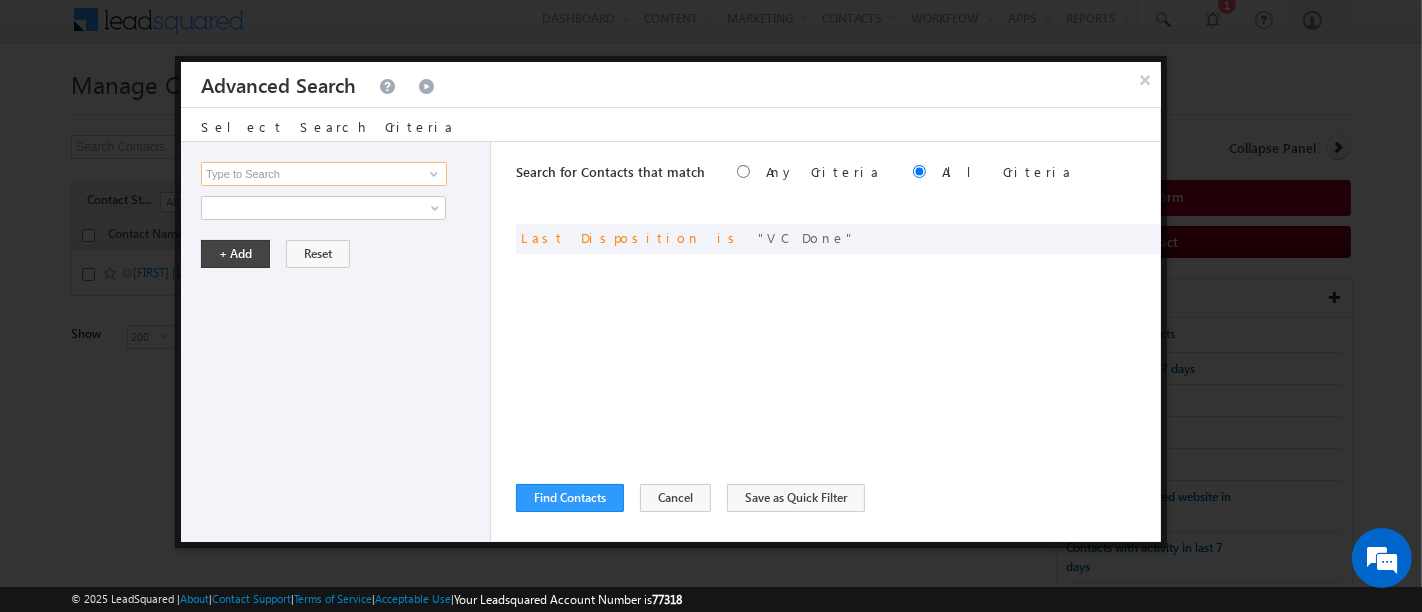 click at bounding box center (324, 174) 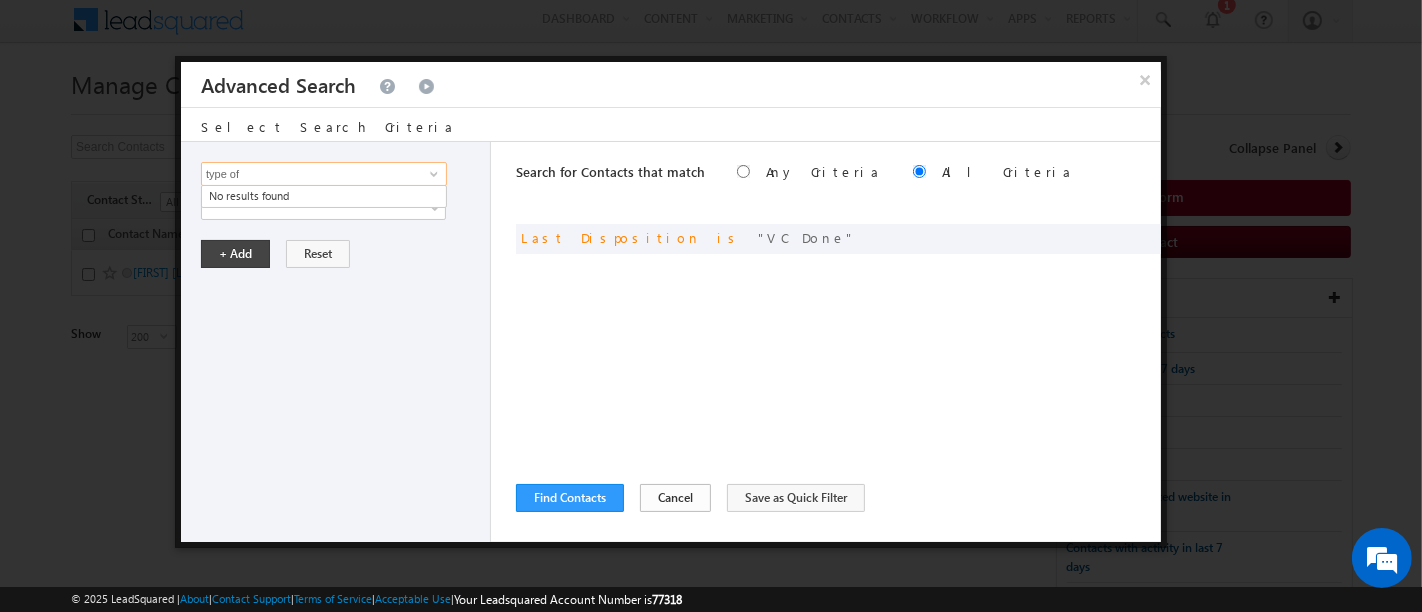 type on "type of" 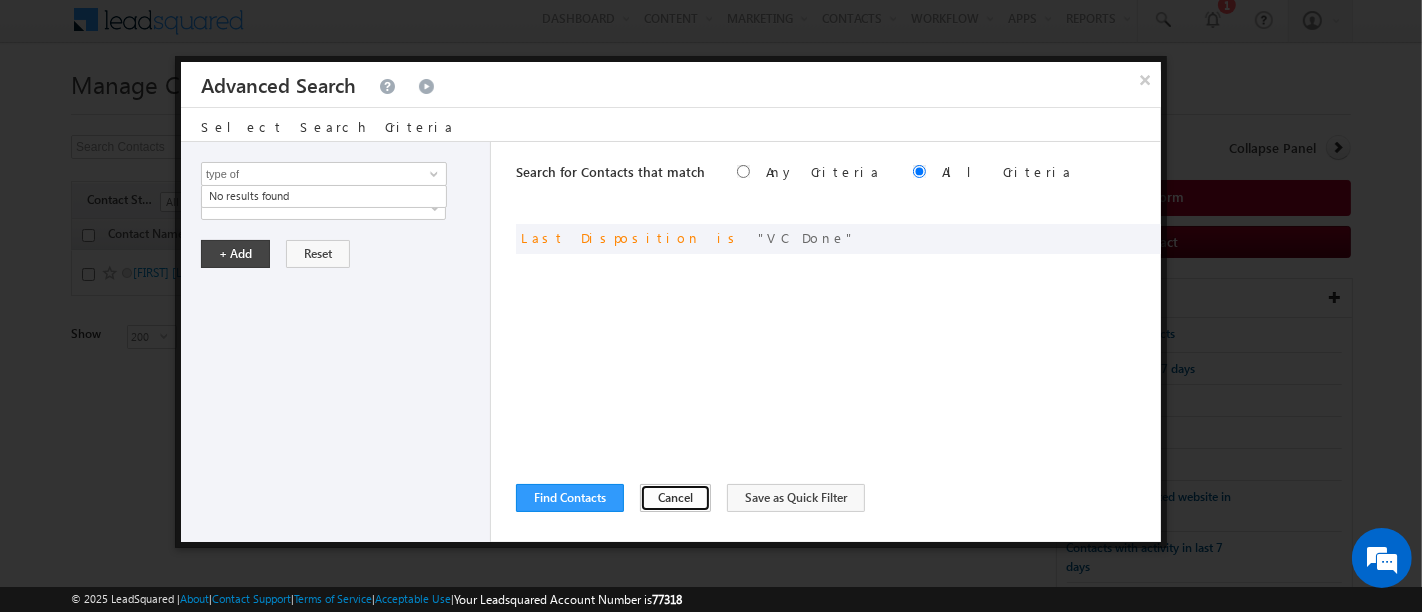 type 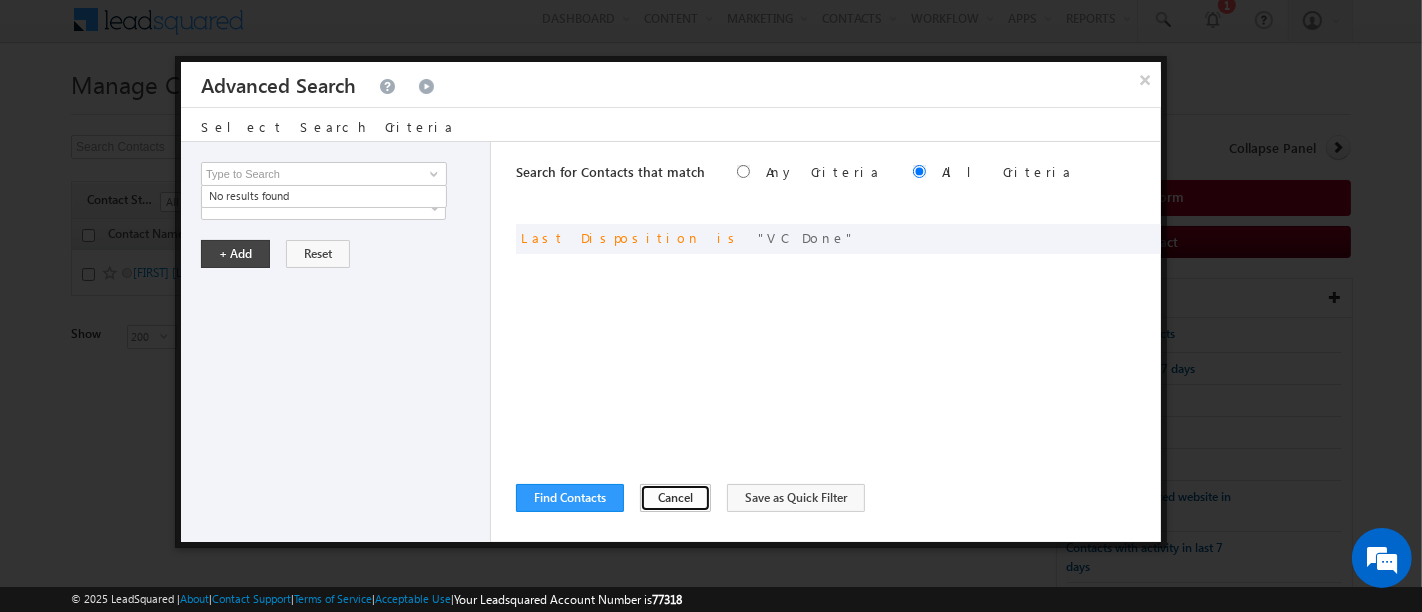 click on "Cancel" at bounding box center (675, 498) 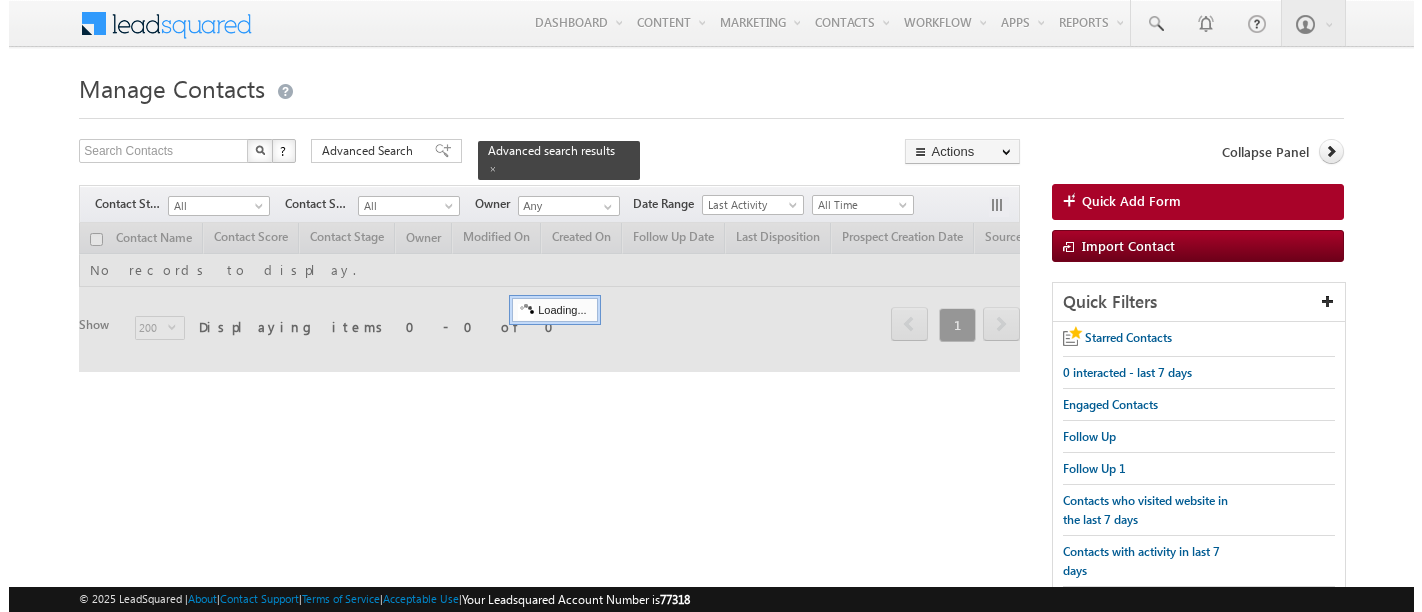 scroll, scrollTop: 4, scrollLeft: 0, axis: vertical 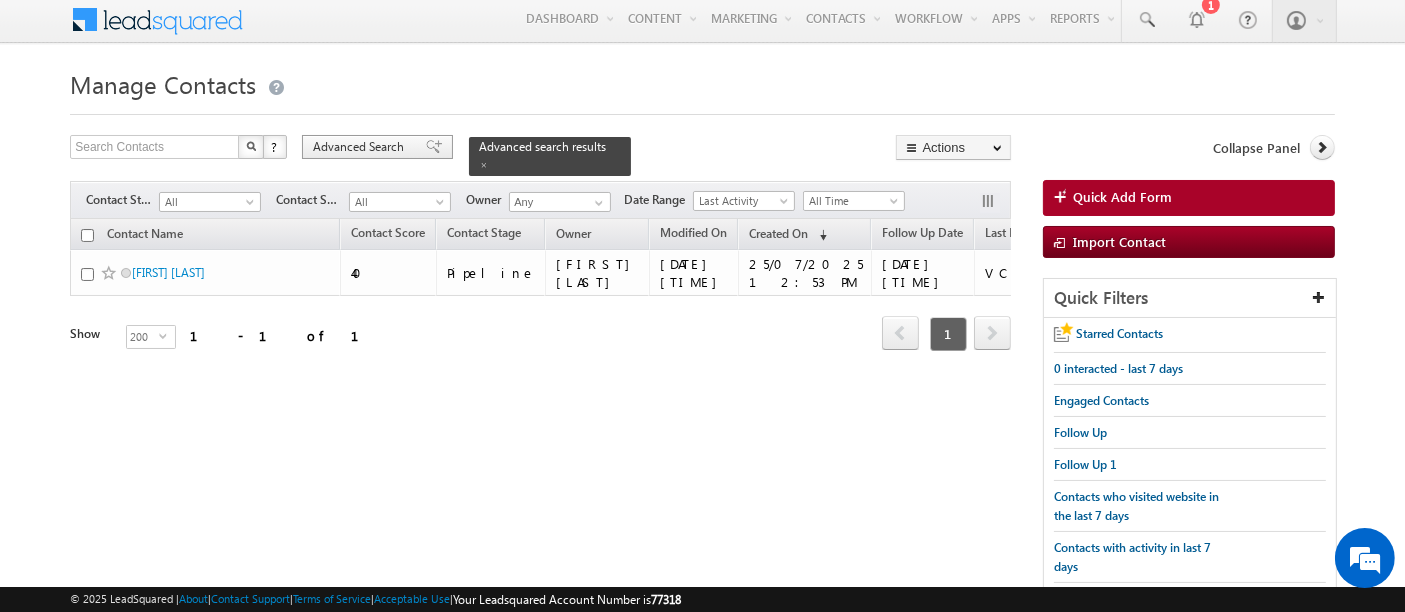 click on "Advanced Search" at bounding box center [361, 147] 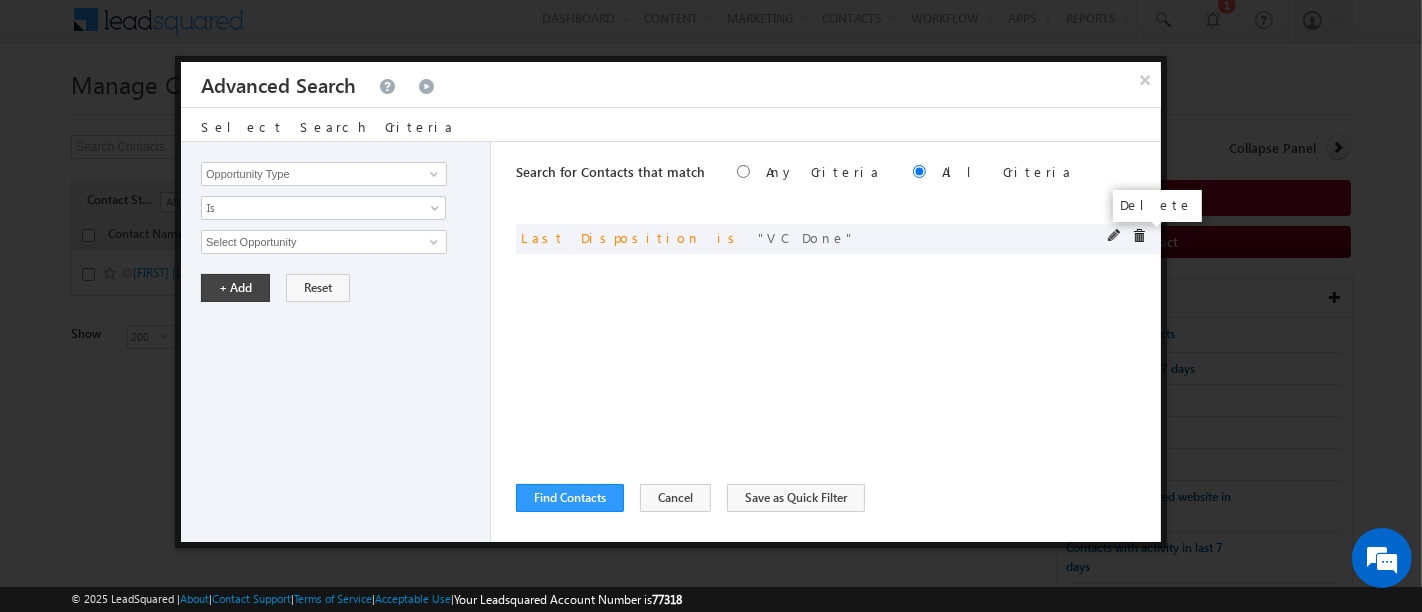click at bounding box center (1139, 236) 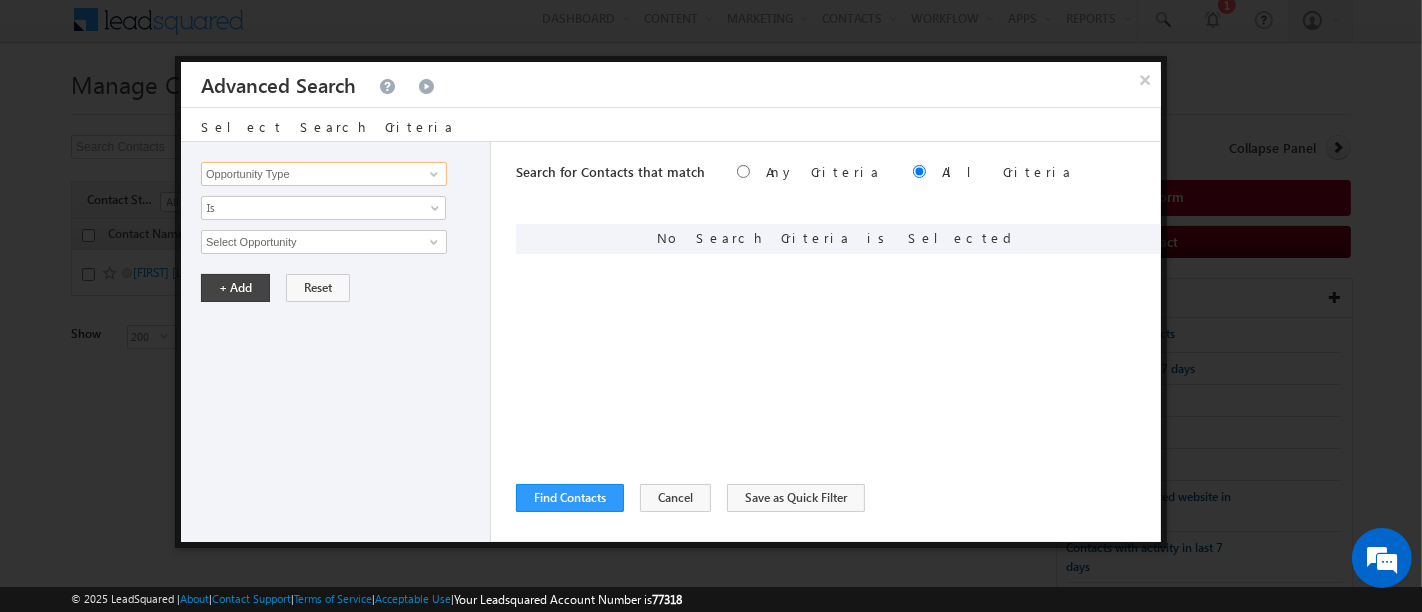 click on "Opportunity Type" at bounding box center [324, 174] 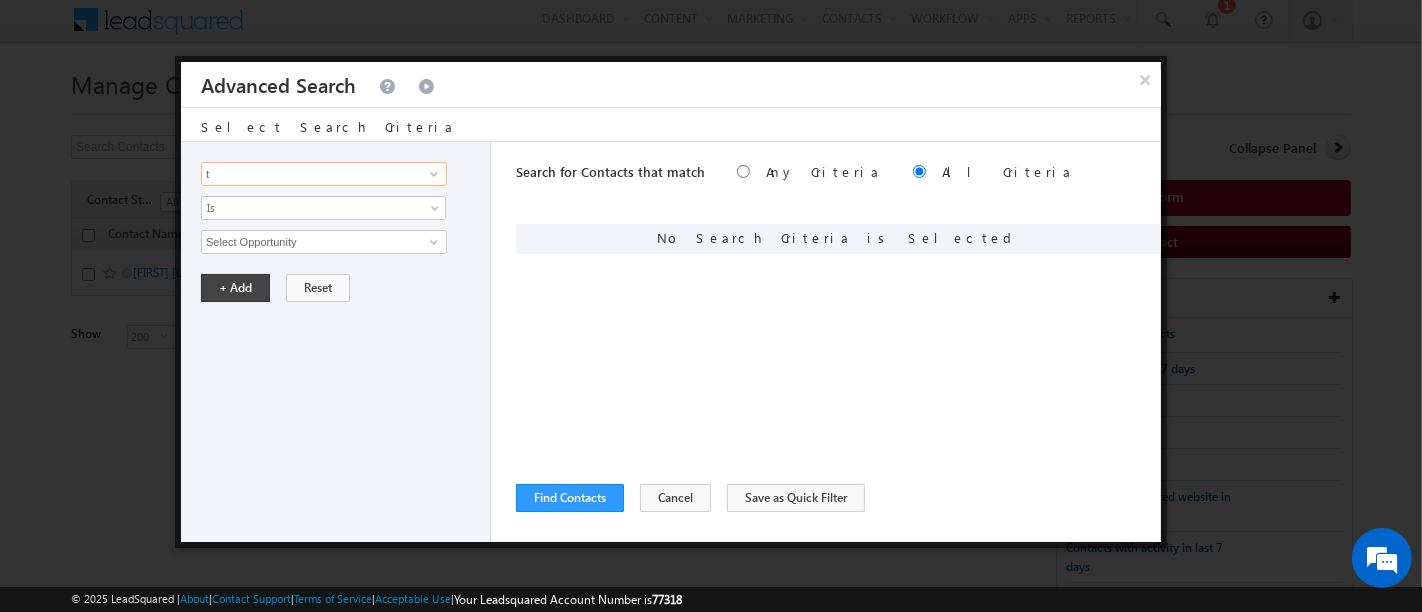 scroll, scrollTop: 0, scrollLeft: 0, axis: both 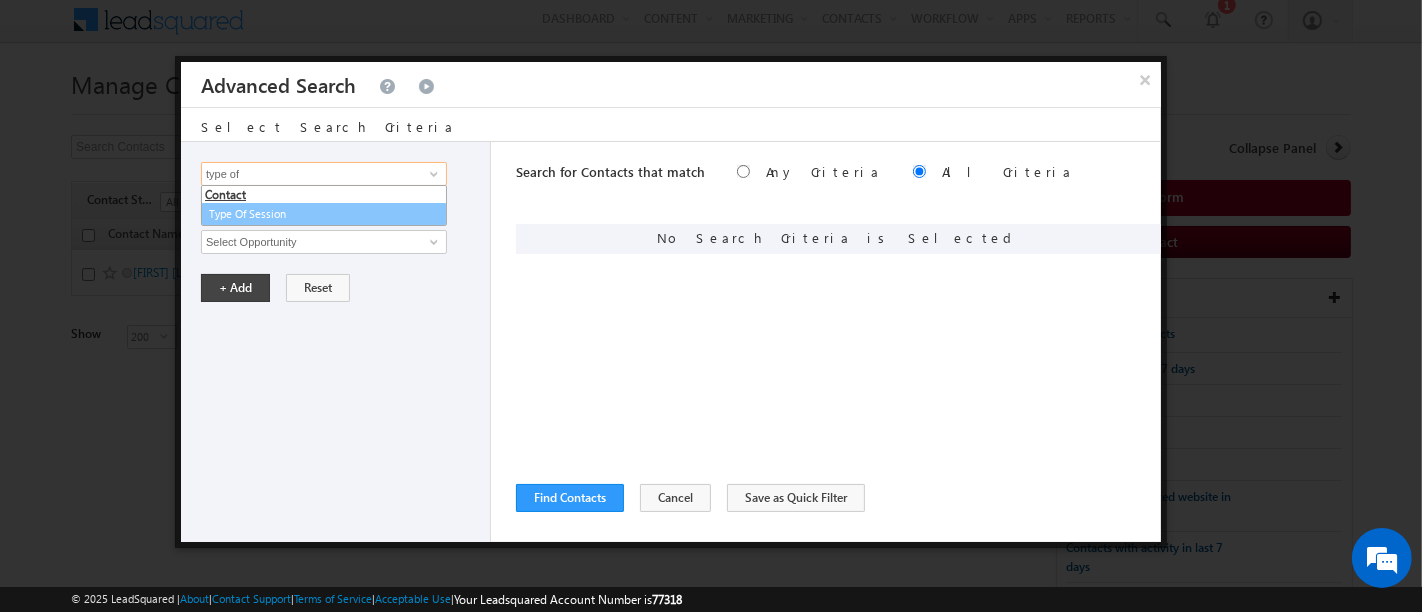 click on "Type Of Session" at bounding box center [324, 214] 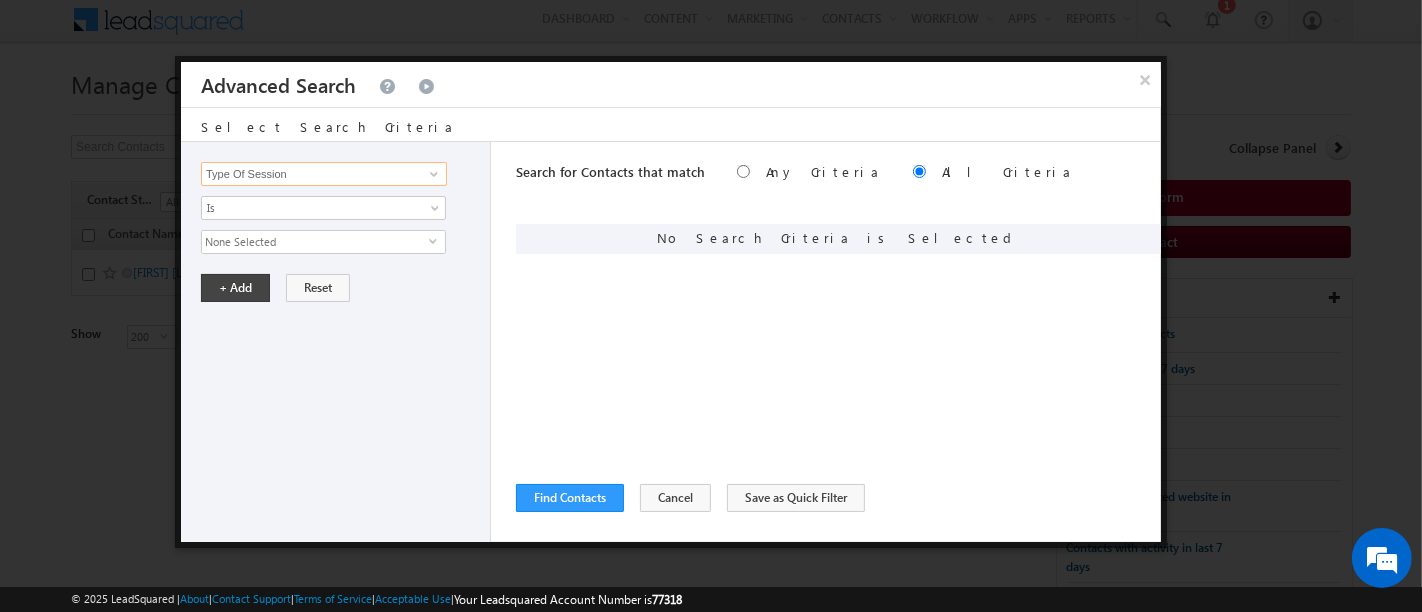 type on "Type Of Session" 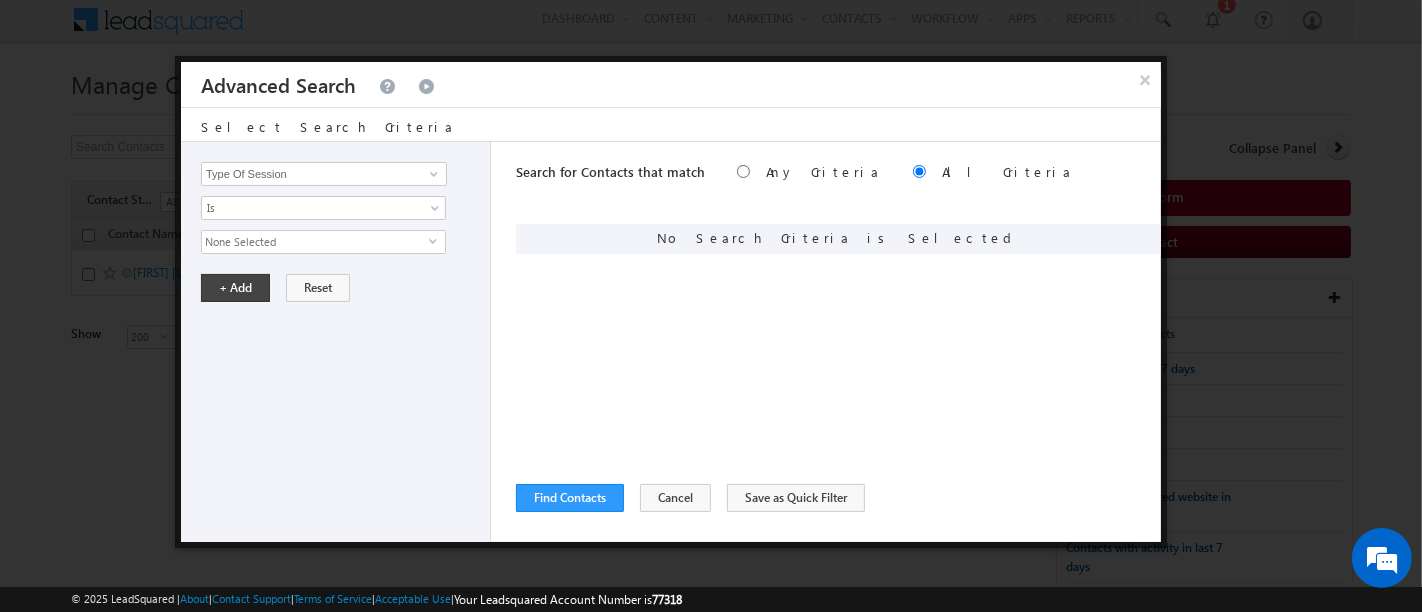 click on "None Selected" at bounding box center [315, 242] 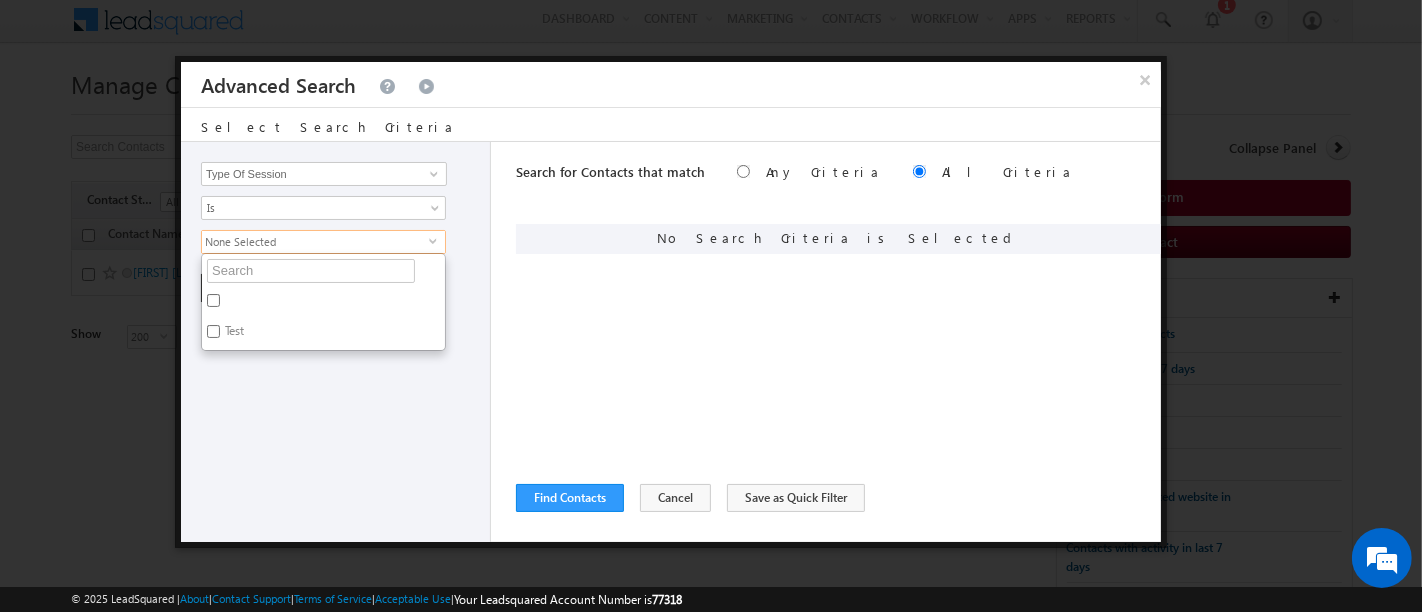 click on "Opportunity Type Contact Activity Task Sales Group  Prospect Id Address 1 Address 2 Any Specific University Or Program Application Status Assignment date current owner Auto Login URL City Class XII Marks Company Concentration Contact Number Contact Origin Contact Score Contact Source Contact Stage Conversion Referrer URL Counselling mode Country Country Interested In New Country Interested In Old Course Course Priority Created By Id Created On Created On Old Current Opt In Status Do Not Call Do Not Email Do Not SMS Do Not Track Do You Have Scholarships Do You Have Valid Passport Documents - Status Documents - University Proof Doc Documents - 10th Marksheet Documents - 12th Marksheet Documents - UG Degree Documents - UG Marksheets Documents - PG Degree Documents - PG Marksheets Documents - Resume/CV Documents - LOR Documents - SOP Documents - Passport Documents - ELT Documents - Amity Pathway Certificate Documents - COL Documents - Deposit fee Documents - UCOL Documents - I20" at bounding box center (336, 342) 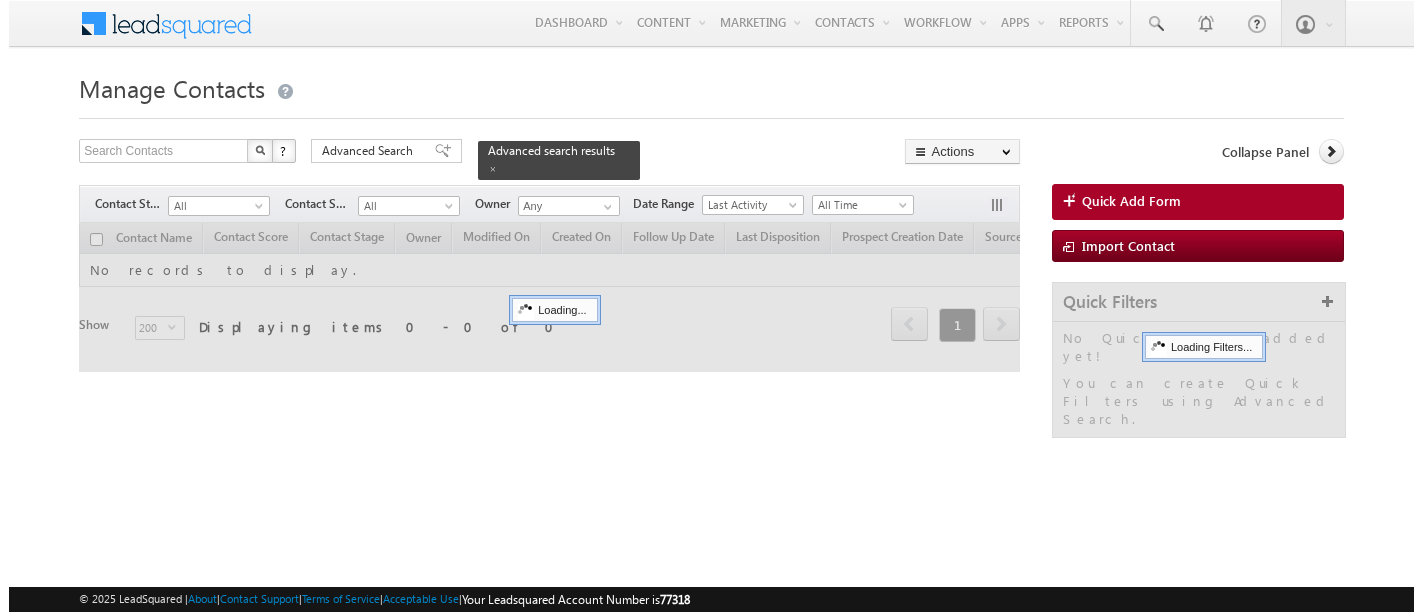 scroll, scrollTop: 4, scrollLeft: 0, axis: vertical 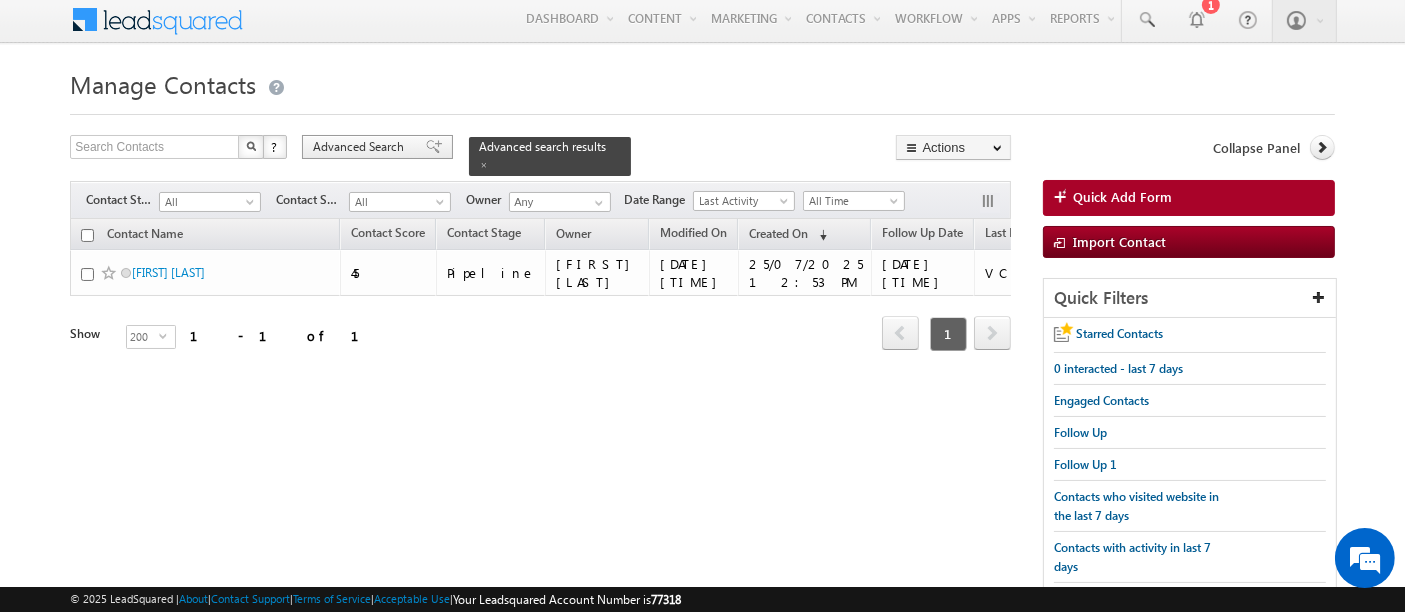 click on "Advanced Search" at bounding box center (361, 147) 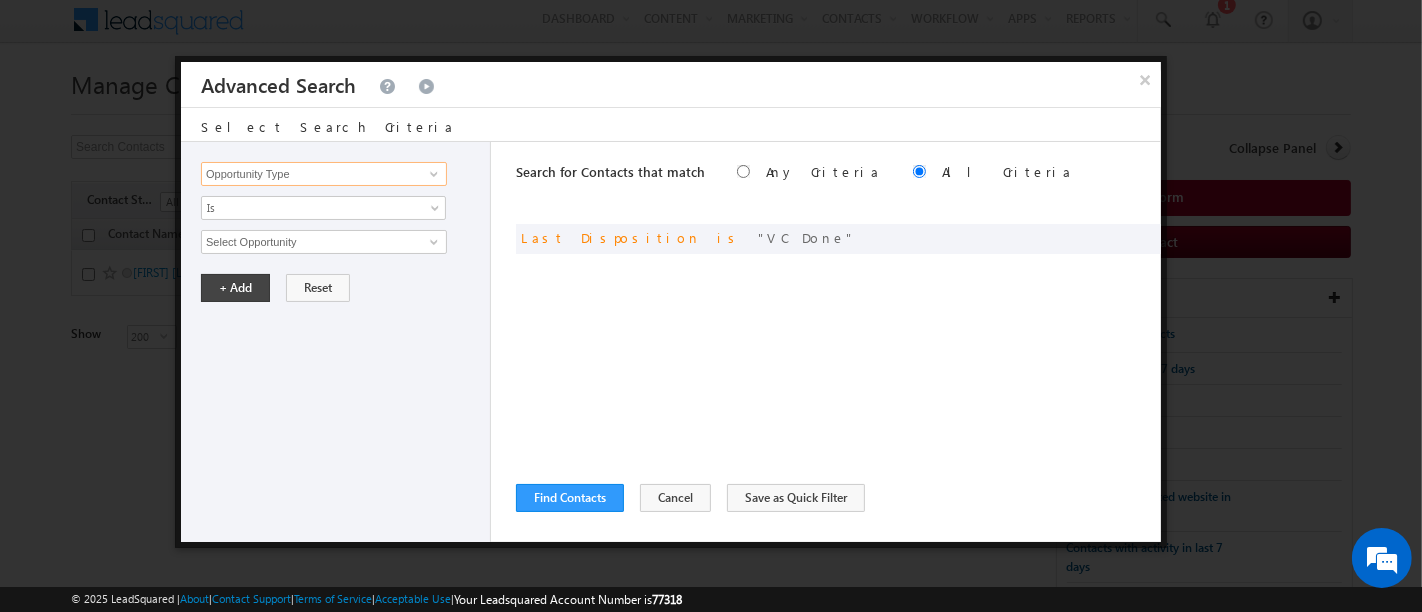 click on "Opportunity Type" at bounding box center (324, 174) 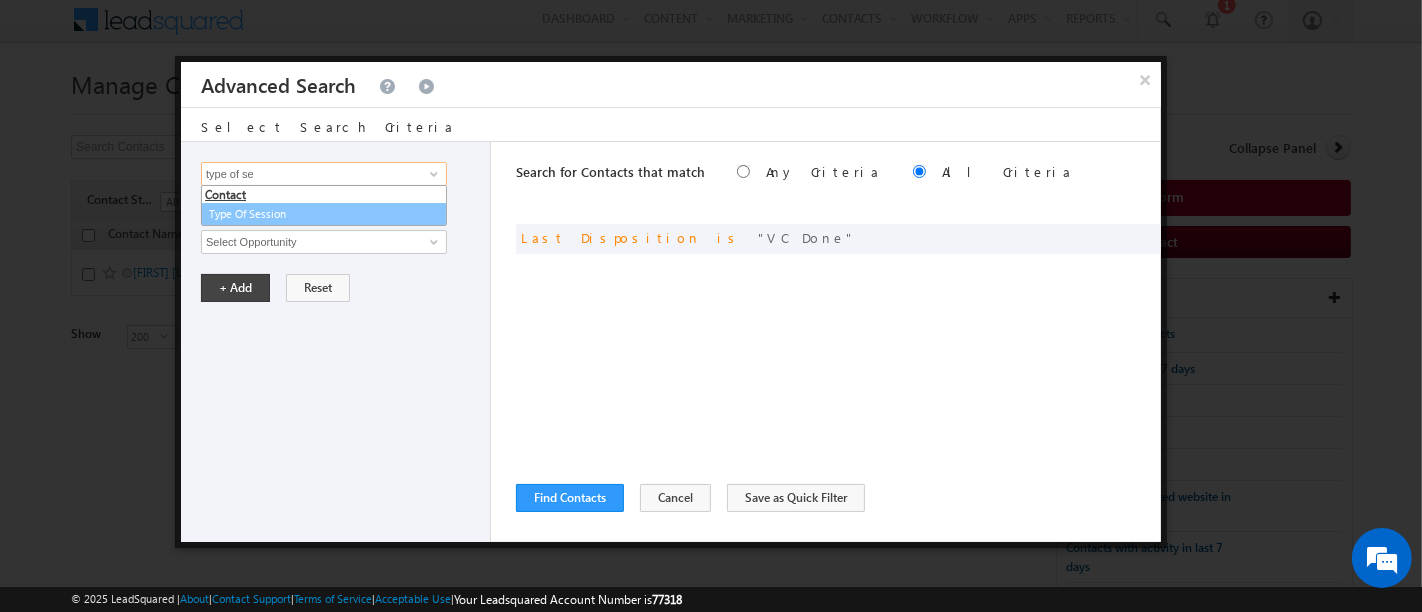 click on "Type Of Session" at bounding box center (324, 214) 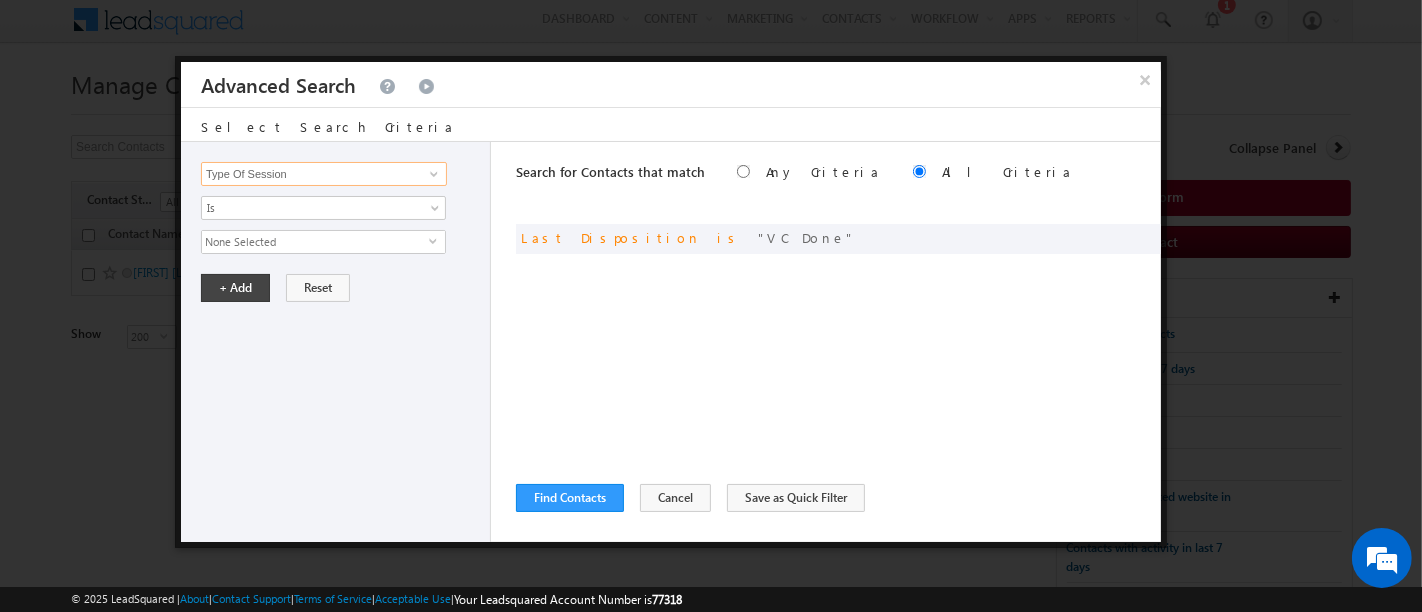 type on "Type Of Session" 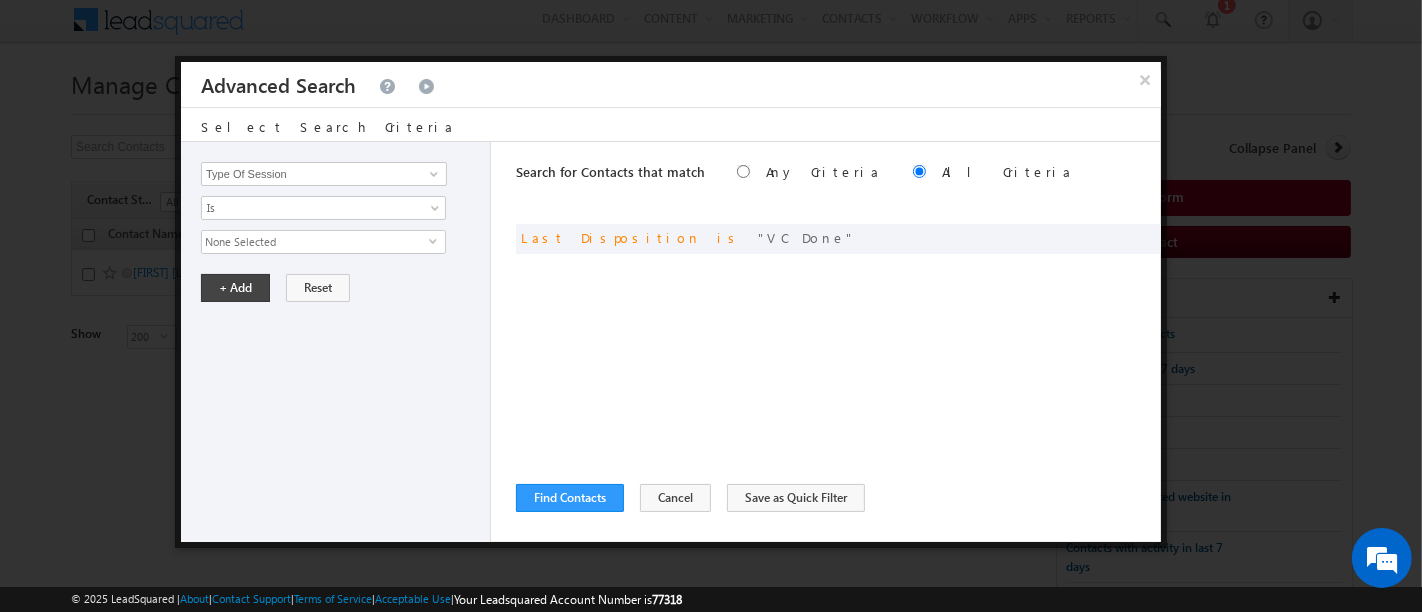 click on "None Selected" at bounding box center (315, 242) 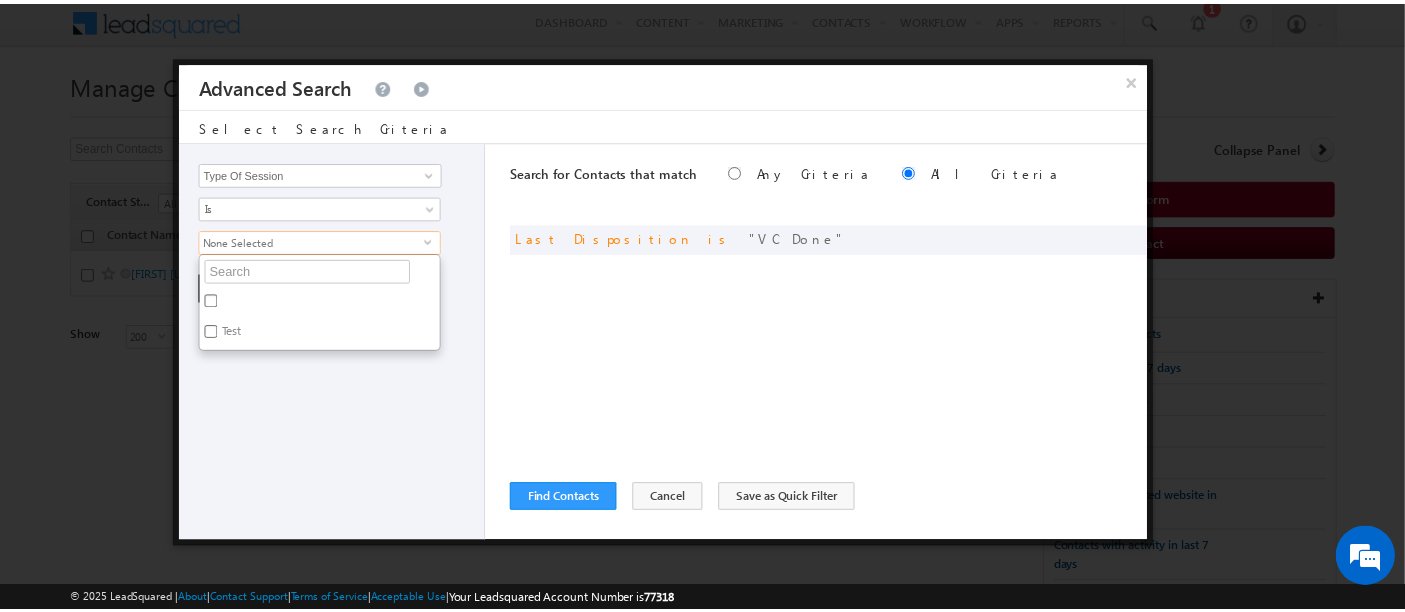 scroll, scrollTop: 0, scrollLeft: 0, axis: both 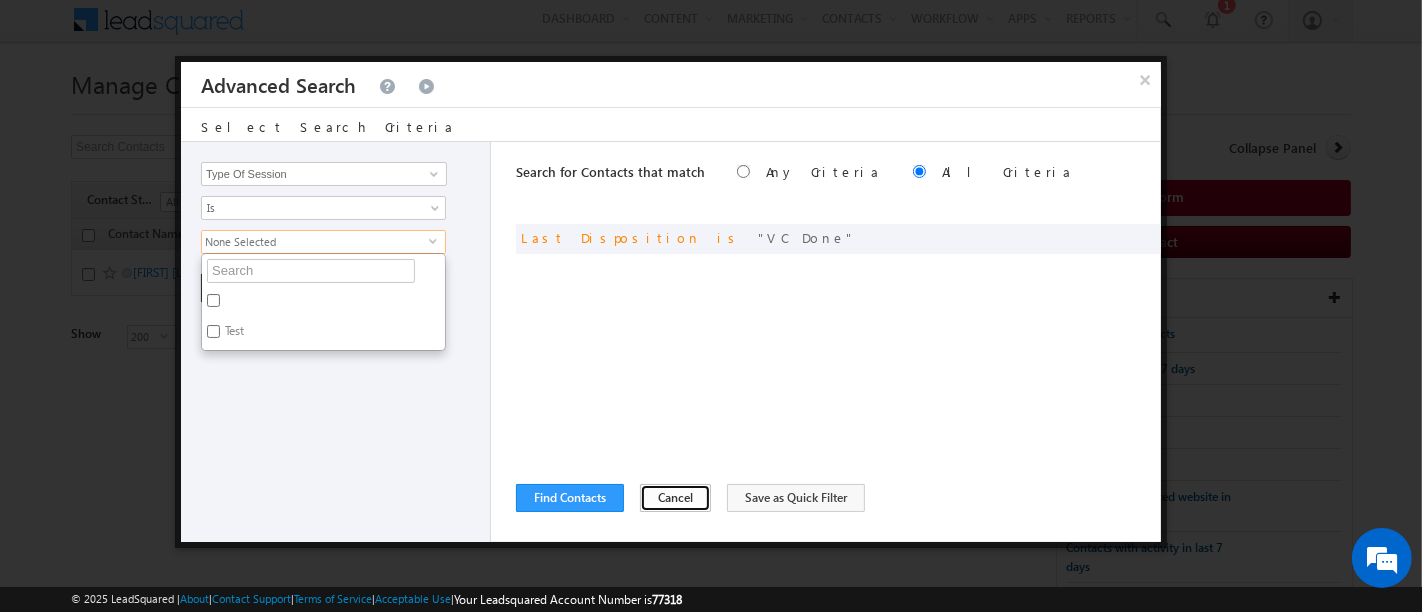 click on "Cancel" at bounding box center [675, 498] 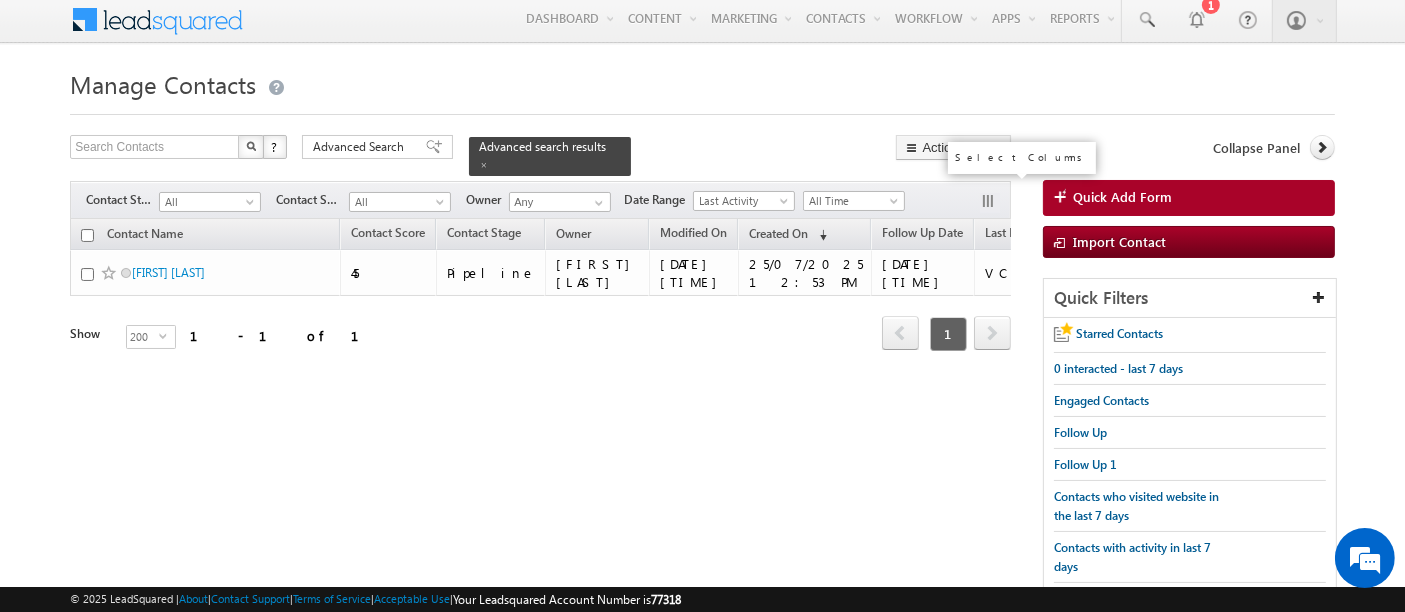click at bounding box center (990, 203) 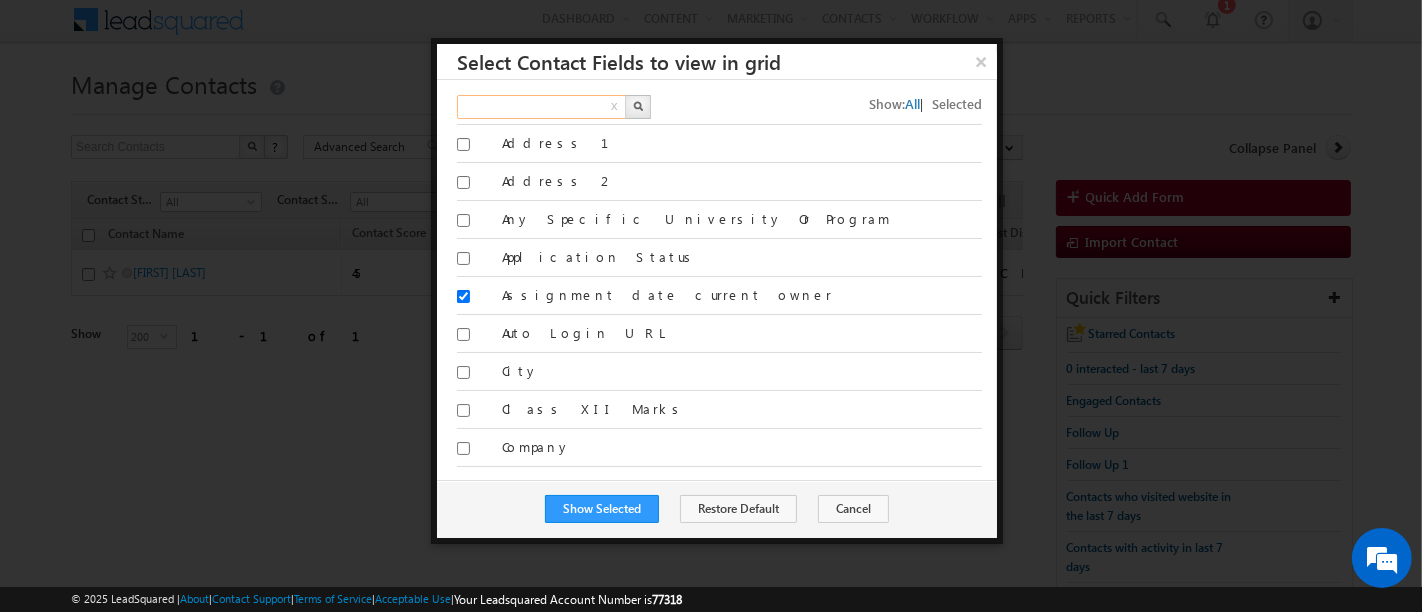 click at bounding box center [542, 107] 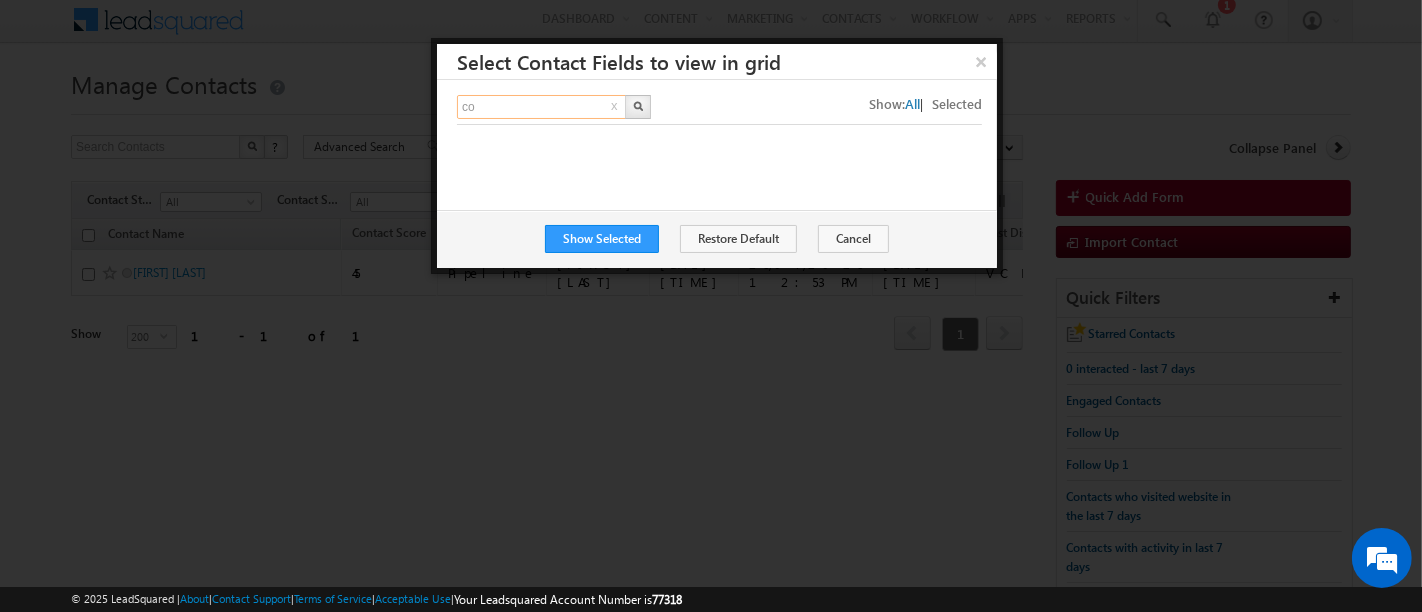 type on "c" 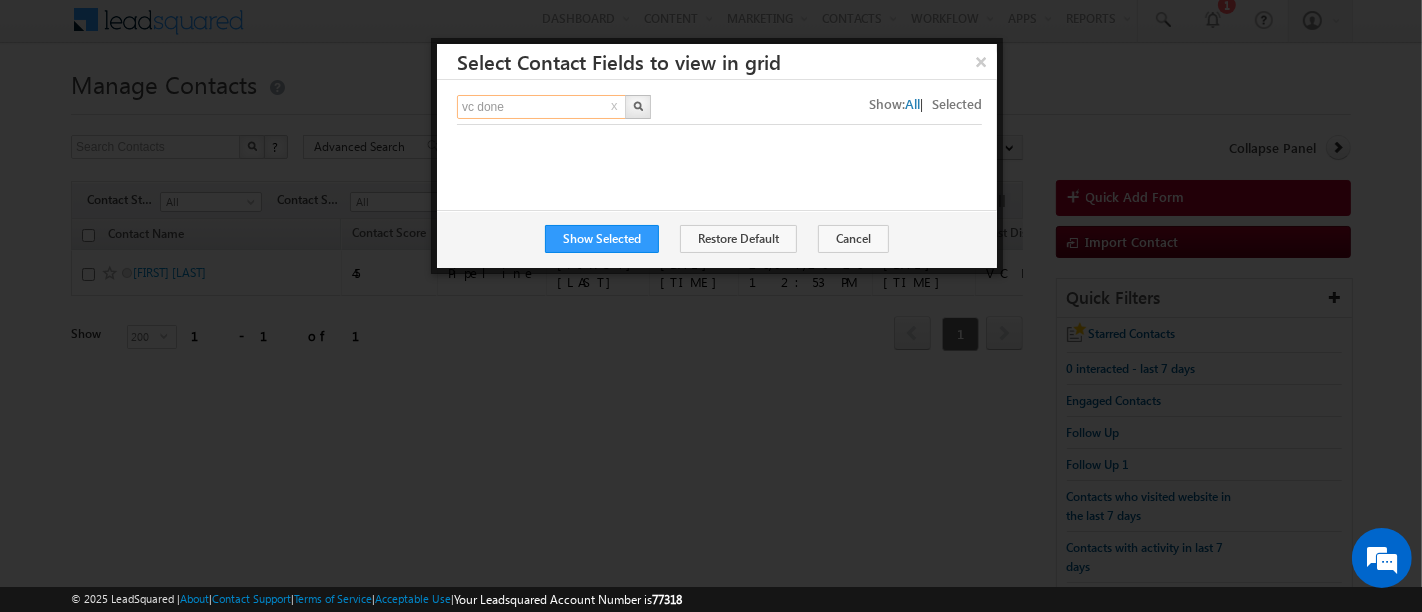 type on "vc done" 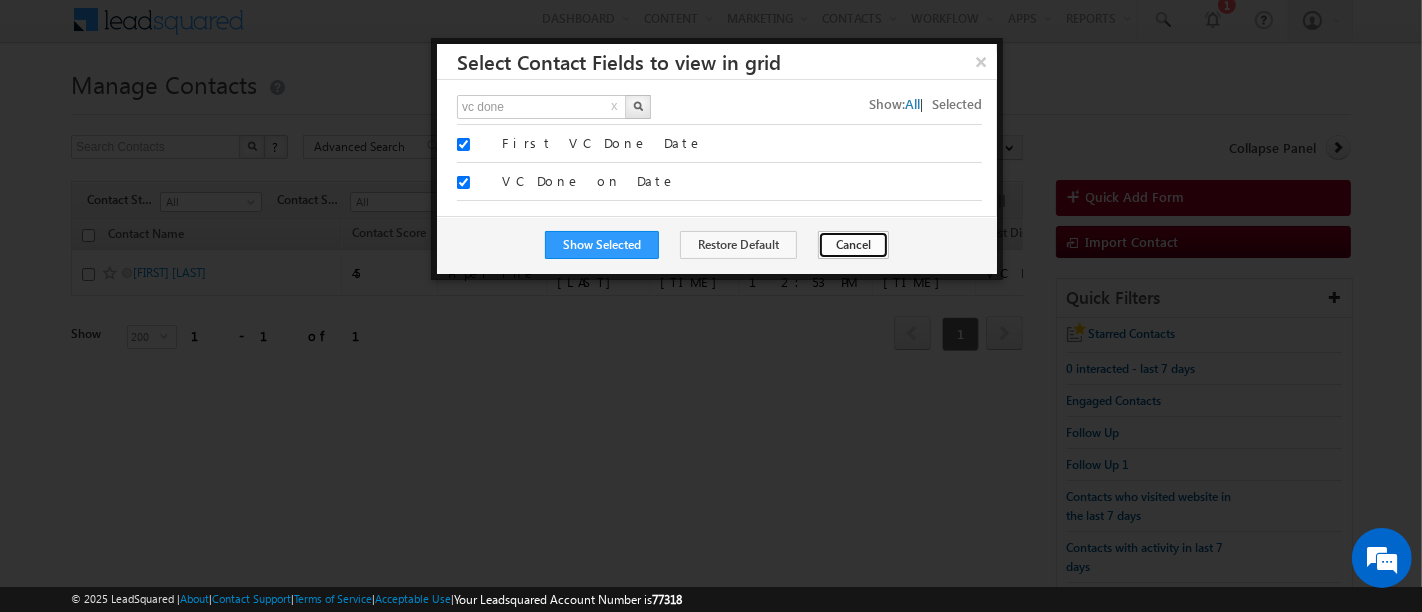 click on "Cancel" at bounding box center (853, 245) 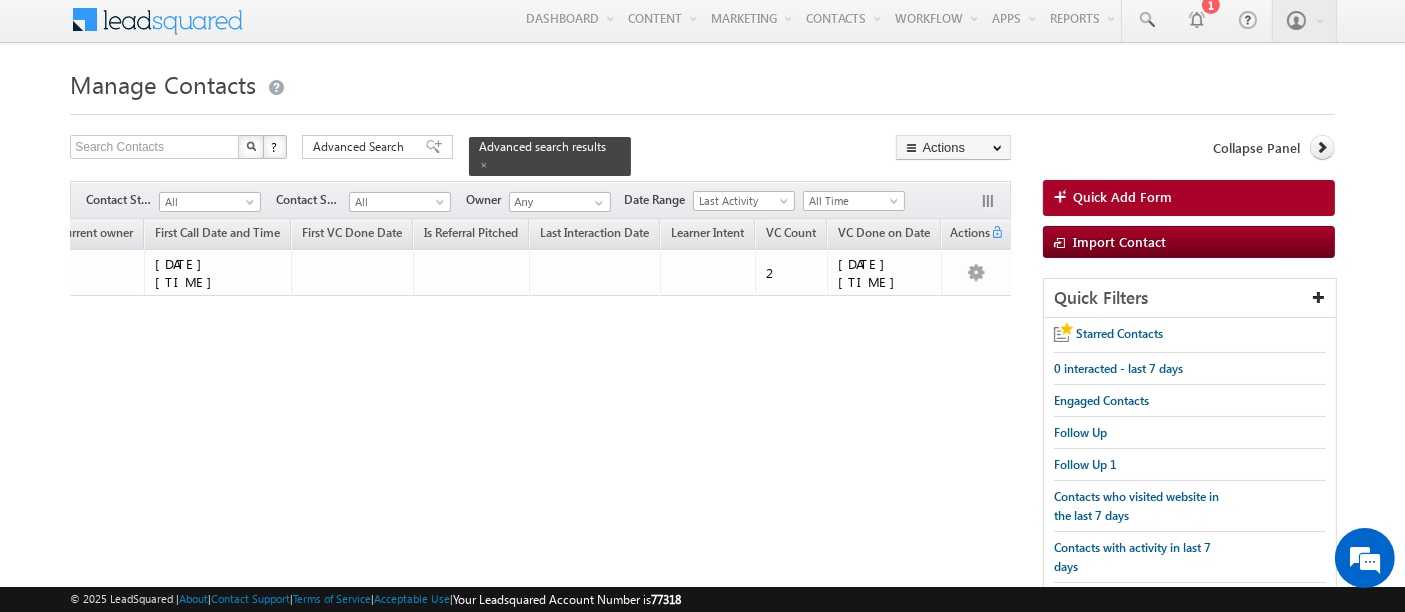 scroll, scrollTop: 0, scrollLeft: 0, axis: both 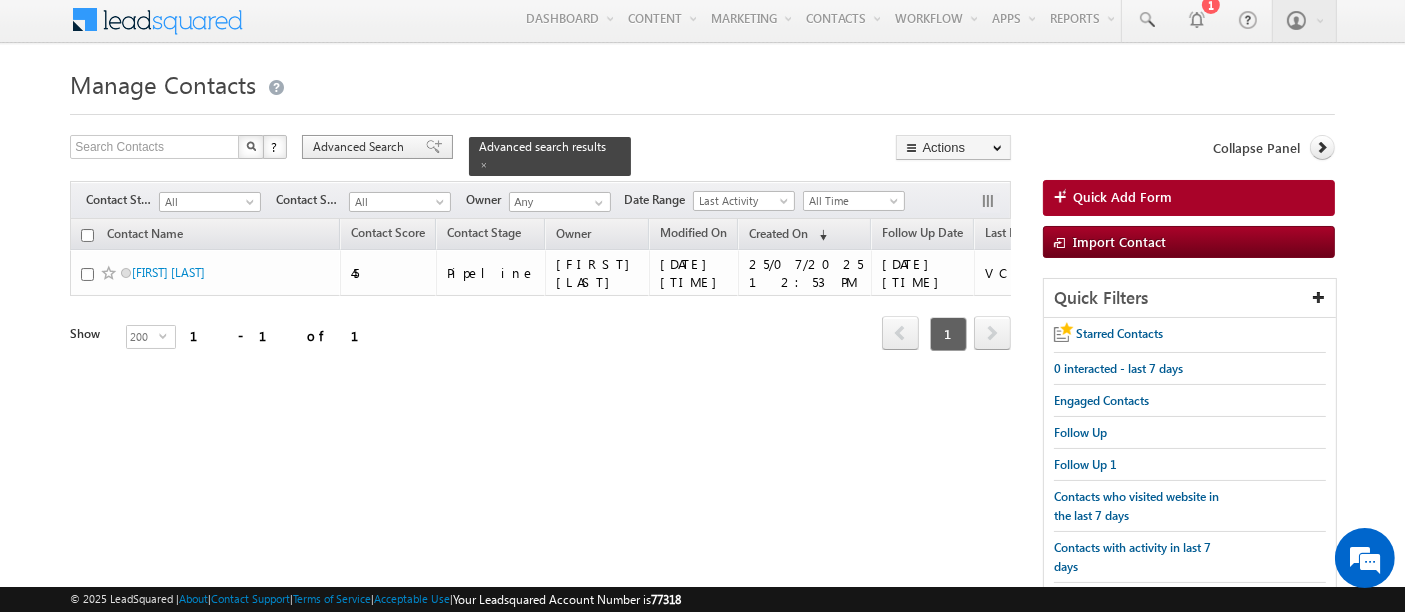 click on "Advanced Search" at bounding box center [361, 147] 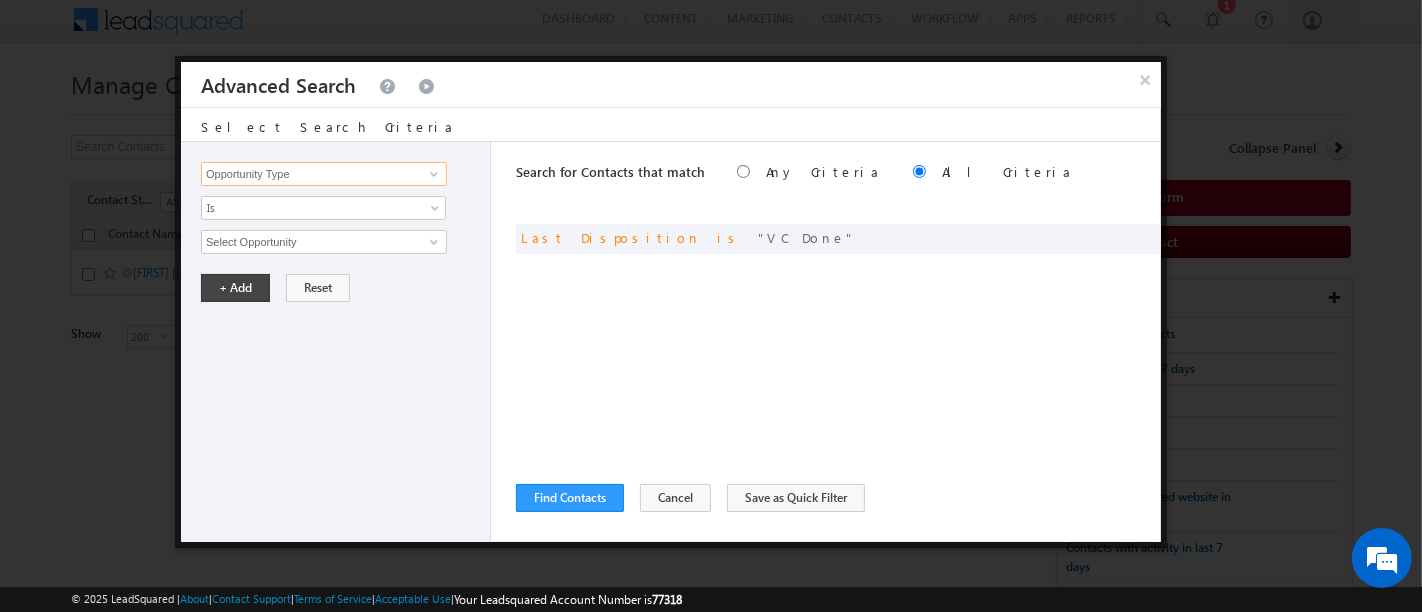 click on "Opportunity Type" at bounding box center (324, 174) 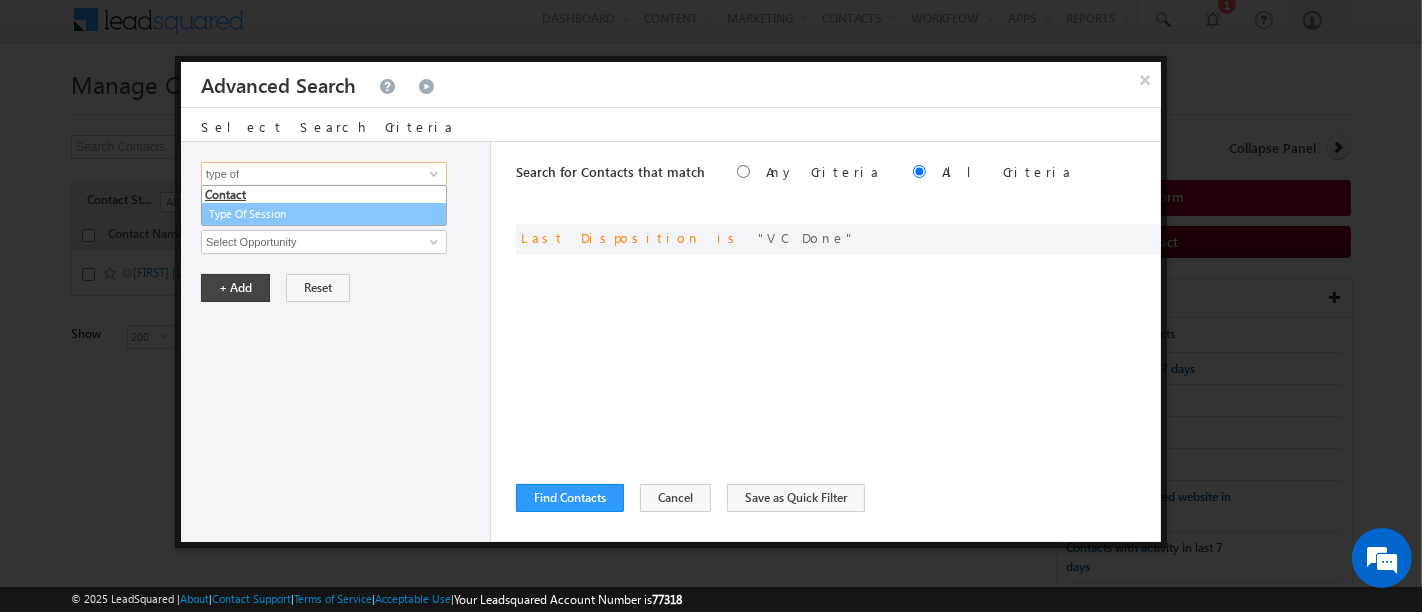 click on "Type Of Session" at bounding box center (324, 214) 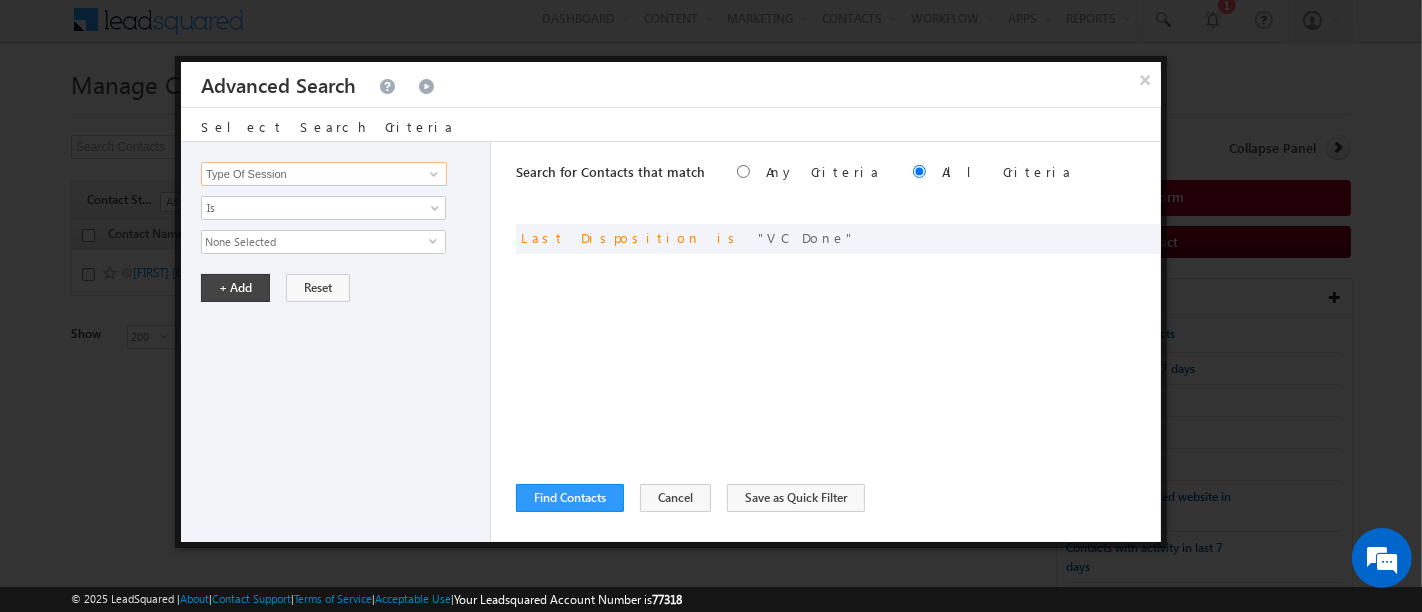 type on "Type Of Session" 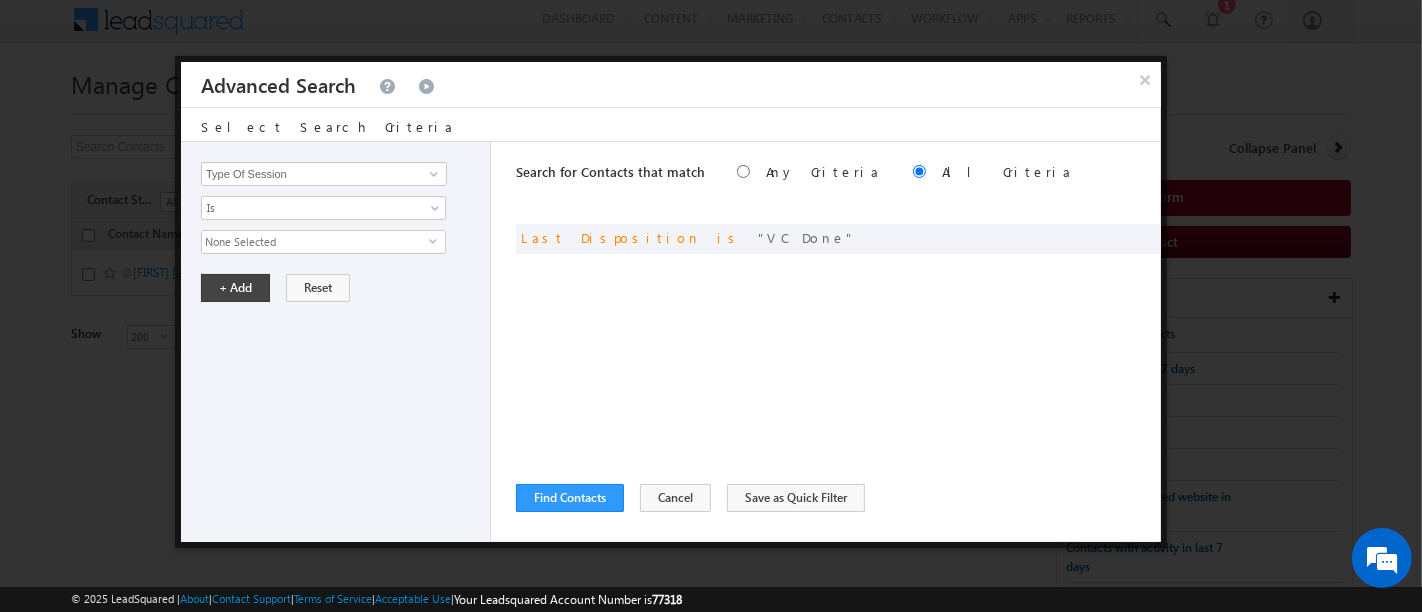 click on "None Selected" at bounding box center [315, 242] 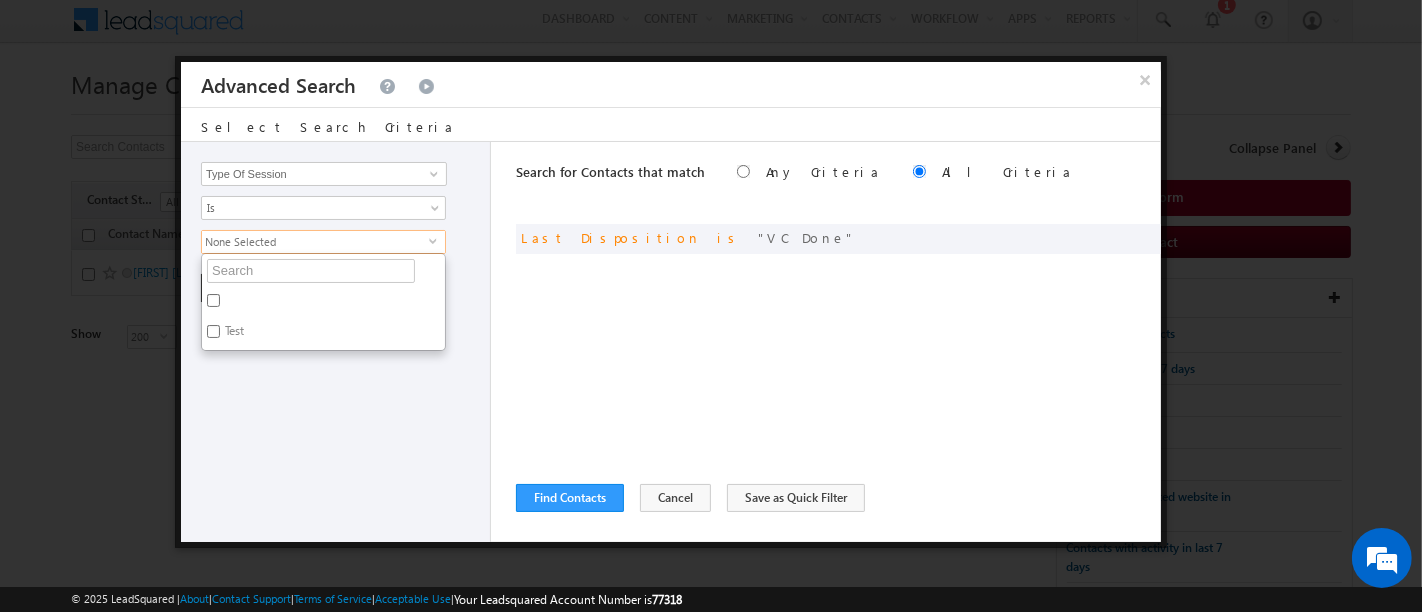click on "None Selected" at bounding box center (315, 242) 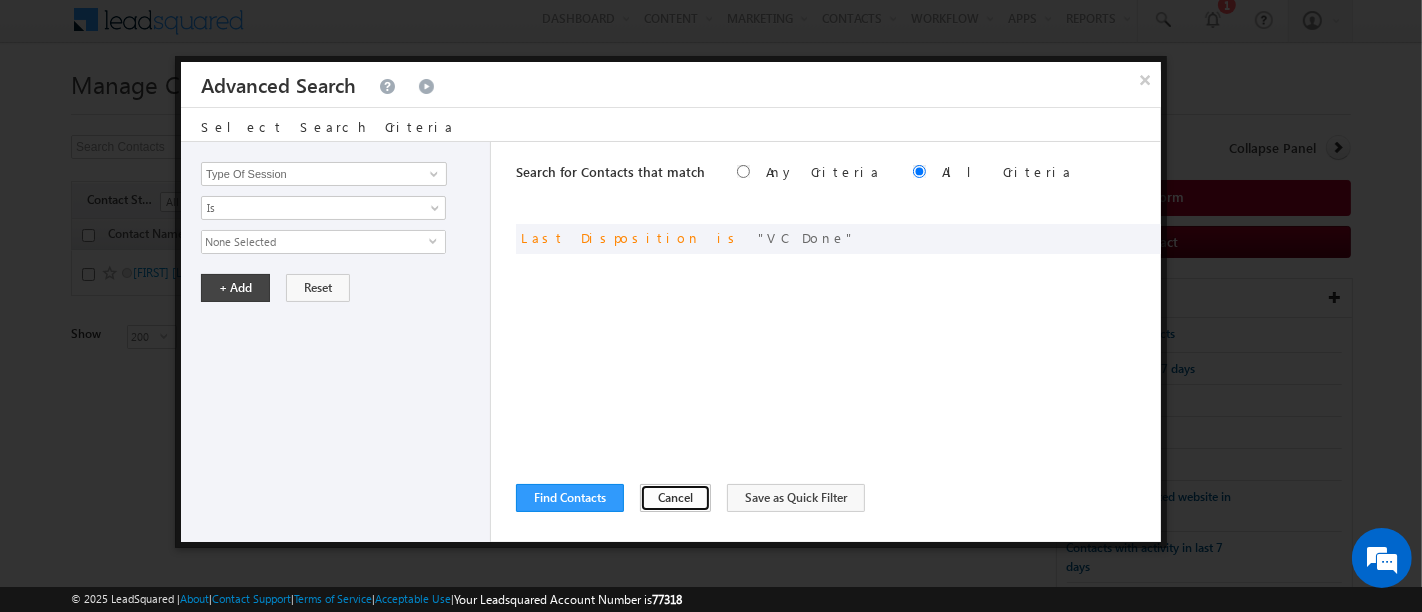 click on "Cancel" at bounding box center (675, 498) 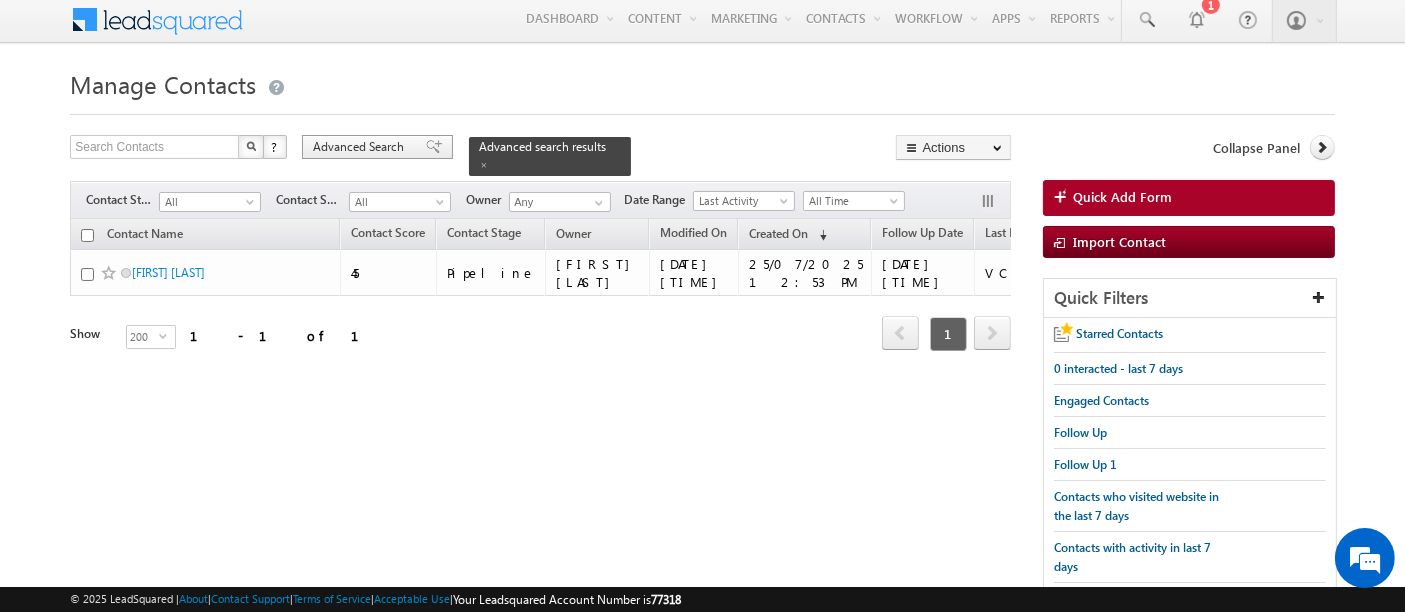 click on "Advanced Search" at bounding box center (361, 147) 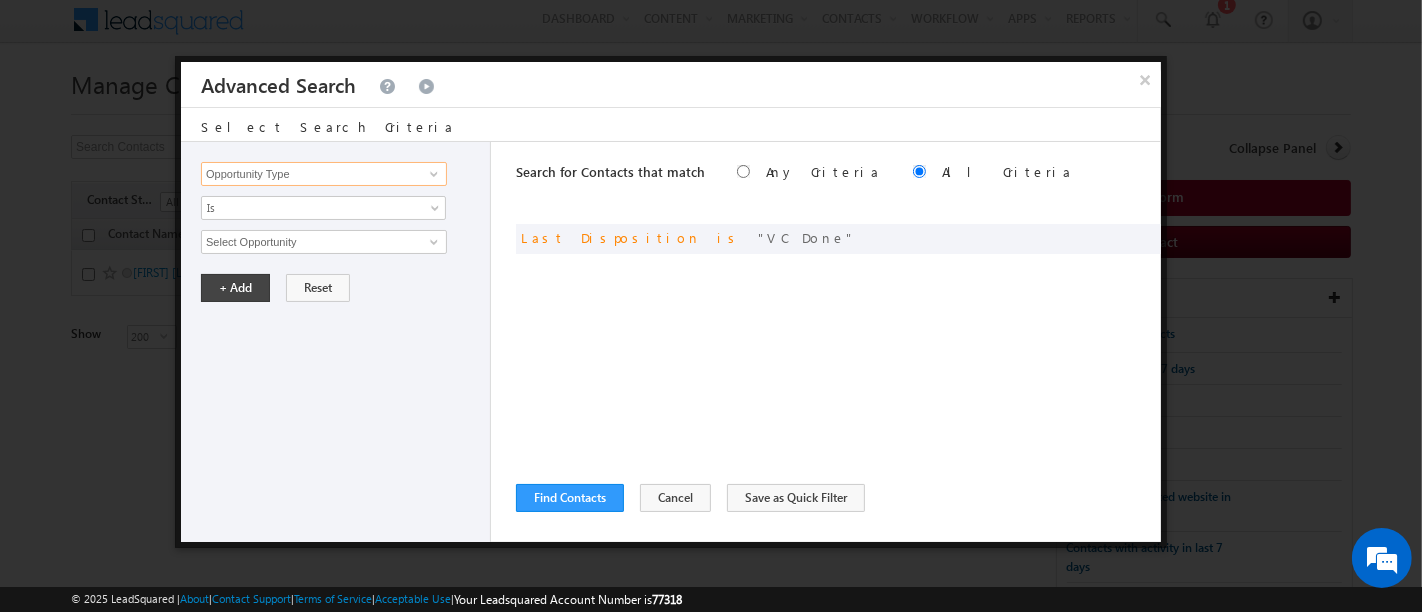 click on "Opportunity Type" at bounding box center (324, 174) 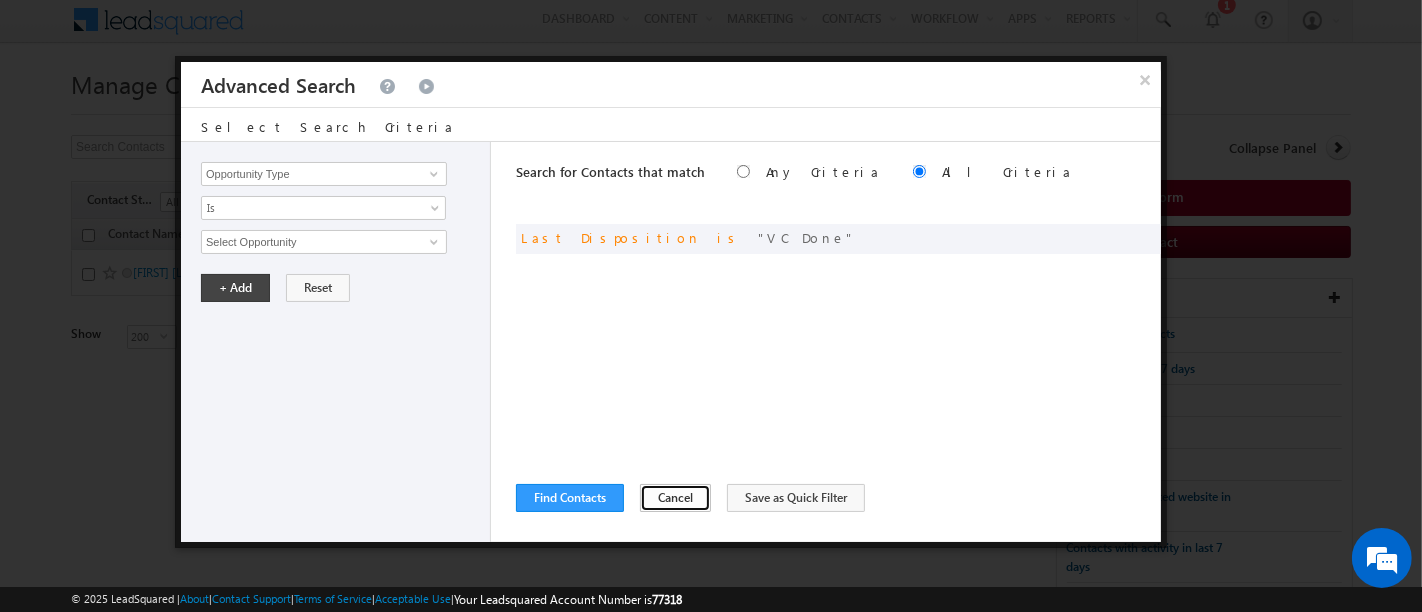 click on "Cancel" at bounding box center (675, 498) 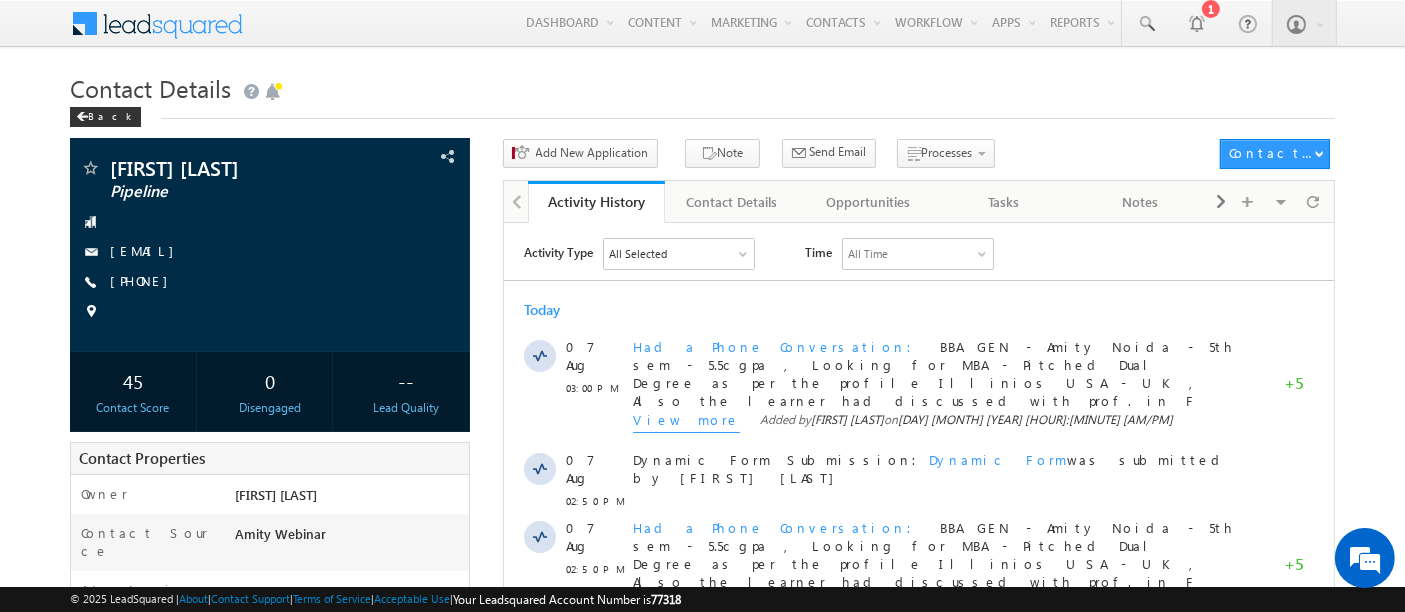 scroll, scrollTop: 0, scrollLeft: 0, axis: both 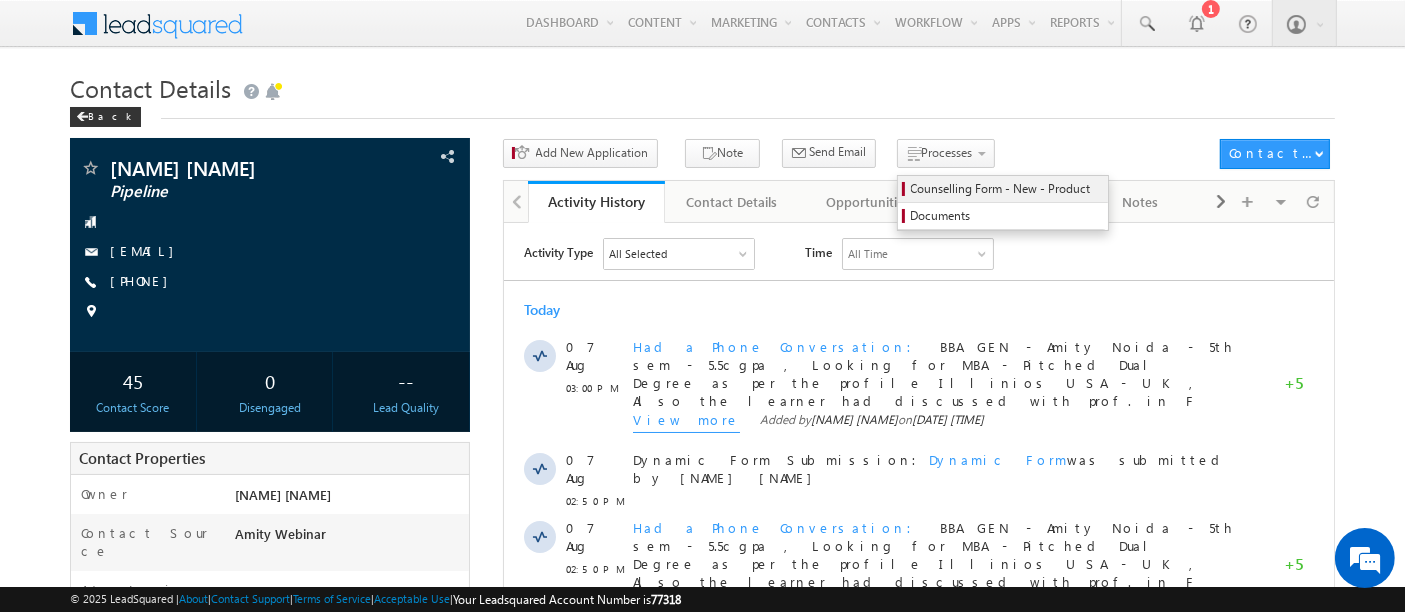 click on "Counselling Form - New - Product" at bounding box center (1006, 189) 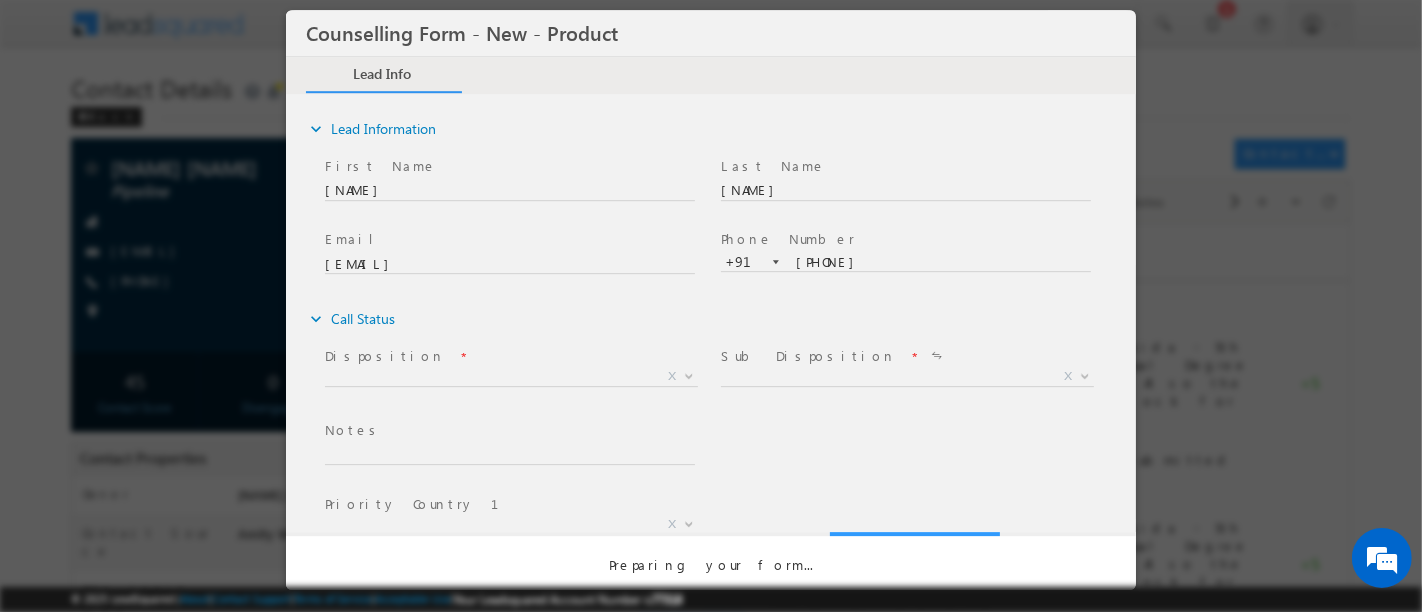 scroll, scrollTop: 0, scrollLeft: 0, axis: both 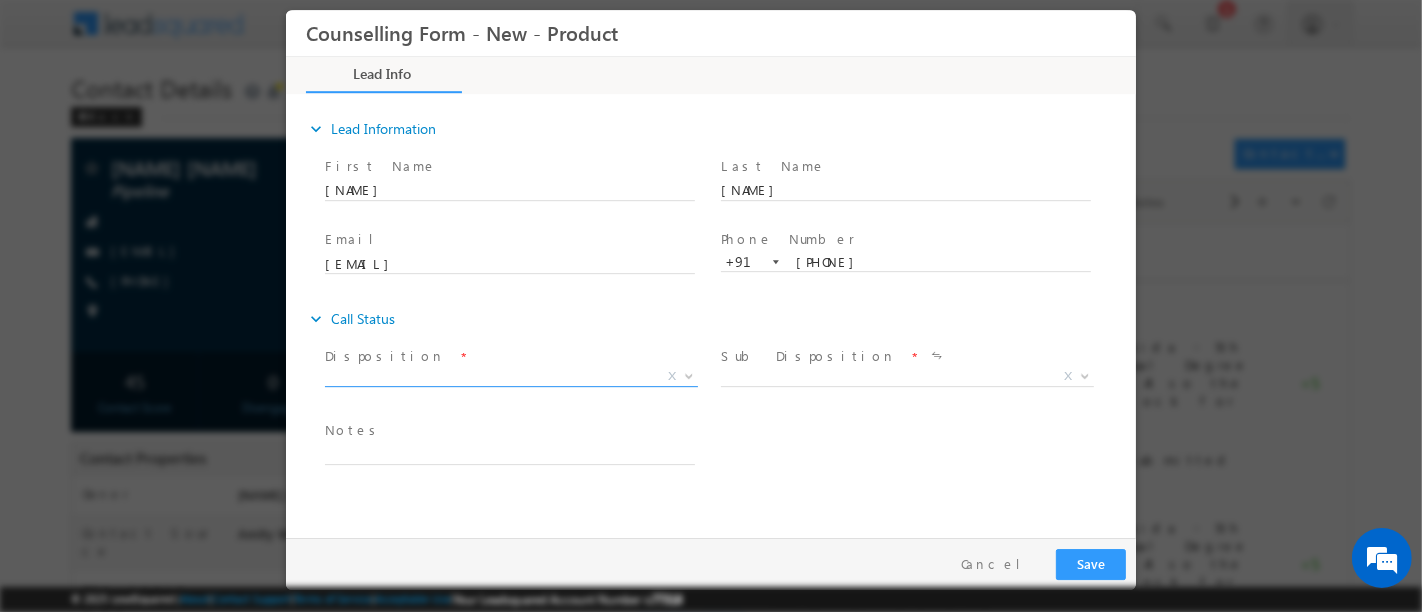 click on "X" at bounding box center (510, 377) 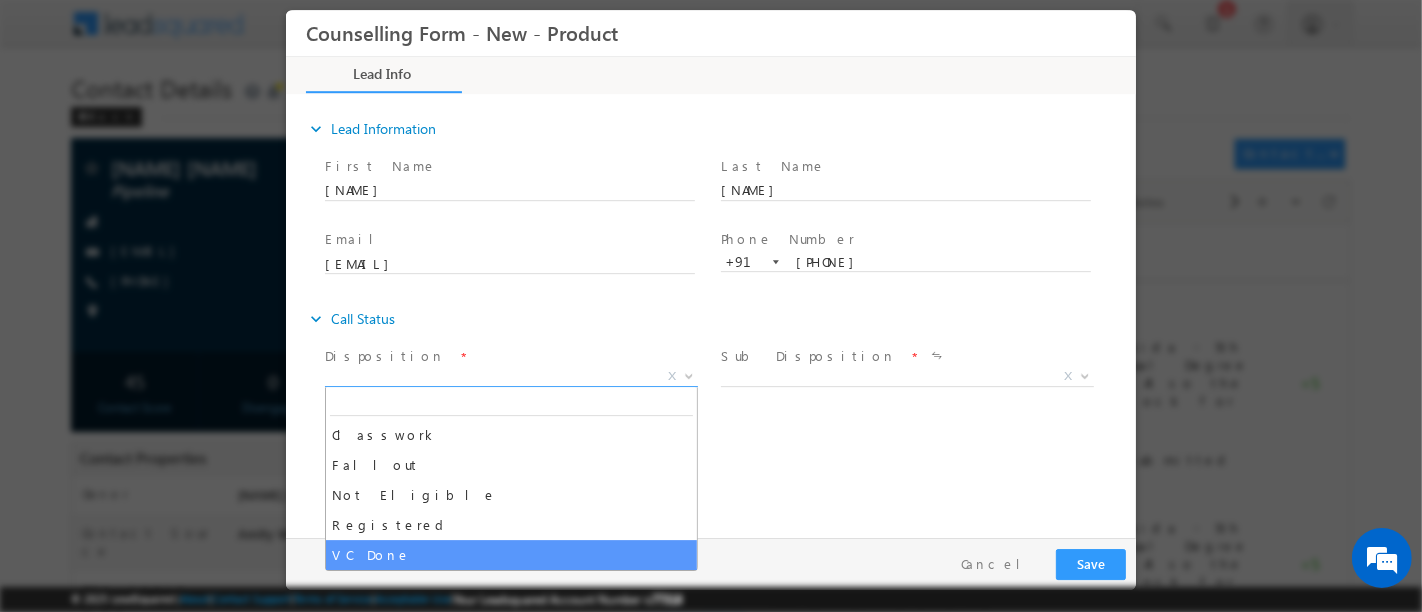 select on "VC Done" 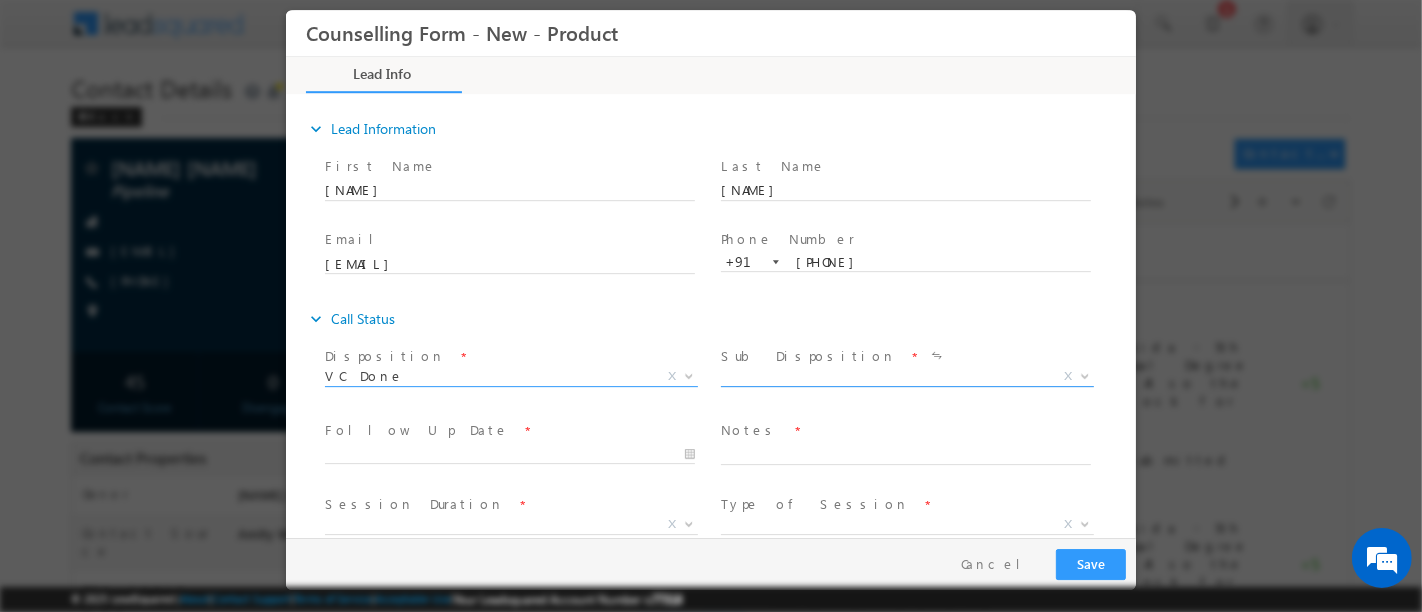 click on "X" at bounding box center [906, 377] 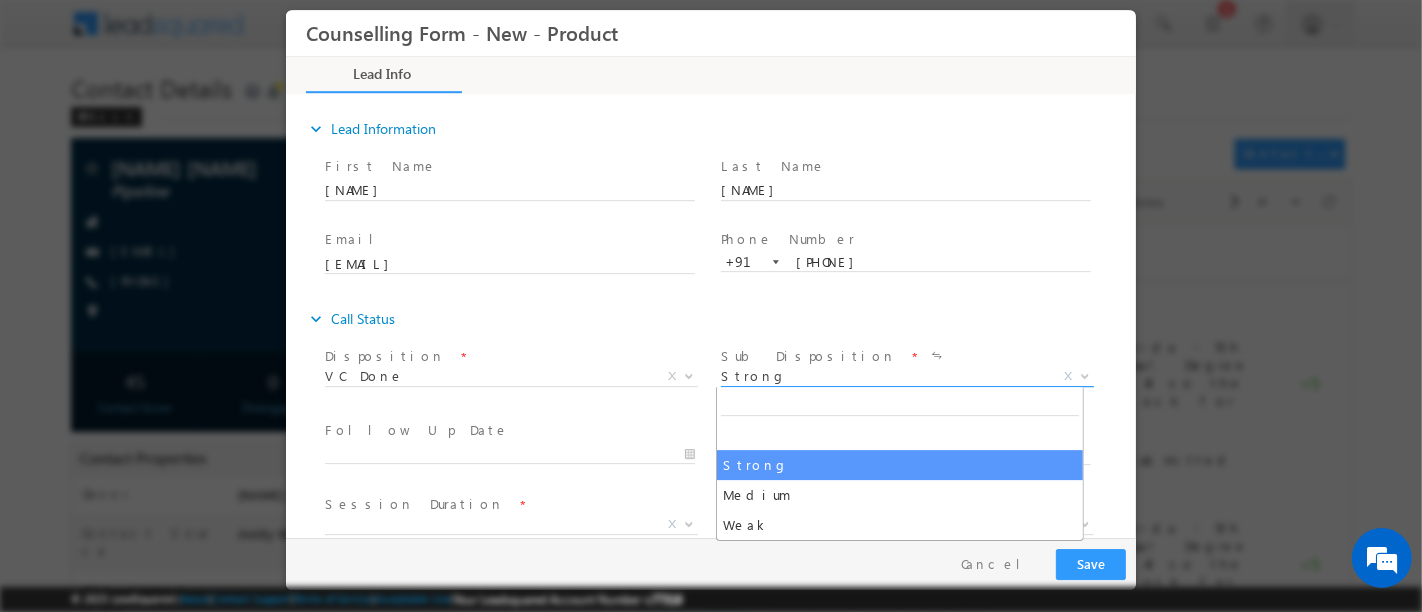 click on "Strong" at bounding box center (882, 376) 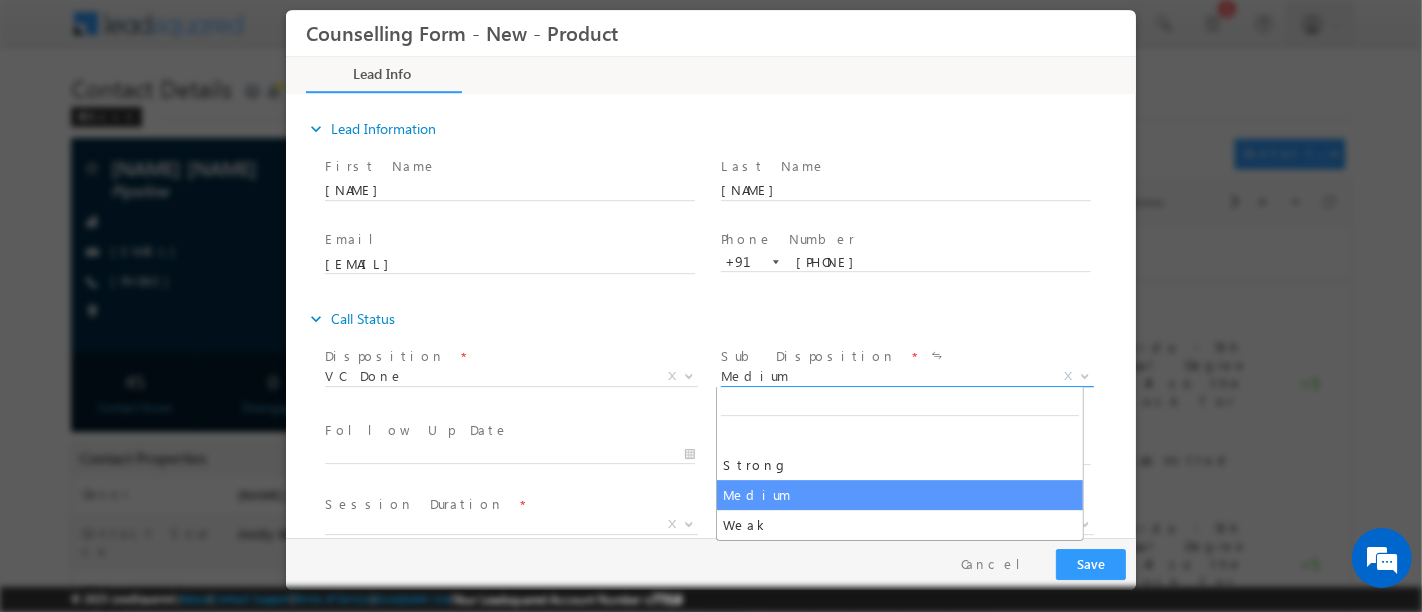 click on "Medium" at bounding box center [882, 376] 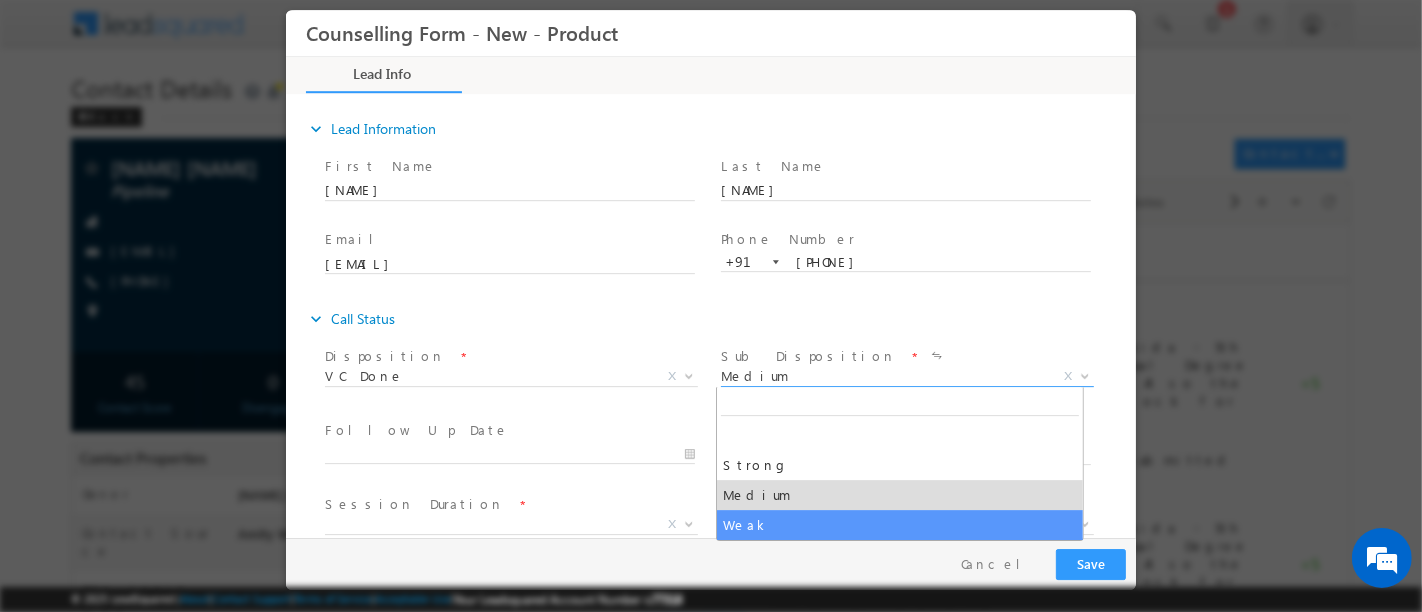 select on "Weak" 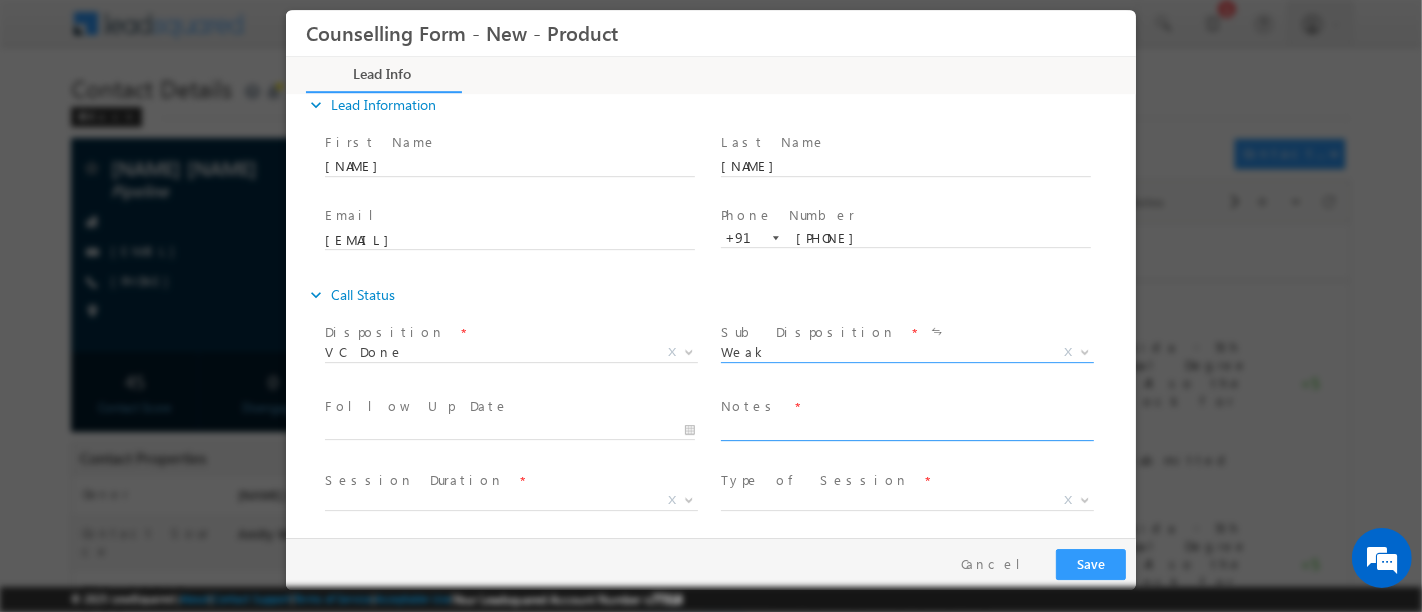 scroll, scrollTop: 31, scrollLeft: 0, axis: vertical 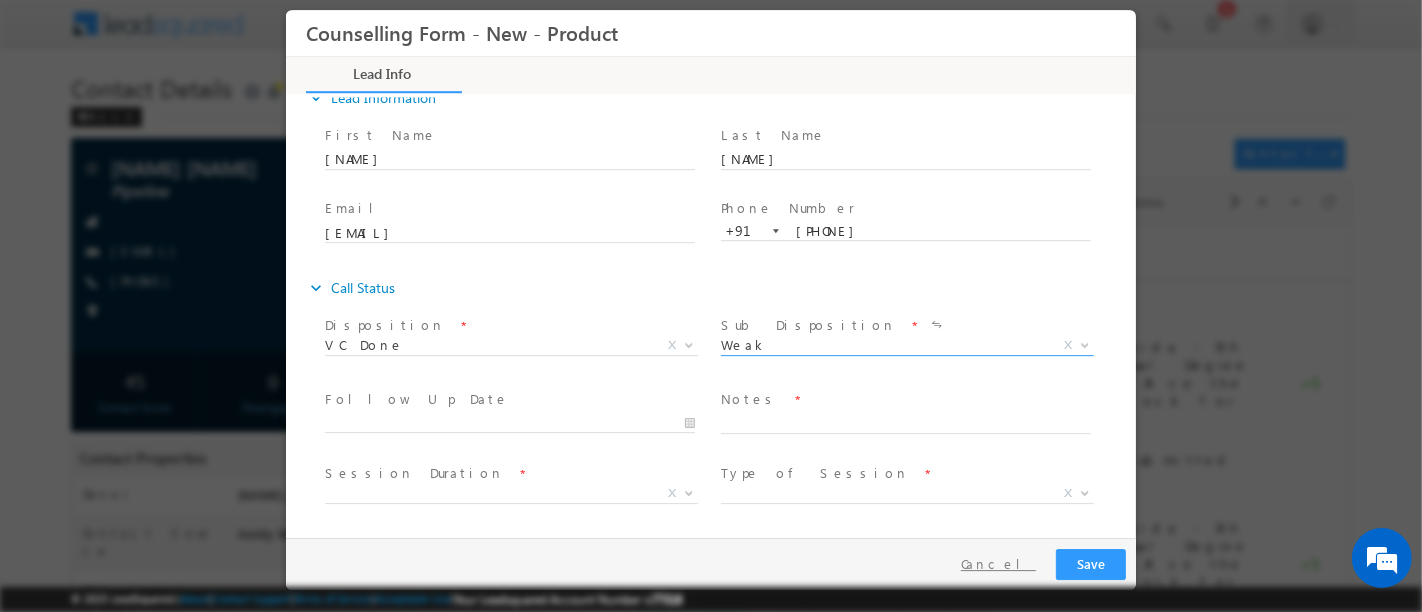 click on "Cancel" at bounding box center [997, 564] 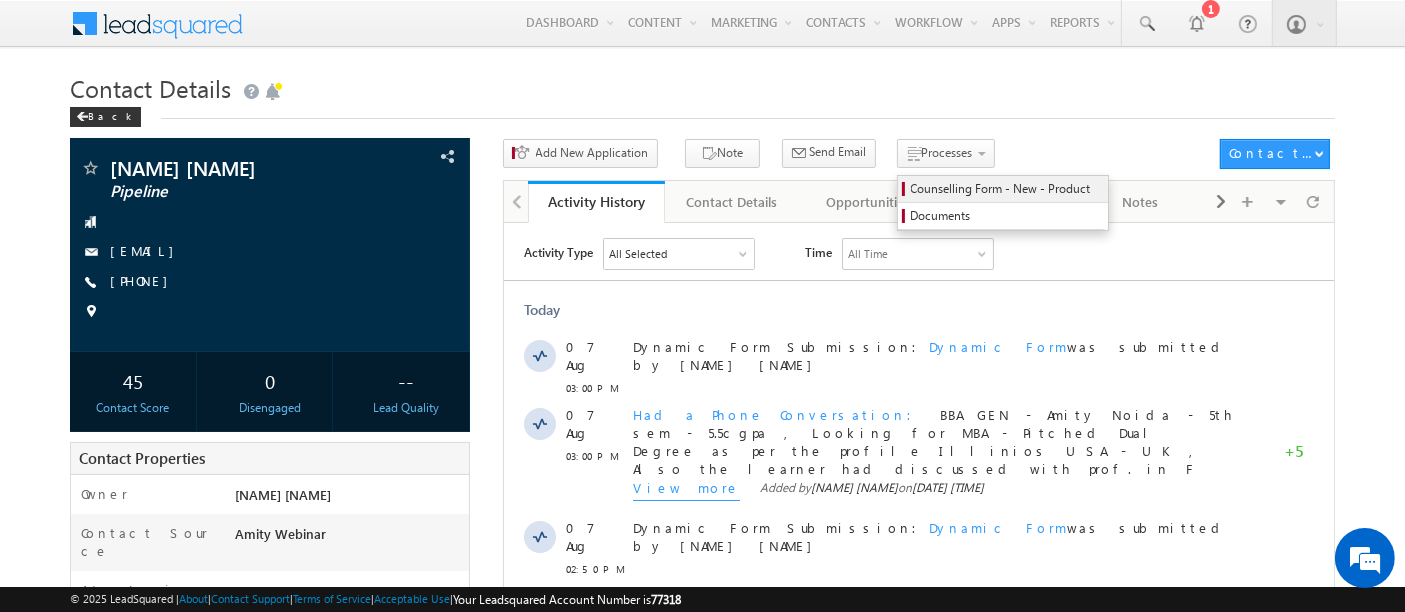 click on "Counselling Form - New - Product" at bounding box center (1006, 189) 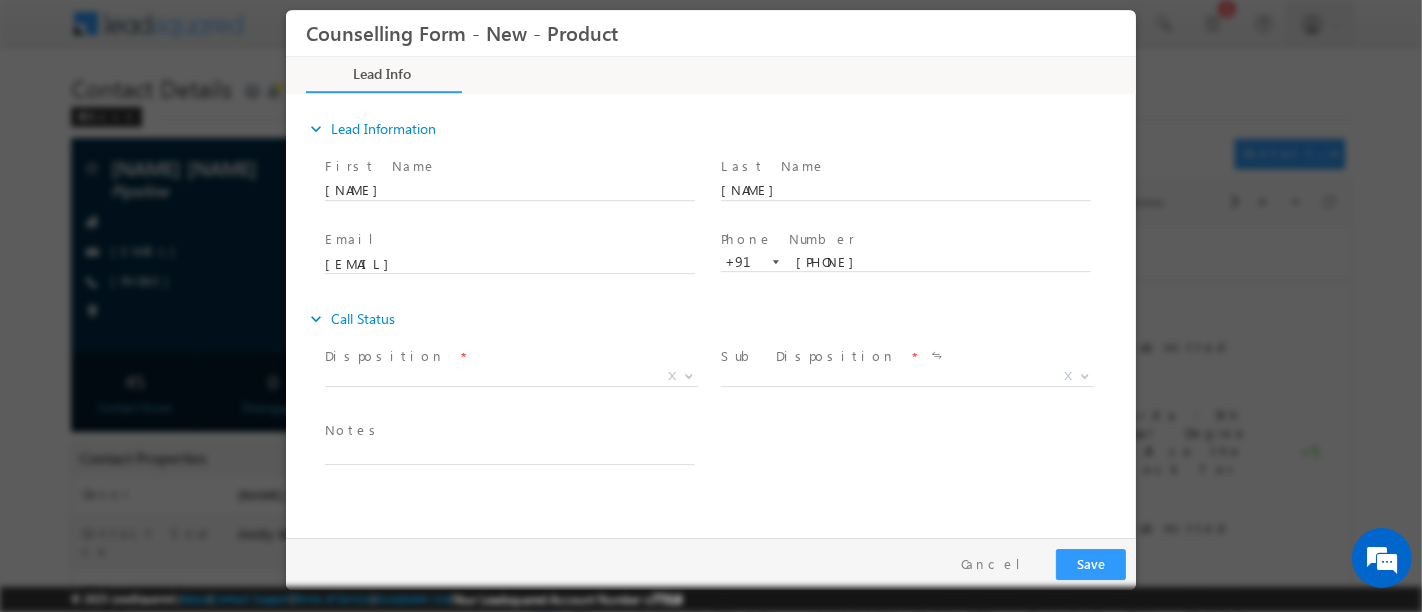 scroll, scrollTop: 0, scrollLeft: 0, axis: both 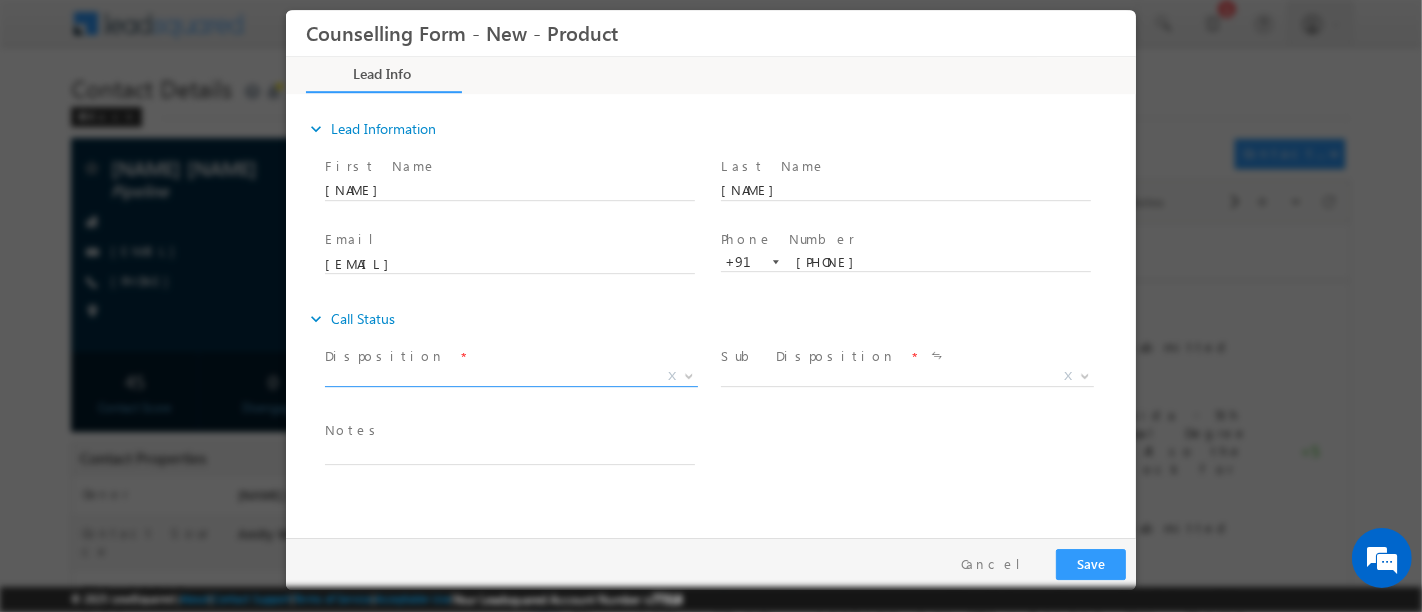 click on "X" at bounding box center [510, 377] 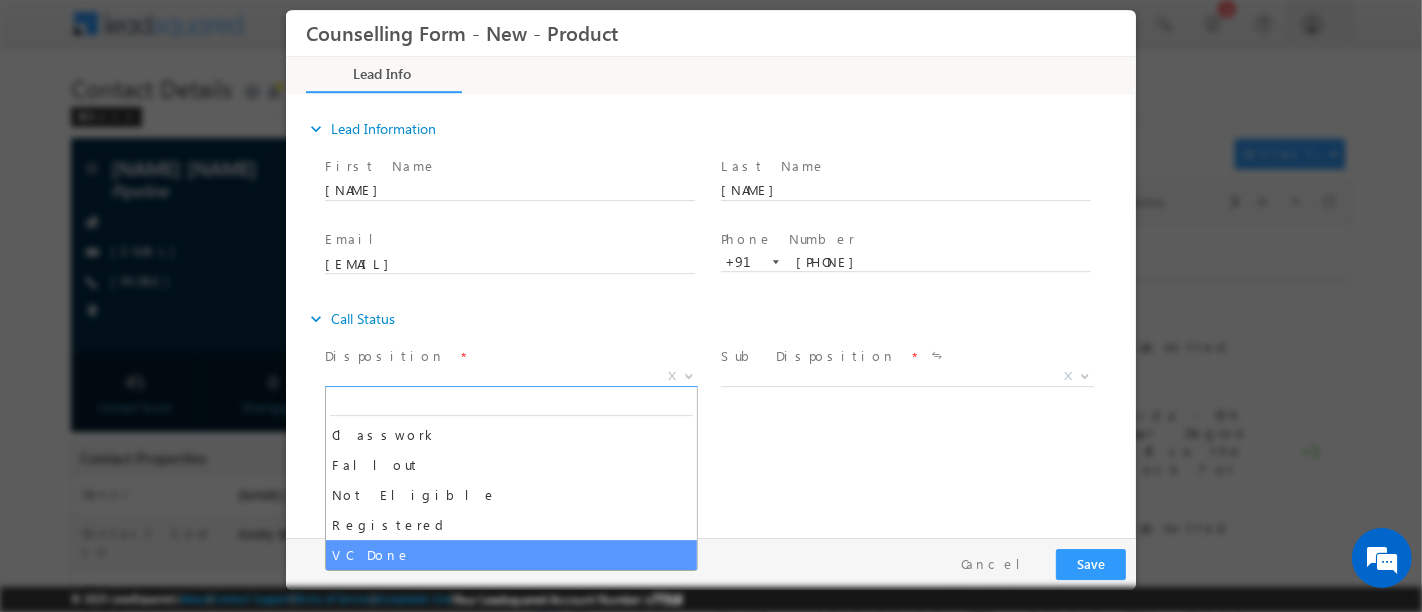select on "VC Done" 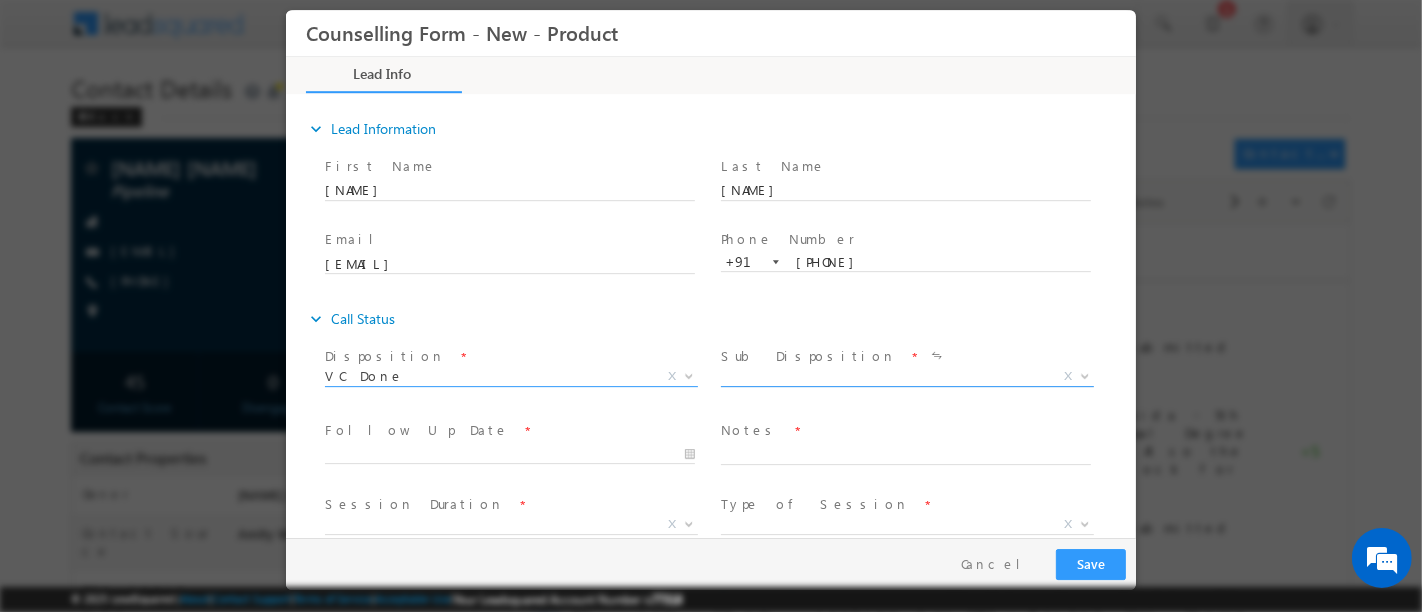 click on "X" at bounding box center [906, 377] 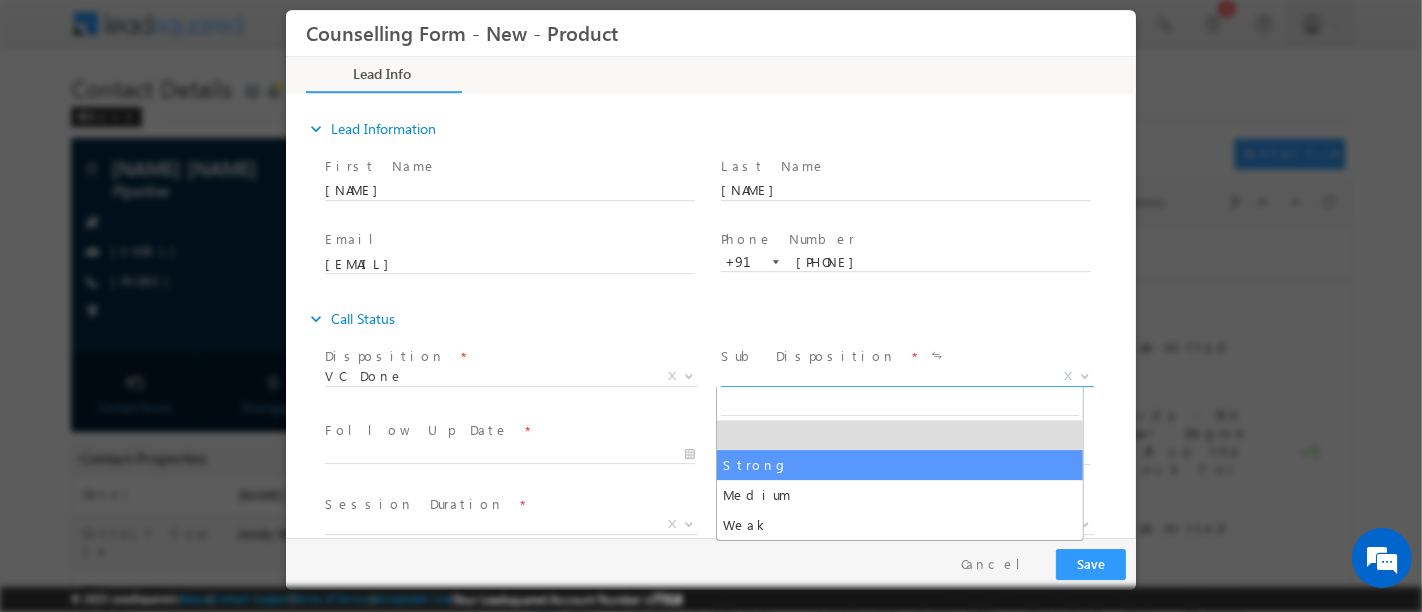select on "Strong" 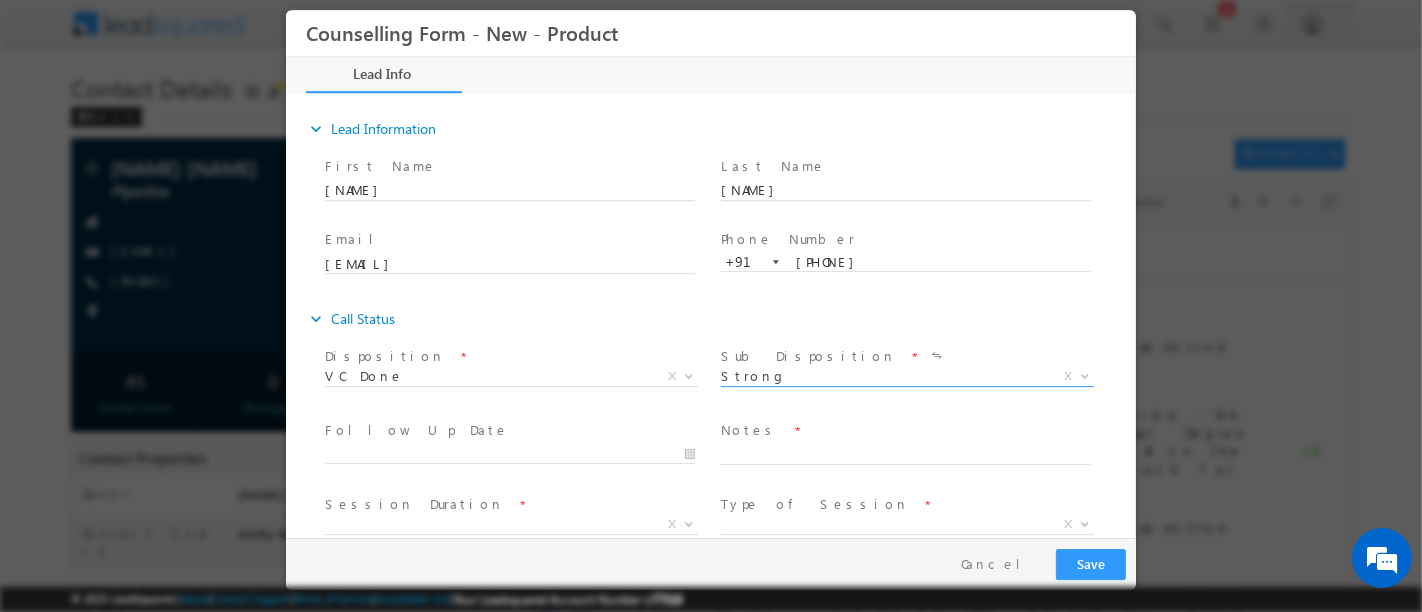 scroll, scrollTop: 31, scrollLeft: 0, axis: vertical 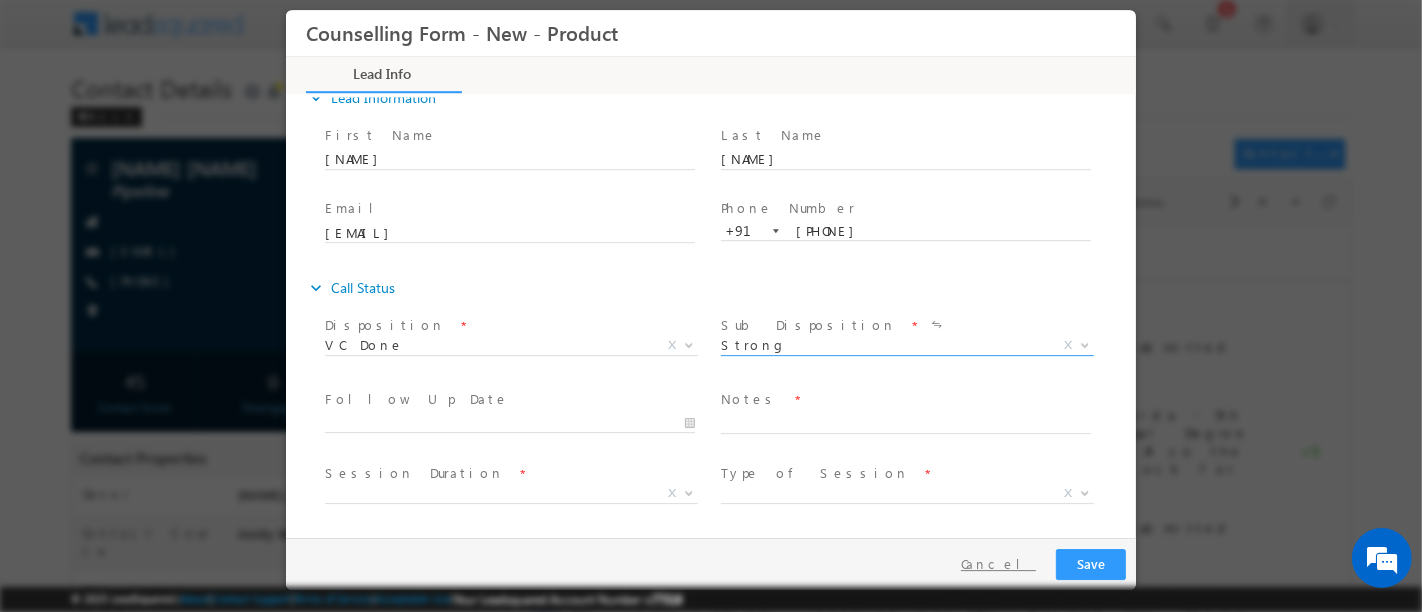 click on "Cancel" at bounding box center [997, 564] 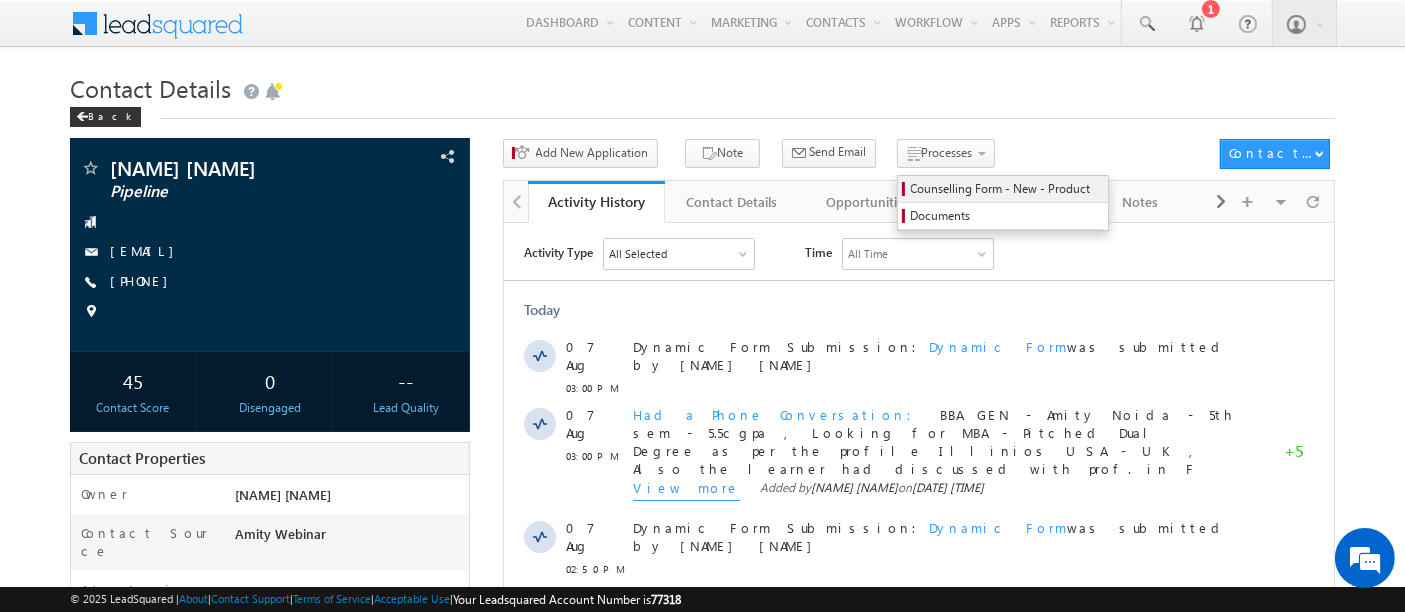 click on "Counselling Form - New - Product" at bounding box center [1006, 189] 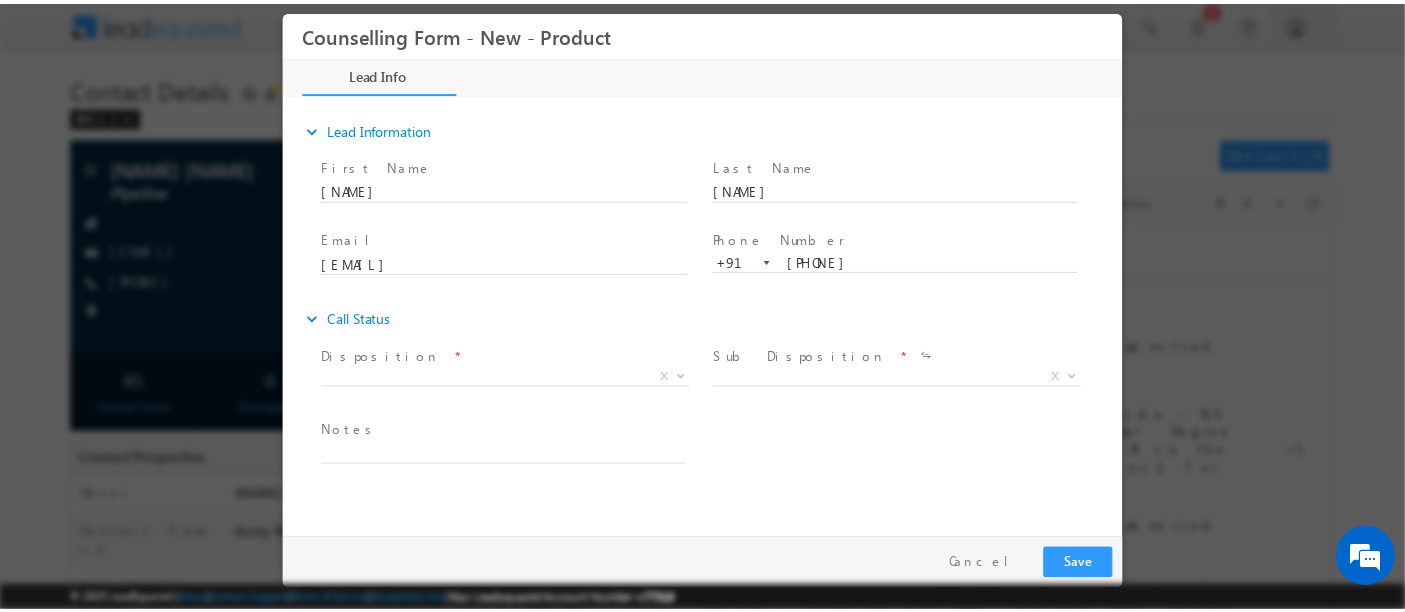 scroll, scrollTop: 0, scrollLeft: 0, axis: both 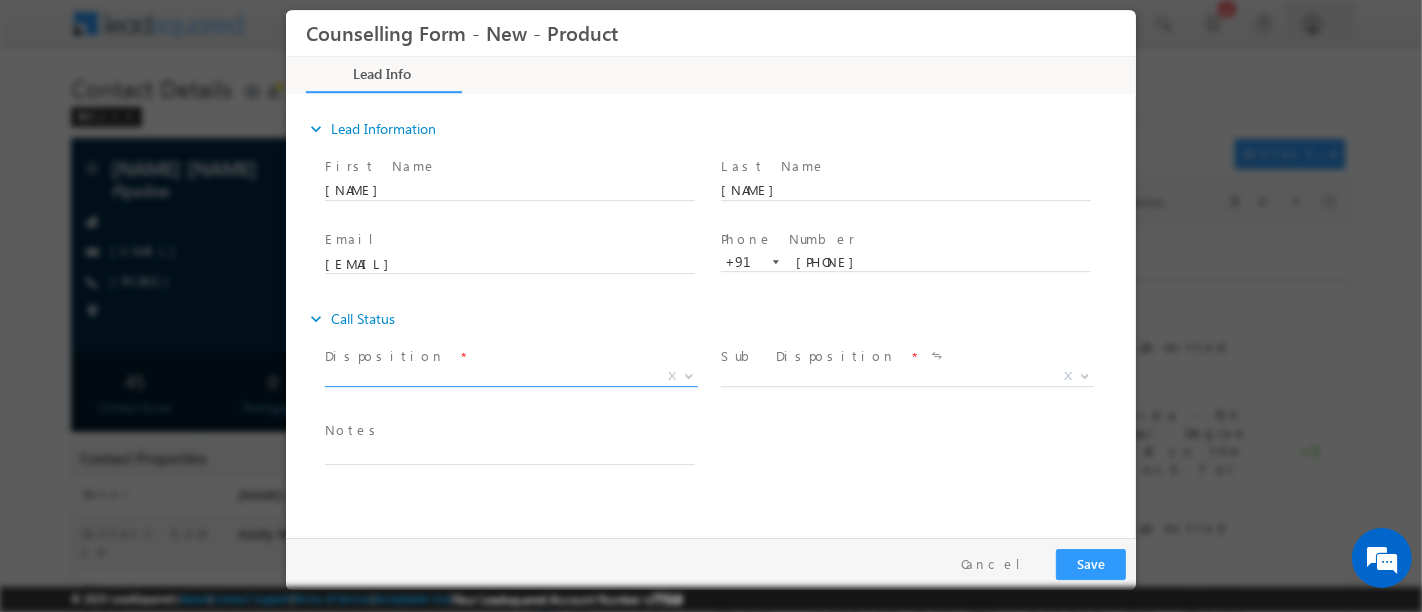 click on "X" at bounding box center [510, 377] 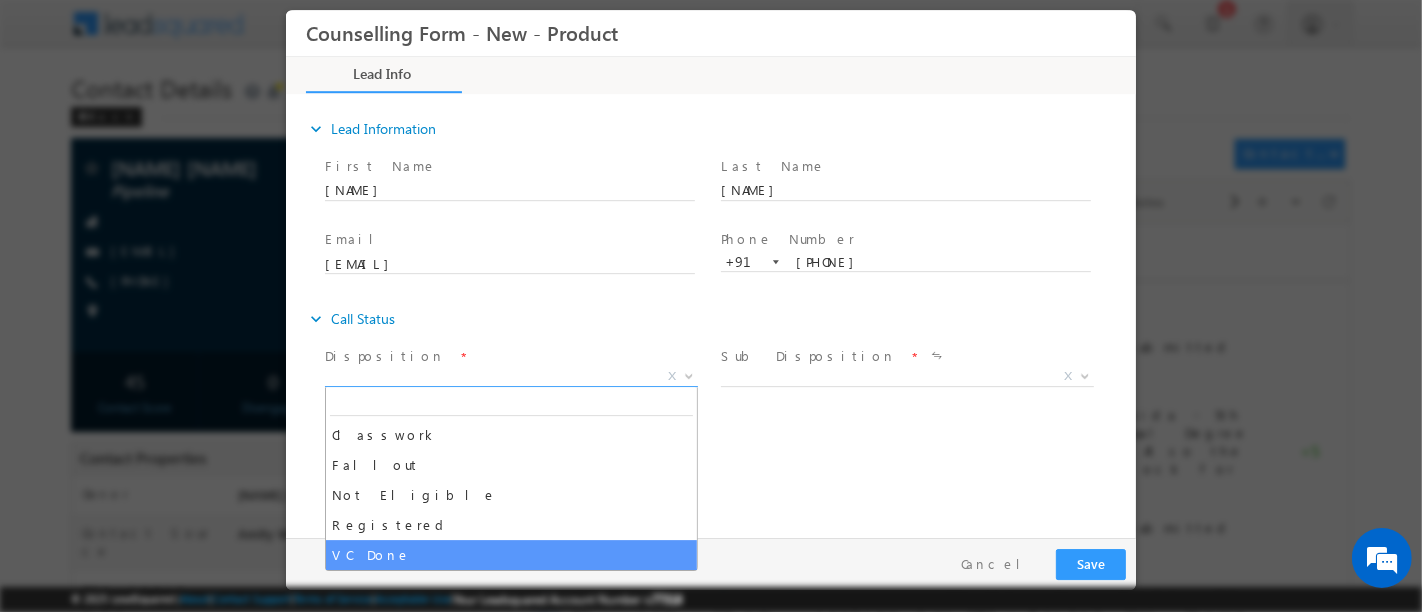 select on "VC Done" 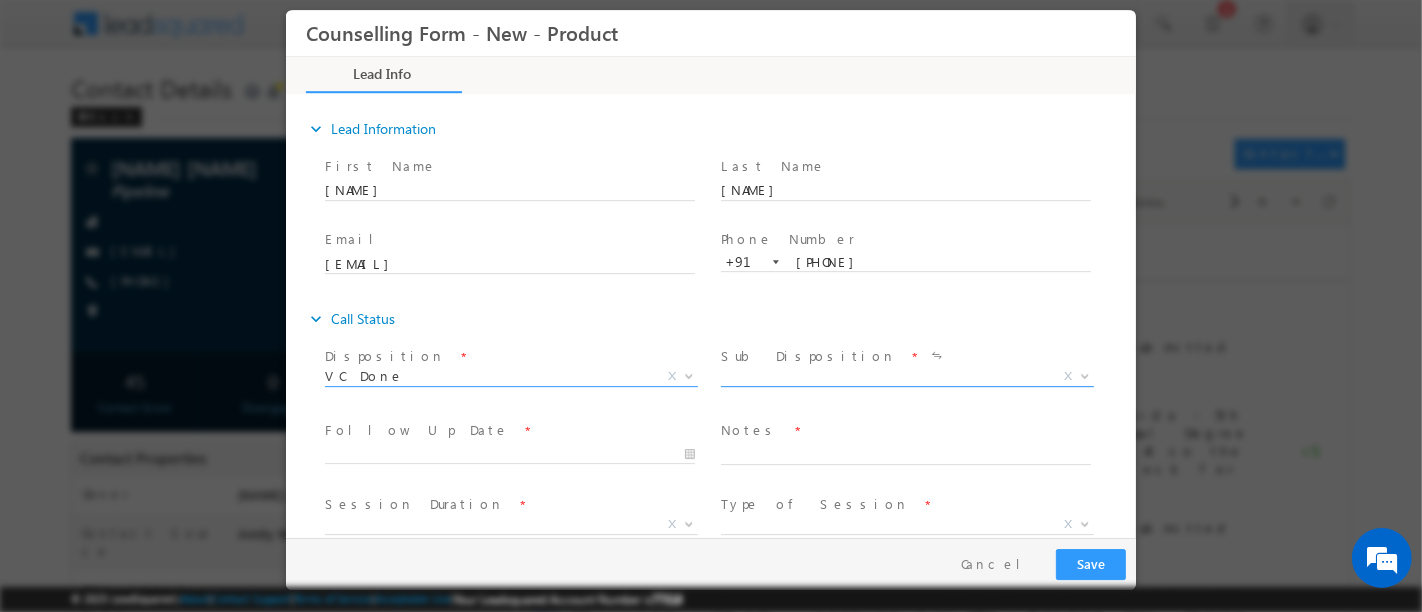 click on "X" at bounding box center (906, 377) 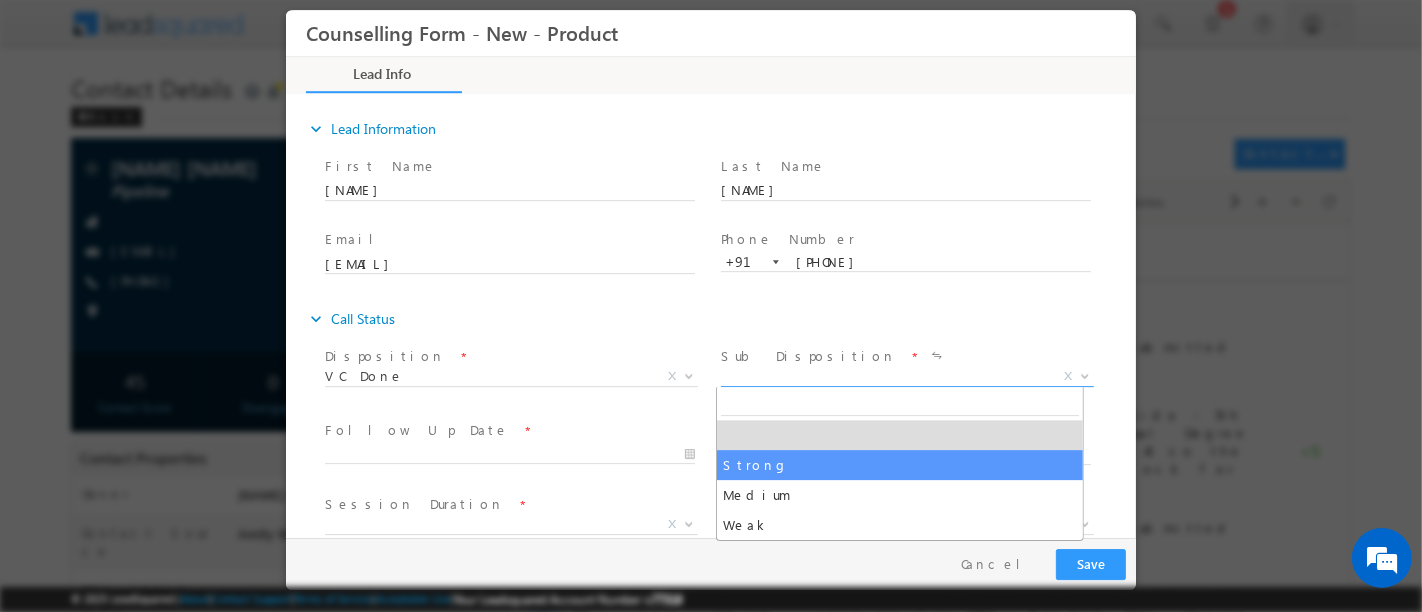 select on "Strong" 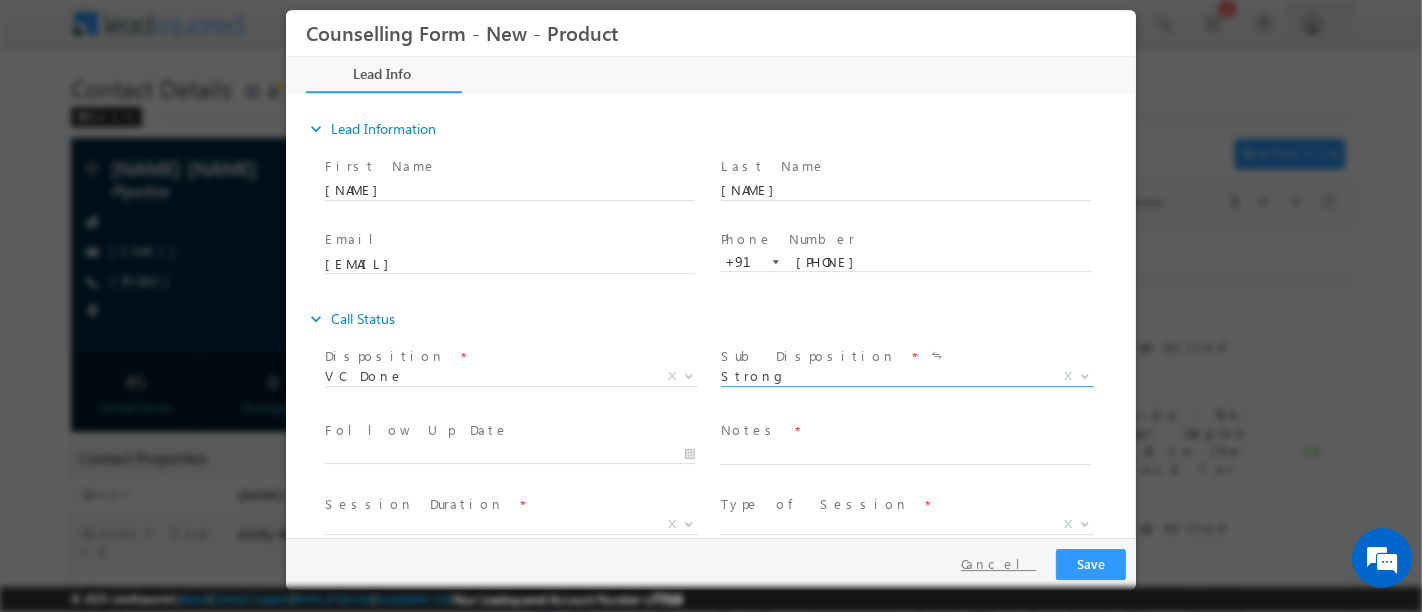 click on "Cancel" at bounding box center [997, 564] 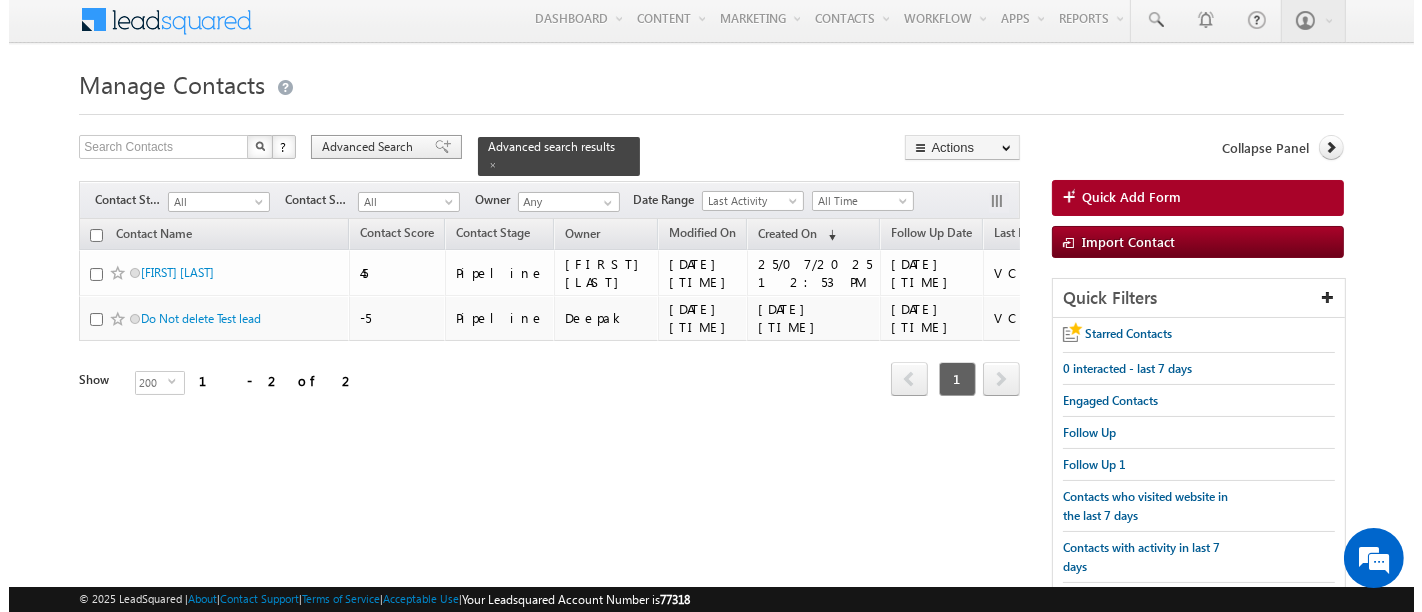 scroll, scrollTop: 4, scrollLeft: 0, axis: vertical 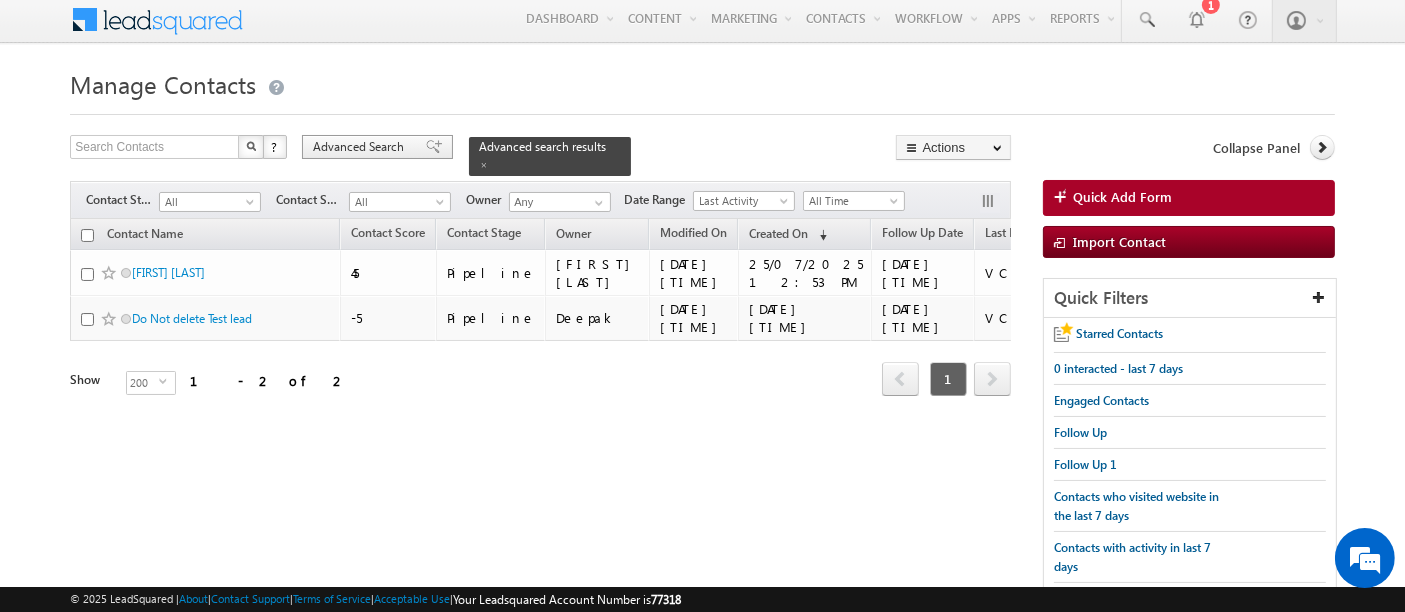 click on "Advanced Search" at bounding box center (361, 147) 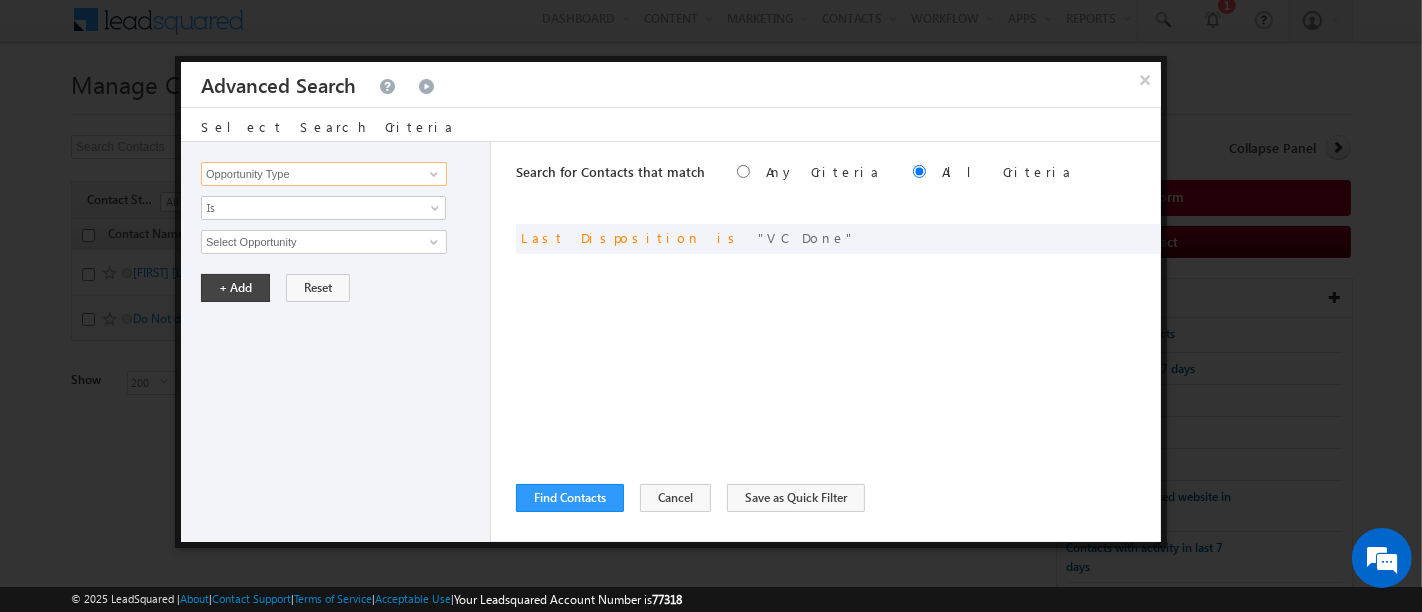 click on "Opportunity Type" at bounding box center [324, 174] 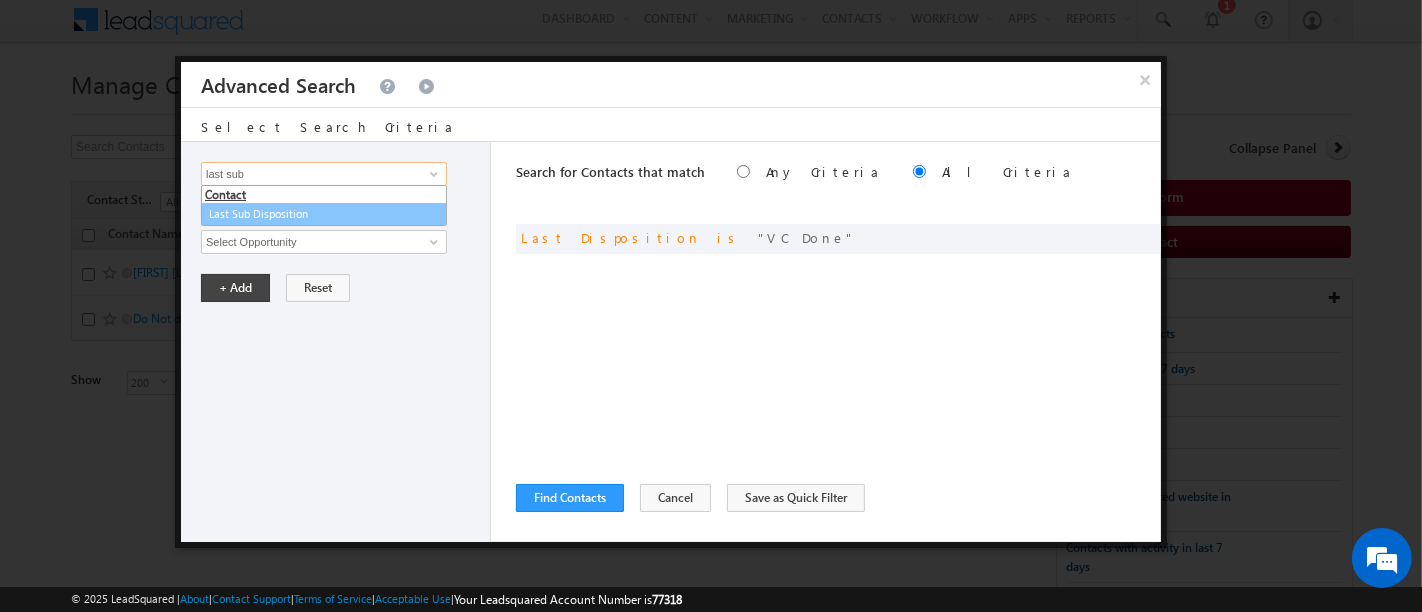click on "Last Sub Disposition" at bounding box center (324, 214) 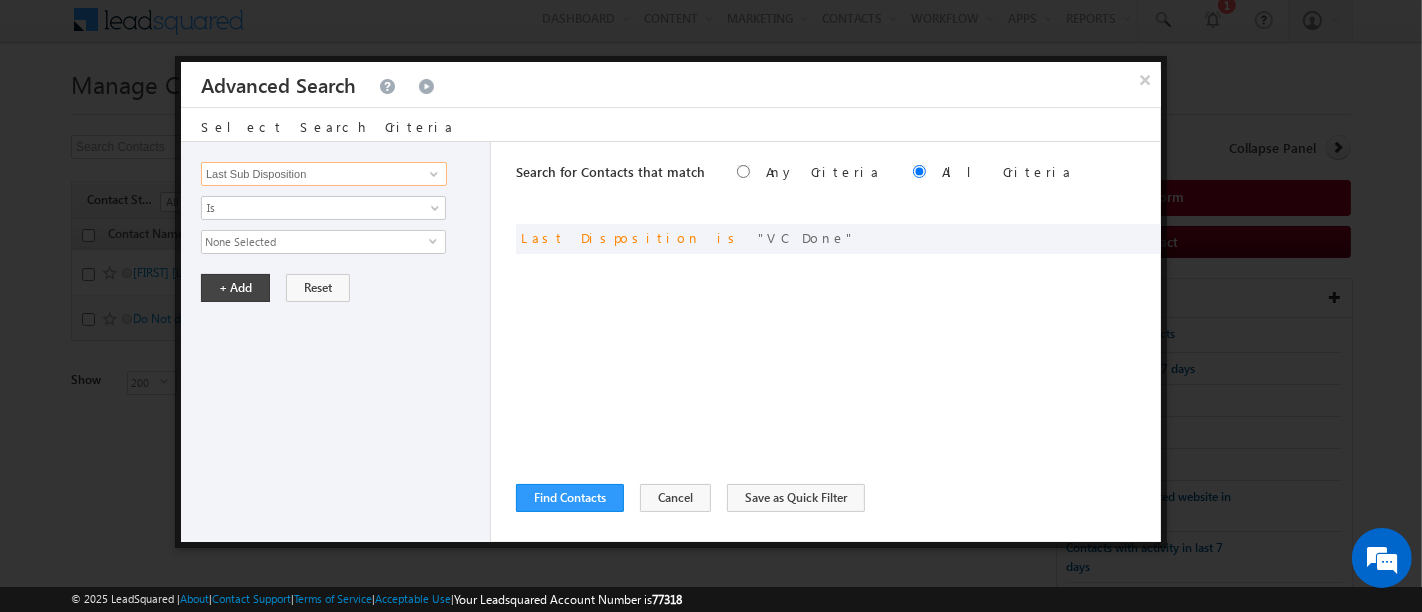 type on "Last Sub Disposition" 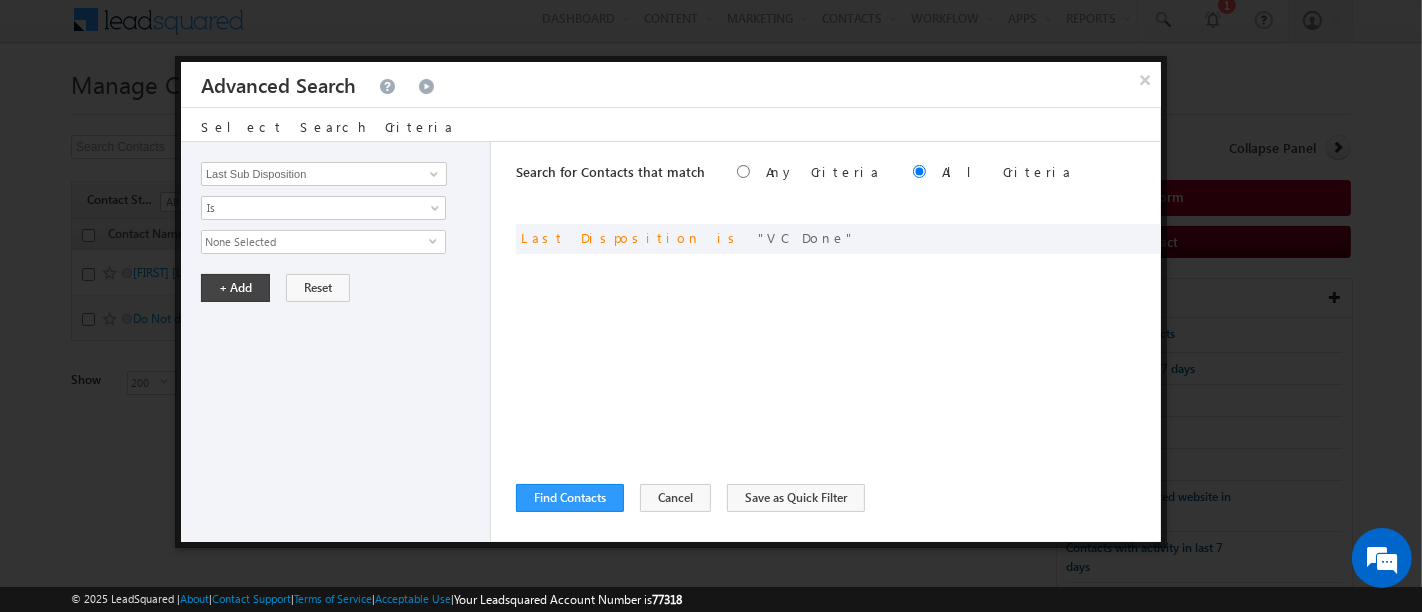 click on "None Selected" at bounding box center [315, 242] 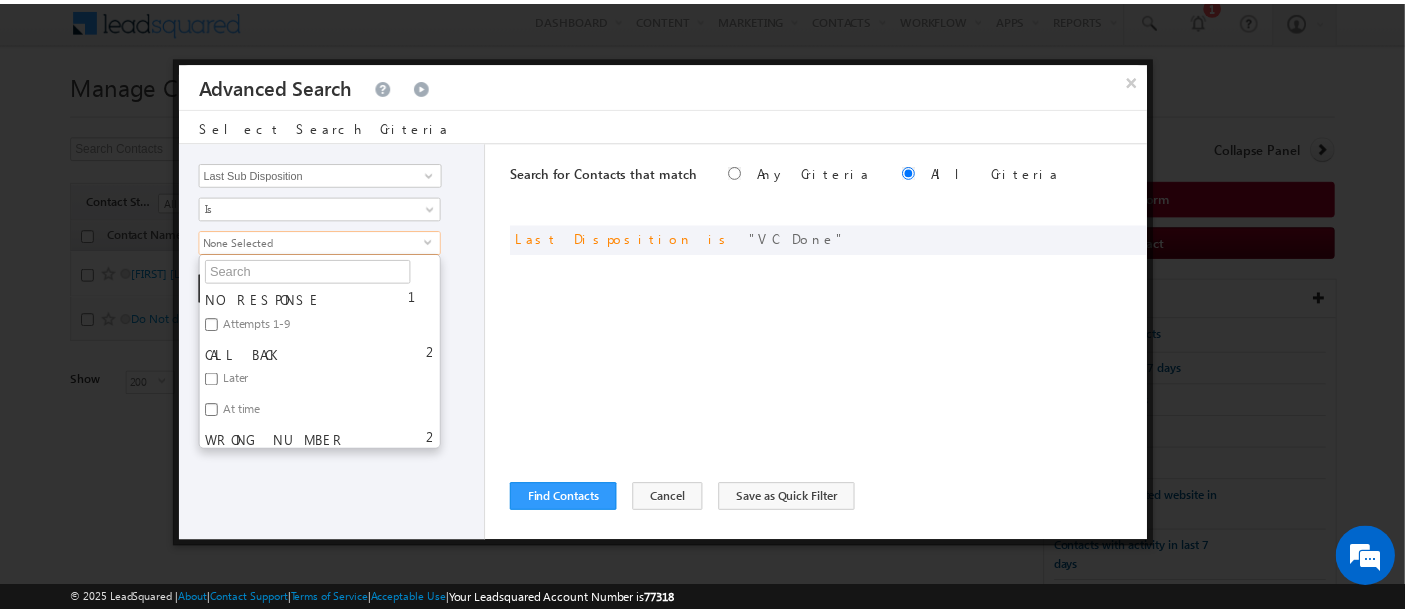 scroll, scrollTop: 0, scrollLeft: 0, axis: both 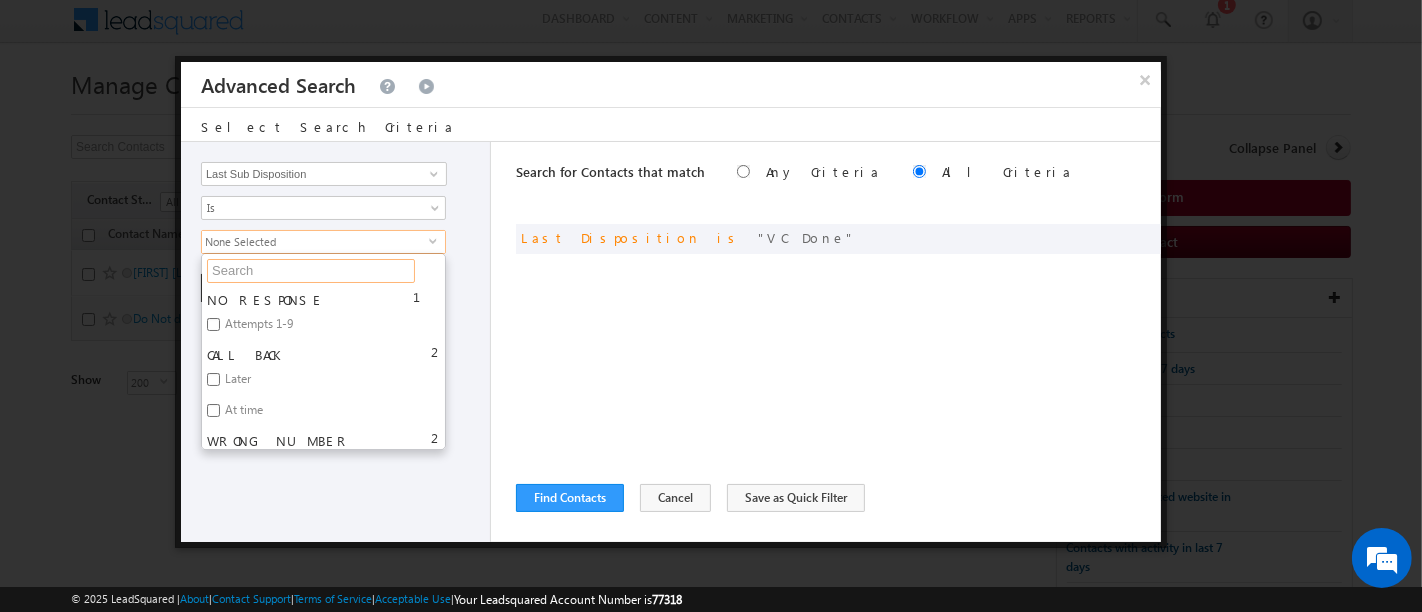 click at bounding box center [311, 271] 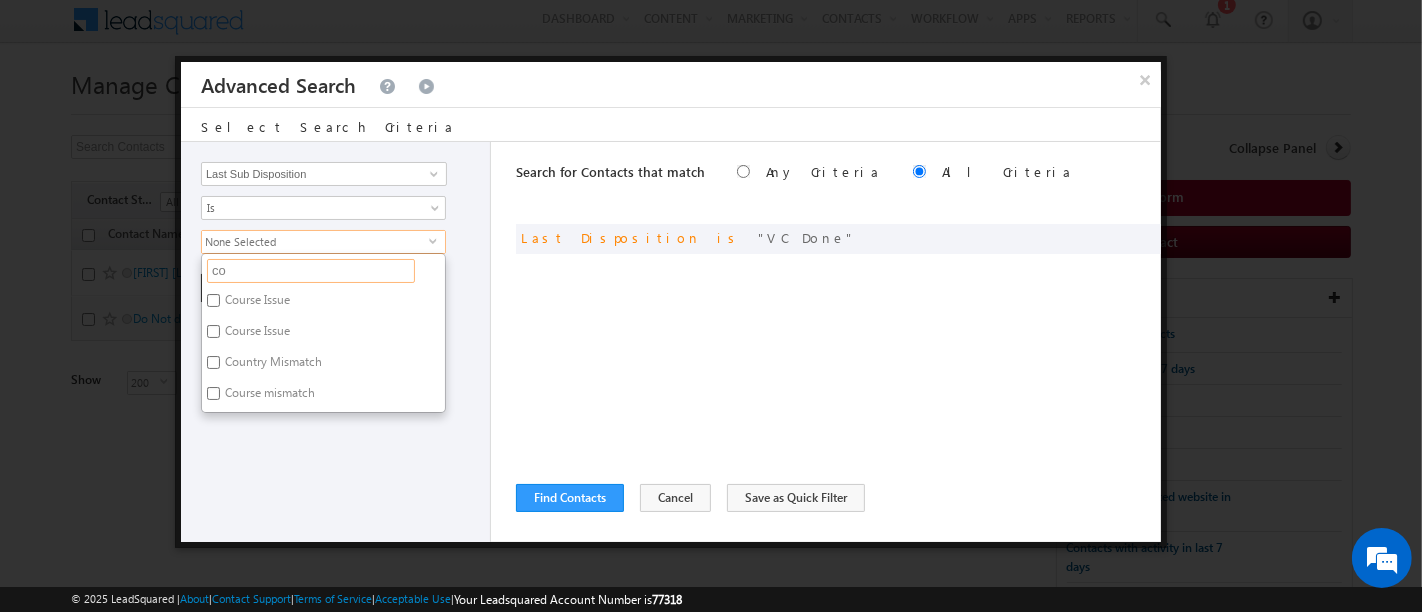 type on "c" 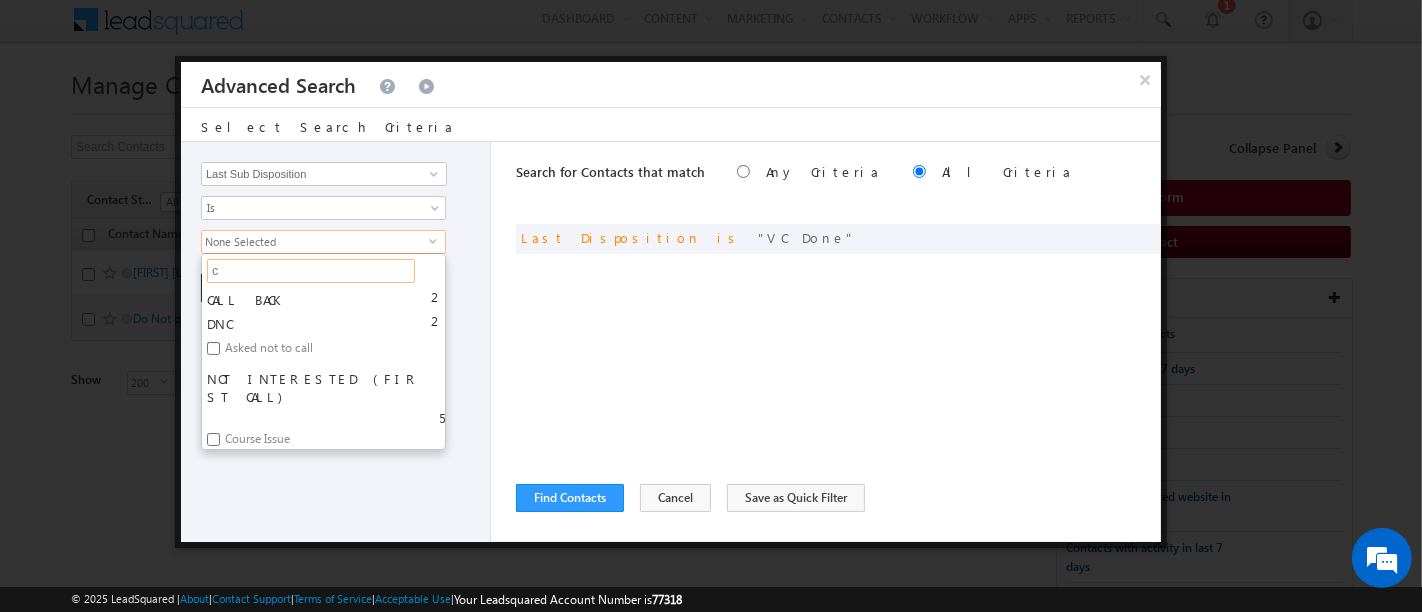 type 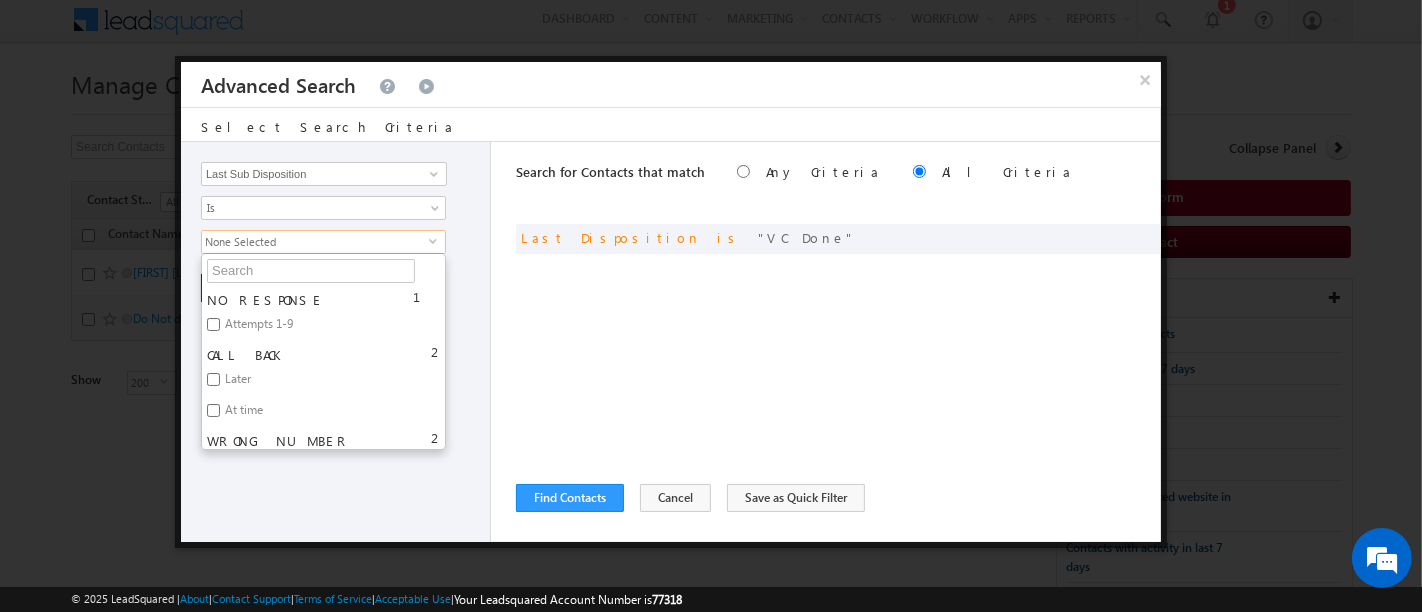 click on "Opportunity Type Contact Activity Task Sales Group Prospect Id Address 1 Address 2 Any Specific University Or Program Application Status Assignment date current owner Auto Login URL [CITY] Class XII Marks Company Concentration Contact Number Contact Origin Contact Score Contact Source Contact Stage Conversion Referrer URL Counselling mode [COUNTRY] Country Interested In New Country Interested In Old Course Course Priority Created By Id Created On Created On Old Current Opt In Status Do Not Call Do Not Email Do Not SMS Do Not Track Do You Have Scholarships Do You Have Valid Passport Documents - Status Documents - University Proof Doc Documents - 10th Marksheet Documents - 12th Marksheet Documents - UG Degree Documents - UG Marksheets Documents - PG Degree Documents - PG Marksheets Documents - Resume/CV Documents - LOR Documents - SOP Documents - Passport Documents - ELT Documents - Amity Pathway Certificate Documents - COL Documents - Deposit fee Documents - UCOL Documents - I20 1" at bounding box center (336, 342) 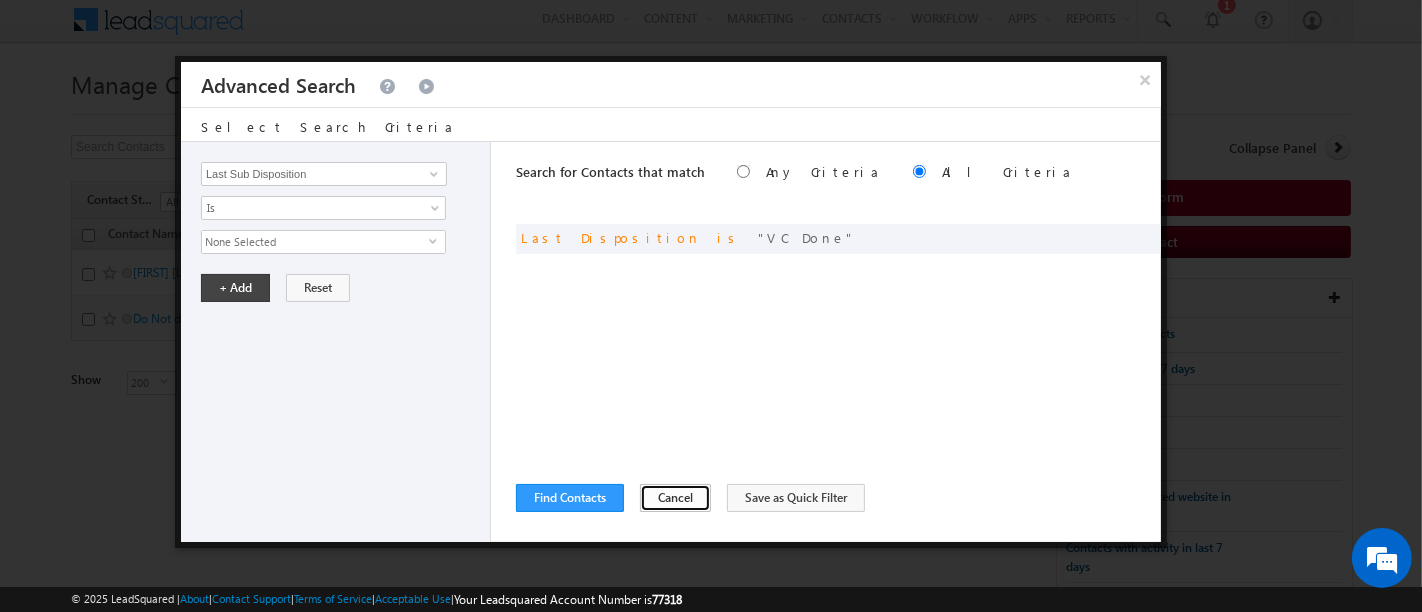 click on "Cancel" at bounding box center [675, 498] 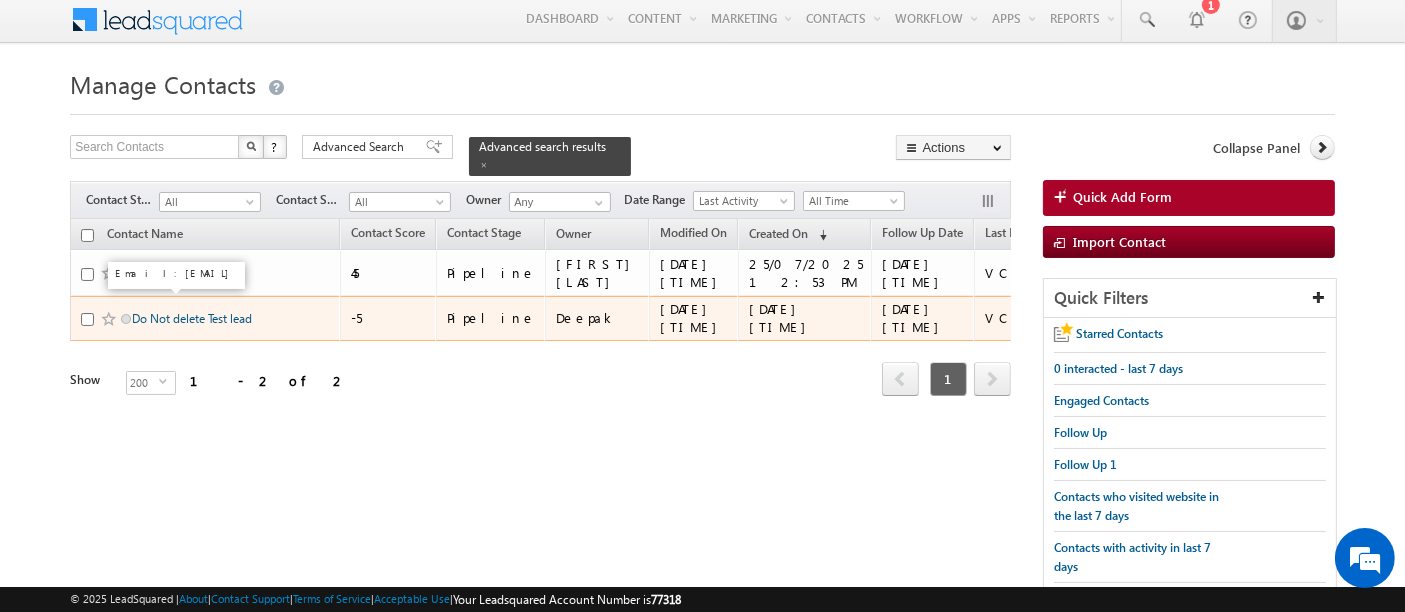 click on "Do Not delete Test lead" at bounding box center [192, 318] 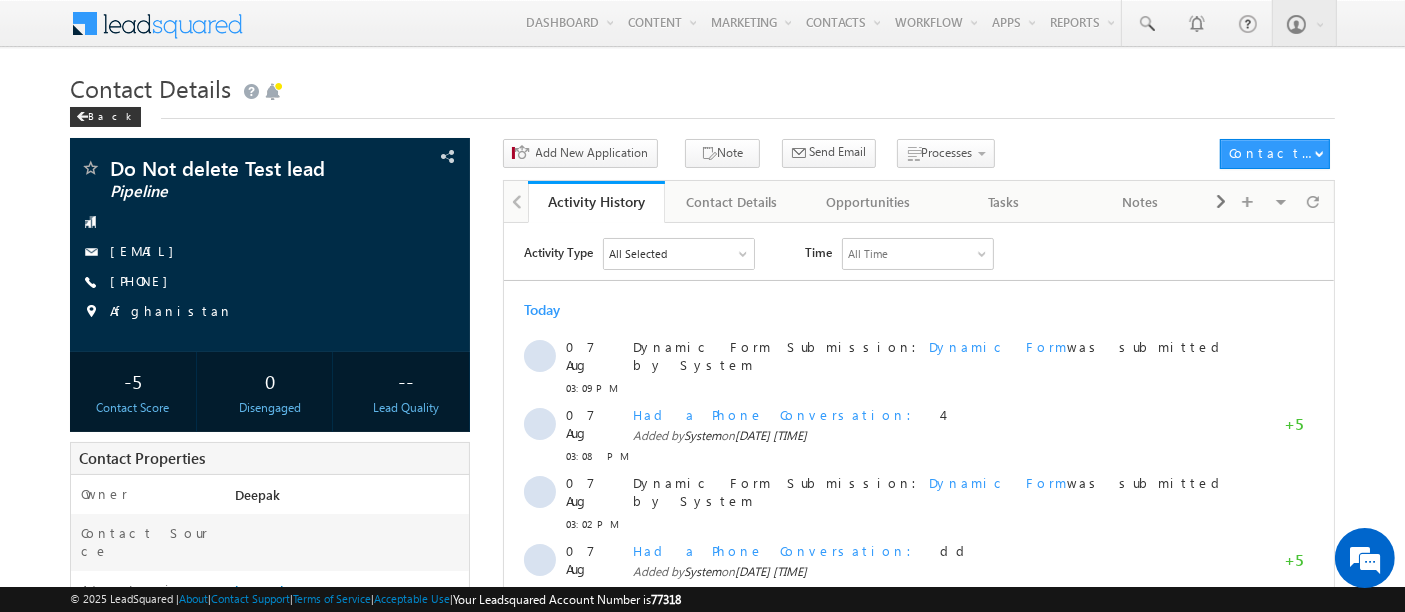 scroll, scrollTop: 0, scrollLeft: 0, axis: both 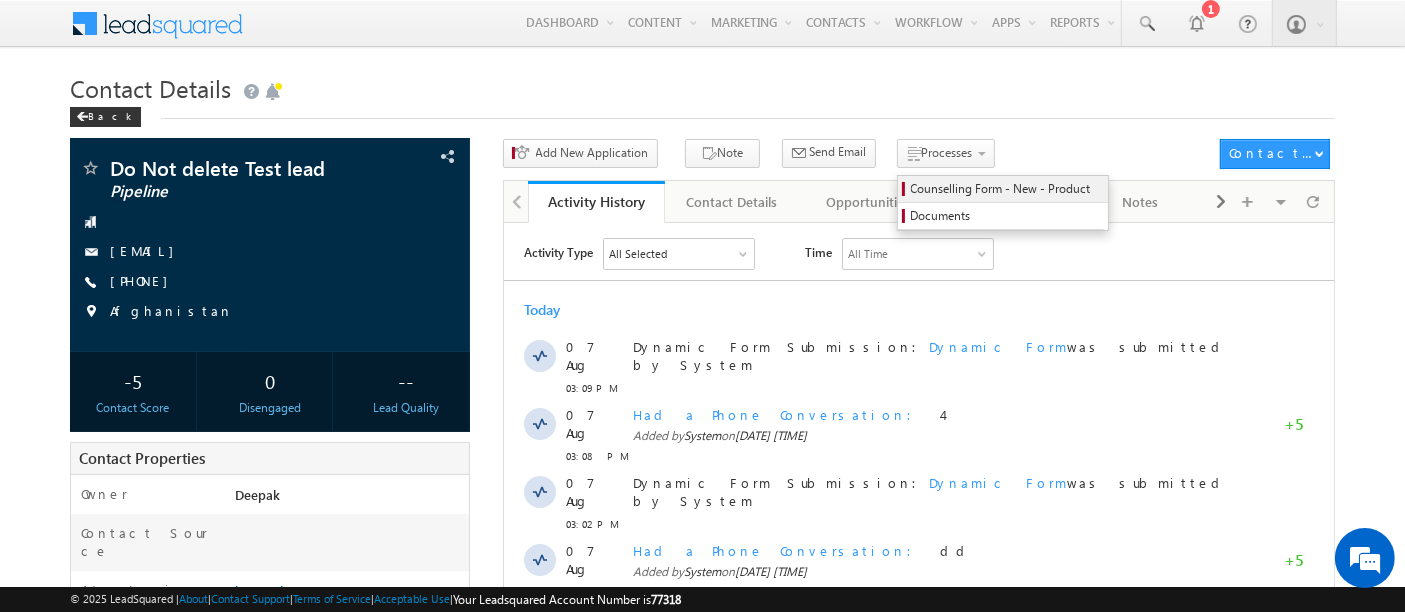 click on "Counselling Form - New - Product" at bounding box center (1006, 189) 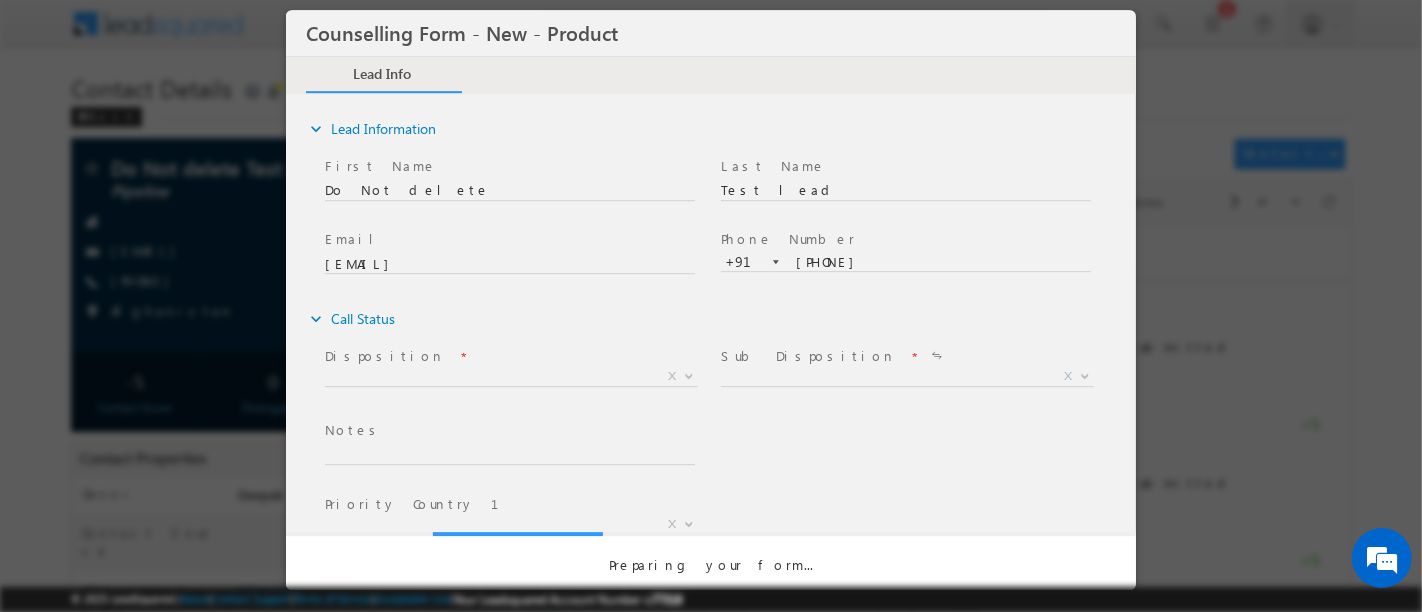 scroll, scrollTop: 0, scrollLeft: 0, axis: both 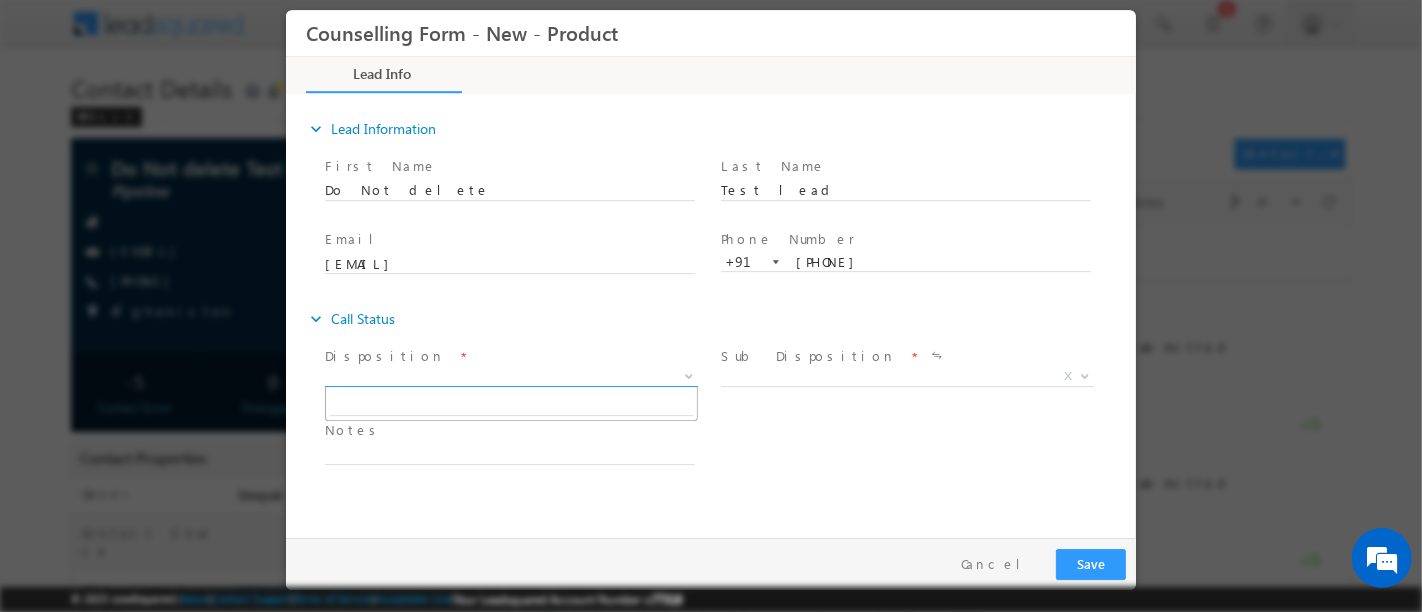 click on "X" at bounding box center (510, 377) 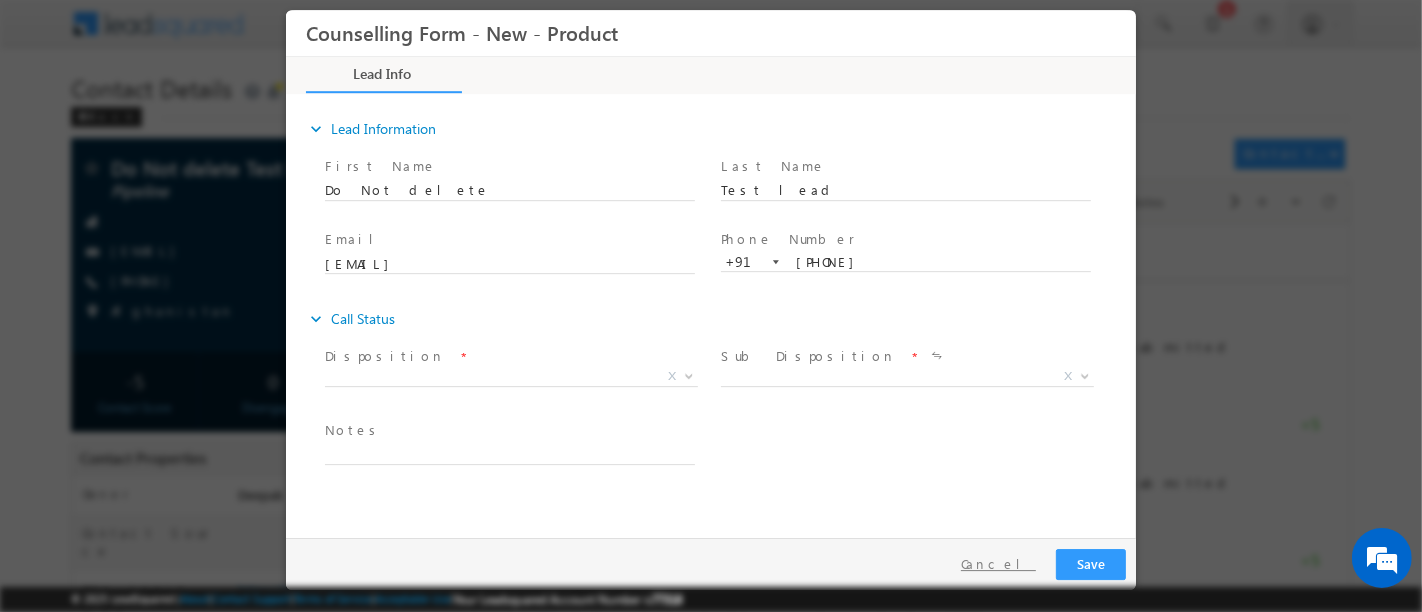 click on "Cancel" at bounding box center [997, 564] 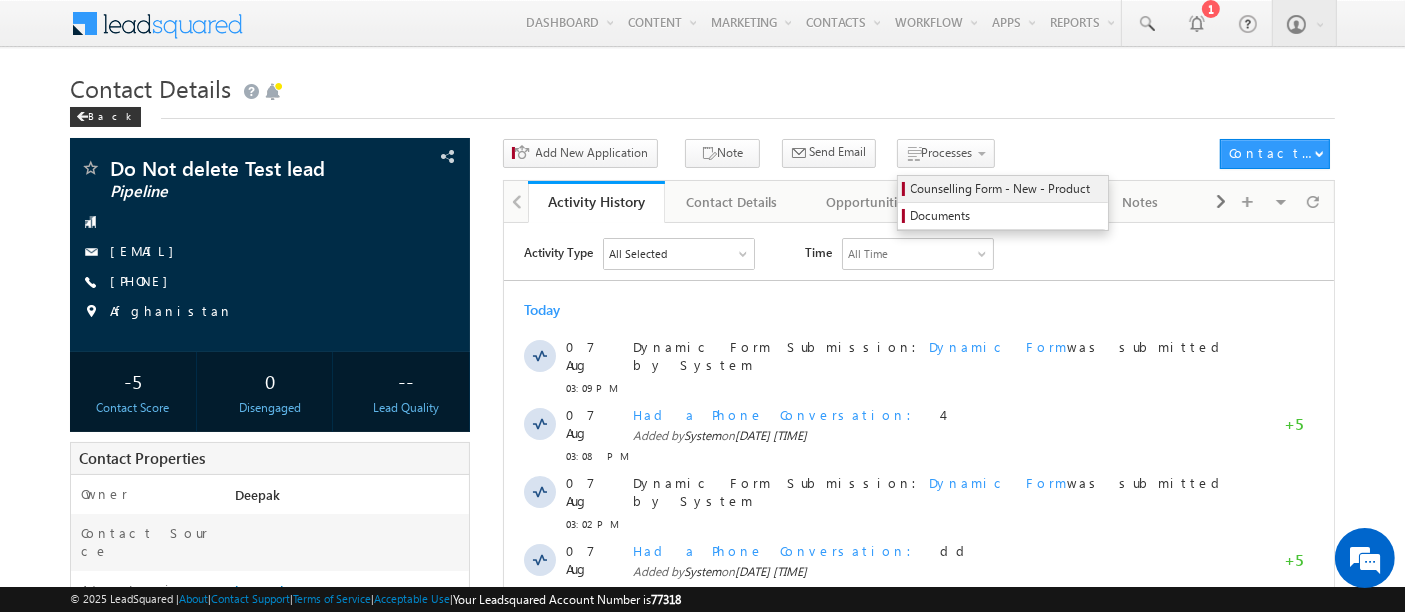 click on "Counselling Form - New - Product" at bounding box center [1006, 189] 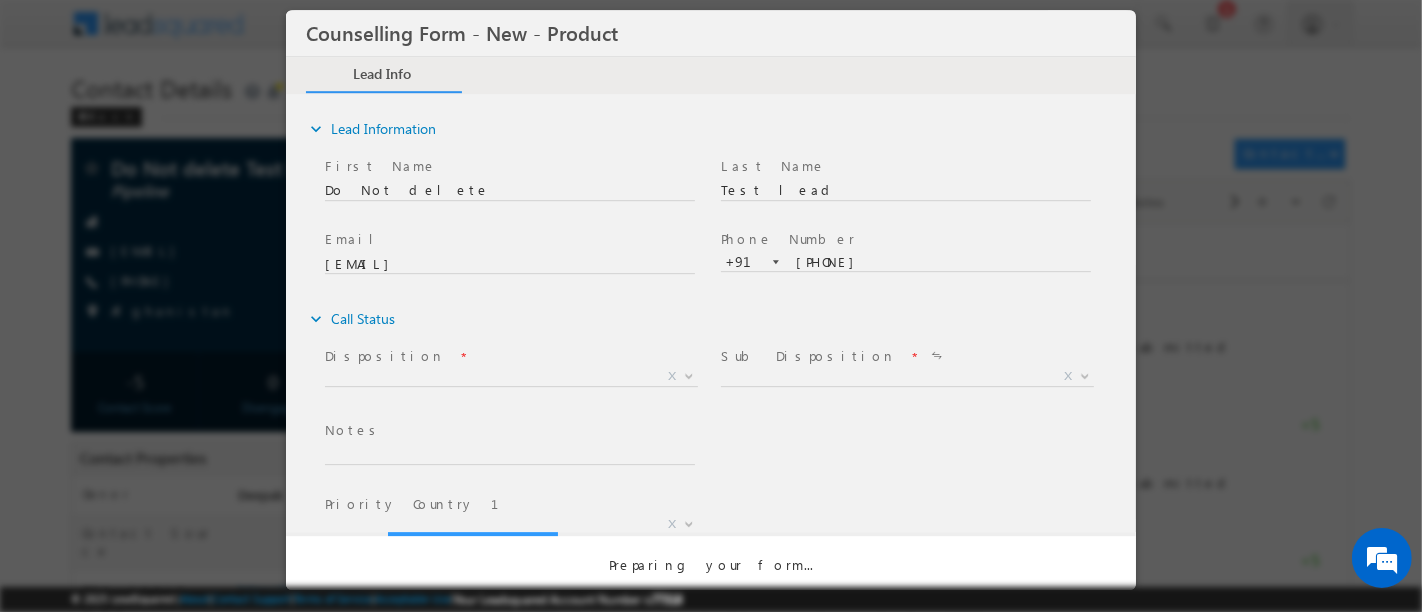 scroll, scrollTop: 0, scrollLeft: 0, axis: both 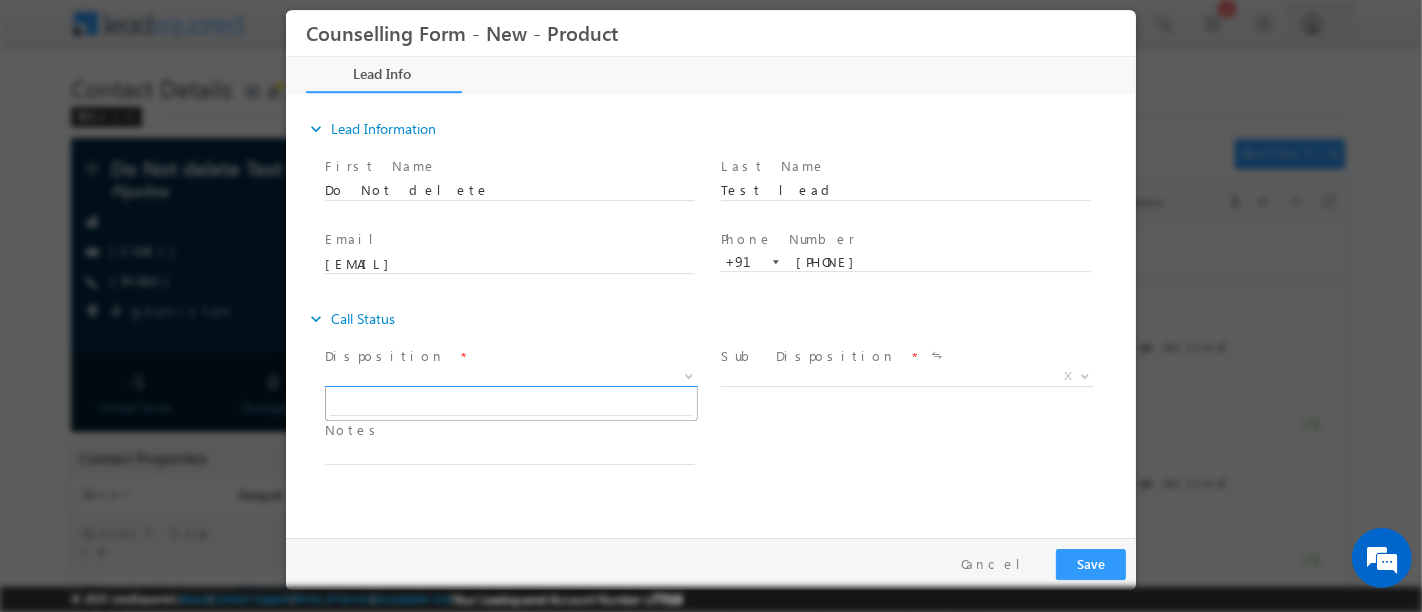 click on "X" at bounding box center [510, 377] 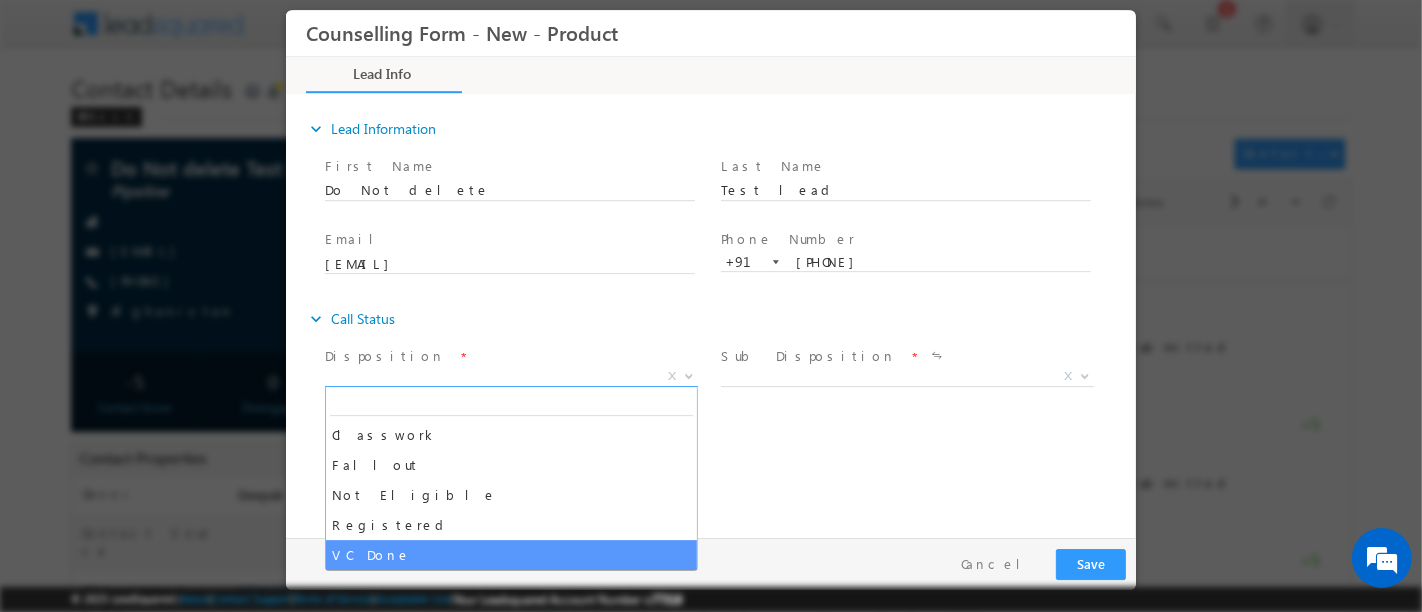 select on "VC Done" 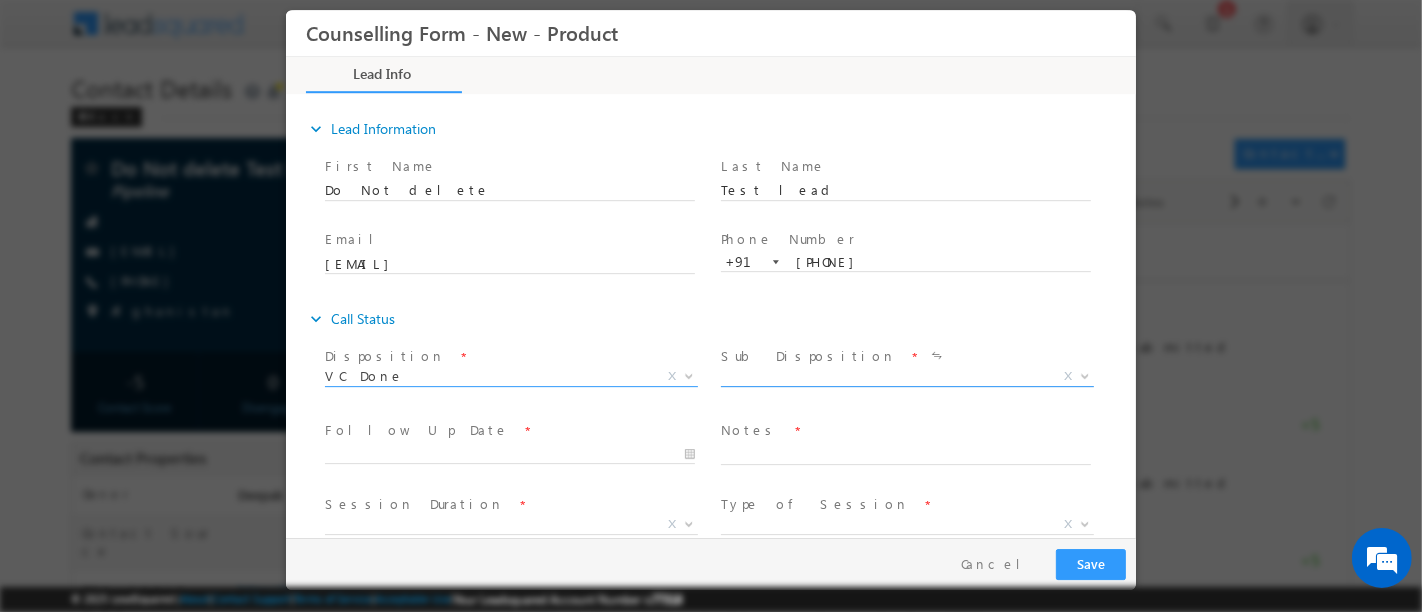 click on "X" at bounding box center [906, 377] 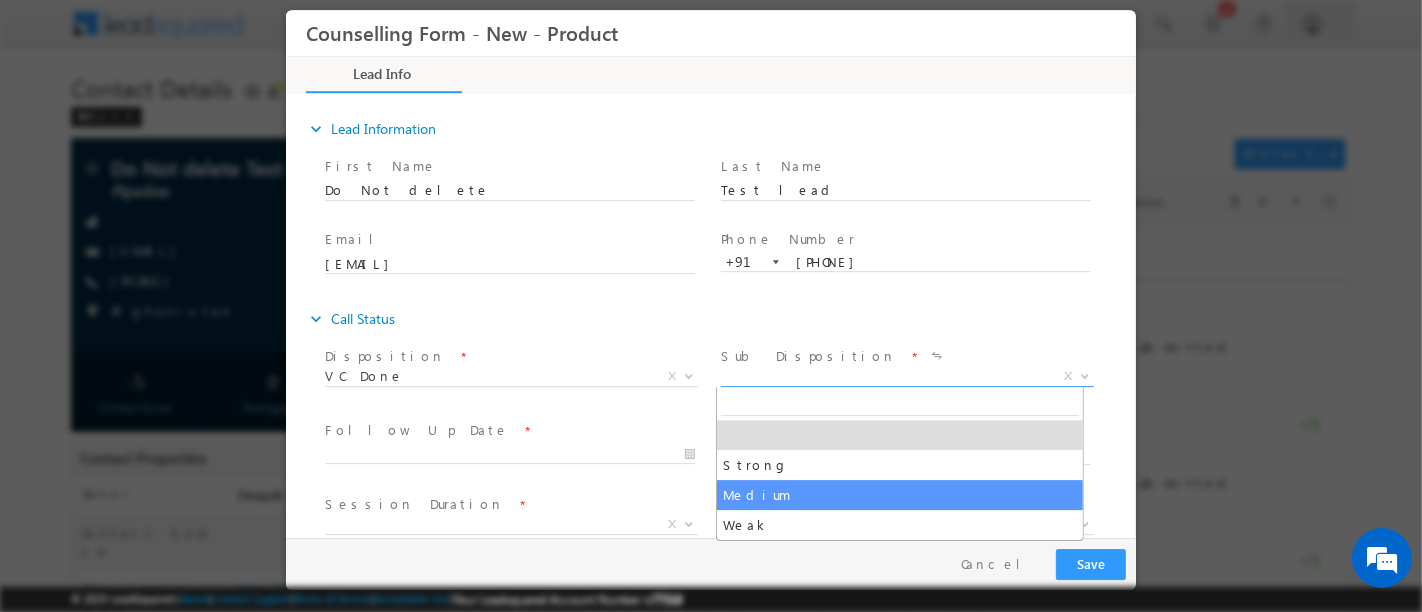 select on "Medium" 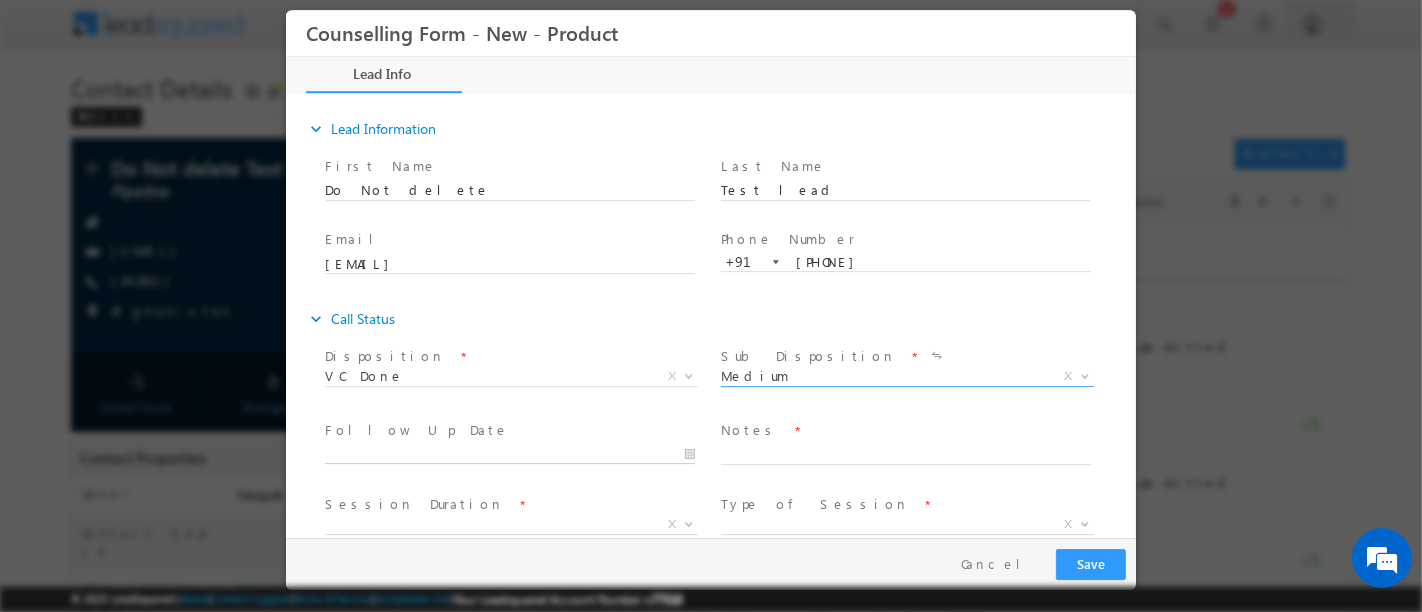 click at bounding box center [509, 455] 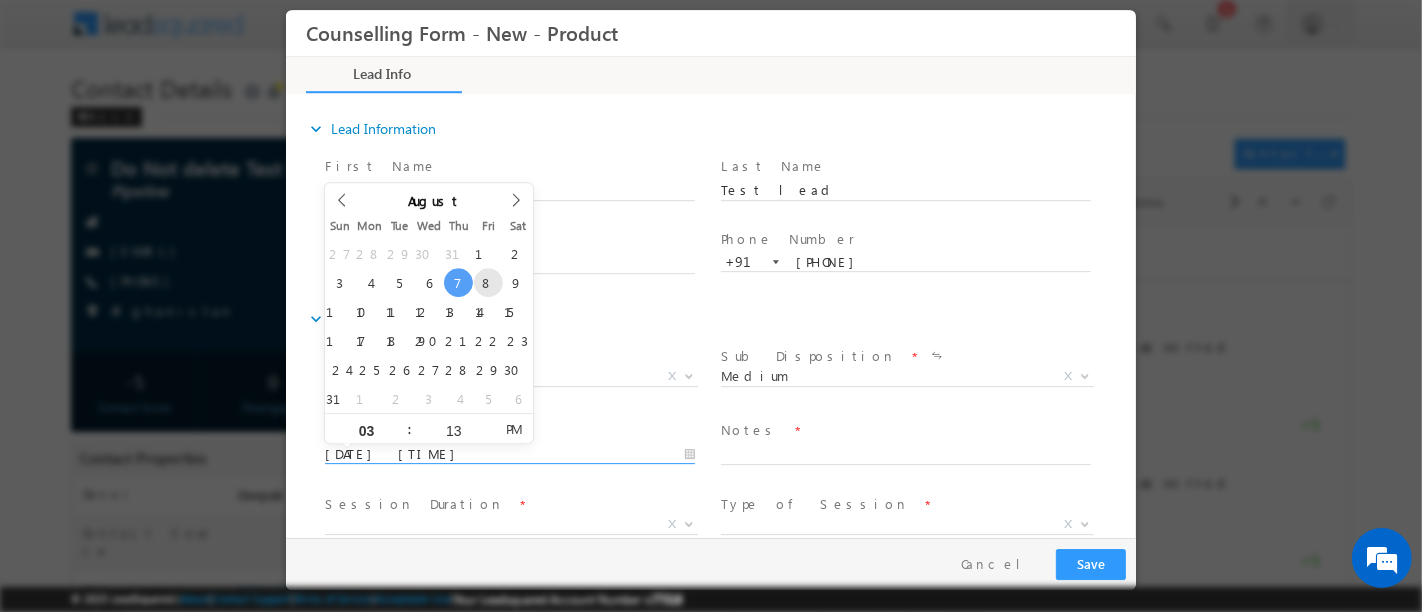 type on "08/08/2025 3:13 PM" 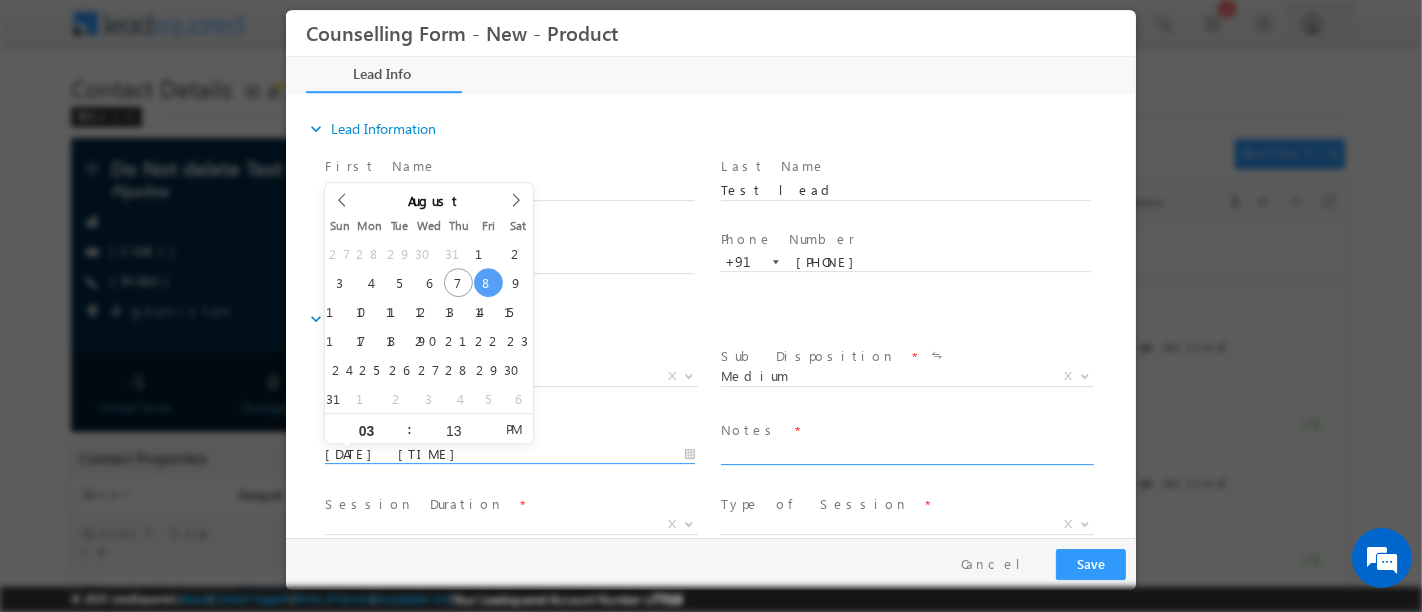 click at bounding box center (905, 453) 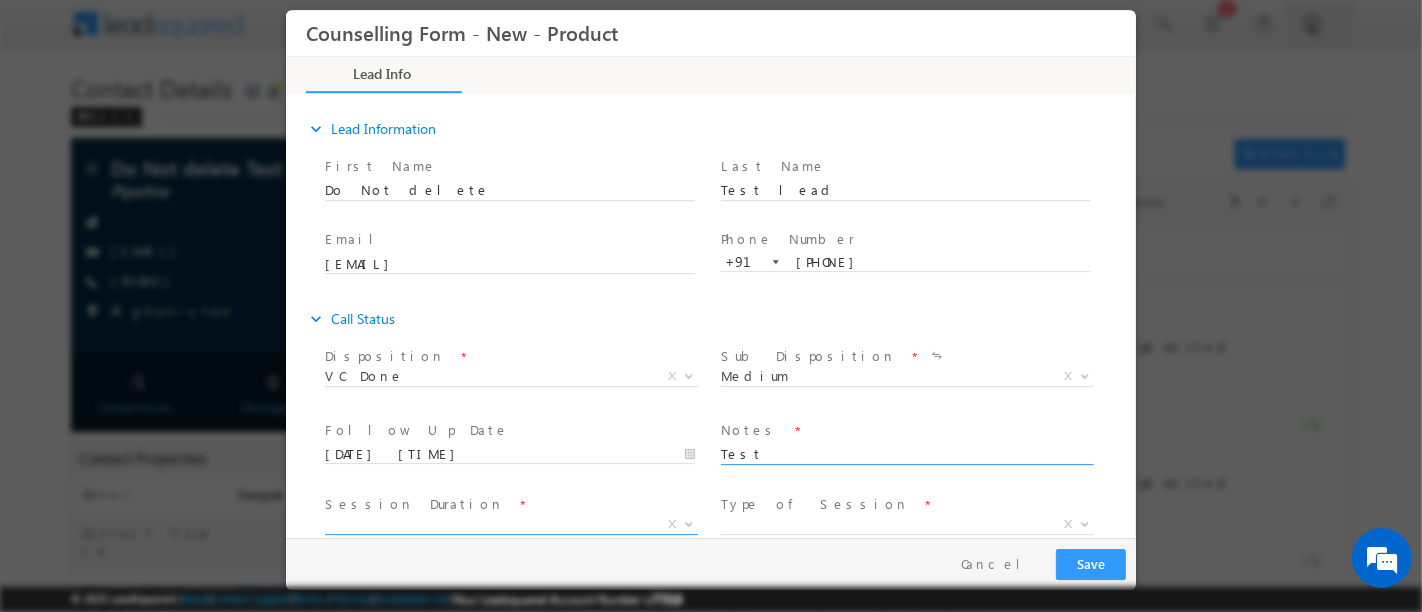 type on "Test" 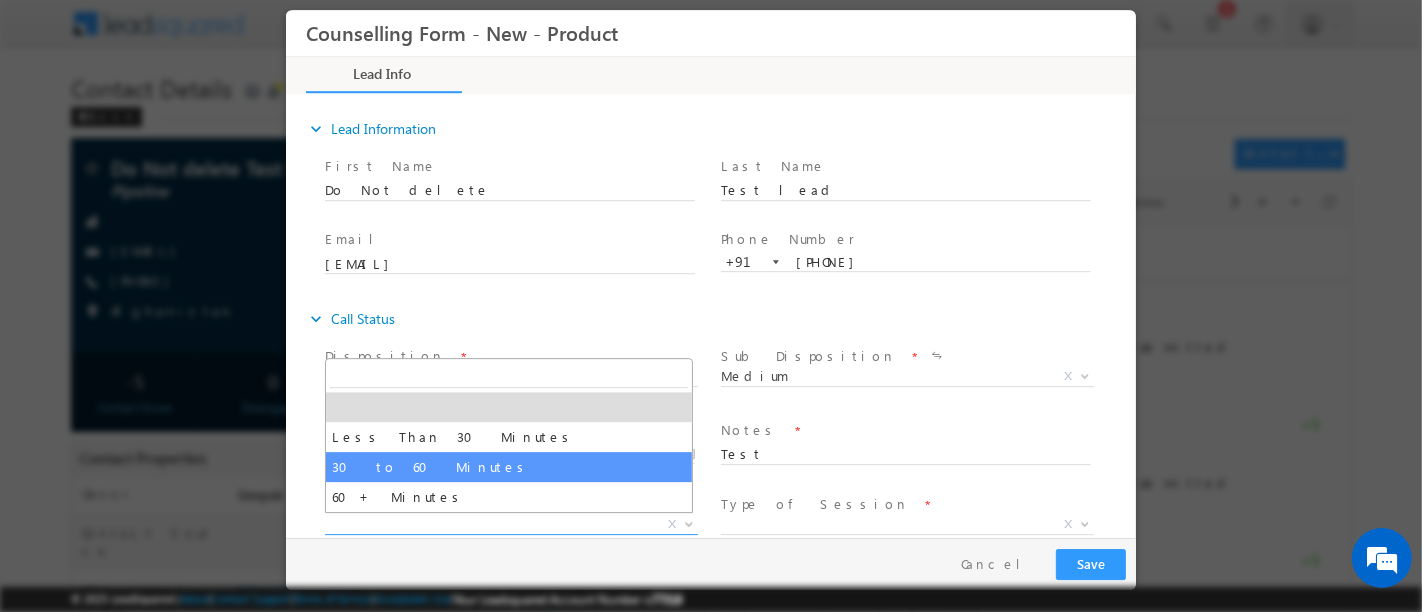 select on "30 to 60 Minutes" 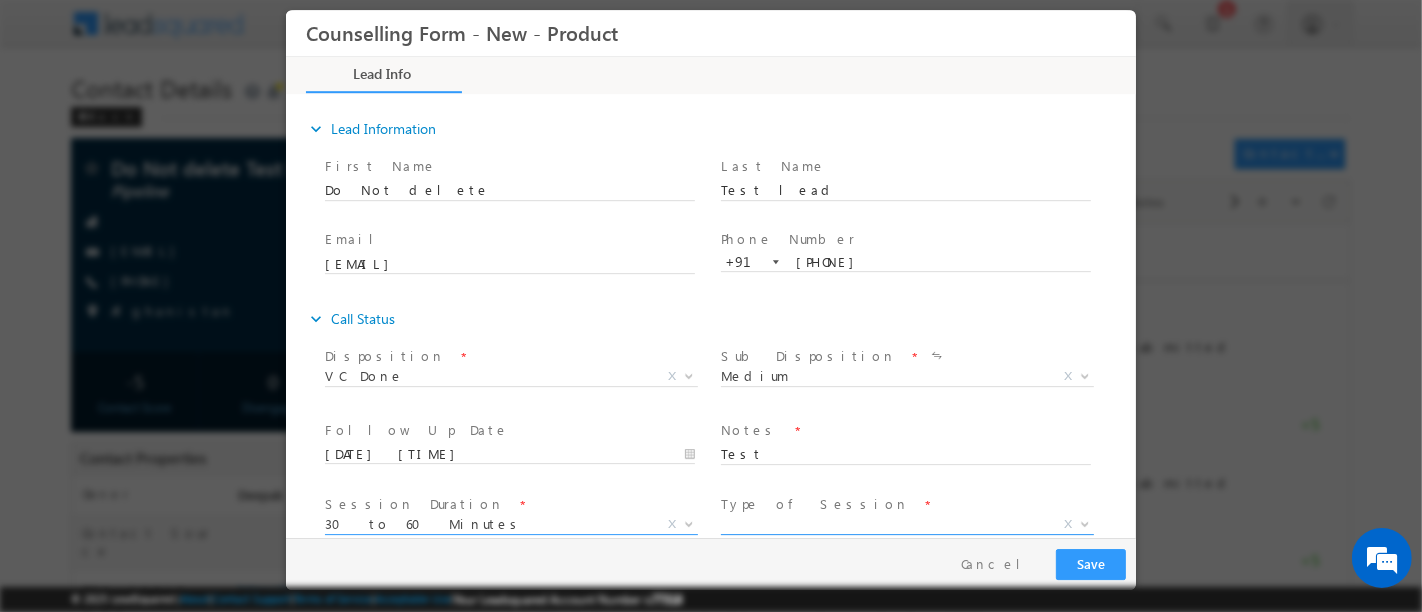 click on "X" at bounding box center [906, 525] 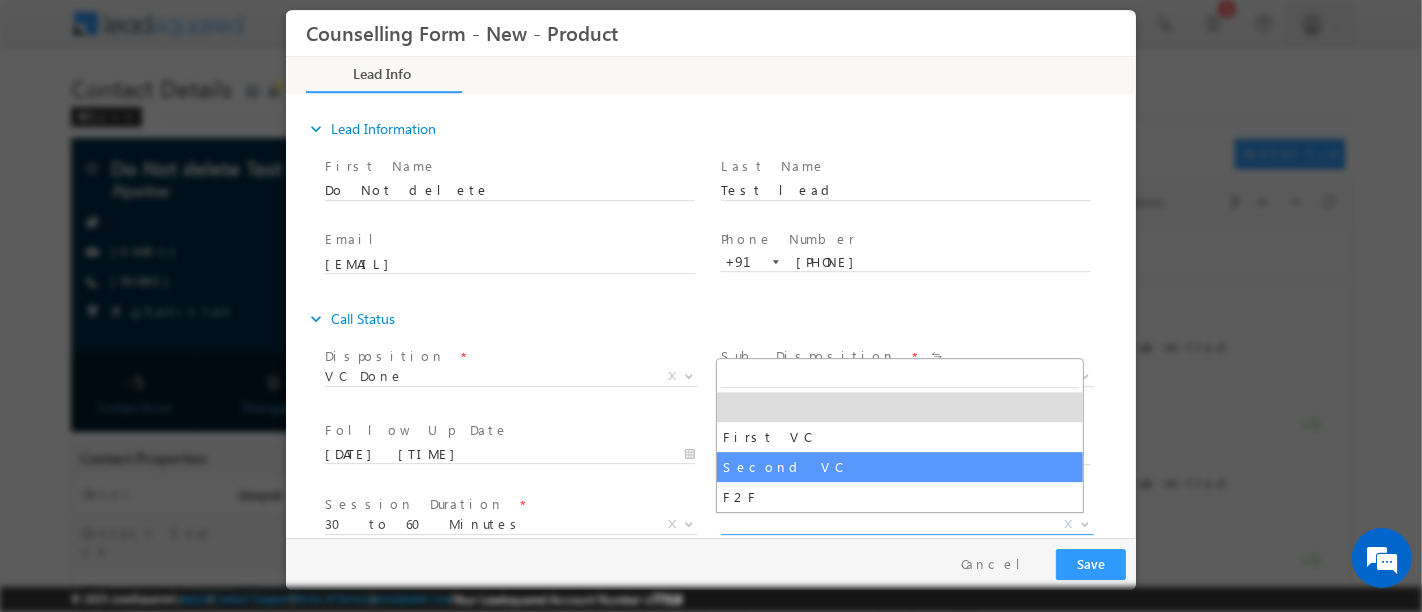 select on "Second VC" 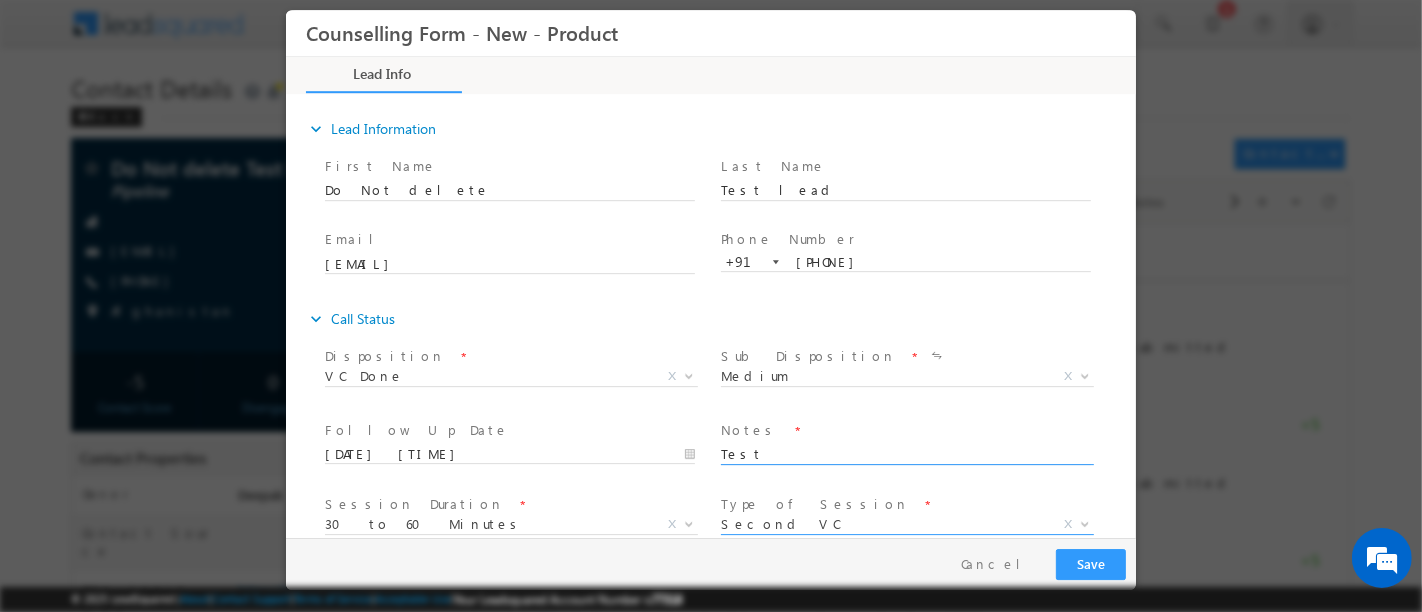 scroll, scrollTop: 31, scrollLeft: 0, axis: vertical 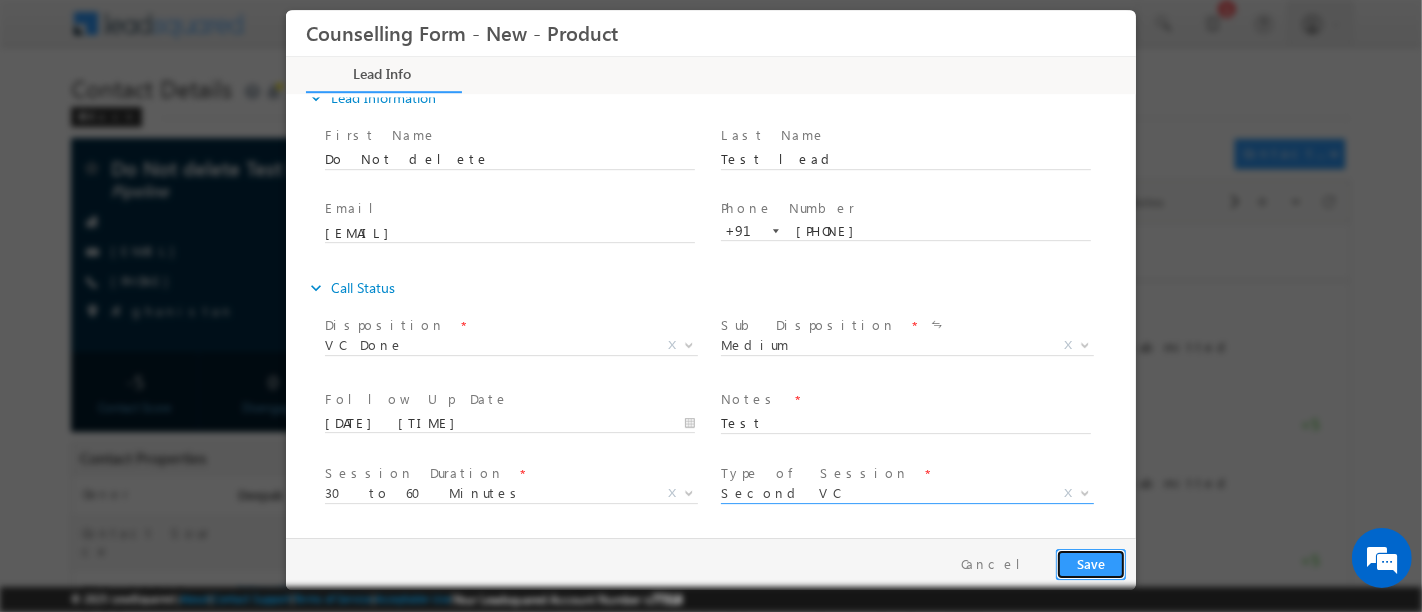 click on "Save" at bounding box center (1090, 564) 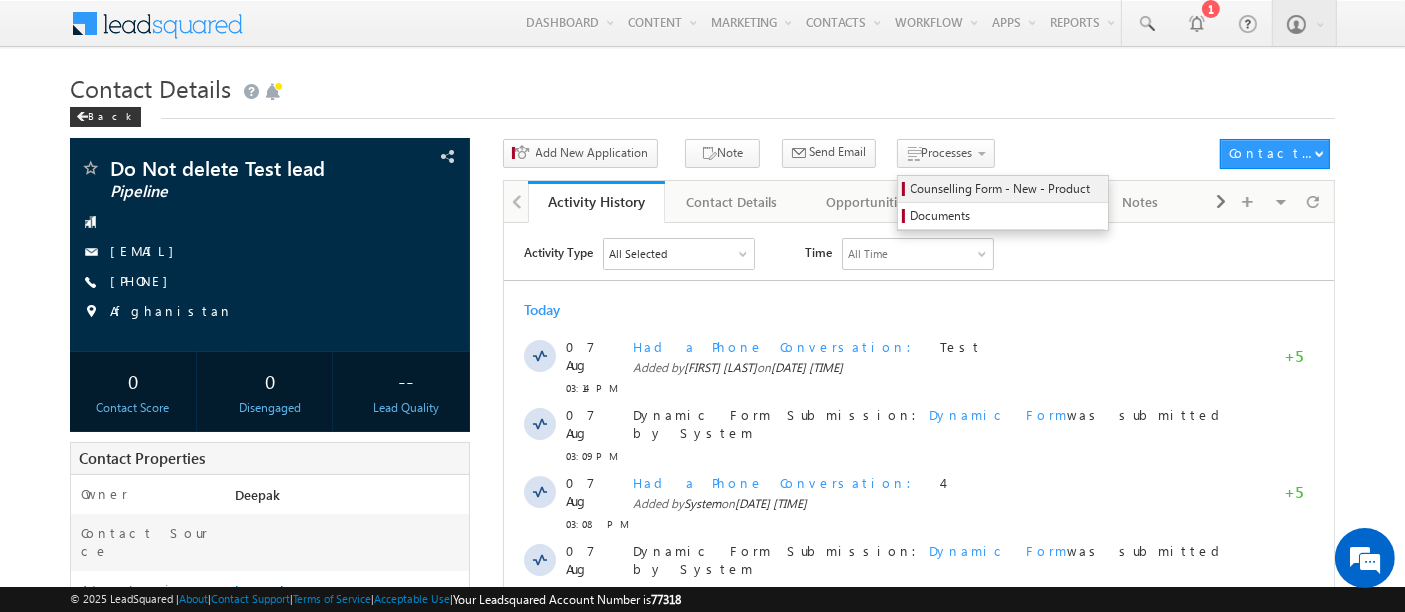 click on "Counselling Form - New - Product" at bounding box center [1006, 189] 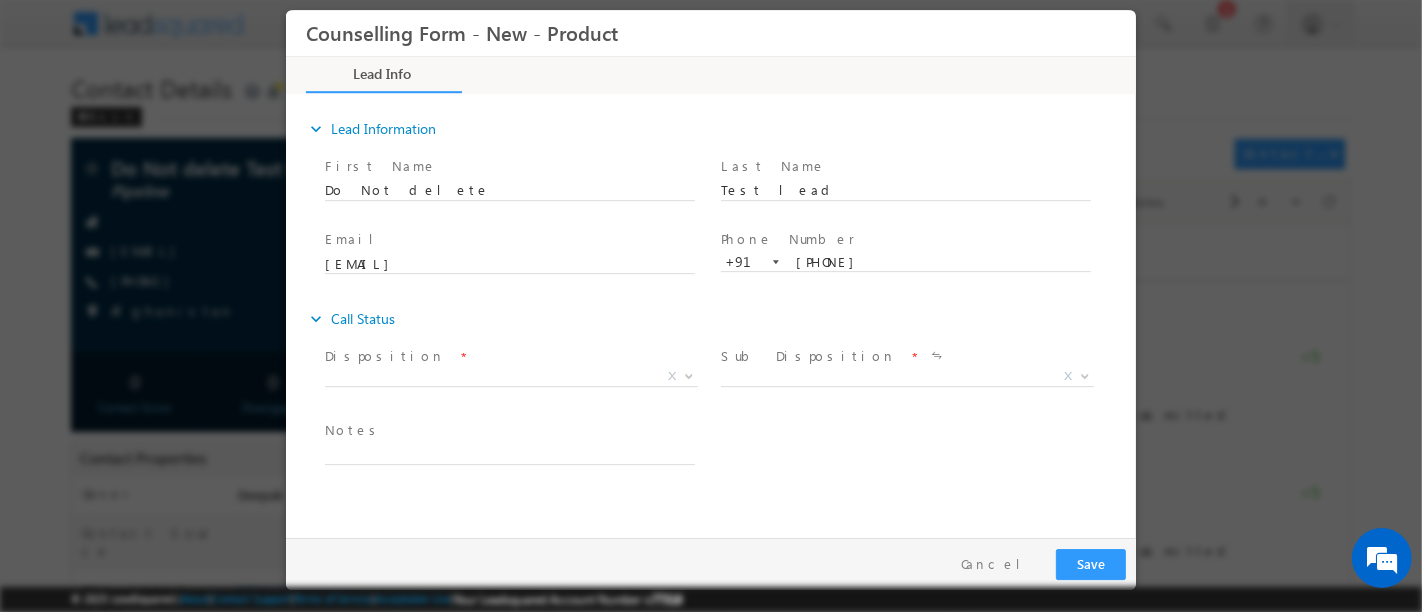 scroll, scrollTop: 0, scrollLeft: 0, axis: both 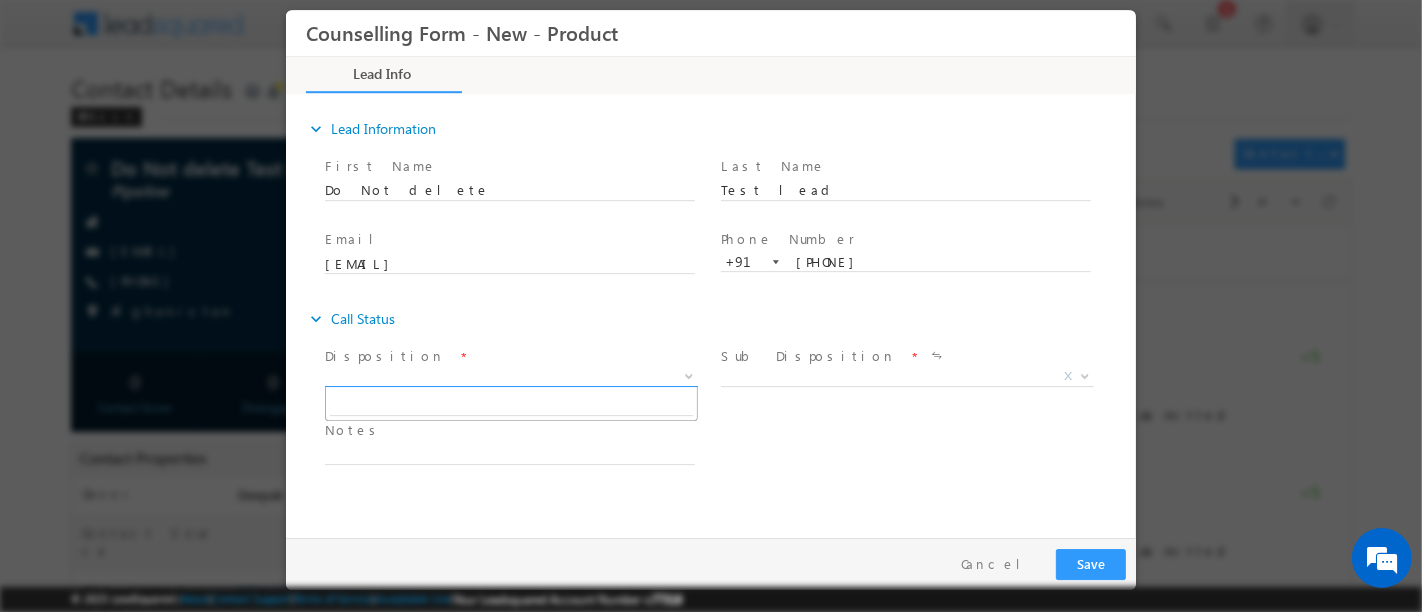 click on "X" at bounding box center [510, 377] 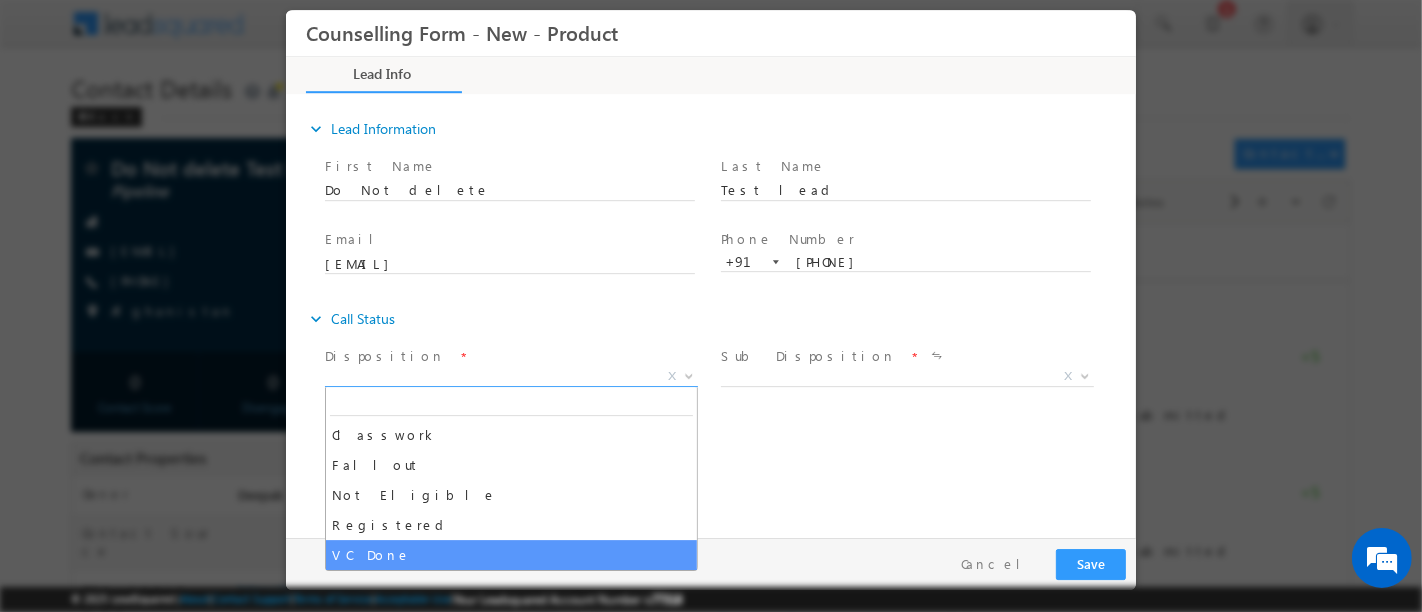 select on "VC Done" 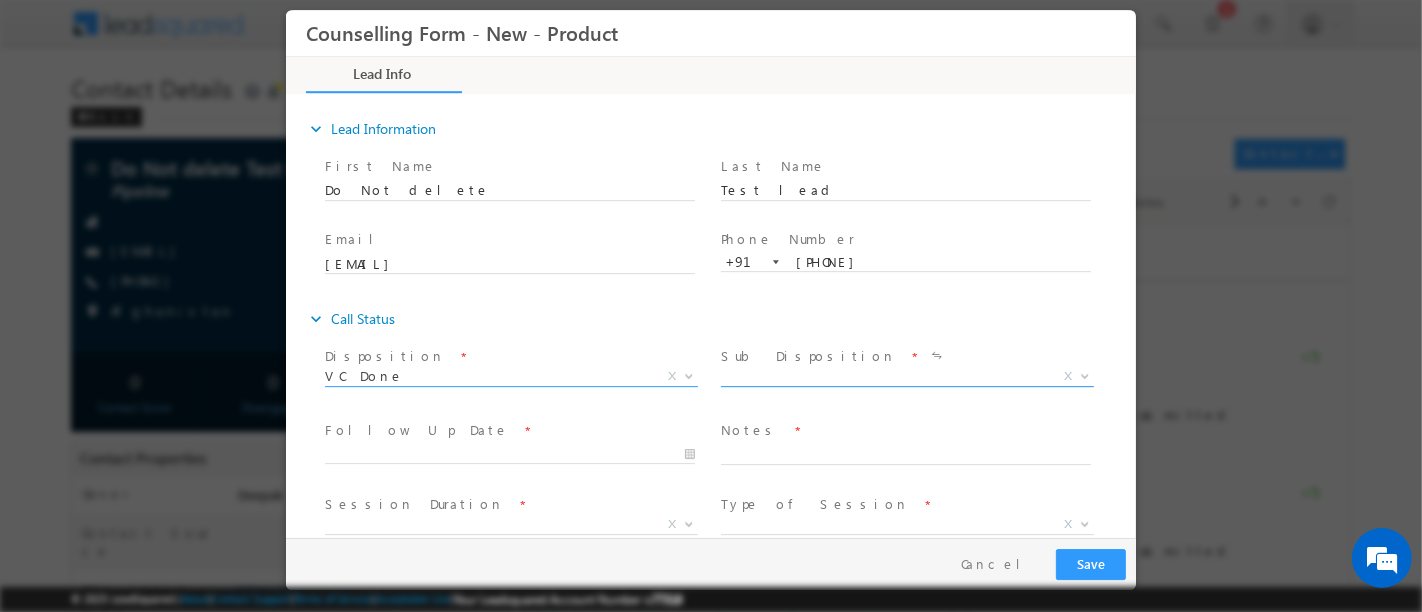 click on "X" at bounding box center [906, 377] 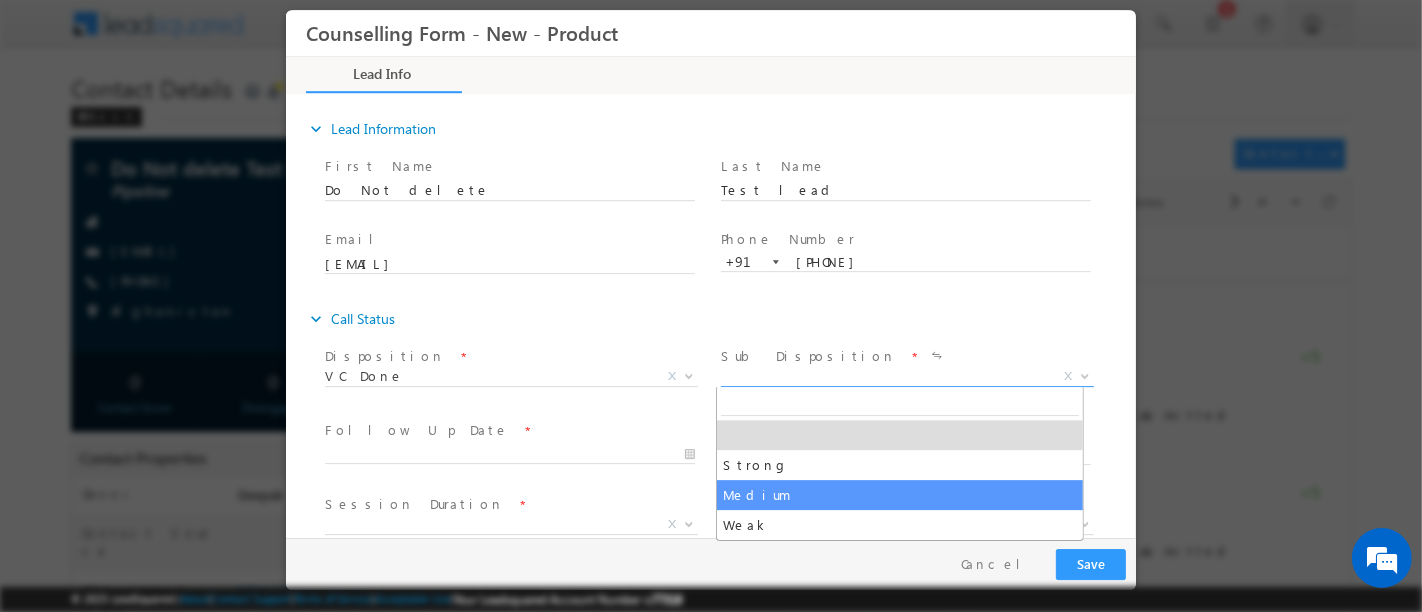 select on "Medium" 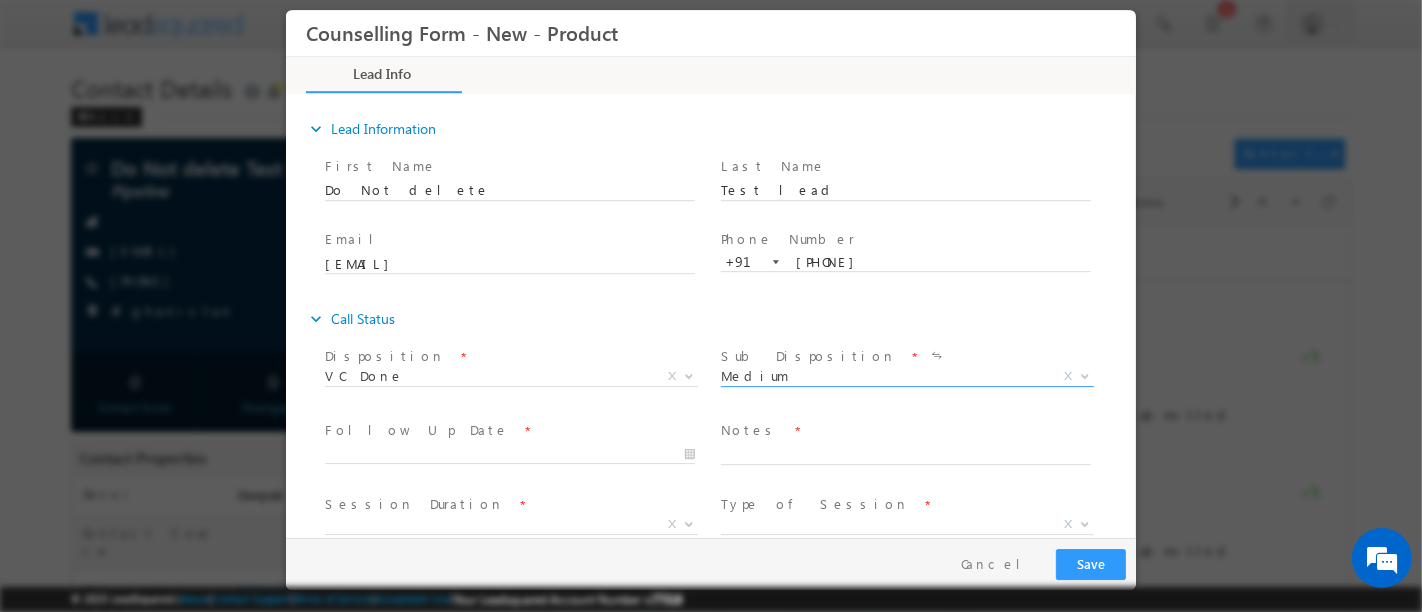 click at bounding box center [518, 454] 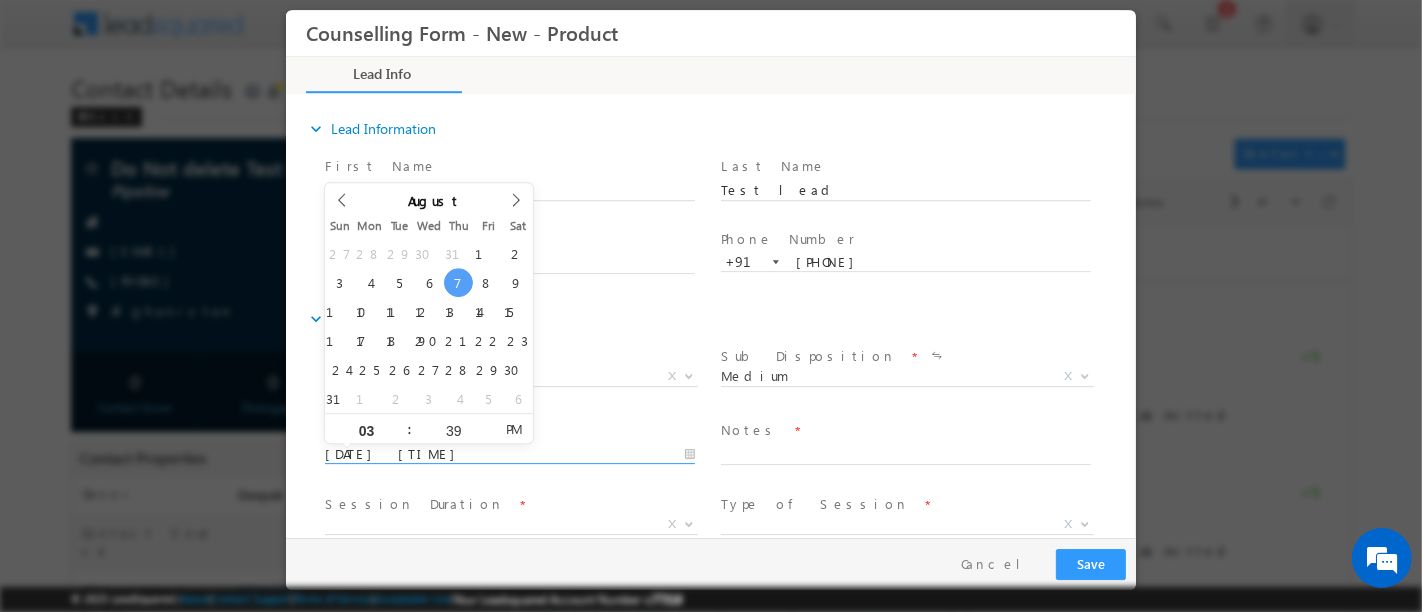 click on "07/08/2025 3:39 PM" at bounding box center (509, 455) 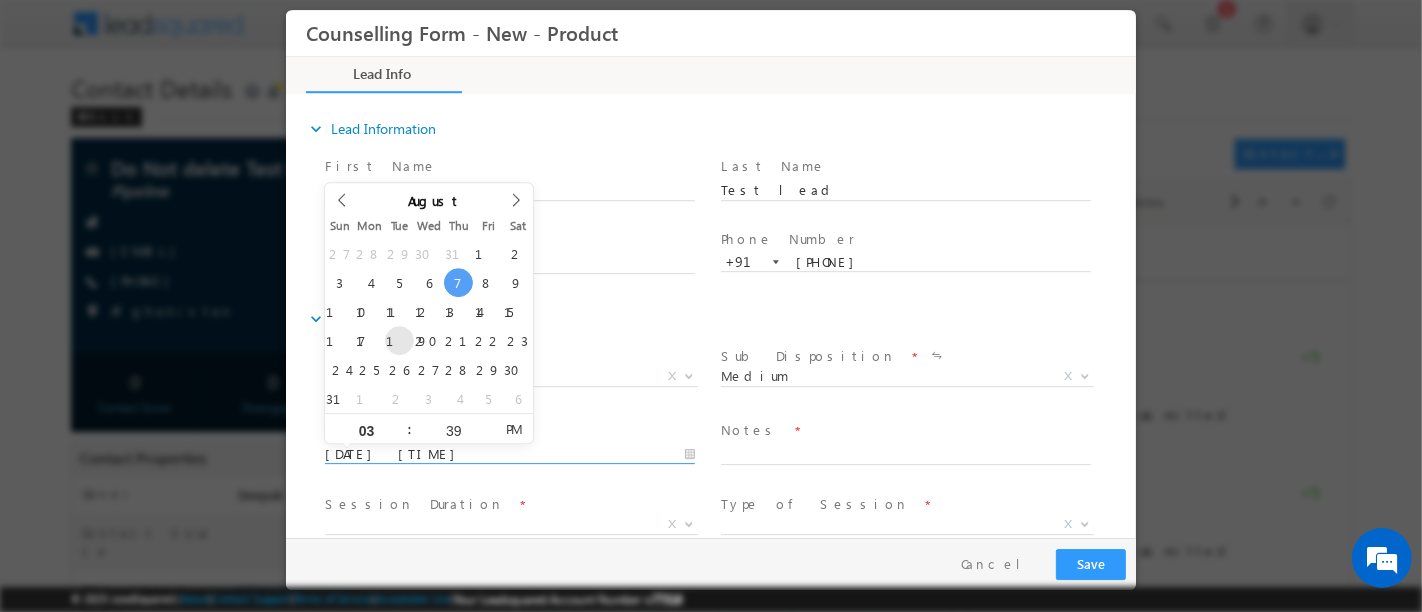 type on "19/08/2025 3:39 PM" 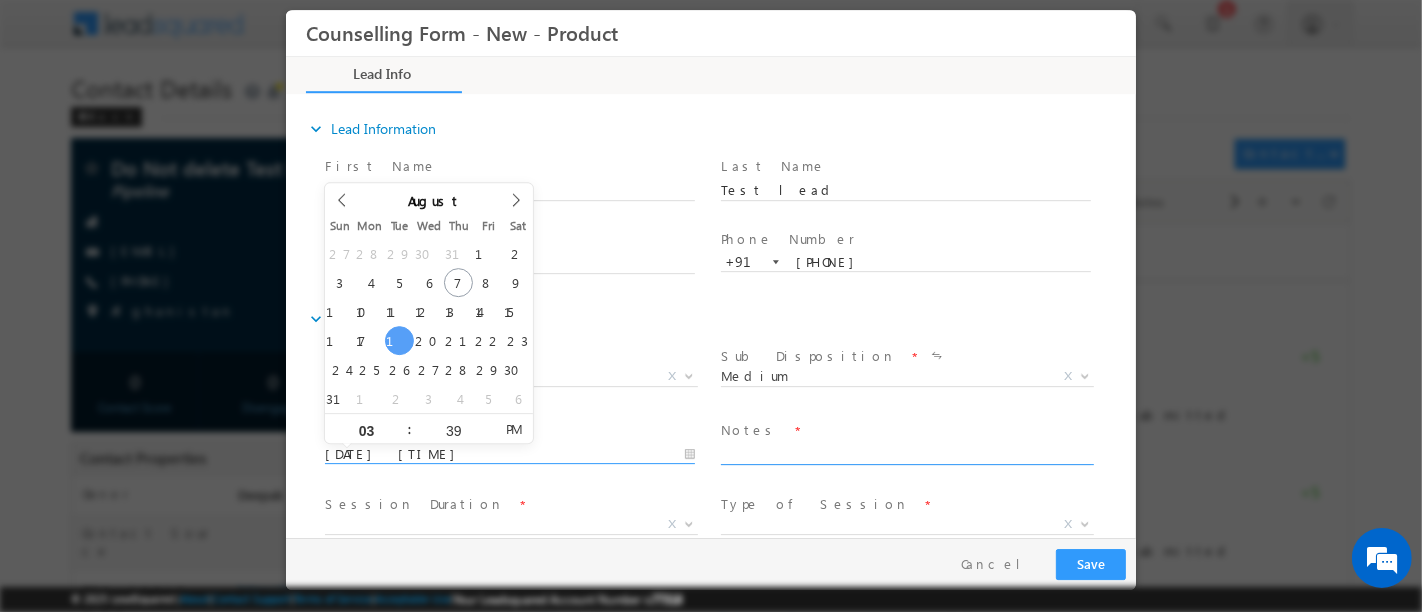 click at bounding box center (905, 453) 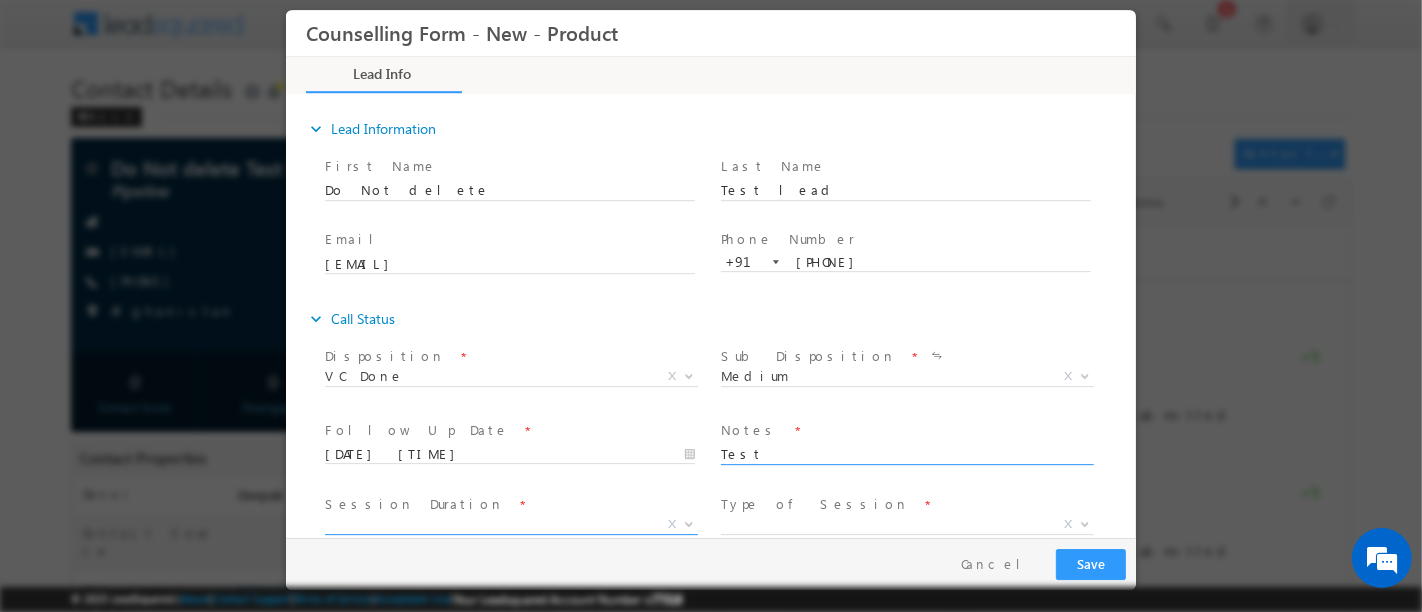 type on "Test" 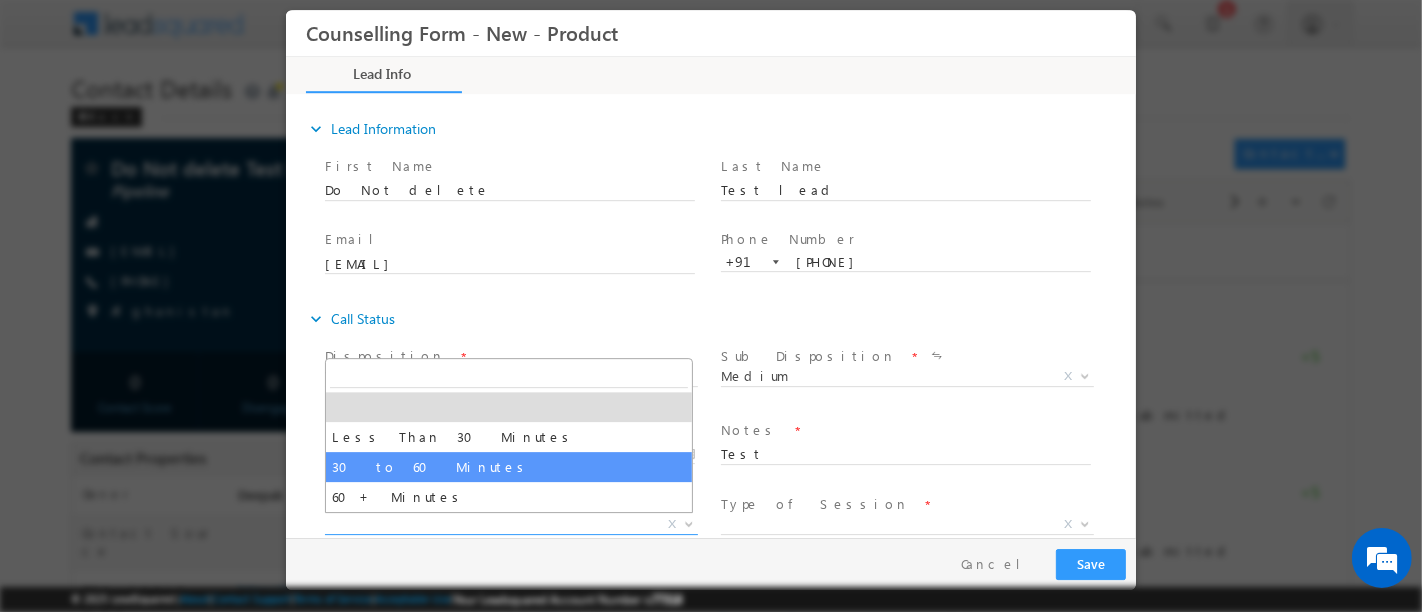 select on "30 to 60 Minutes" 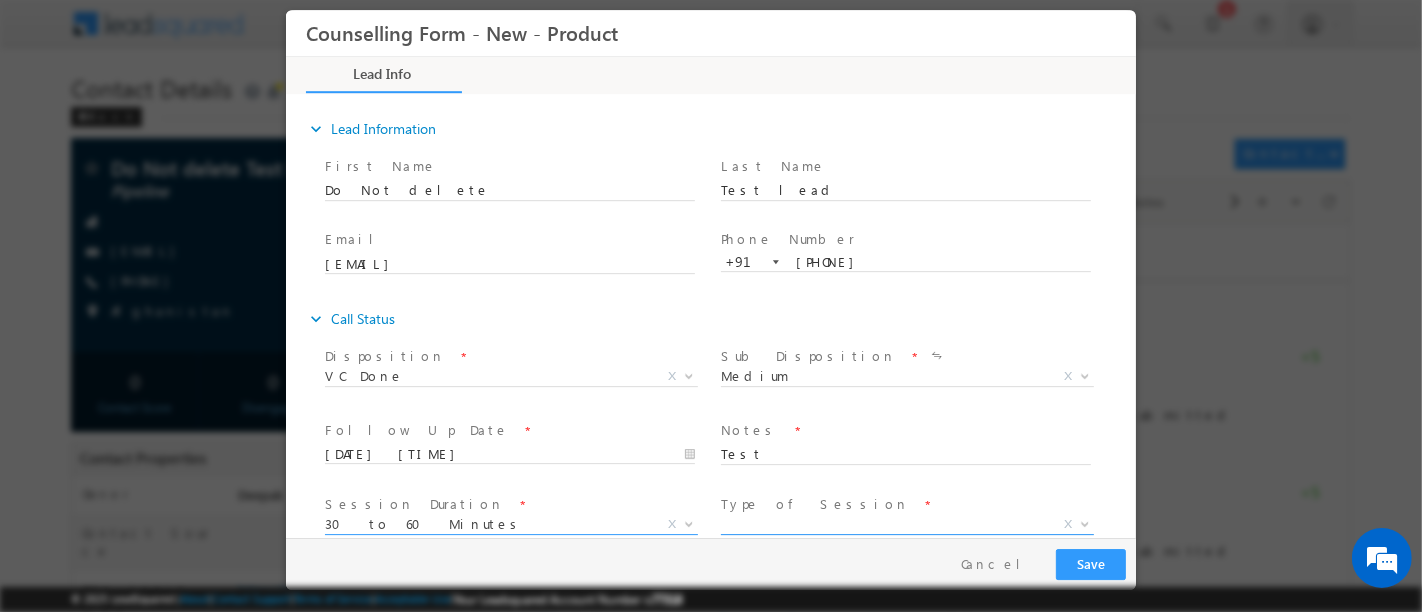 click on "X" at bounding box center (906, 525) 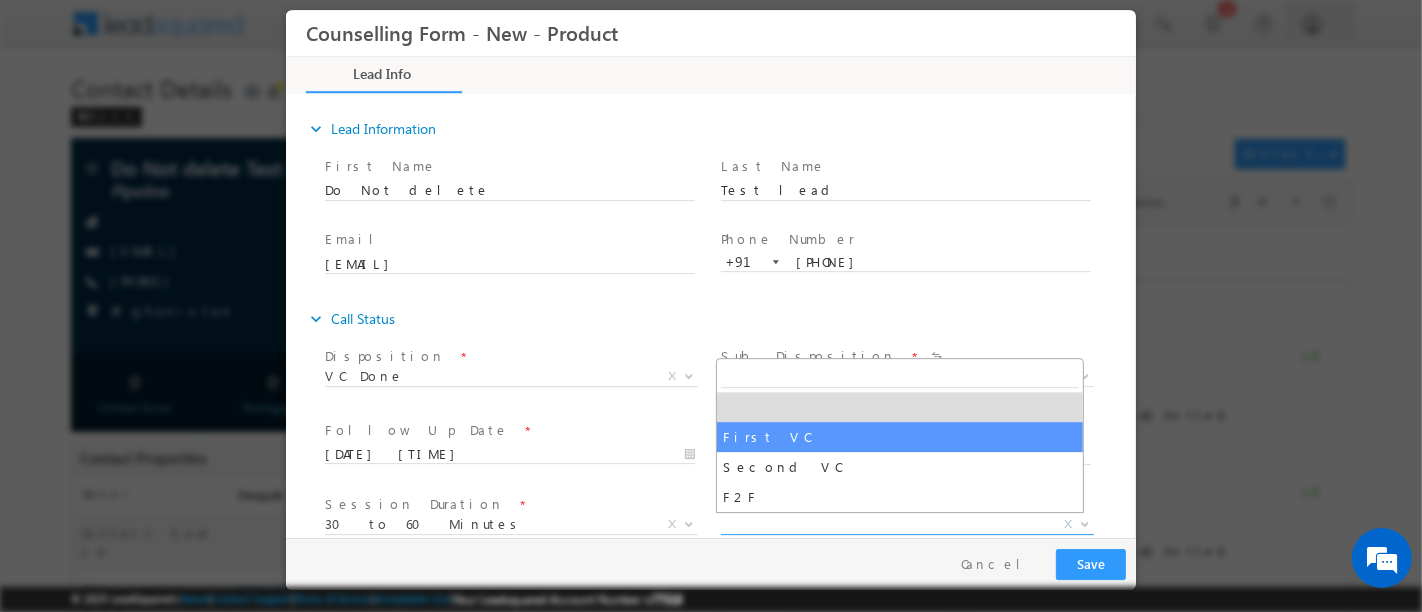 select on "First VC" 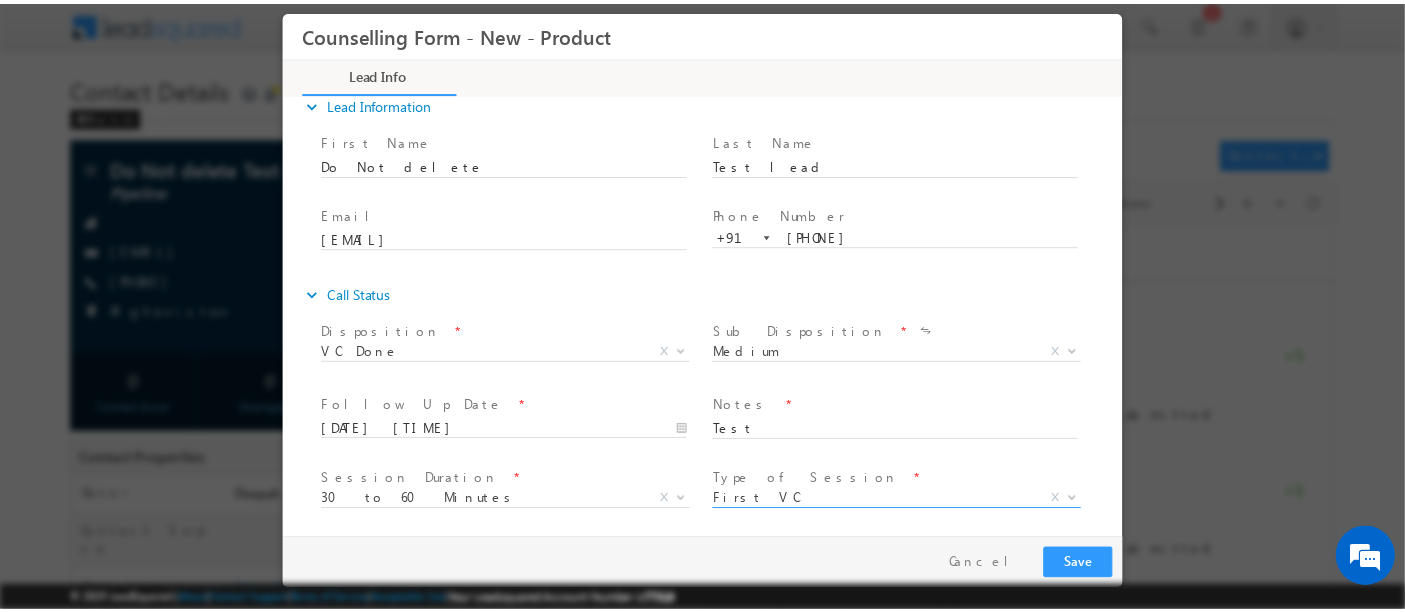 scroll, scrollTop: 31, scrollLeft: 0, axis: vertical 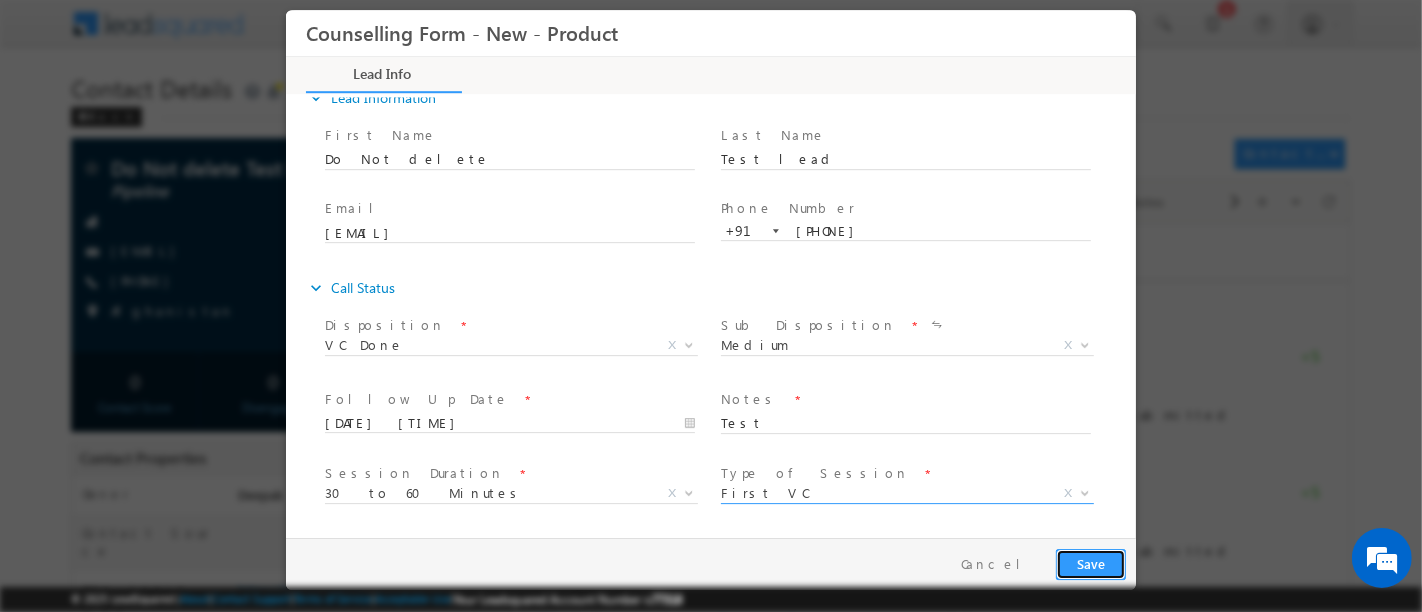 click on "Save" at bounding box center (1090, 564) 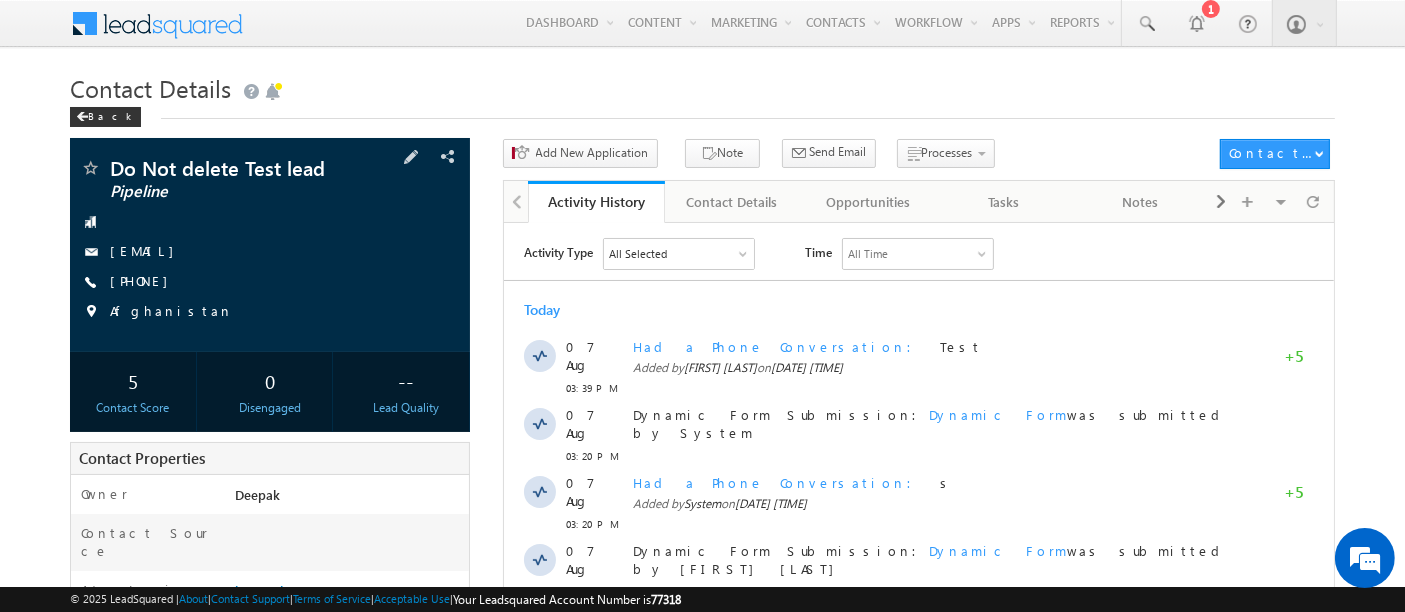 drag, startPoint x: 137, startPoint y: 287, endPoint x: 202, endPoint y: 297, distance: 65.76473 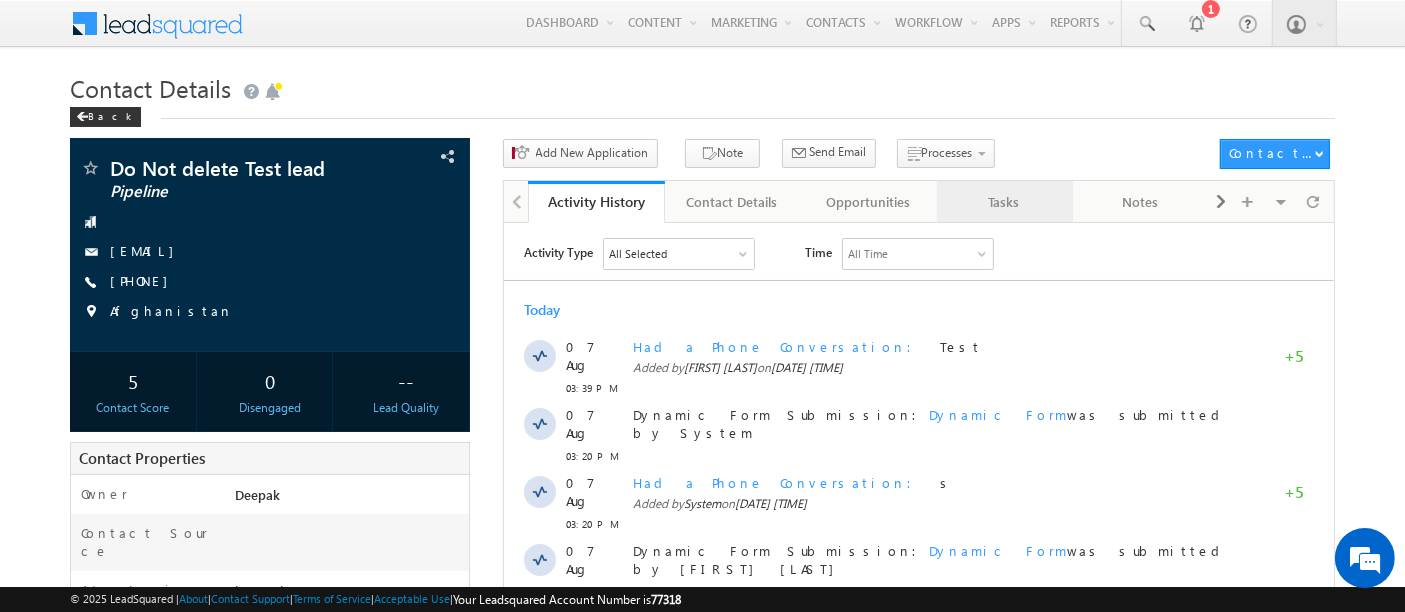 click on "Tasks" at bounding box center (1004, 202) 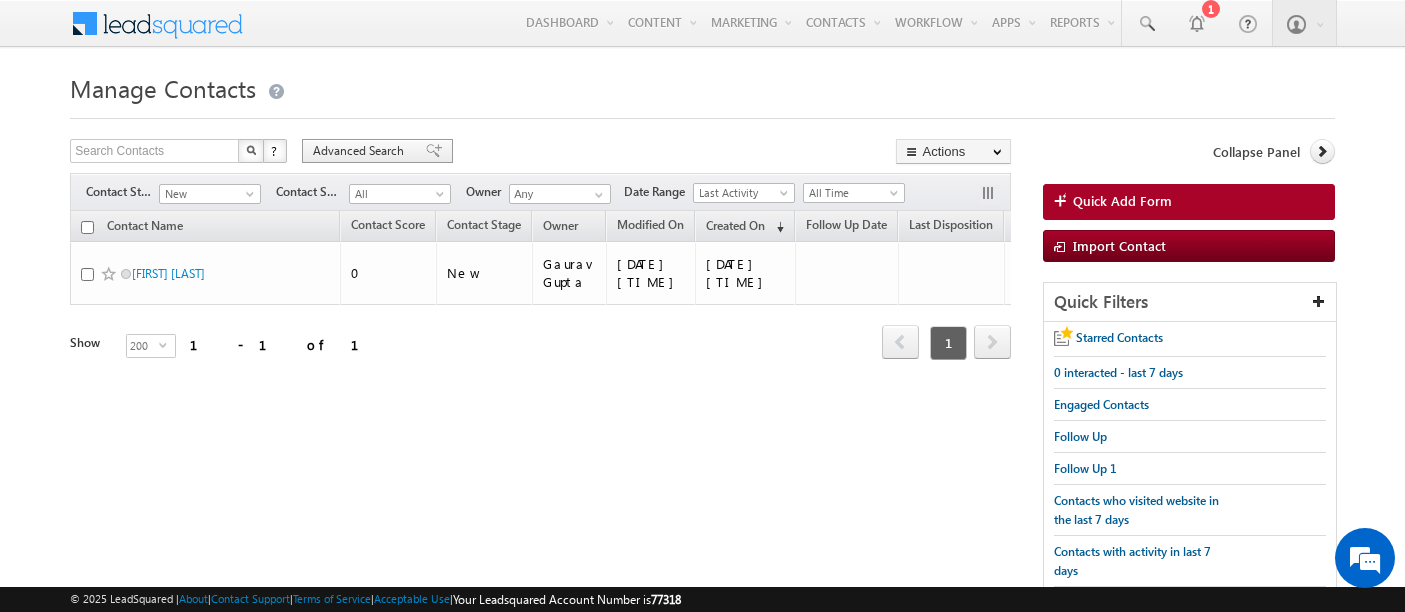 scroll, scrollTop: 0, scrollLeft: 0, axis: both 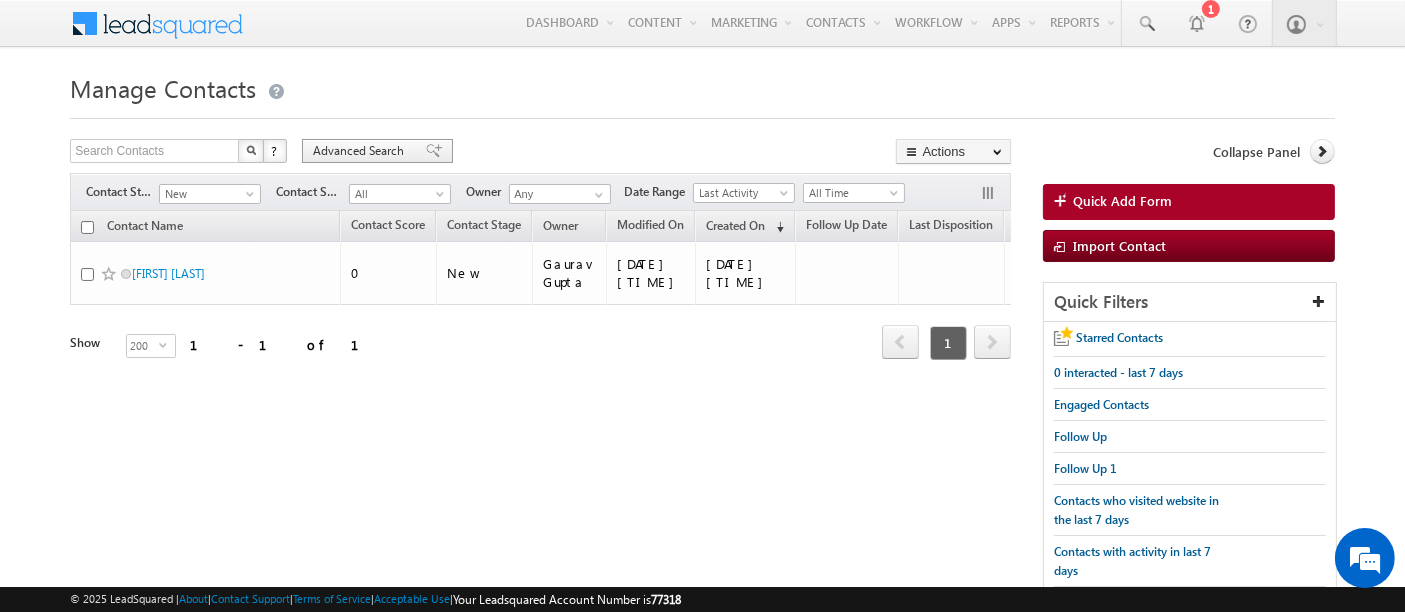 click on "Advanced Search" at bounding box center (377, 151) 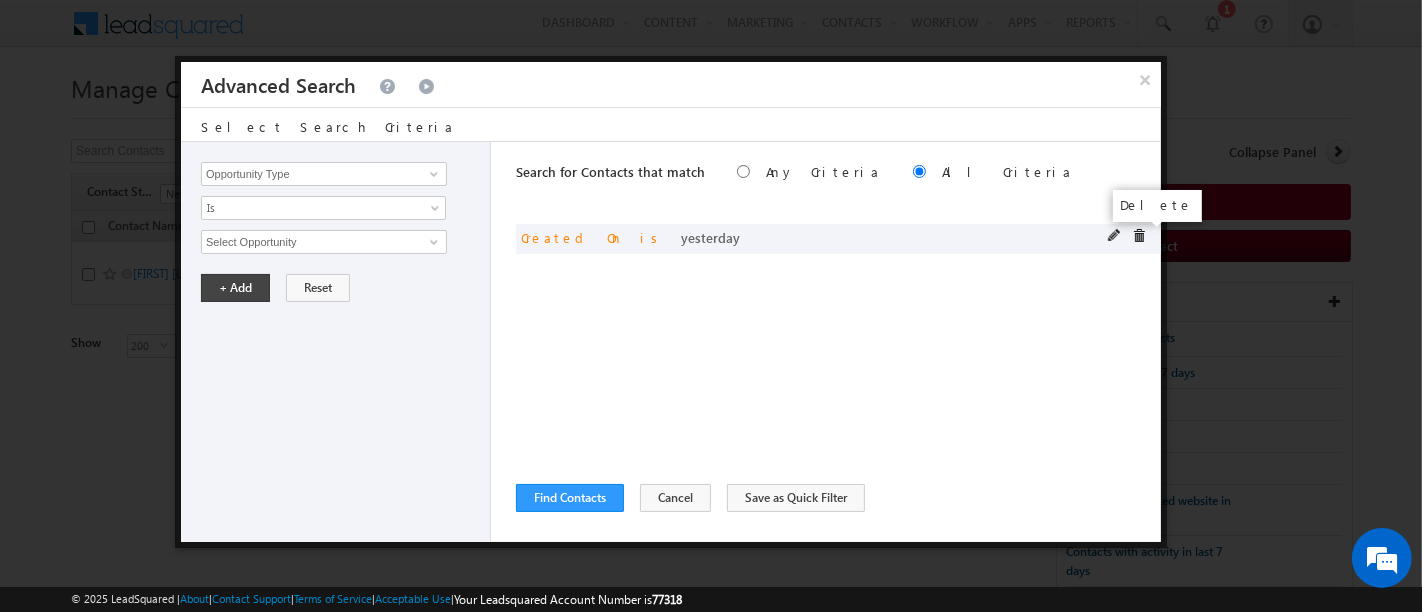 click at bounding box center (1139, 236) 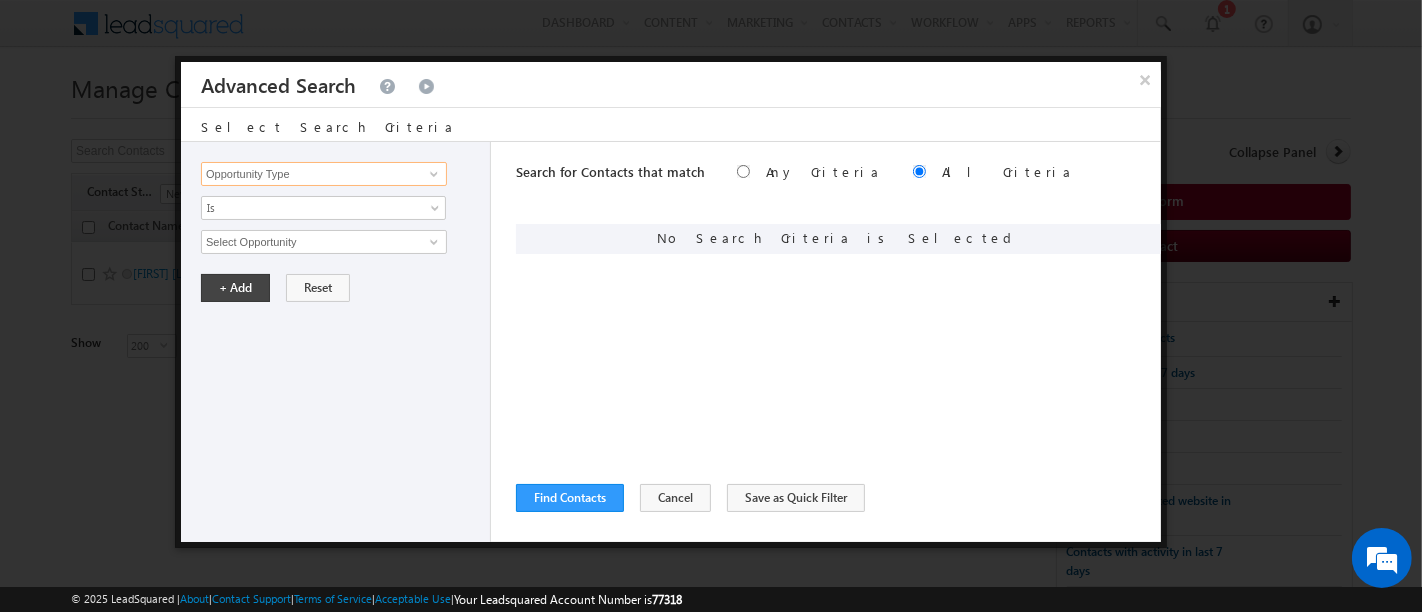 click on "Opportunity Type" at bounding box center [324, 174] 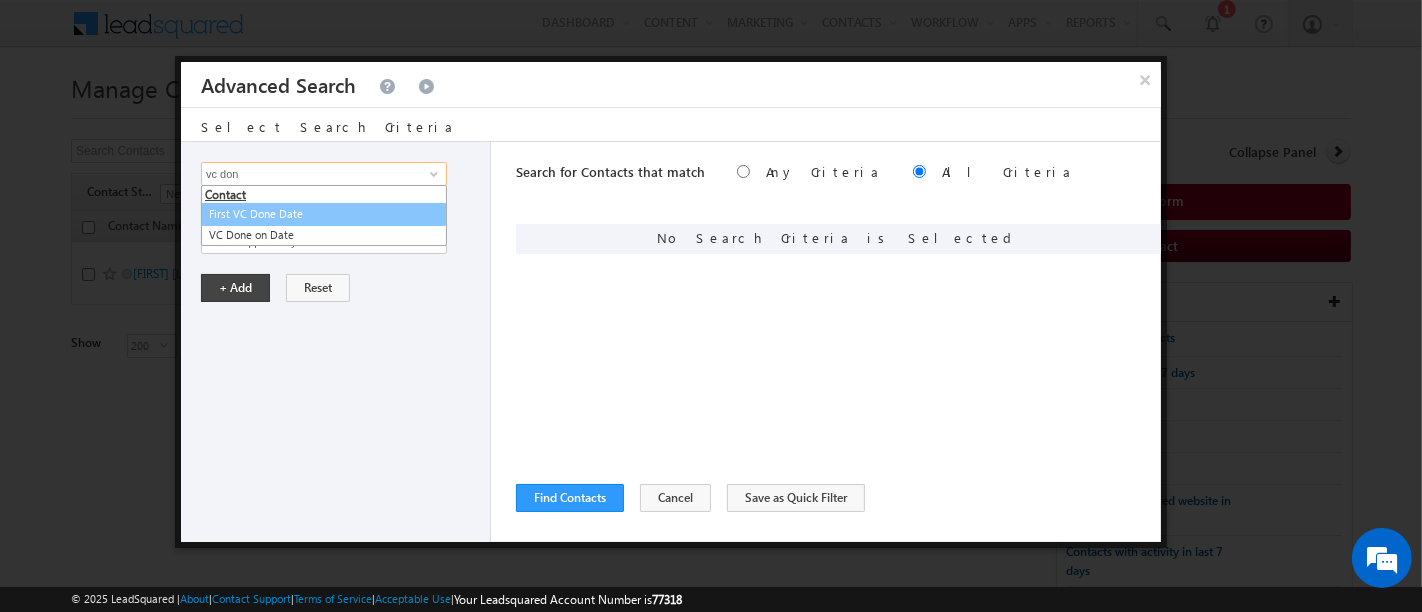 click on "First VC Done Date" at bounding box center (324, 214) 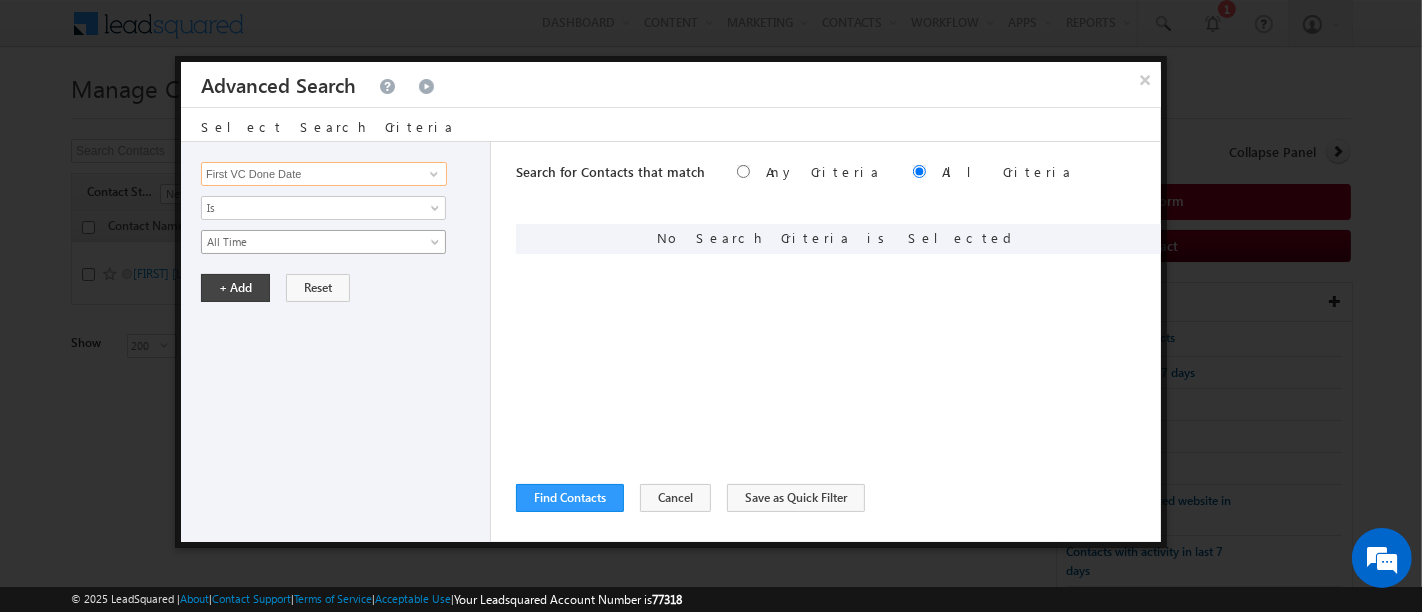 type on "First VC Done Date" 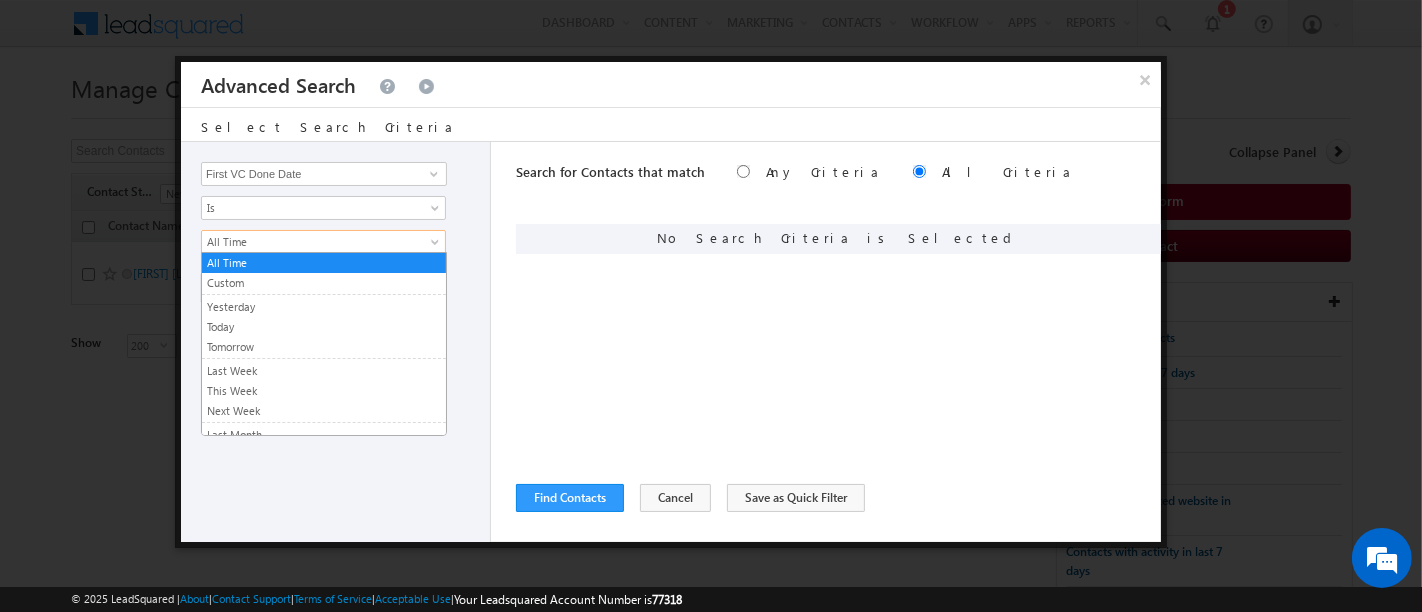 click on "All Time" at bounding box center (310, 242) 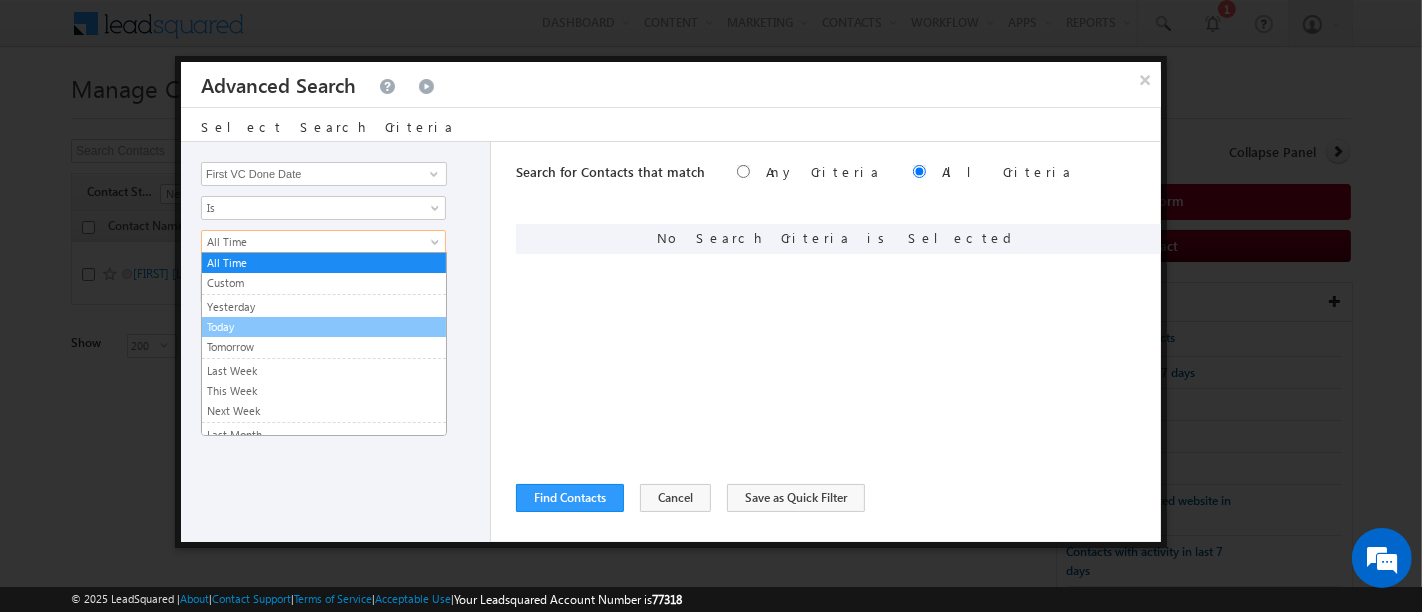 click on "Today" at bounding box center [324, 327] 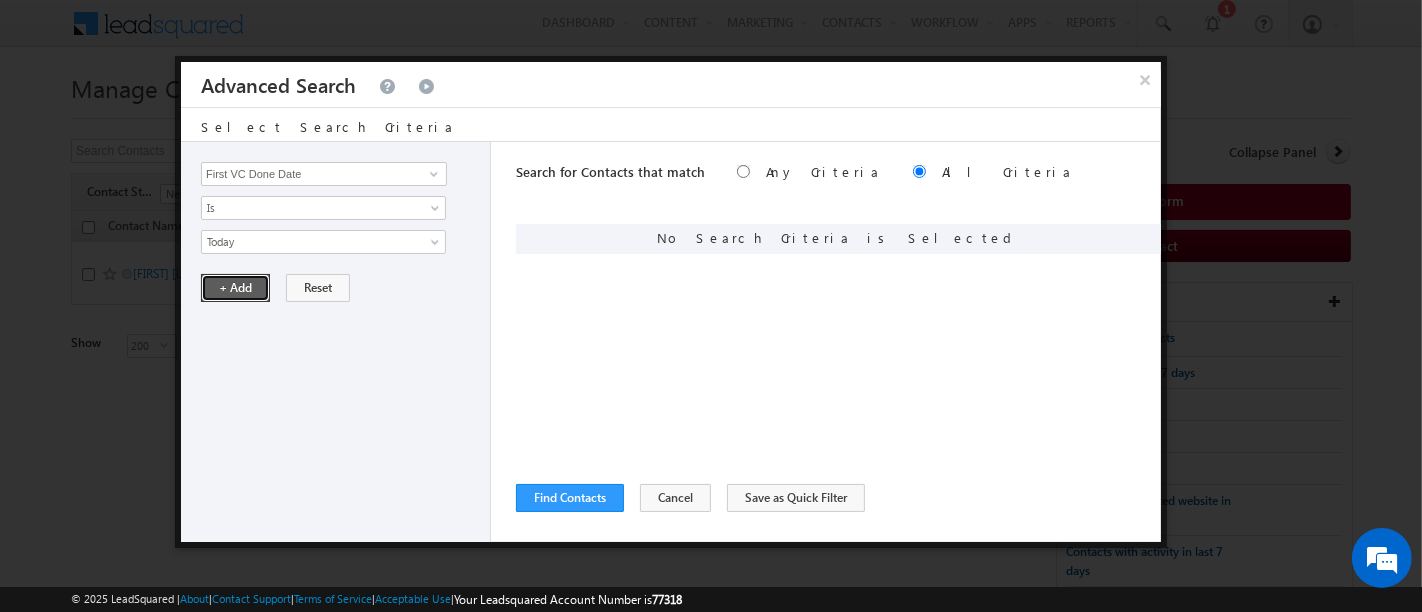 click on "+ Add" at bounding box center (235, 288) 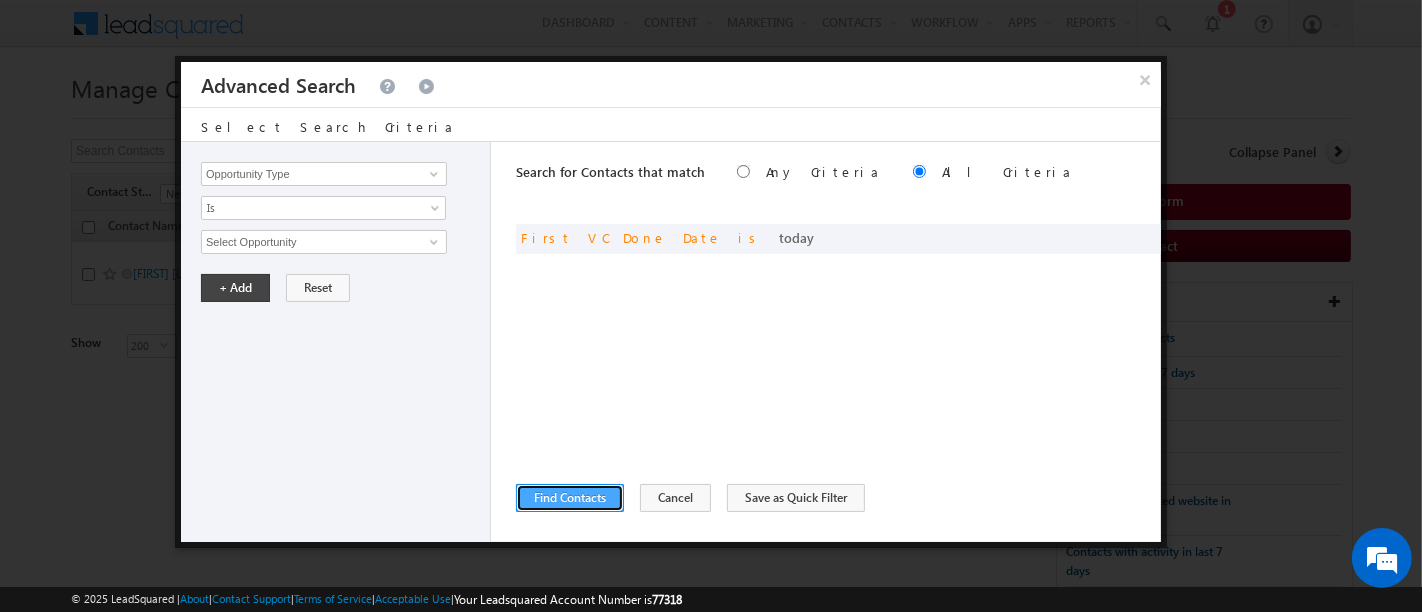 click on "Find Contacts" at bounding box center [570, 498] 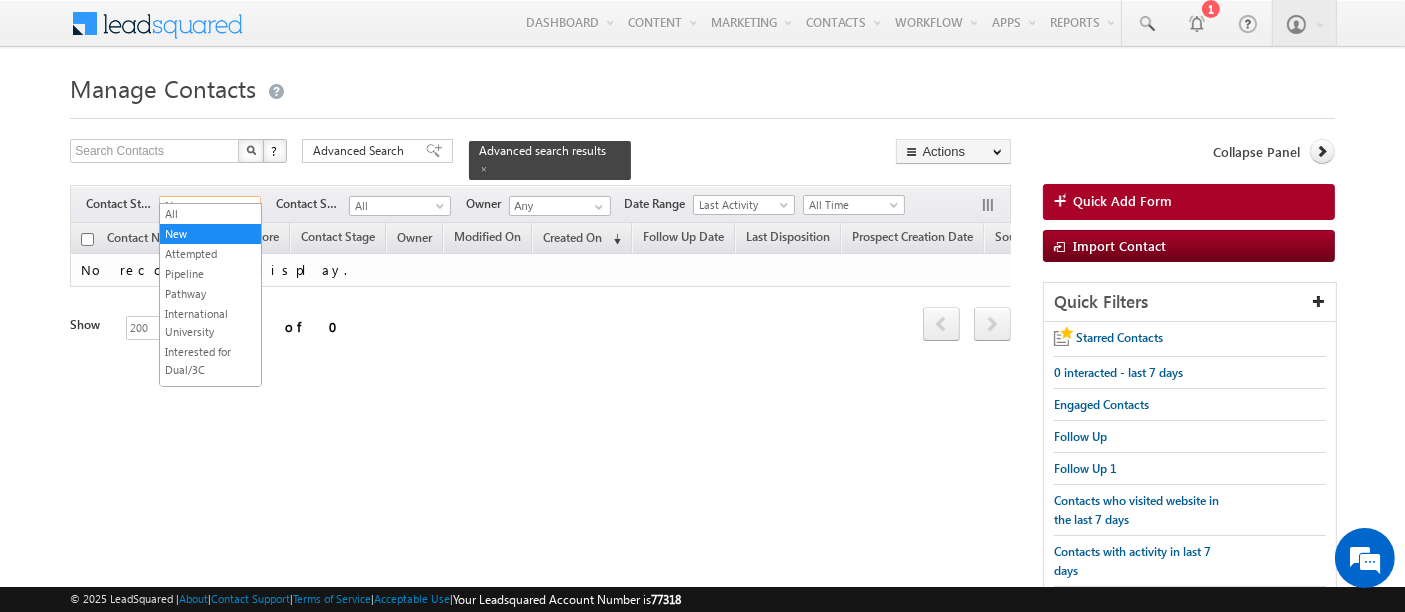 click on "New" at bounding box center [207, 206] 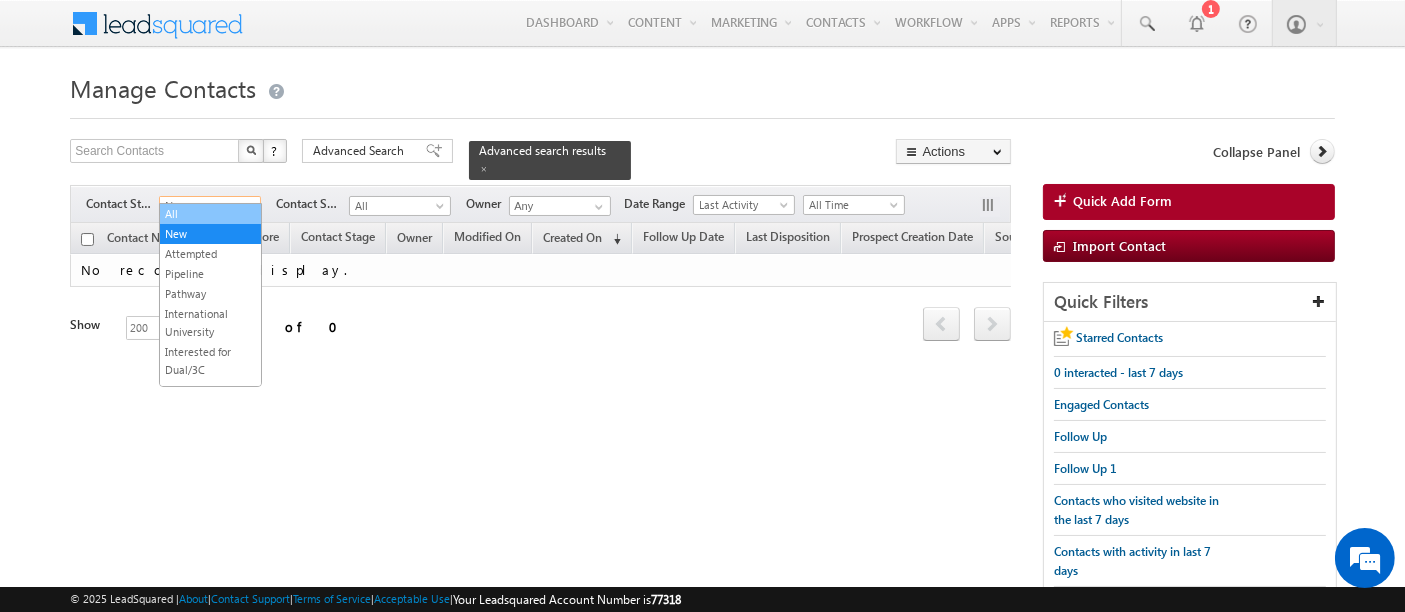 click on "All" at bounding box center [210, 214] 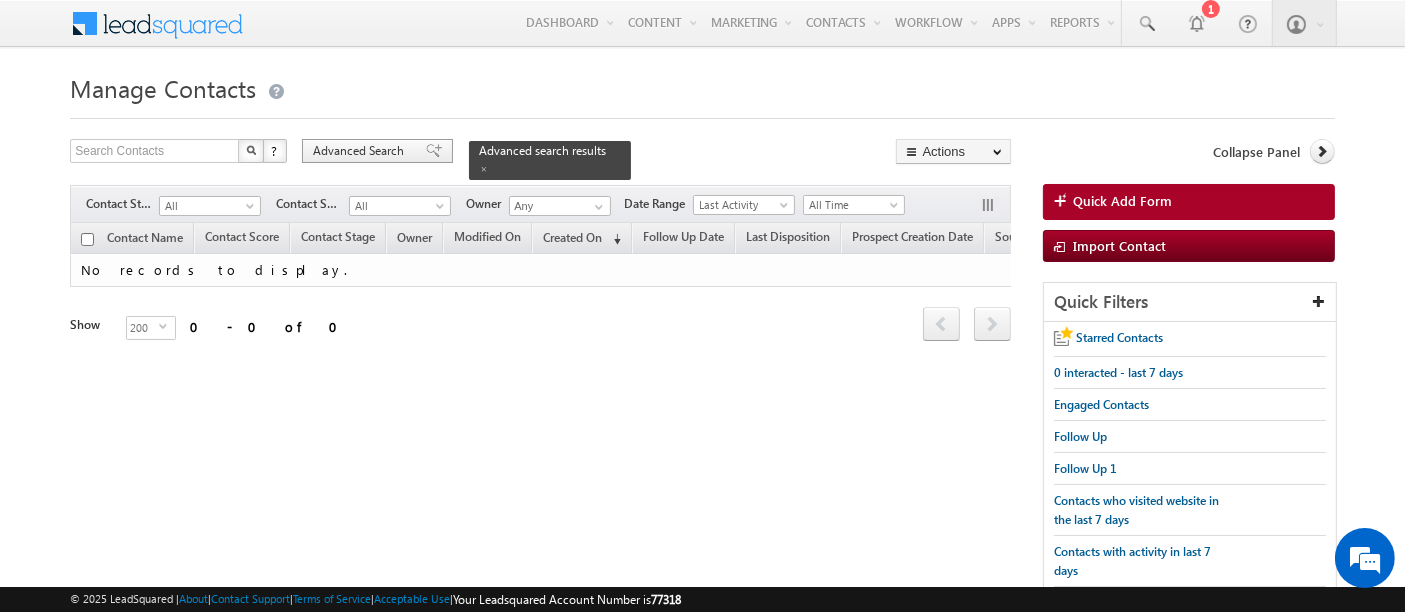click on "Advanced Search" at bounding box center (361, 151) 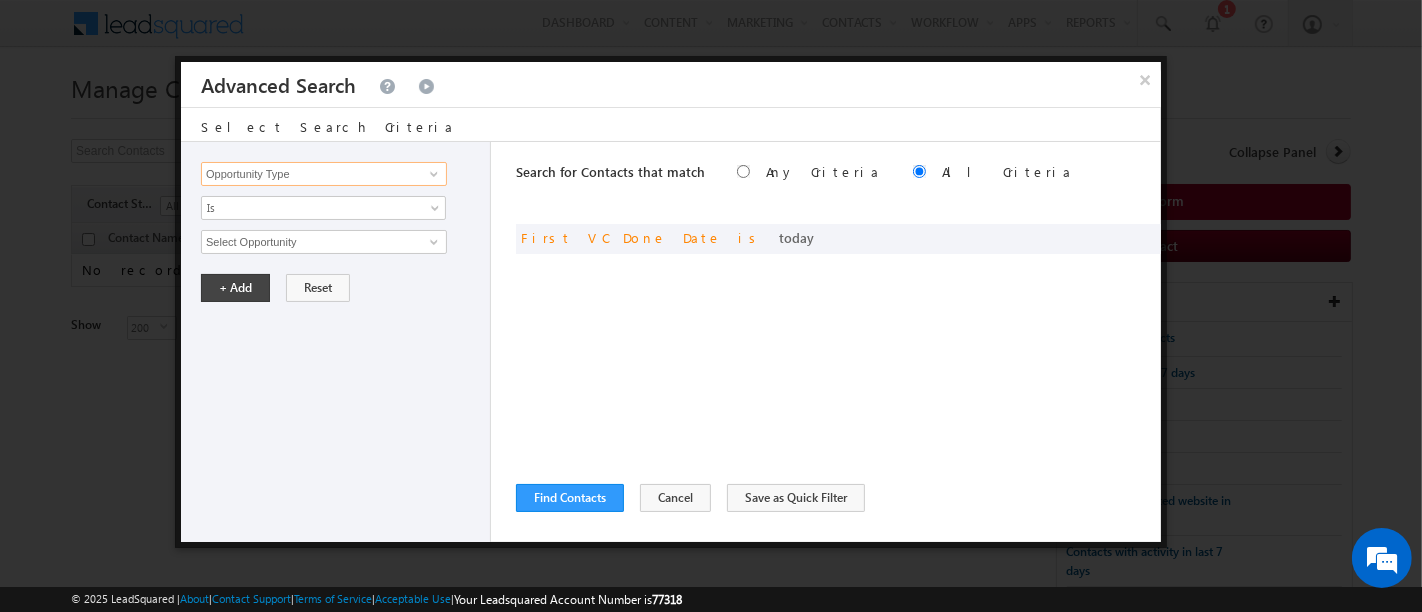click on "Opportunity Type" at bounding box center (324, 174) 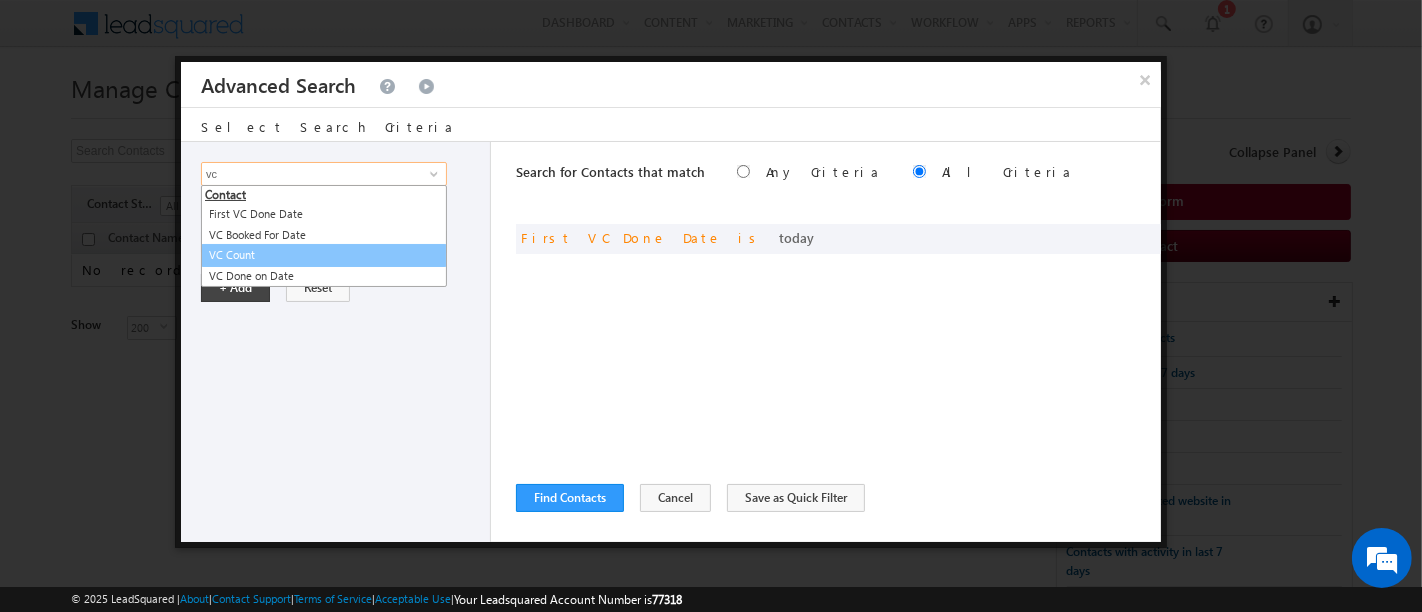 click on "VC Count" at bounding box center [324, 255] 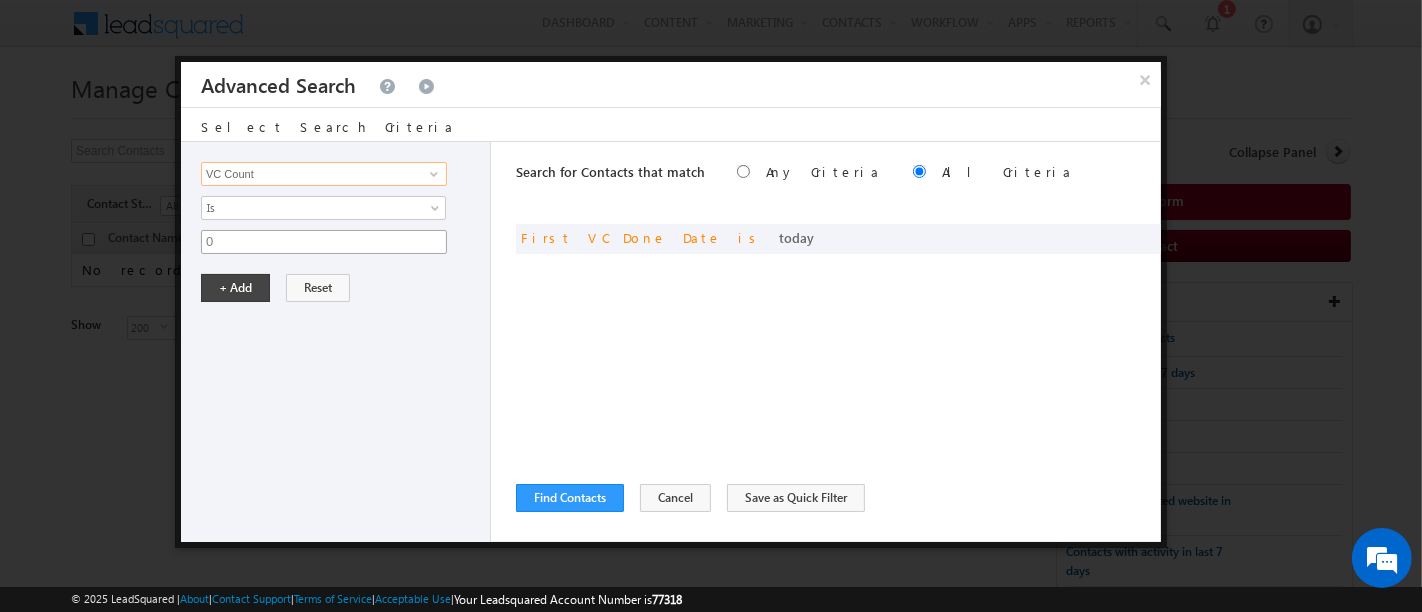type on "VC Count" 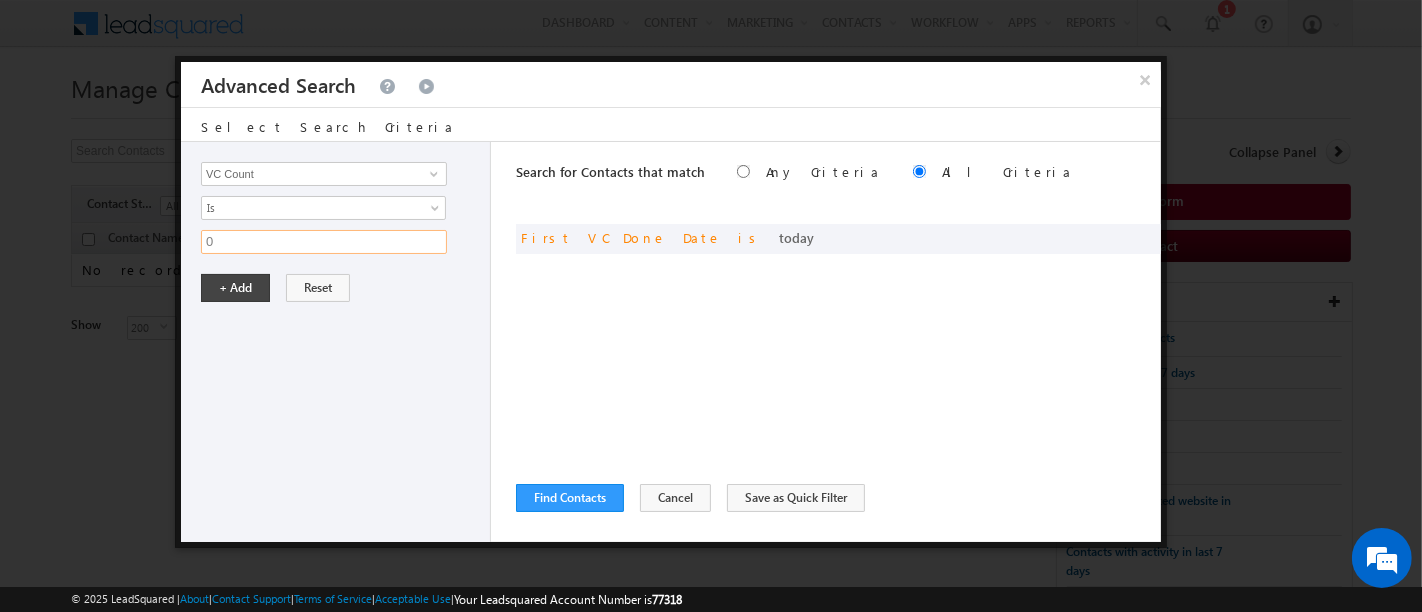 click on "0" at bounding box center (324, 242) 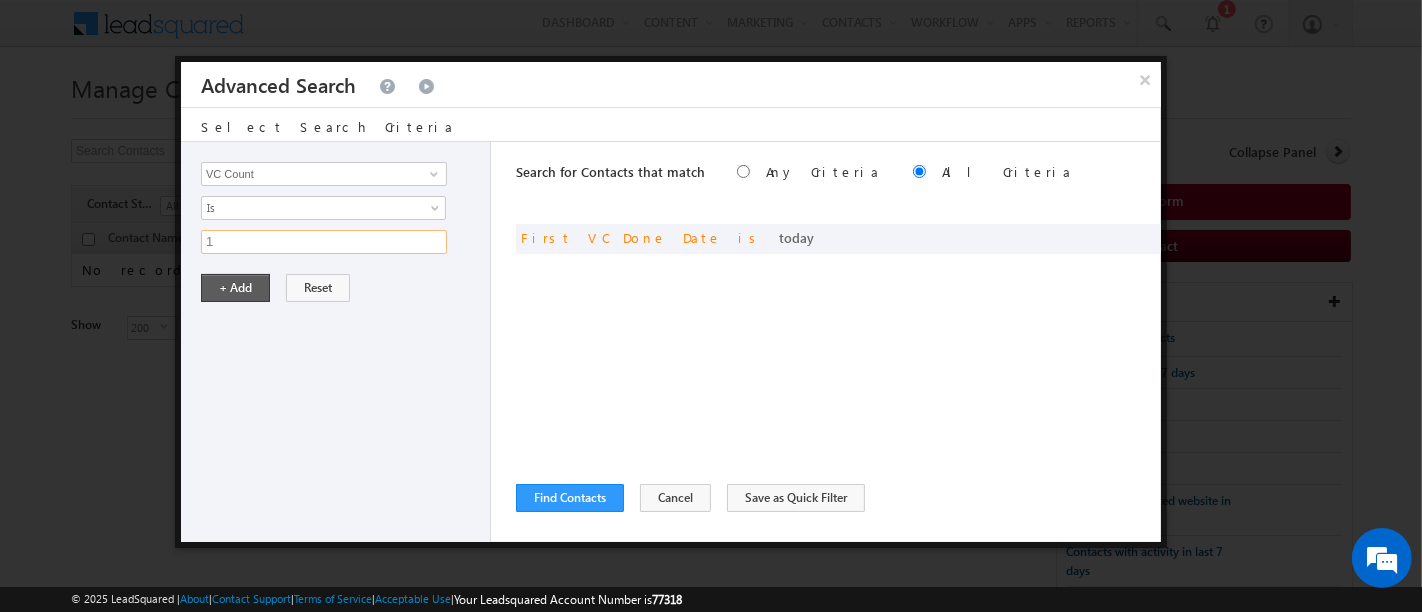 type on "1" 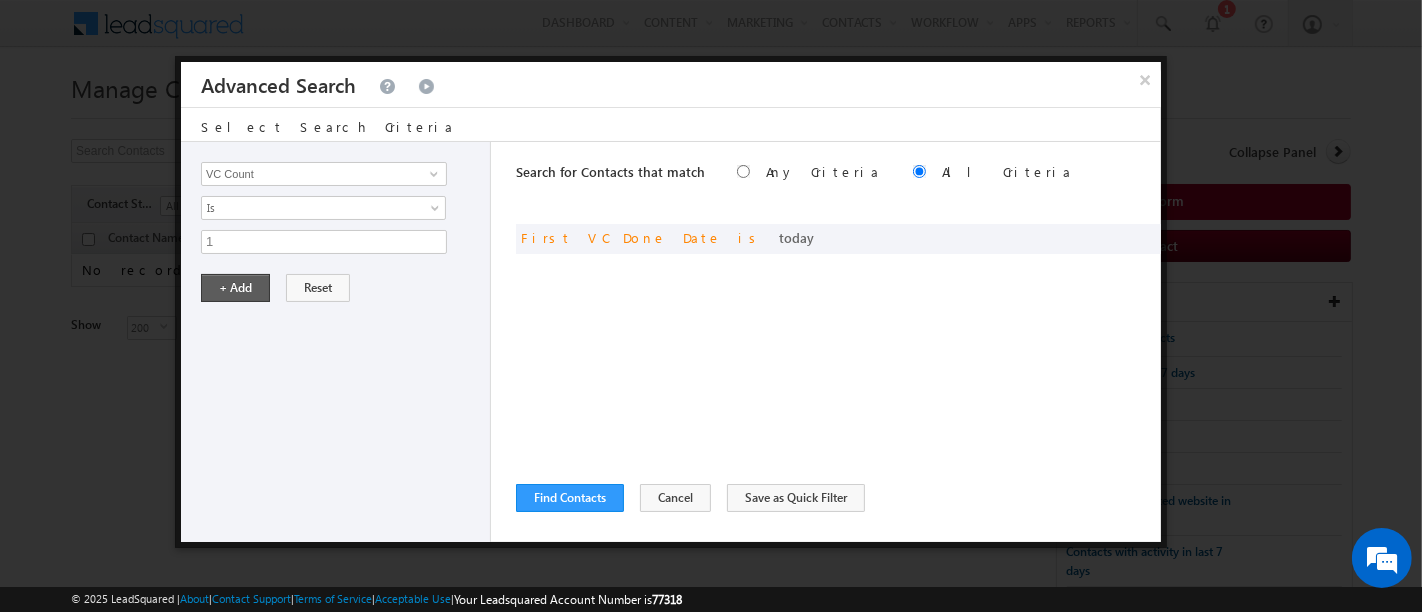 click on "Opportunity Type Contact Activity Task Sales Group  Prospect Id Address 1 Address 2 Any Specific University Or Program Application Status Assignment date current owner Auto Login URL City Class XII Marks Company Concentration Contact Number Contact Origin Contact Score Contact Source Contact Stage Conversion Referrer URL Counselling mode Country Country Interested In New Country Interested In Old Course Course Priority Created By Id Created On Created On Old Current Opt In Status Do Not Call Do Not Email Do Not SMS Do Not Track Do You Have Scholarships Do You Have Valid Passport Documents - Status Documents - University Proof Doc Documents - 10th Marksheet Documents - 12th Marksheet Documents - UG Degree Documents - UG Marksheets Documents - PG Degree Documents - PG Marksheets Documents - Resume/CV Documents - LOR Documents - SOP Documents - Passport Documents - ELT Documents - Amity Pathway Certificate Documents - COL Documents - Deposit fee Documents - UCOL Documents - I20 1" at bounding box center [336, 342] 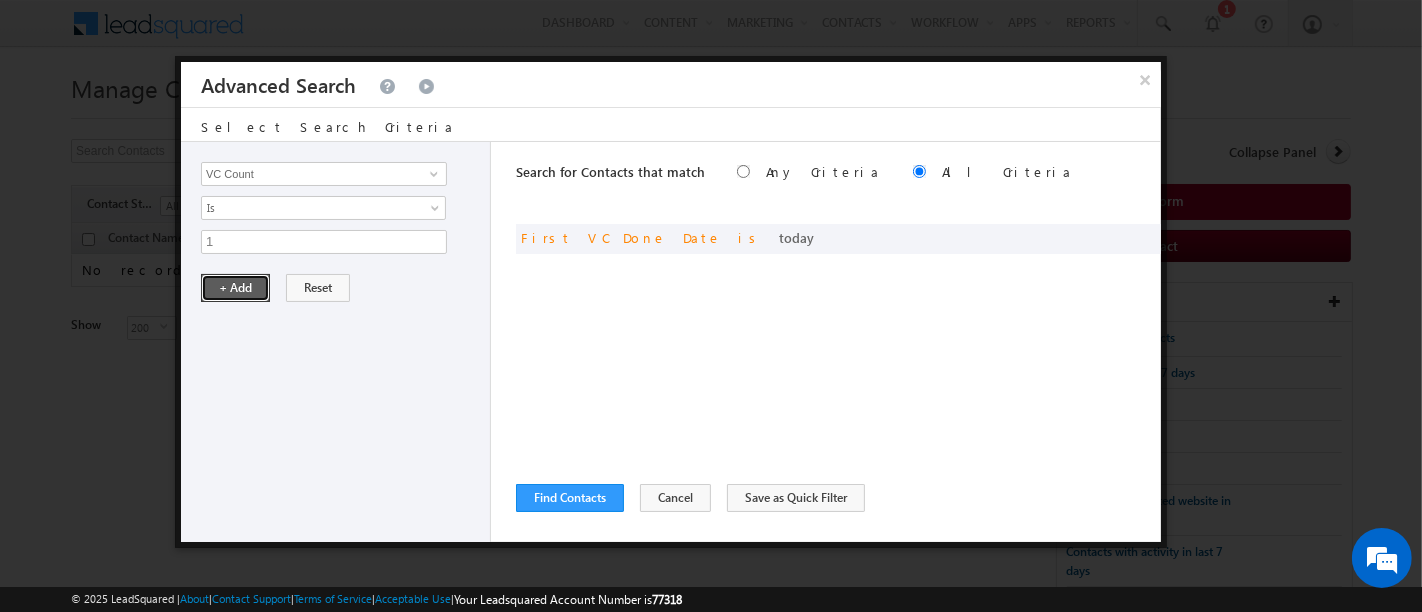 click on "+ Add" at bounding box center (235, 288) 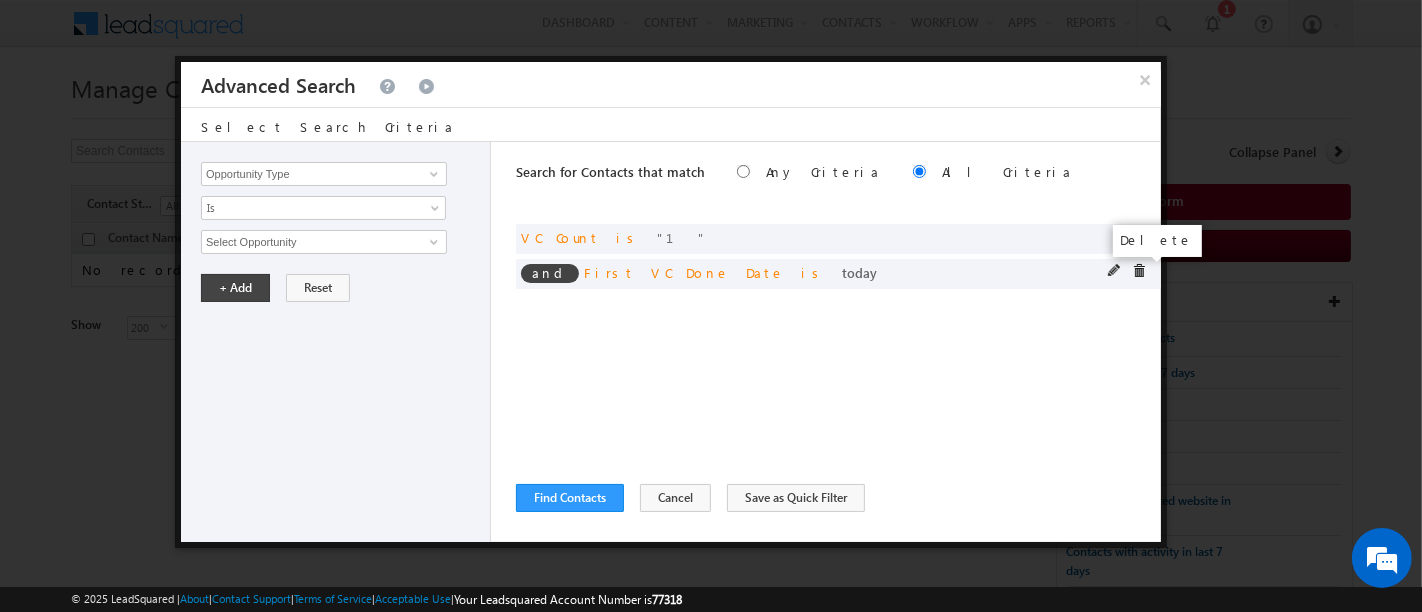 click at bounding box center [1139, 271] 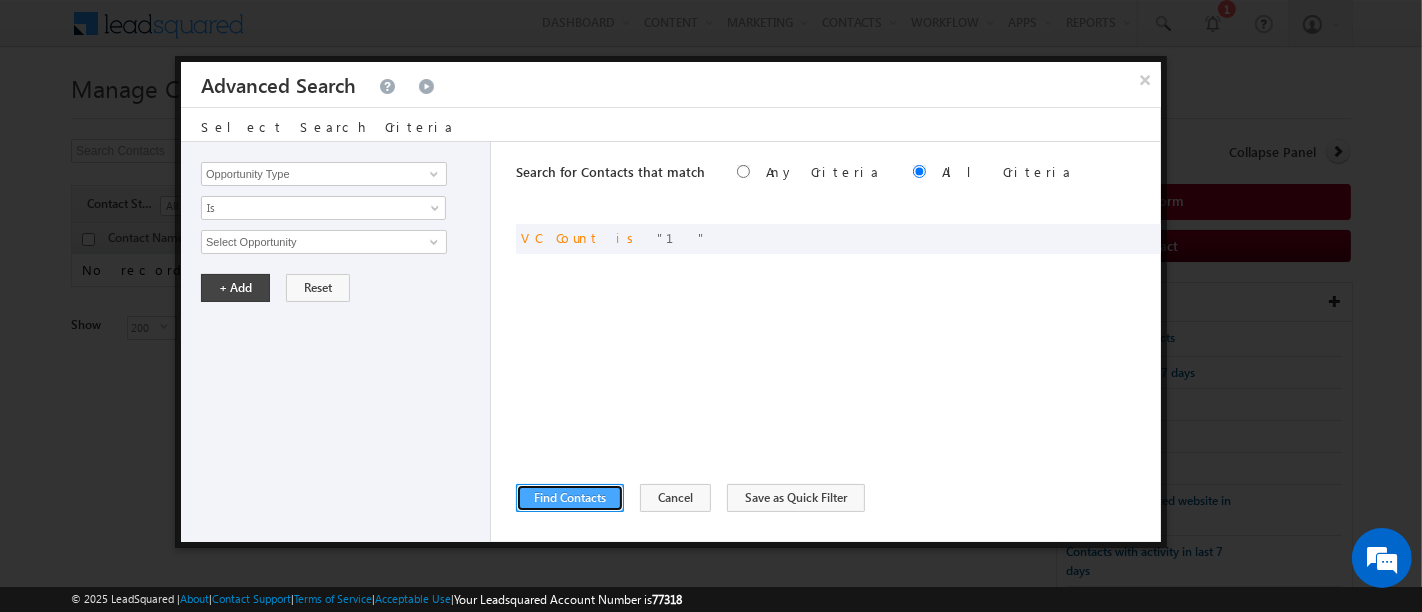 click on "Find Contacts" at bounding box center (570, 498) 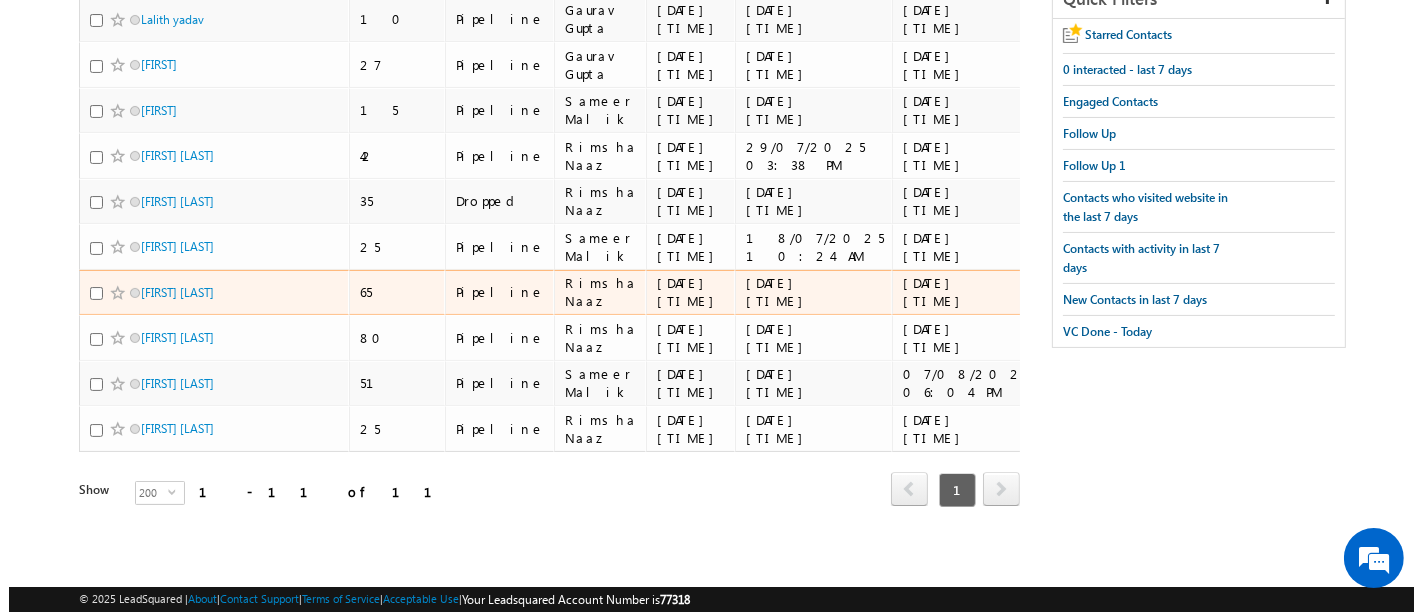 scroll, scrollTop: 0, scrollLeft: 0, axis: both 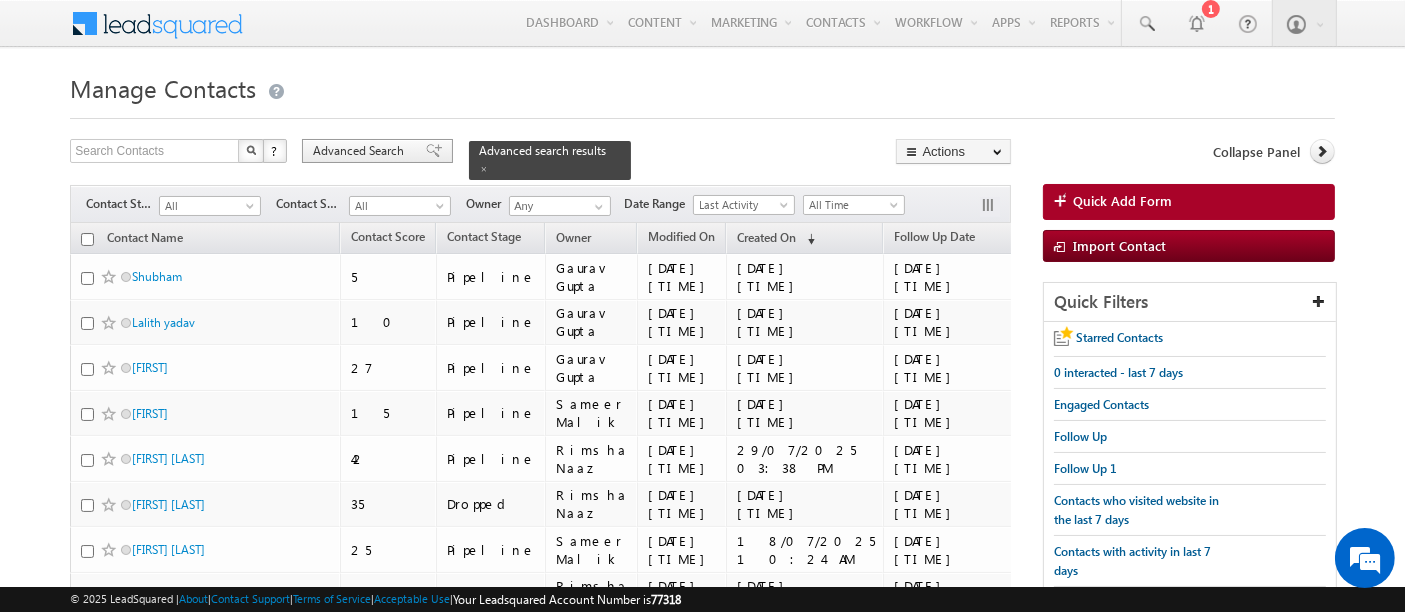 click on "Advanced Search" at bounding box center (361, 151) 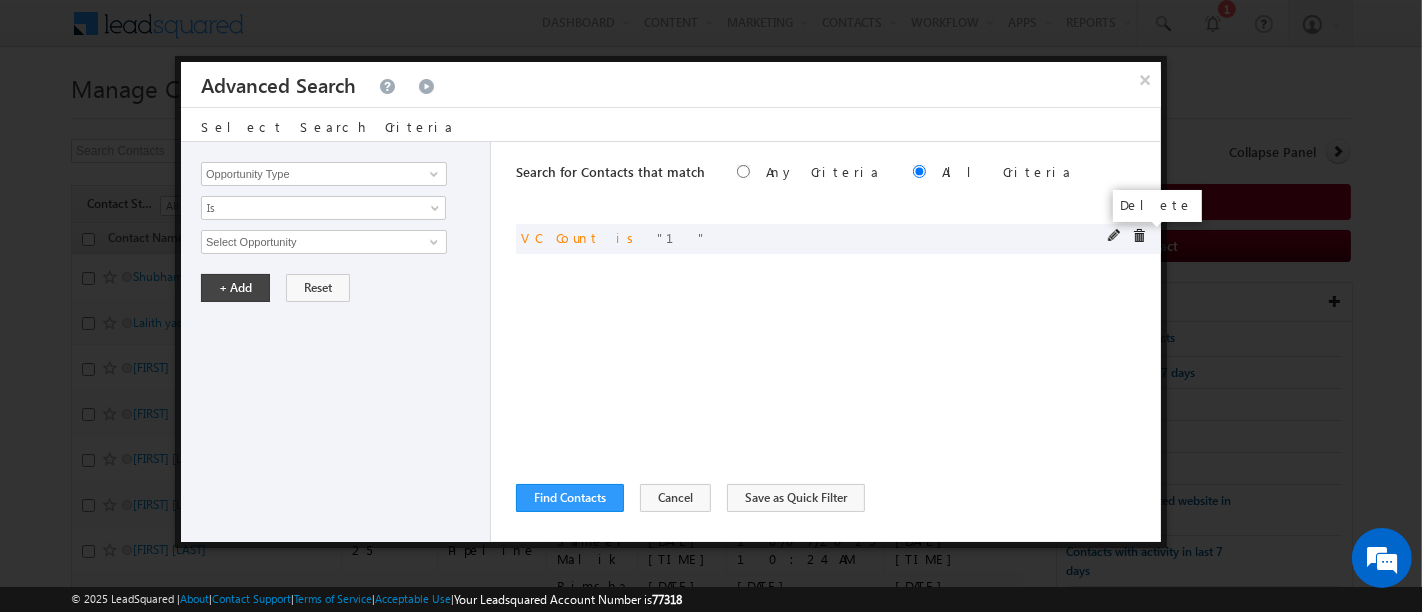 click at bounding box center (1139, 236) 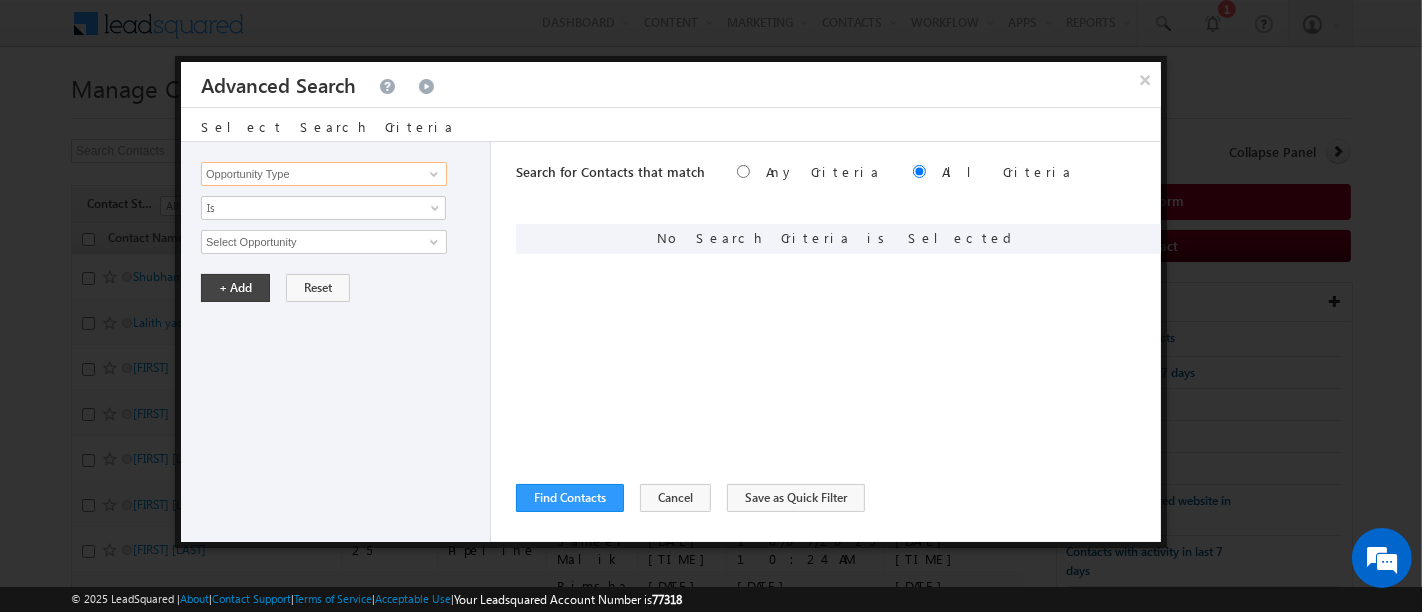 click on "Opportunity Type" at bounding box center (324, 174) 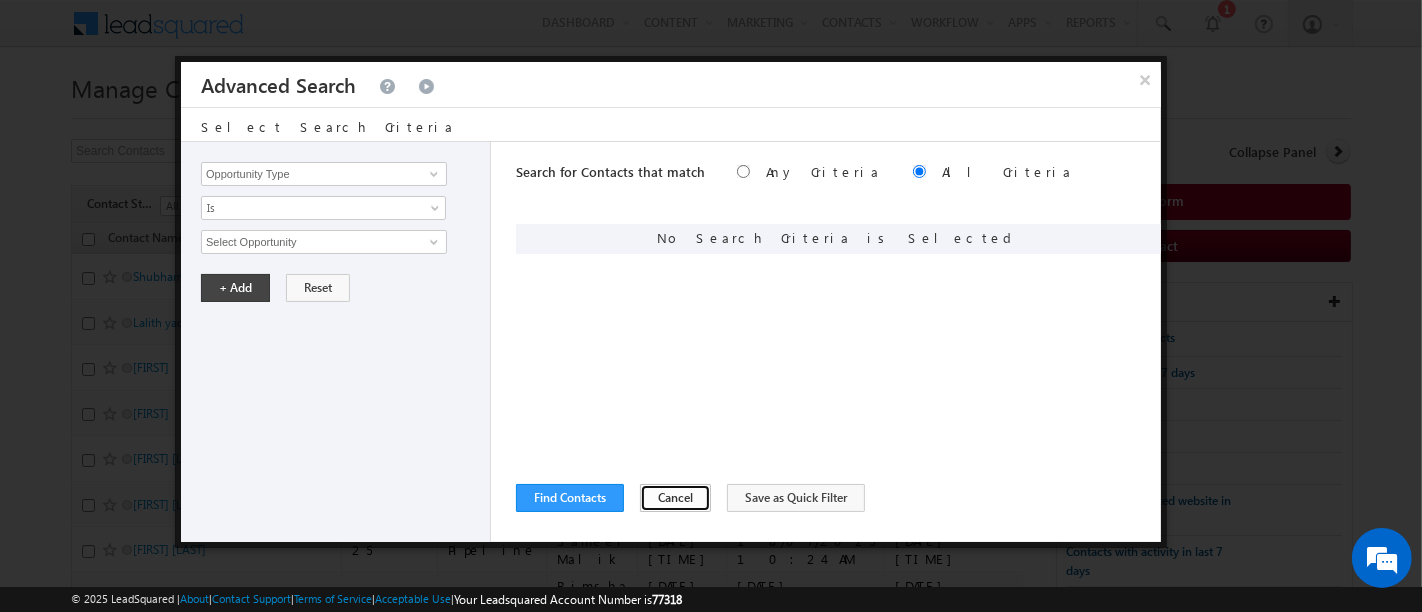 click on "Cancel" at bounding box center (675, 498) 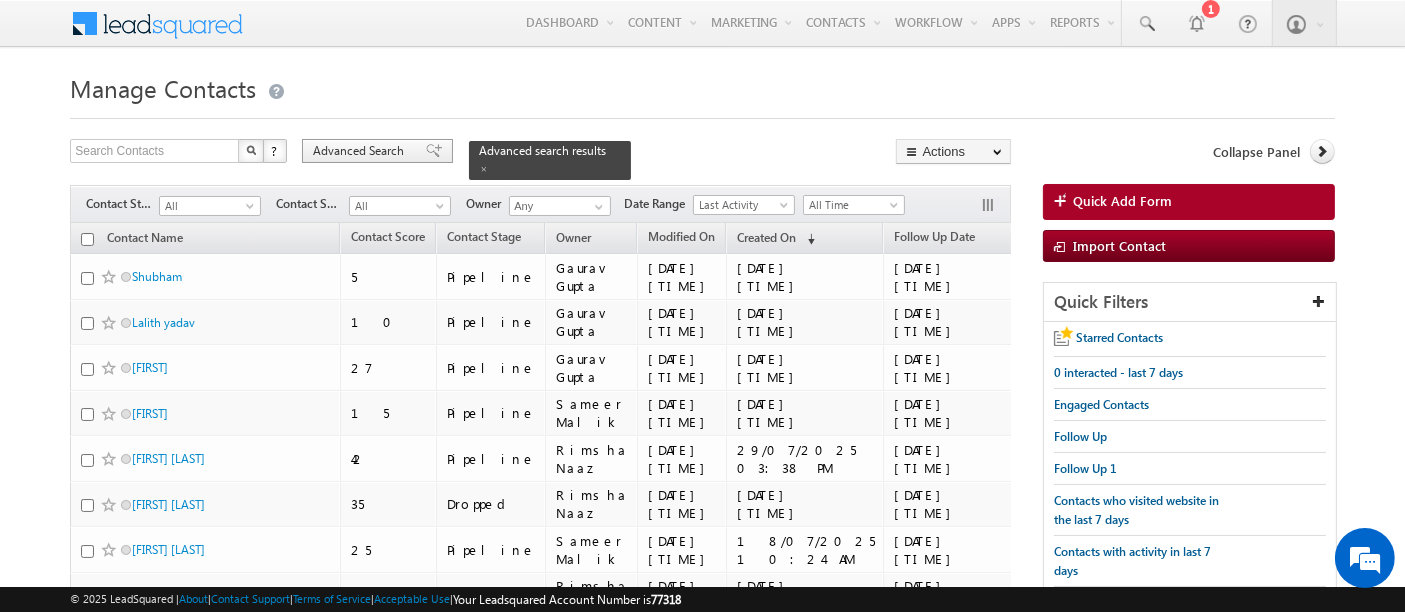 click on "Advanced Search" at bounding box center [361, 151] 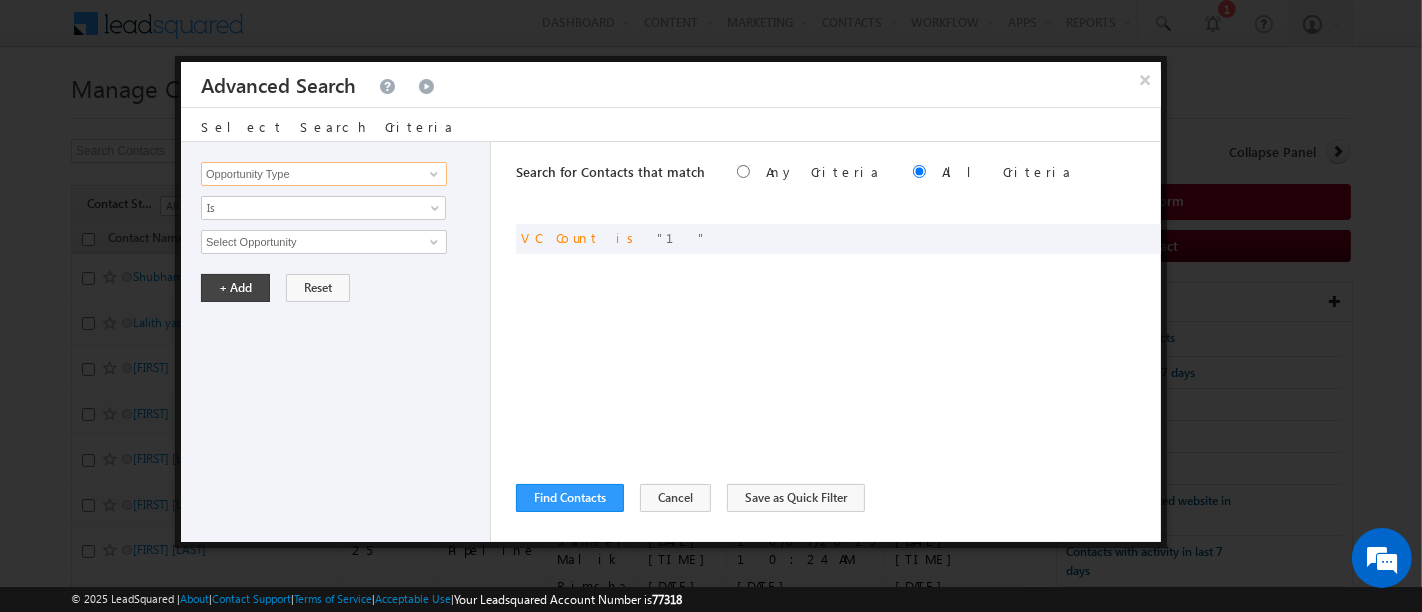 click on "Opportunity Type" at bounding box center (324, 174) 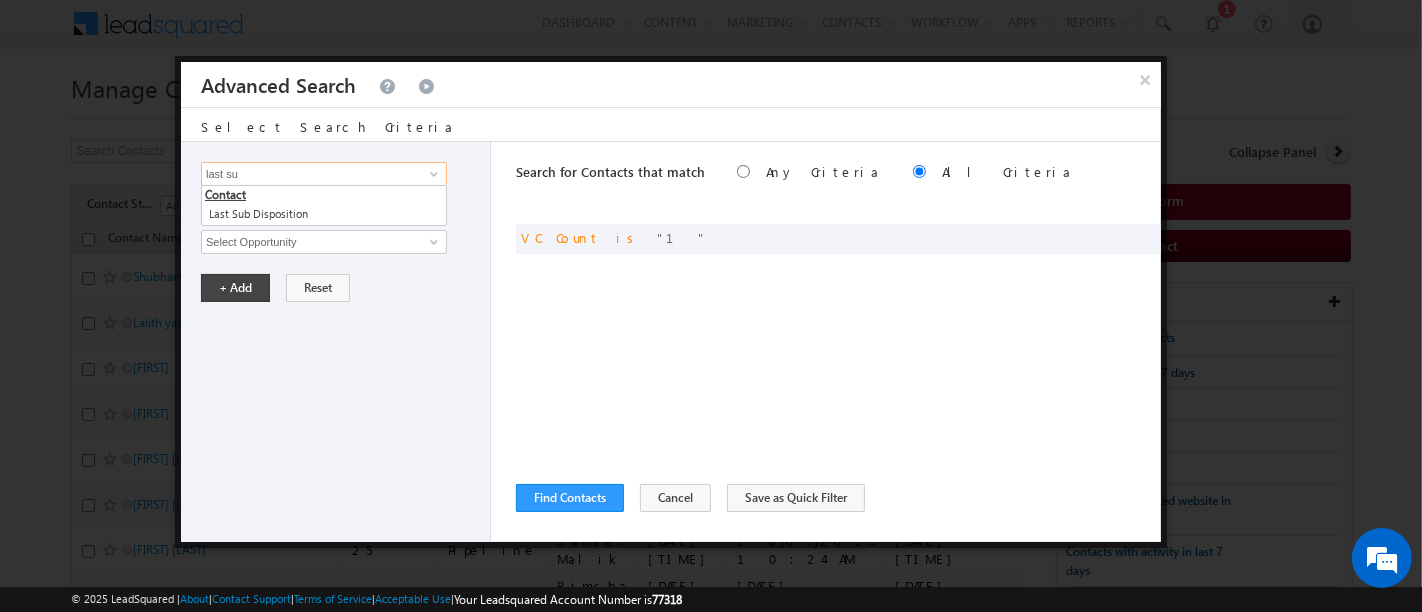 type on "last su" 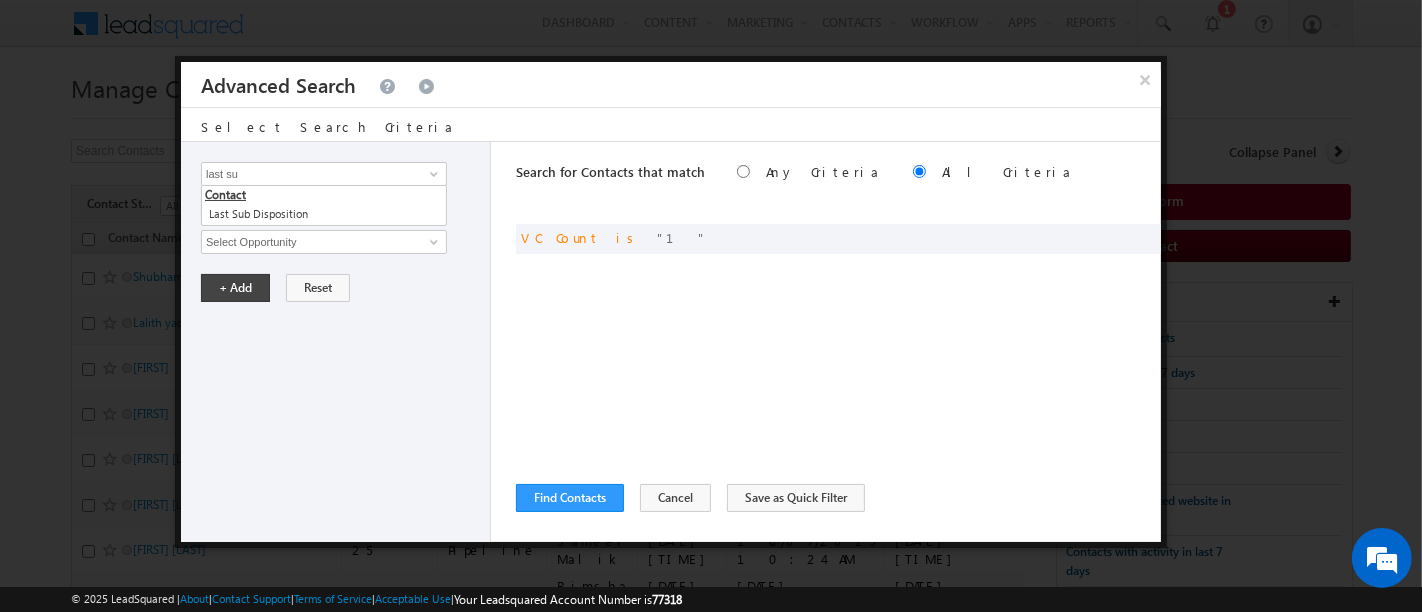 type 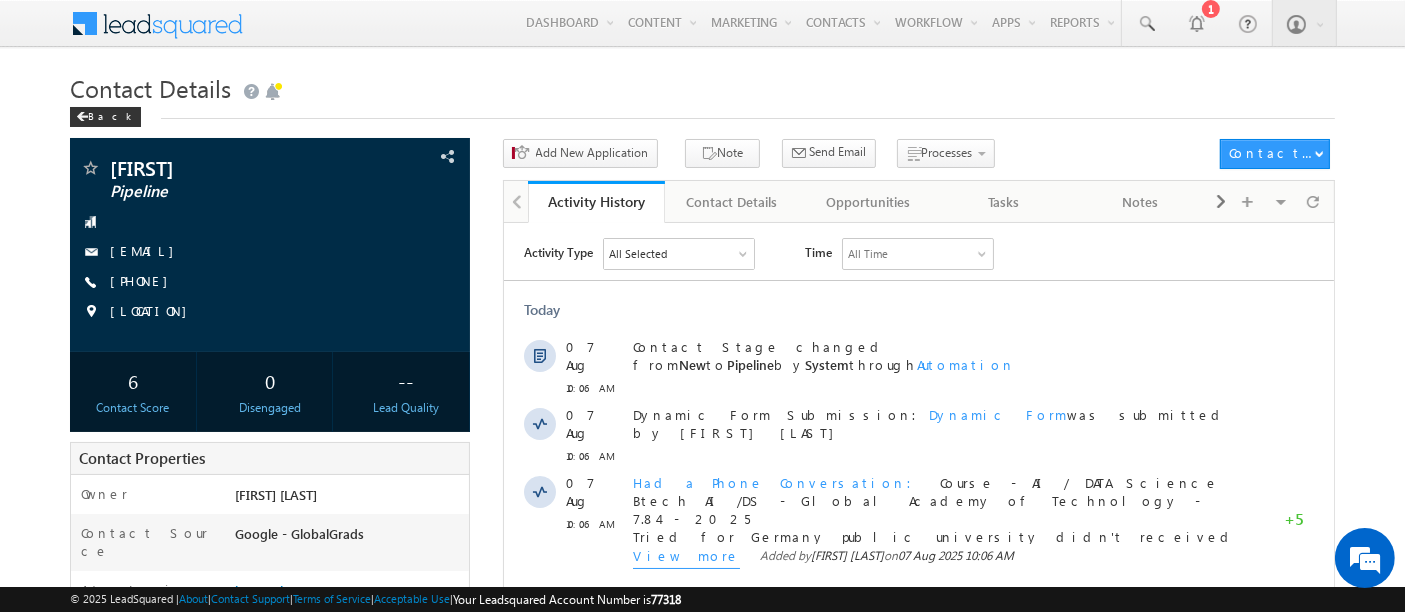 scroll, scrollTop: 0, scrollLeft: 0, axis: both 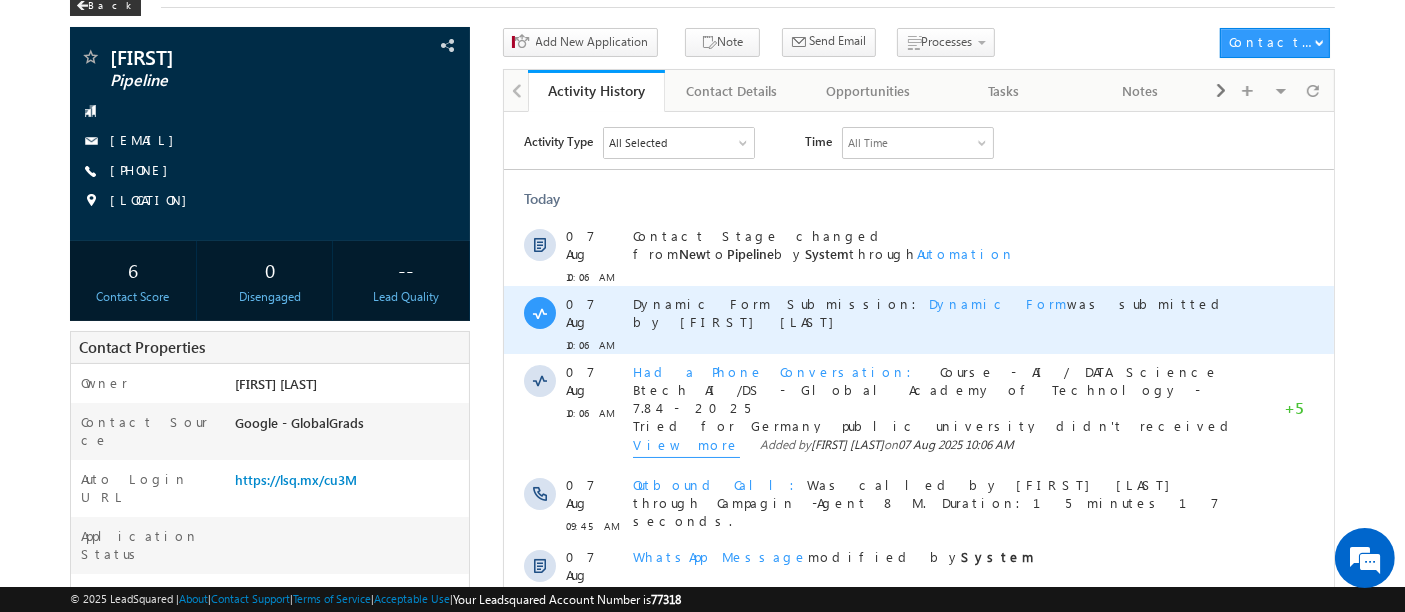 click on "Dynamic Form" at bounding box center (997, 302) 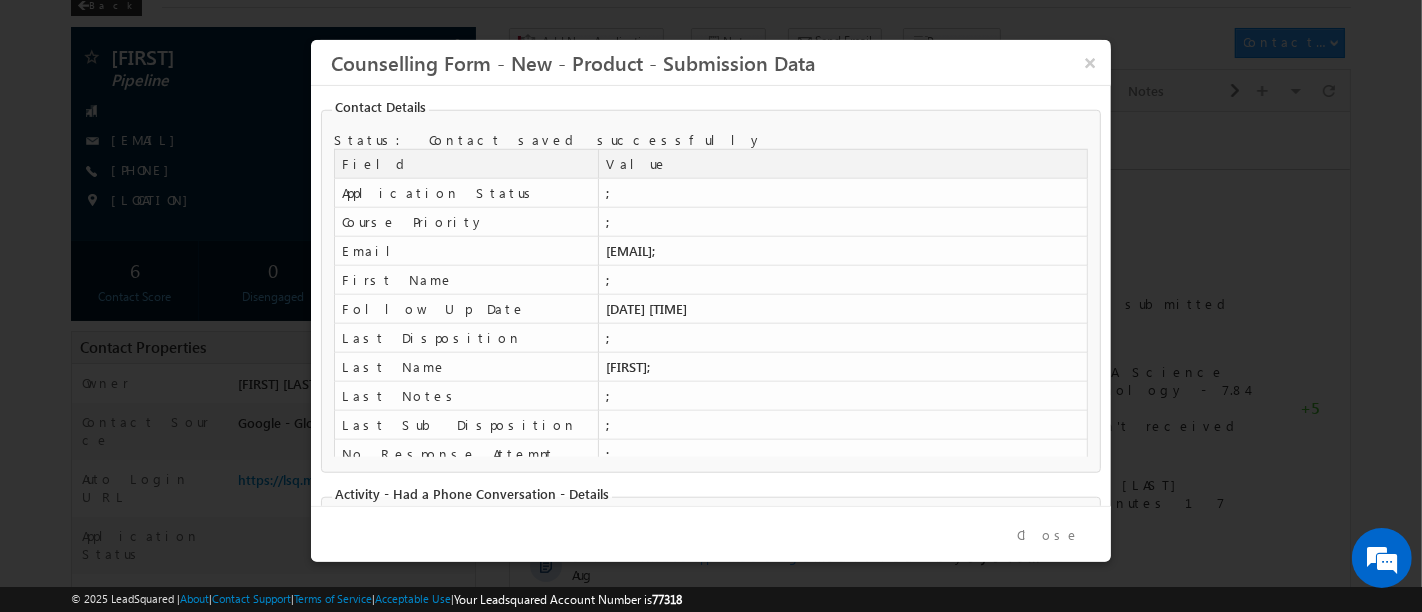 scroll, scrollTop: 410, scrollLeft: 0, axis: vertical 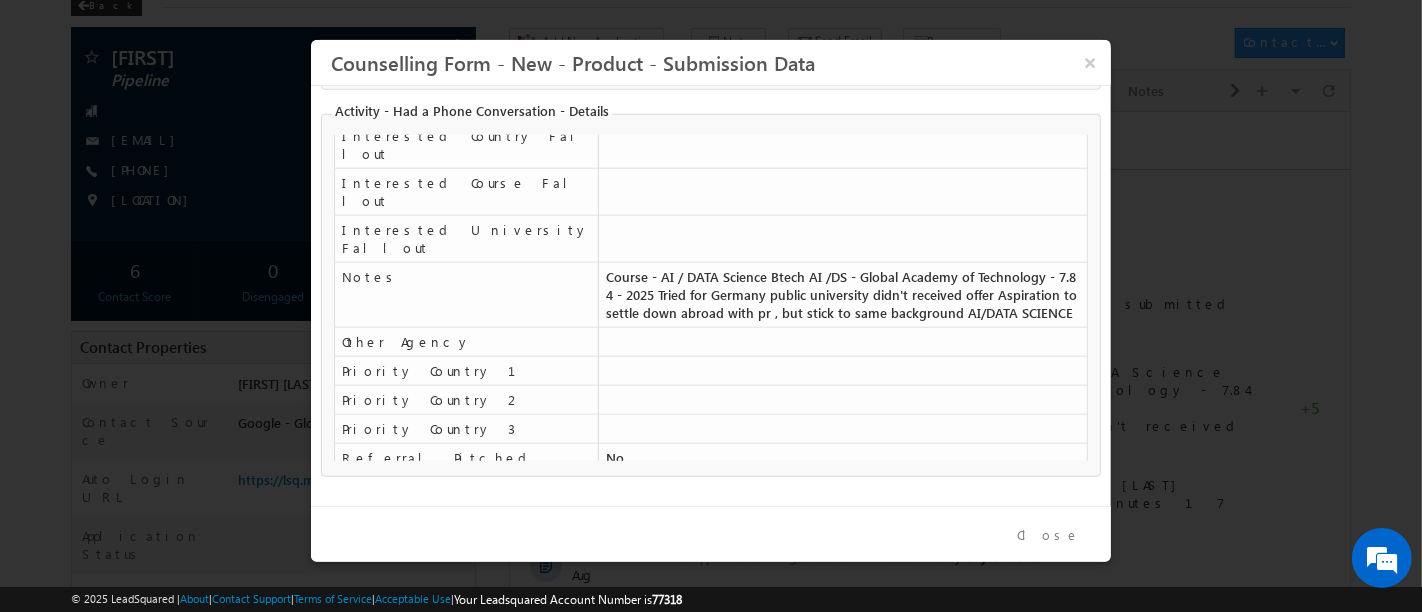 click on "Close" at bounding box center [1049, 535] 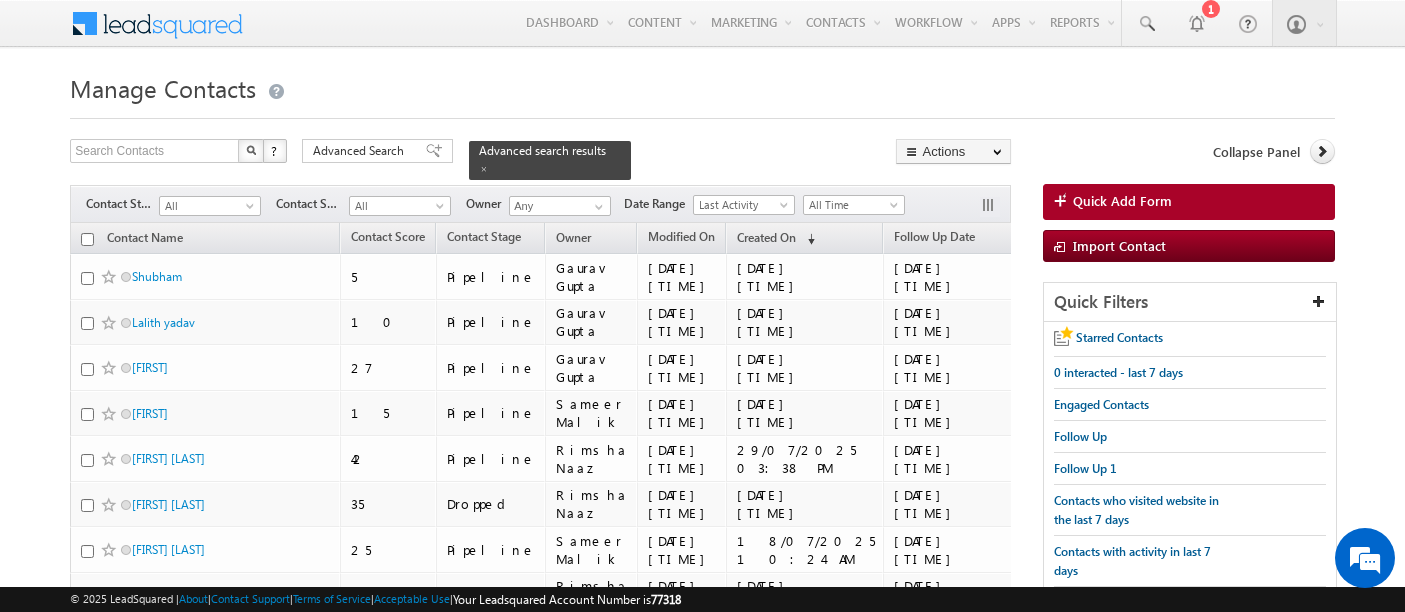 scroll, scrollTop: 0, scrollLeft: 0, axis: both 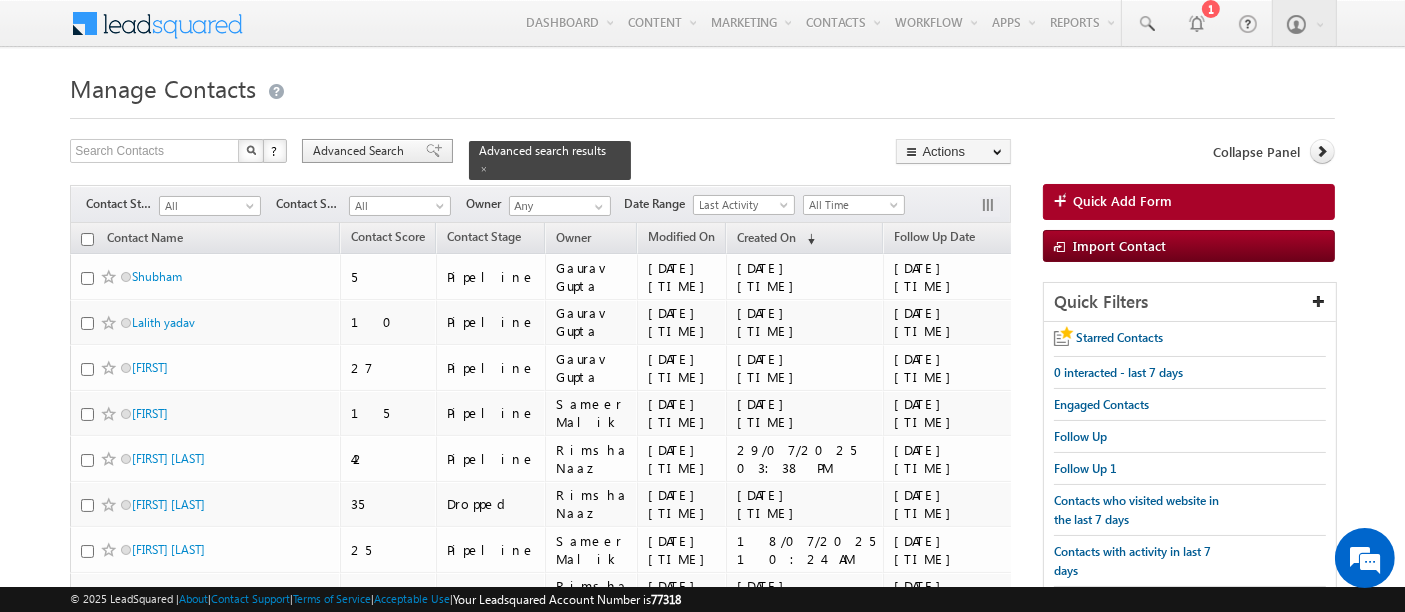 click on "Advanced Search" at bounding box center (361, 151) 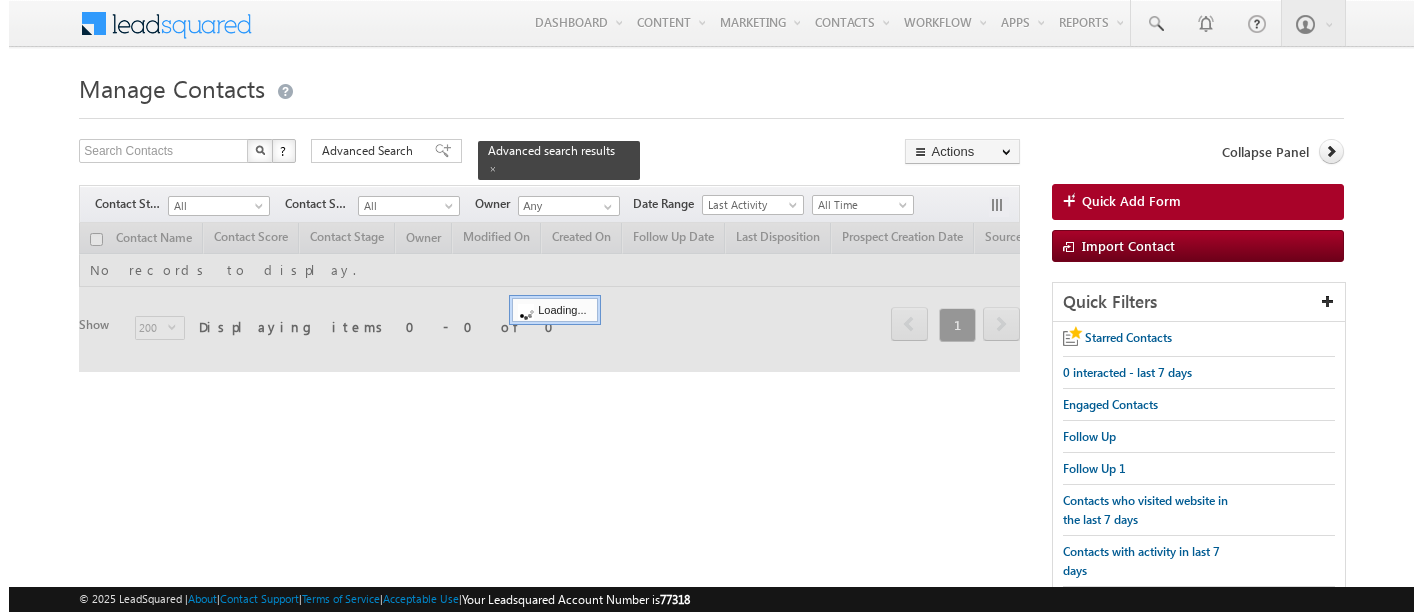 scroll, scrollTop: 0, scrollLeft: 0, axis: both 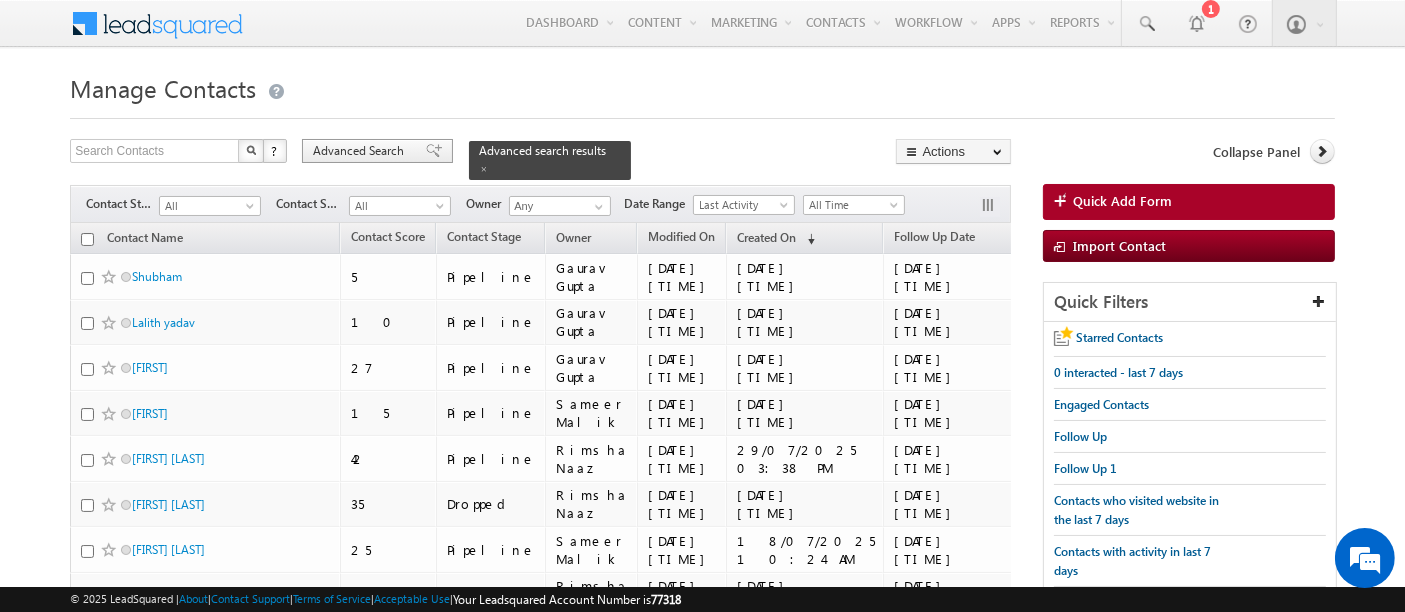 click on "Advanced Search" at bounding box center [361, 151] 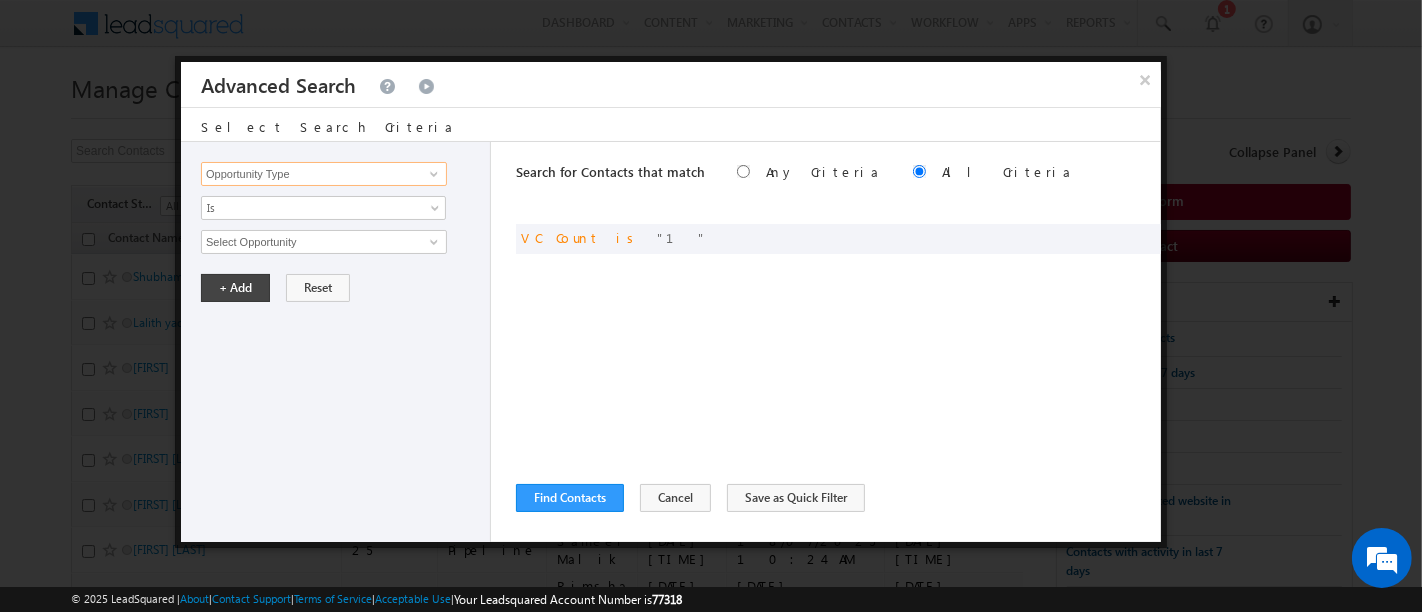 click on "Opportunity Type" at bounding box center [324, 174] 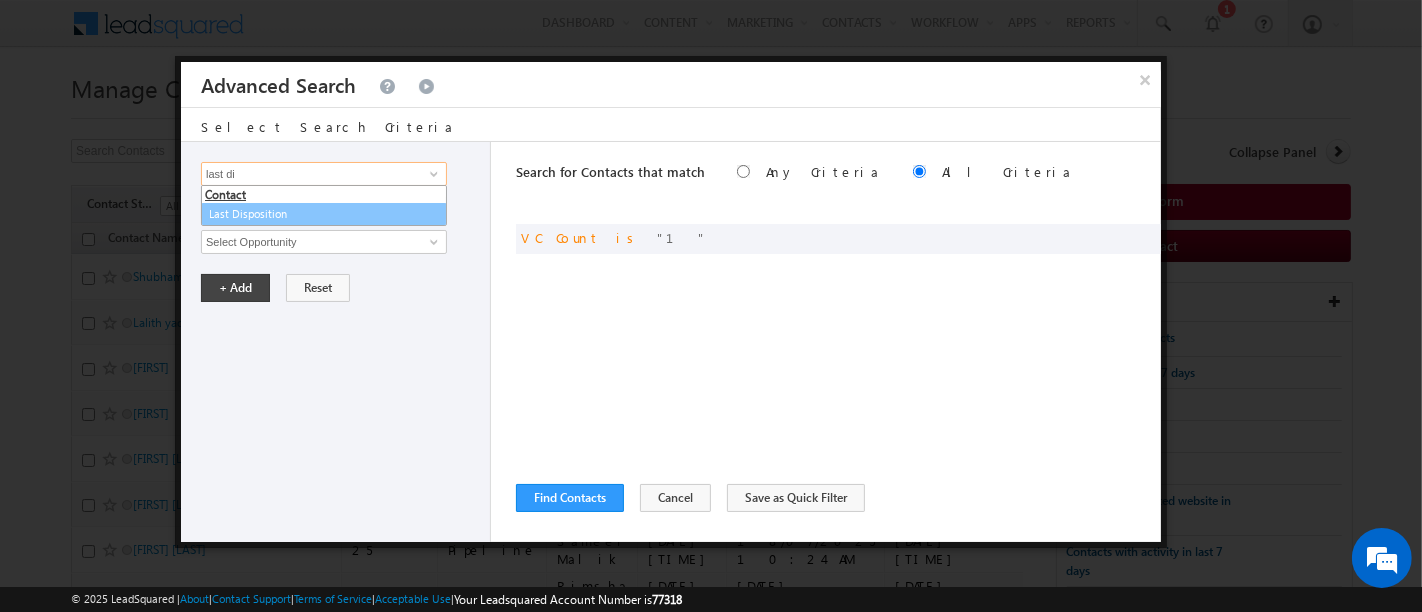 click on "Last Disposition" at bounding box center [324, 214] 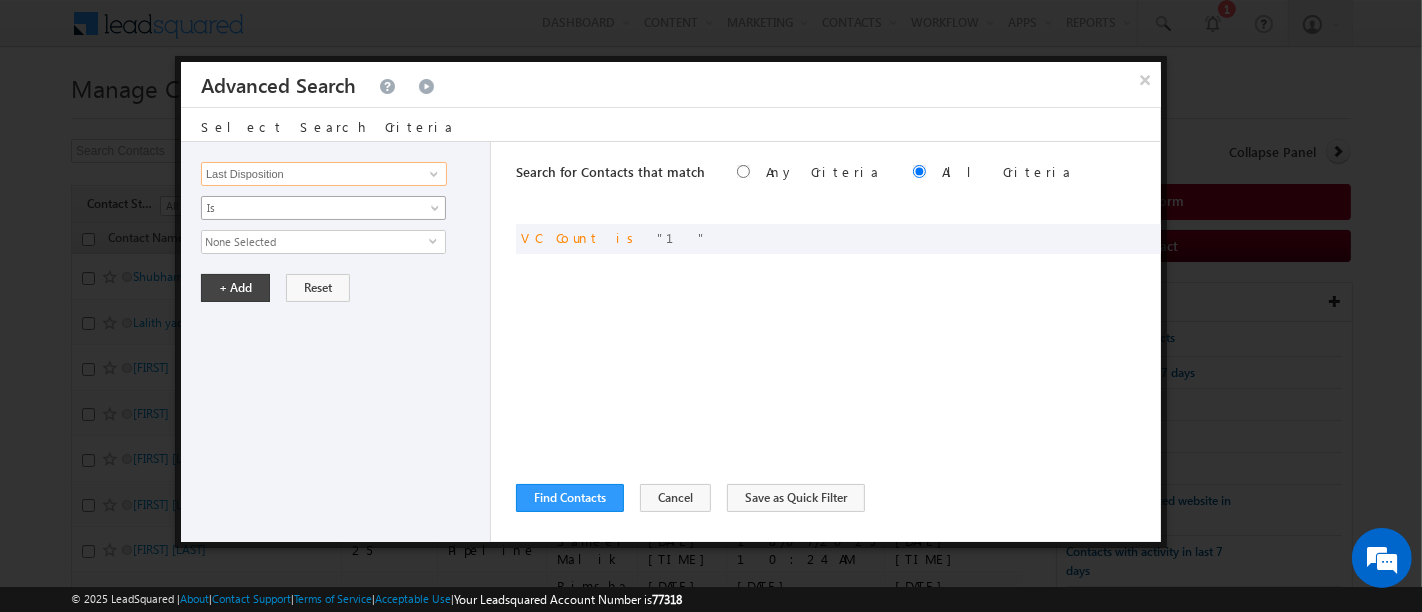 scroll, scrollTop: 0, scrollLeft: 0, axis: both 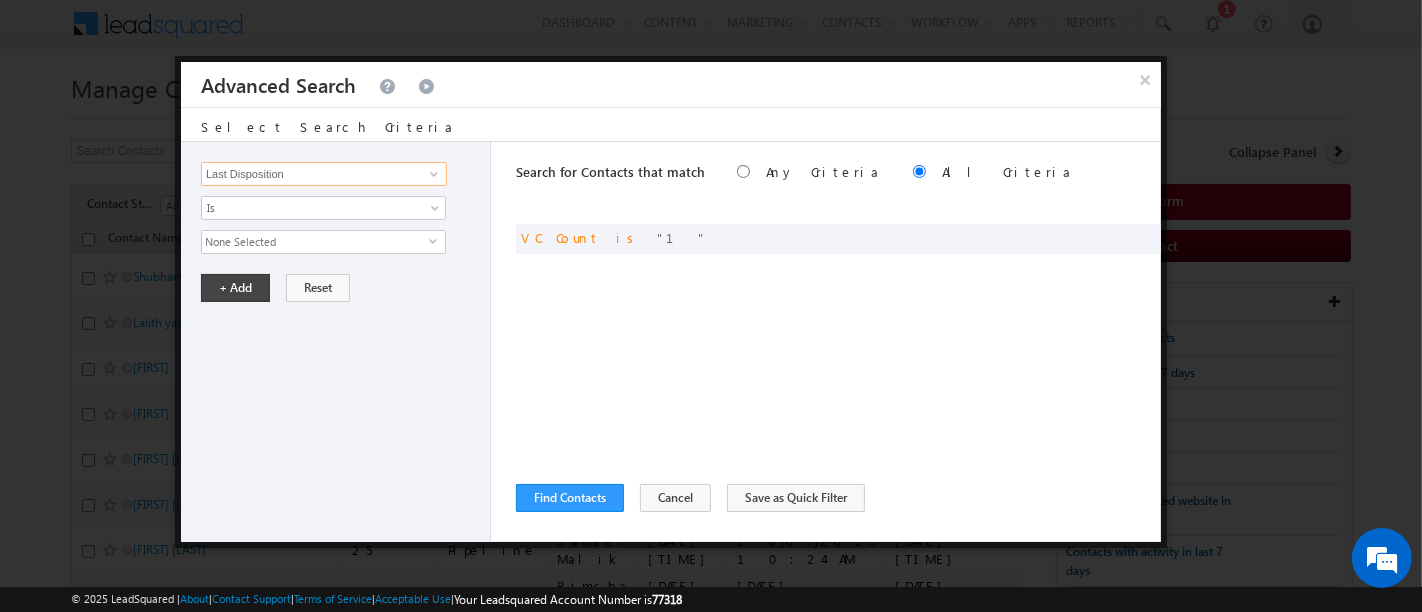 type on "Last Disposition" 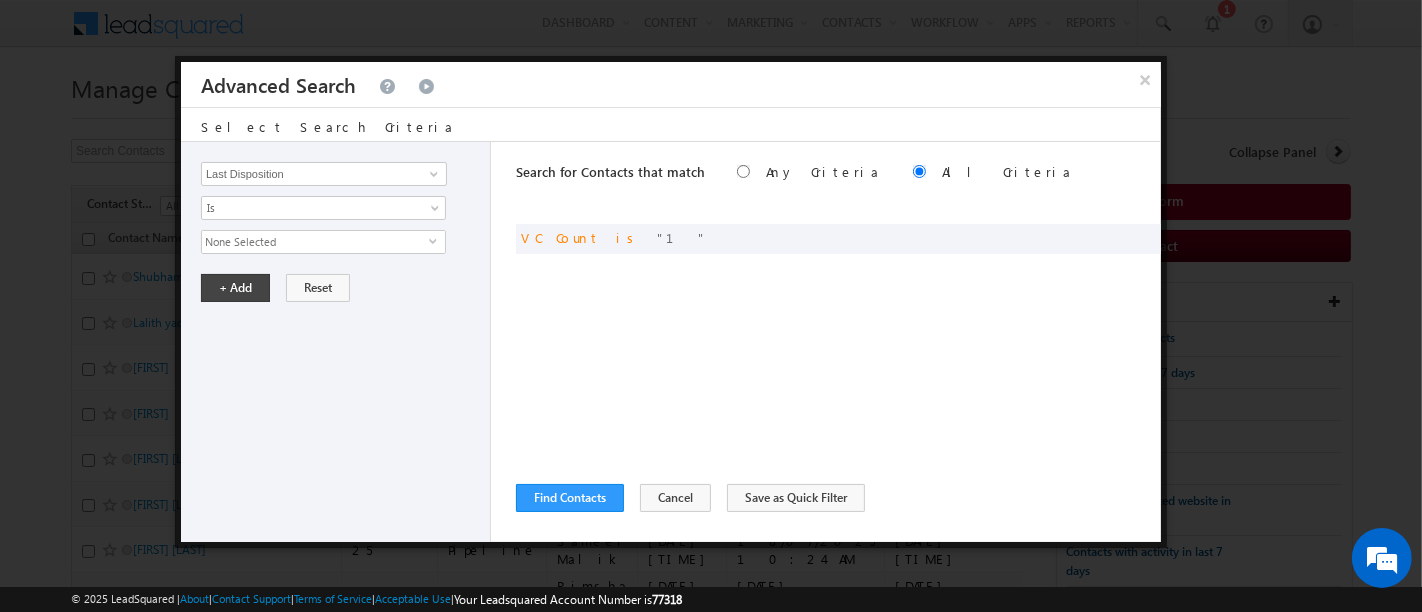 click on "None Selected" at bounding box center (315, 242) 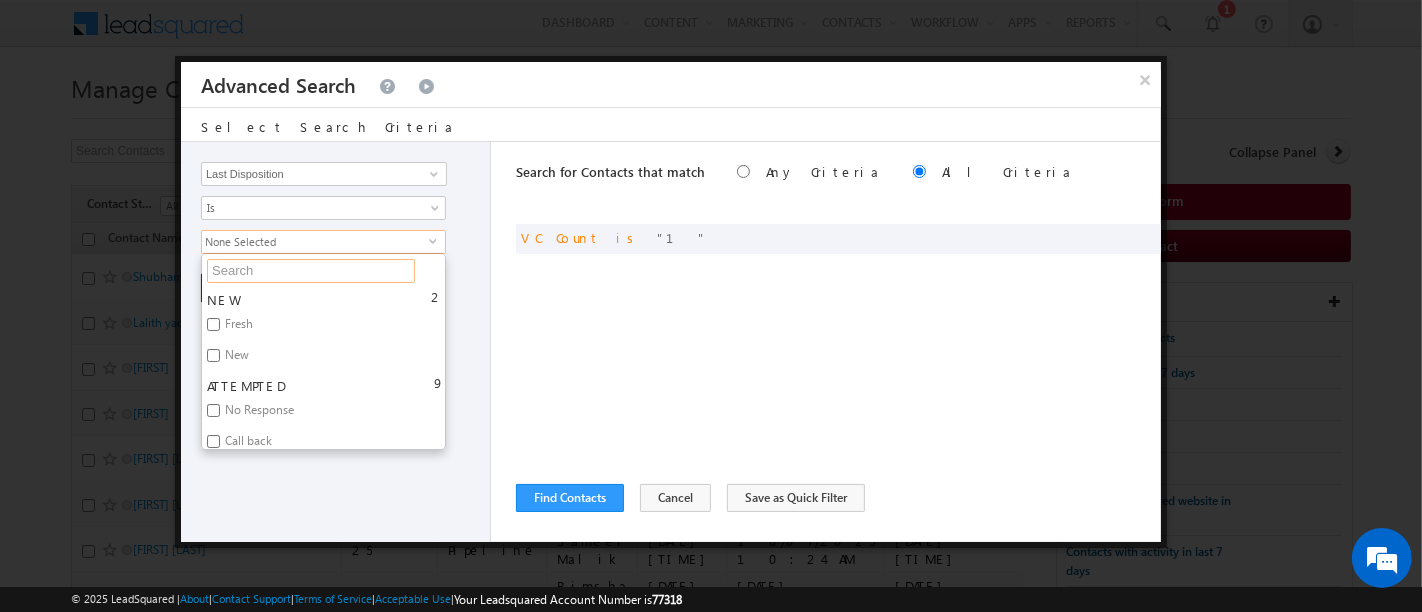 click at bounding box center [311, 271] 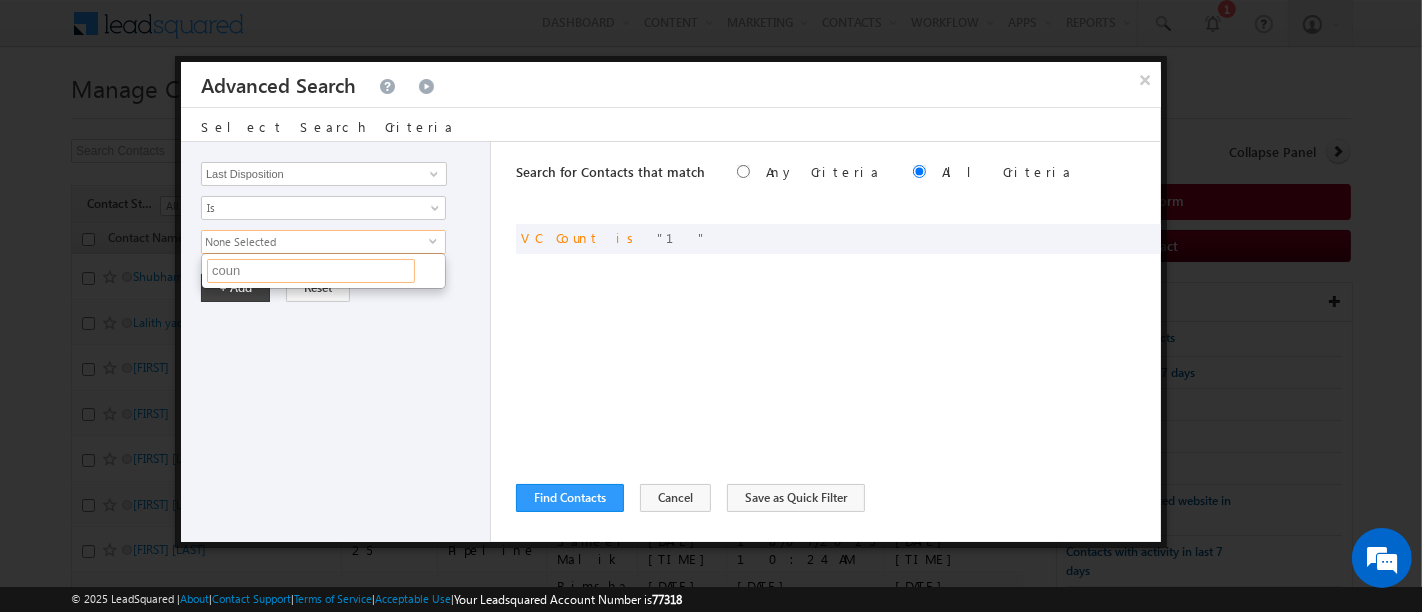 type on "coun" 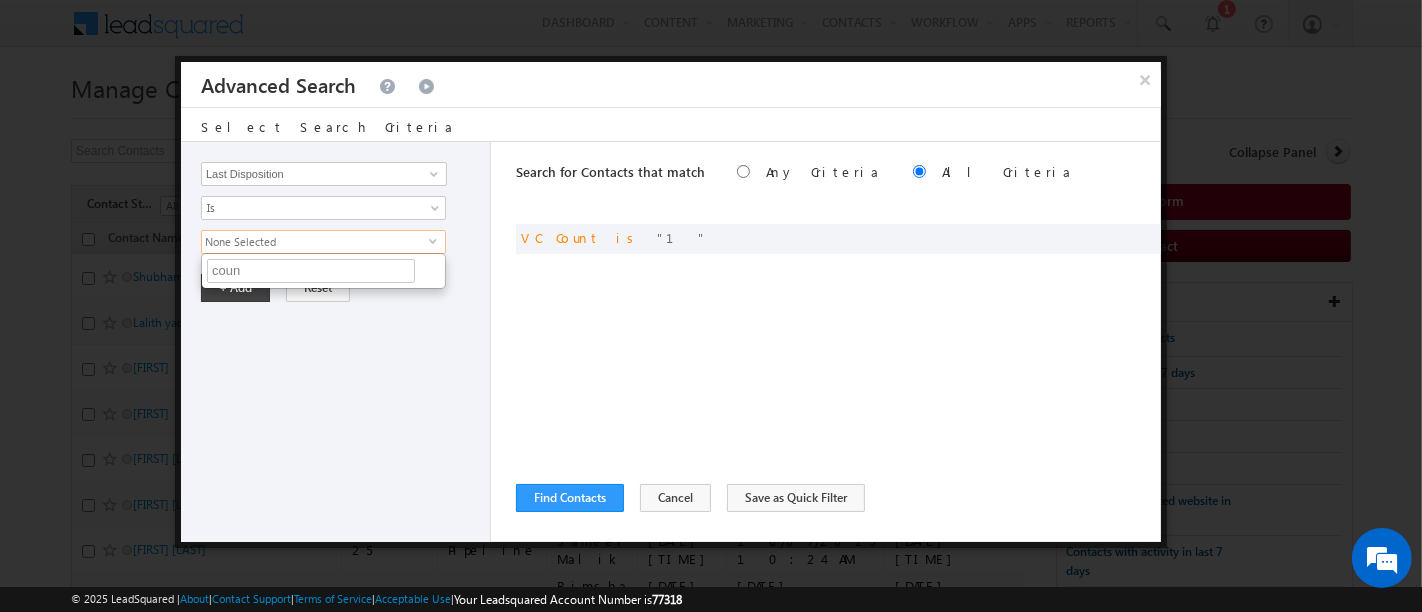 click on "Opportunity Type Contact Activity Task Sales Group Prospect Id Address 1 Address 2 Any Specific University Or Program Application Status Assignment date current owner Auto Login URL [CITY] Class XII Marks Company Concentration Contact Number Contact Origin Contact Score Contact Source Contact Stage Conversion Referrer URL Counselling mode Country Country Interested In New Country Interested In Old Course Course Priority Created By Id Created On Created On Old Current Opt In Status Do Not Call Do Not Email Do Not SMS Do Not Track Do You Have Scholarships Do You Have Valid Passport Documents - Status Documents - University Proof Doc Documents - 10th Marksheet Documents - 12th Marksheet Documents - UG Degree Documents - UG Marksheets Documents - PG Degree Documents - PG Marksheets Documents - Resume/CV Documents - LOR Documents - SOP Documents - Passport Documents - ELT Documents - Amity Pathway Certificate Documents - COL Documents - Deposit fee Documents - UCOL Documents - I20 2" at bounding box center (336, 342) 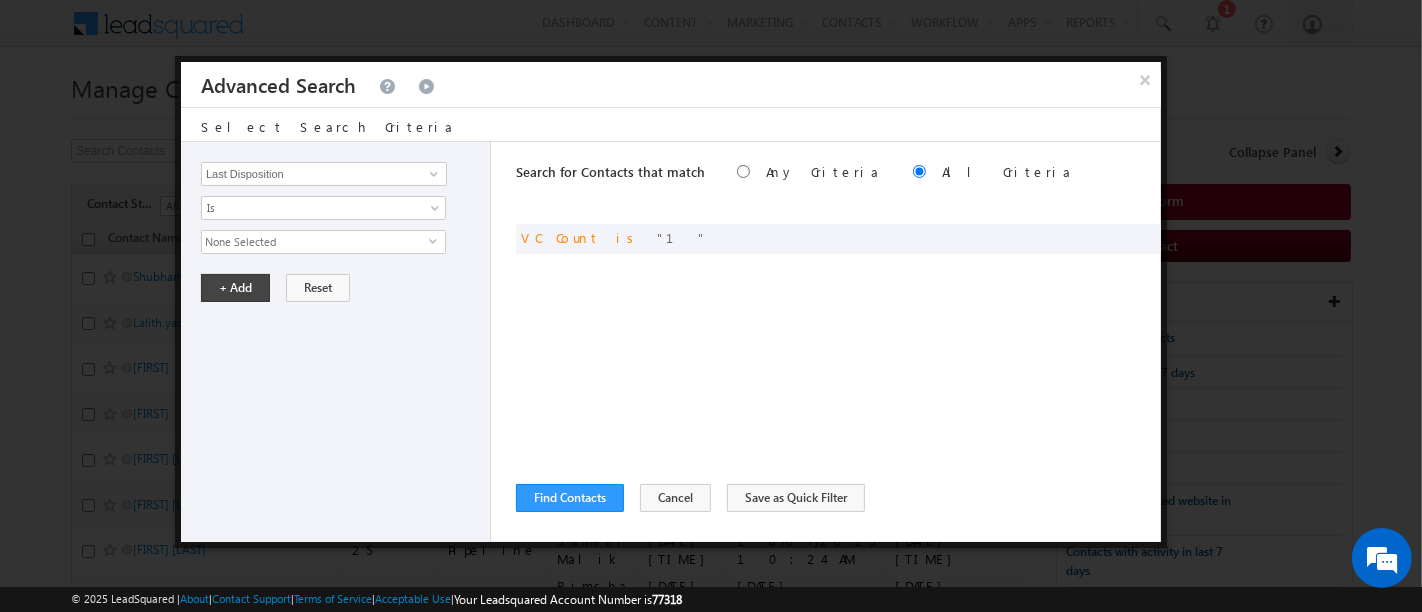 click on "None Selected" at bounding box center [315, 242] 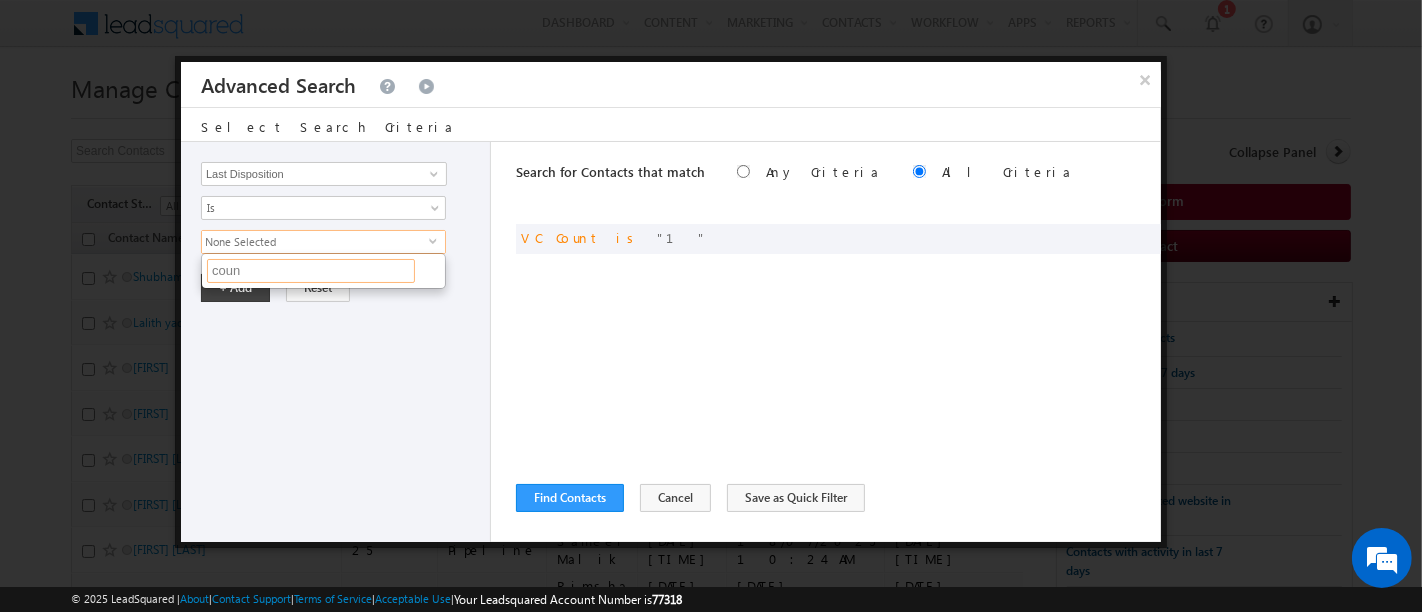 click on "coun" at bounding box center (311, 271) 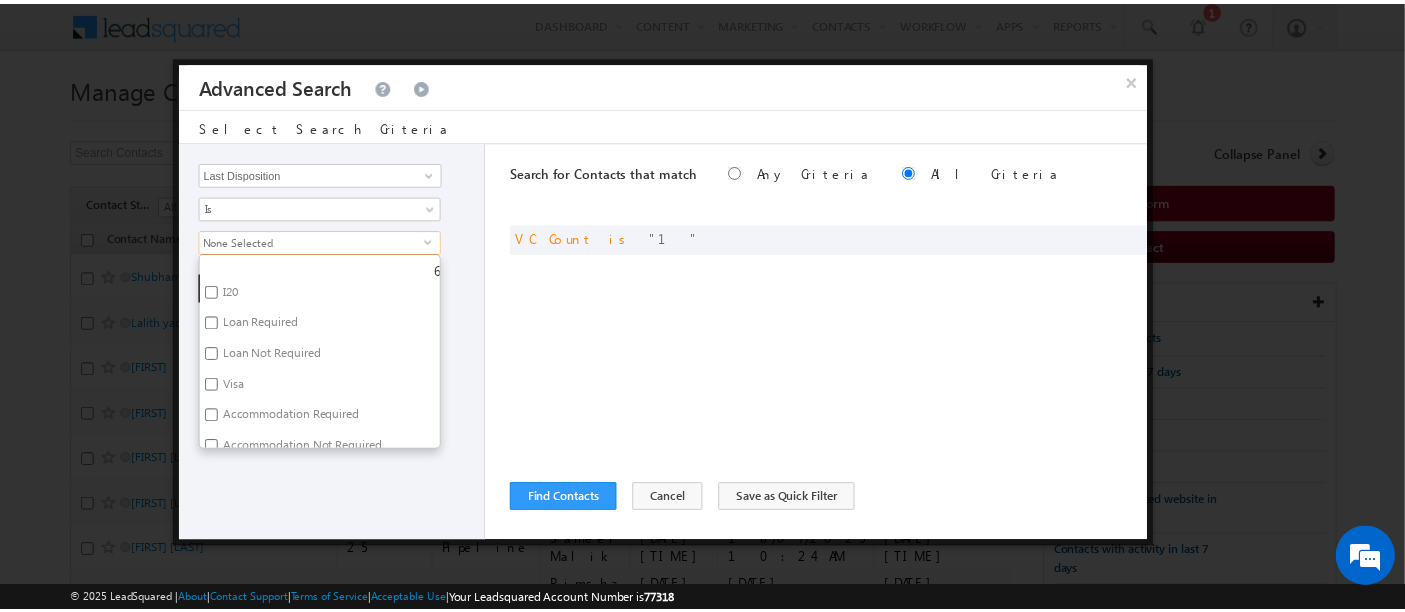 scroll, scrollTop: 777, scrollLeft: 0, axis: vertical 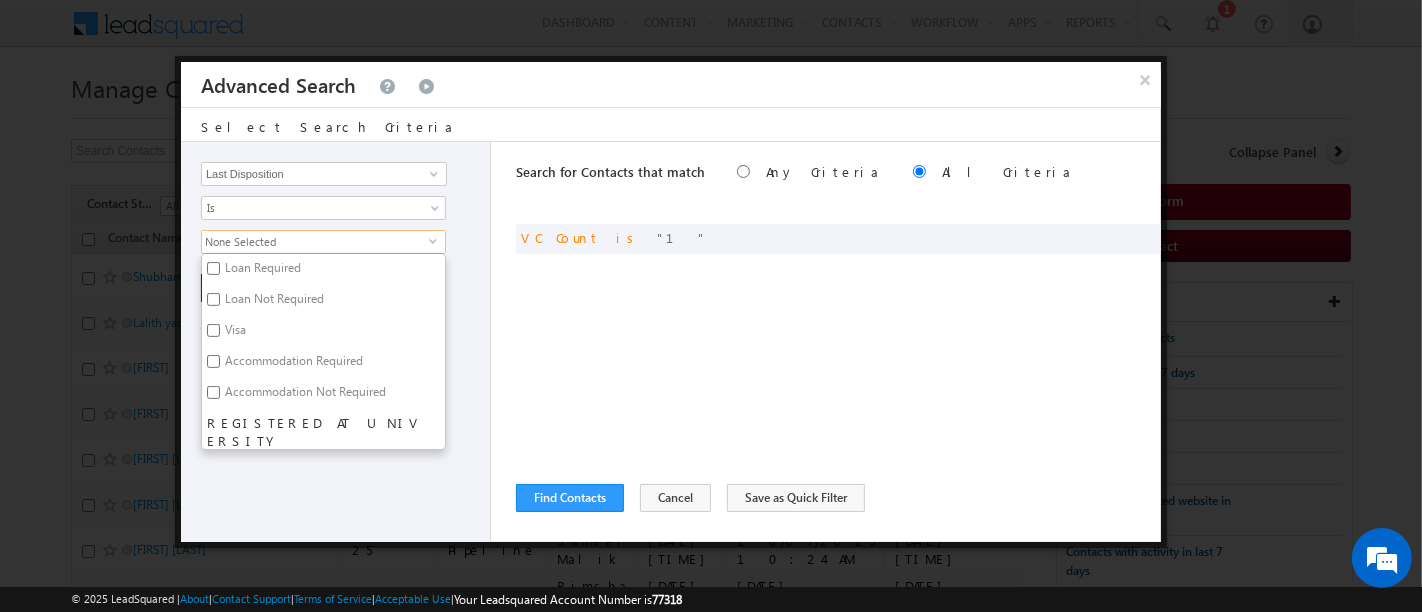 type 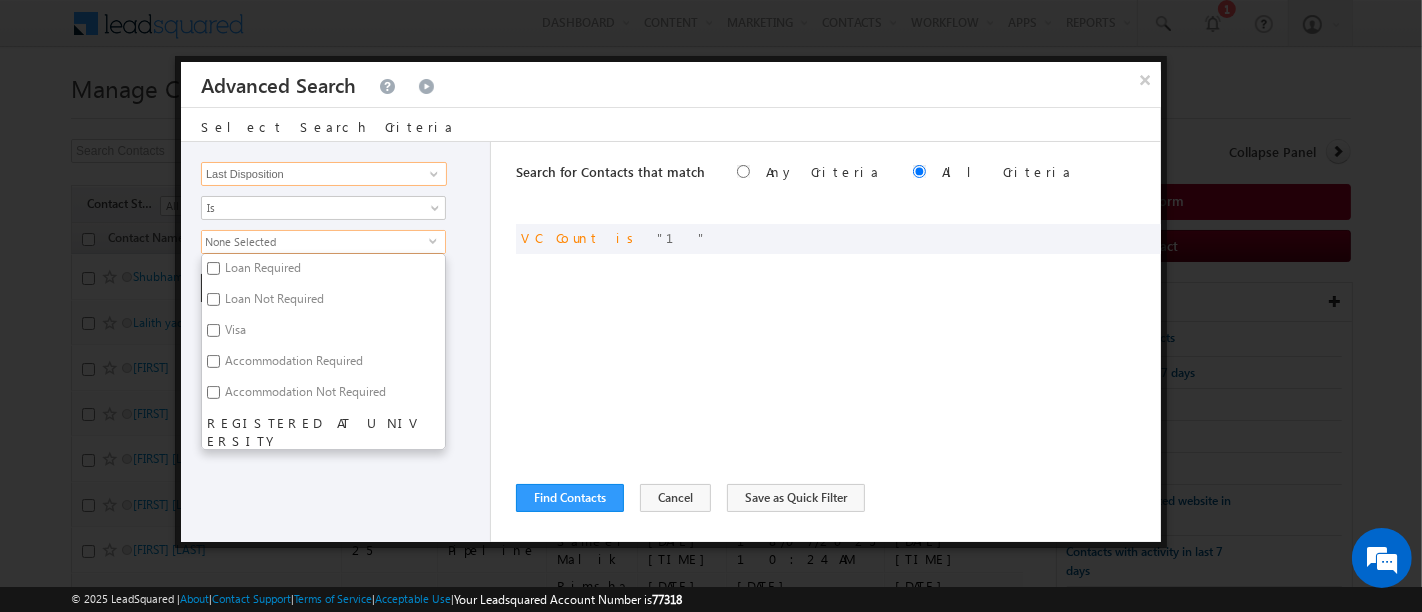 click on "Last Disposition" at bounding box center (324, 174) 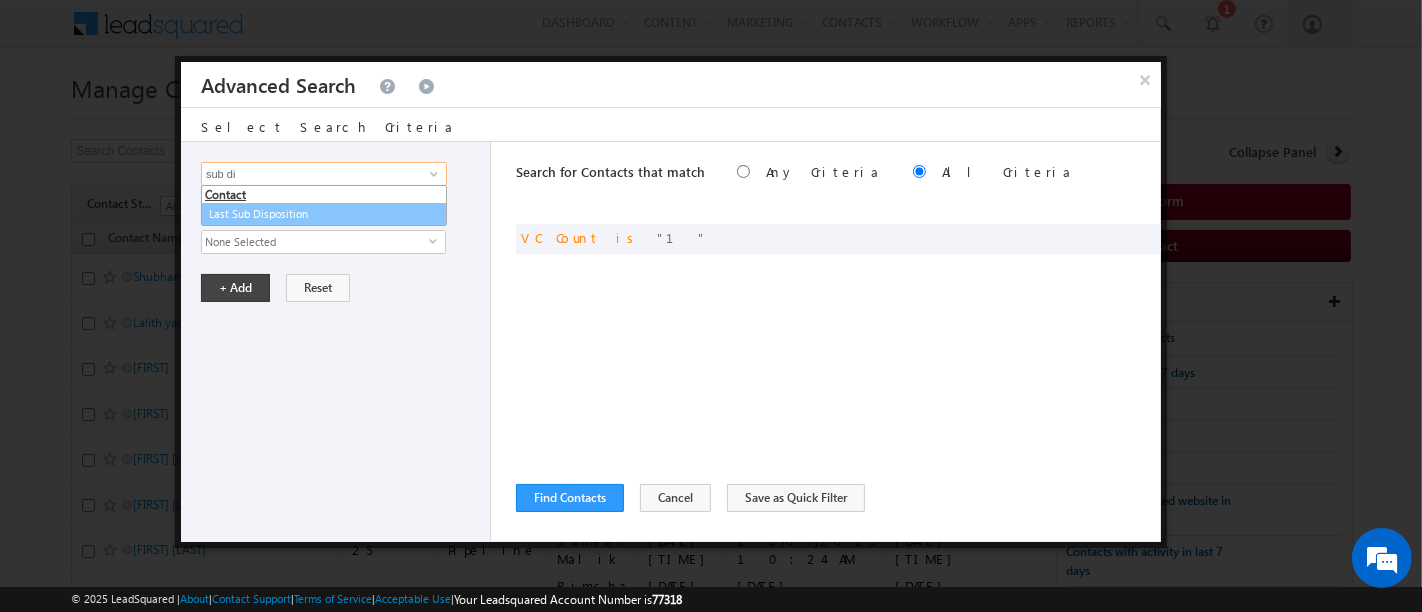 click on "Last Sub Disposition" at bounding box center (324, 214) 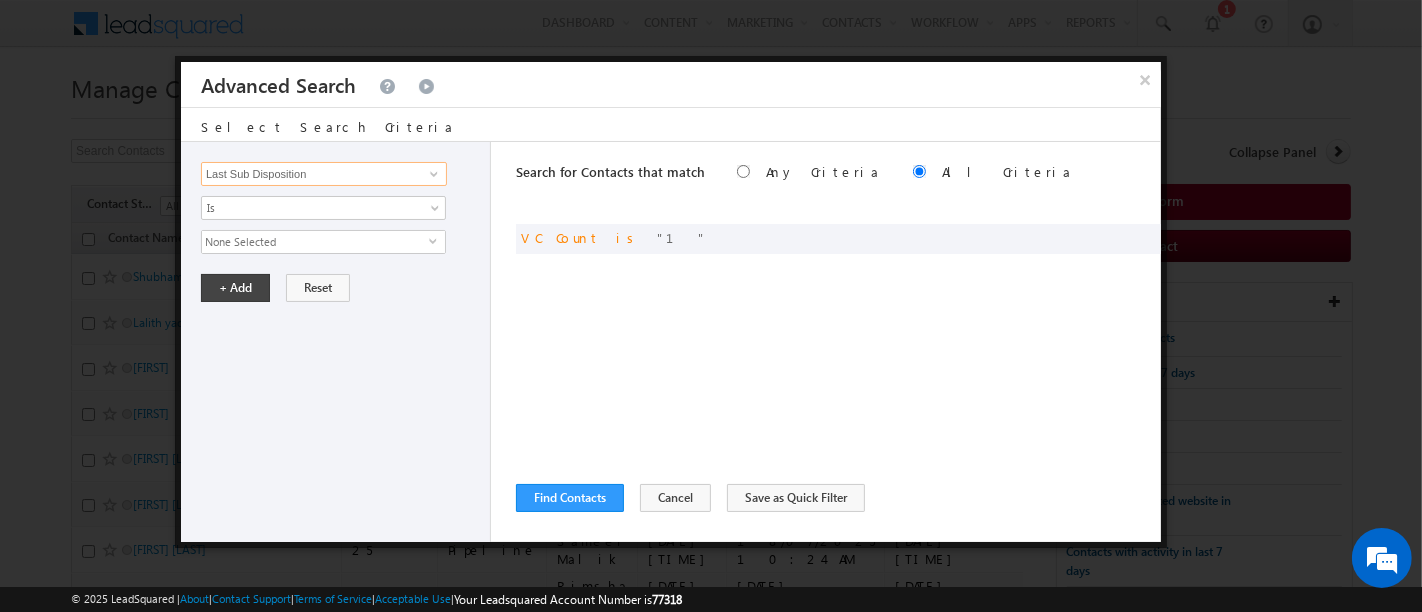 type on "Last Sub Disposition" 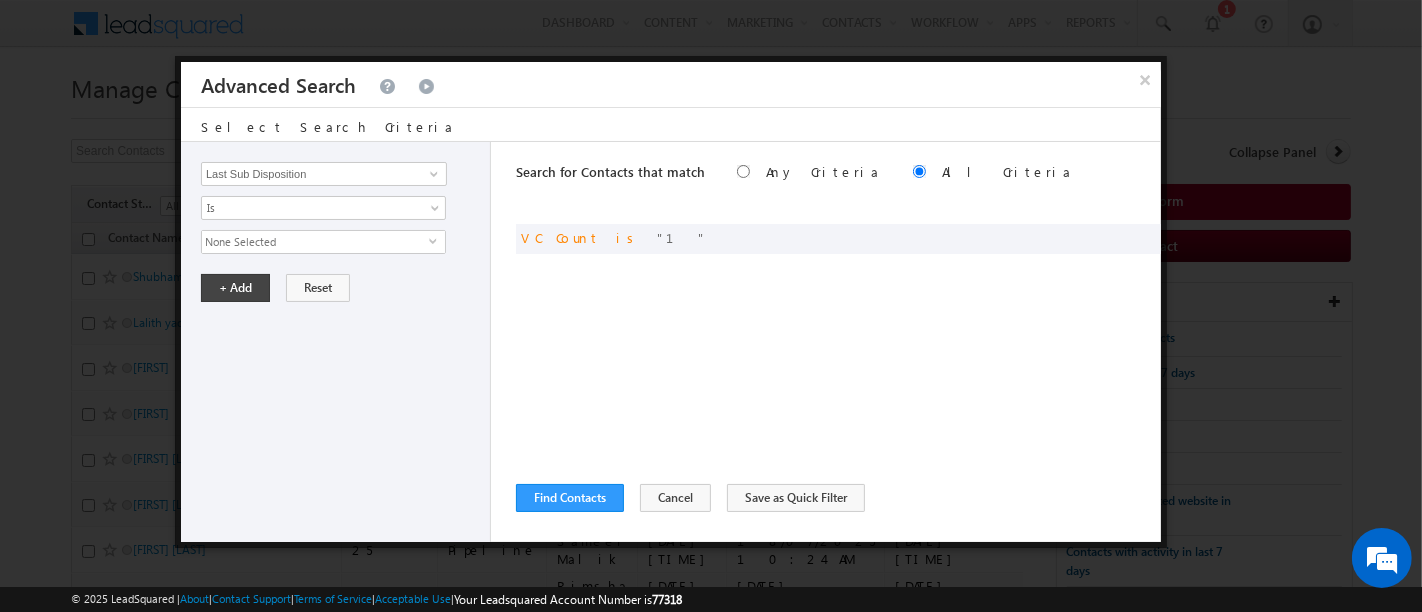 click on "None Selected" at bounding box center (315, 242) 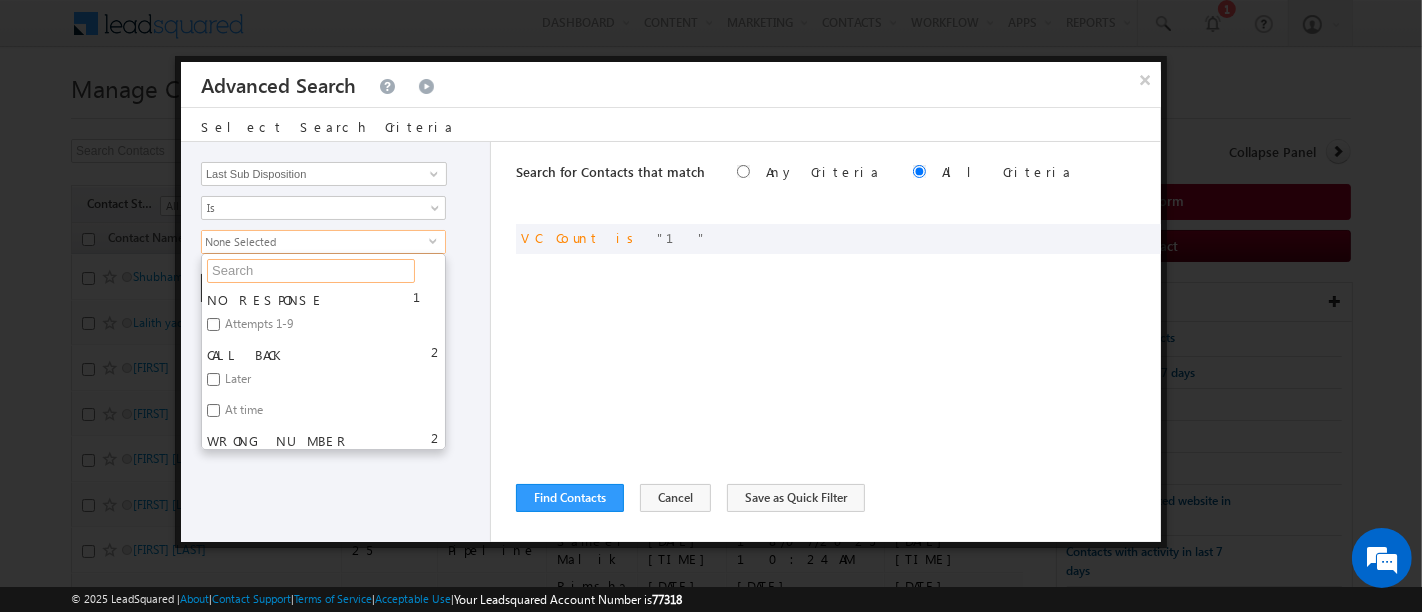 click at bounding box center [311, 271] 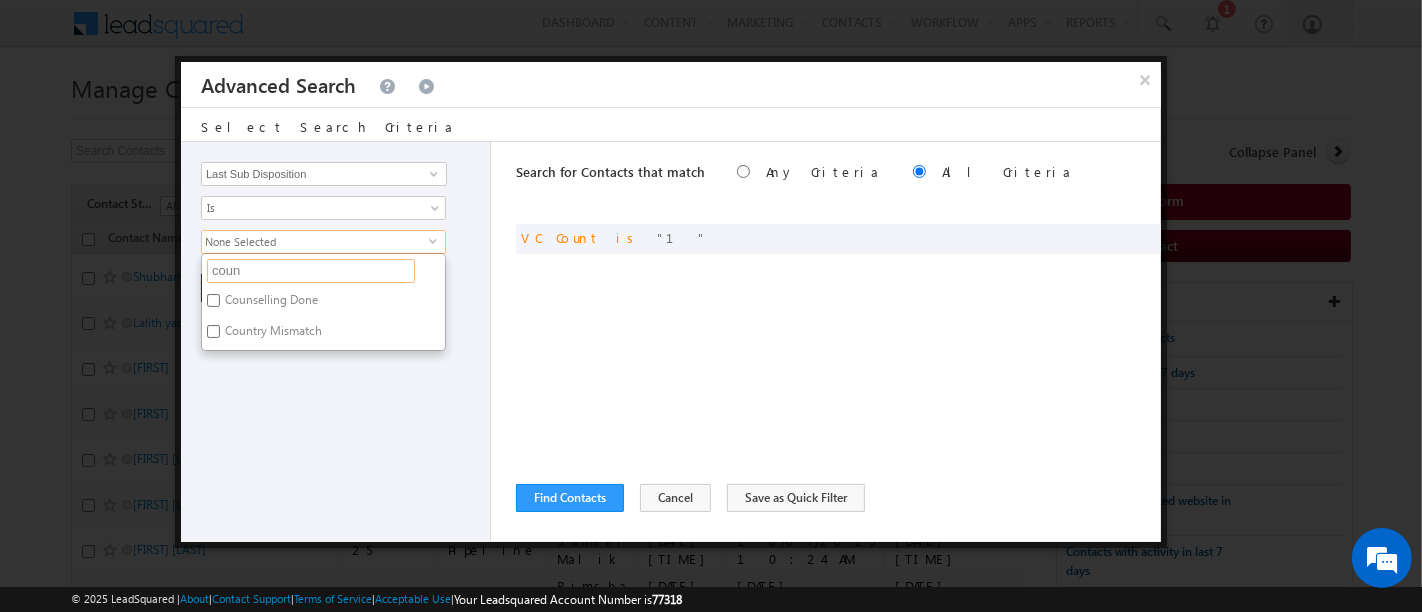 type on "coun" 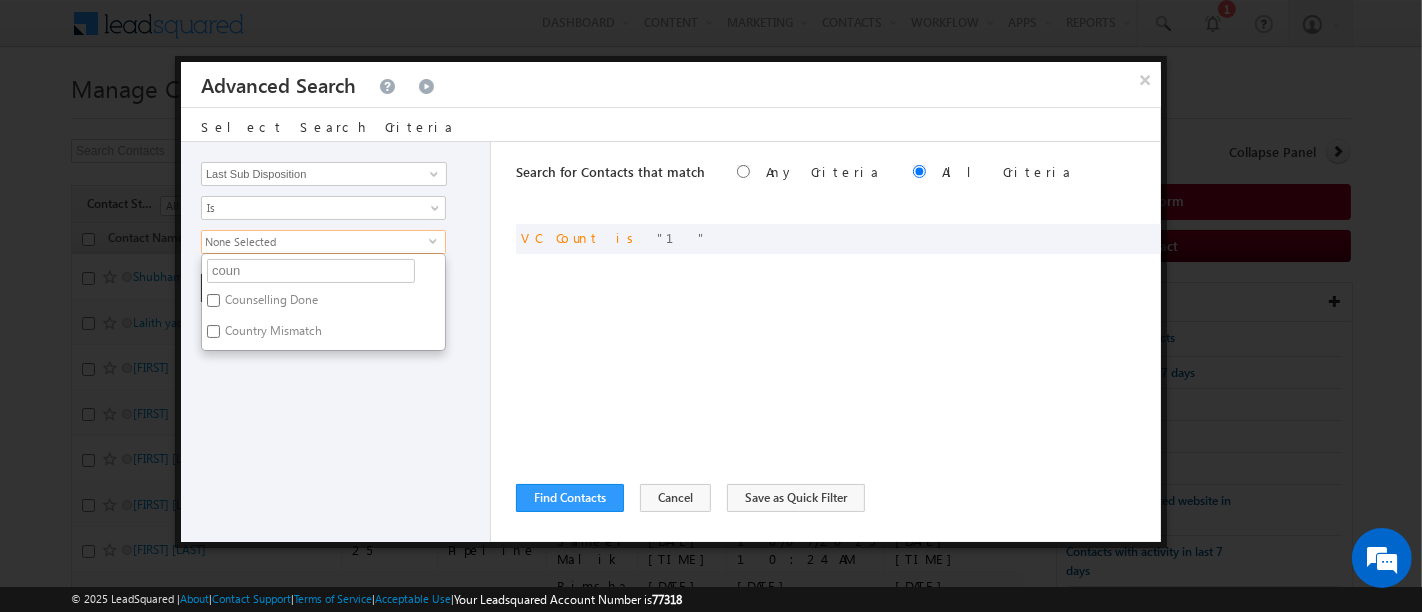 click on "Opportunity Type Contact Activity Task Sales Group Prospect Id Address 1 Address 2 Any Specific University Or Program Application Status Assignment date current owner Auto Login URL [CITY] Class XII Marks Company Concentration Contact Number Contact Origin Contact Score Contact Source Contact Stage Conversion Referrer URL Counselling mode Country Country Interested In New Country Interested In Old Course Course Priority Created By Id Created On Created On Old Current Opt In Status Do Not Call Do Not Email Do Not SMS Do Not Track Do You Have Scholarships Do You Have Valid Passport Documents - Status Documents - University Proof Doc Documents - 10th Marksheet Documents - 12th Marksheet Documents - UG Degree Documents - UG Marksheets Documents - PG Degree Documents - PG Marksheets Documents - Resume/CV Documents - LOR Documents - SOP Documents - Passport Documents - ELT Documents - Amity Pathway Certificate Documents - COL Documents - Deposit fee Documents - UCOL Documents - I20 1" at bounding box center (336, 342) 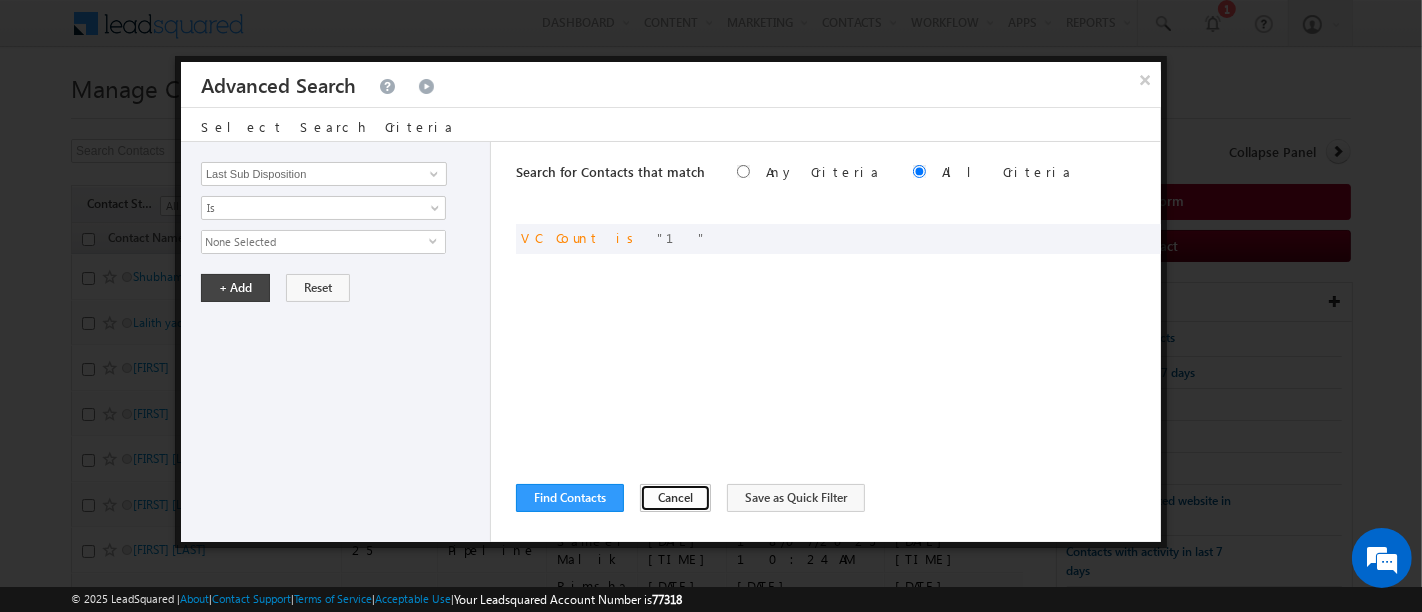 click on "Cancel" at bounding box center (675, 498) 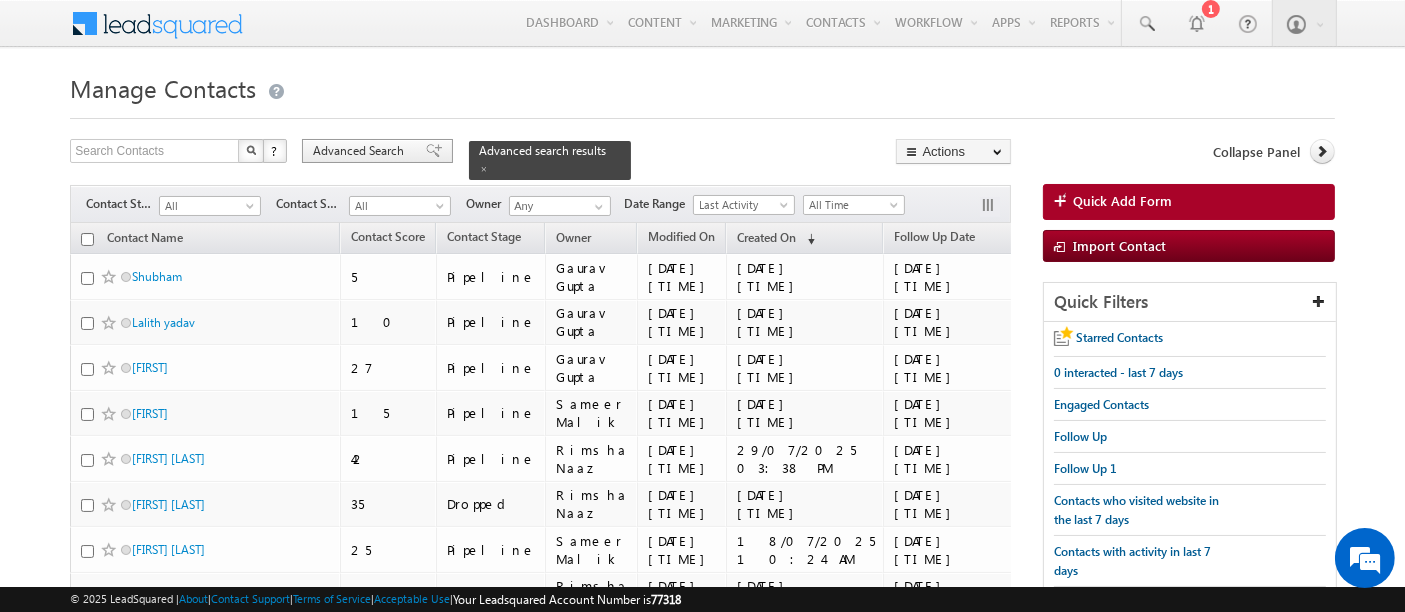 click on "Advanced Search" at bounding box center (361, 151) 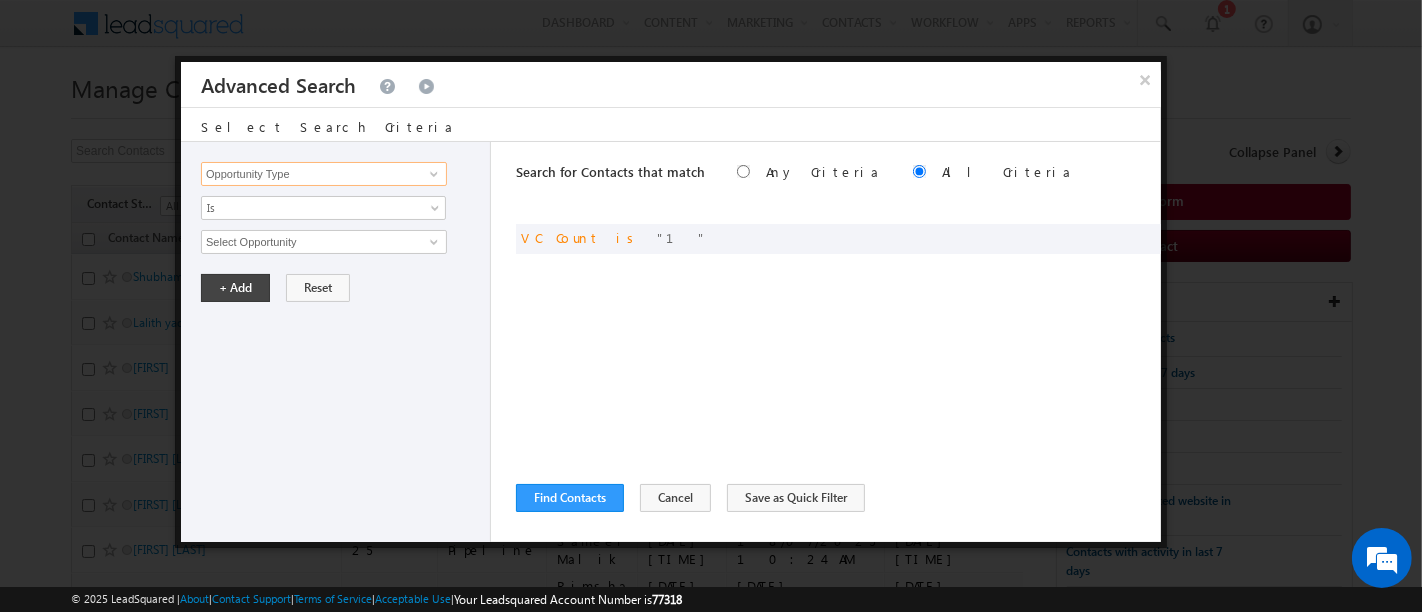 click on "Opportunity Type" at bounding box center [324, 174] 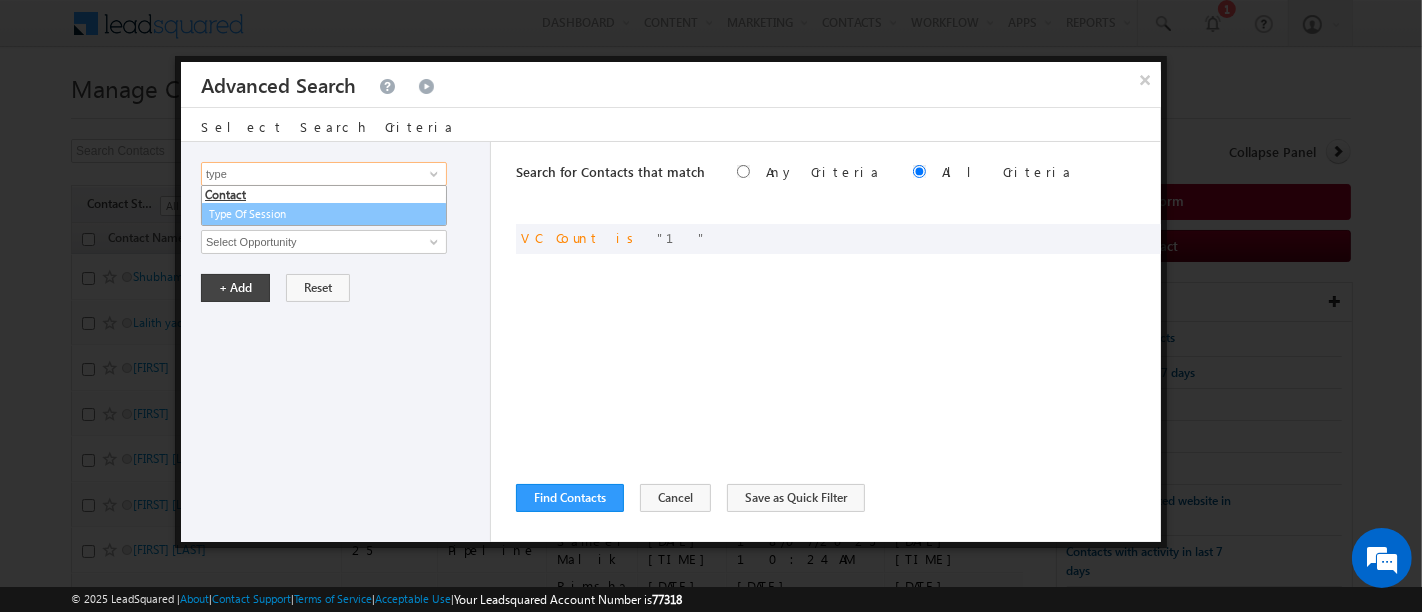 click on "Type Of Session" at bounding box center (324, 214) 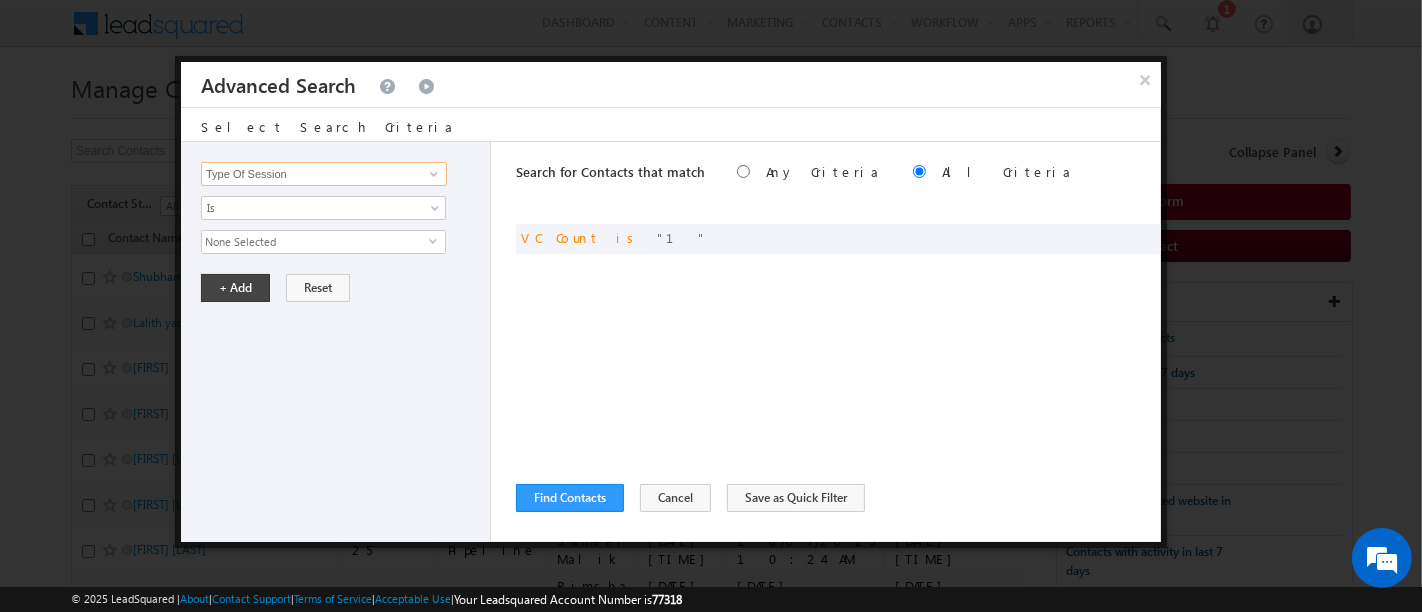 type on "Type Of Session" 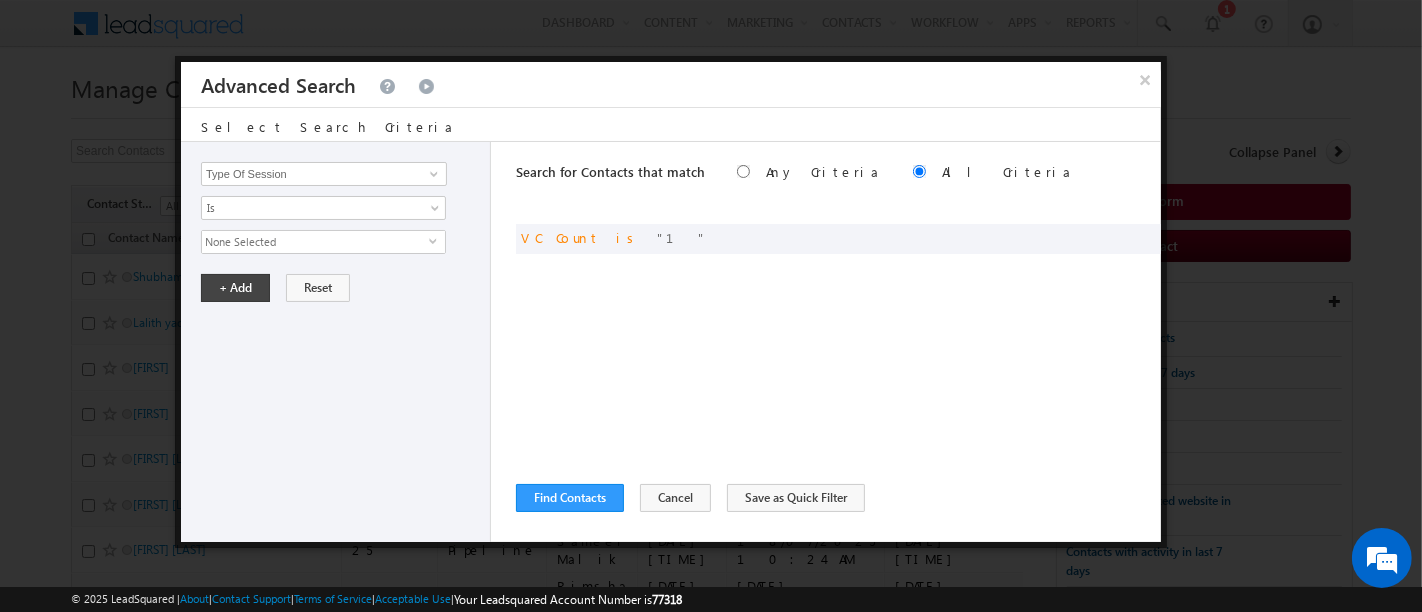 click on "None Selected" at bounding box center (315, 242) 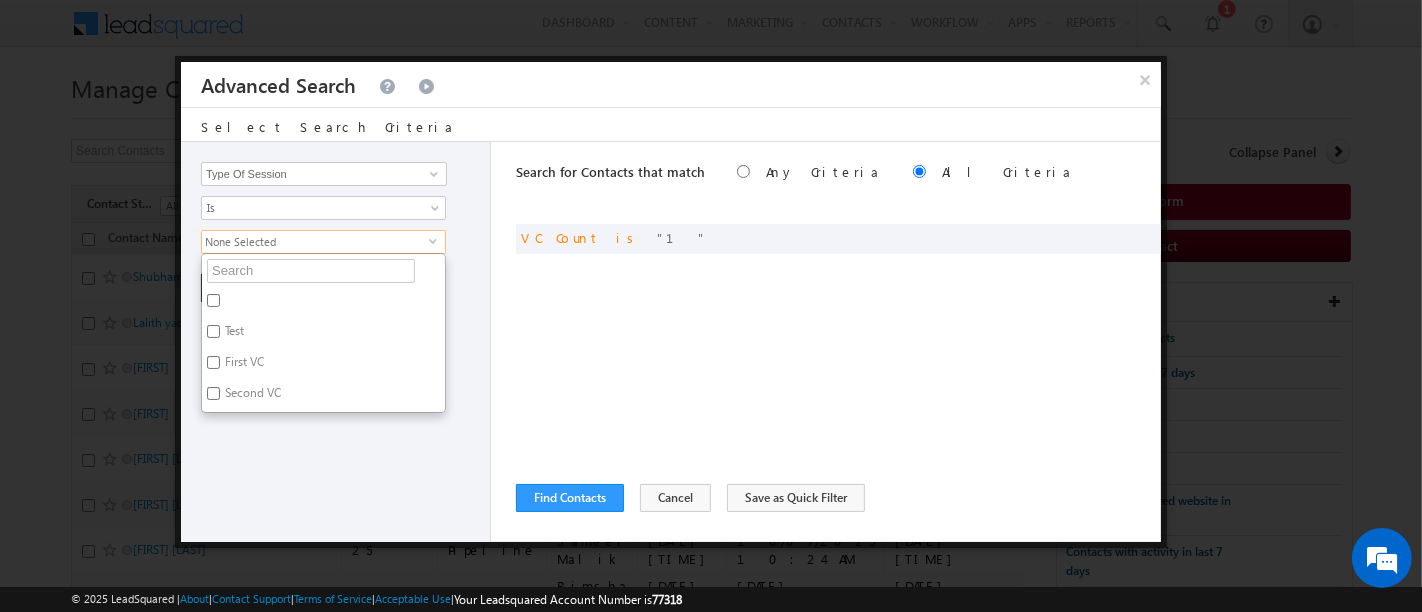 click on "Opportunity Type Contact Activity Task Sales Group Prospect Id Address 1 Address 2 Any Specific University Or Program Application Status Assignment date current owner Auto Login URL [CITY] Class XII Marks Company Concentration Contact Number Contact Origin Contact Score Contact Source Contact Stage Conversion Referrer URL Counselling mode Country Country Interested In New Country Interested In Old Course Course Priority Created By Id Created On Created On Old Current Opt In Status Do Not Call Do Not Email Do Not SMS Do Not Track Do You Have Scholarships Do You Have Valid Passport Documents - Status Documents - University Proof Doc Documents - 10th Marksheet Documents - 12th Marksheet Documents - UG Degree Documents - UG Marksheets Documents - PG Degree Documents - PG Marksheets Documents - Resume/CV Documents - LOR Documents - SOP Documents - Passport Documents - ELT Documents - Amity Pathway Certificate Documents - COL Documents - Deposit fee Documents - UCOL Documents - I20" at bounding box center (336, 342) 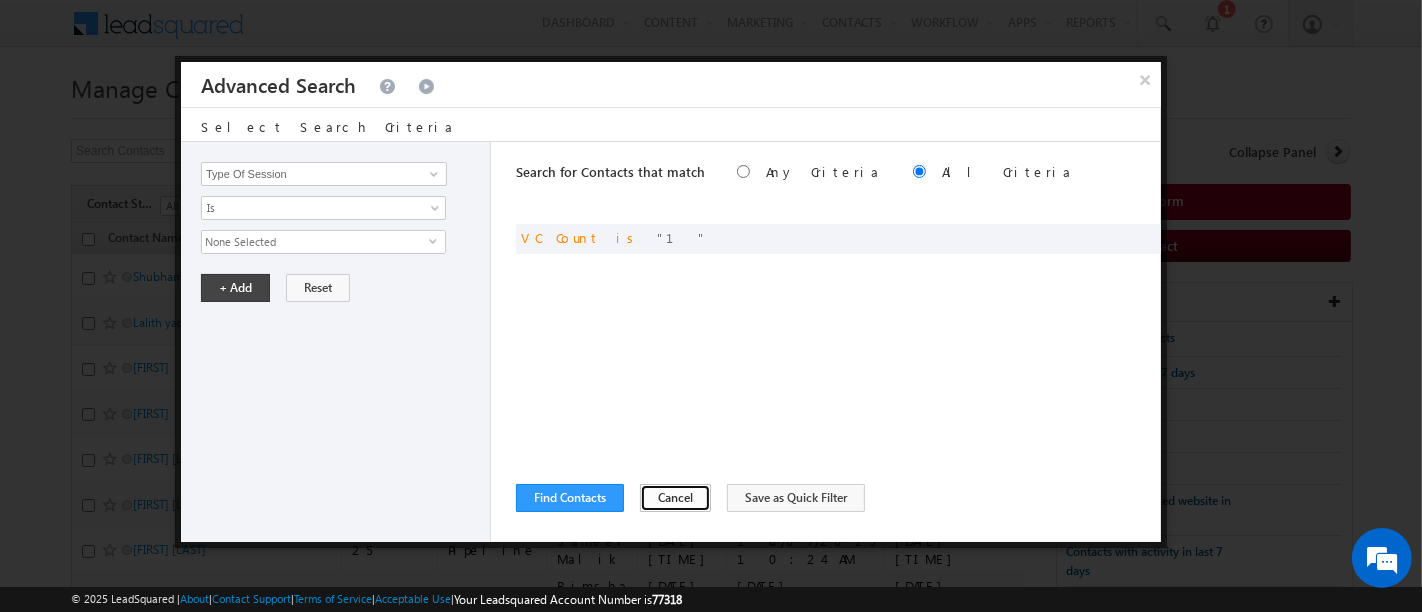 click on "Cancel" at bounding box center [675, 498] 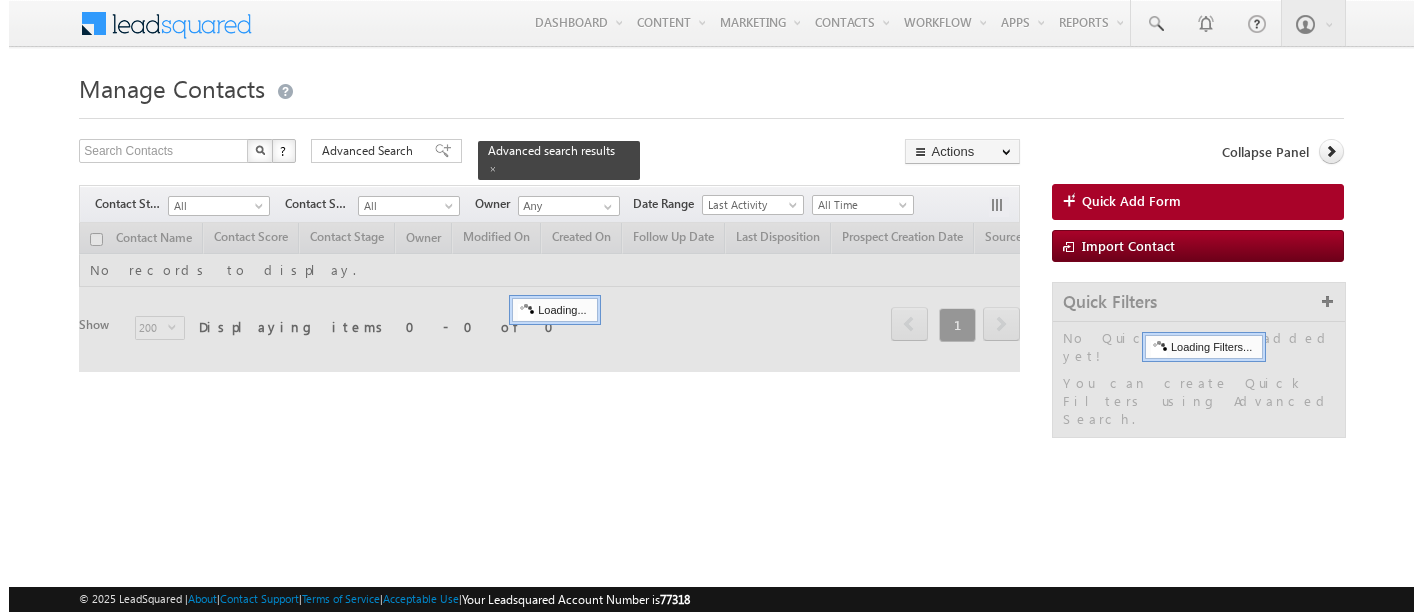 scroll, scrollTop: 0, scrollLeft: 0, axis: both 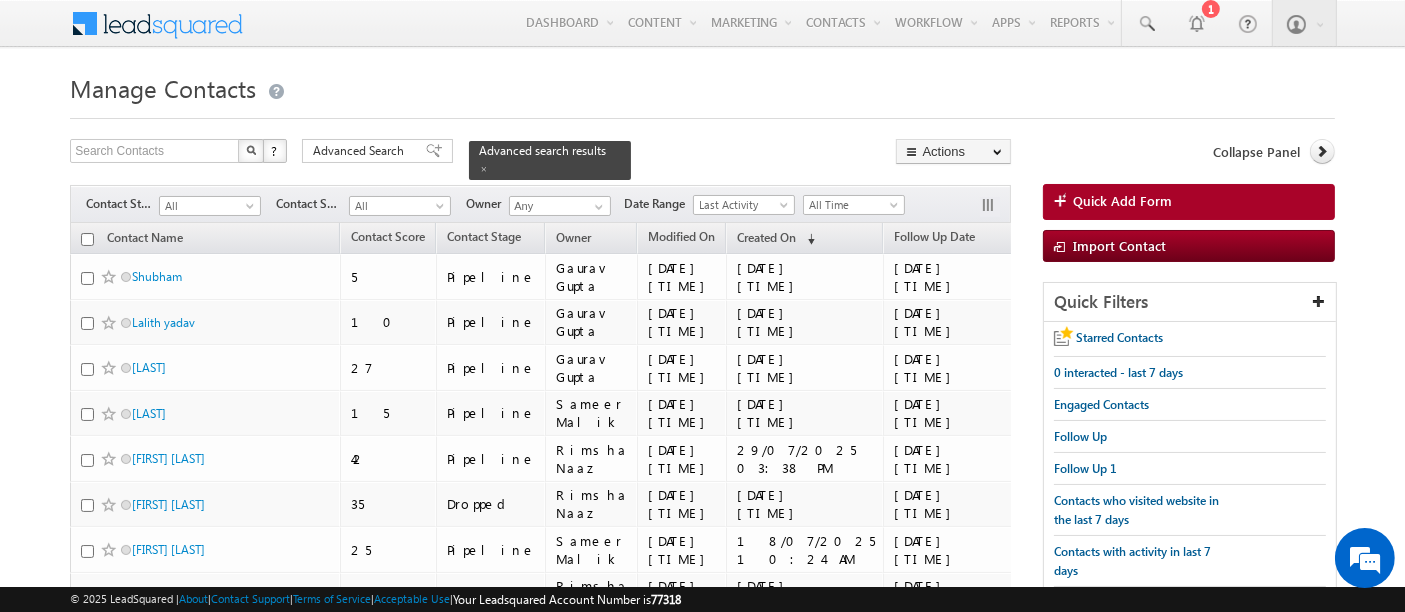 click on "Manage Contacts
Search Contacts X ?   11 results found
Advanced Search
Advanced Search
Advanced search results" at bounding box center (702, 466) 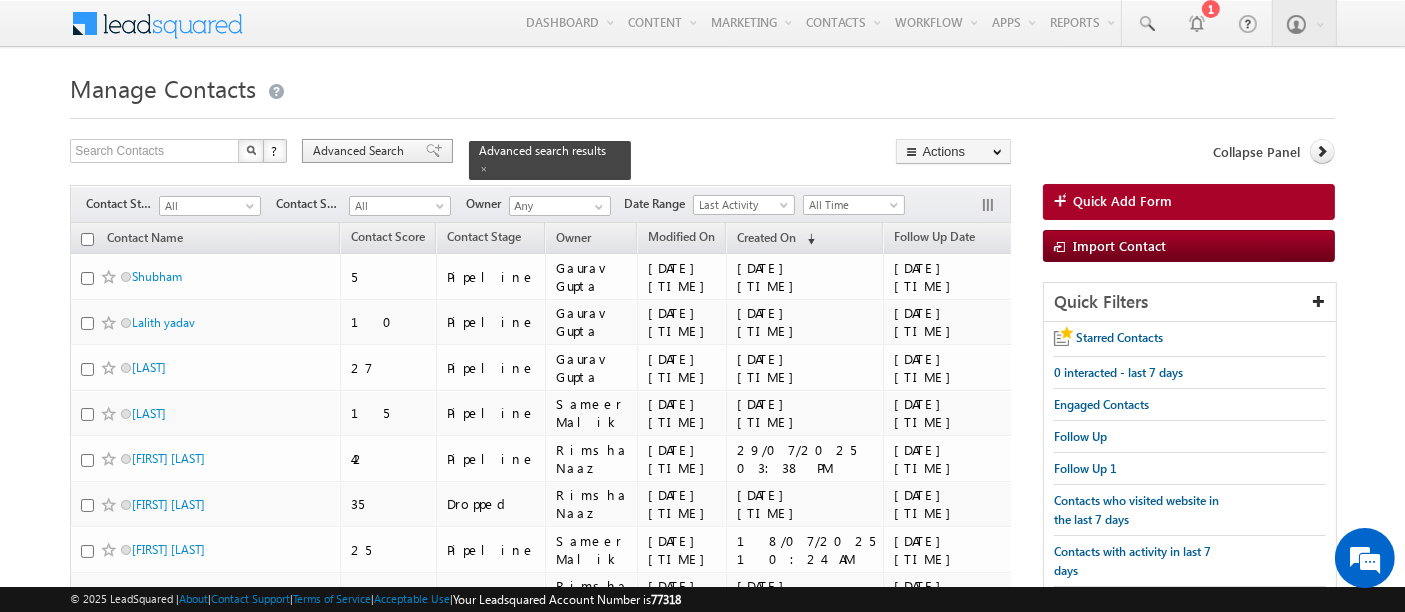 click on "Advanced Search" at bounding box center (361, 151) 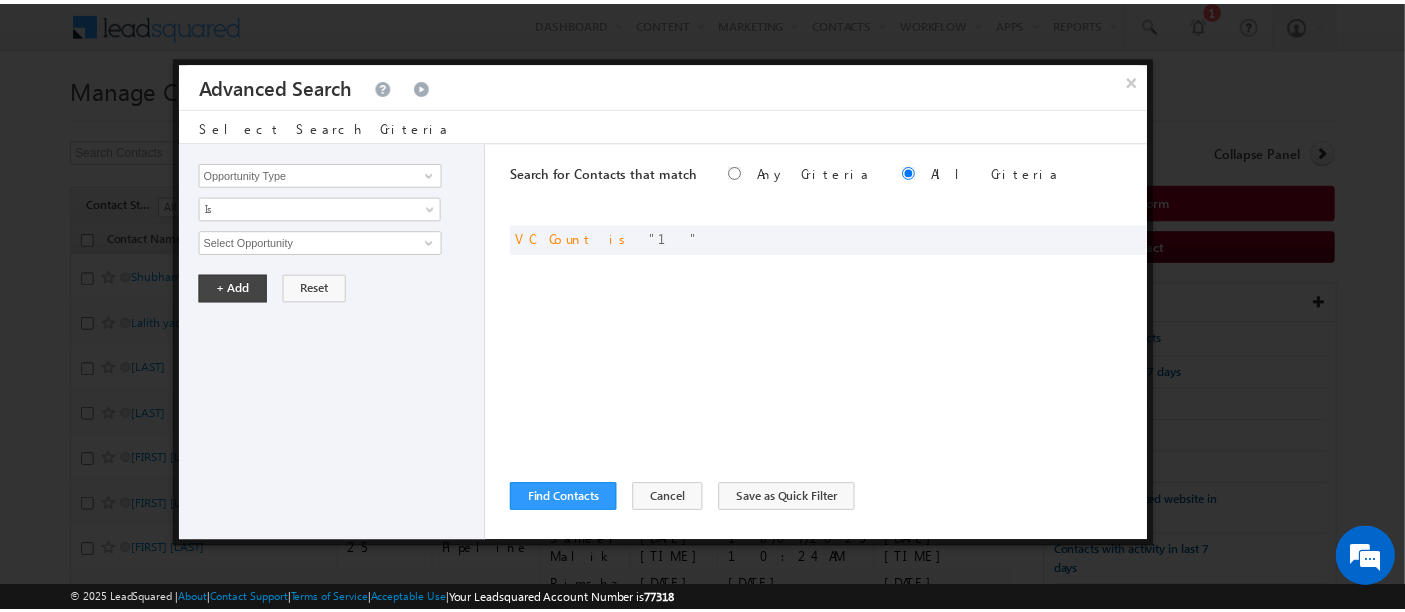 scroll, scrollTop: 0, scrollLeft: 0, axis: both 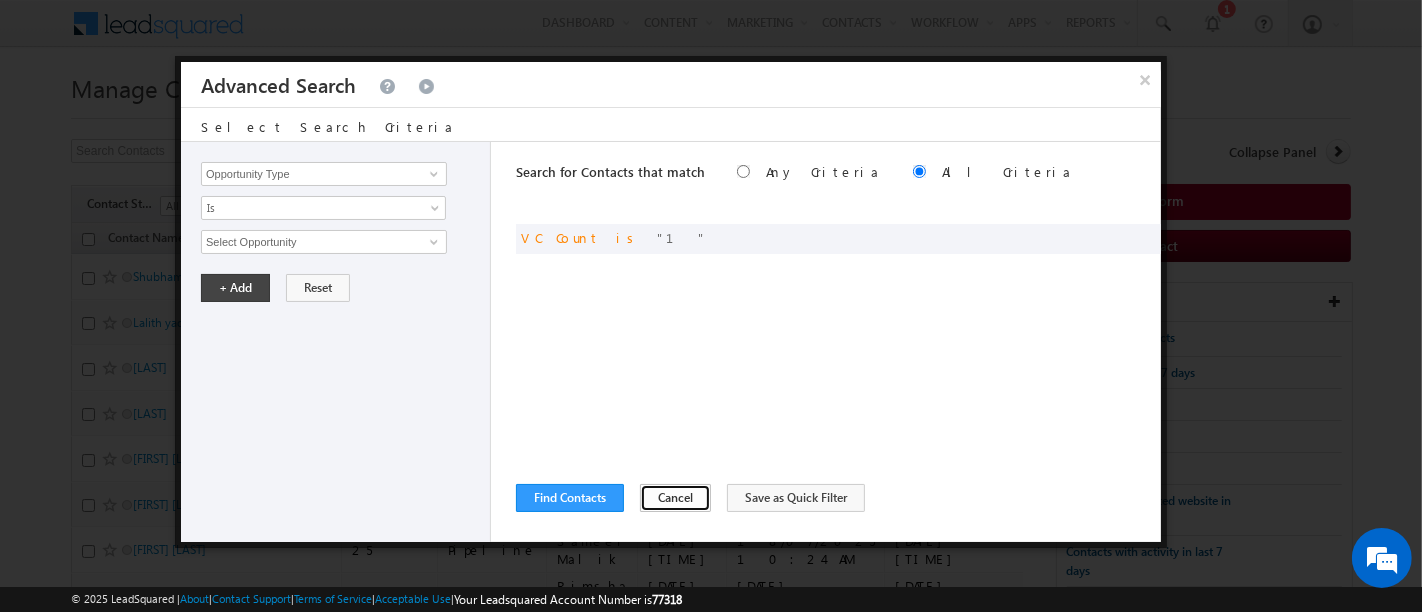 click on "Cancel" at bounding box center (675, 498) 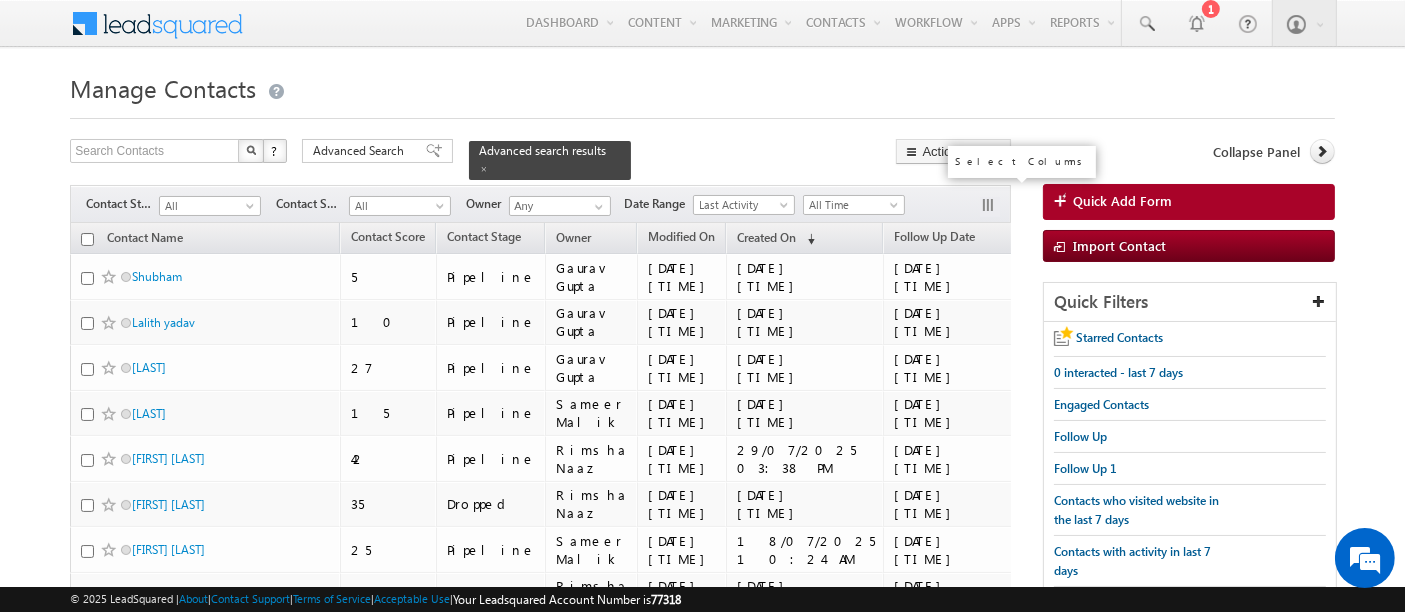 click at bounding box center (990, 207) 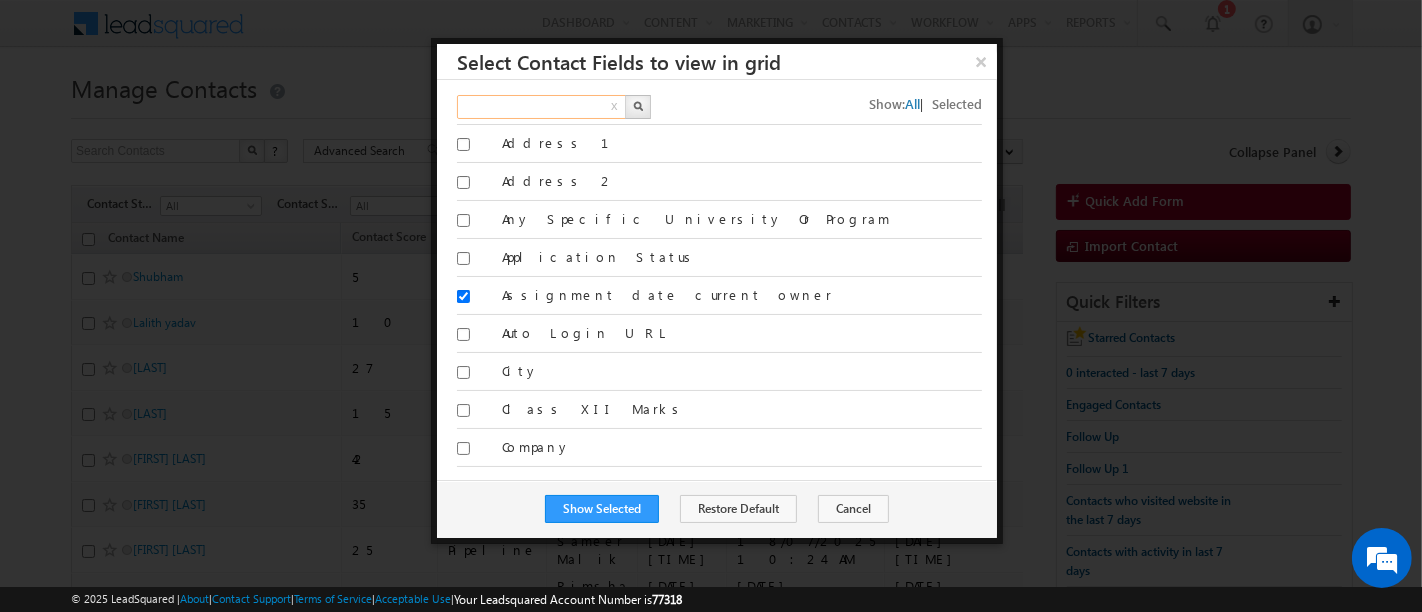 click at bounding box center [542, 107] 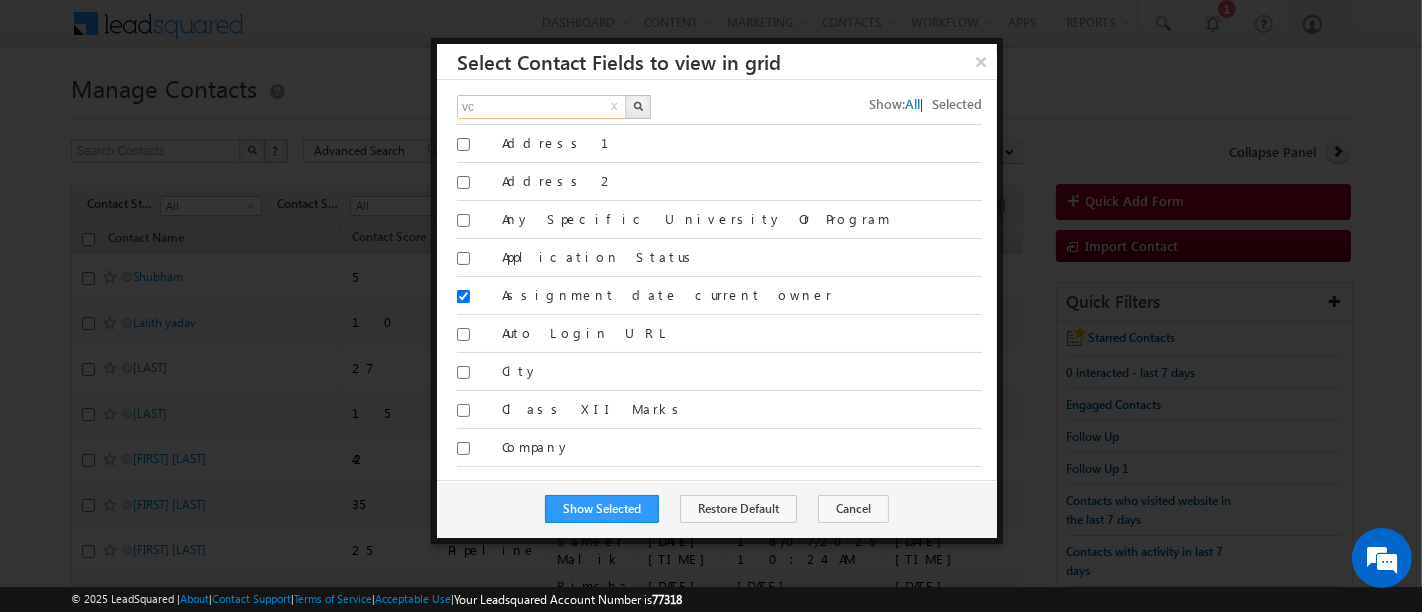 type on "vc" 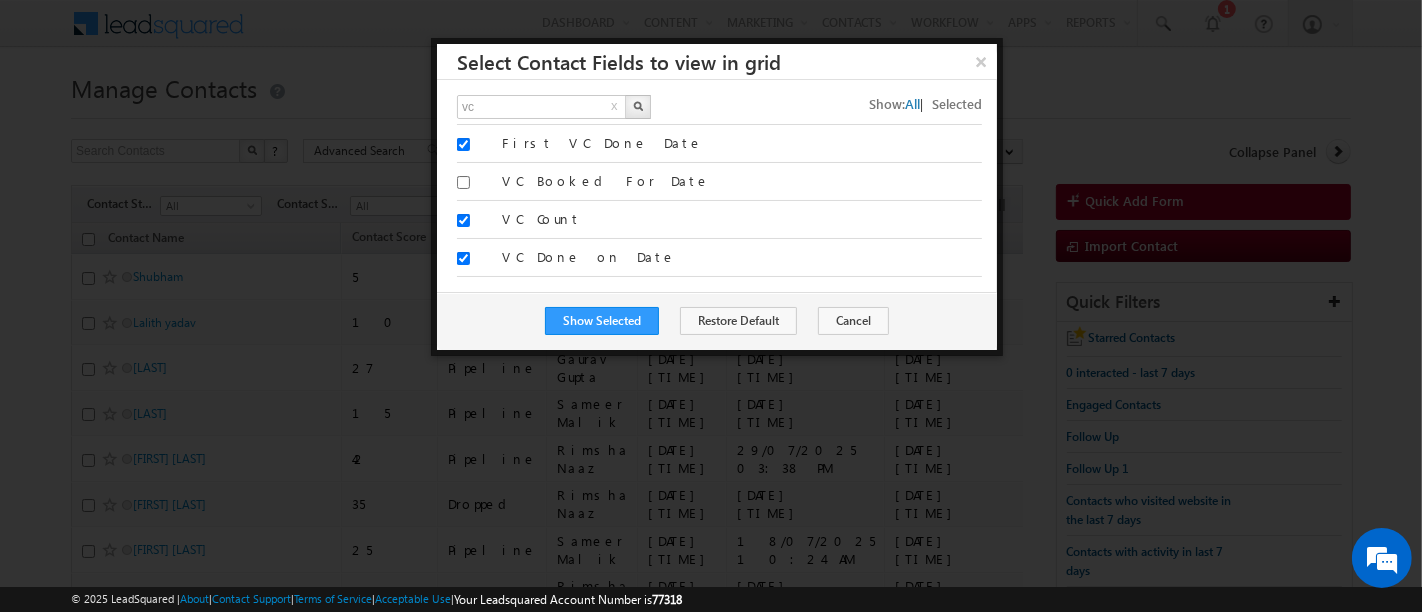 click on "vc x
Show:  All  |
Selected" at bounding box center [719, 110] 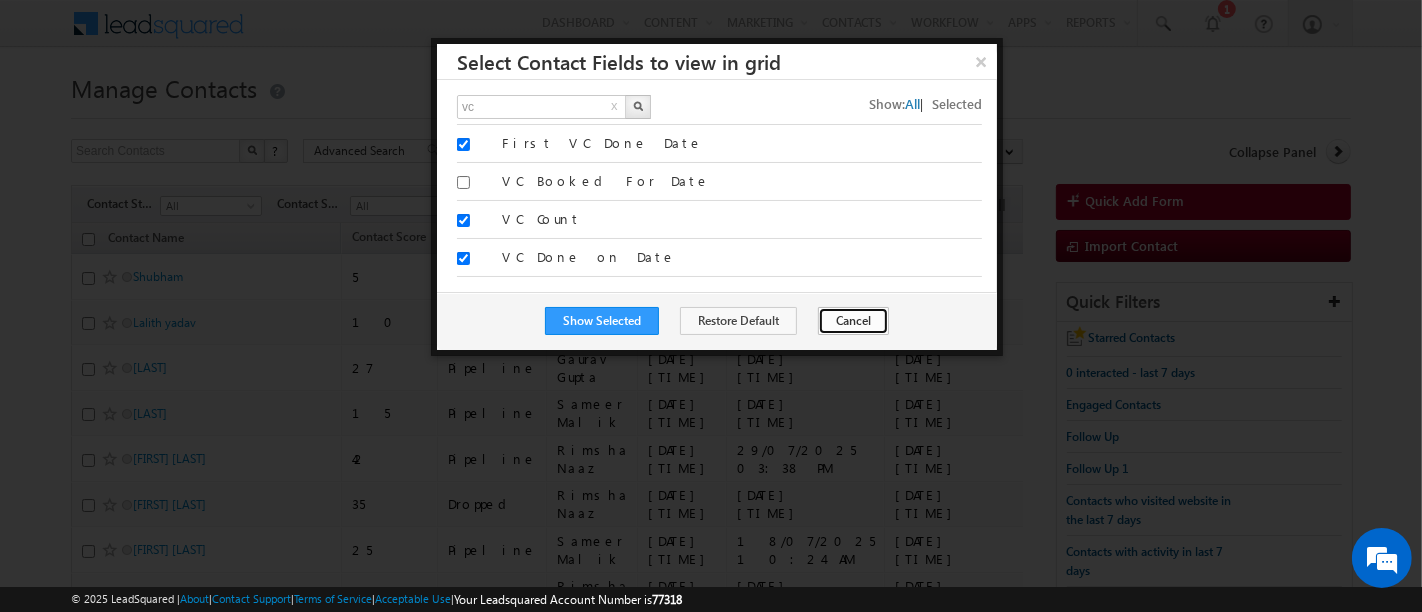 click on "Cancel" at bounding box center [853, 321] 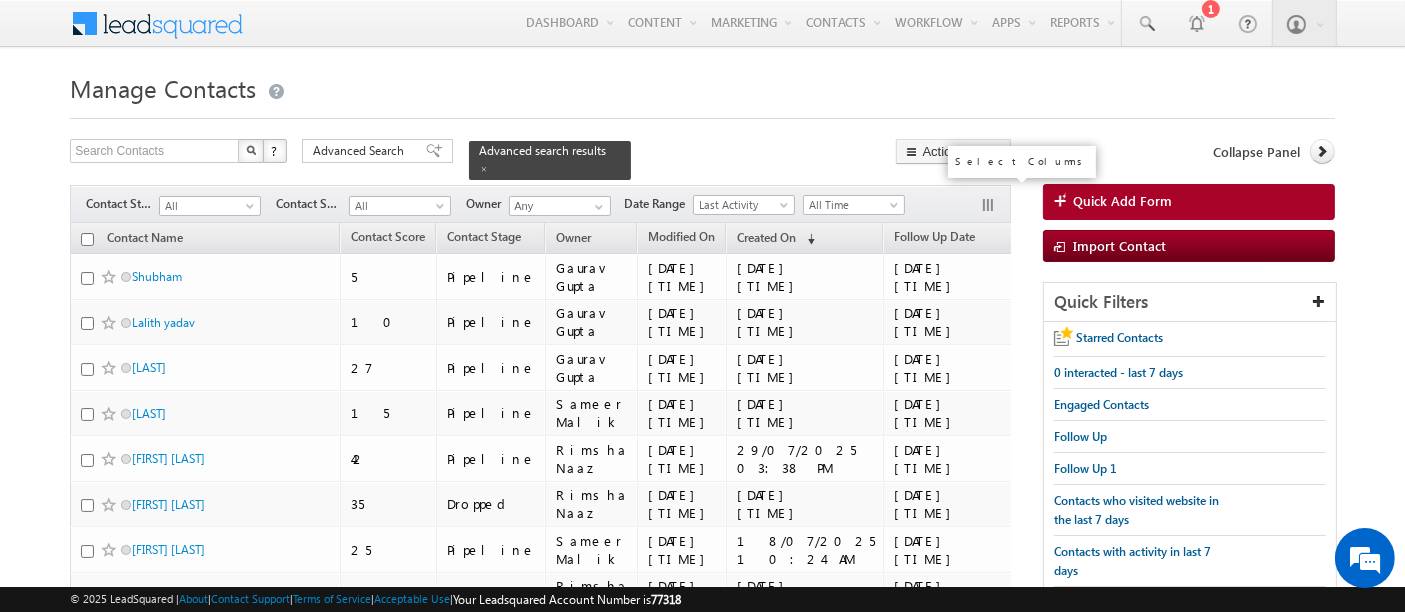 click at bounding box center [990, 207] 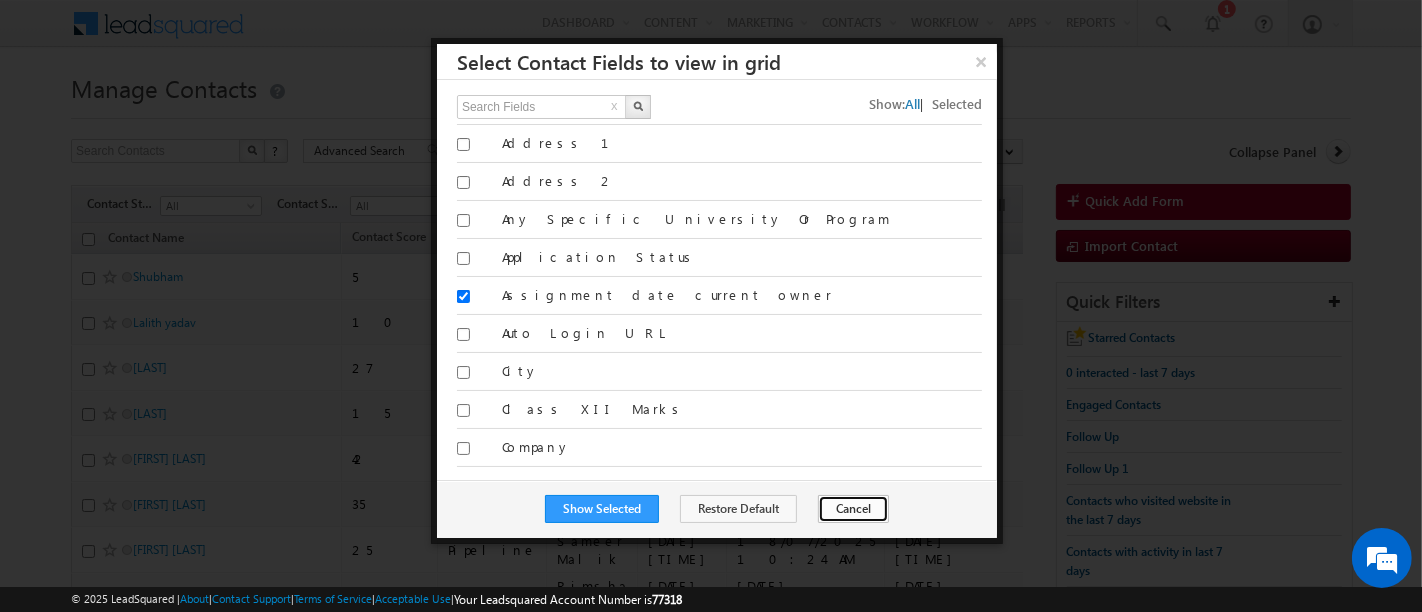 click on "Cancel" at bounding box center [853, 509] 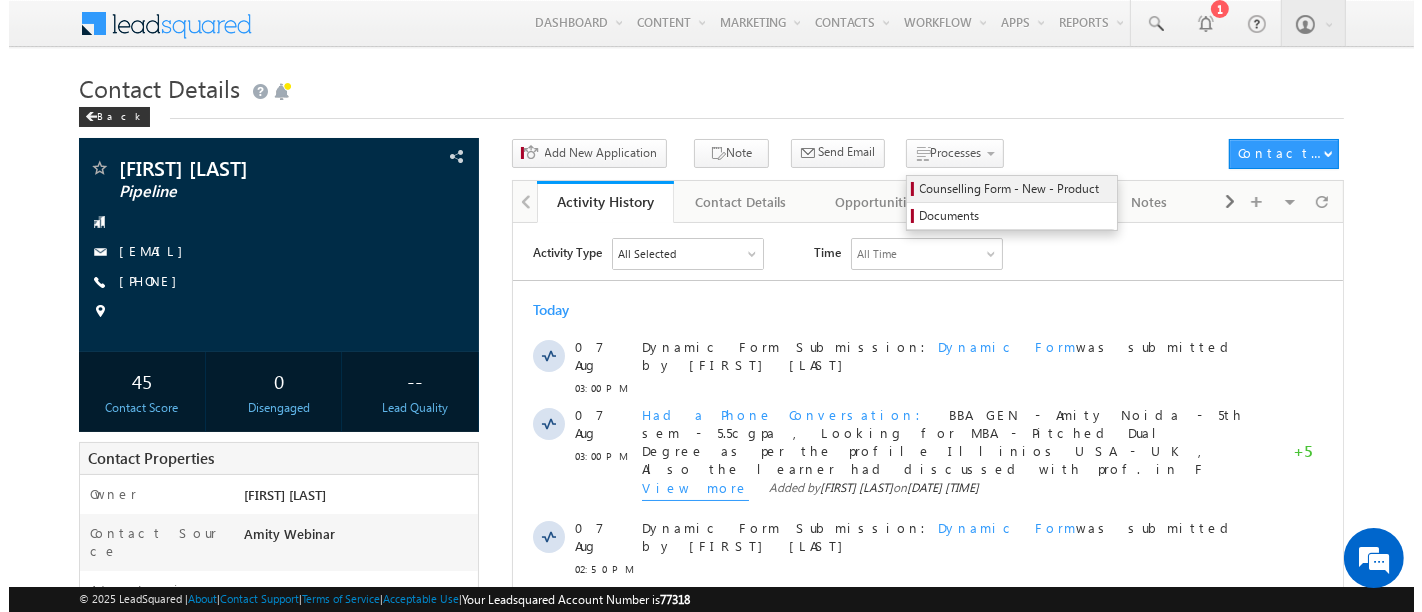 scroll, scrollTop: 0, scrollLeft: 0, axis: both 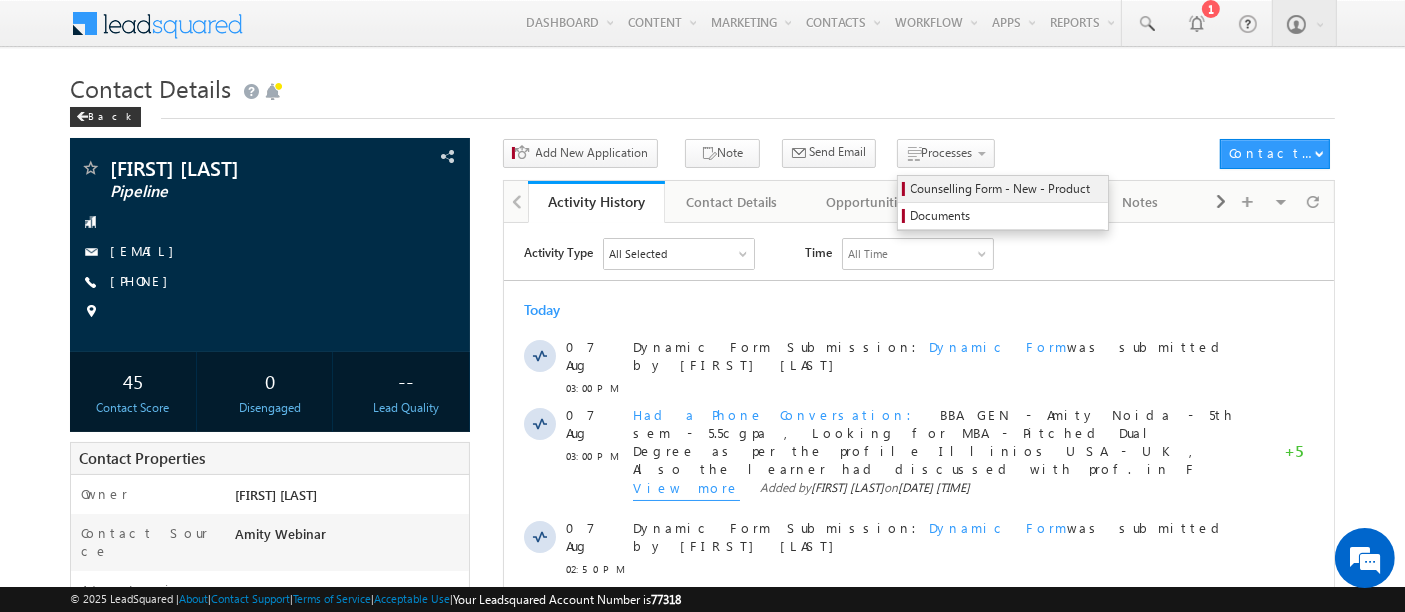 click on "Counselling Form - New - Product" at bounding box center (1006, 189) 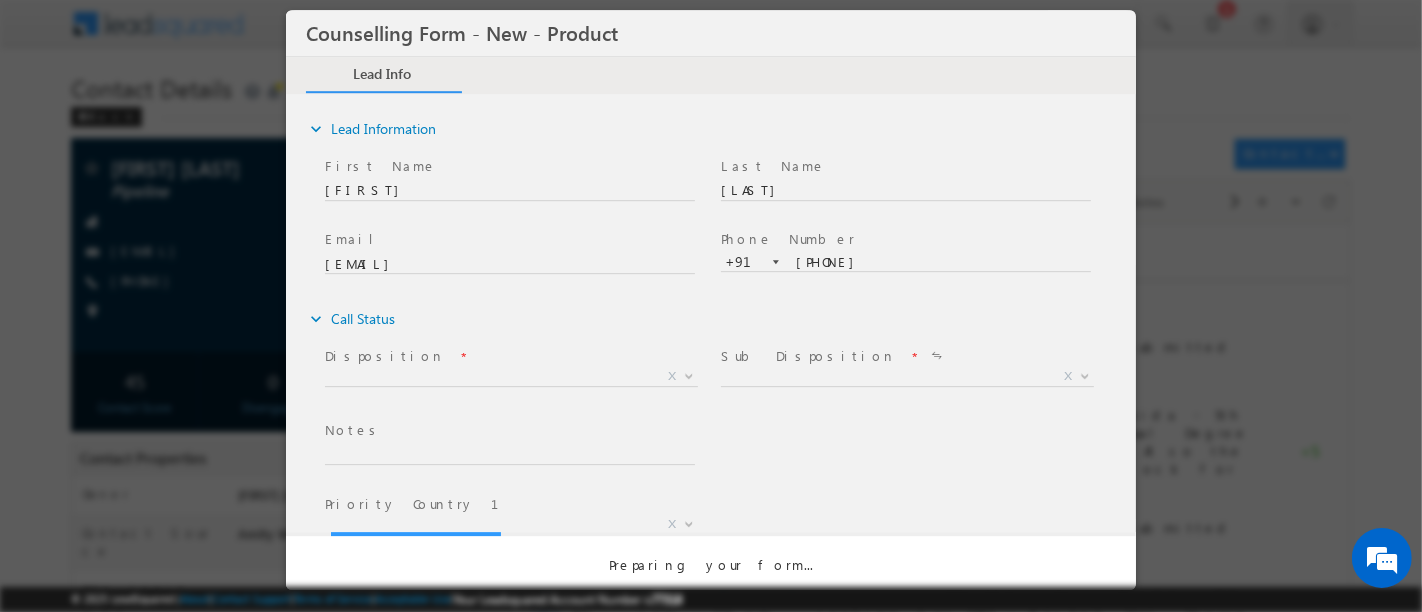 scroll, scrollTop: 0, scrollLeft: 0, axis: both 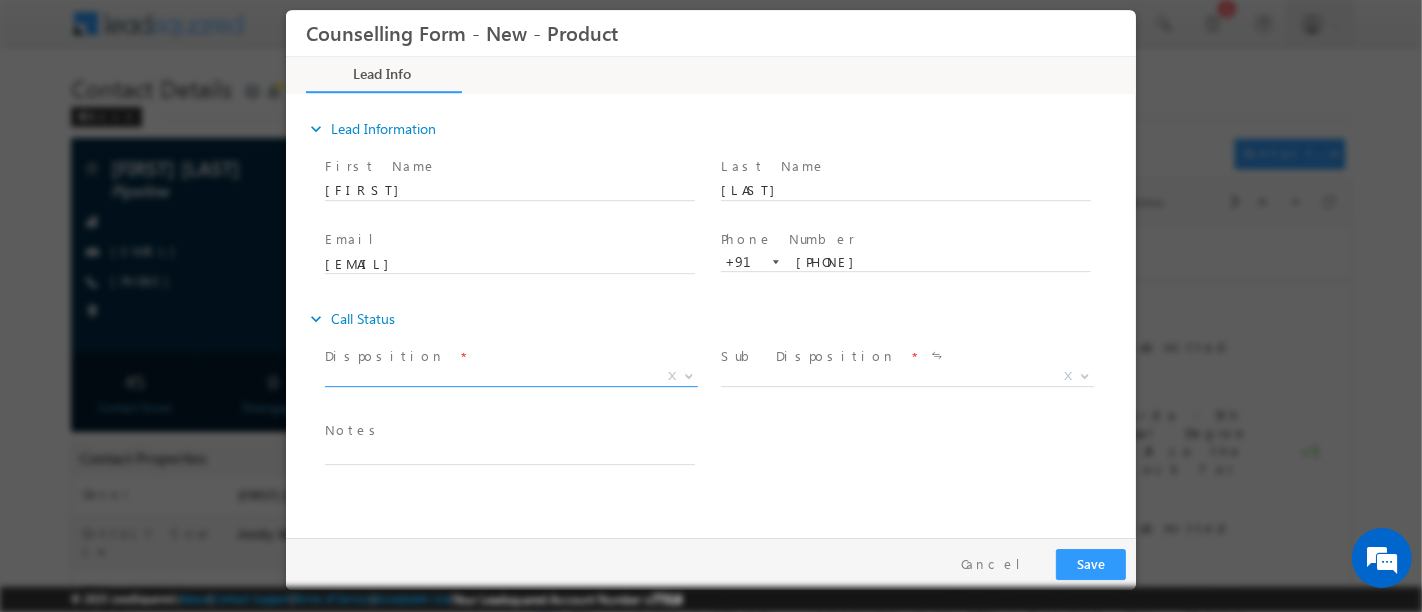 click on "X" at bounding box center (510, 377) 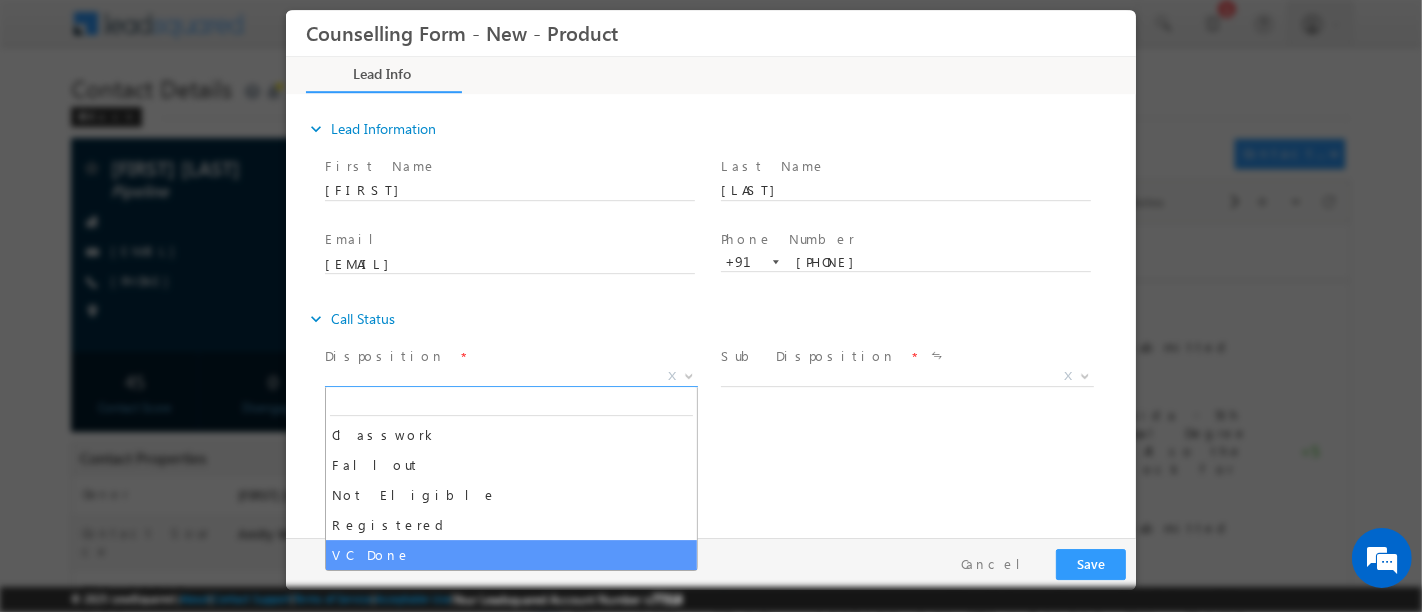 select on "VC Done" 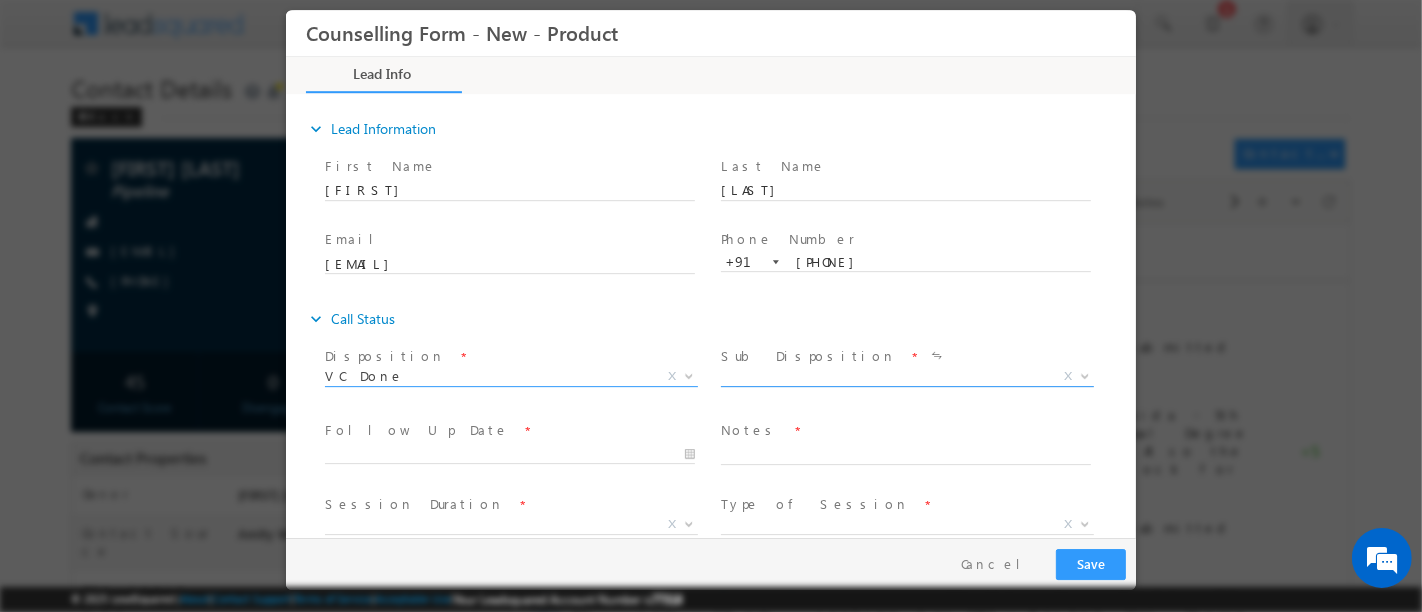 click on "X" at bounding box center (906, 377) 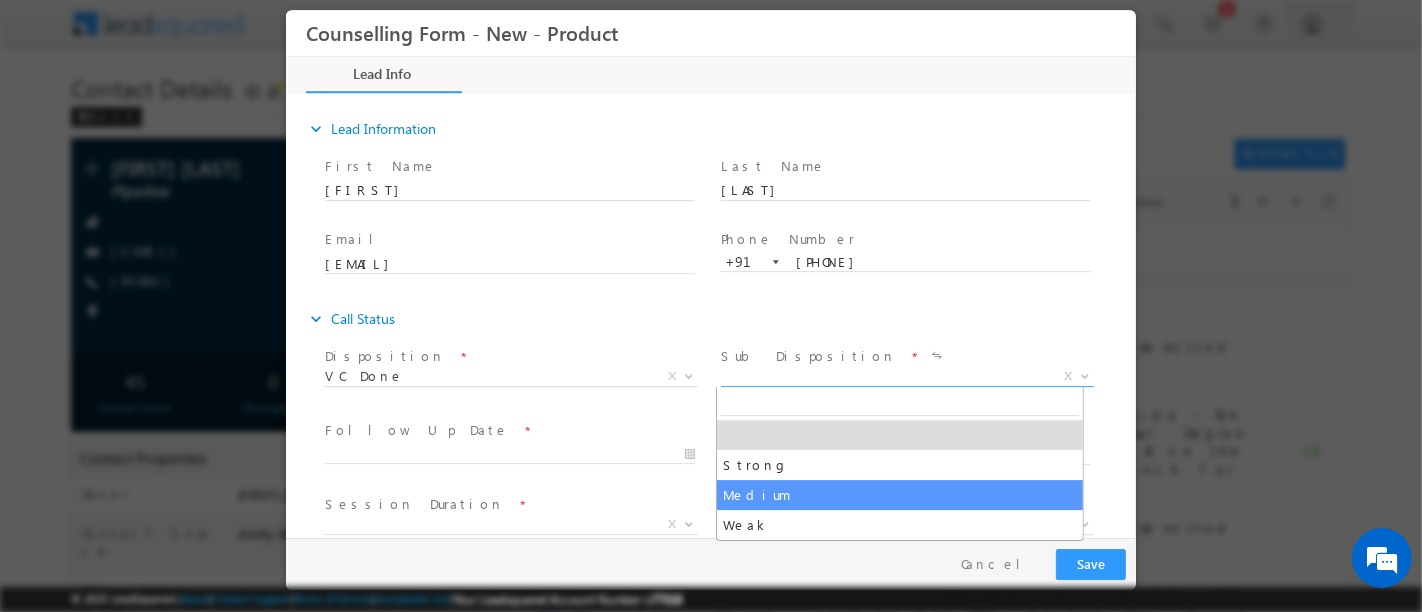 select on "Medium" 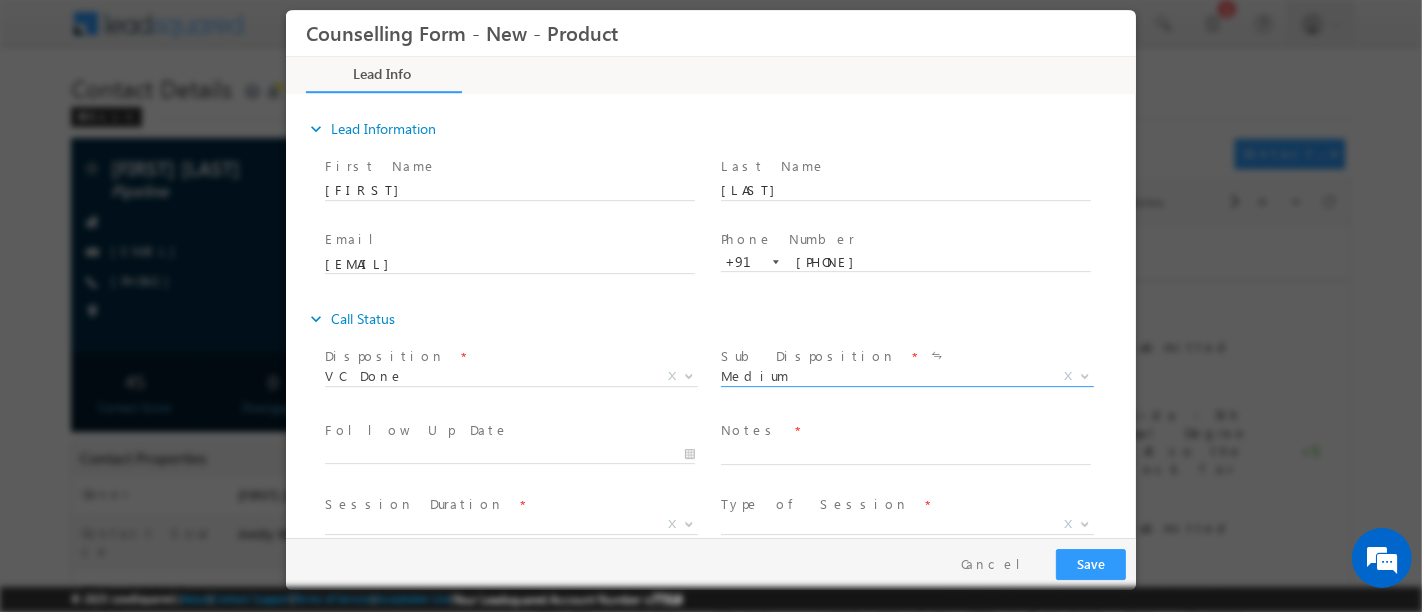 click at bounding box center (518, 454) 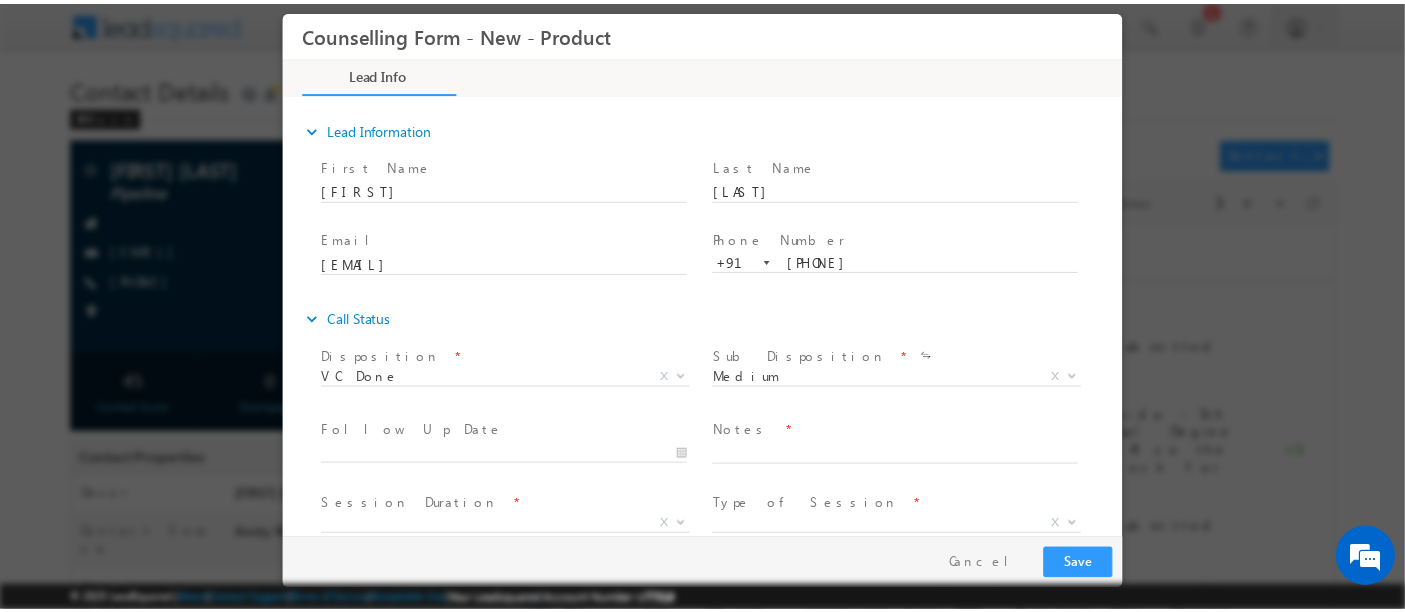 scroll, scrollTop: 0, scrollLeft: 0, axis: both 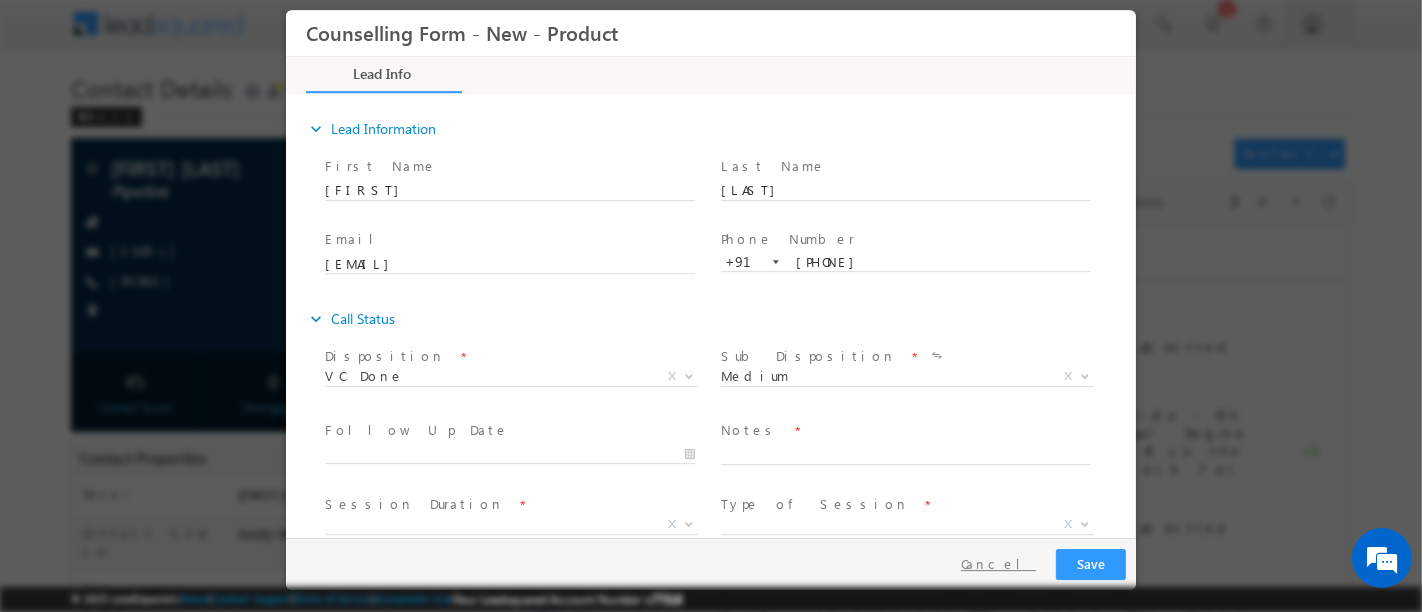 click on "Cancel" at bounding box center (997, 564) 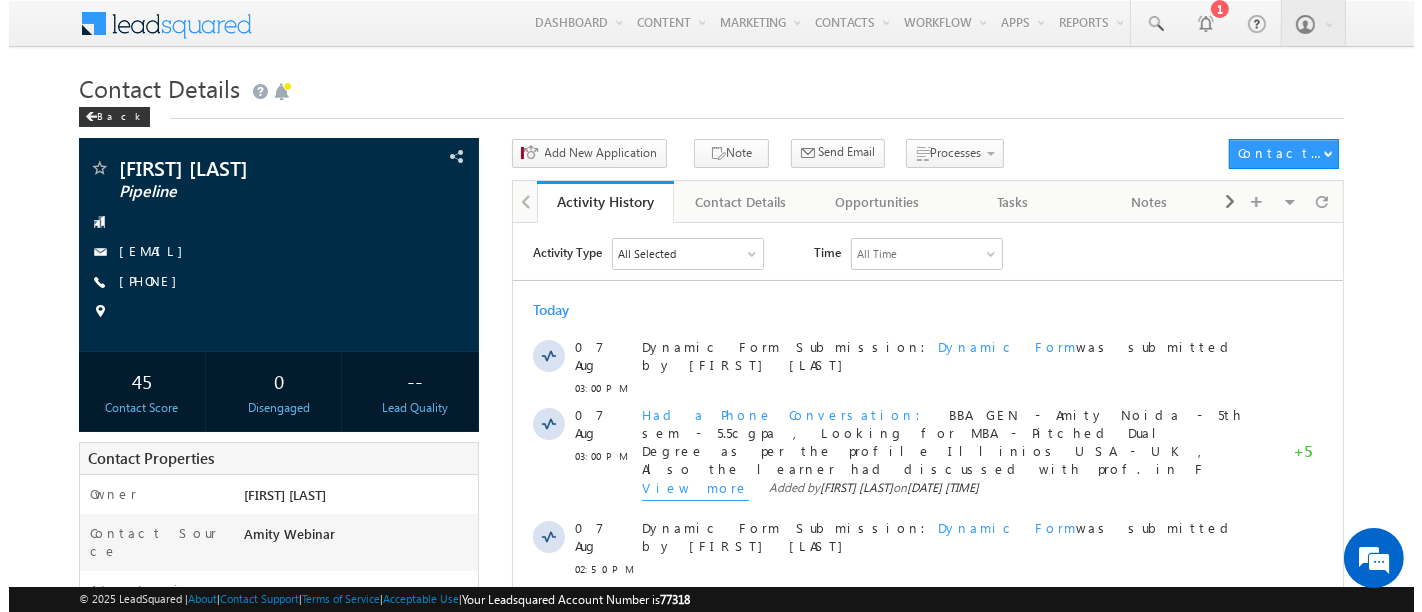 scroll, scrollTop: 0, scrollLeft: 0, axis: both 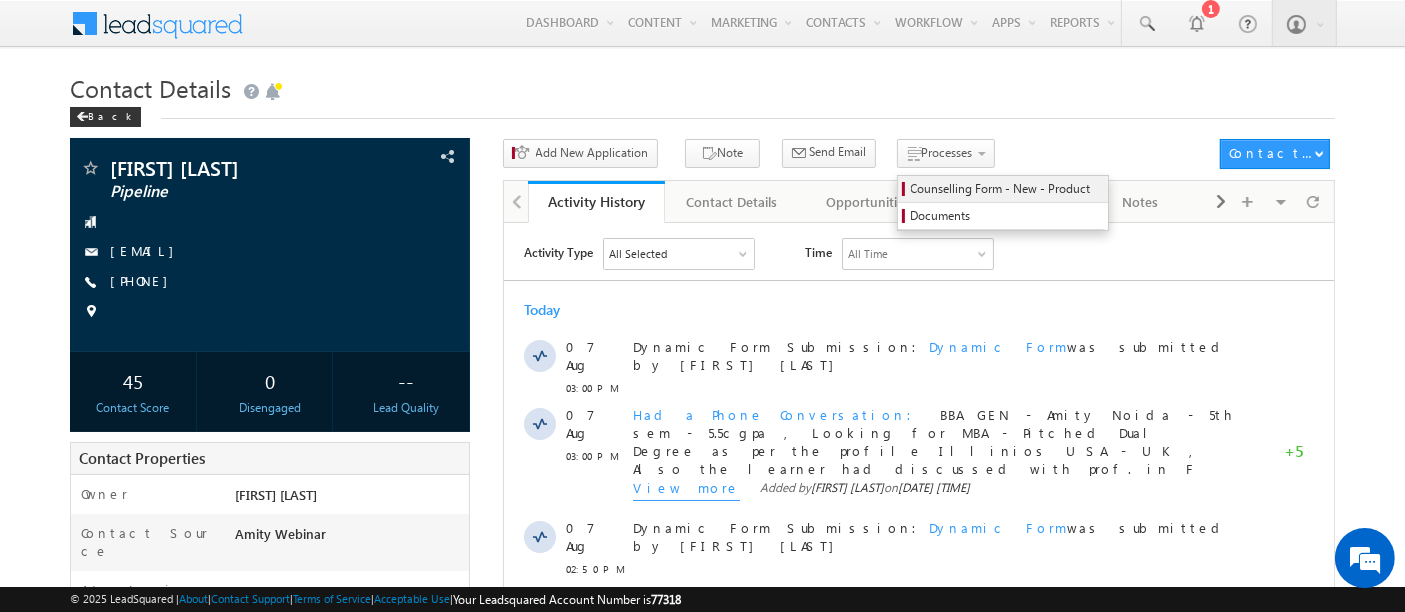 click on "Counselling Form - New - Product" at bounding box center [1006, 189] 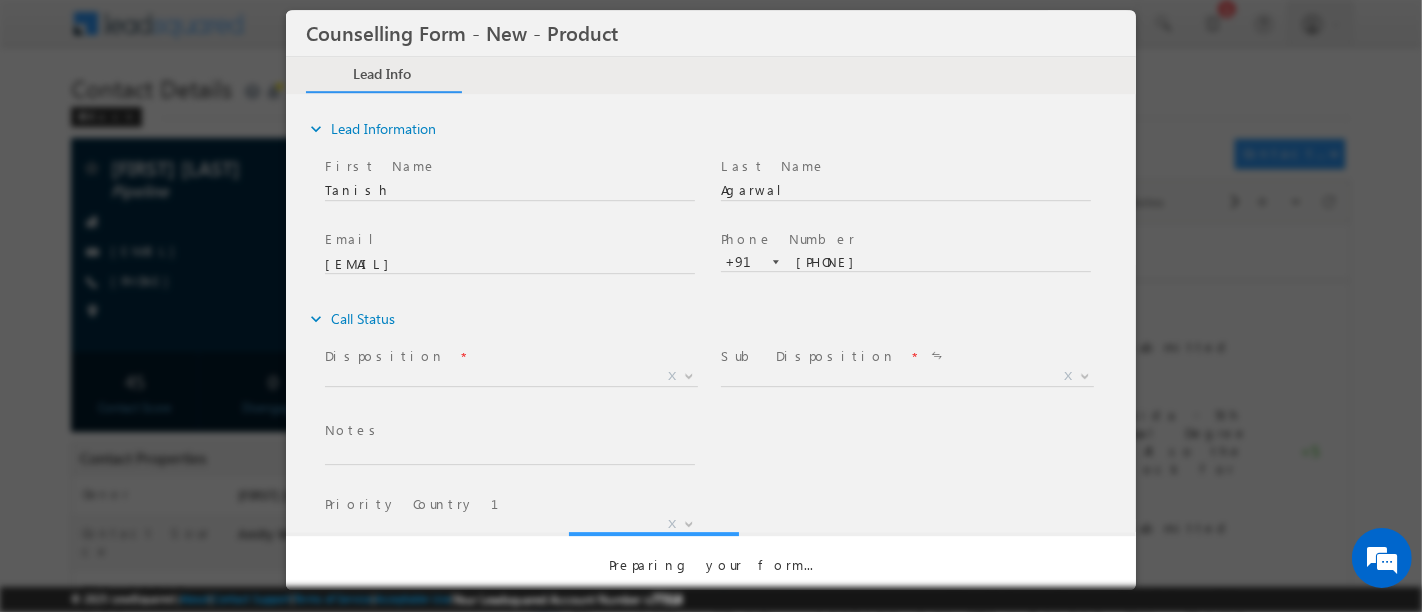 scroll, scrollTop: 0, scrollLeft: 0, axis: both 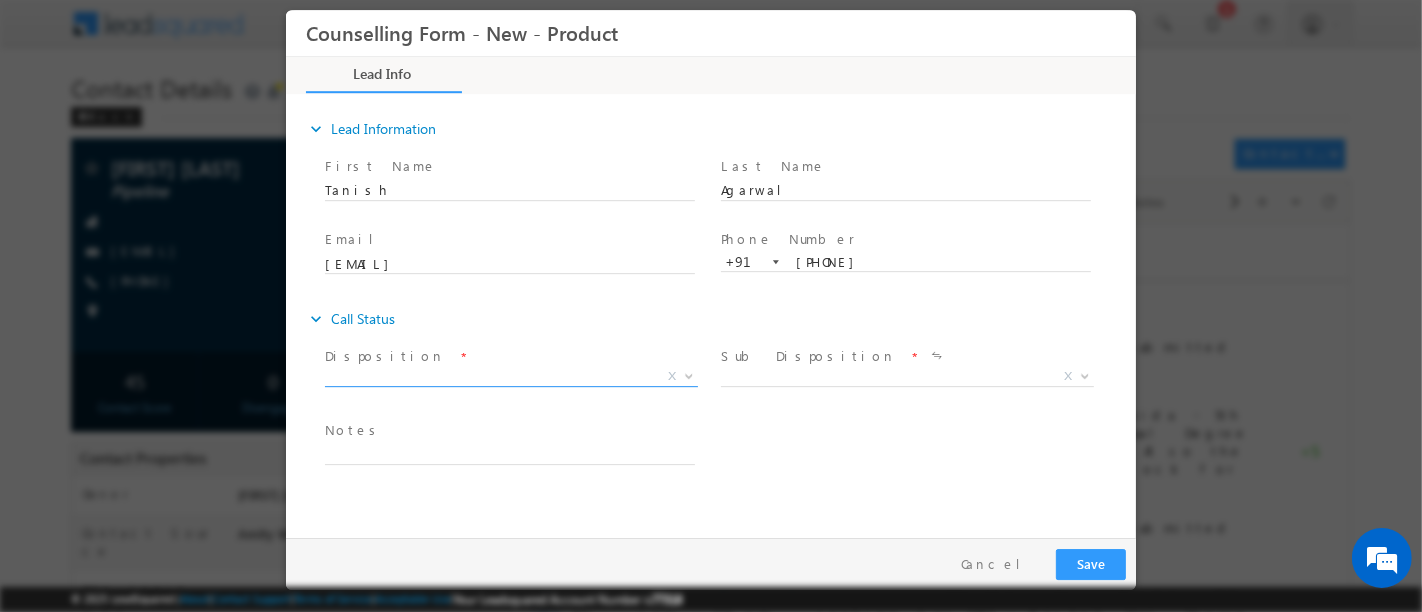 click on "Disposition
*" at bounding box center [508, 357] 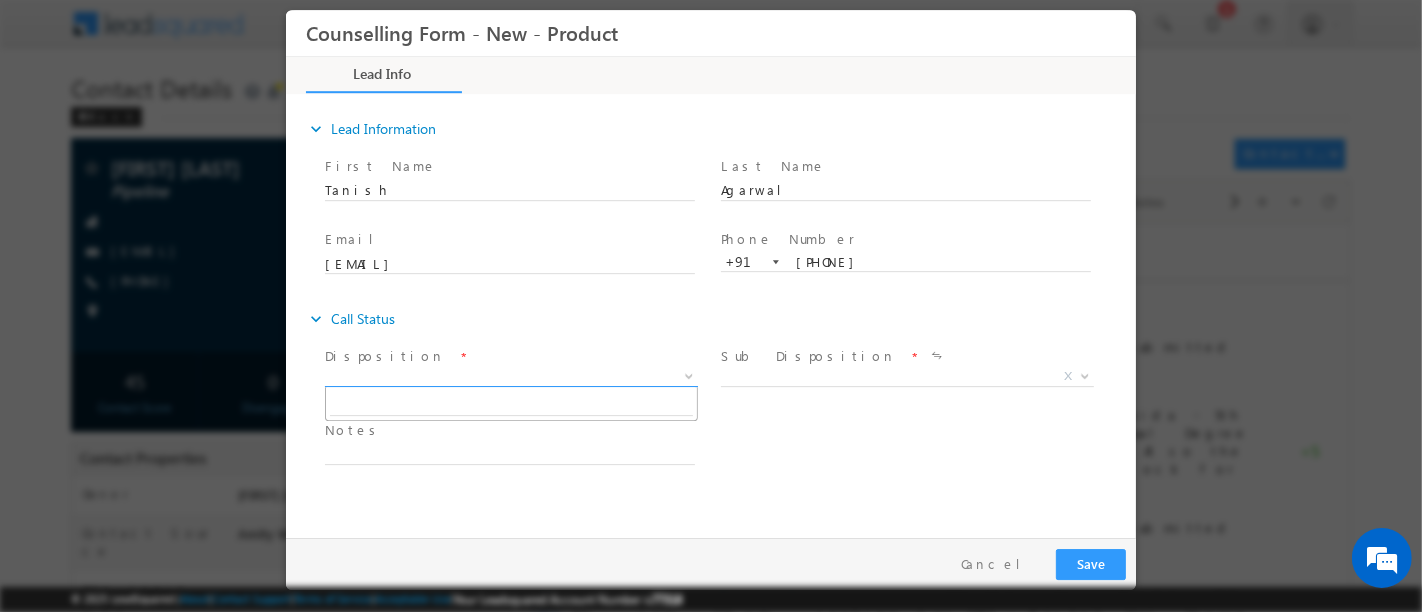 click on "X" at bounding box center [510, 377] 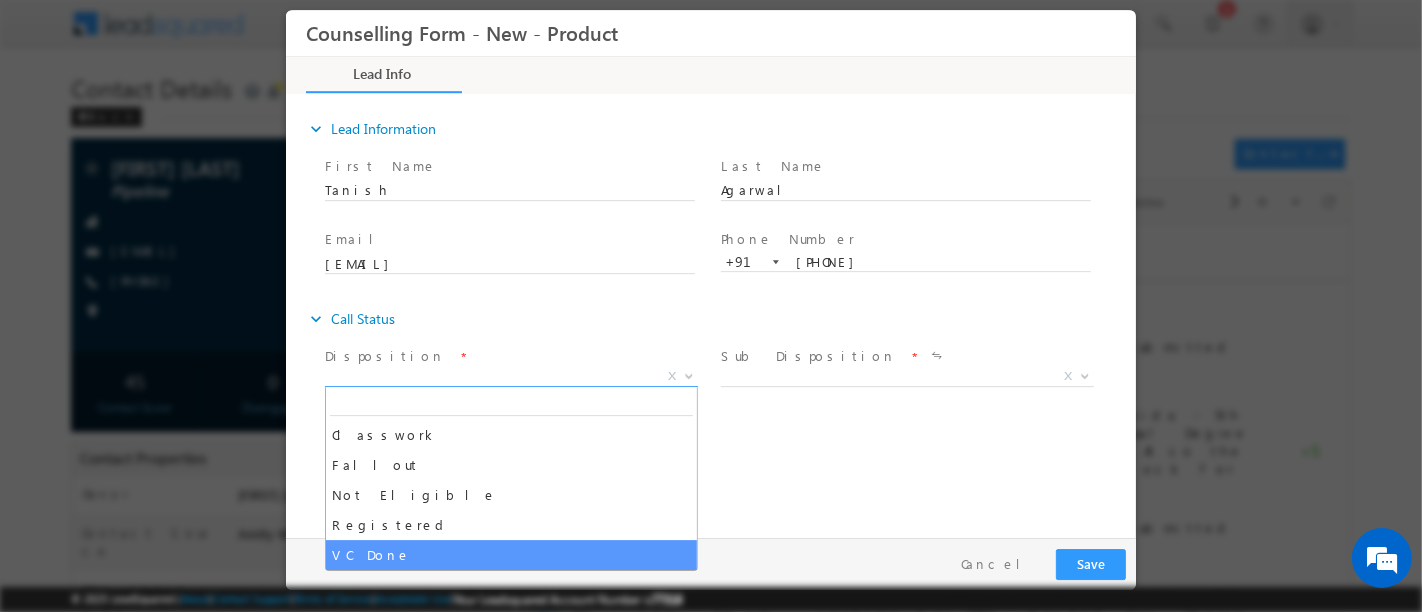 select on "VC Done" 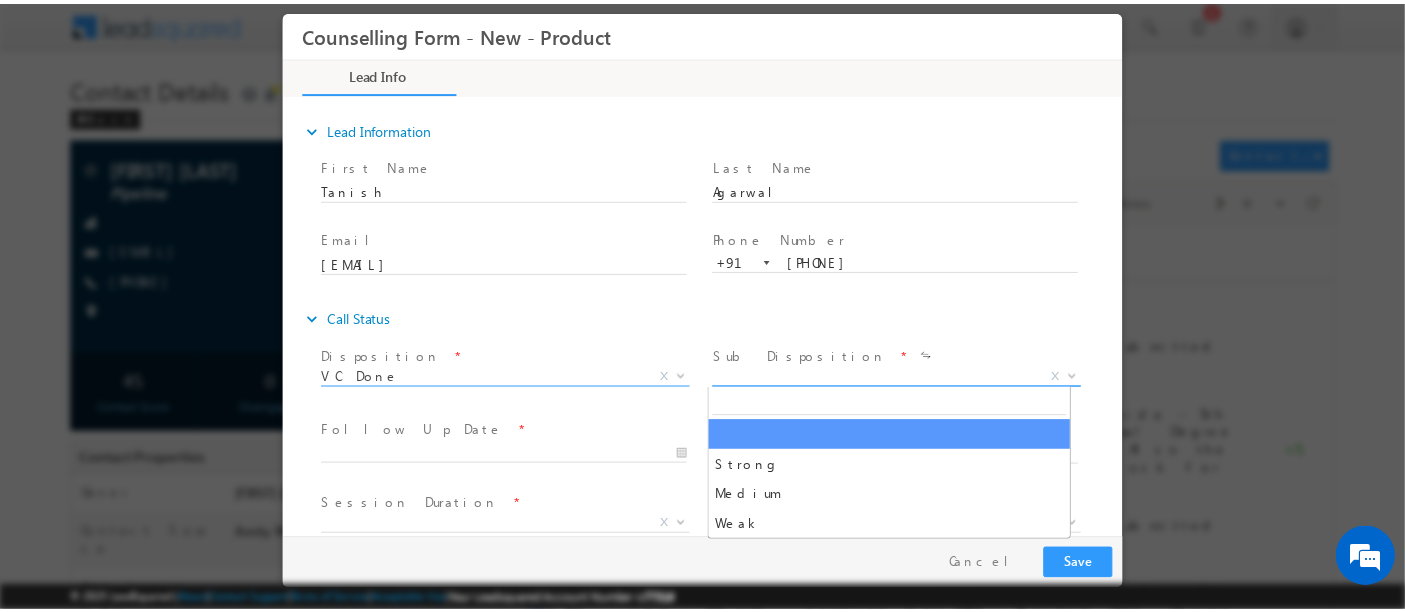 scroll, scrollTop: 0, scrollLeft: 0, axis: both 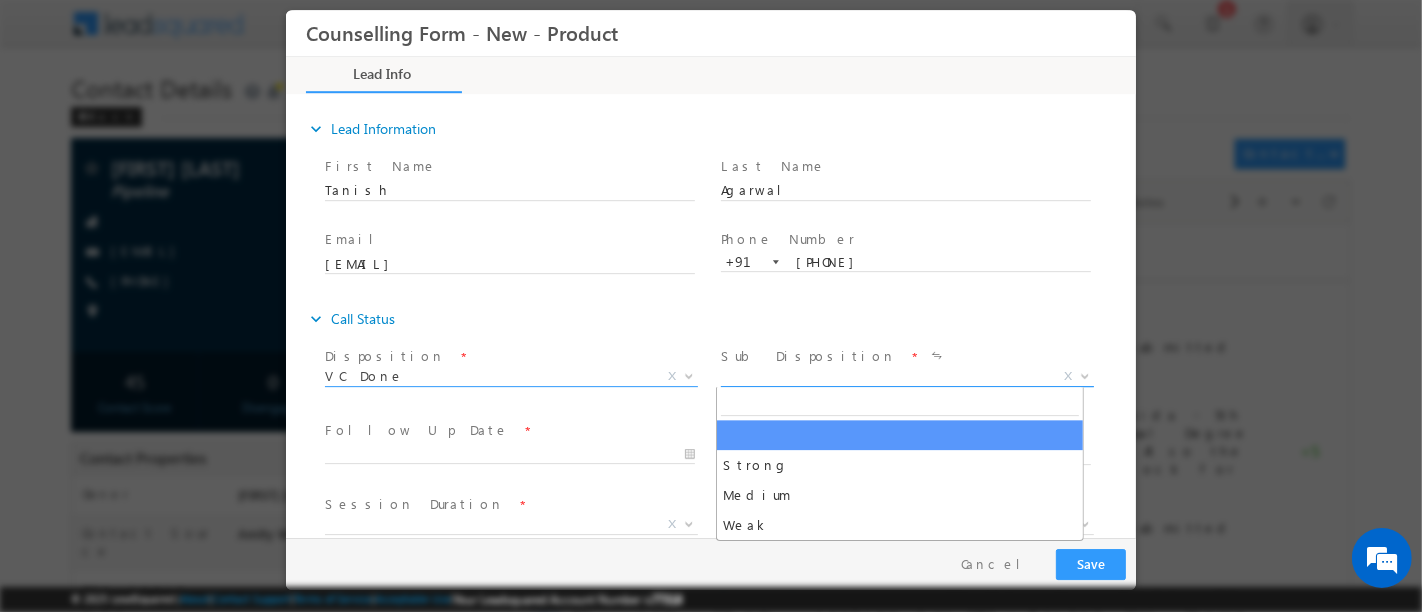 click on "X" at bounding box center [906, 377] 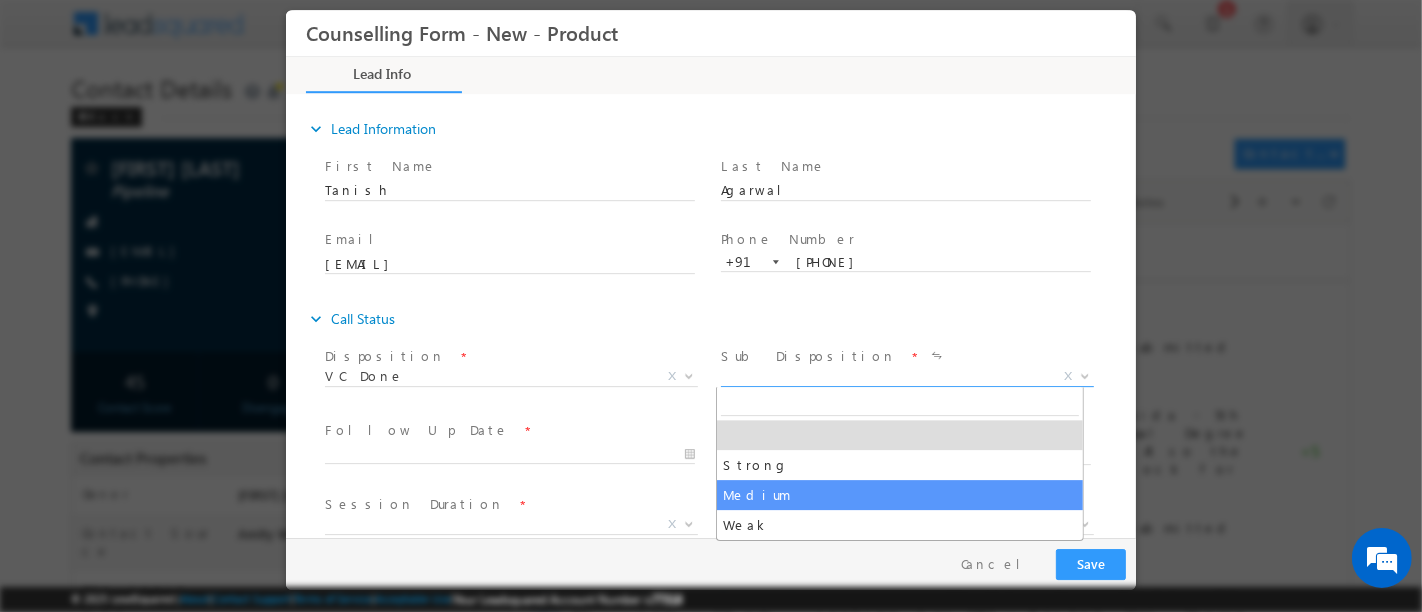 select on "Medium" 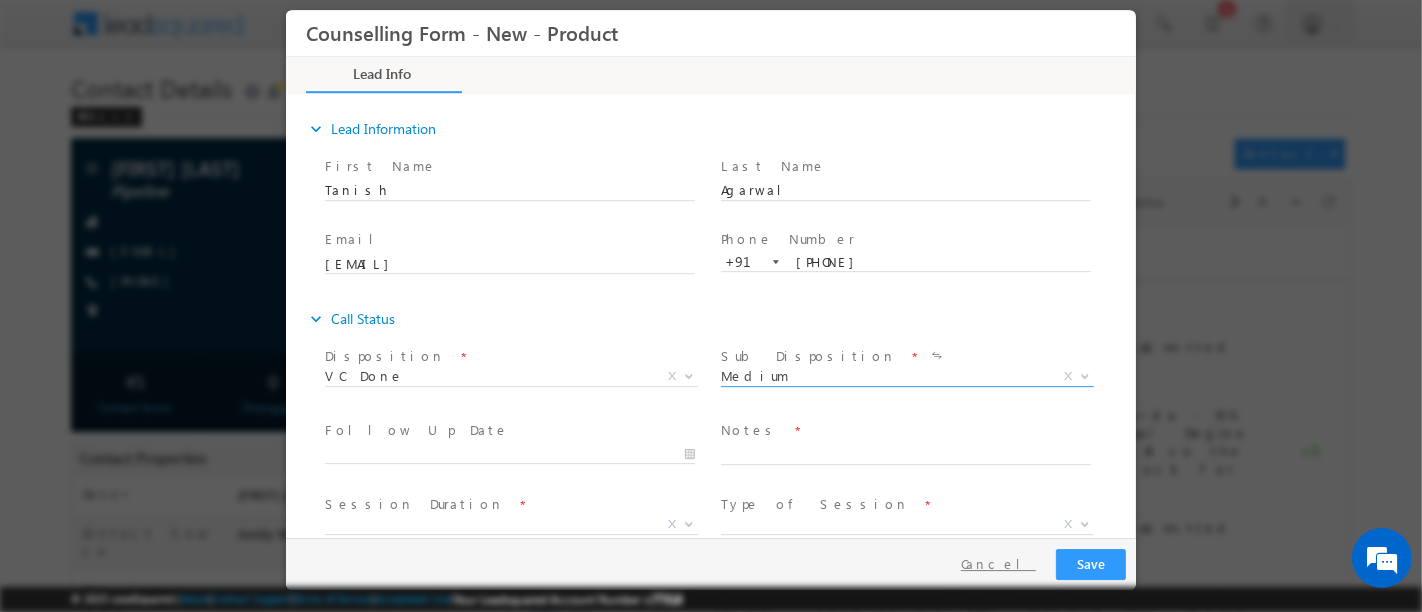 click on "Cancel" at bounding box center (997, 564) 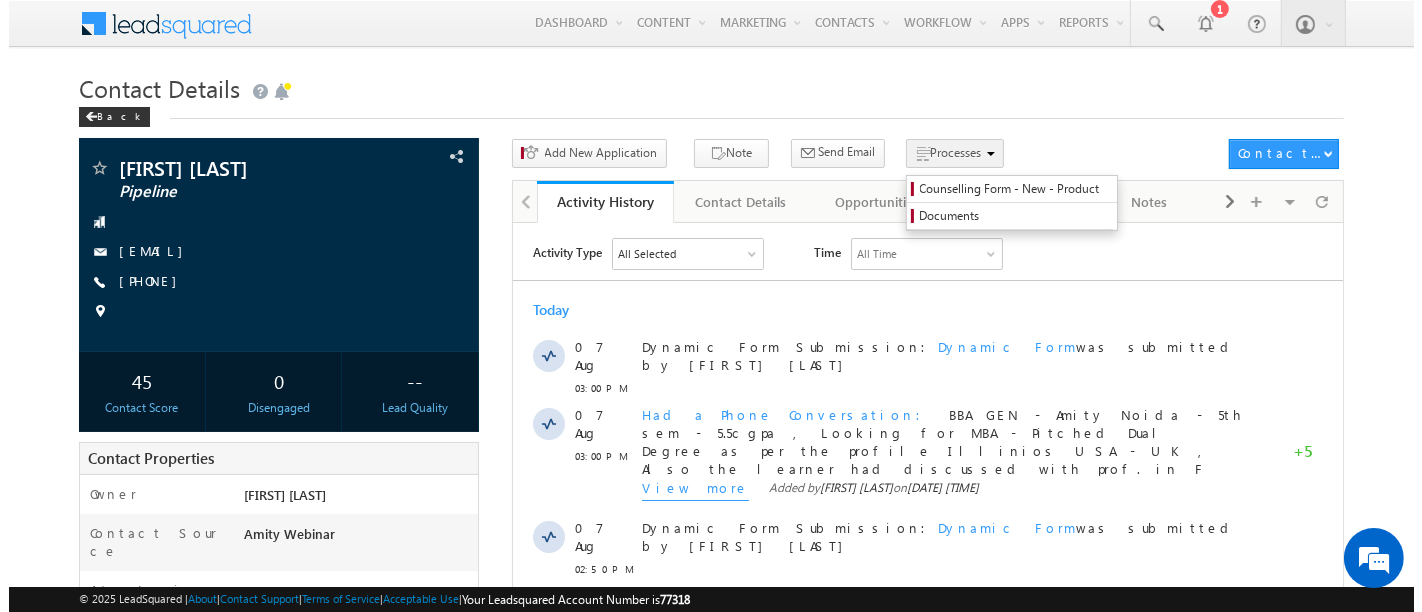 scroll, scrollTop: 0, scrollLeft: 0, axis: both 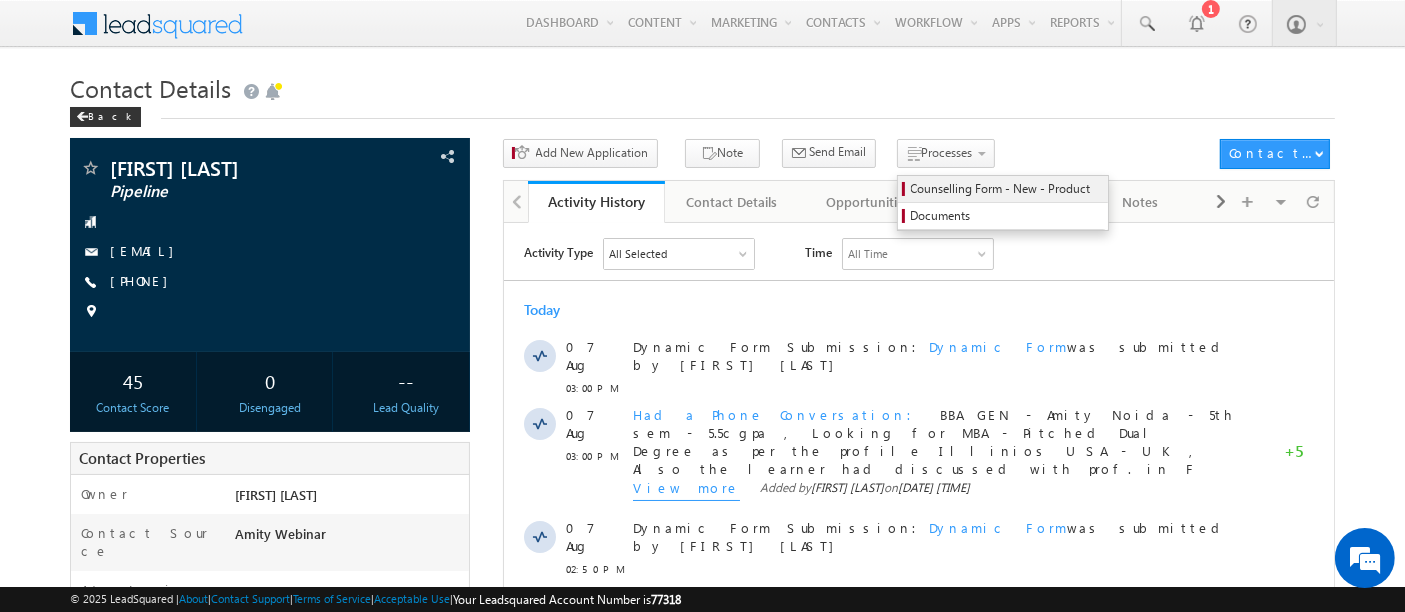 click on "Counselling Form - New - Product" at bounding box center [1006, 189] 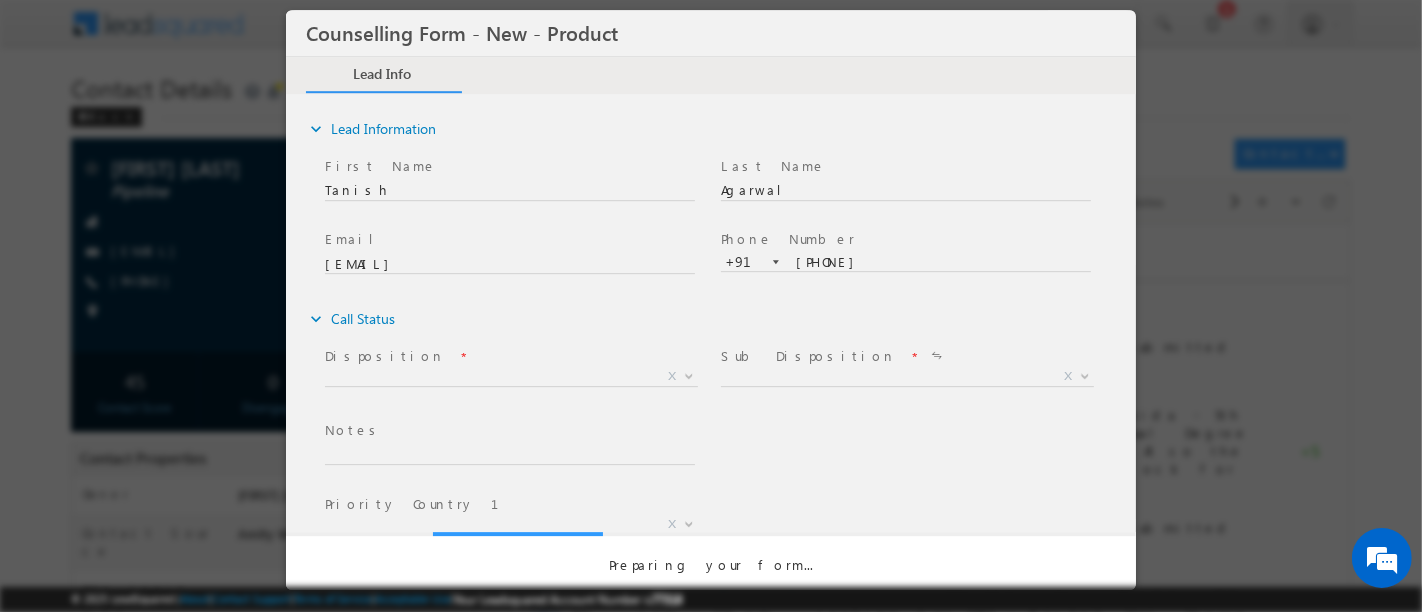 scroll, scrollTop: 0, scrollLeft: 0, axis: both 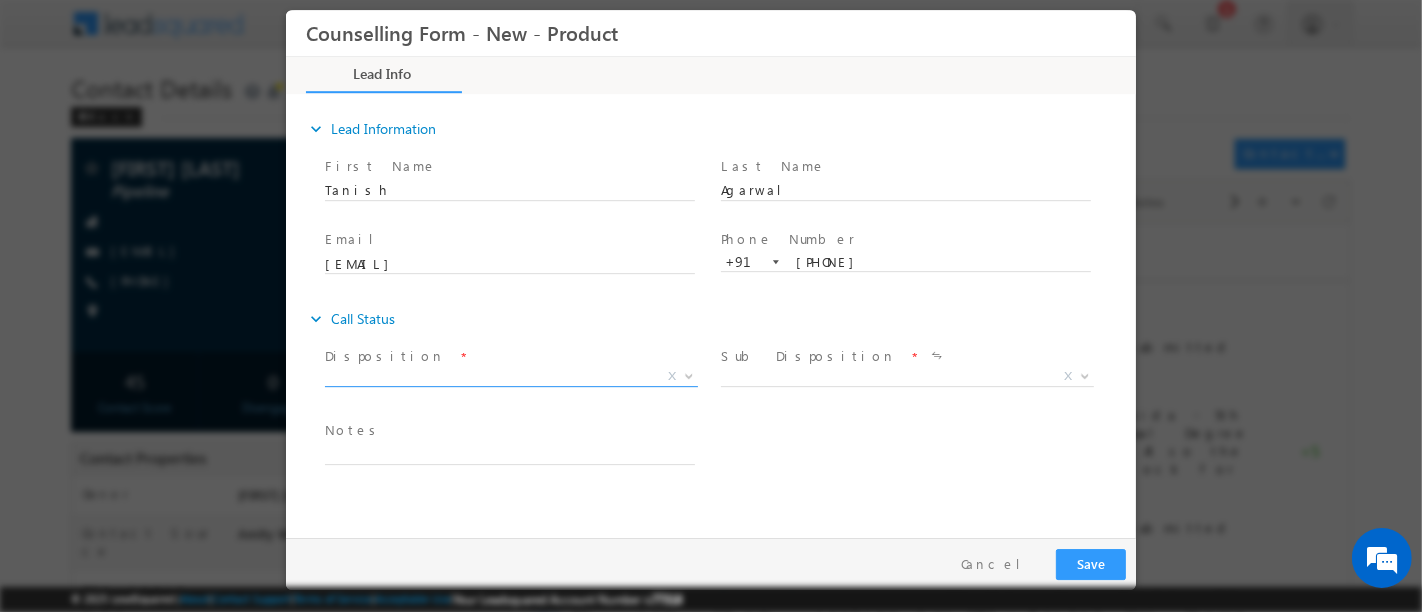 click on "X" at bounding box center [510, 377] 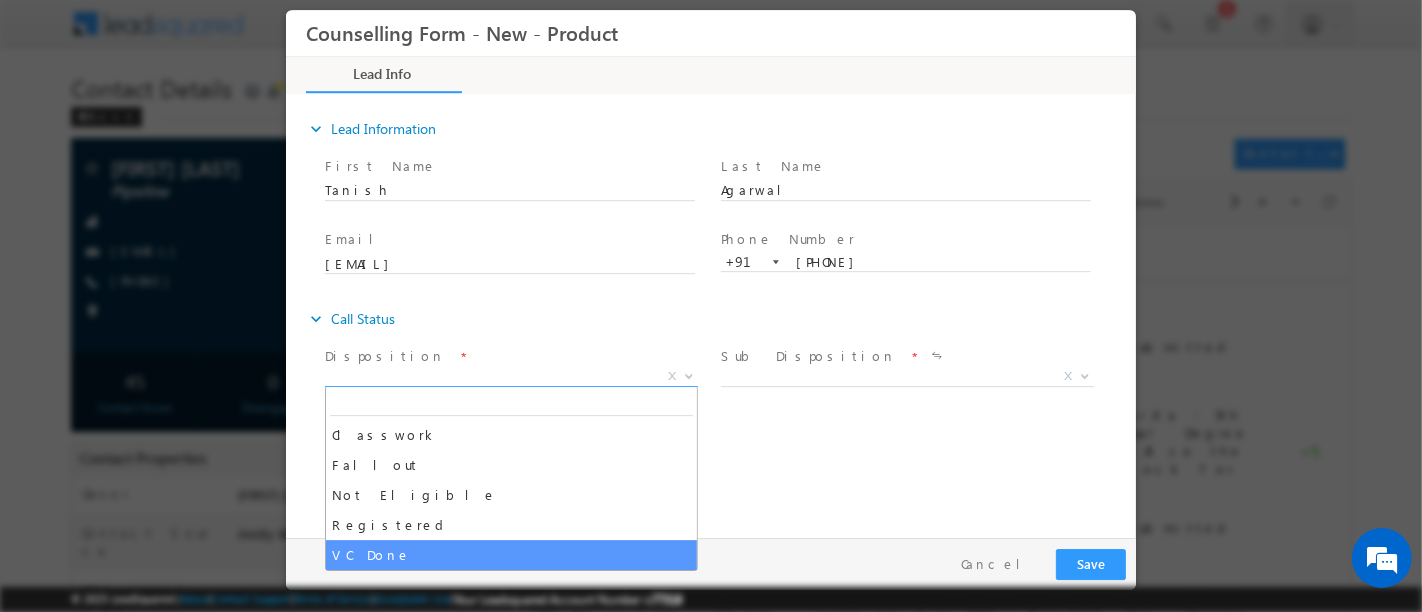 select on "VC Done" 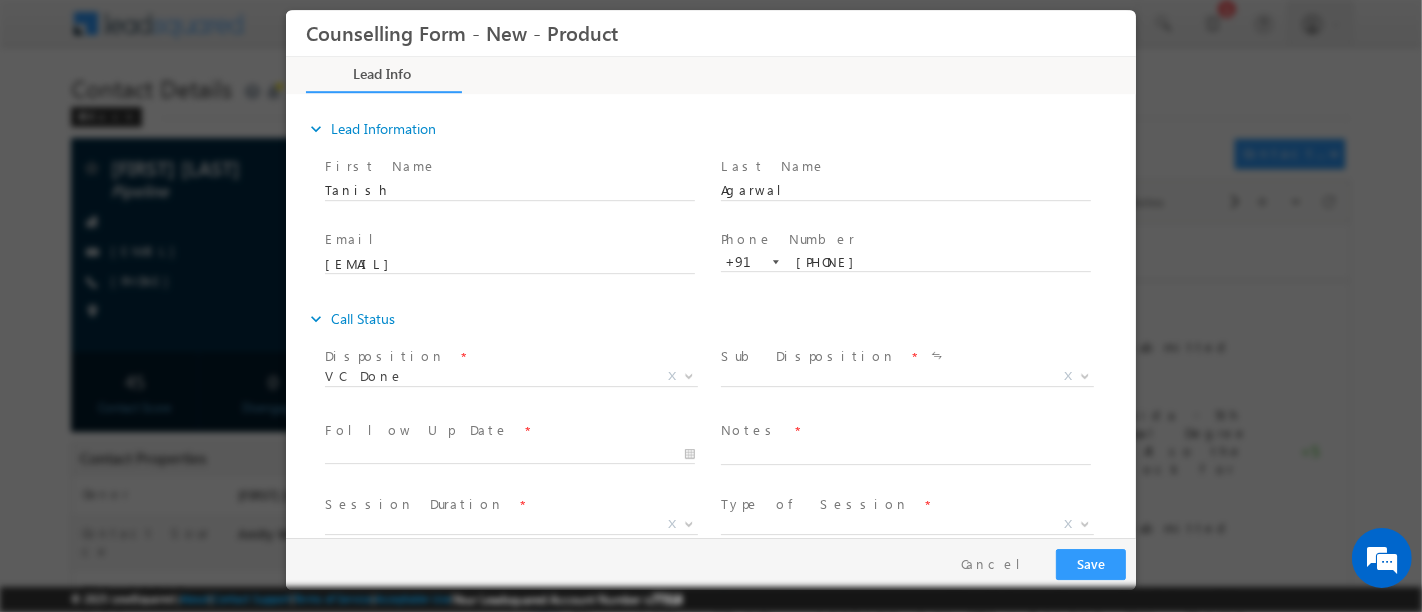 click on "*" at bounding box center [913, 357] 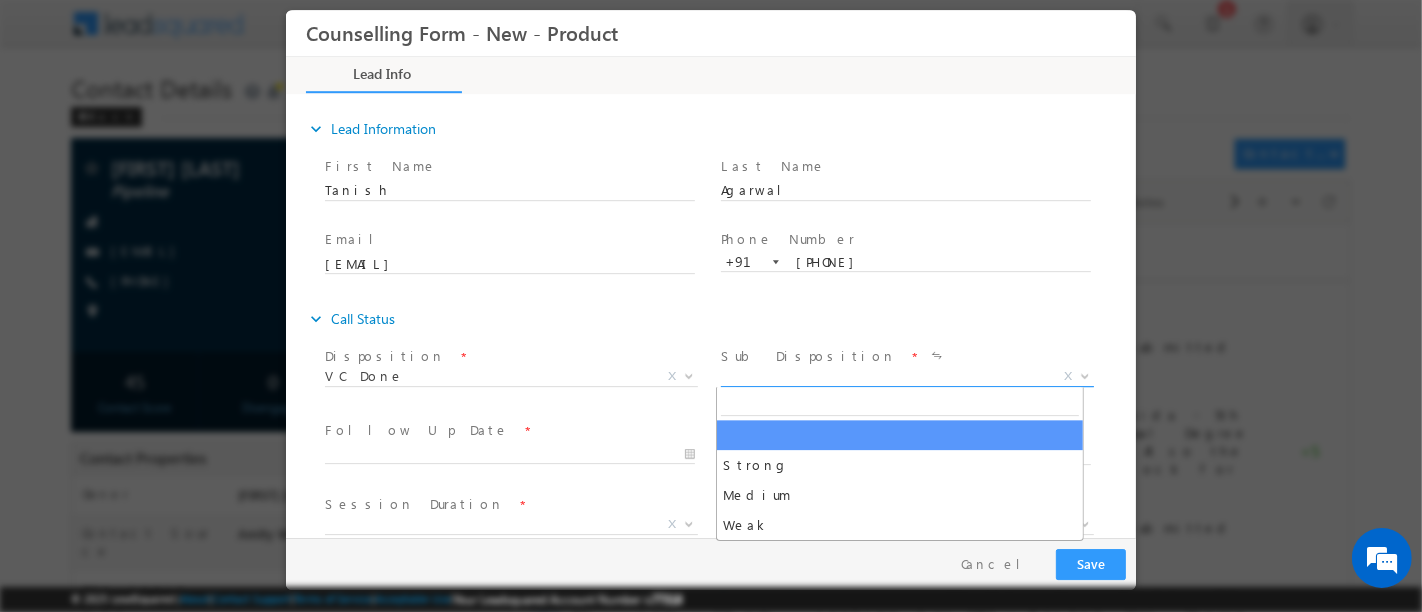 click on "X" at bounding box center [906, 377] 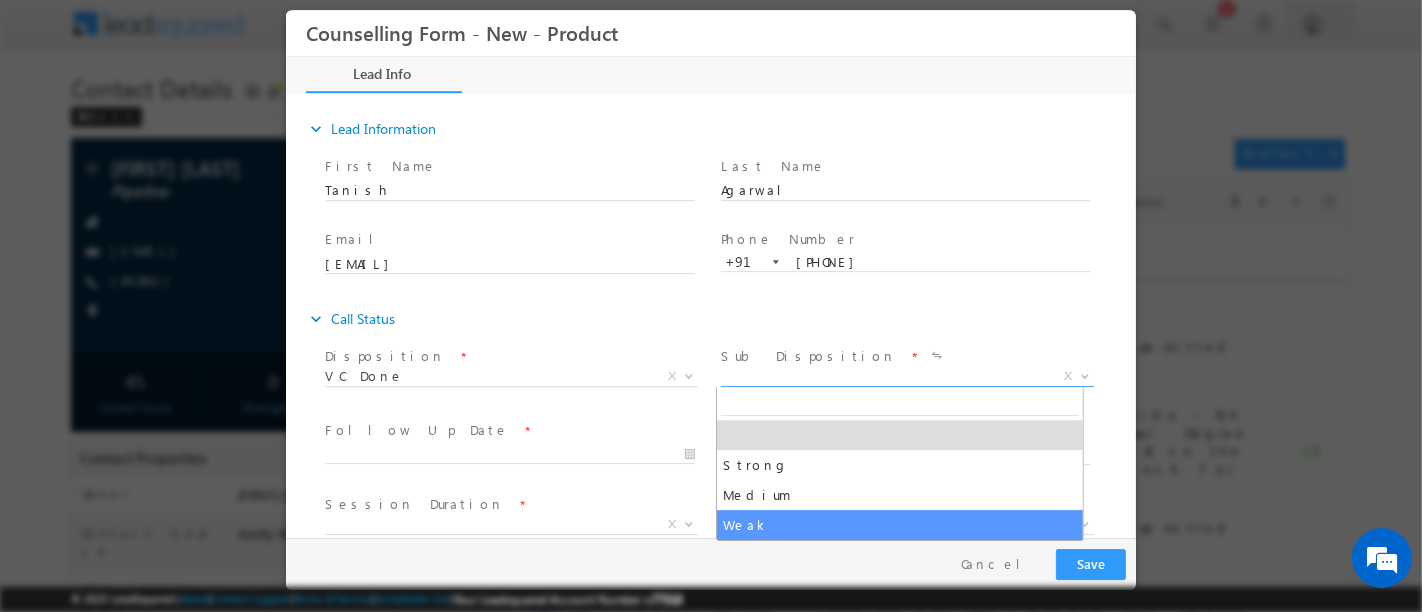 select on "Weak" 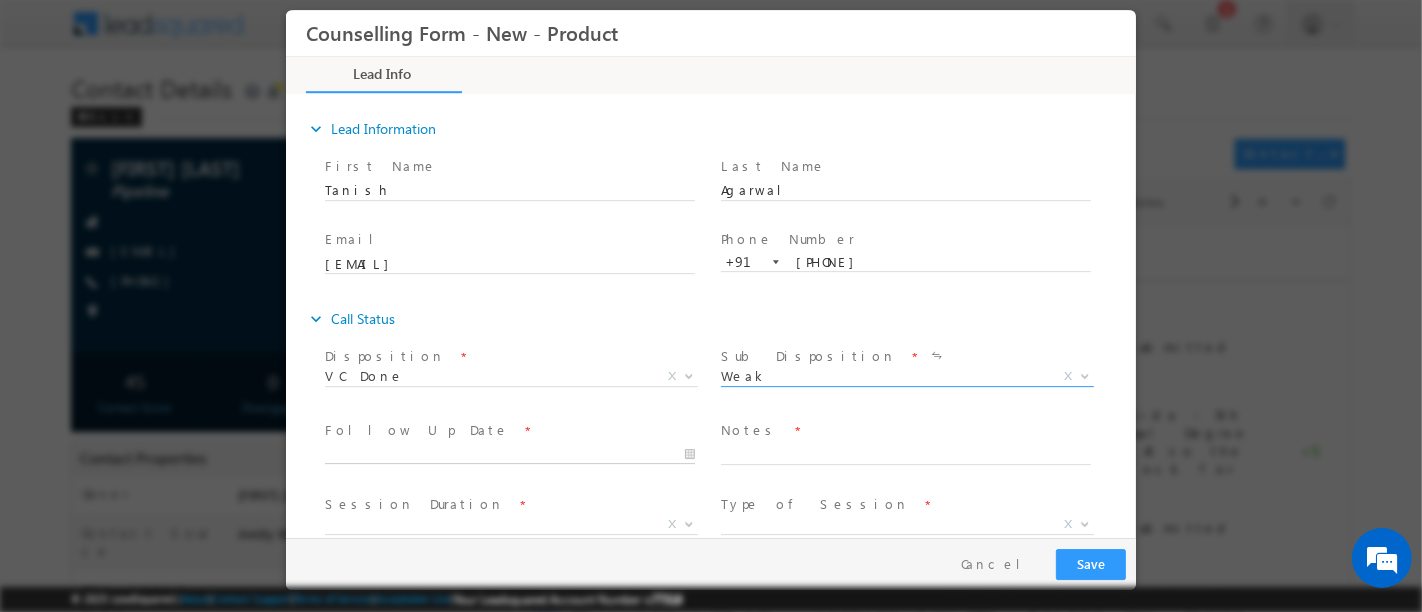 type on "07/08/2025 3:33 PM" 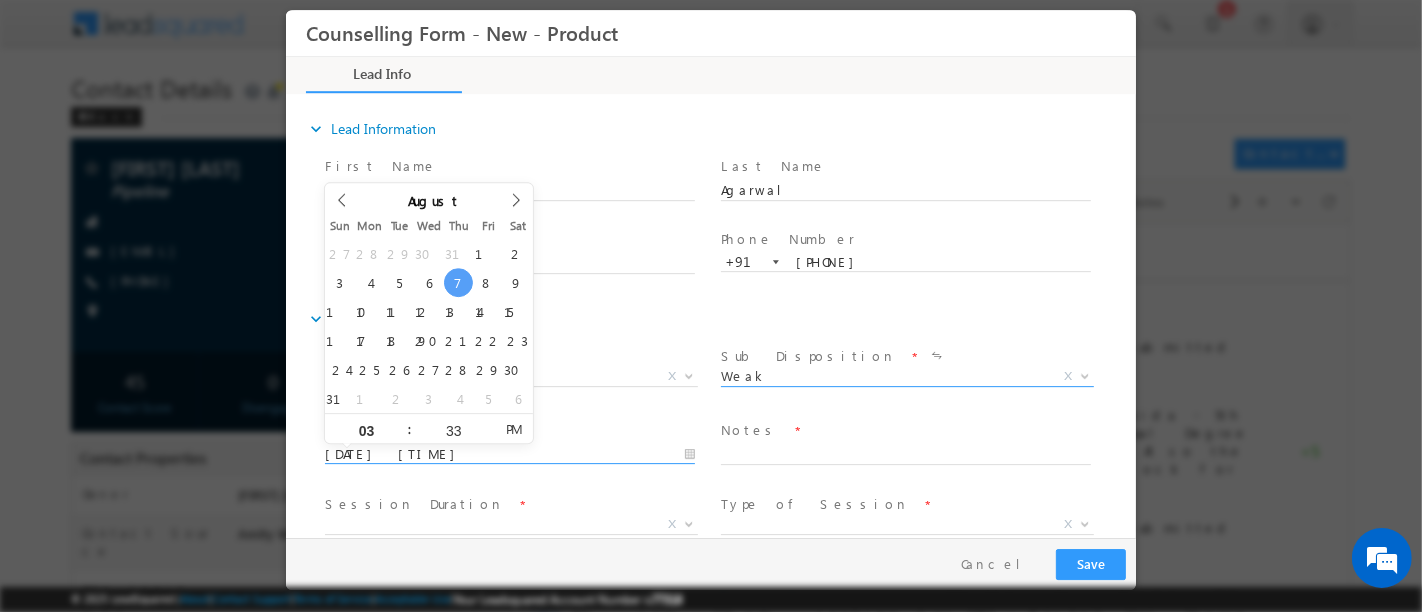 click on "07/08/2025 3:33 PM" at bounding box center (509, 455) 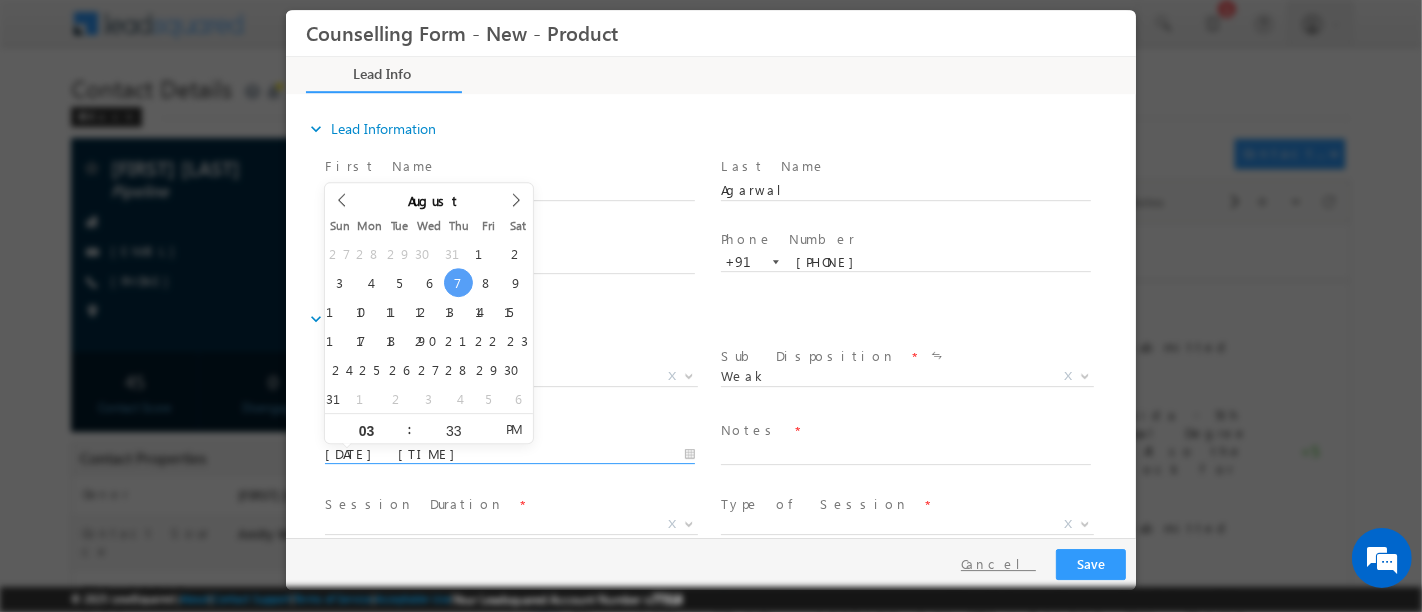 scroll, scrollTop: 0, scrollLeft: 0, axis: both 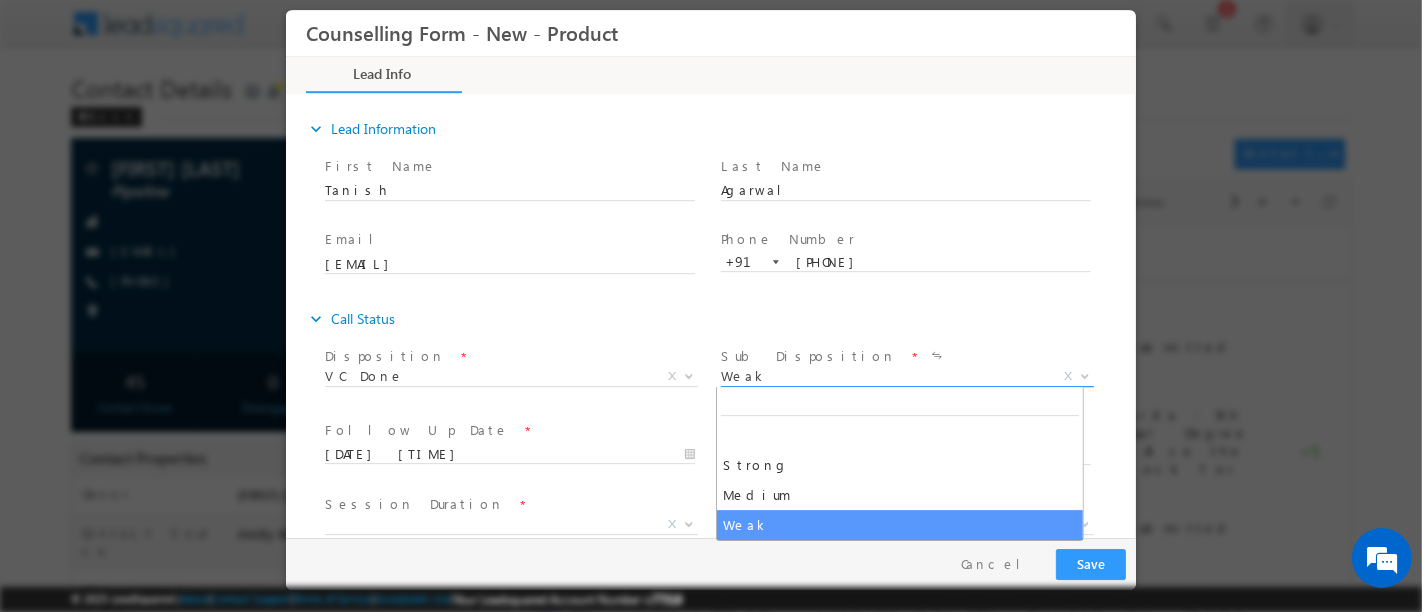 click on "Weak" at bounding box center [882, 376] 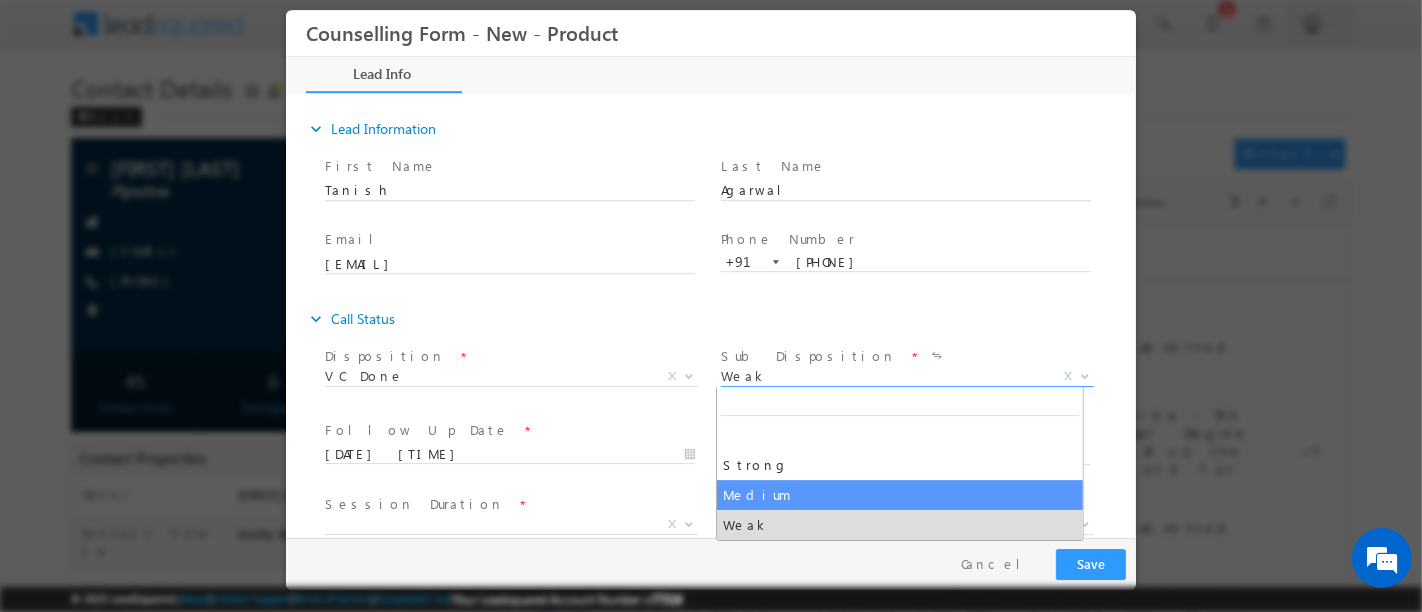 select on "Medium" 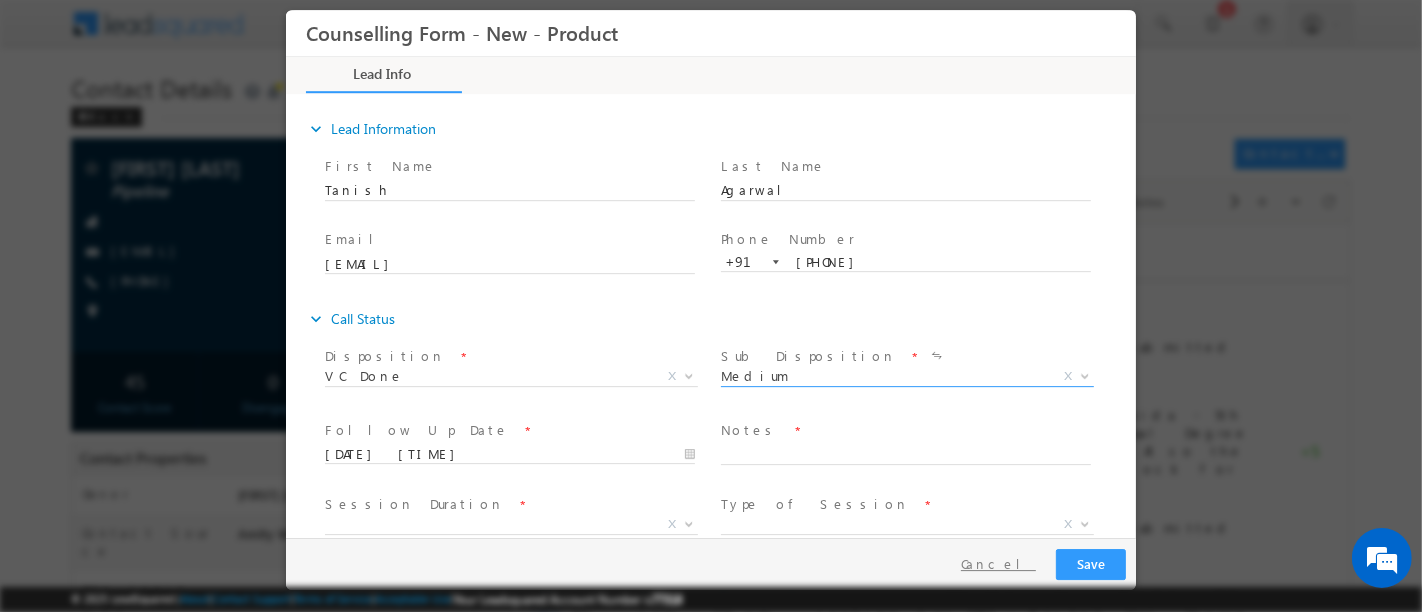 click on "Cancel" at bounding box center [997, 564] 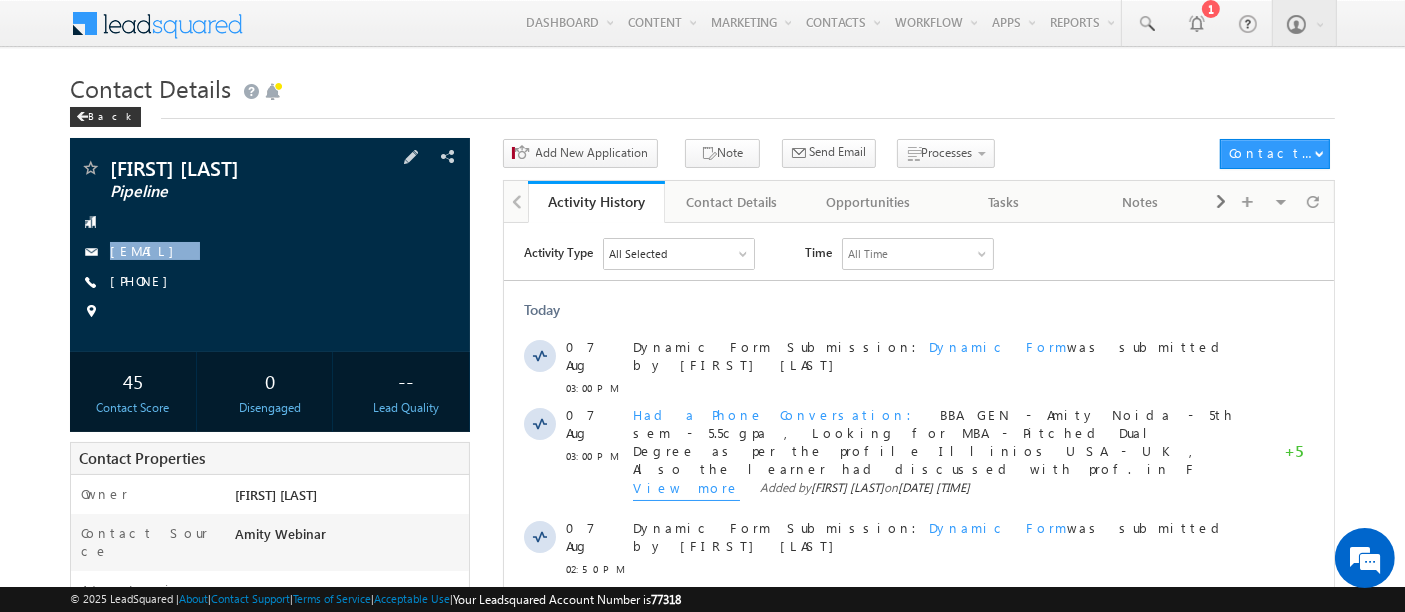 drag, startPoint x: 103, startPoint y: 250, endPoint x: 308, endPoint y: 266, distance: 205.62344 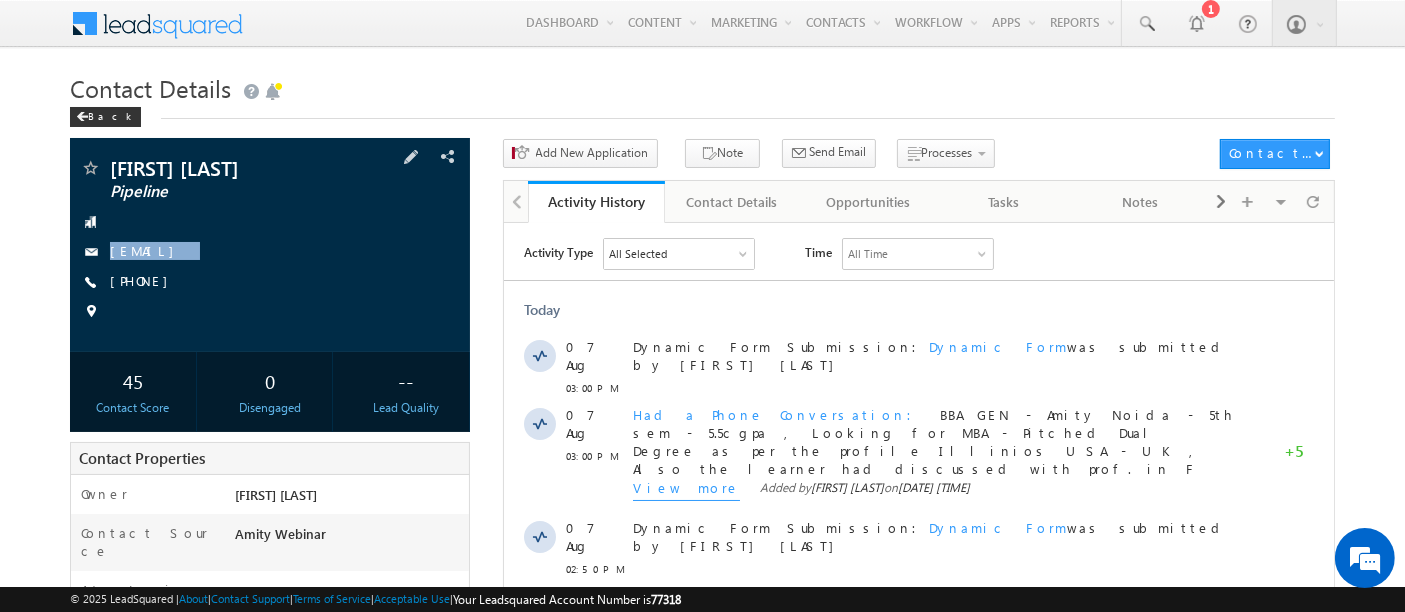 click on "Tanish Agarwal
Pipeline
Tanishagarwwl40037@gmail.com
+91-8529268453" at bounding box center [270, 245] 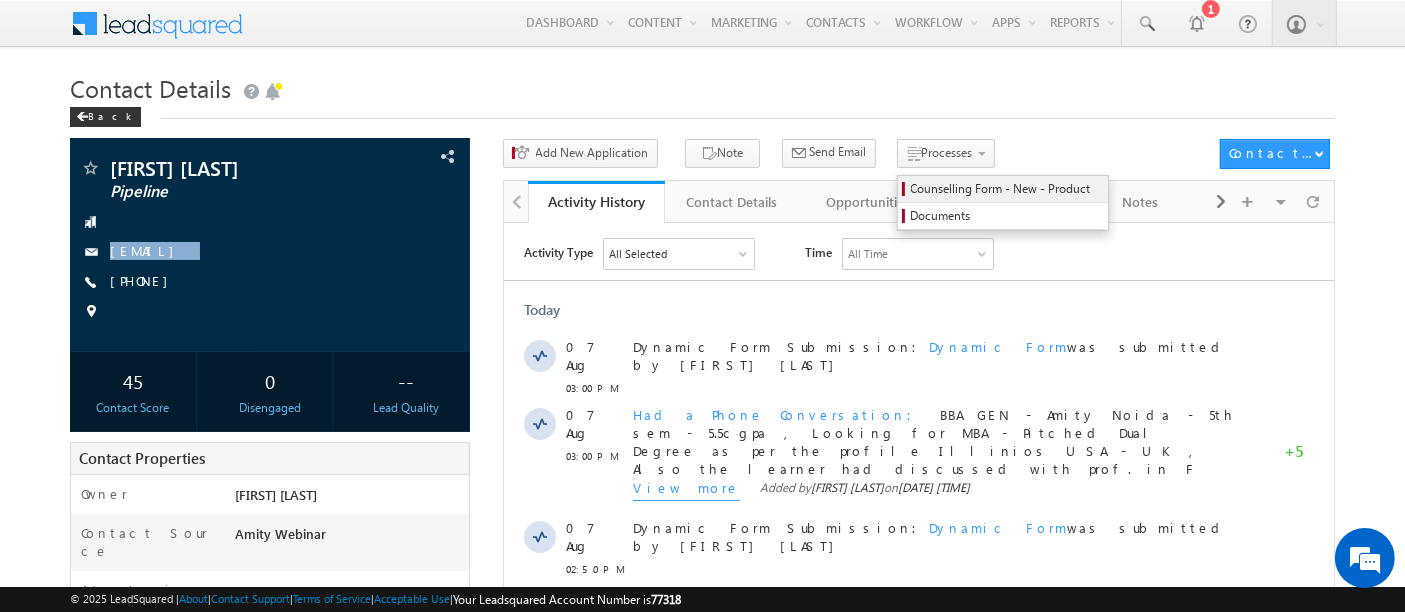 click on "Counselling Form - New - Product" at bounding box center [1006, 189] 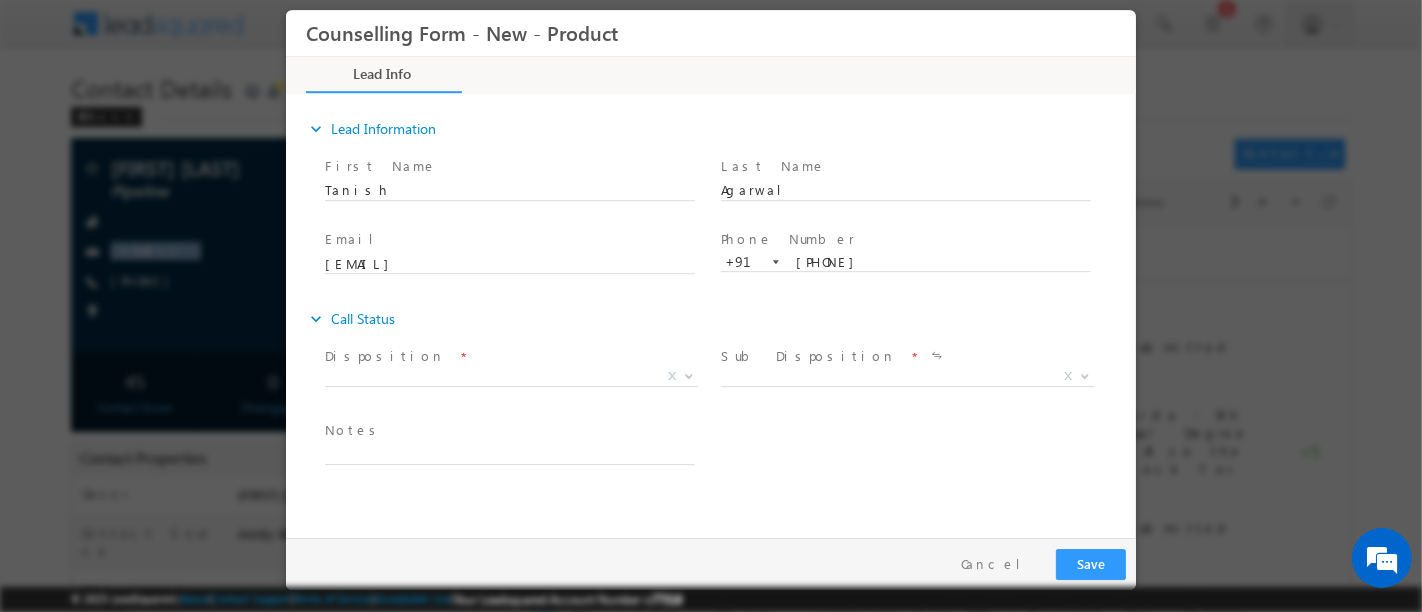 scroll, scrollTop: 0, scrollLeft: 0, axis: both 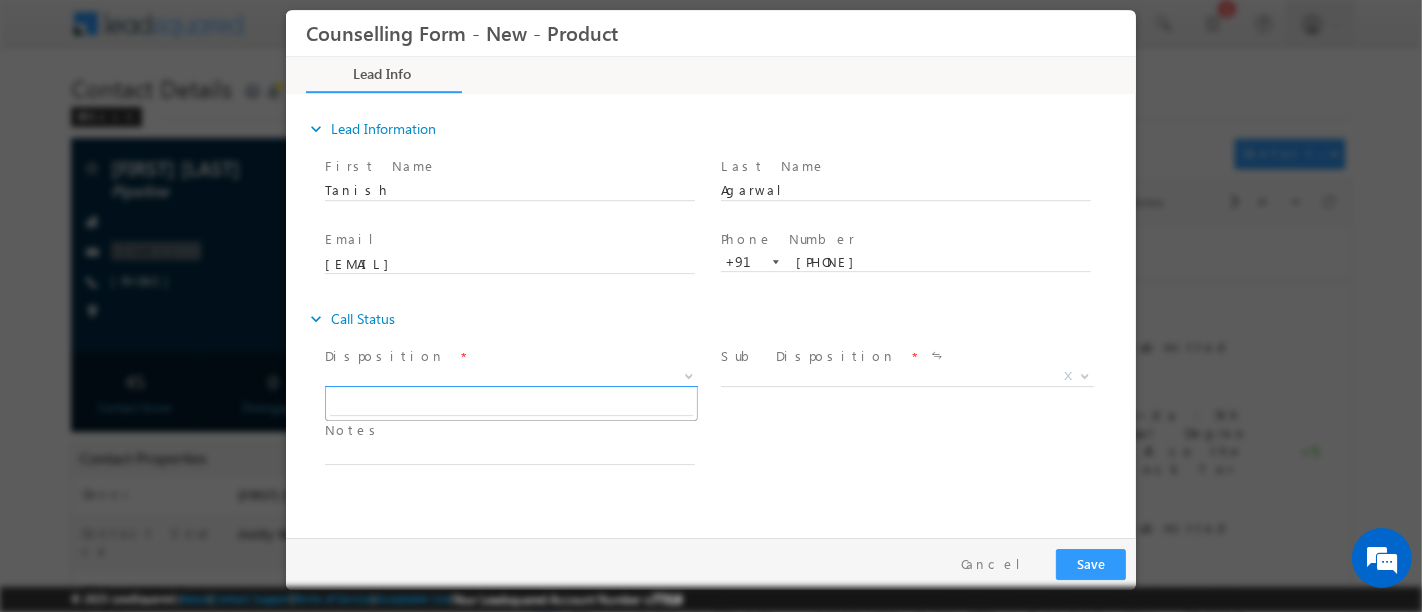 click on "X" at bounding box center (510, 377) 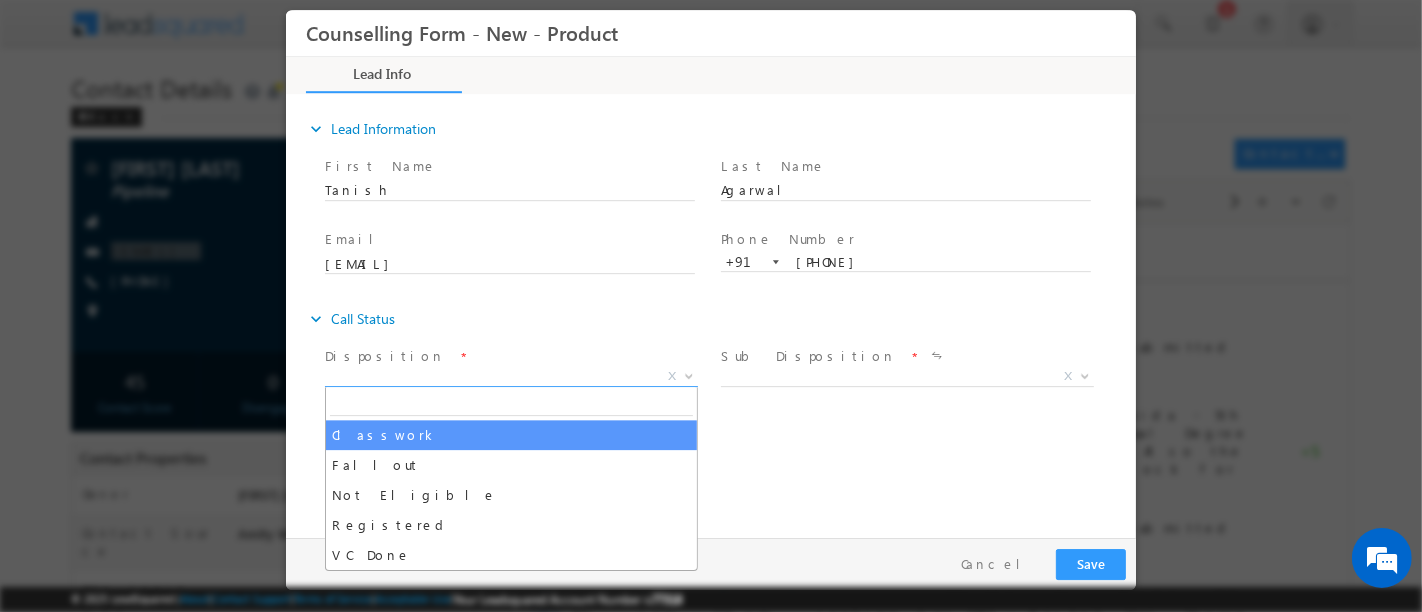 select on "Classwork" 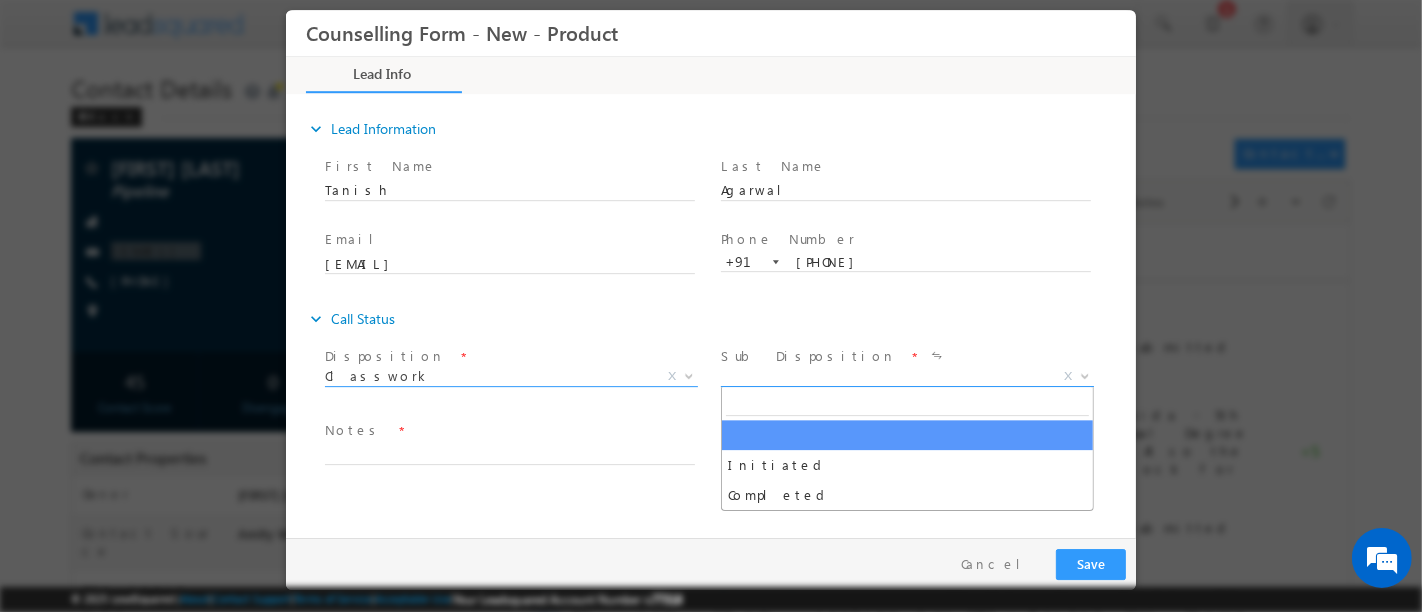click on "X" at bounding box center (906, 377) 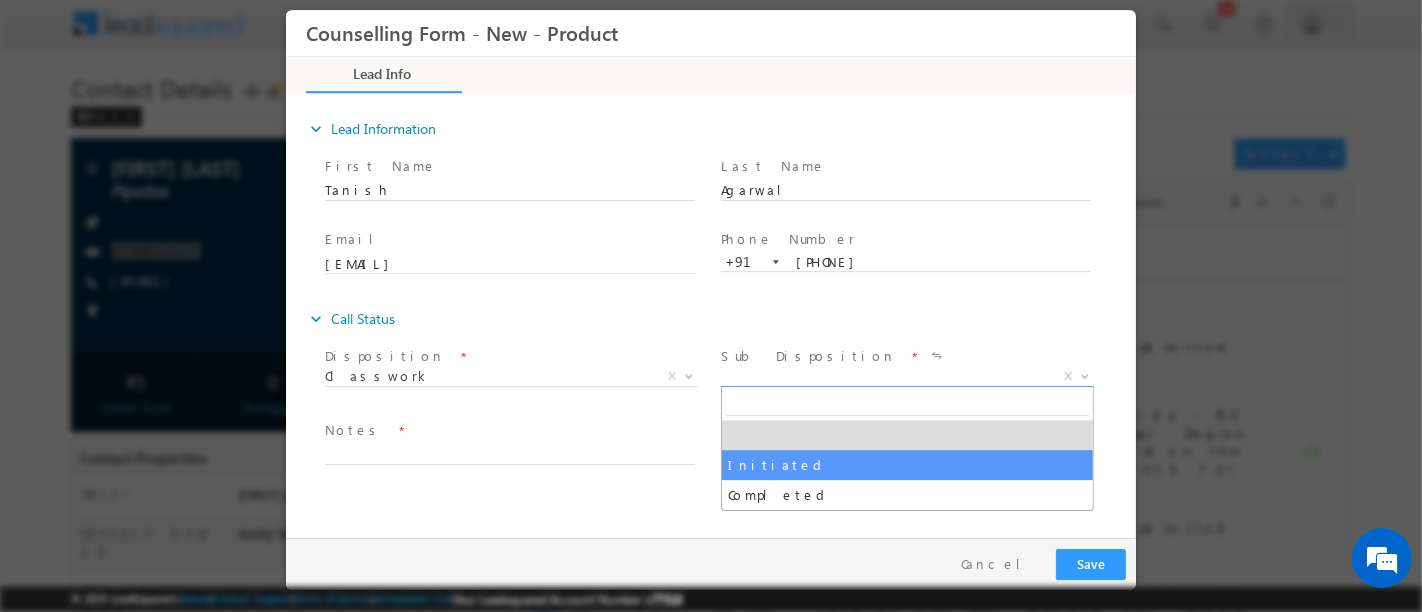 select on "Initiated" 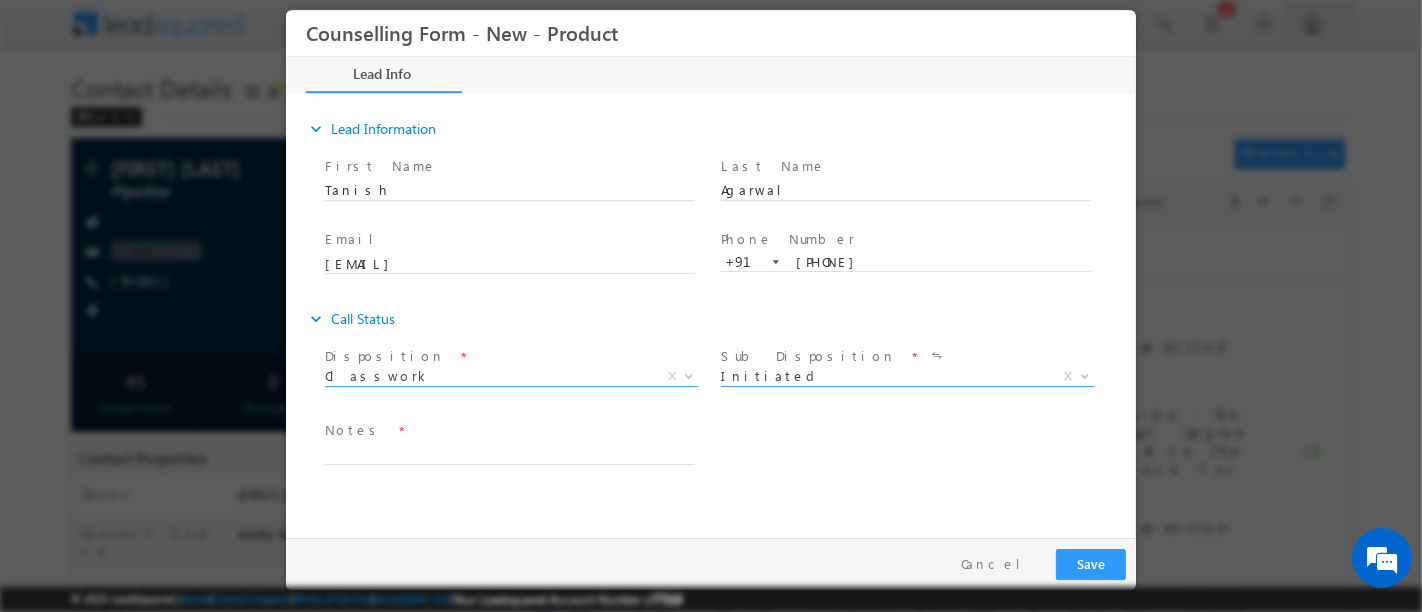 click on "Classwork" at bounding box center [486, 376] 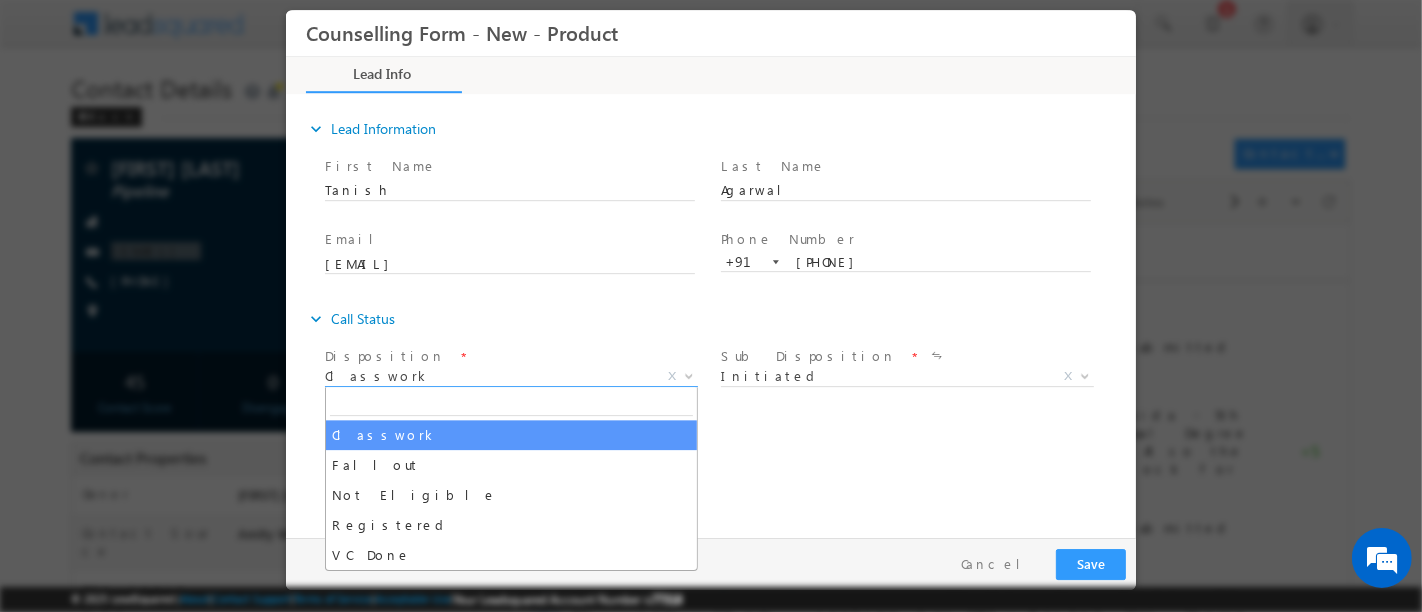 click on "Follow Up Date
*
Notes
*" at bounding box center (727, 453) 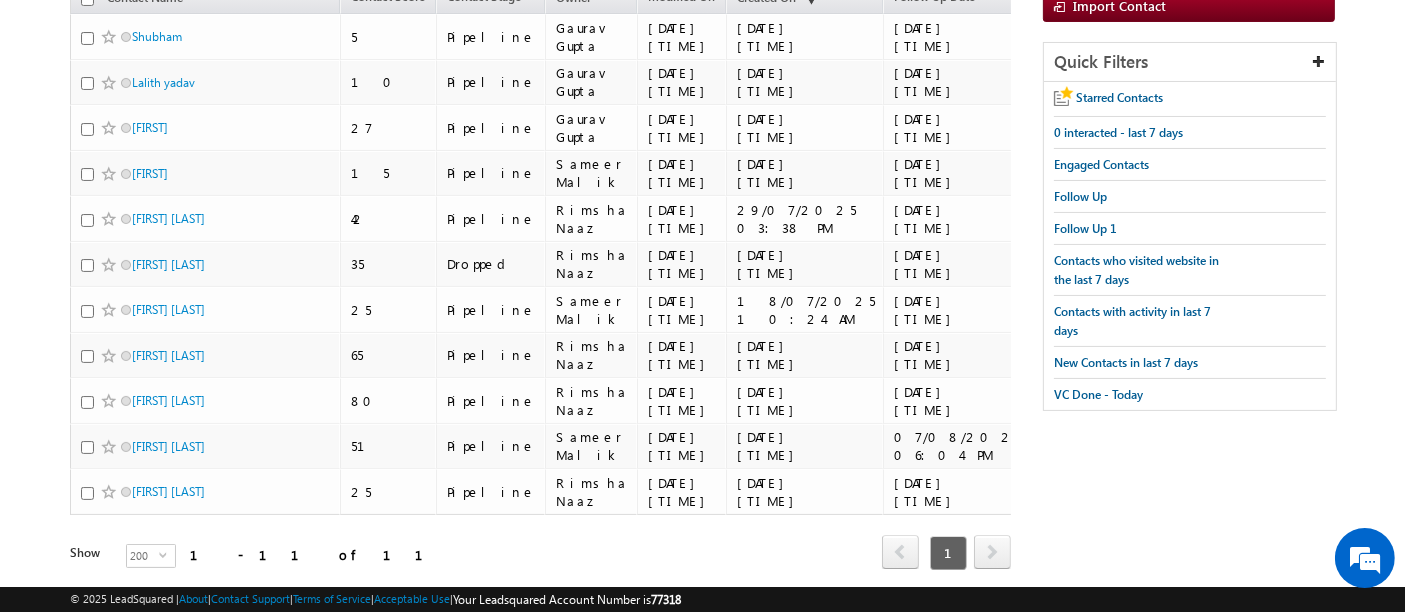 scroll, scrollTop: 308, scrollLeft: 0, axis: vertical 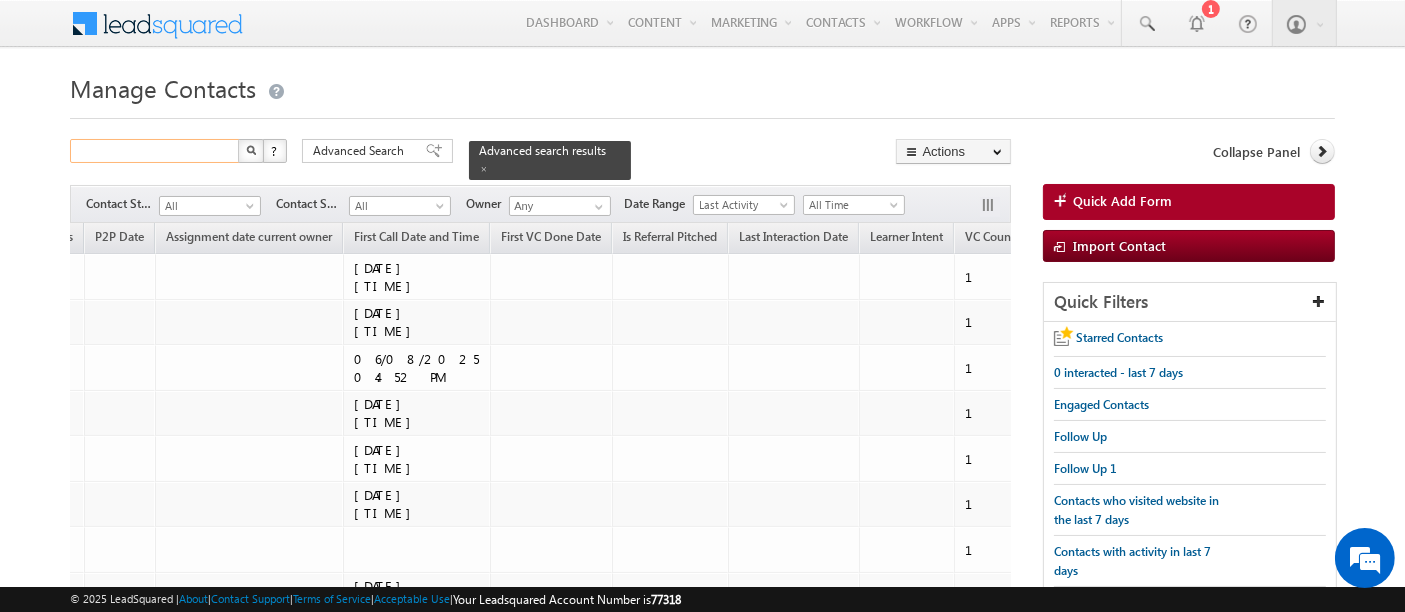 click on "Manage Contacts
X ?   11 results found
Advanced Search
Advanced Search
Actions" at bounding box center [702, 466] 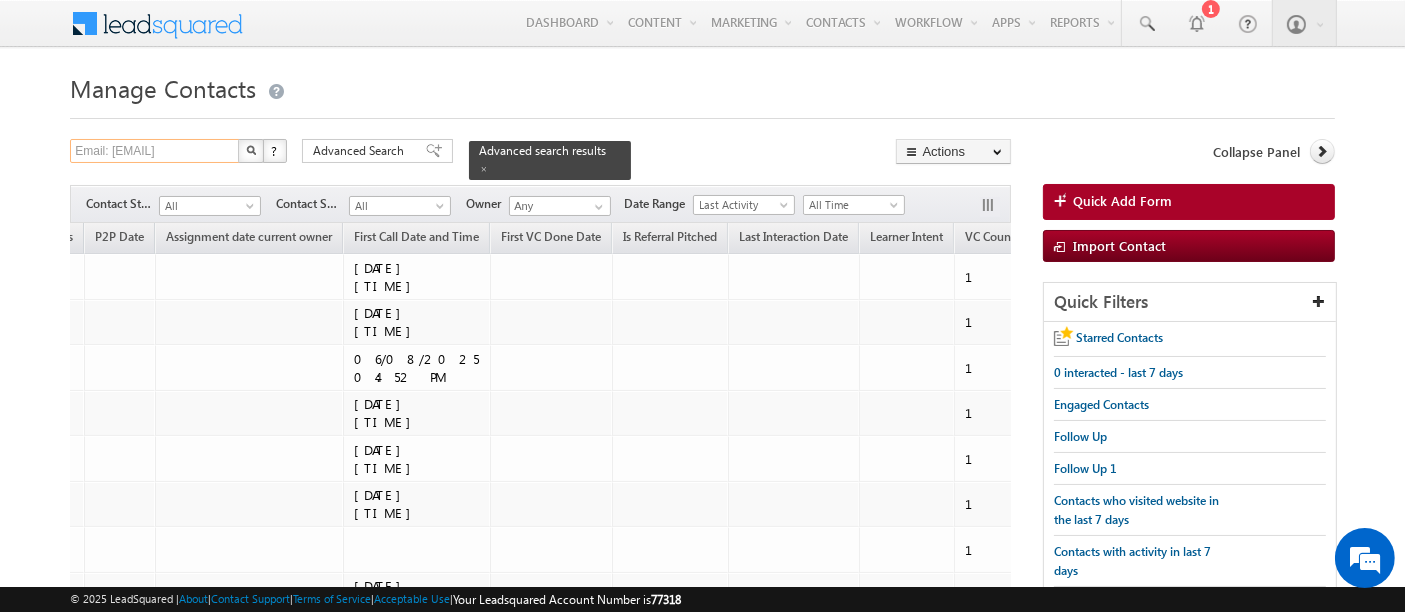 scroll, scrollTop: 0, scrollLeft: 18, axis: horizontal 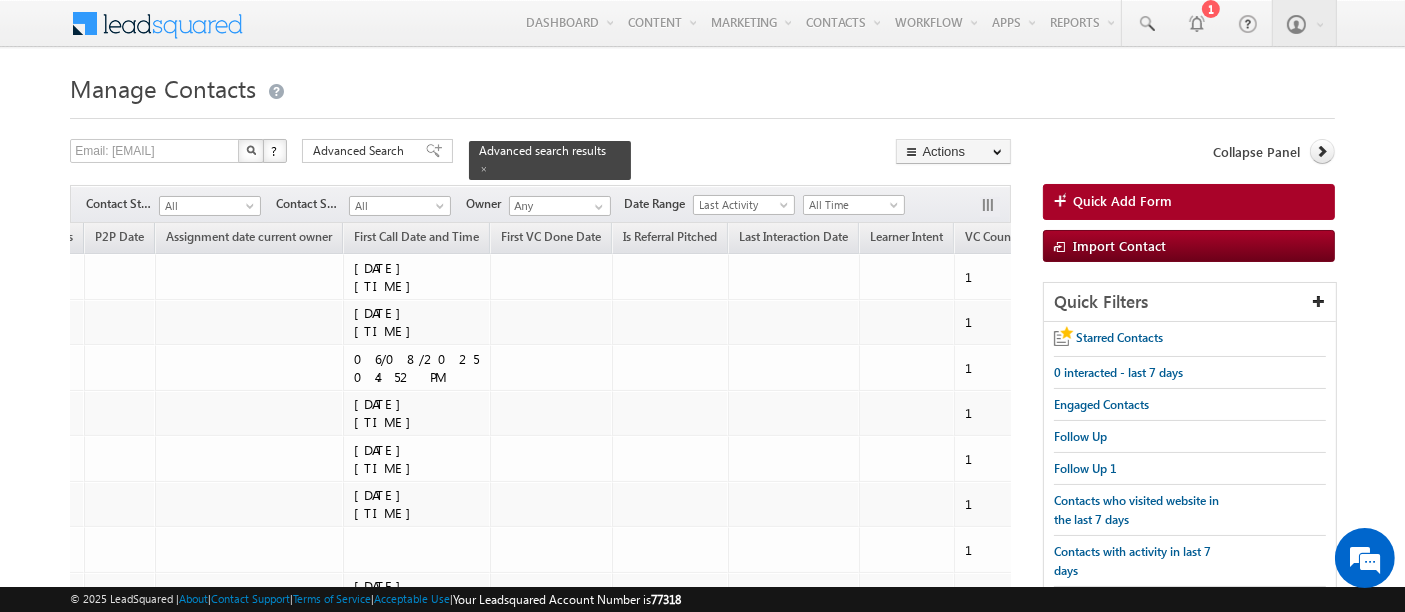 click at bounding box center (251, 150) 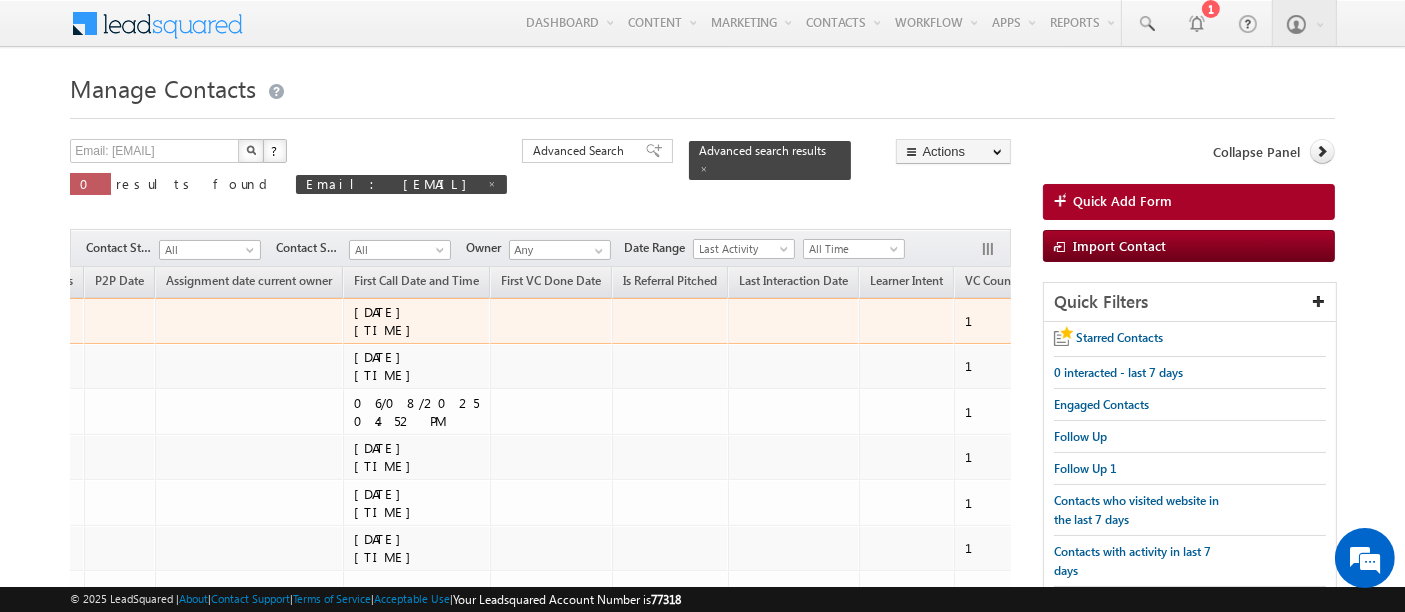 scroll, scrollTop: 0, scrollLeft: 3160, axis: horizontal 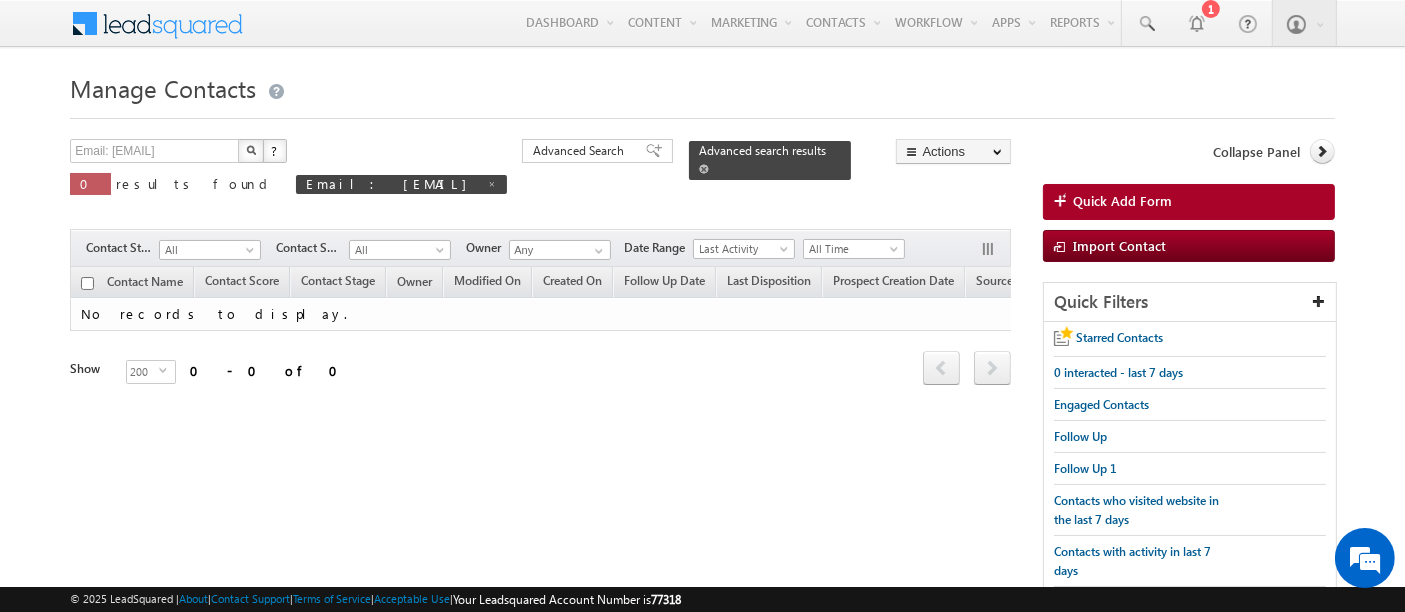 click at bounding box center (704, 169) 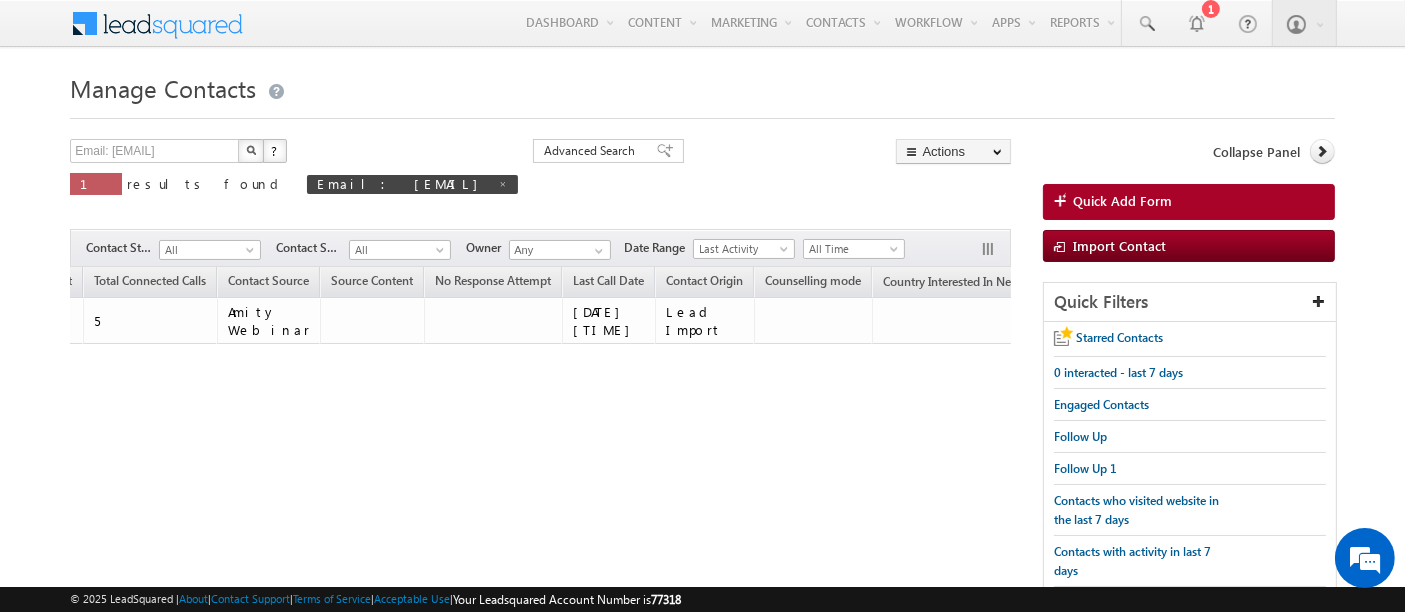 scroll, scrollTop: 0, scrollLeft: 3320, axis: horizontal 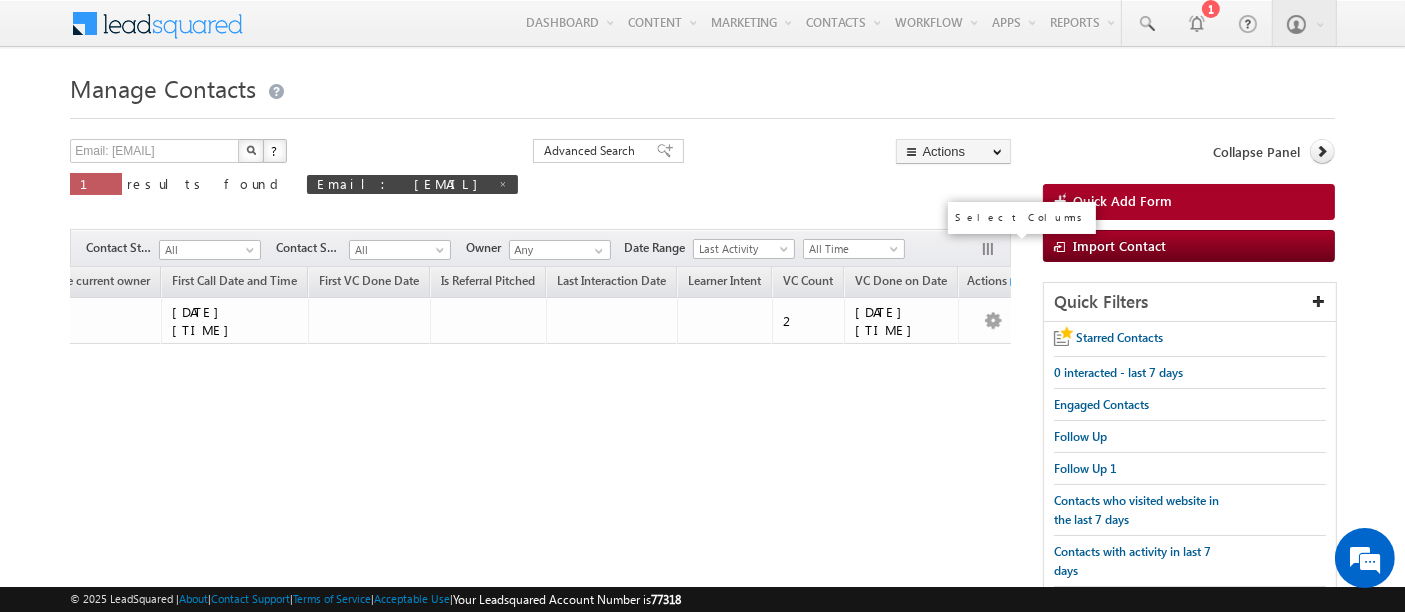 click at bounding box center (990, 251) 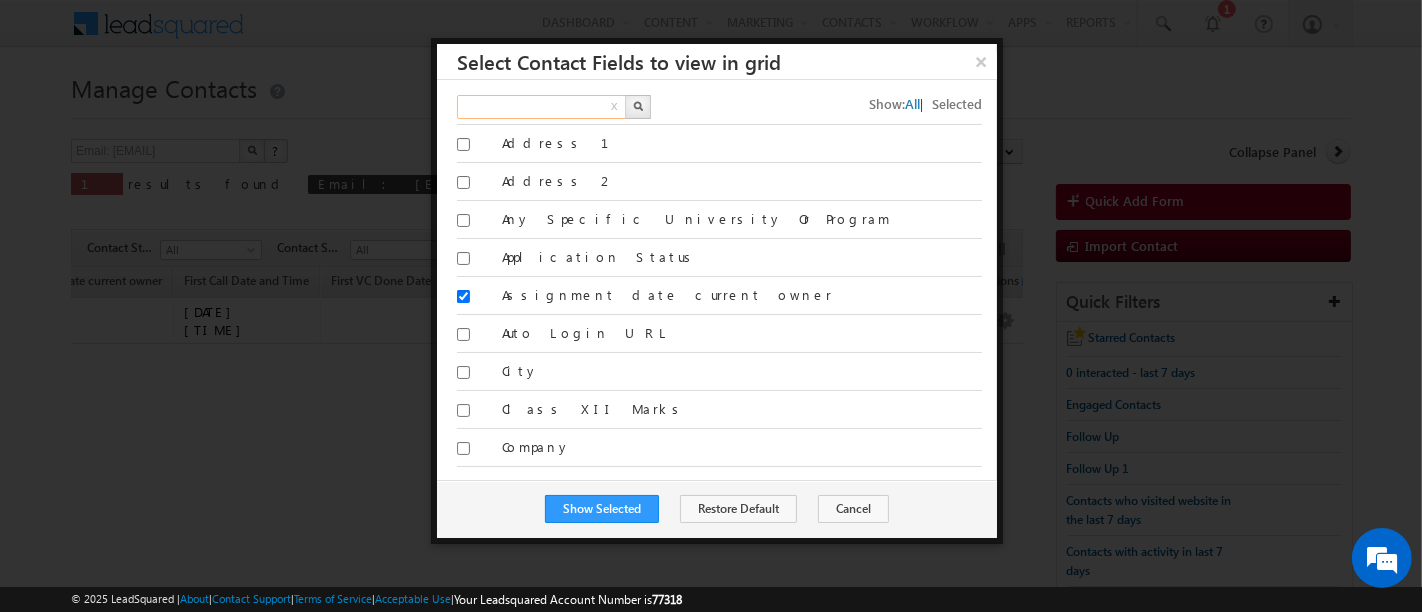 click at bounding box center (542, 107) 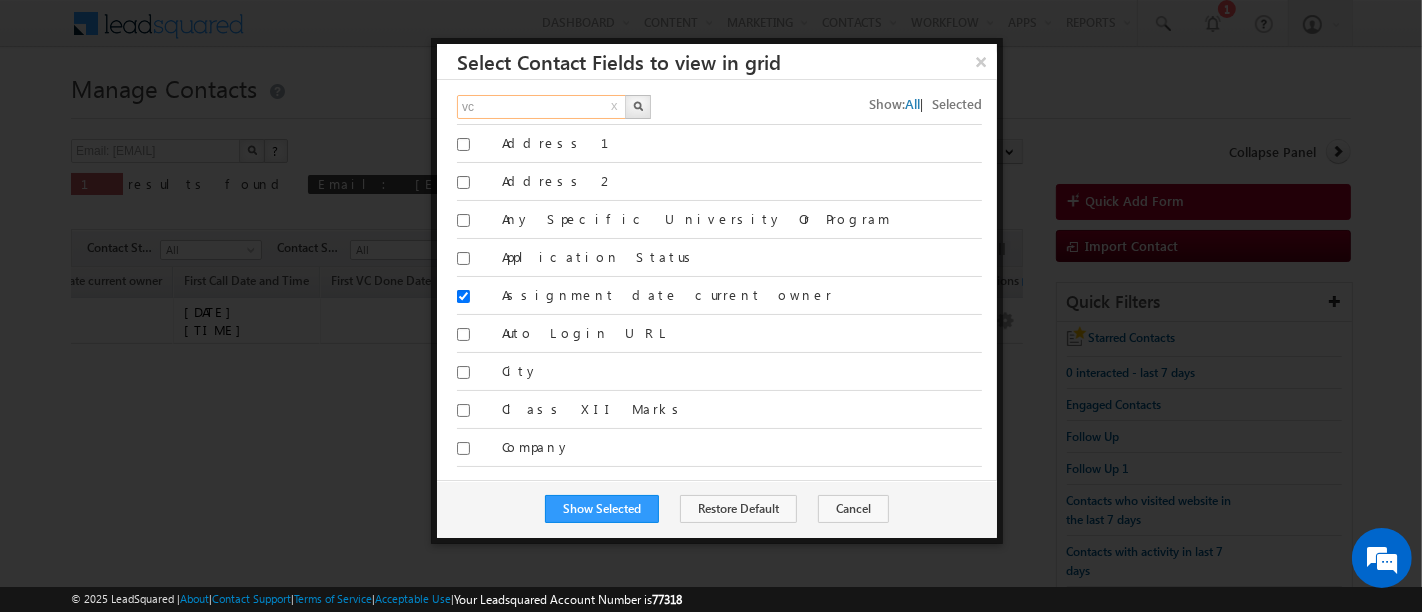type on "vc" 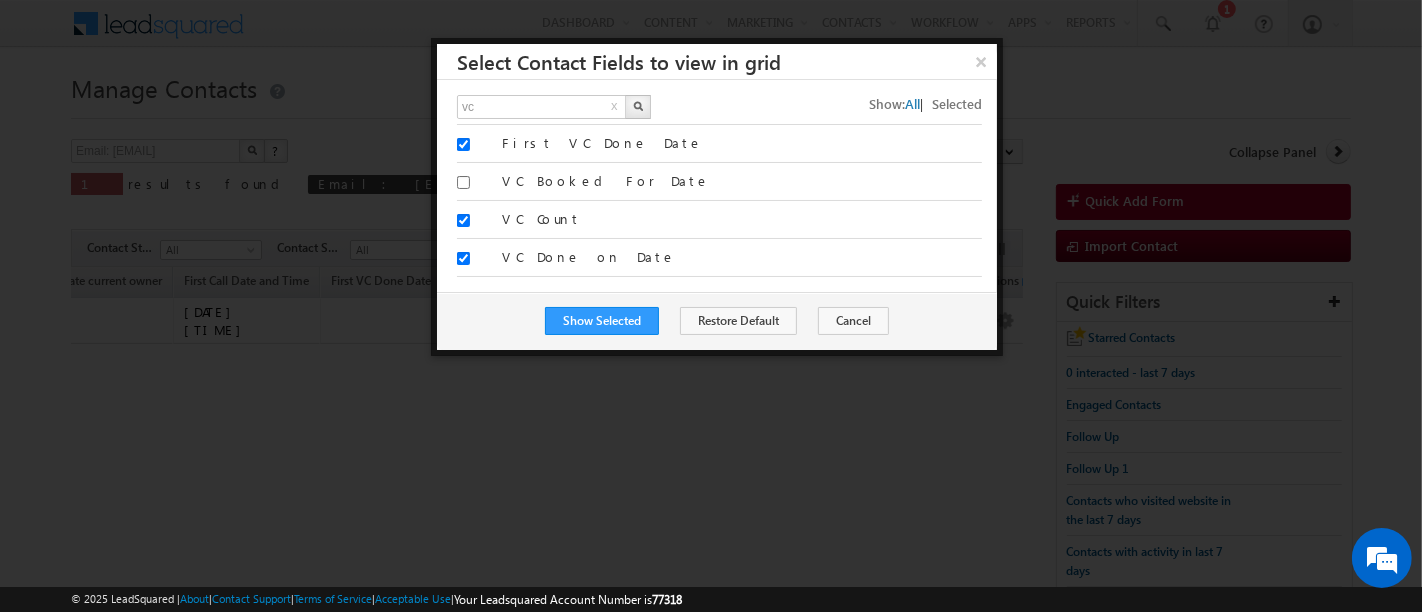 click on "vc x
Show:  All  |
Selected" at bounding box center (719, 110) 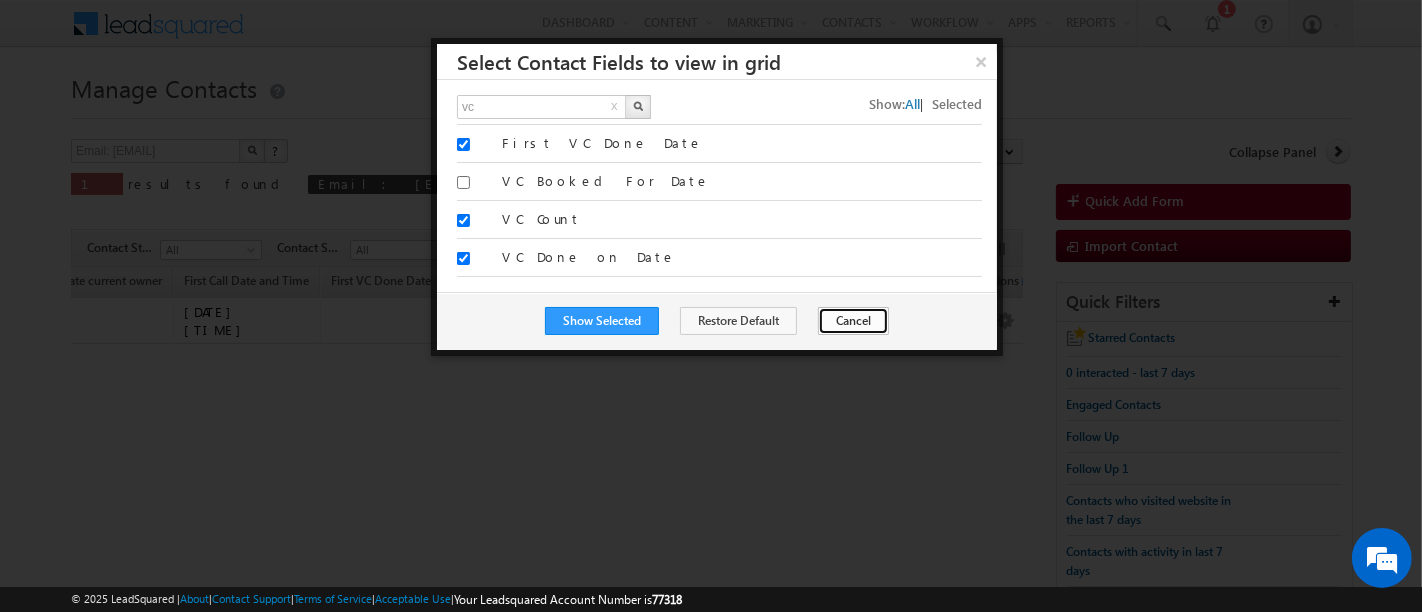 click on "Cancel" at bounding box center [853, 321] 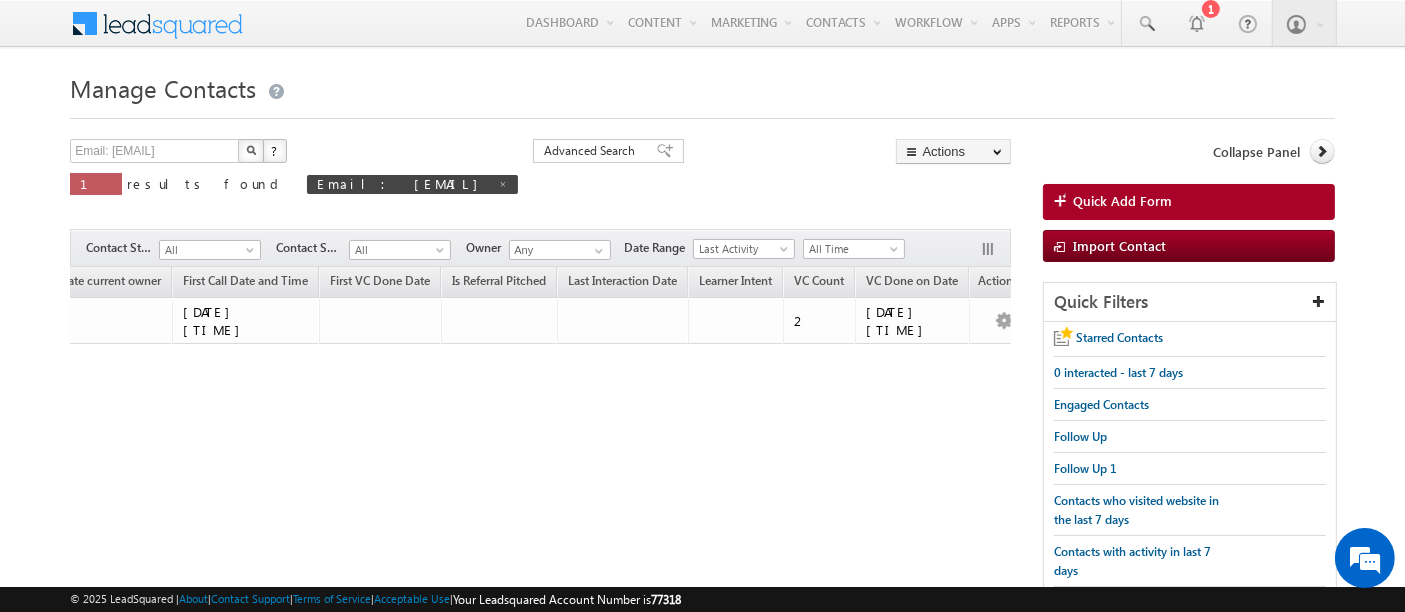 click at bounding box center (251, 150) 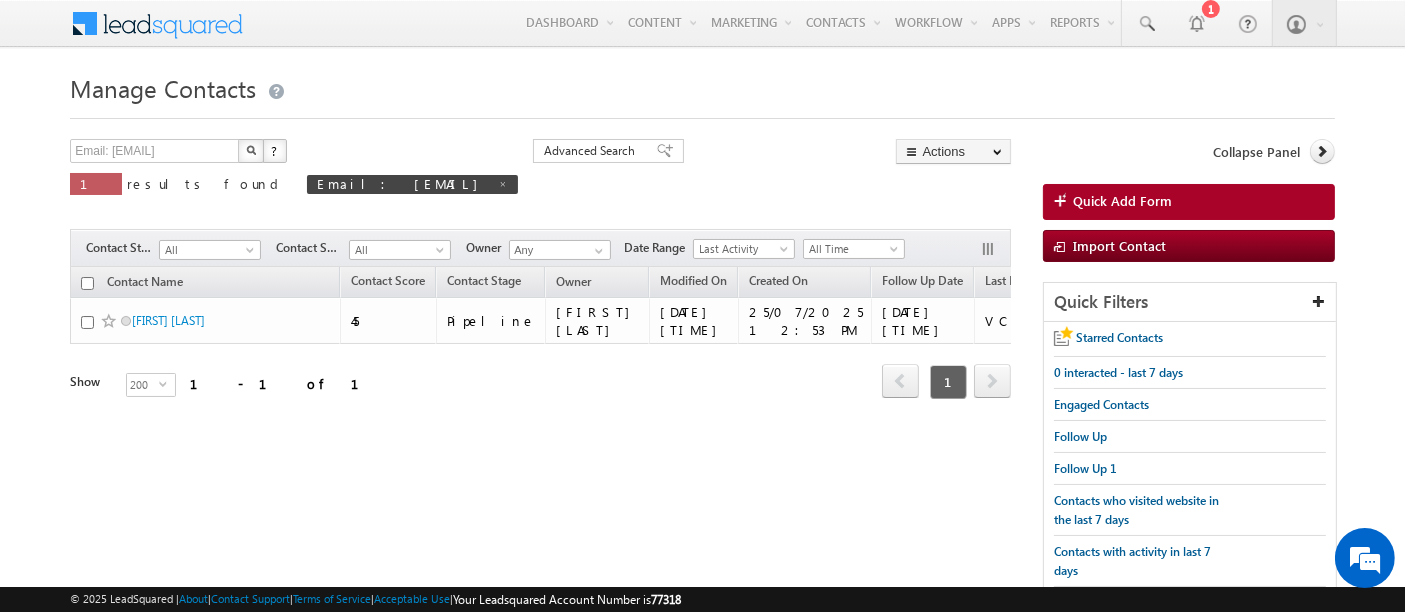 scroll, scrollTop: 0, scrollLeft: 3320, axis: horizontal 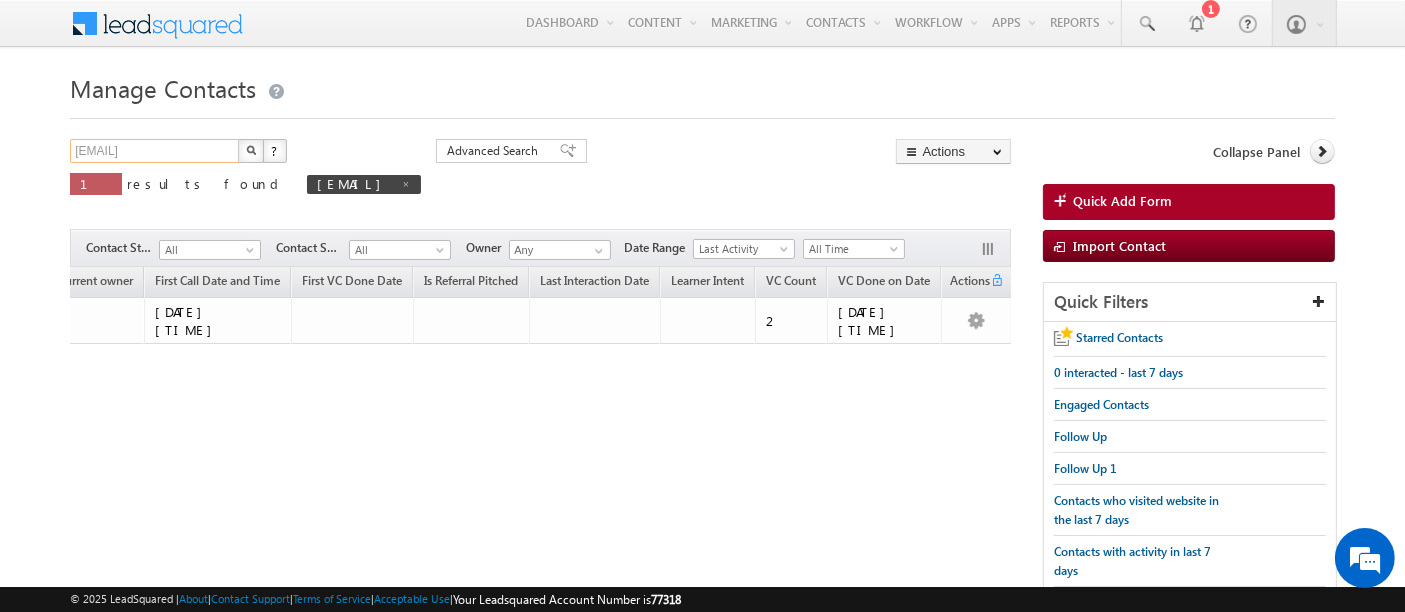 click on "[EMAIL]" at bounding box center (155, 151) 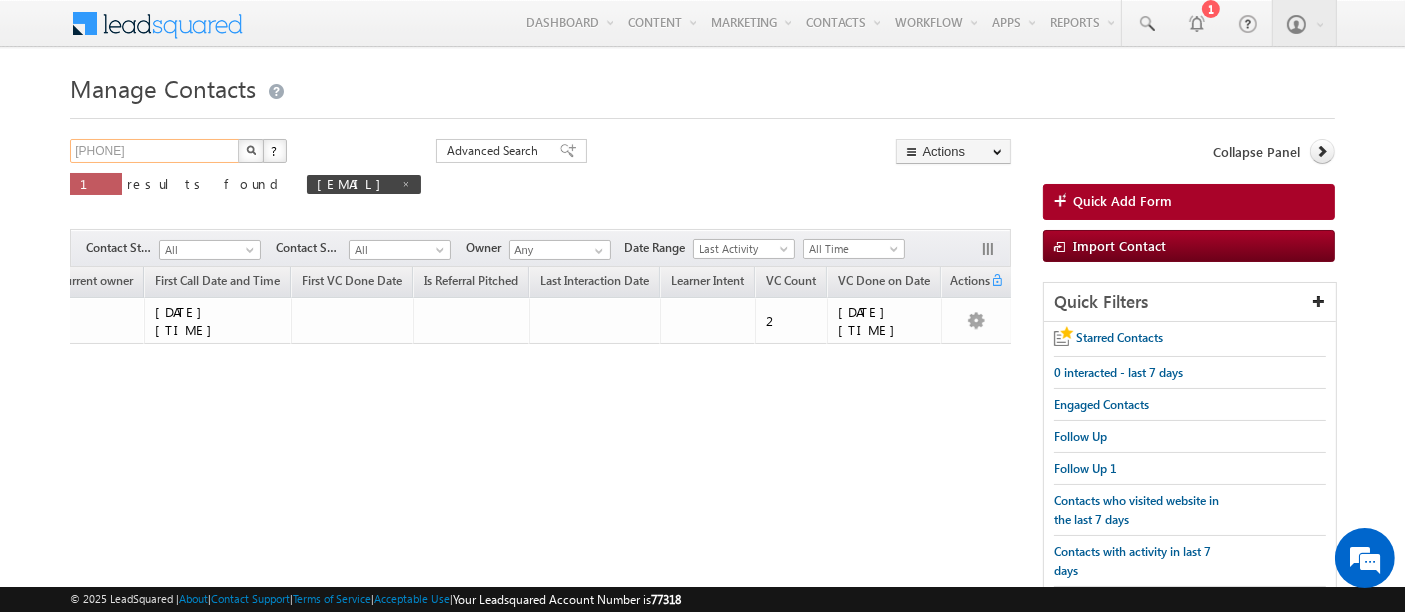 type on "[PHONE]" 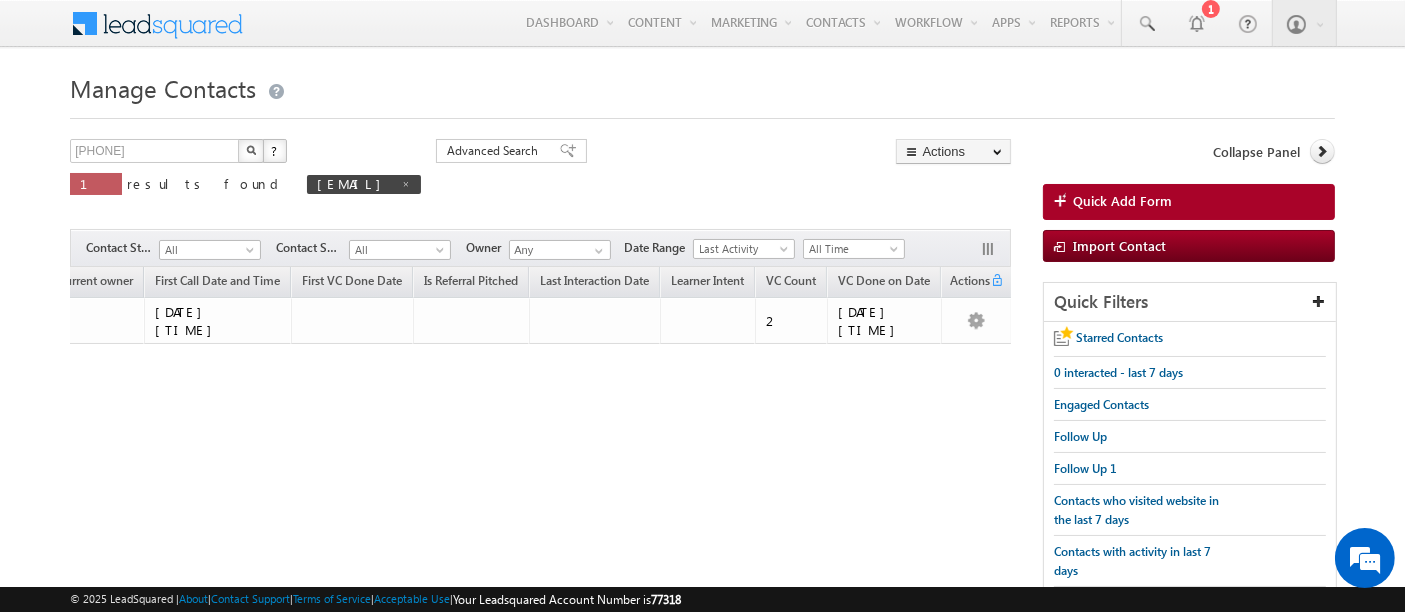 click at bounding box center (251, 151) 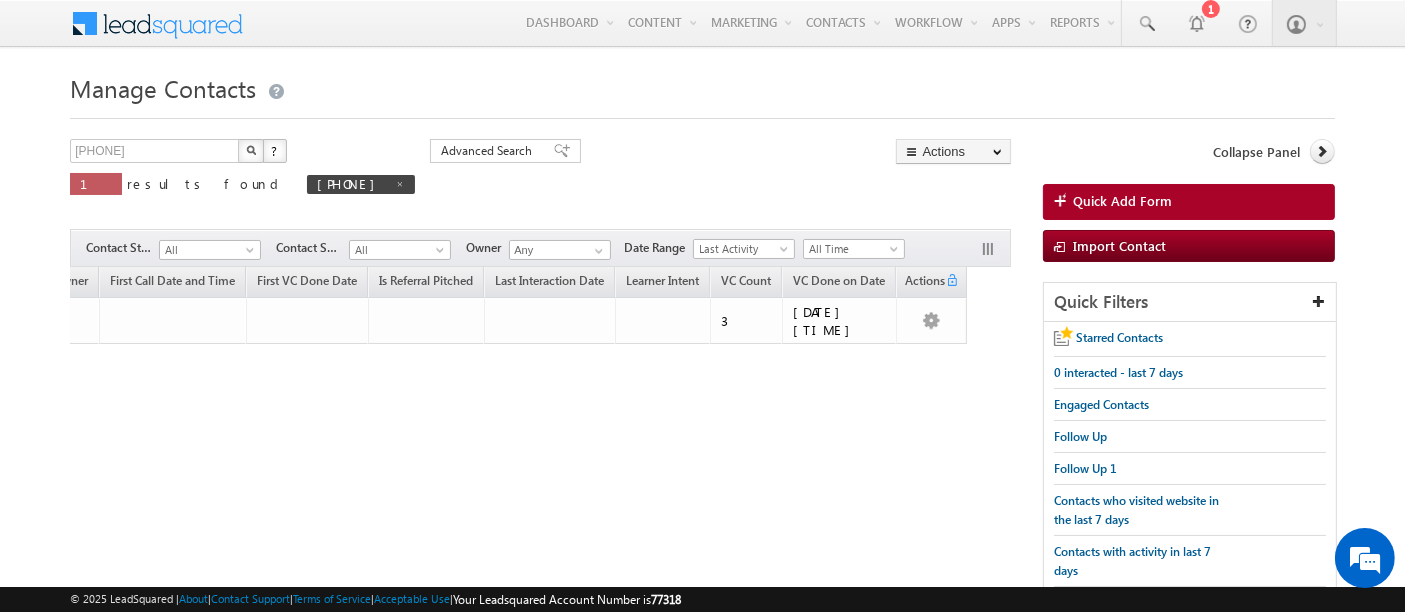 scroll, scrollTop: 0, scrollLeft: 3311, axis: horizontal 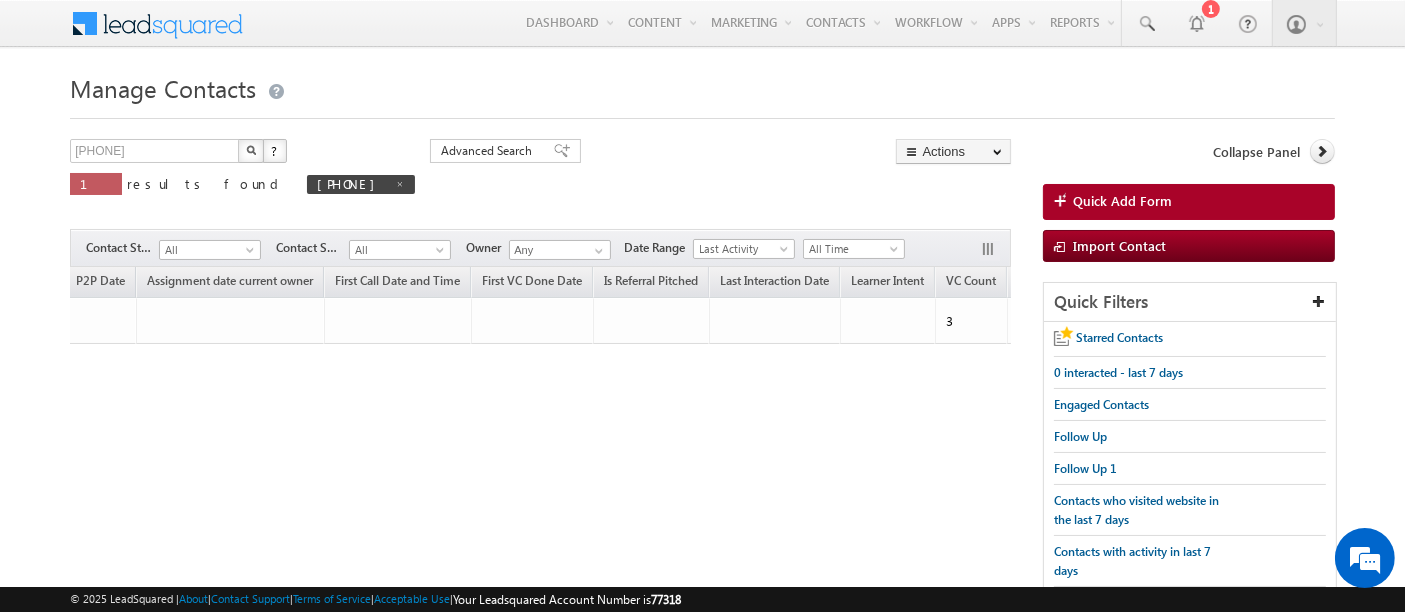 click at bounding box center (251, 150) 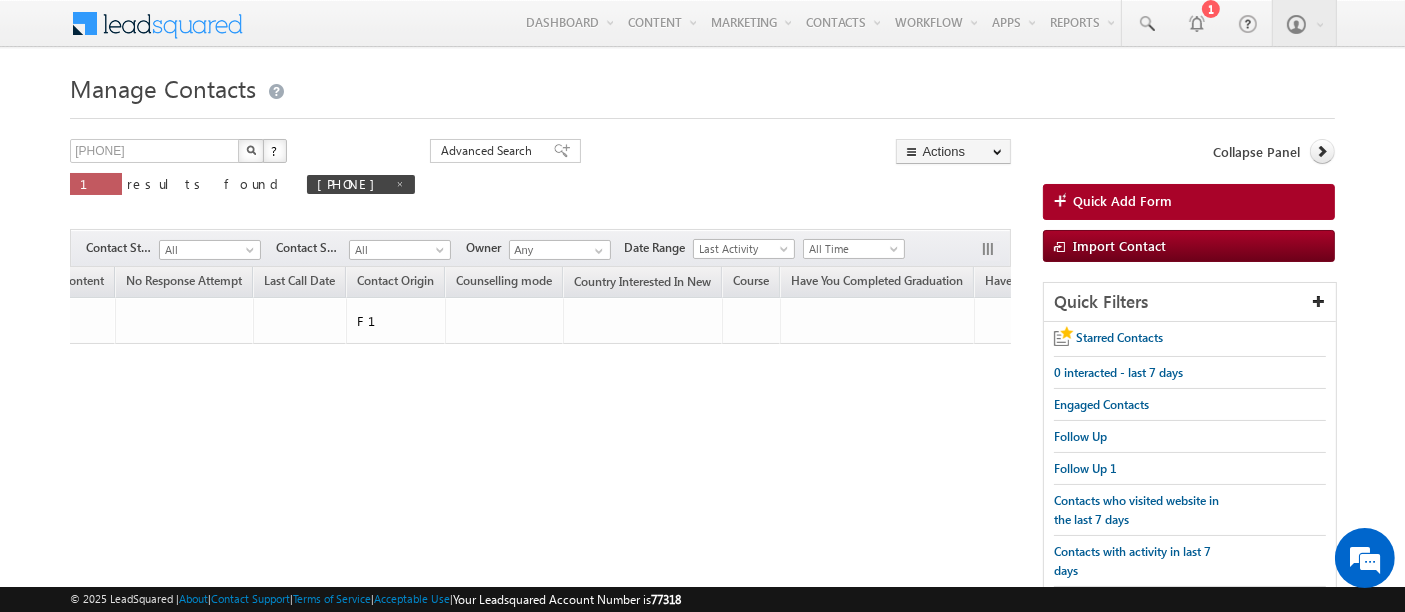 scroll, scrollTop: 0, scrollLeft: 0, axis: both 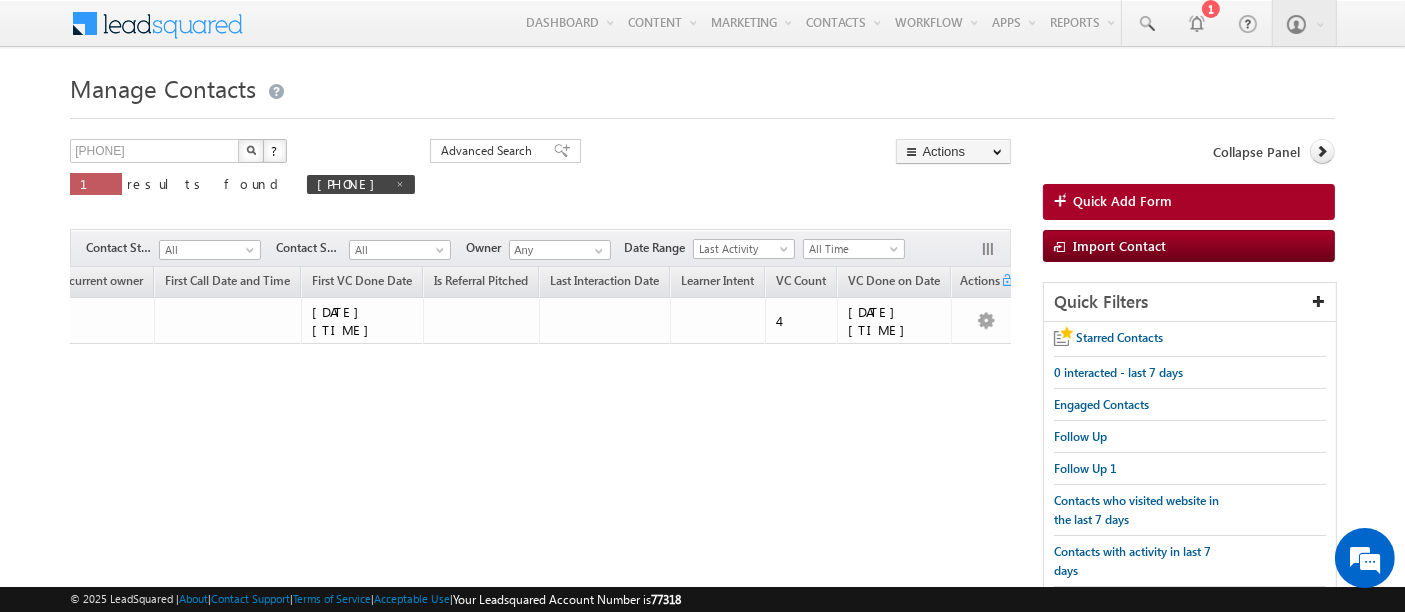 click at bounding box center [400, 184] 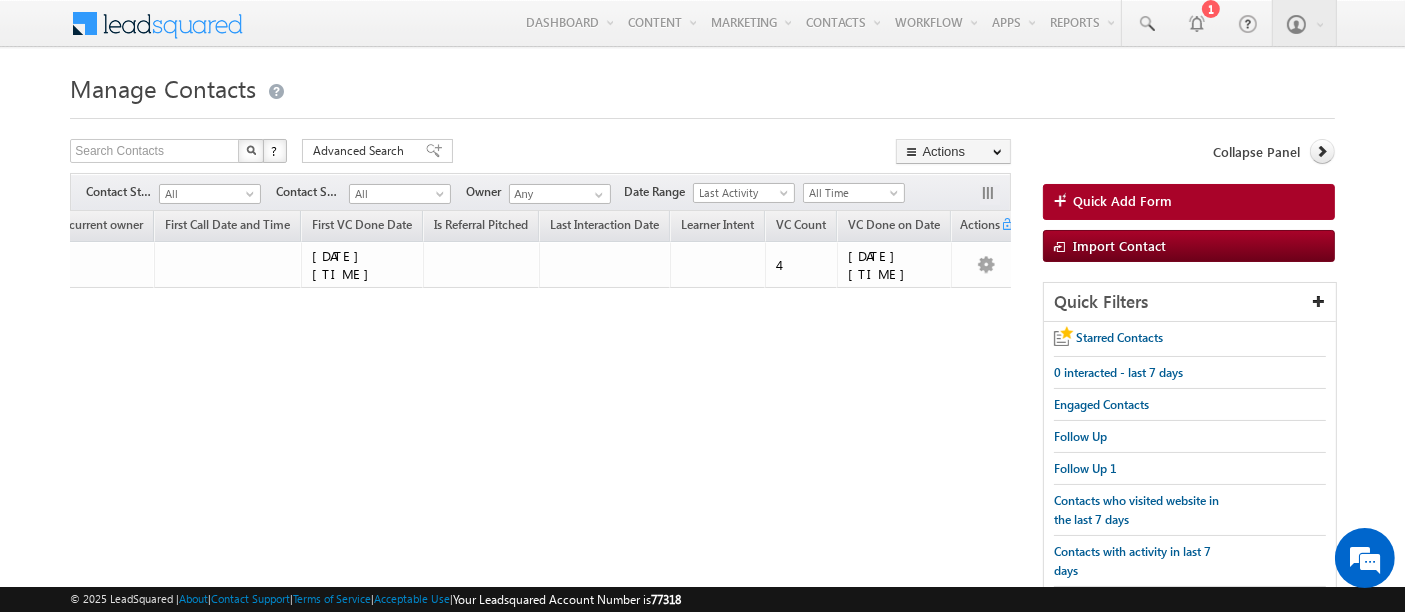 click on "Menu
Deepak Panwar
dpanw ar@am ity.e du" at bounding box center (702, 335) 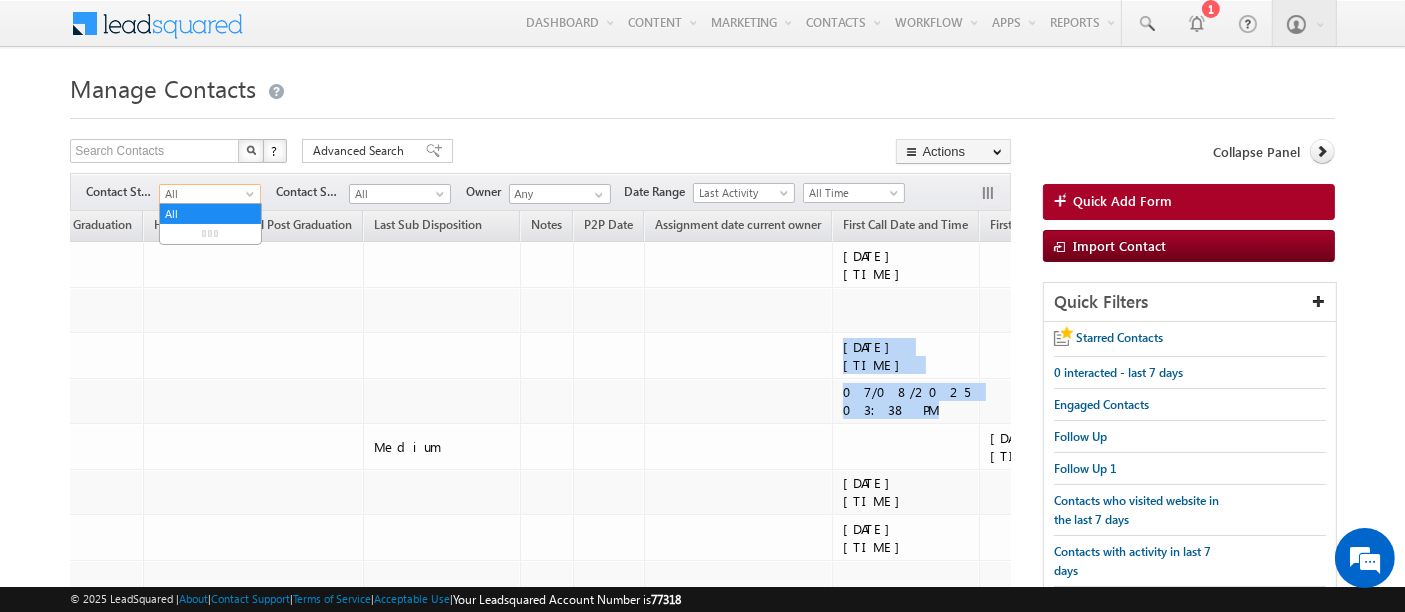 scroll, scrollTop: 0, scrollLeft: 0, axis: both 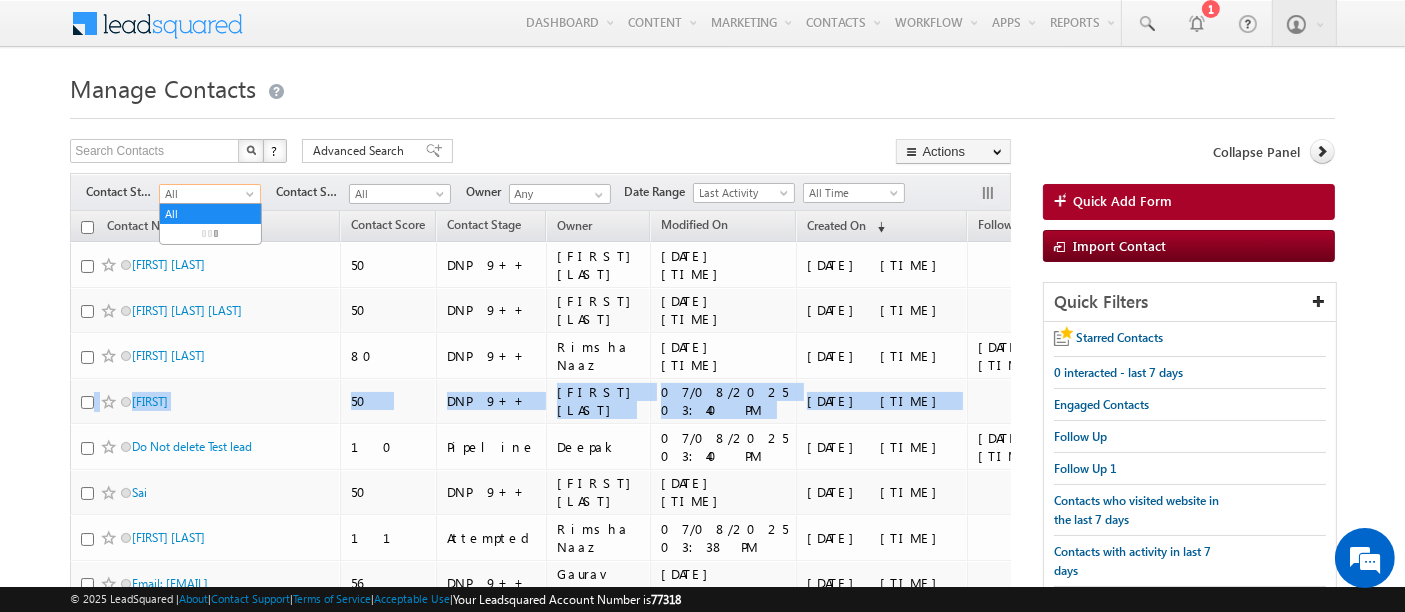 click at bounding box center [252, 198] 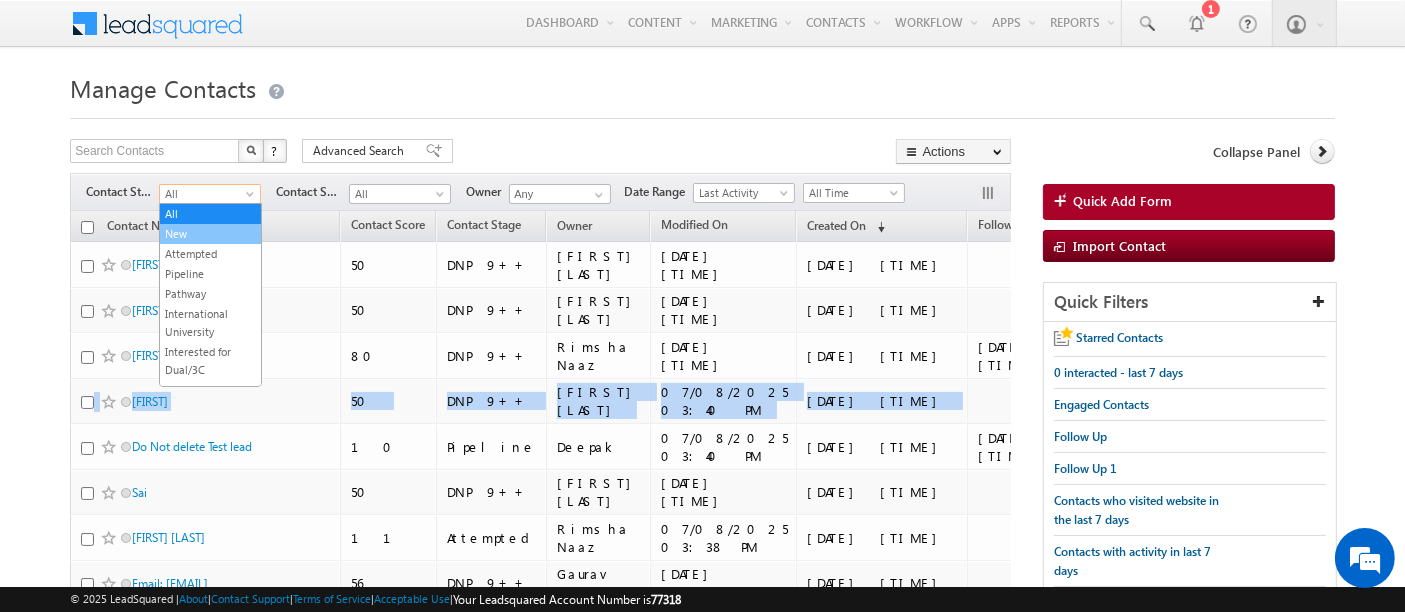 click on "New" at bounding box center [210, 234] 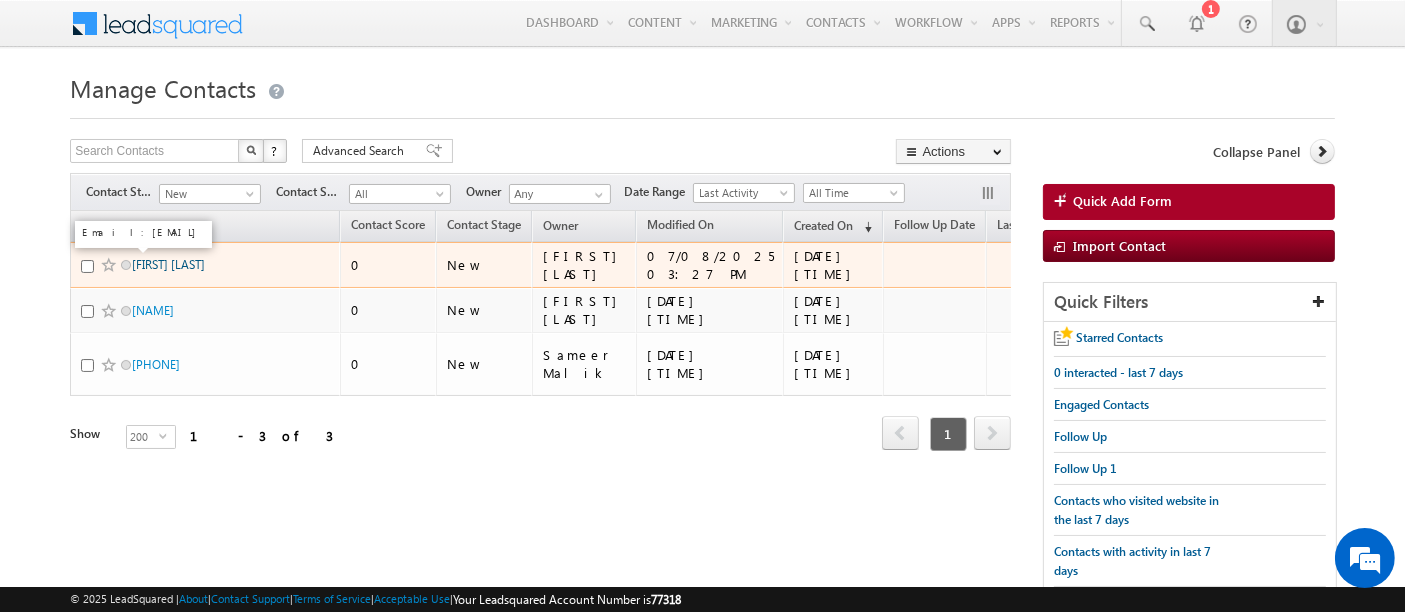 click on "[FIRST] [LAST]" at bounding box center (168, 264) 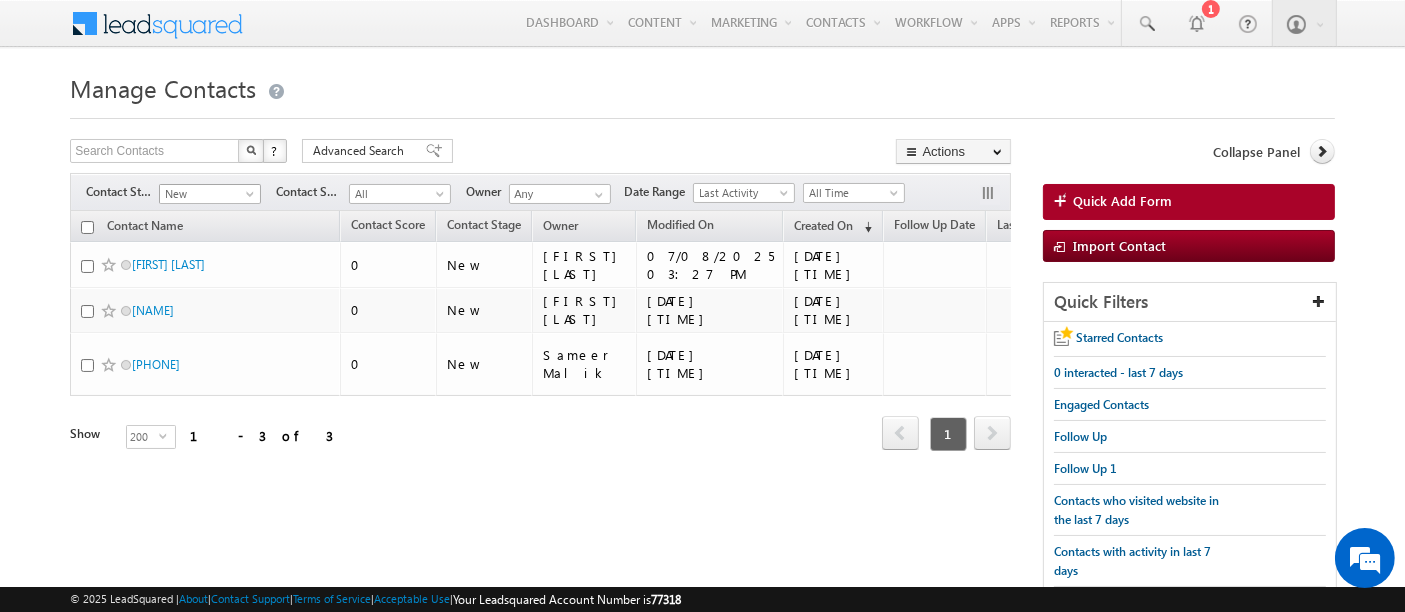 click on "New" at bounding box center (207, 194) 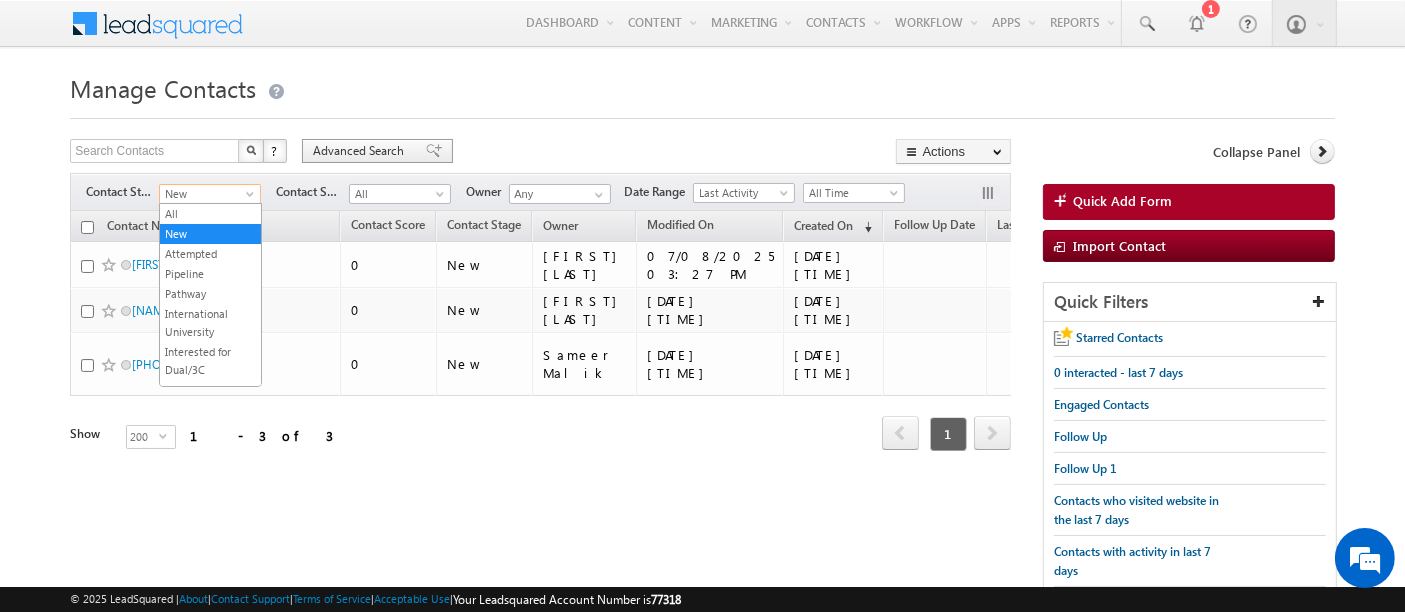 click on "Advanced Search" at bounding box center (361, 151) 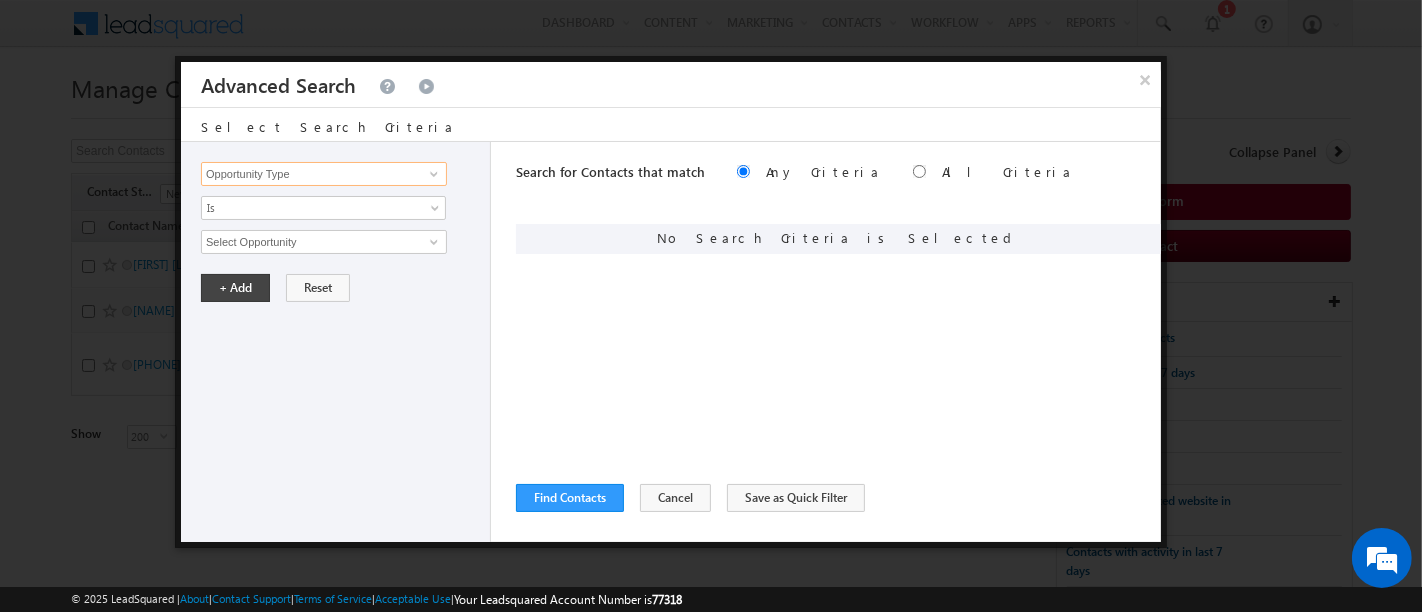 click on "Opportunity Type" at bounding box center [324, 174] 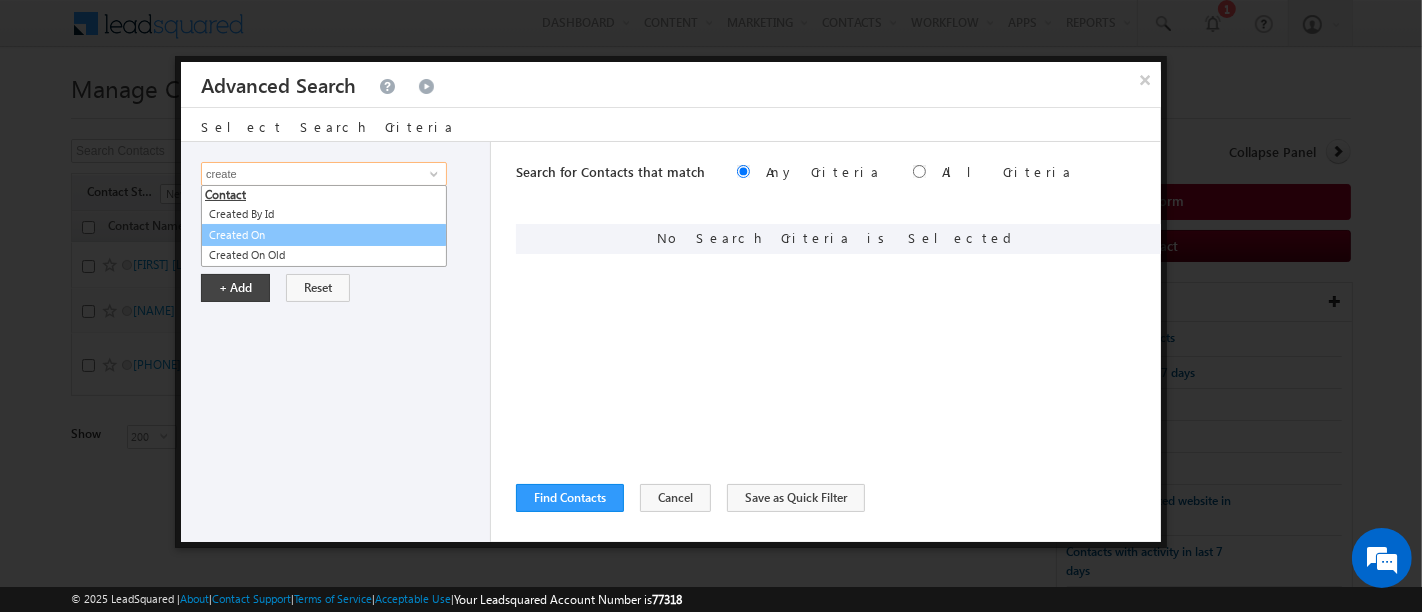 click on "Created On" at bounding box center (324, 235) 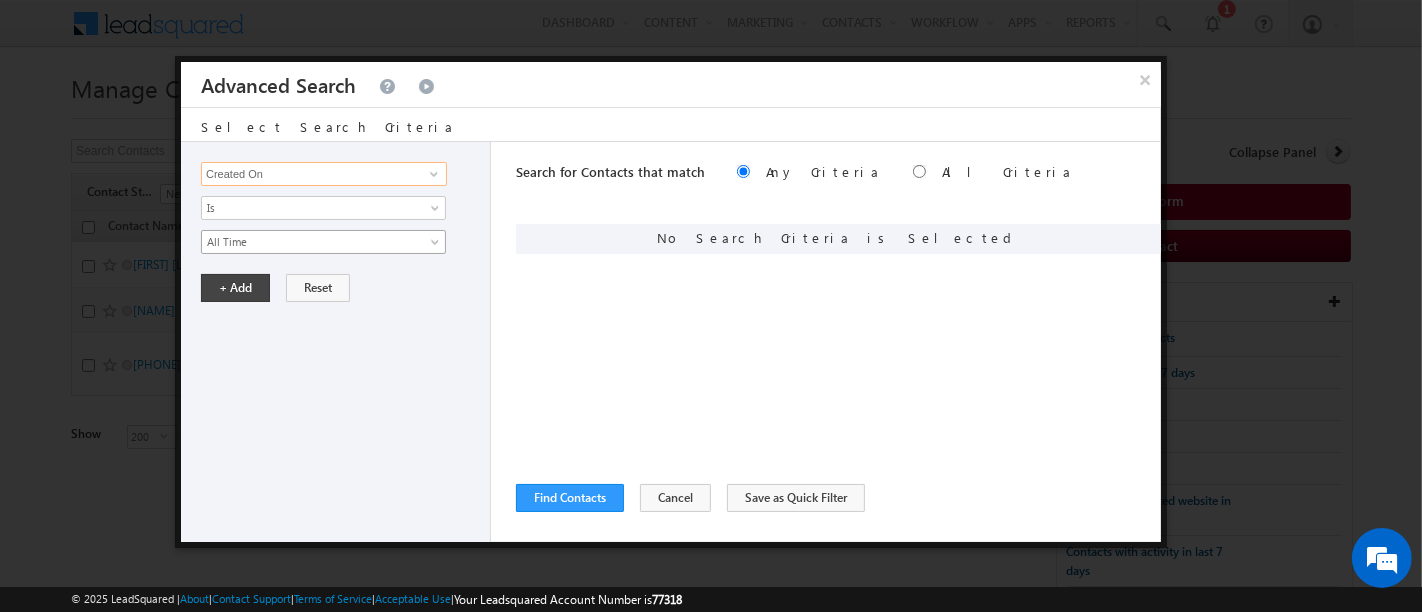 type on "Created On" 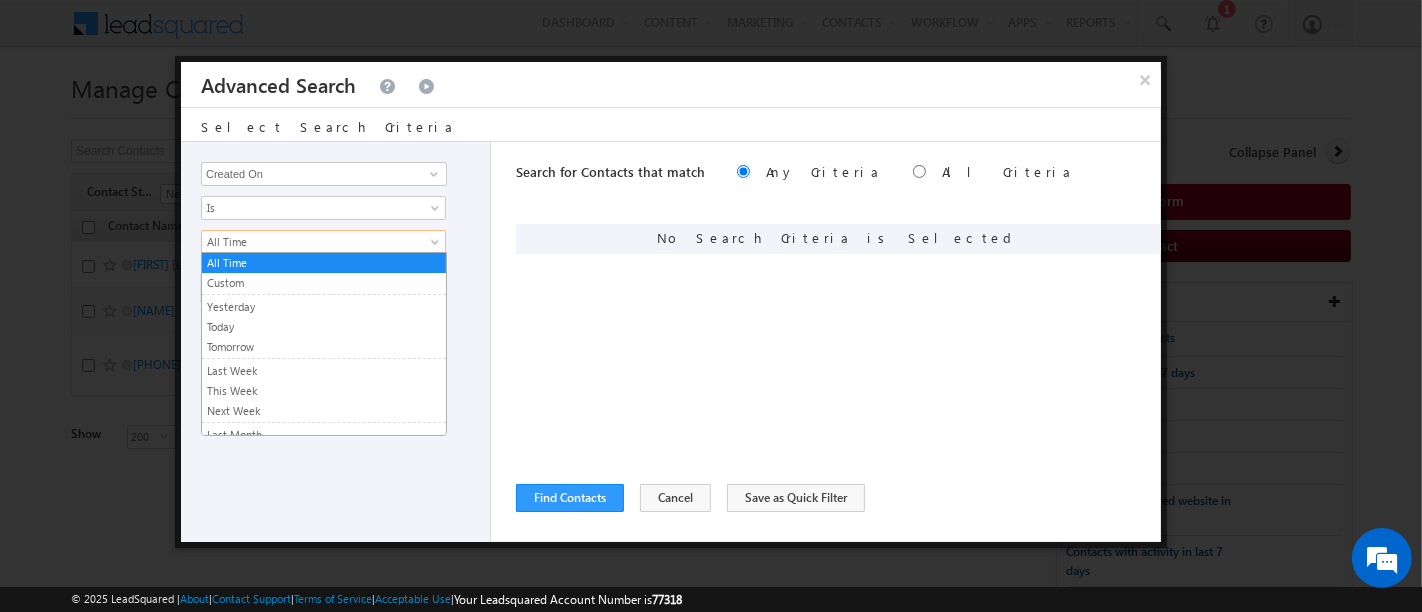 click on "All Time" at bounding box center (310, 242) 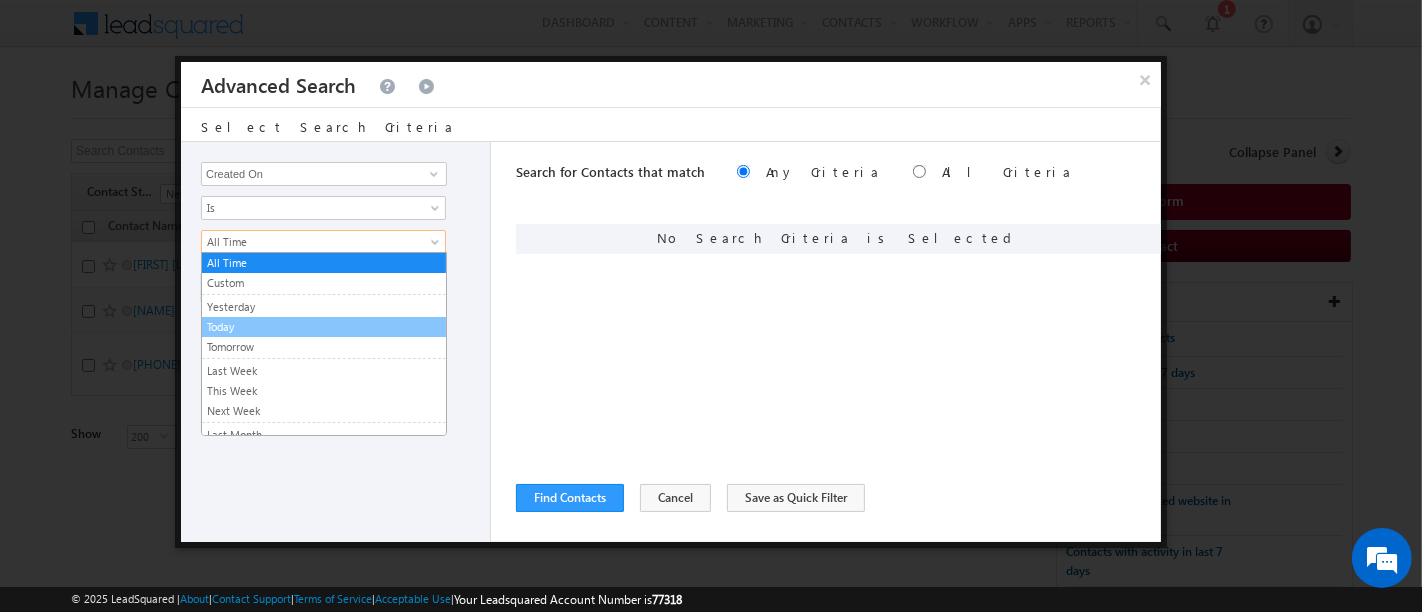 click on "Today" at bounding box center [324, 327] 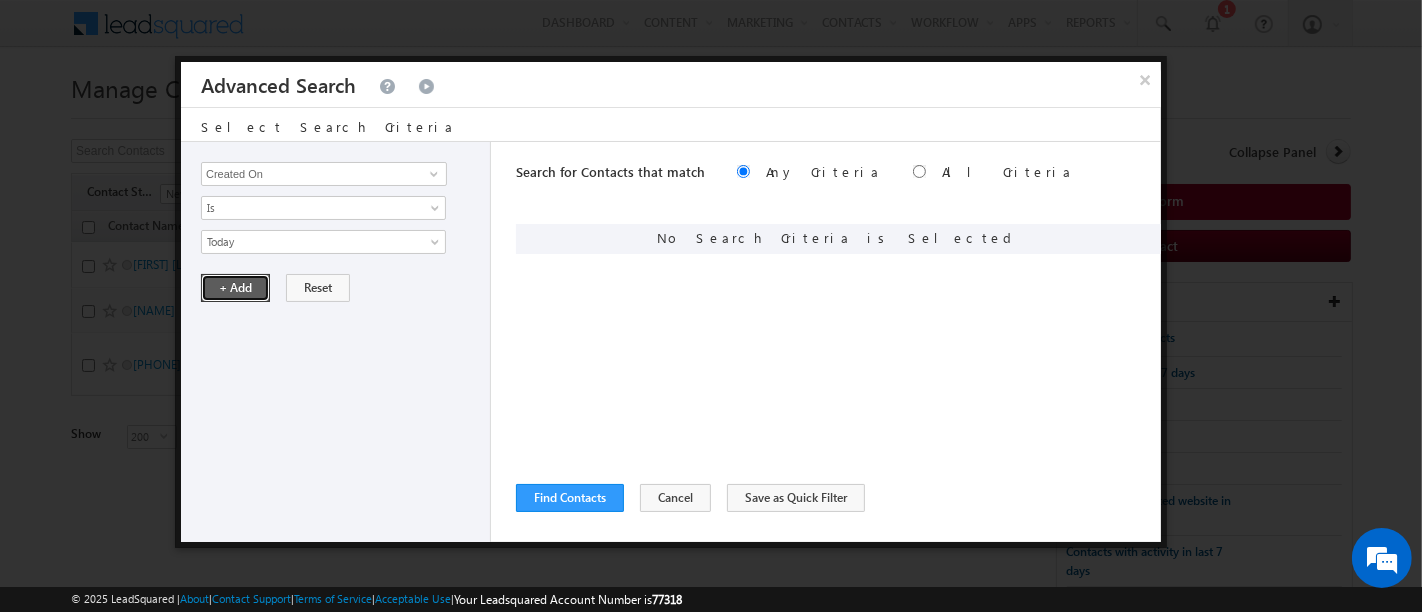 click on "+ Add" at bounding box center (235, 288) 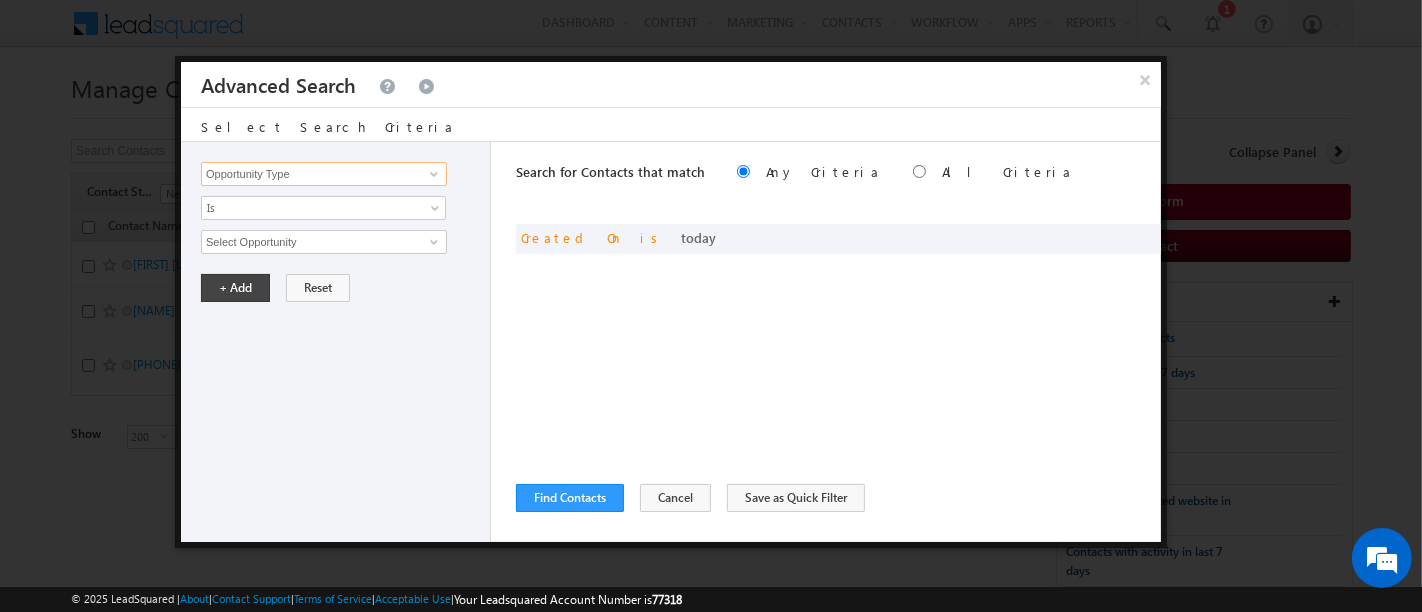 click on "Opportunity Type" at bounding box center (324, 174) 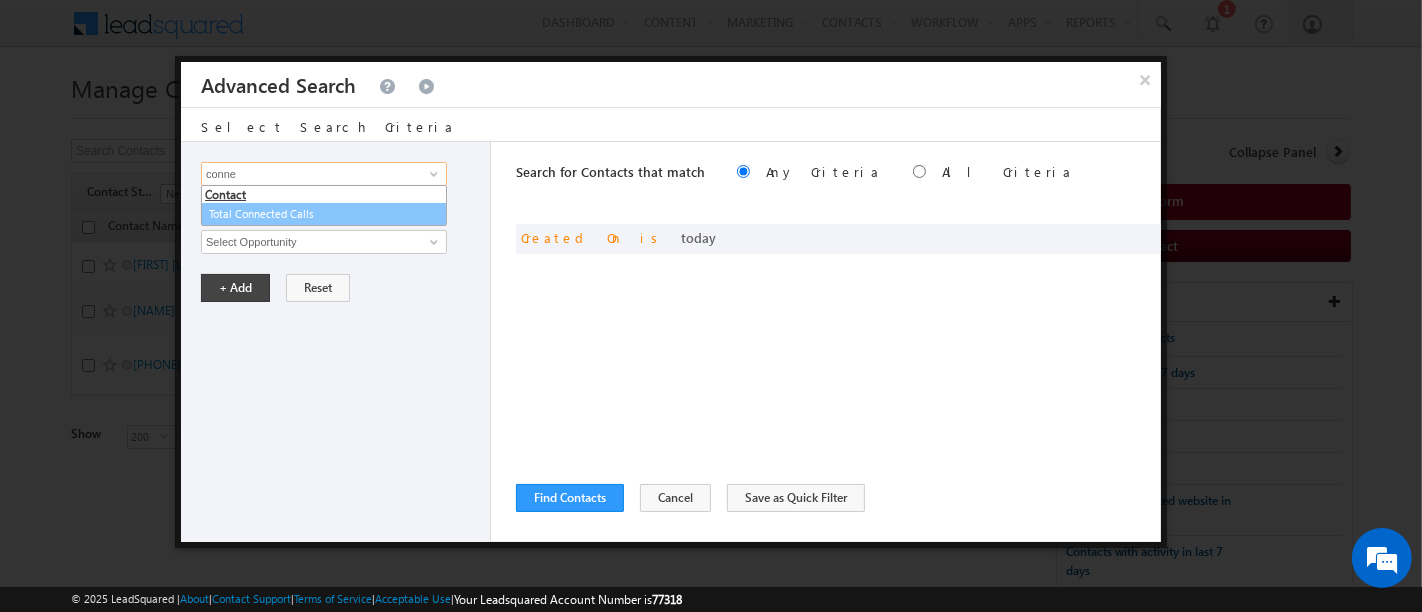 click on "Total Connected Calls" at bounding box center [324, 214] 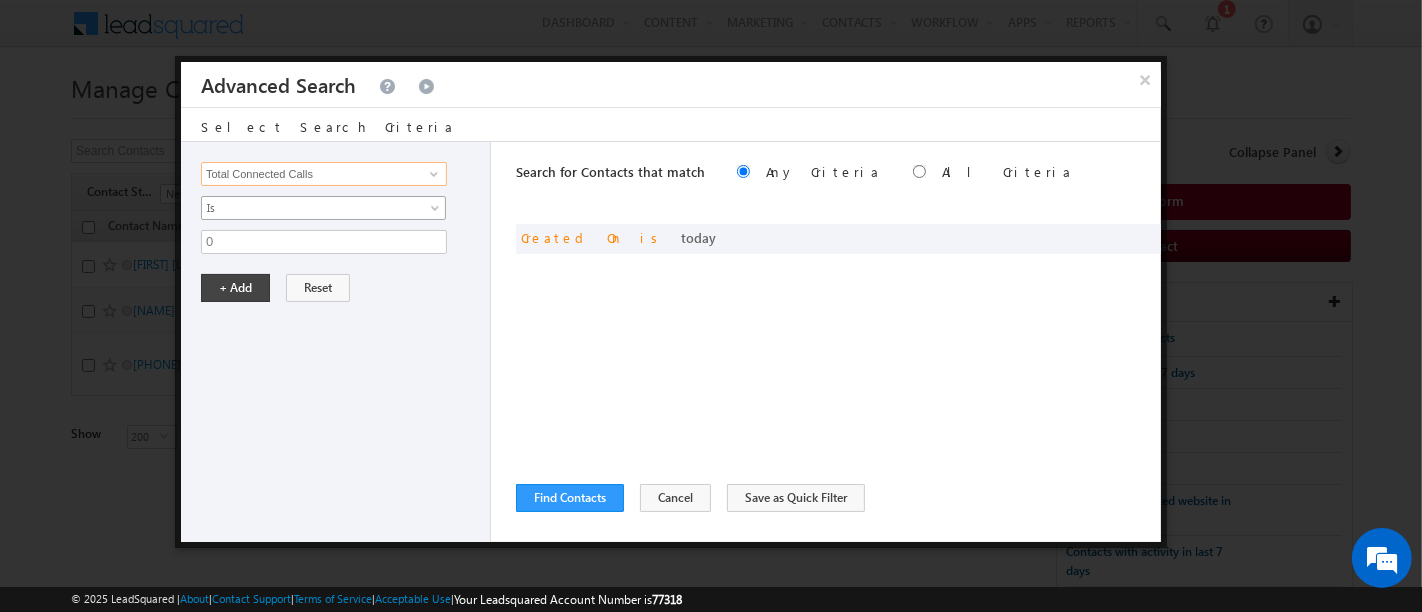 type on "Total Connected Calls" 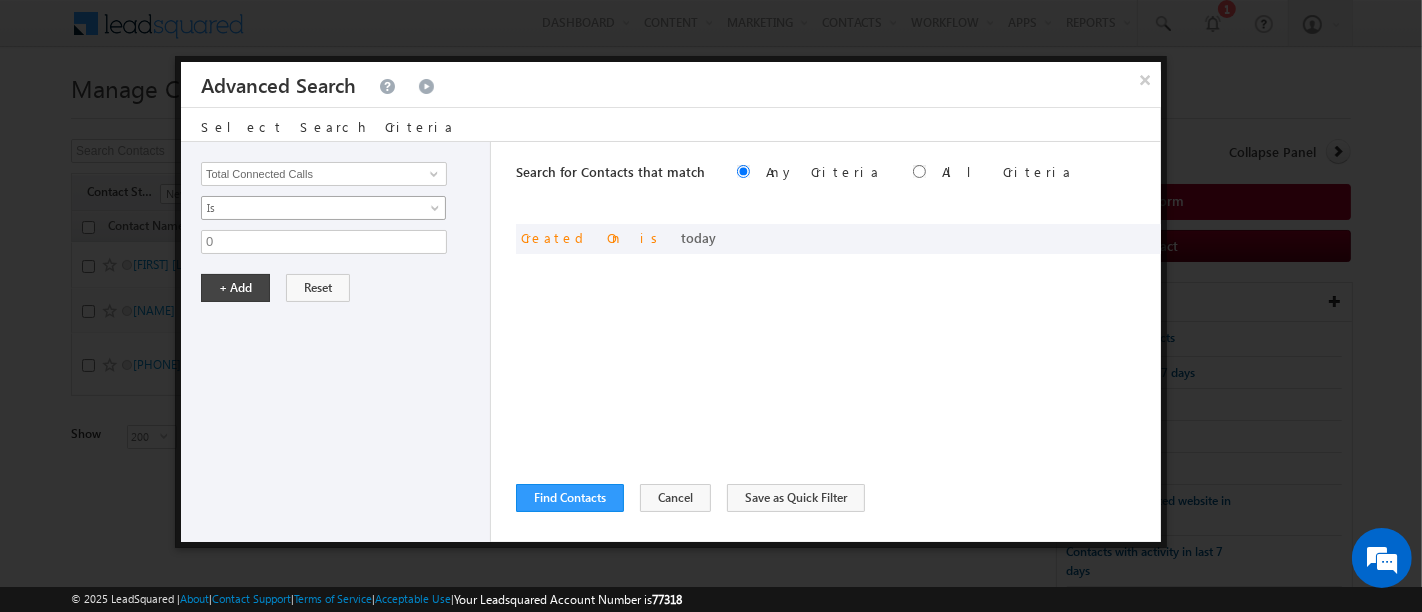 click on "Is" at bounding box center (310, 208) 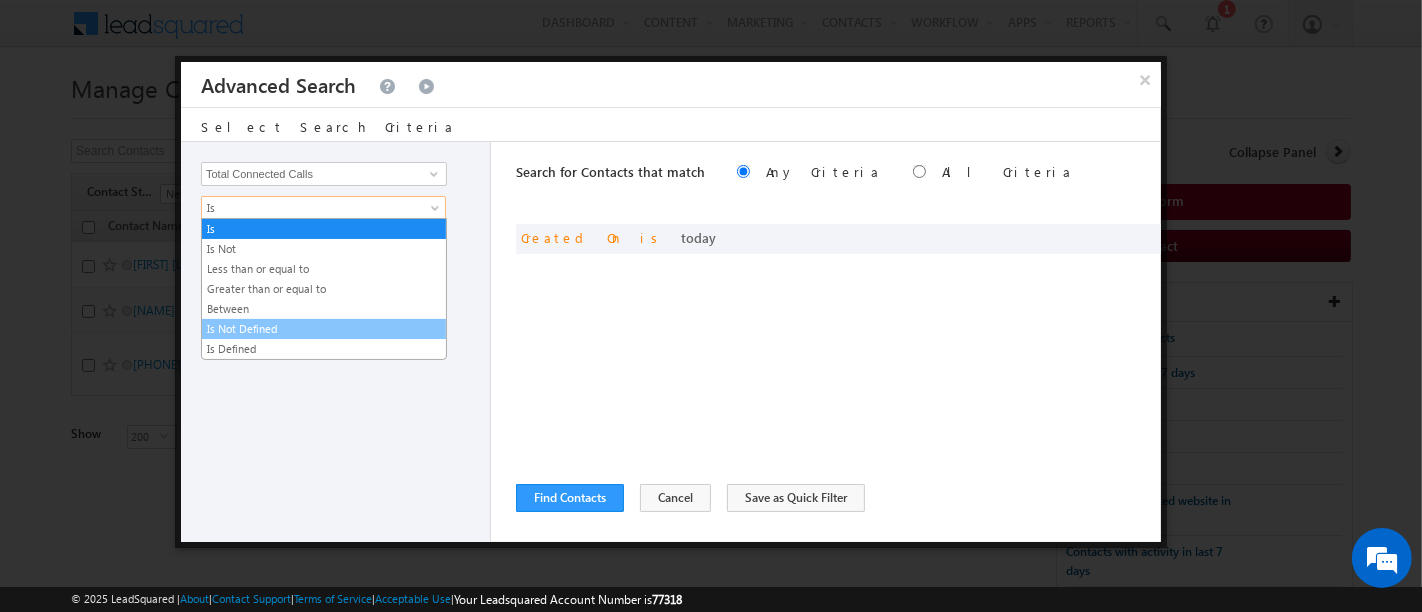 click on "Is Not Defined" at bounding box center (324, 329) 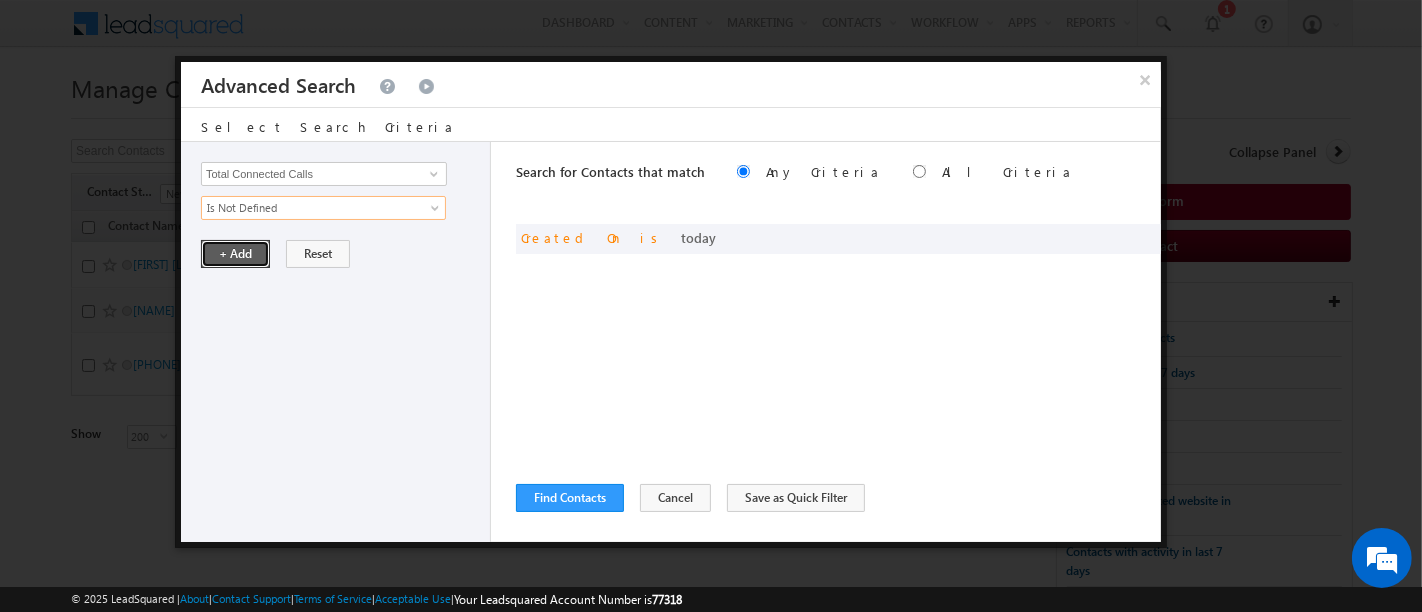 click on "+ Add" at bounding box center [235, 254] 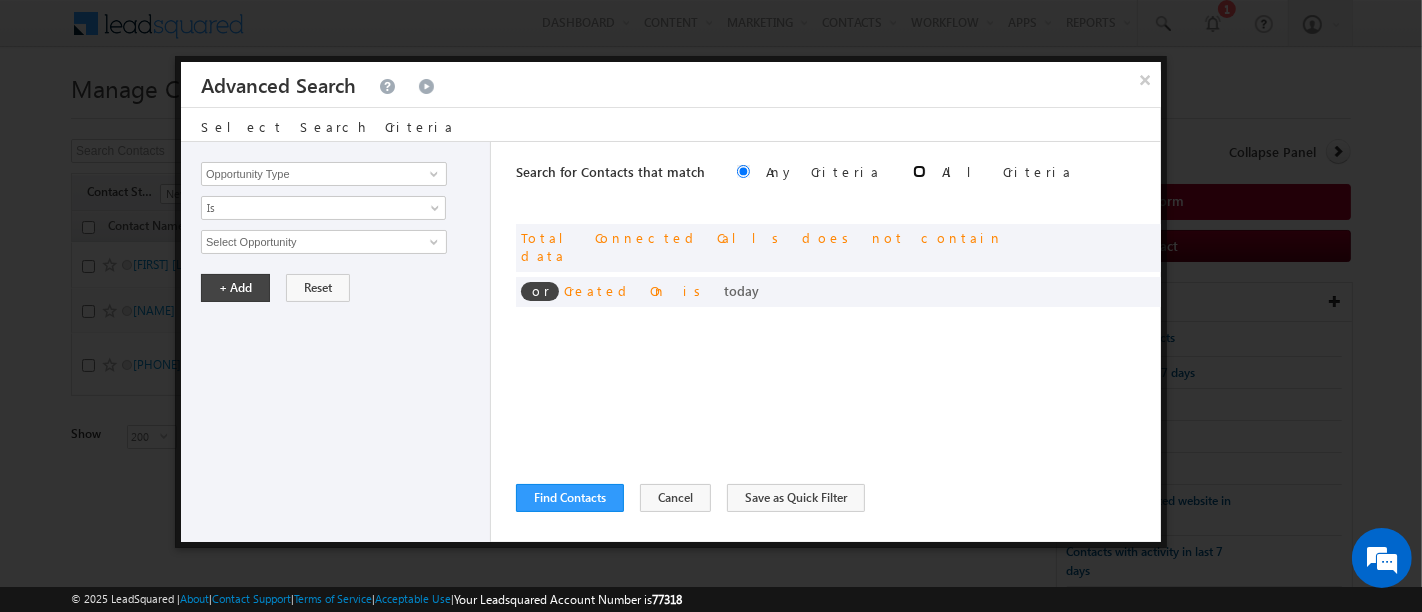 click at bounding box center [919, 171] 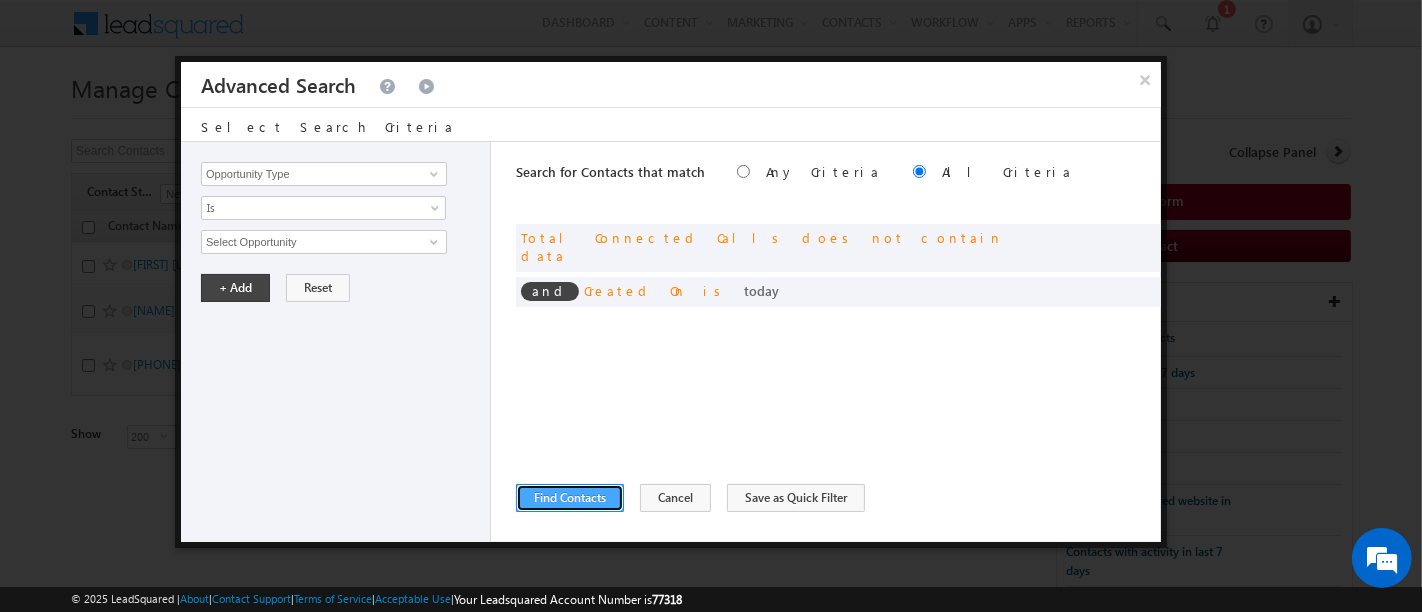 click on "Find Contacts" at bounding box center (570, 498) 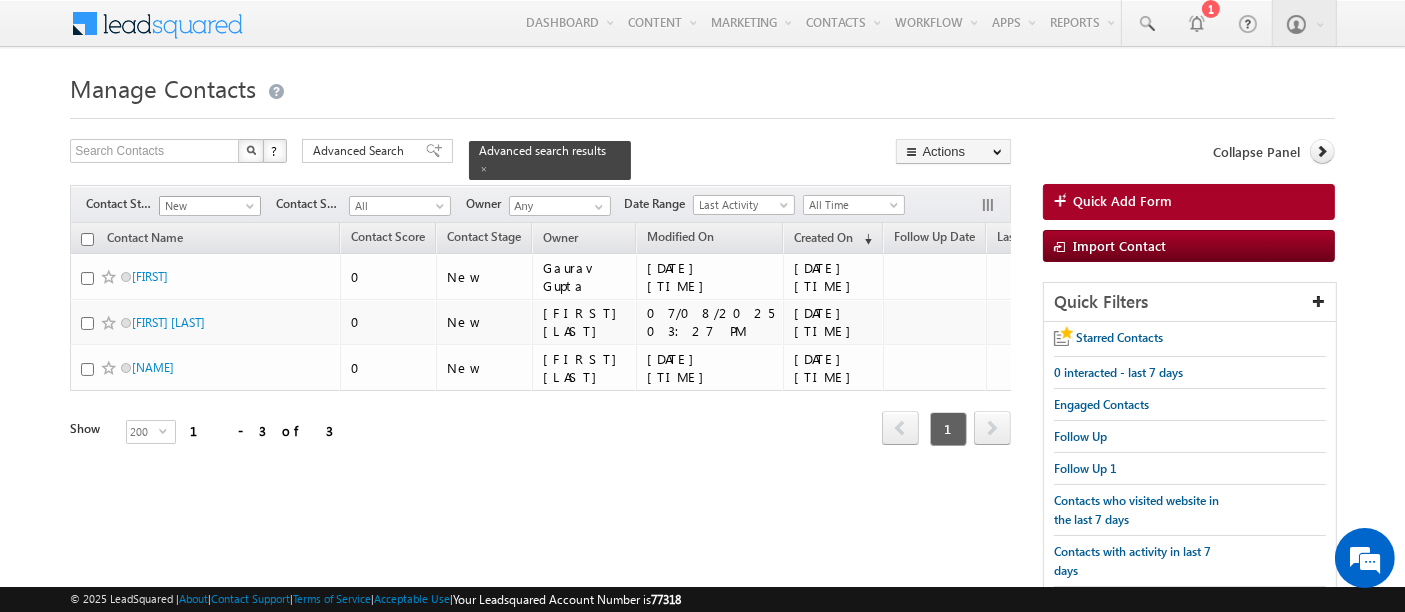 click on "New" at bounding box center [207, 206] 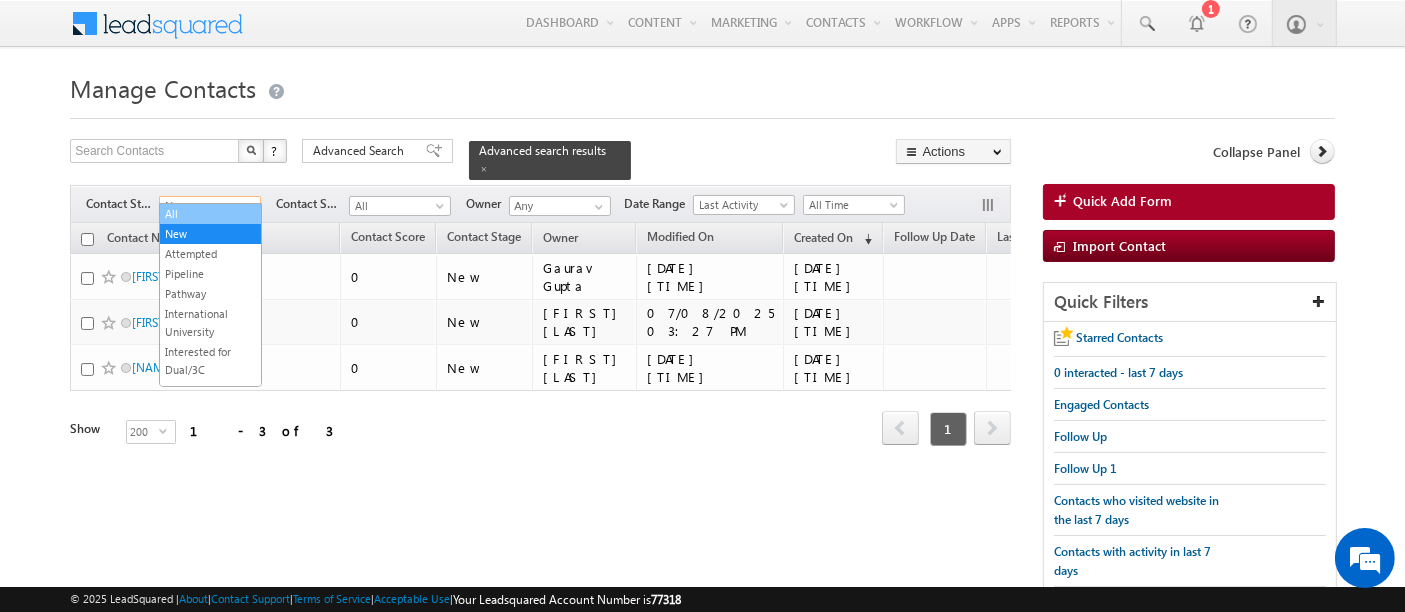 click on "All" at bounding box center (210, 214) 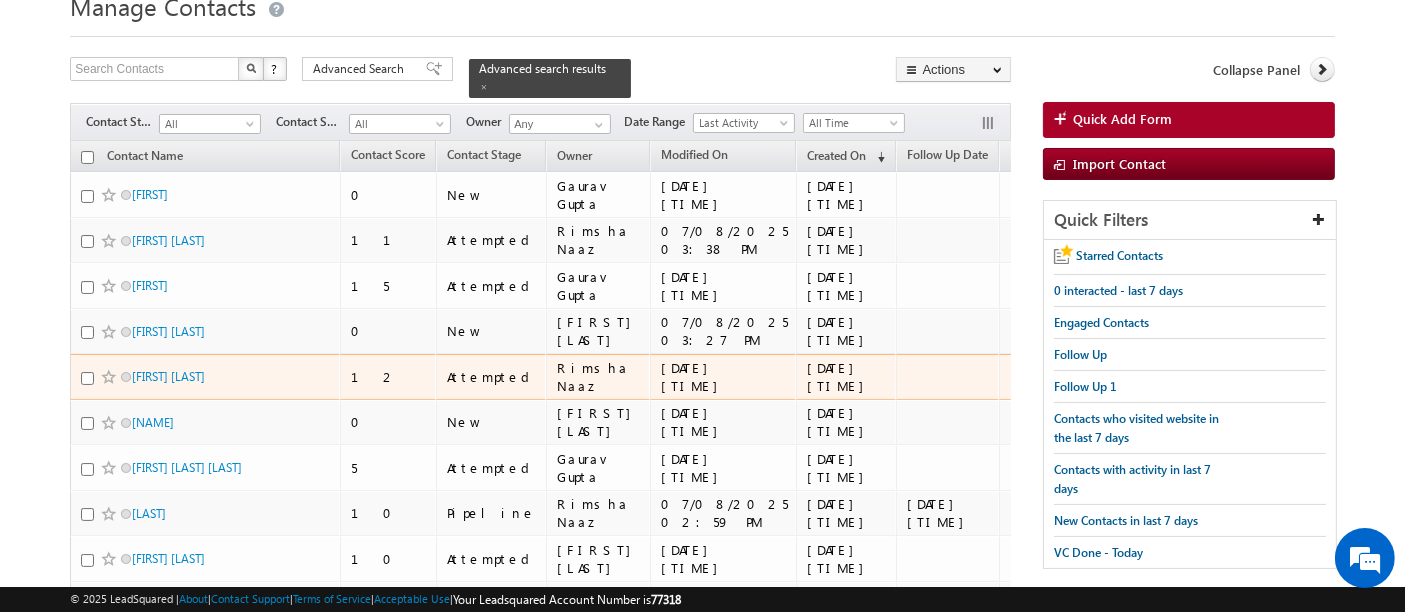 scroll, scrollTop: 111, scrollLeft: 0, axis: vertical 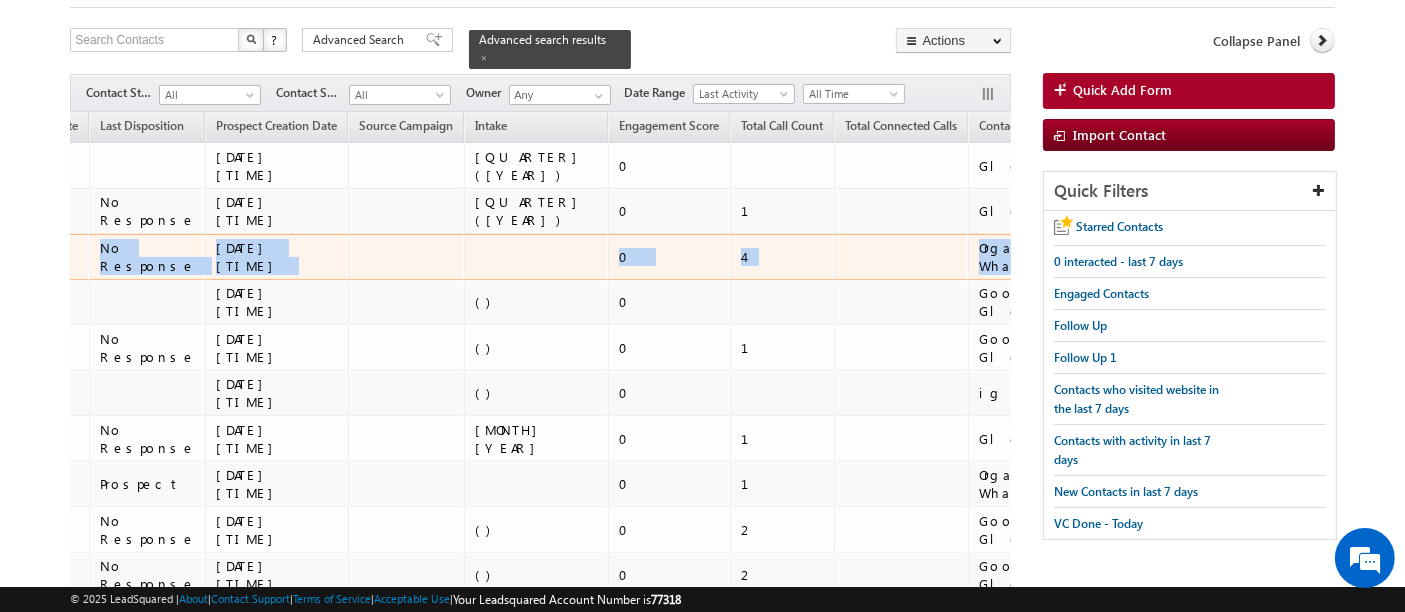 drag, startPoint x: 549, startPoint y: 230, endPoint x: 1001, endPoint y: 234, distance: 452.0177 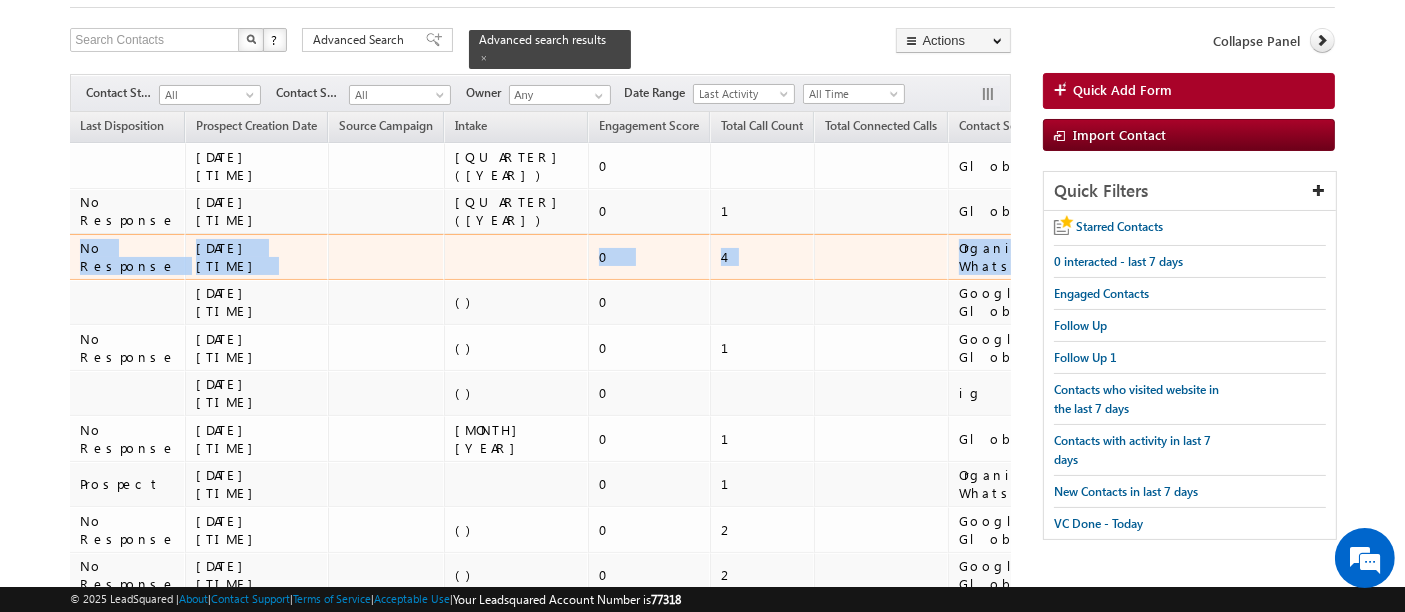 click on "4" at bounding box center (762, 257) 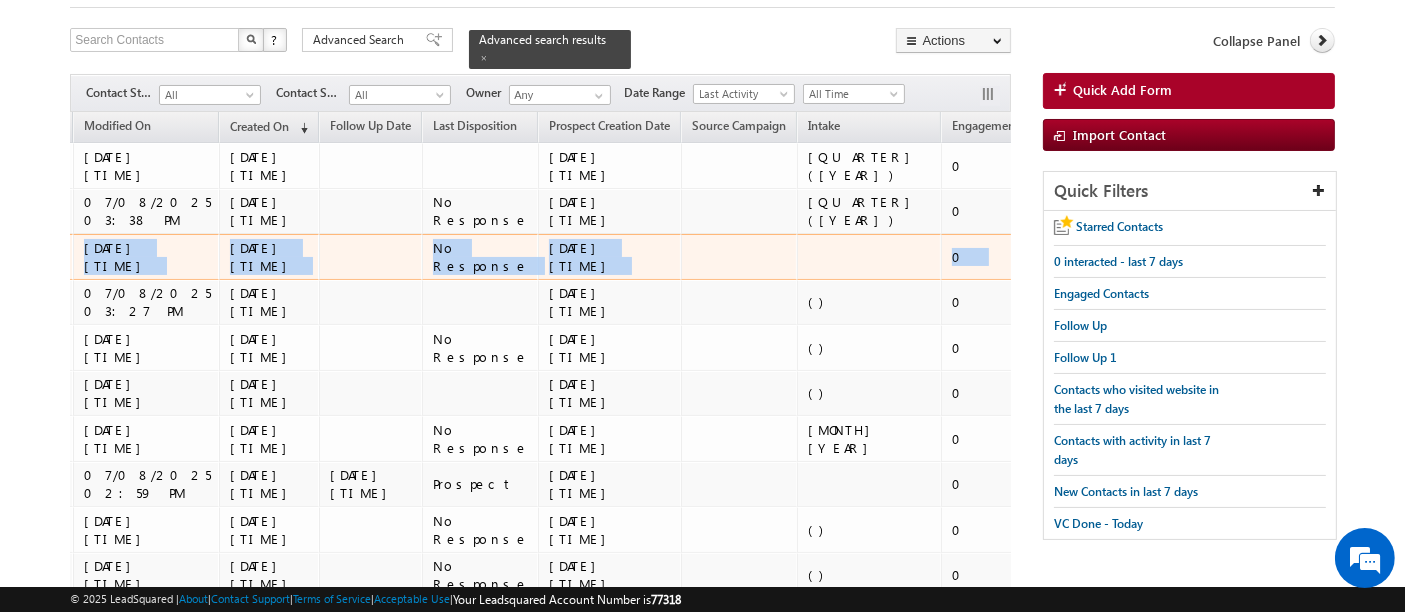 scroll, scrollTop: 0, scrollLeft: 0, axis: both 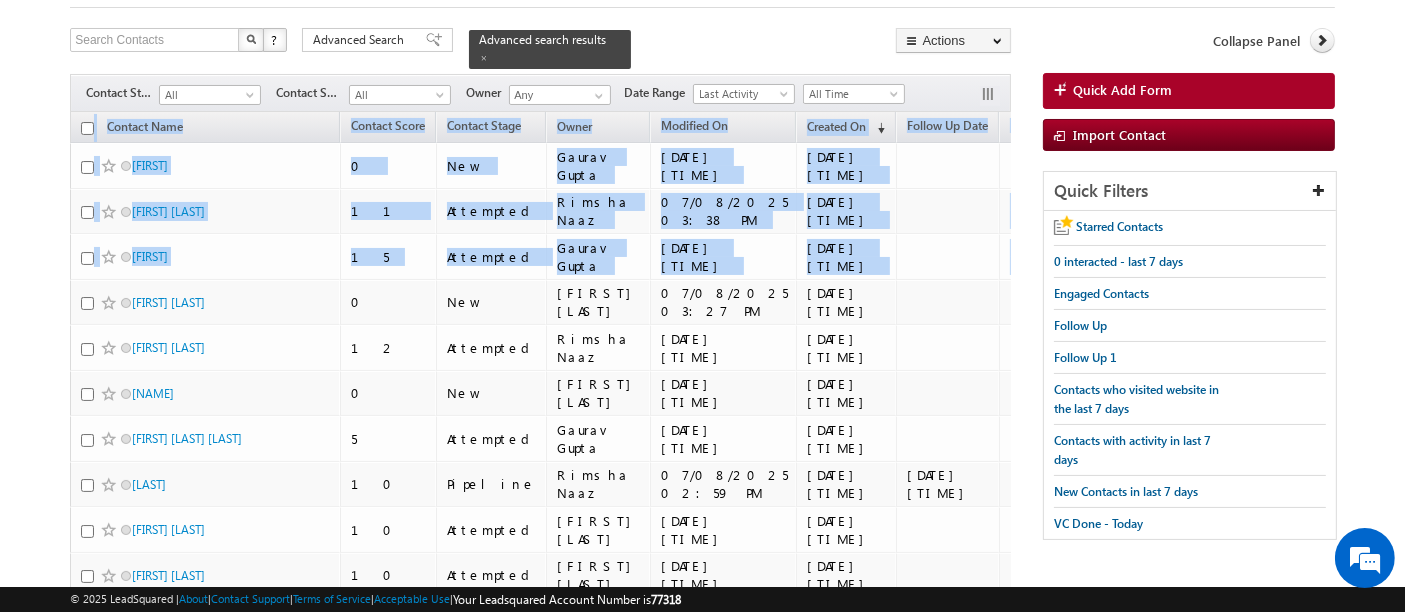 drag, startPoint x: 664, startPoint y: 235, endPoint x: 0, endPoint y: 232, distance: 664.0068 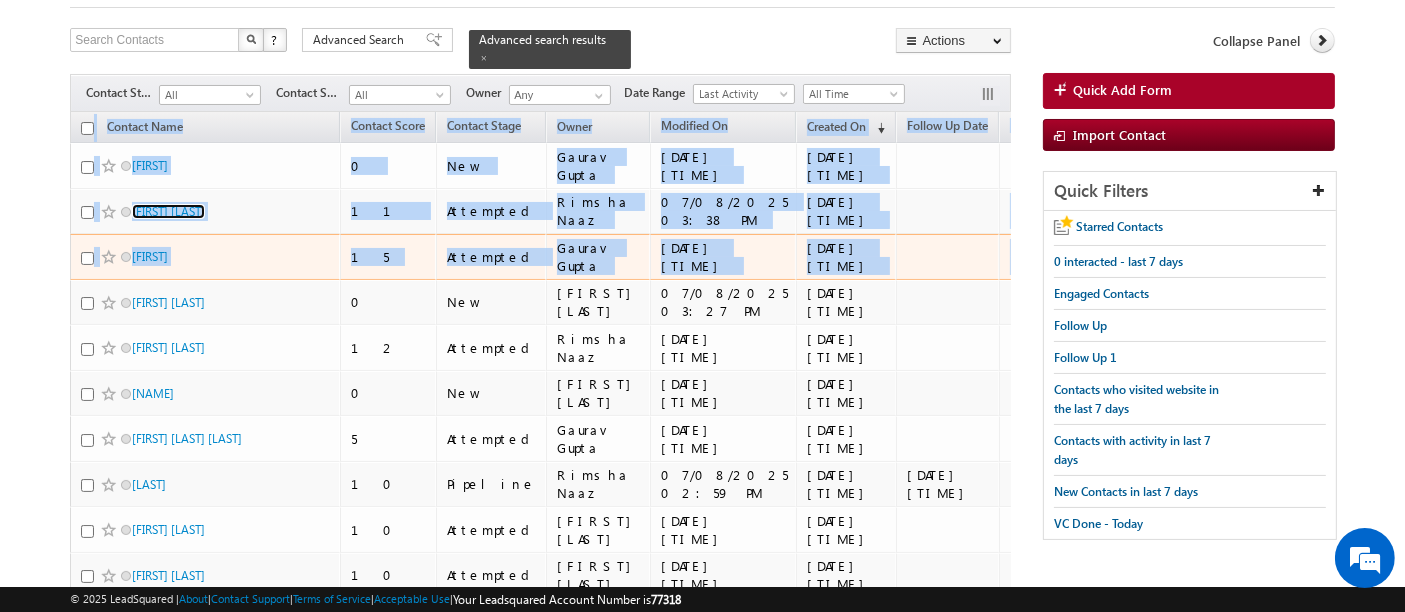 scroll, scrollTop: 0, scrollLeft: 0, axis: both 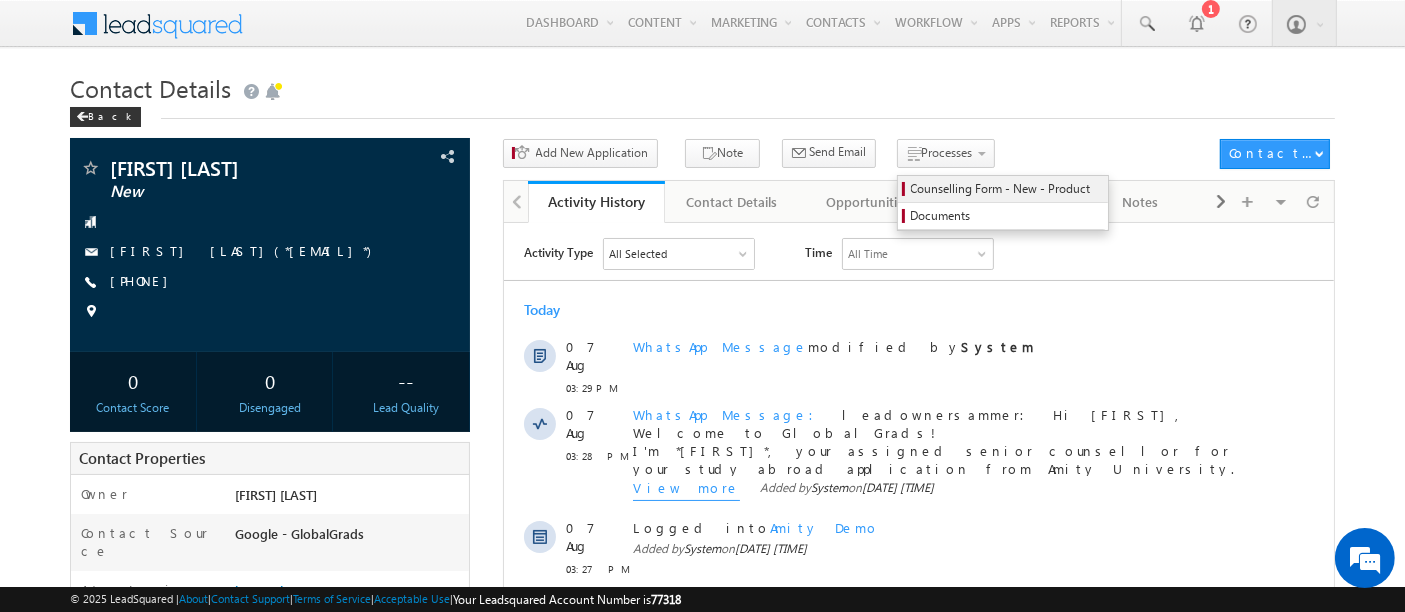 click on "Counselling Form - New - Product" at bounding box center (1006, 189) 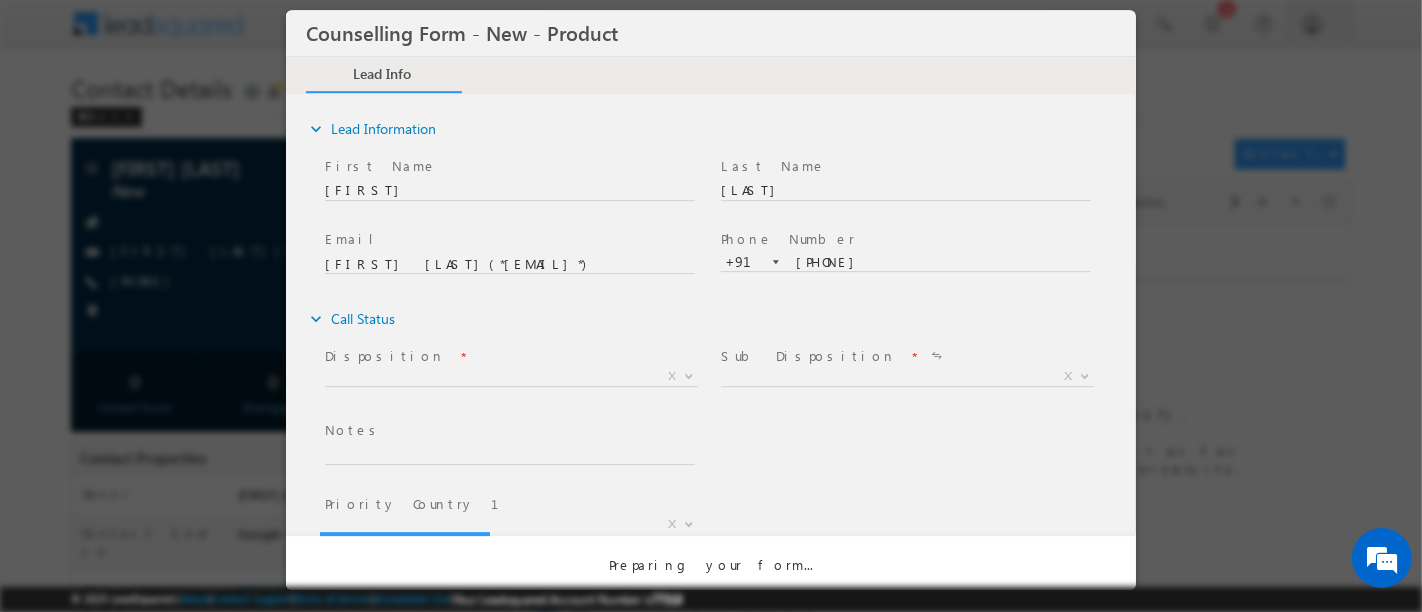 scroll, scrollTop: 0, scrollLeft: 0, axis: both 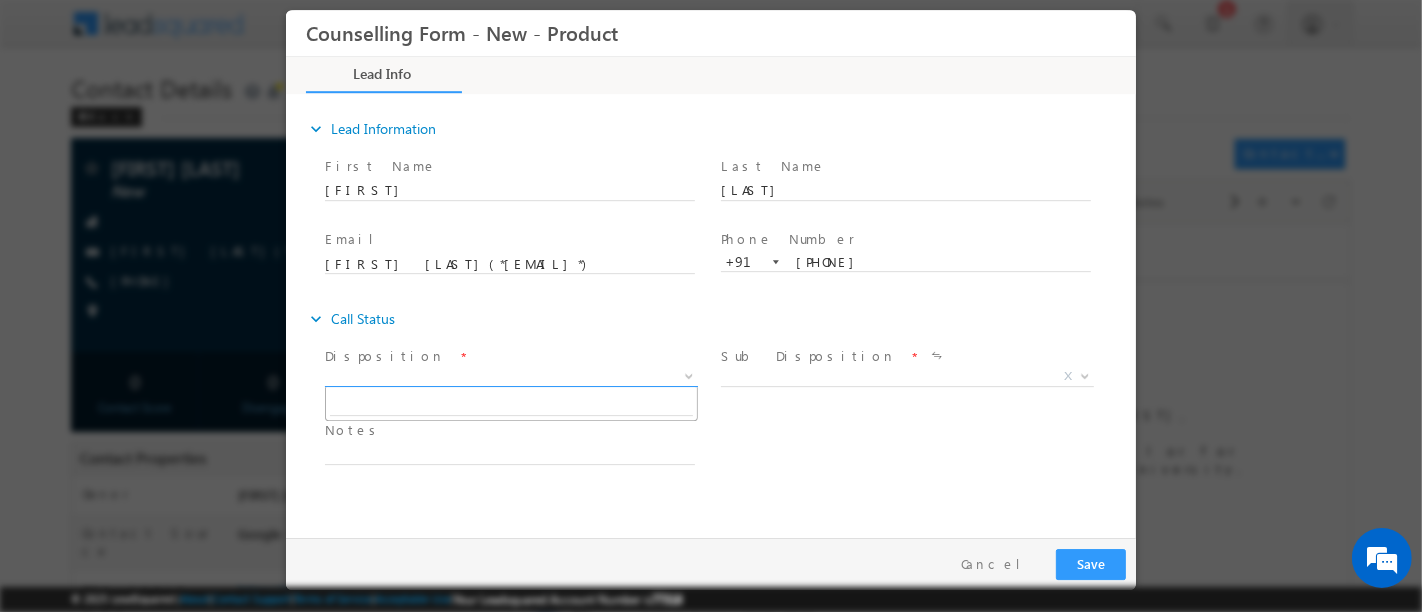 click on "X" at bounding box center [510, 377] 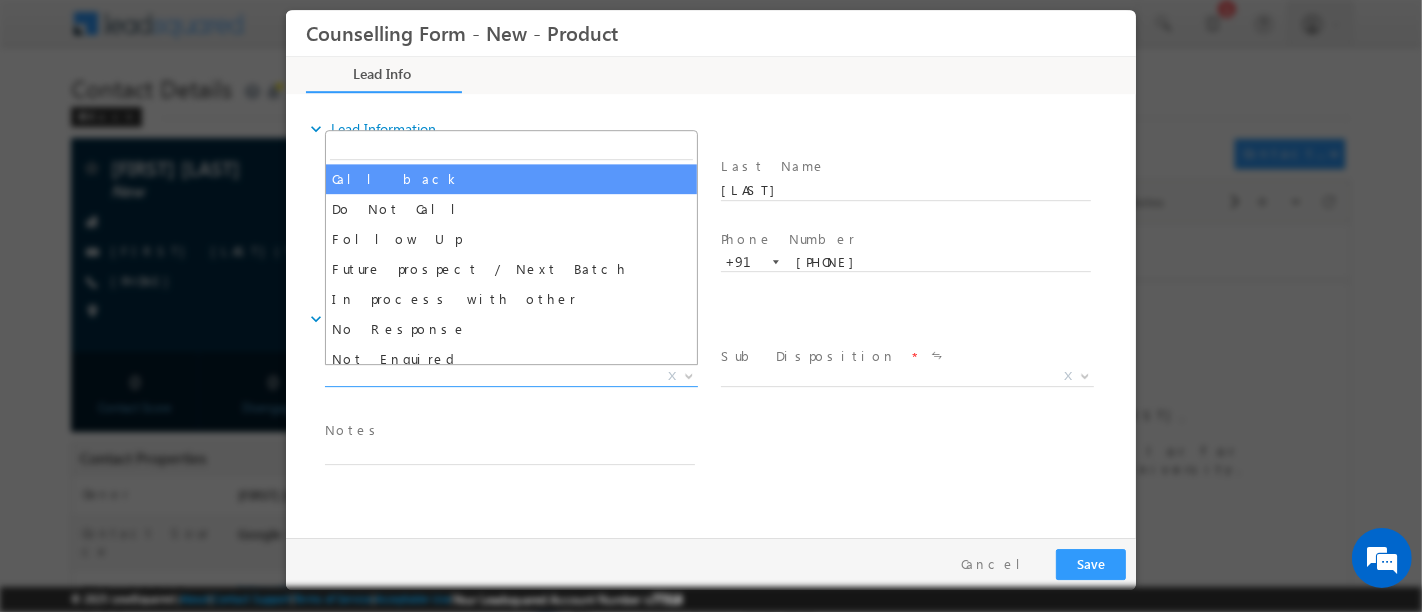 select on "Call back" 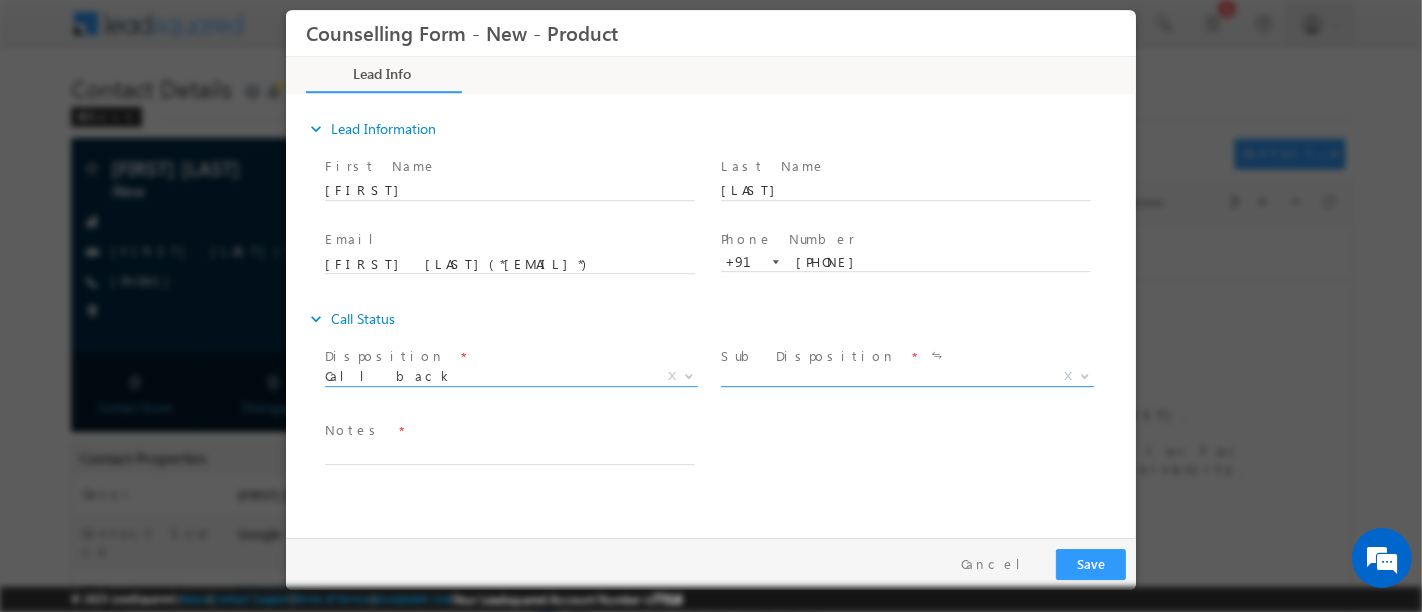 click on "X" at bounding box center [906, 377] 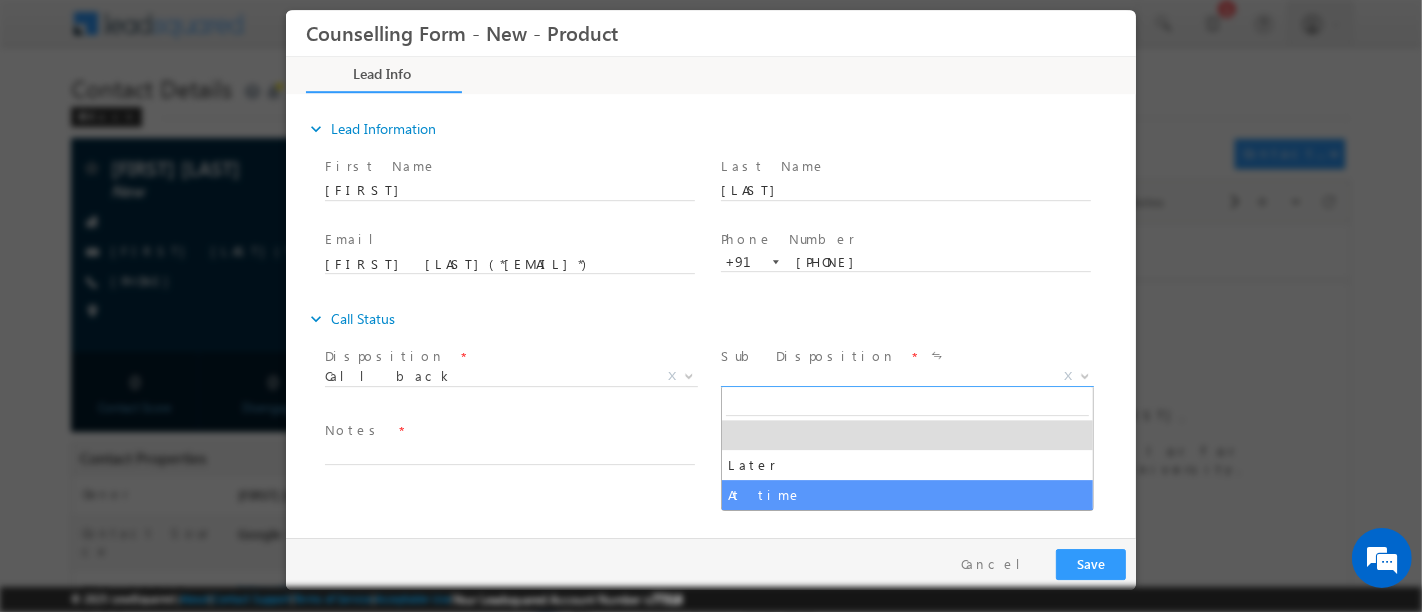 select on "At time" 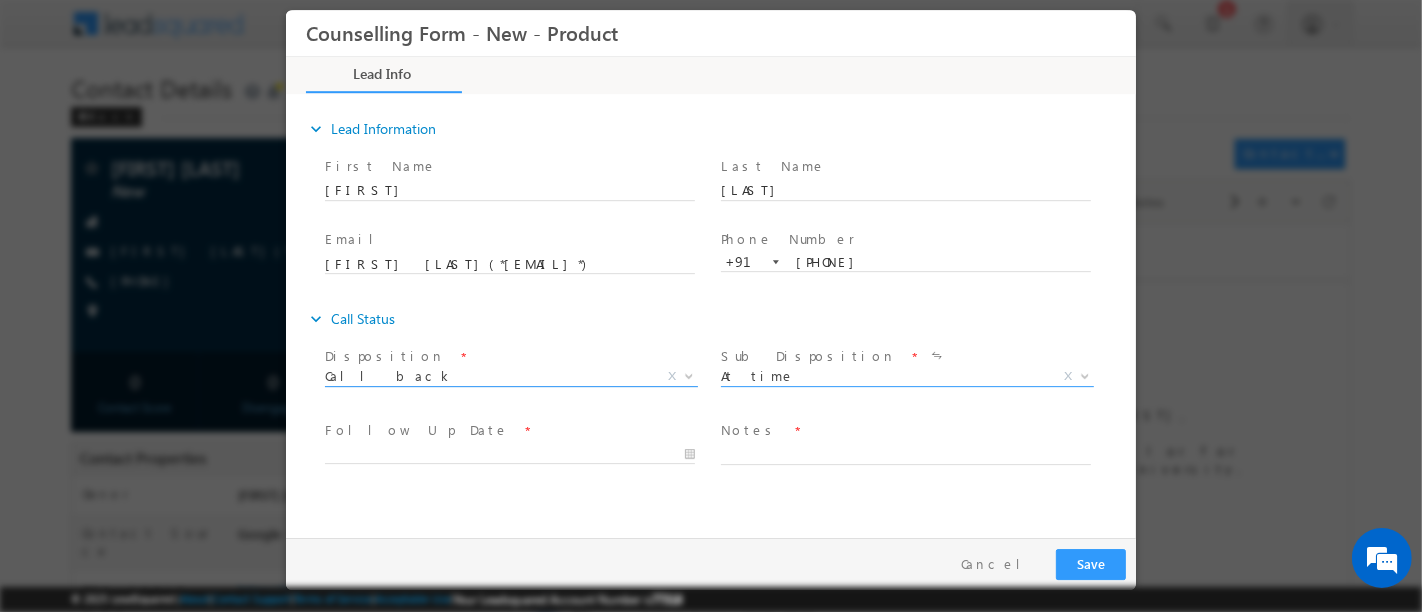 click on "Call back" at bounding box center (486, 376) 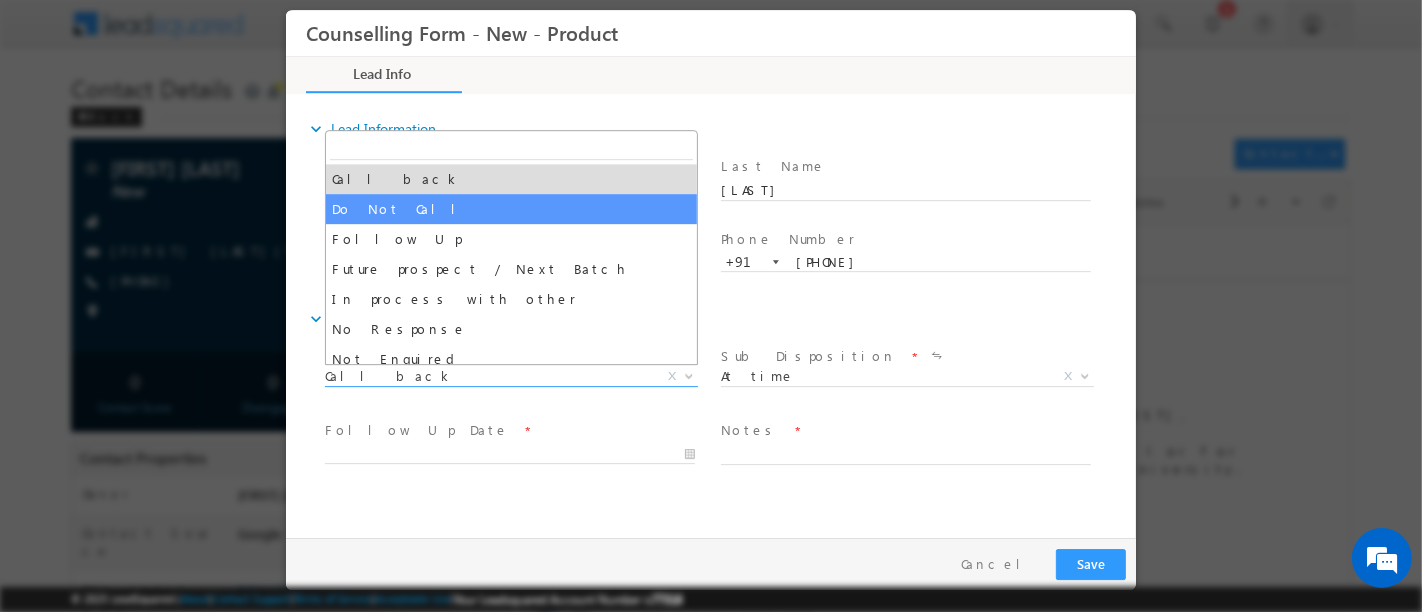 select on "Do Not Call" 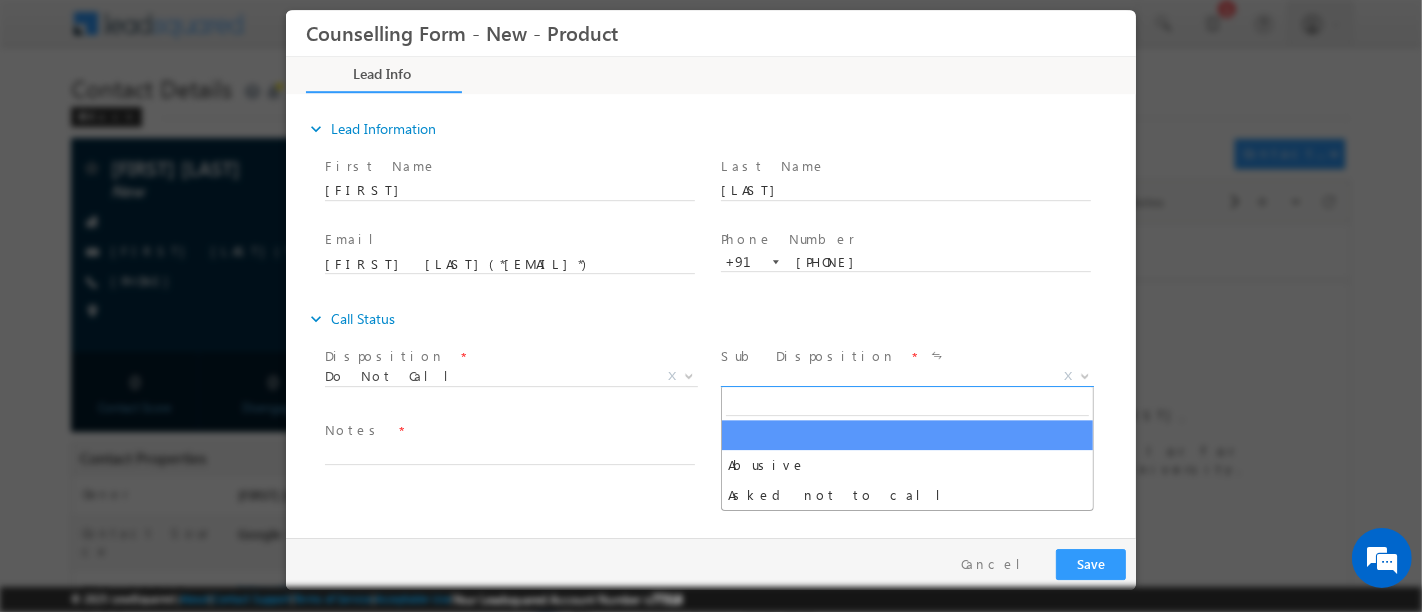 click on "X" at bounding box center [906, 377] 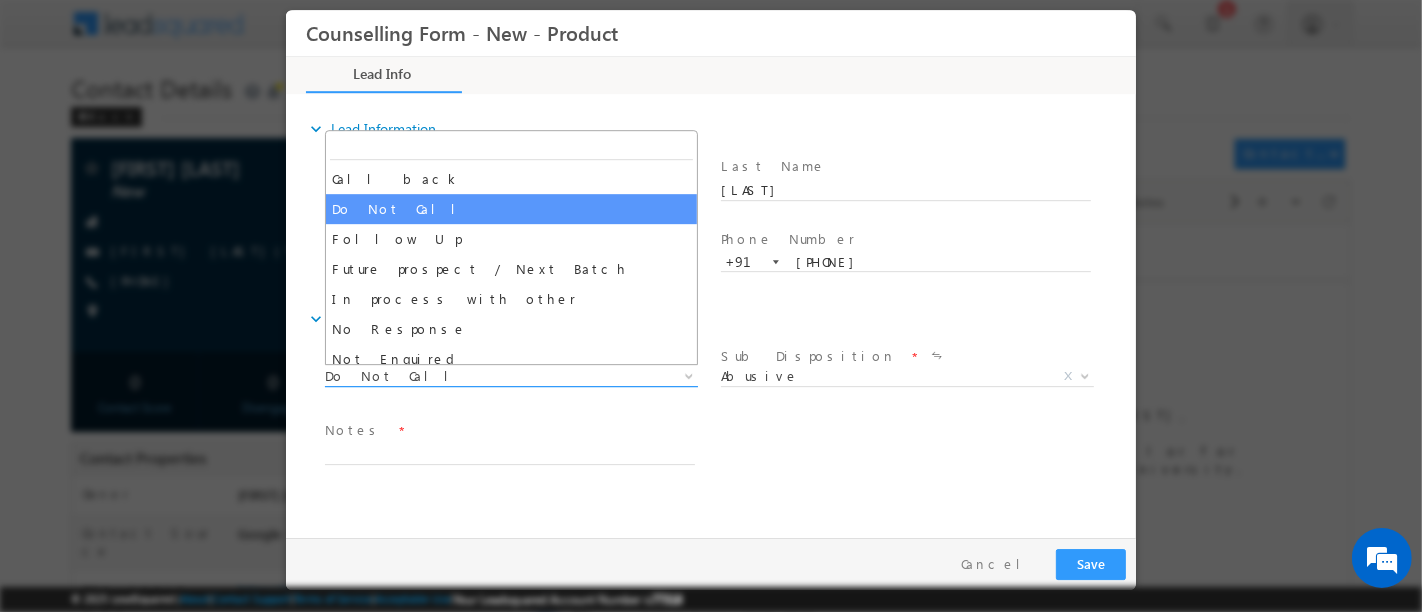 click on "Do Not Call" at bounding box center [486, 376] 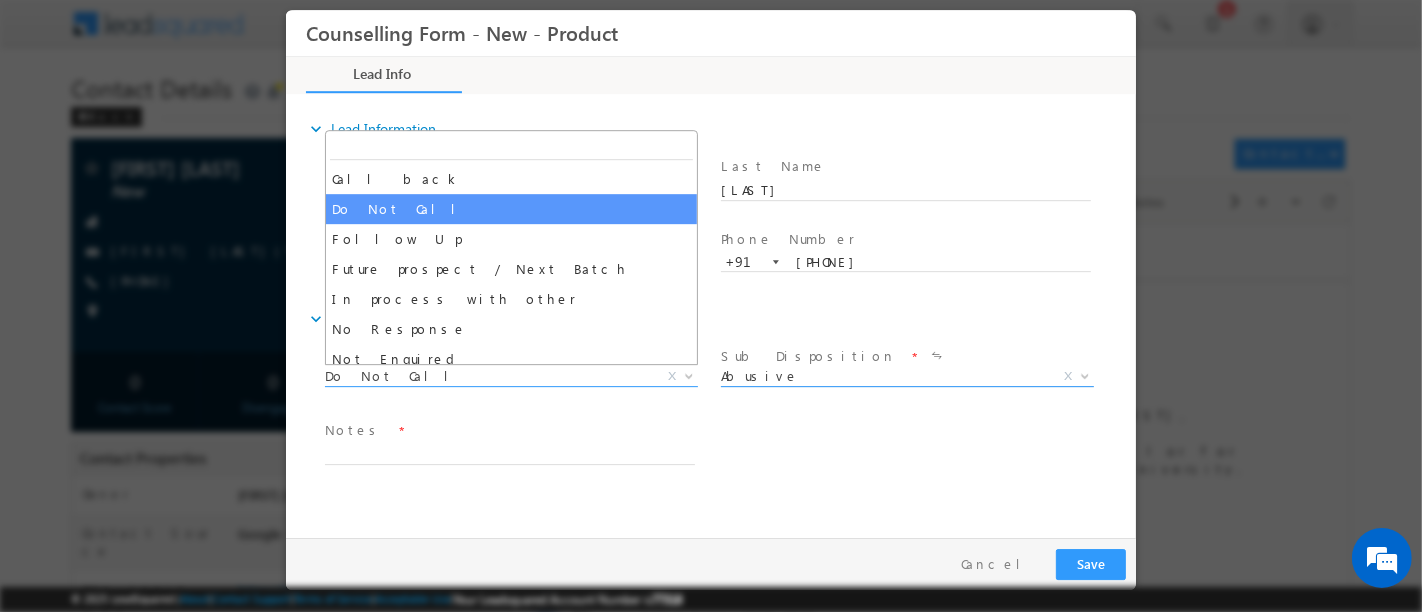 click on "Abusive" at bounding box center (882, 376) 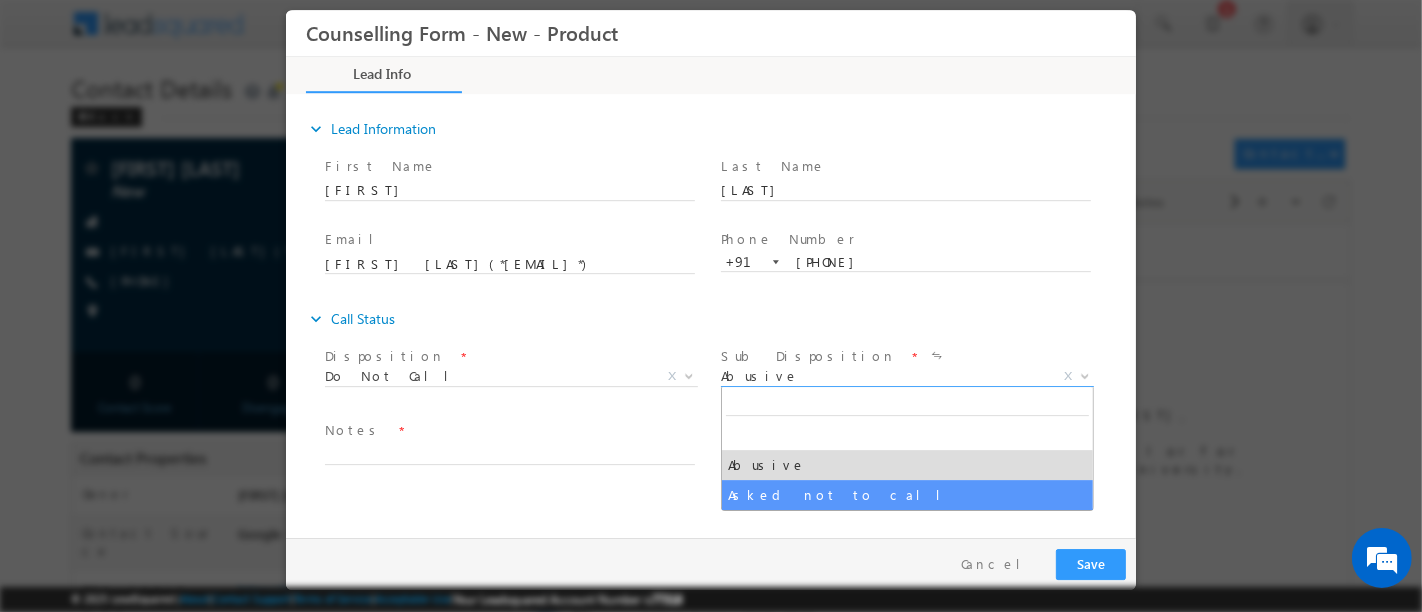 select on "Asked not to call" 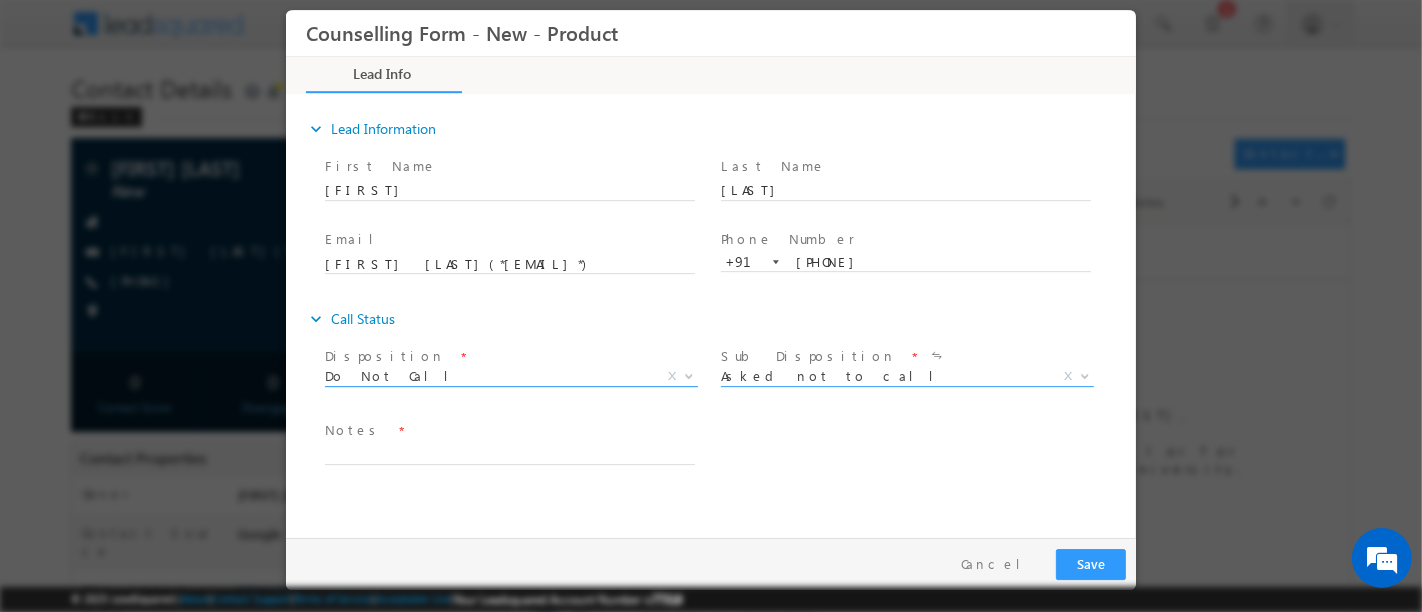 click on "Do Not Call" at bounding box center (486, 376) 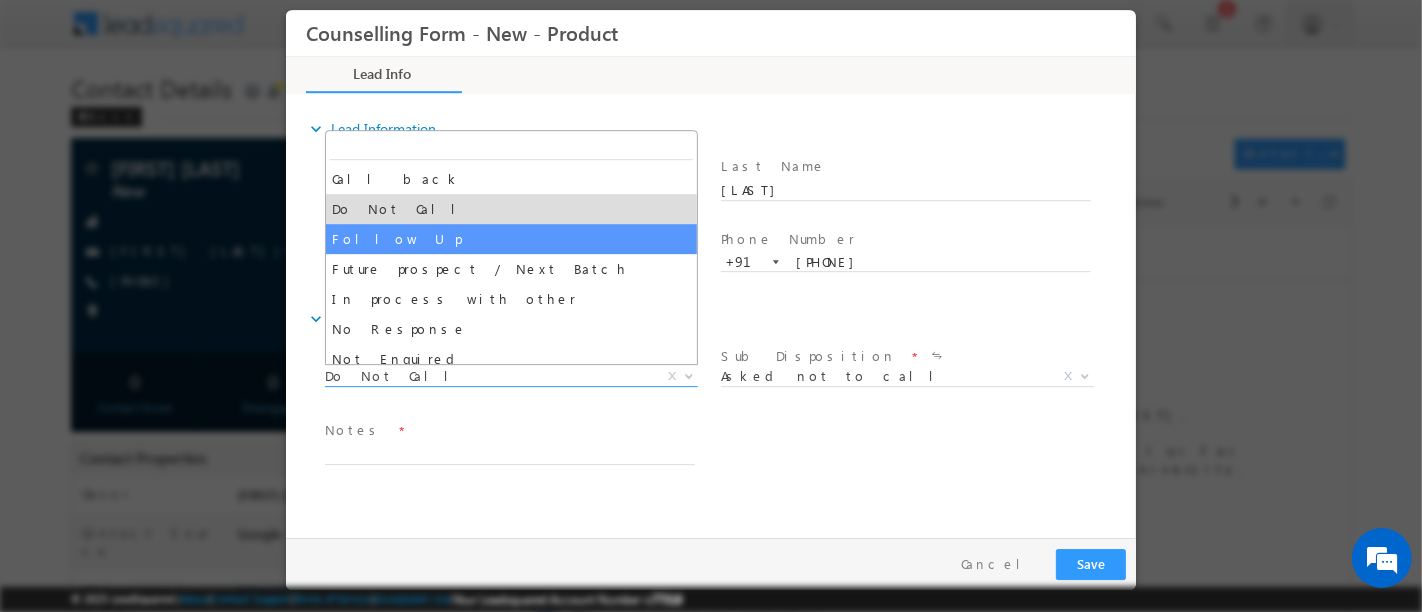 select on "Follow Up" 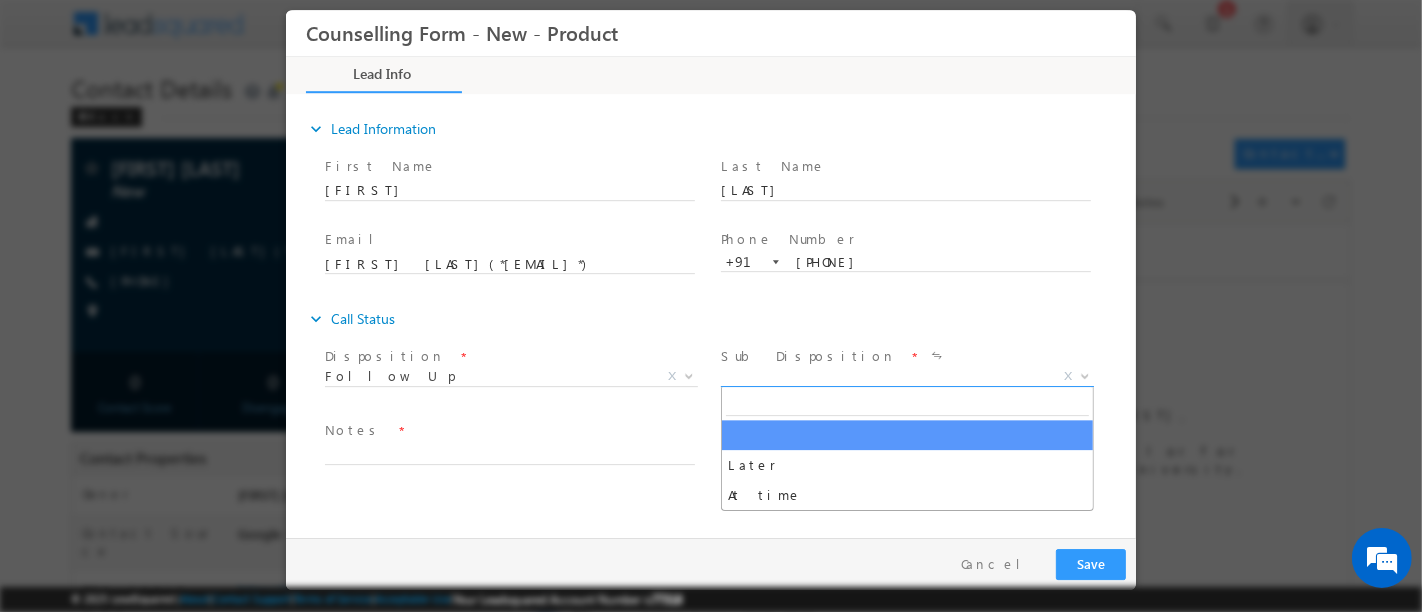 click on "X" at bounding box center (906, 377) 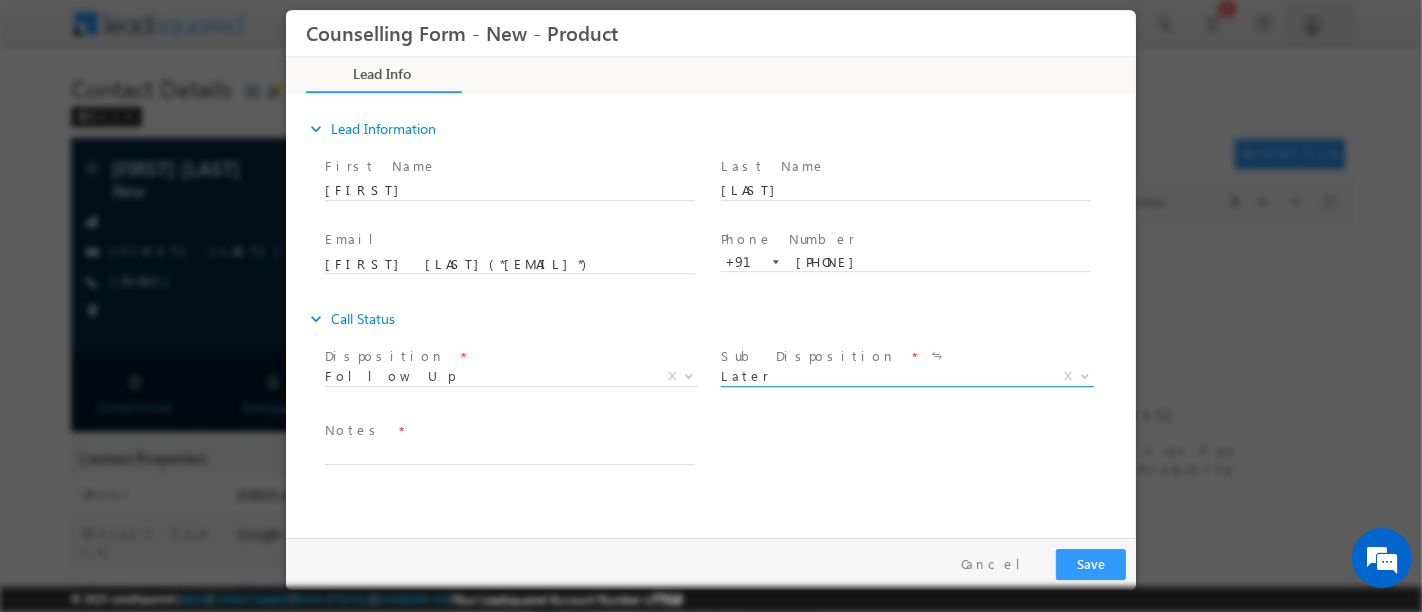 click on "Later" at bounding box center [882, 376] 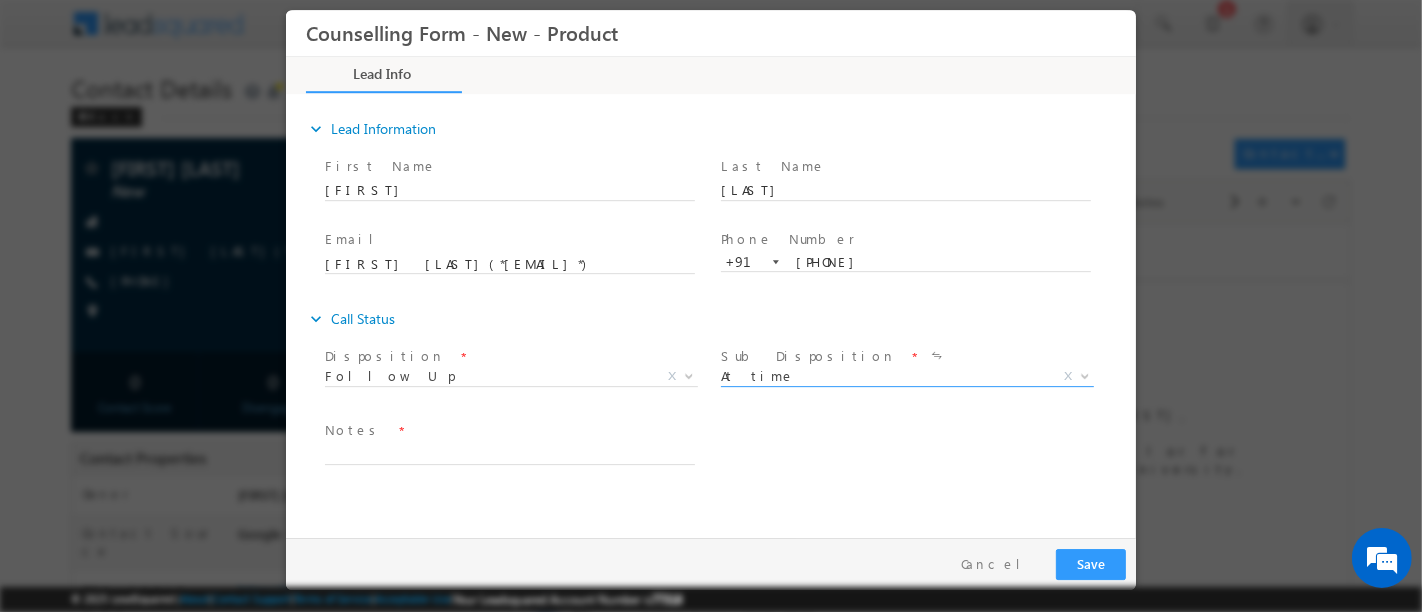 click on "Notes
*" at bounding box center [508, 431] 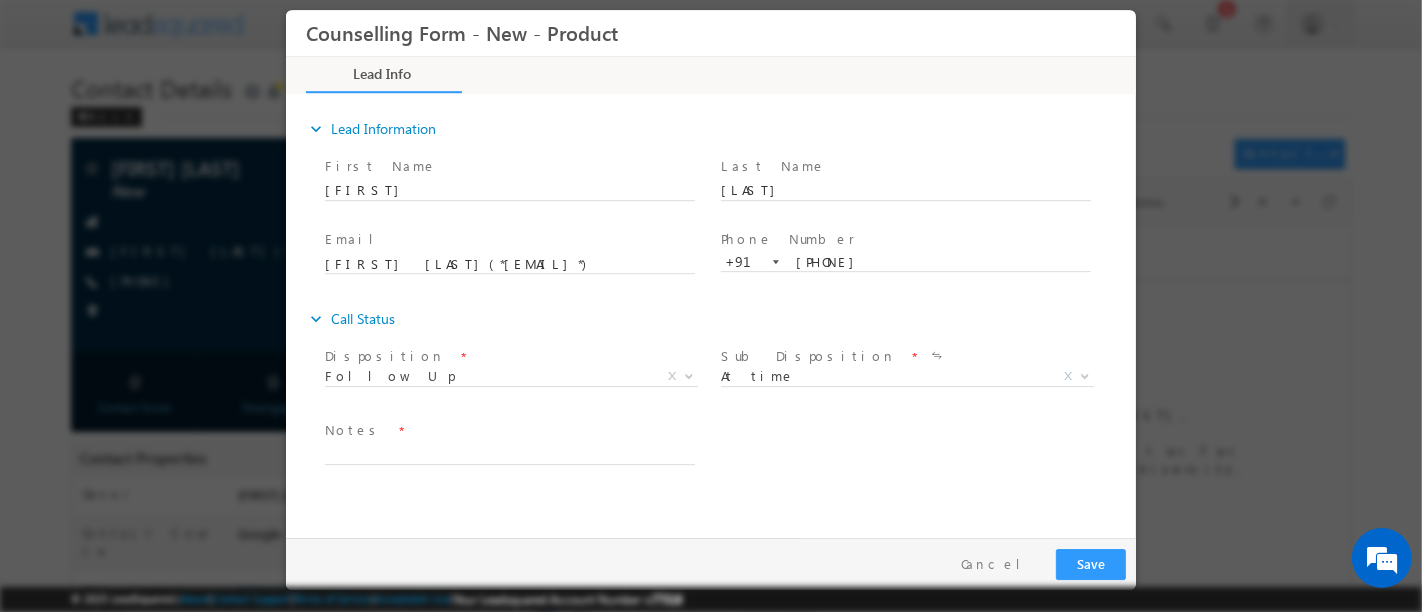 click on "Follow Up Date
*
Notes
*" at bounding box center (727, 453) 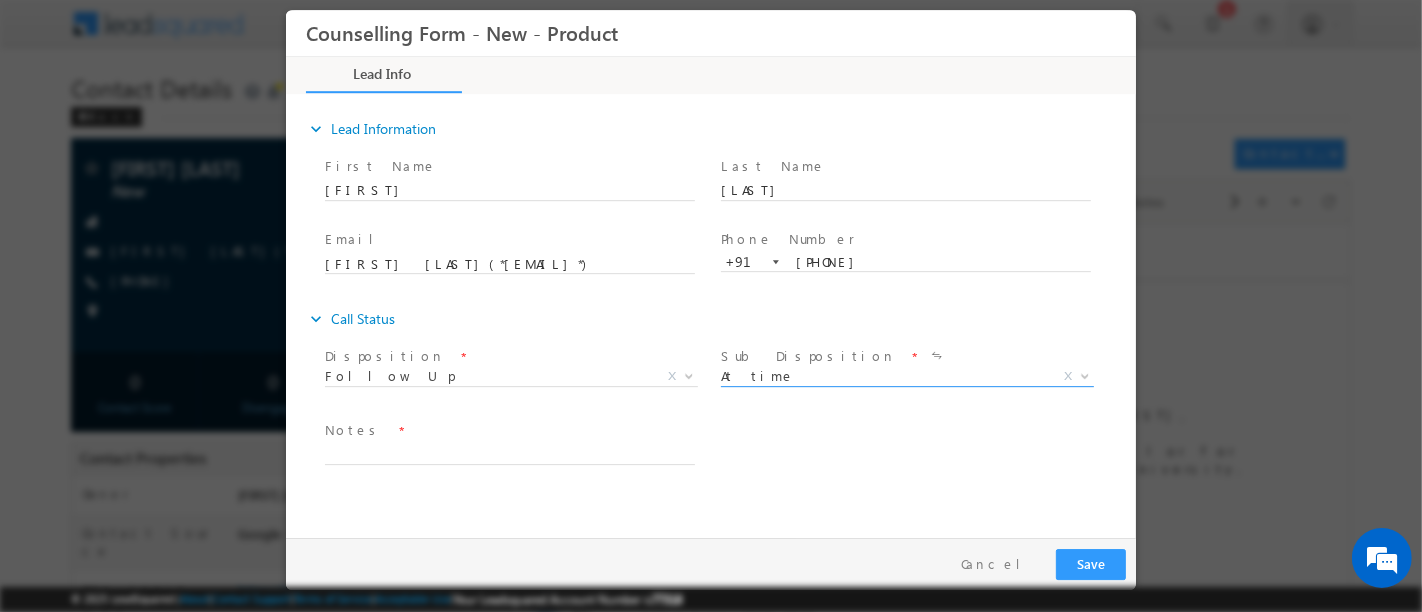 click on "At time" at bounding box center [882, 376] 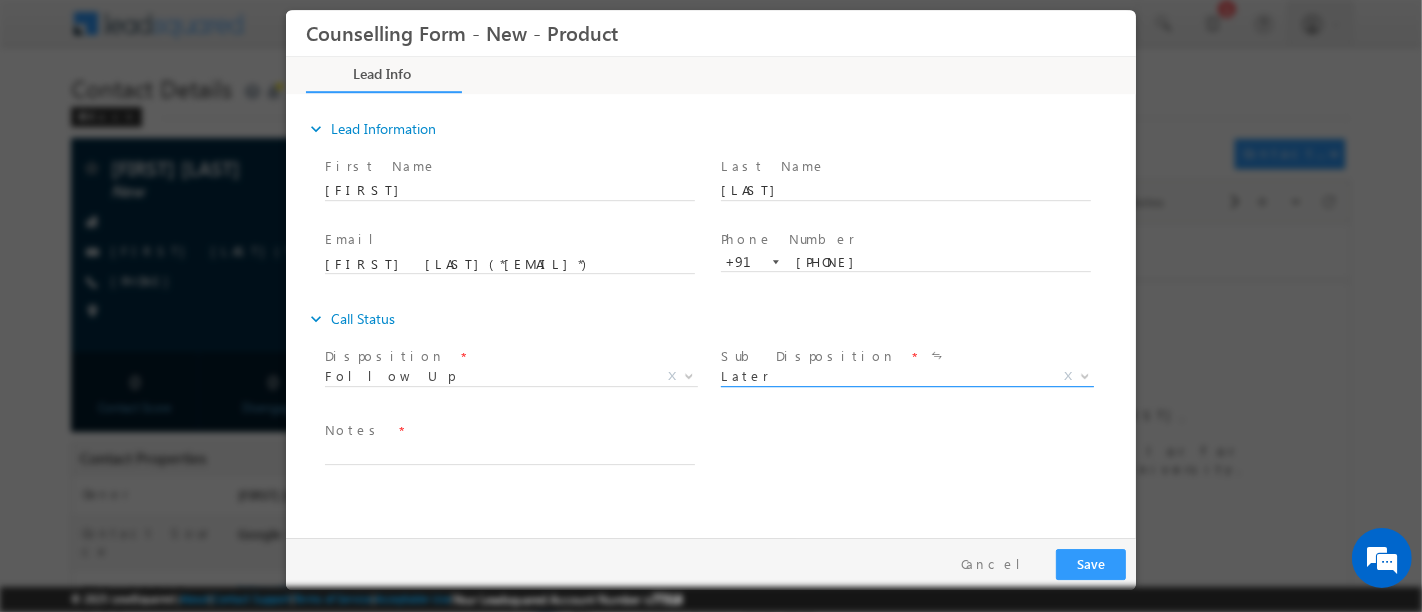 click on "Later" at bounding box center [882, 376] 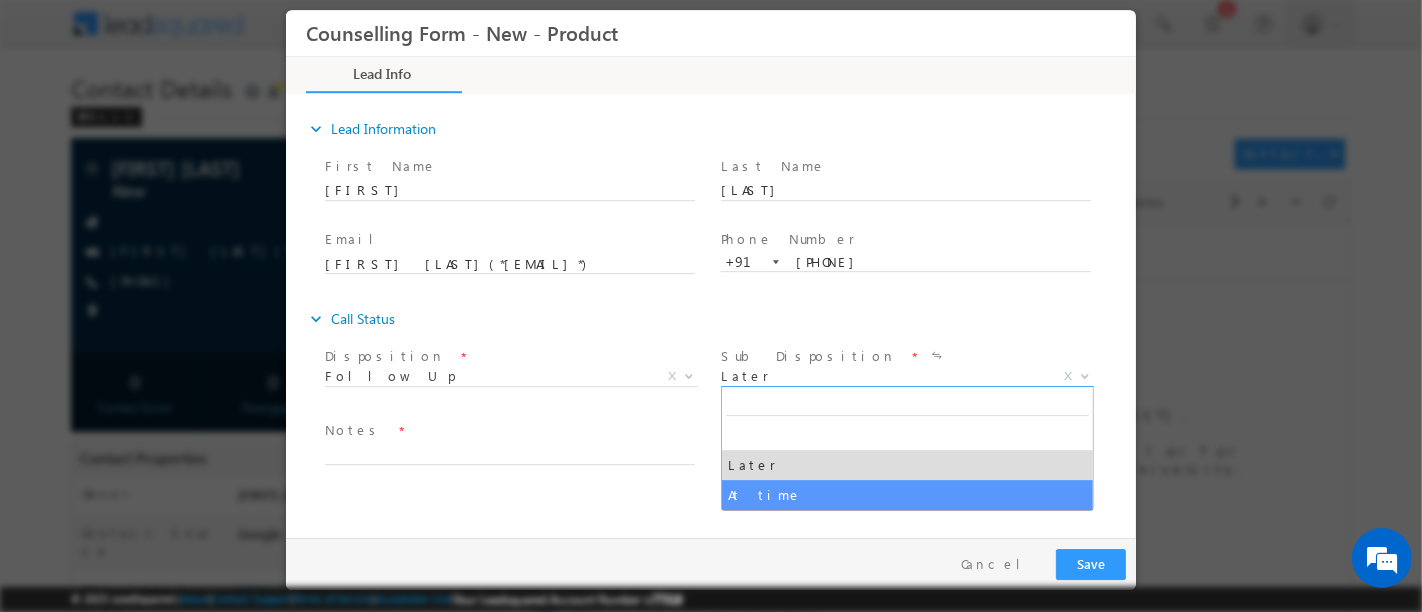 select on "At time" 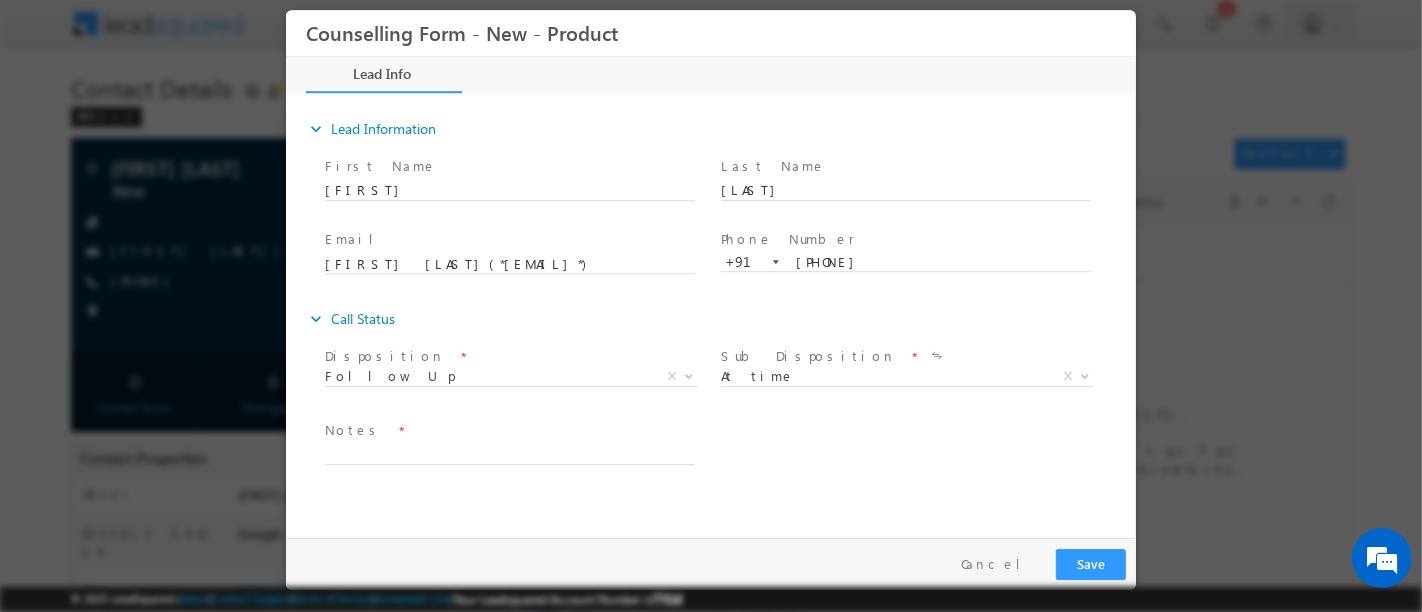 click on "Disposition
*
Call back Do Not Call Follow Up Follow Up X" at bounding box center [518, 379] 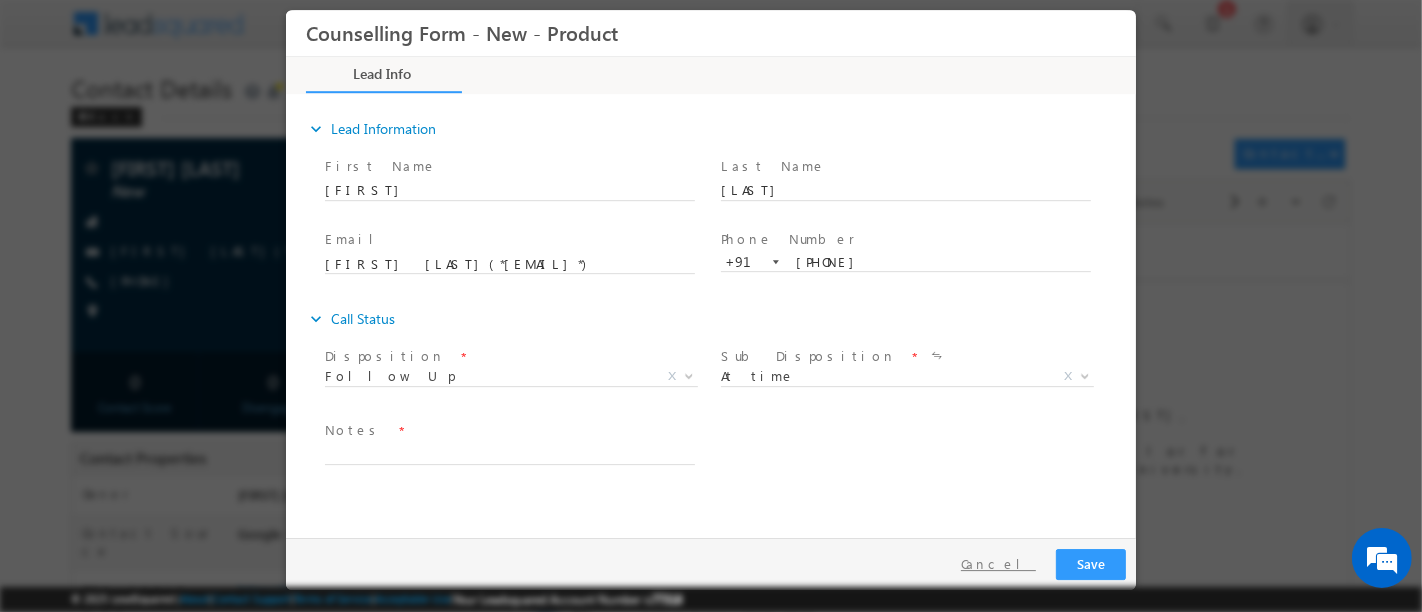 click on "Cancel" at bounding box center (997, 564) 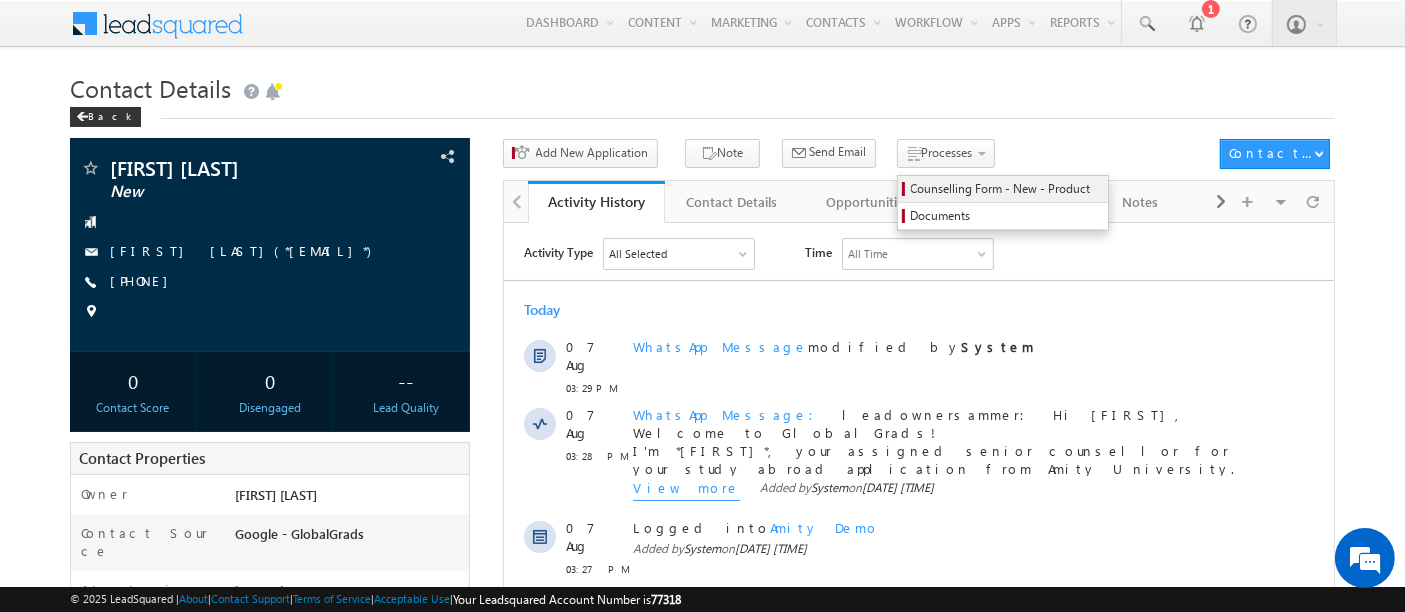 click on "Counselling Form - New - Product" at bounding box center (1006, 189) 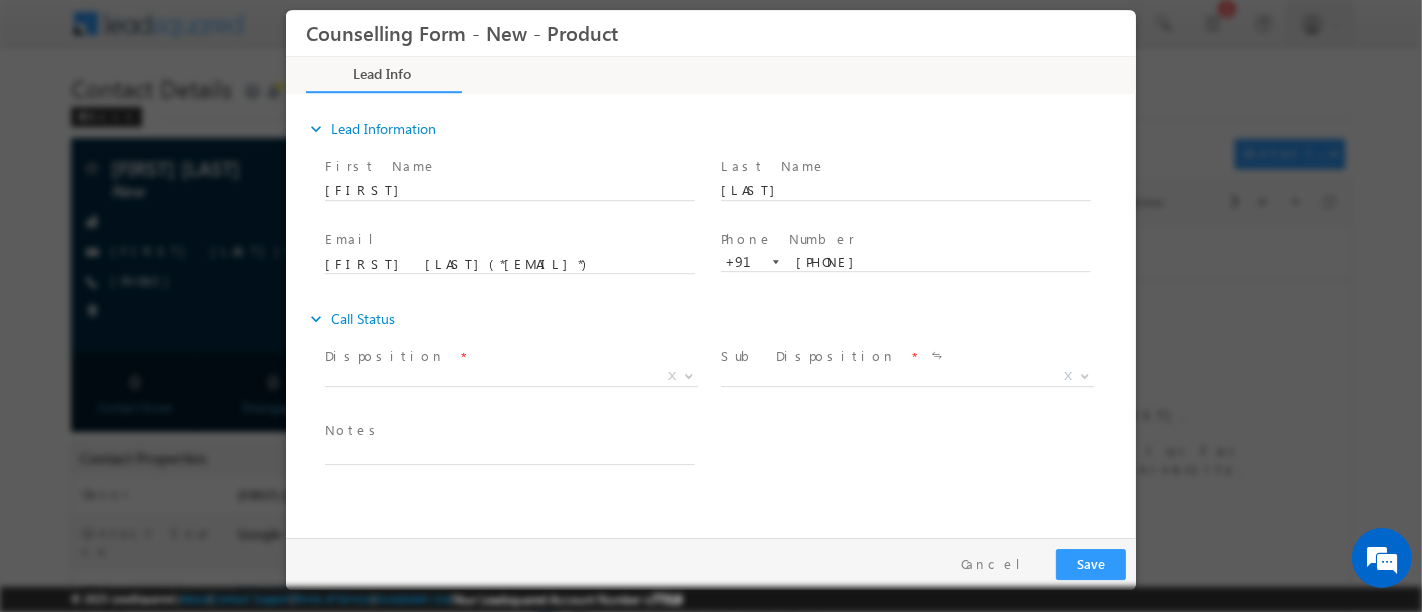 scroll, scrollTop: 0, scrollLeft: 0, axis: both 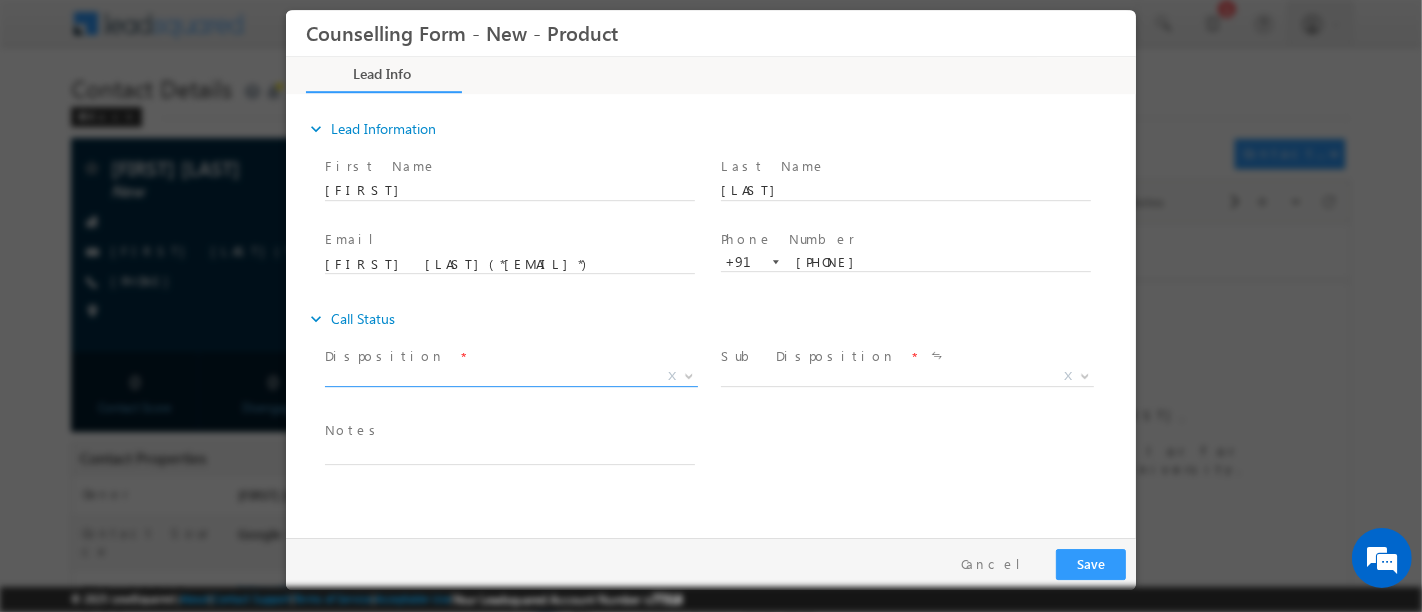 click on "X" at bounding box center (510, 377) 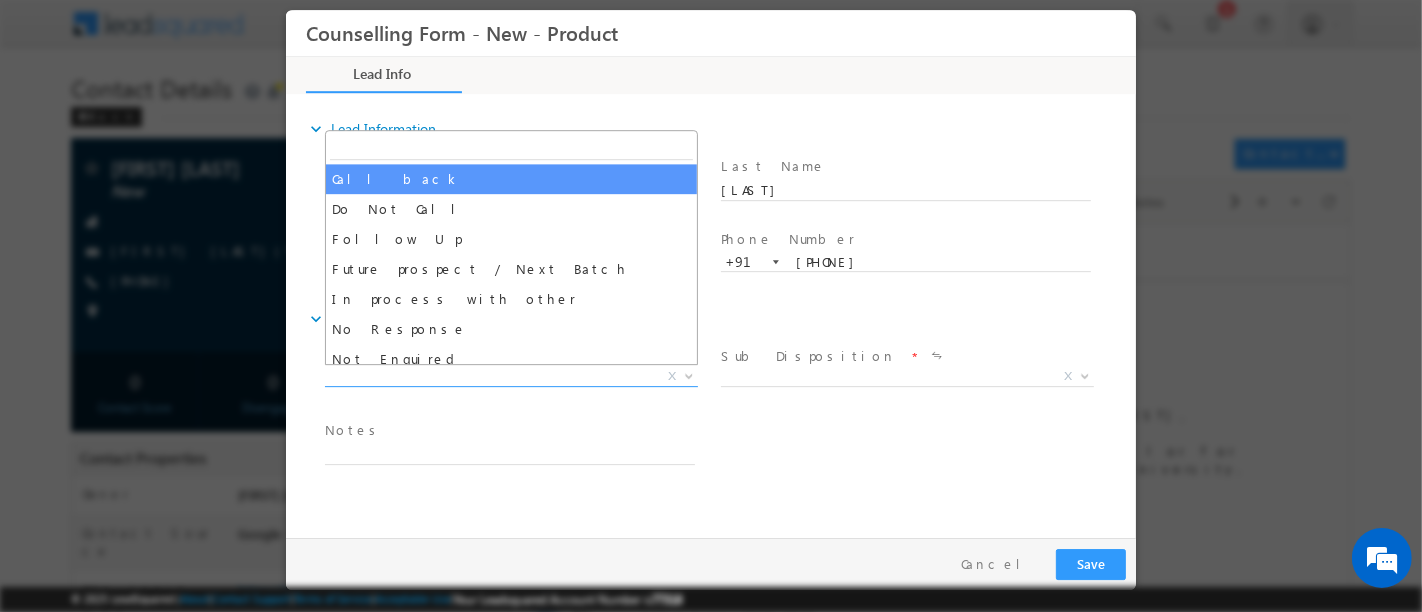 select on "Call back" 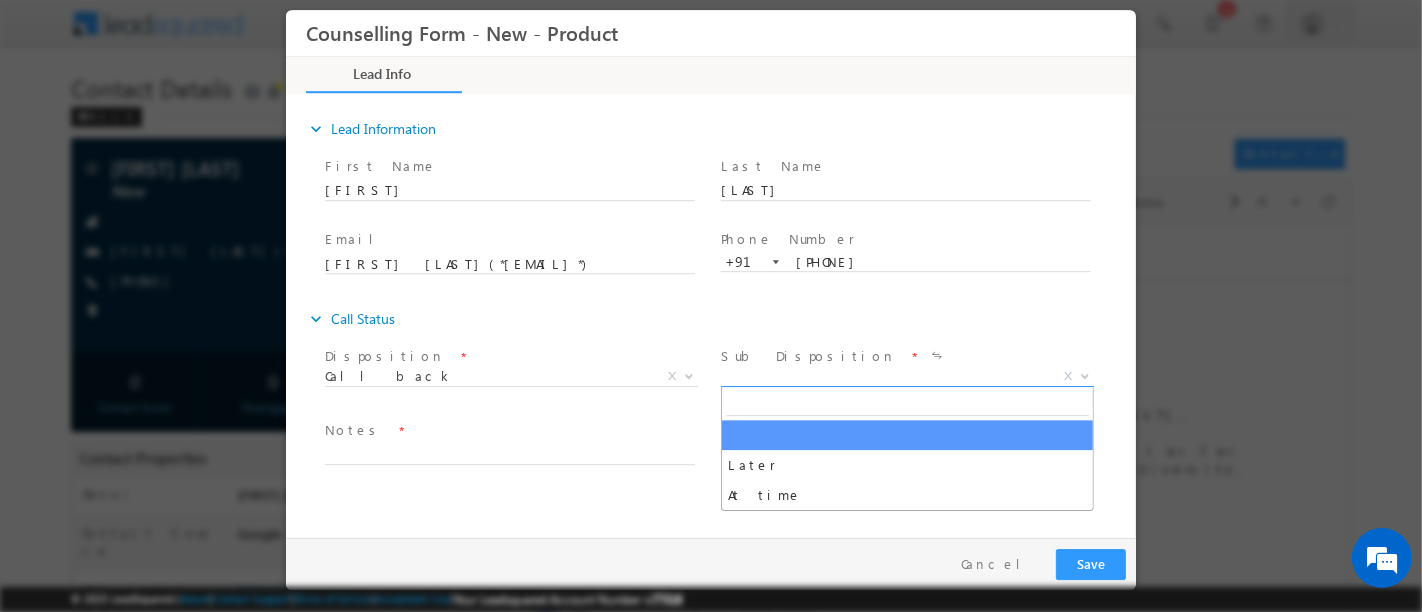 click on "X" at bounding box center (906, 377) 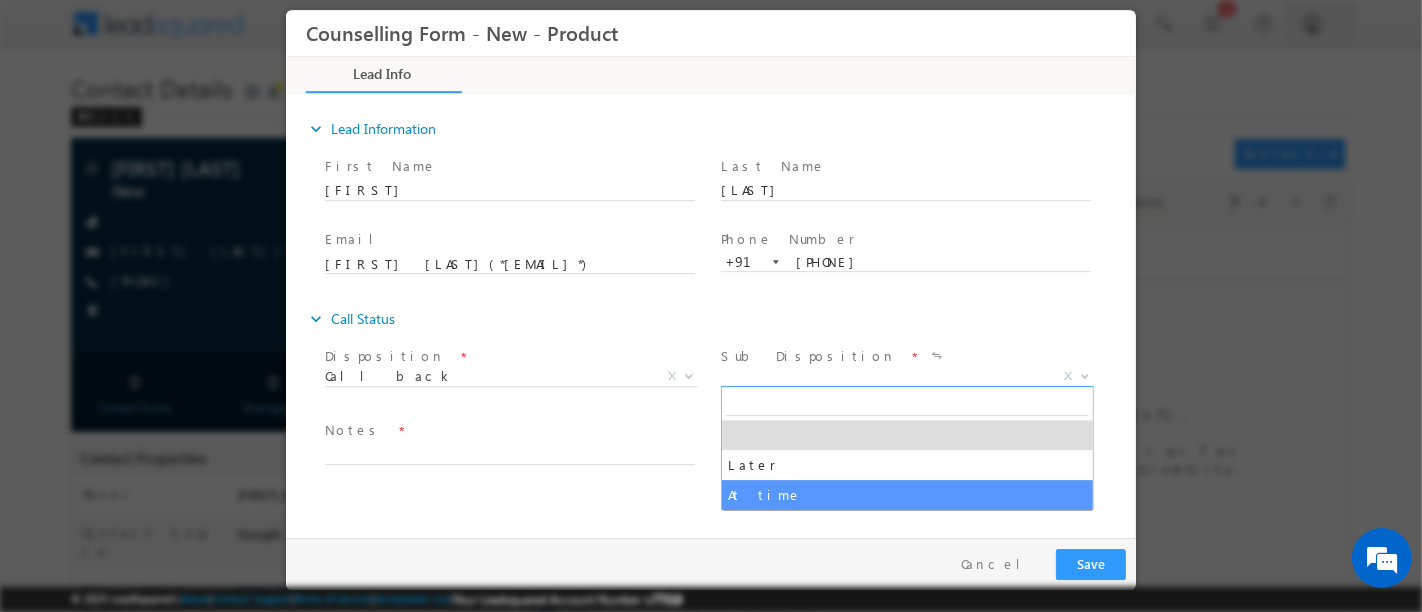 select on "At time" 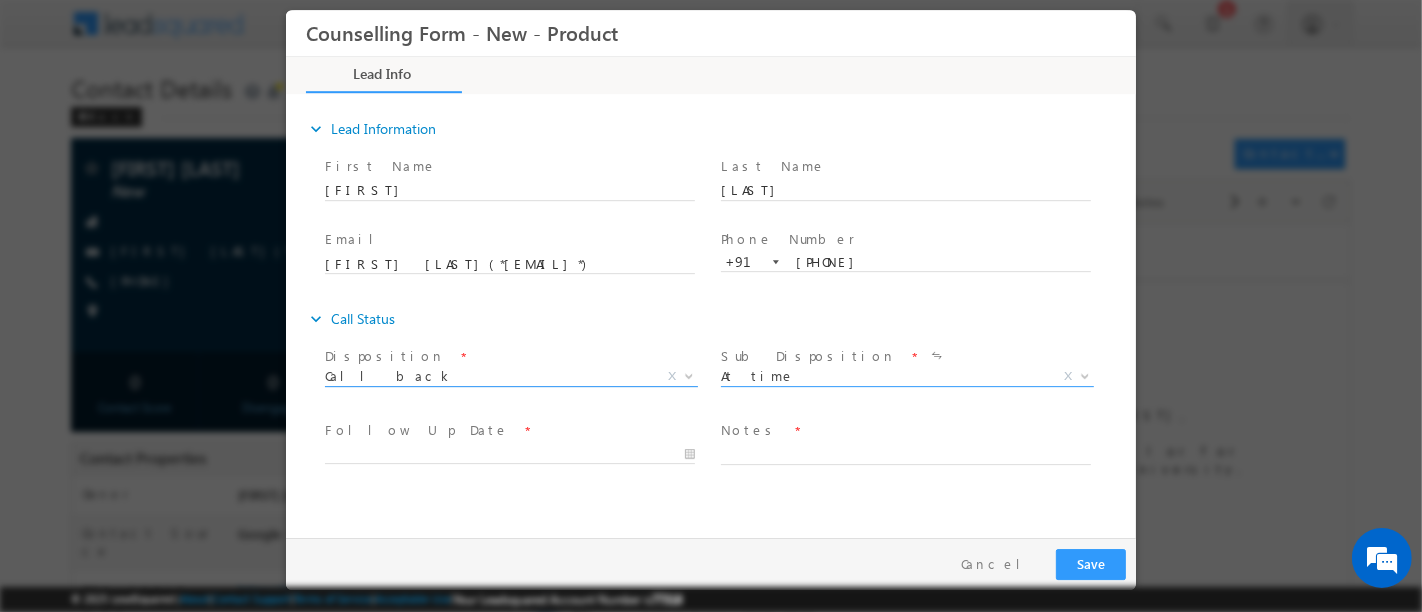 click on "Call back" at bounding box center (486, 376) 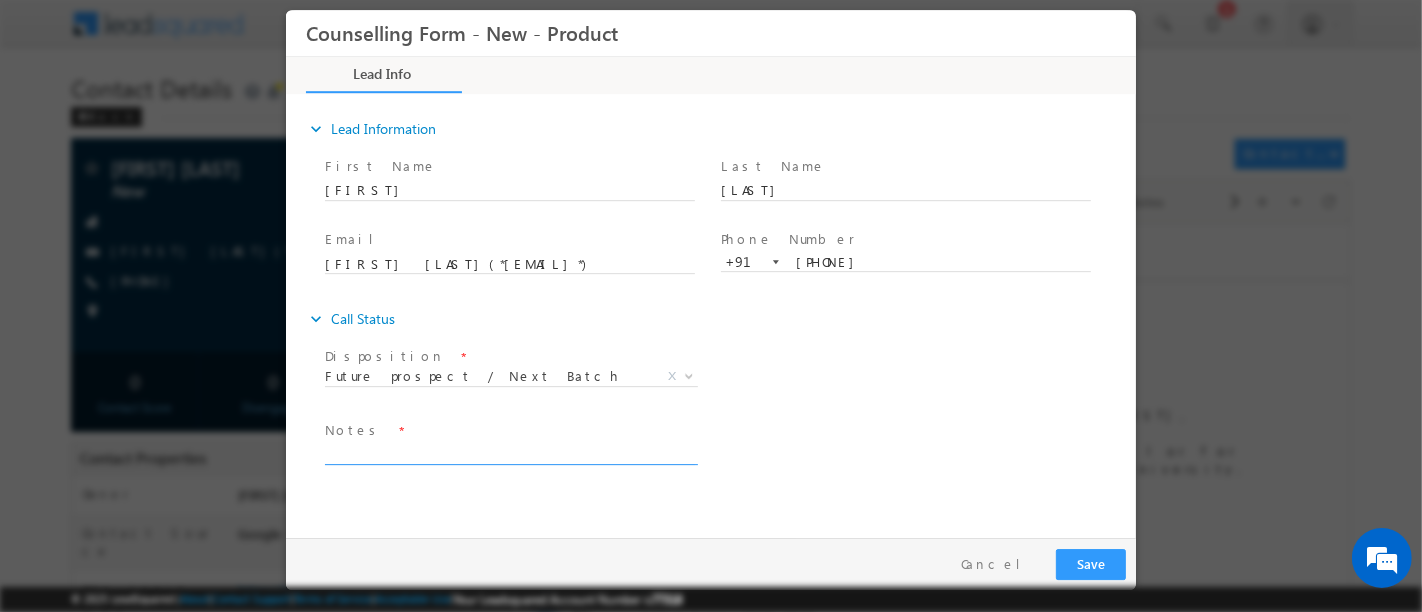 click at bounding box center [509, 453] 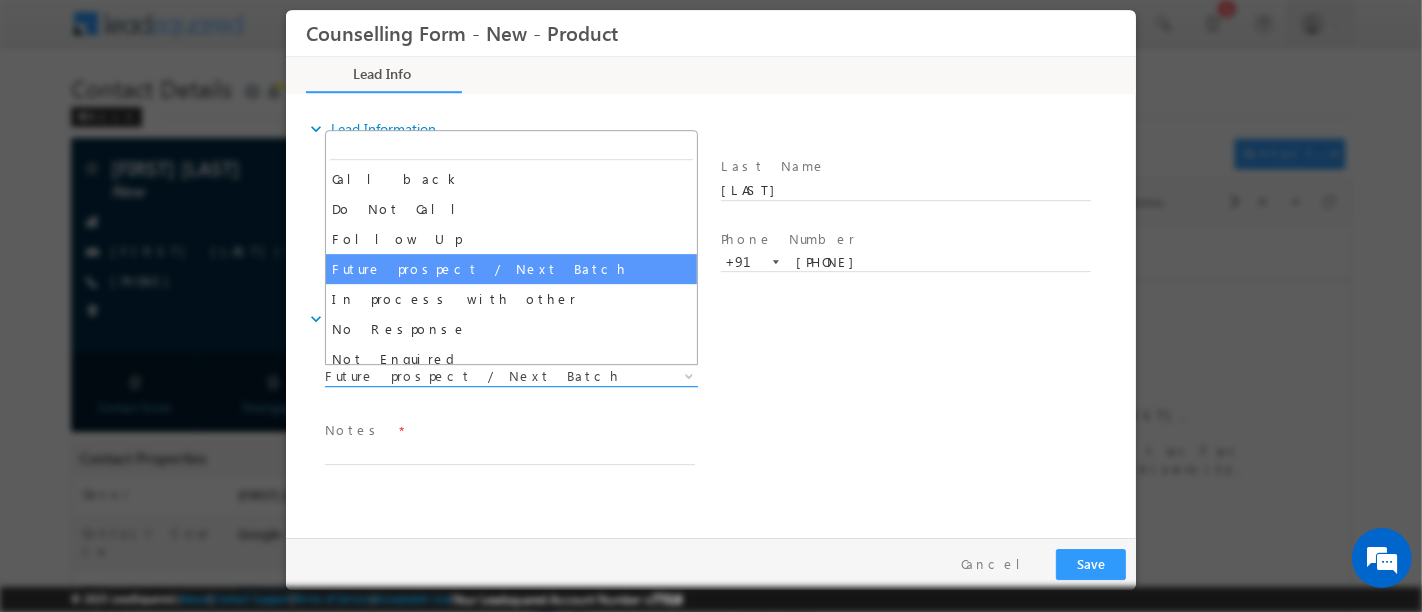 click on "Future prospect / Next Batch" at bounding box center (486, 376) 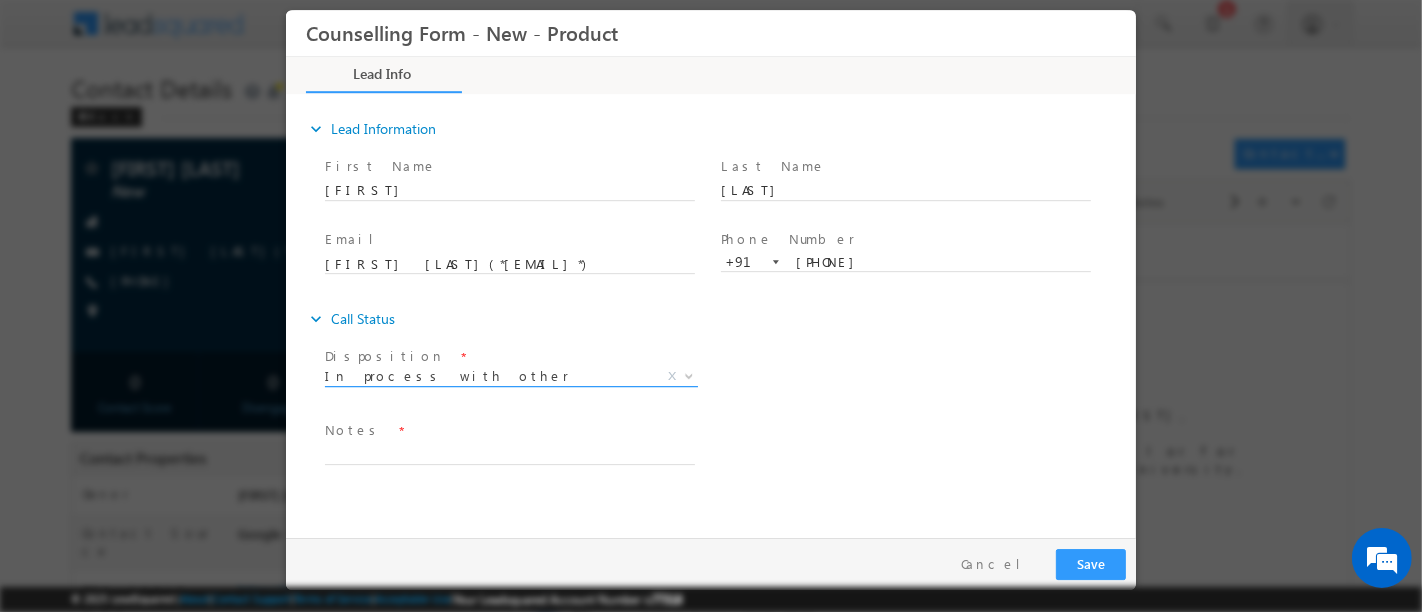 click on "In process with other" at bounding box center [486, 376] 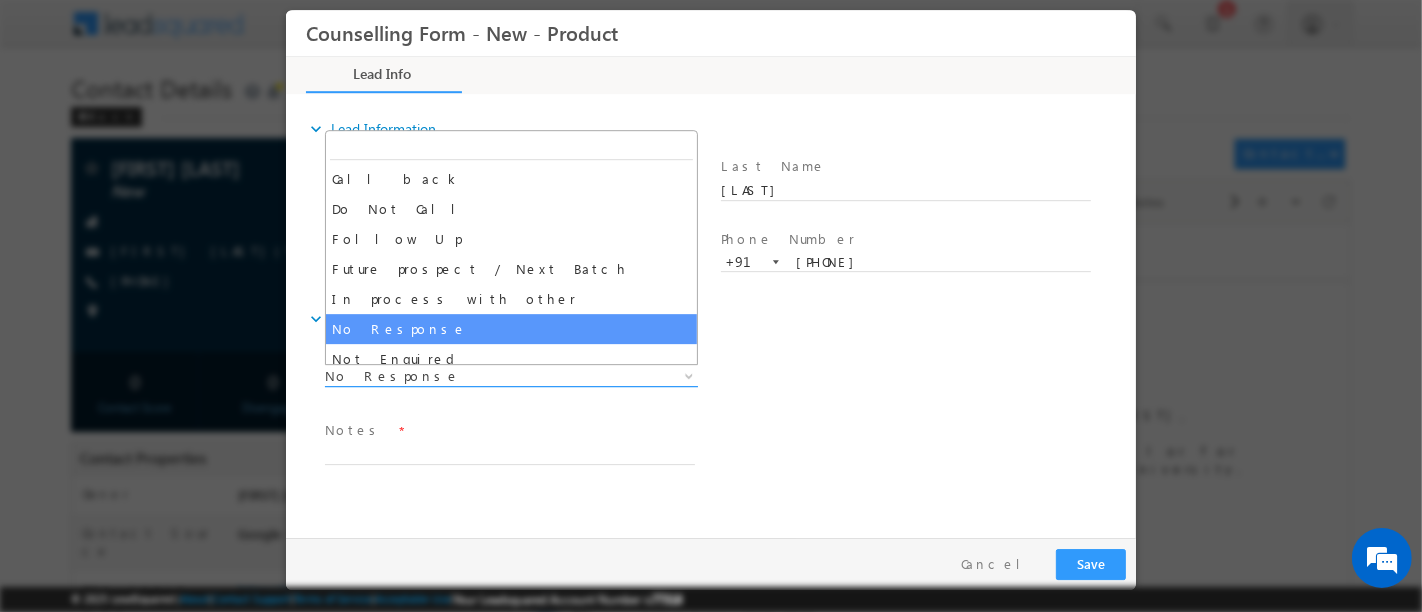 click on "No Response" at bounding box center (486, 376) 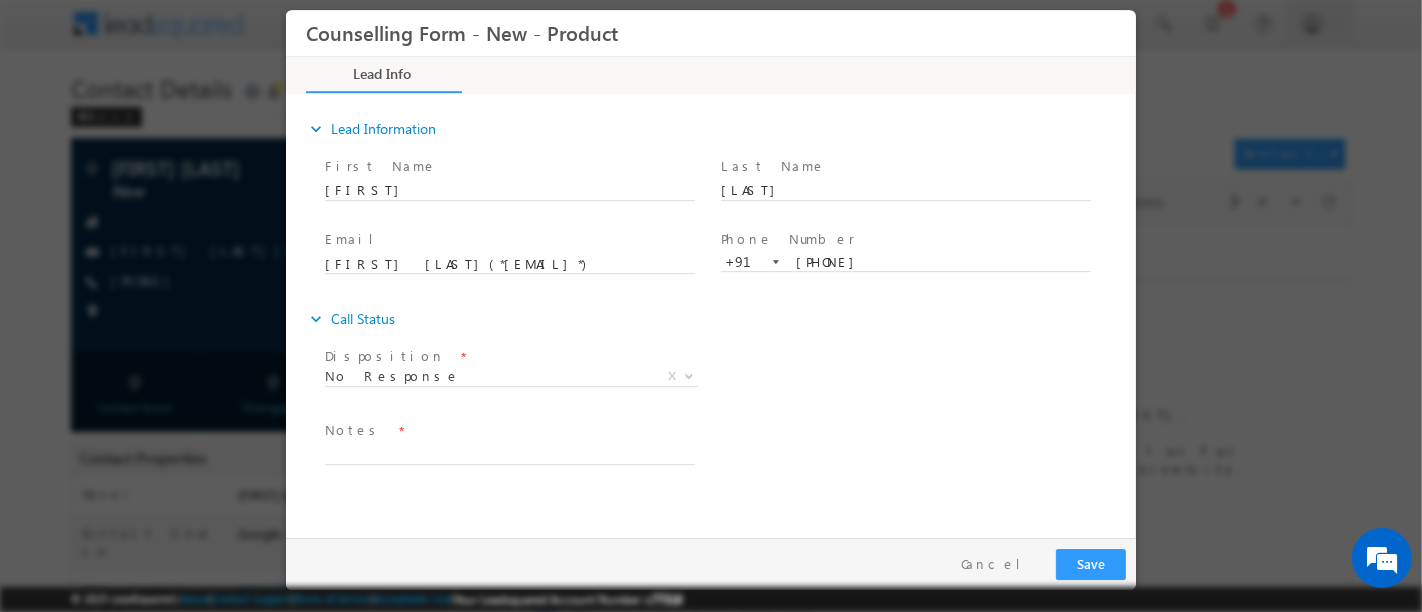 click on "Disposition
*
Call back Future prospect / Next Batch In process with other No Response No Response X
Sub Disposition
*
Attempts 1-9 X" at bounding box center (727, 379) 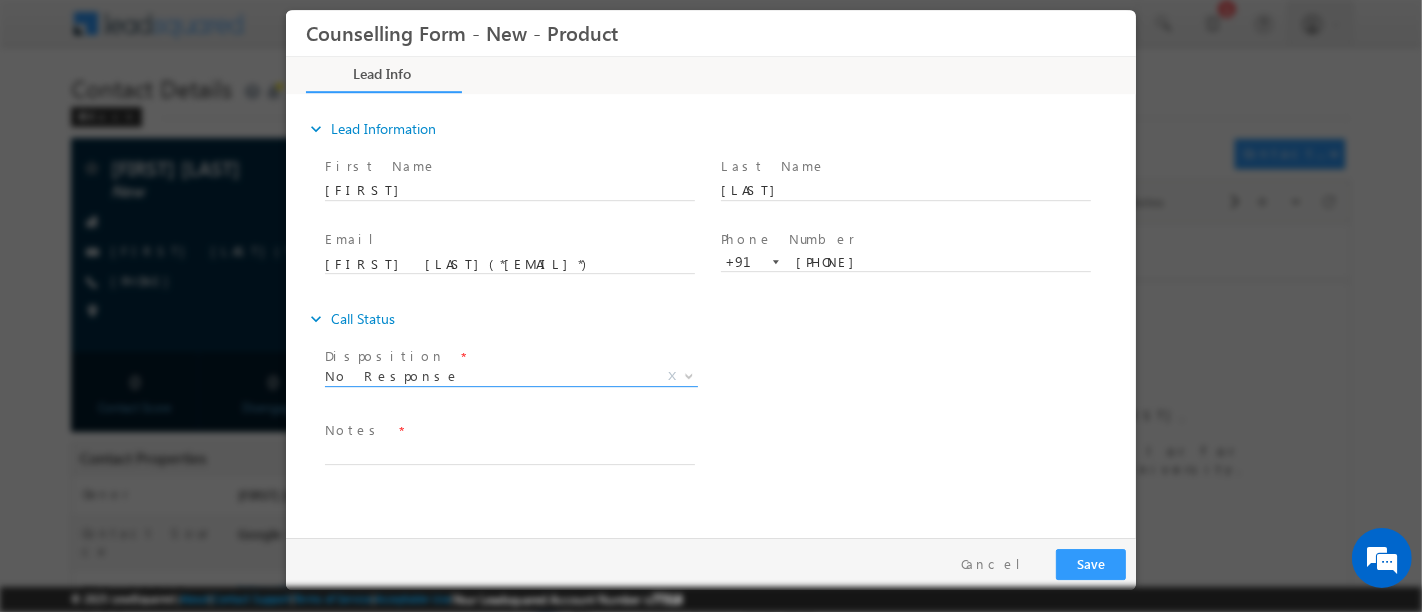 click on "No Response" at bounding box center (486, 376) 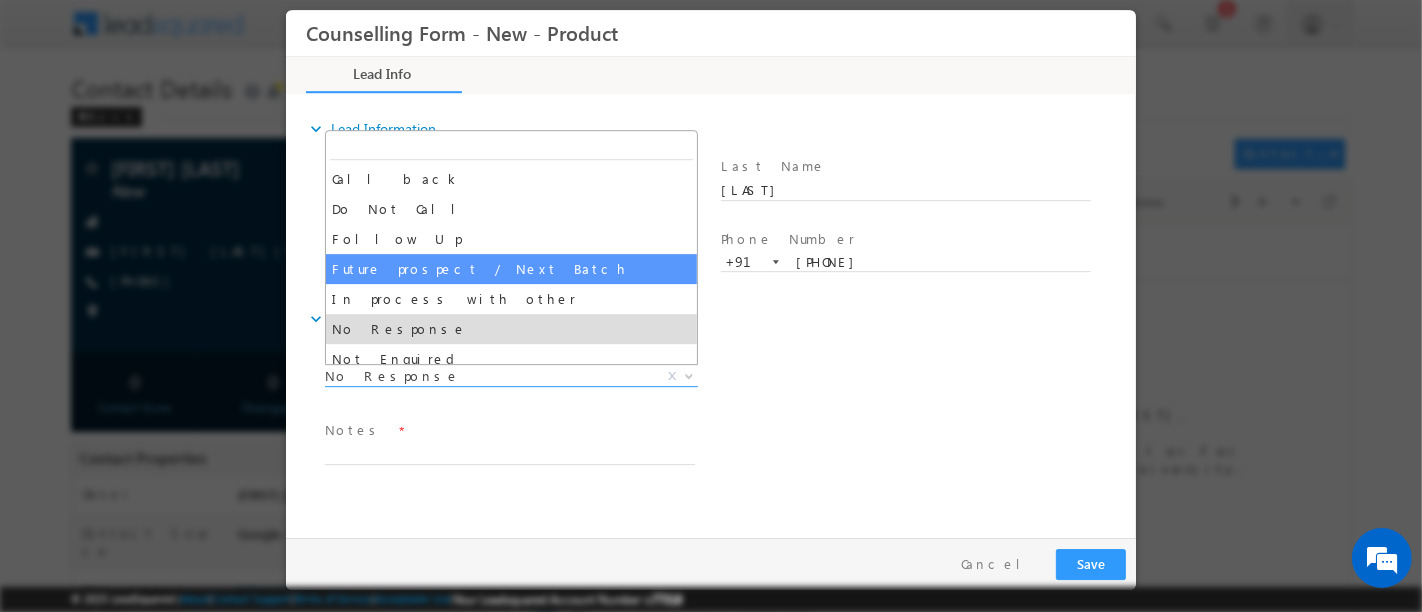 scroll, scrollTop: 111, scrollLeft: 0, axis: vertical 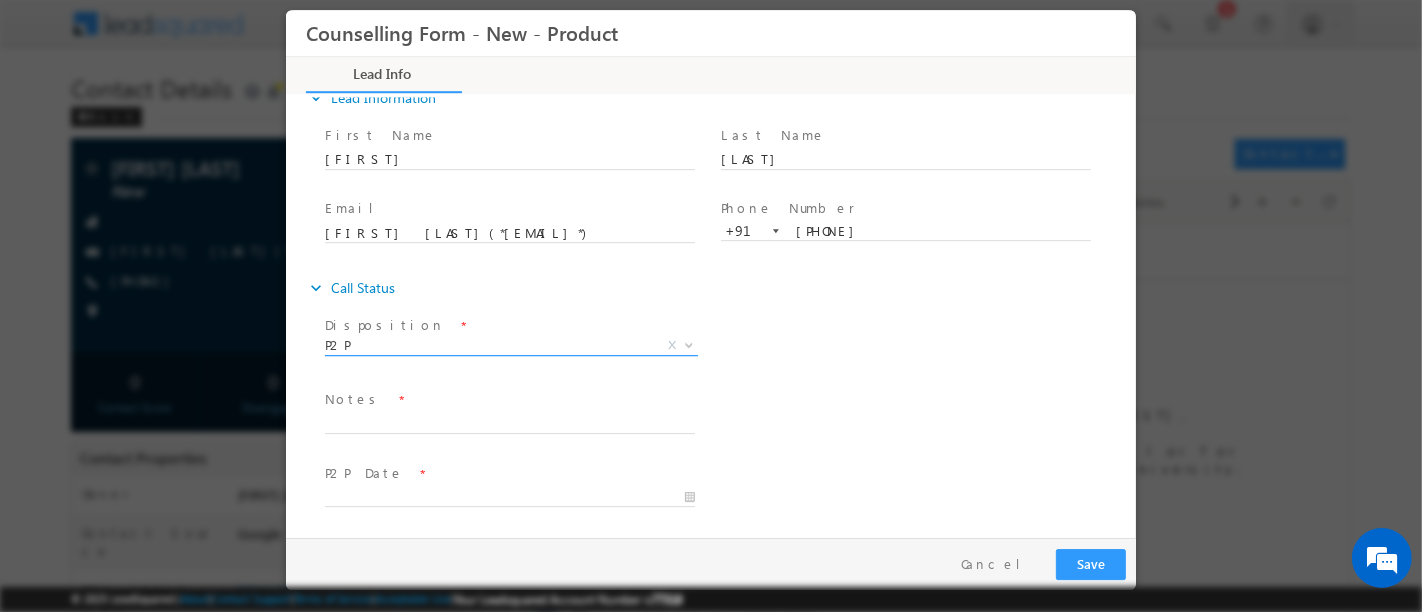 click on "P2P" at bounding box center [486, 345] 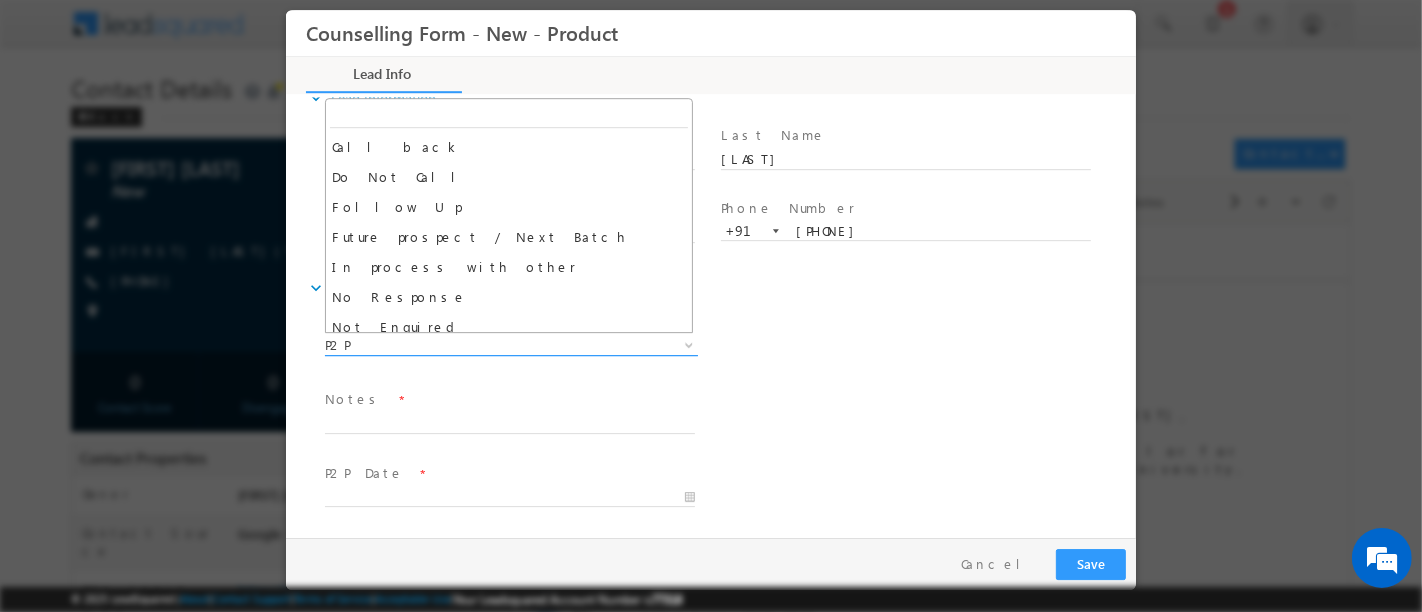 scroll, scrollTop: 129, scrollLeft: 0, axis: vertical 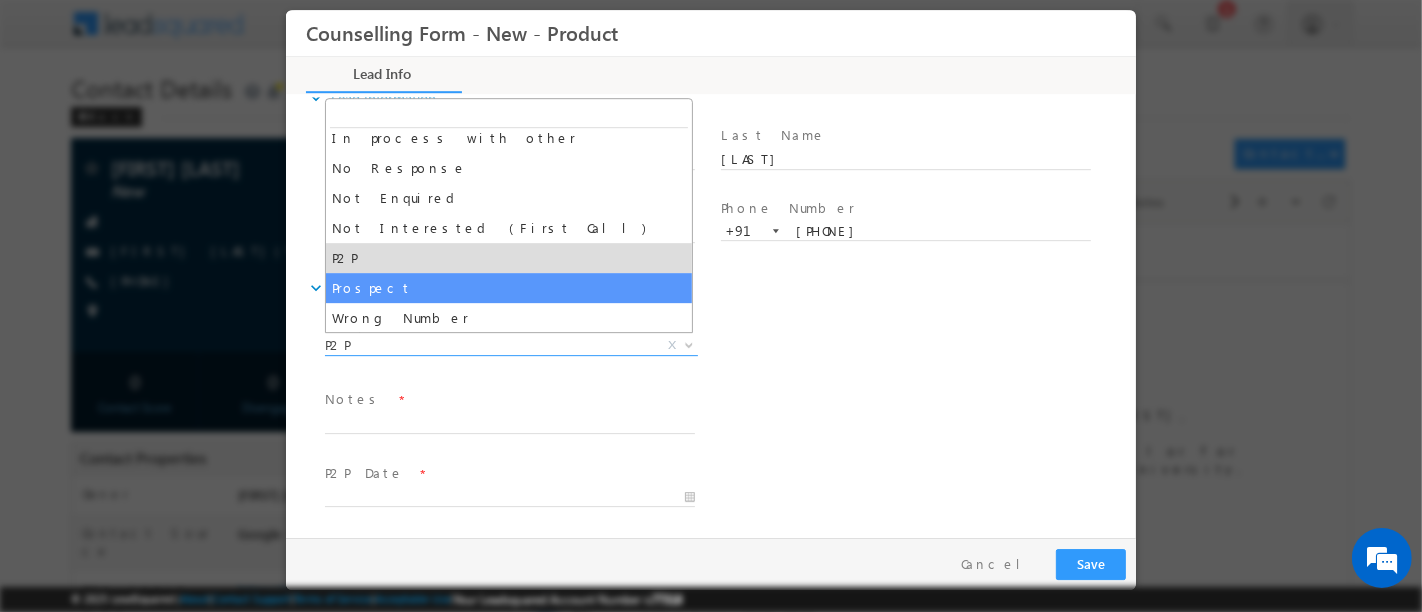 select on "Prospect" 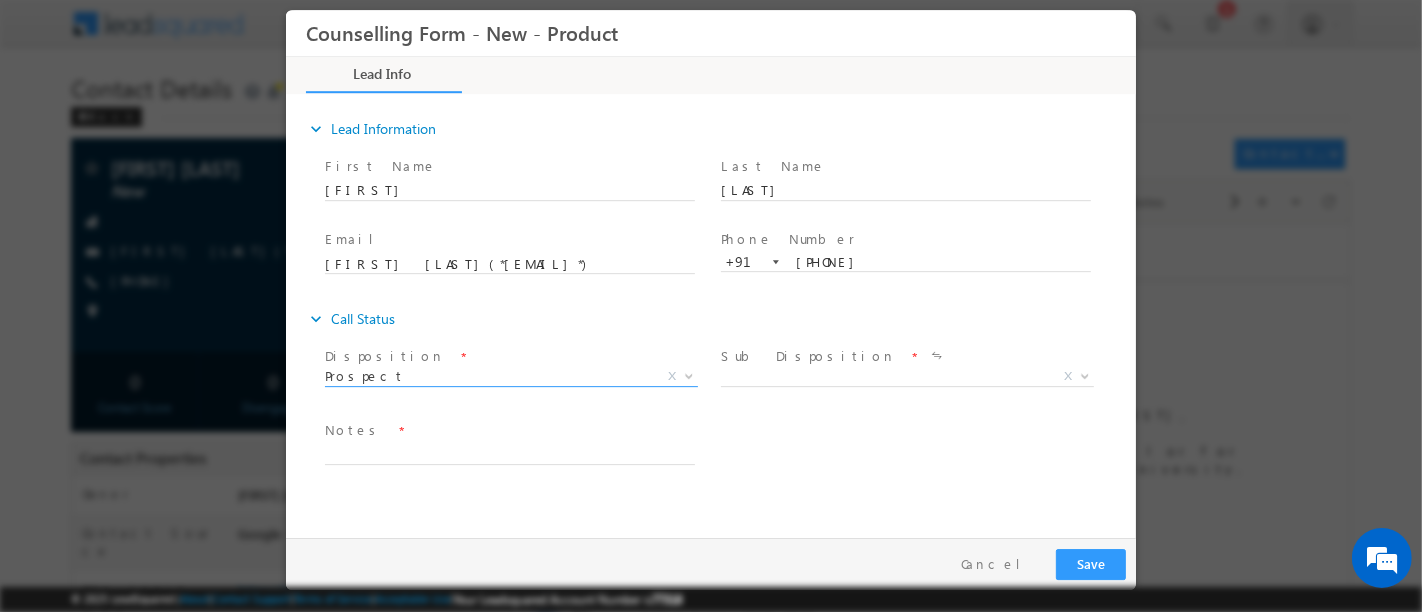 scroll, scrollTop: 0, scrollLeft: 0, axis: both 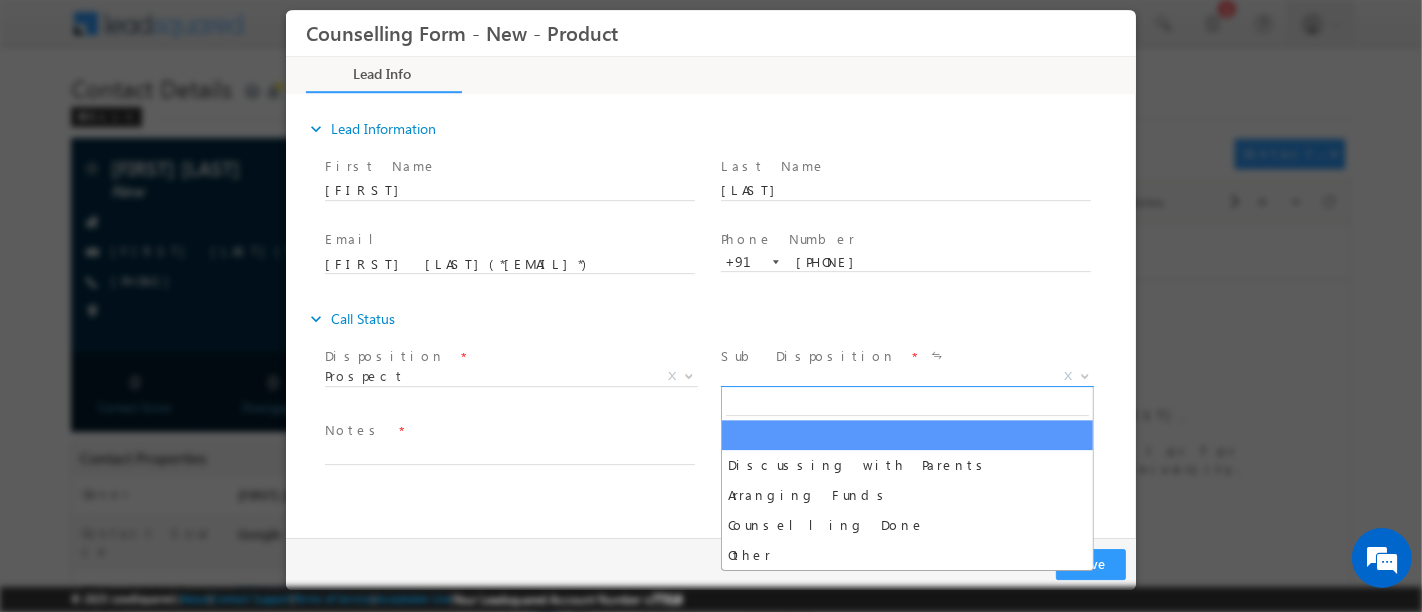 click on "X" at bounding box center (906, 377) 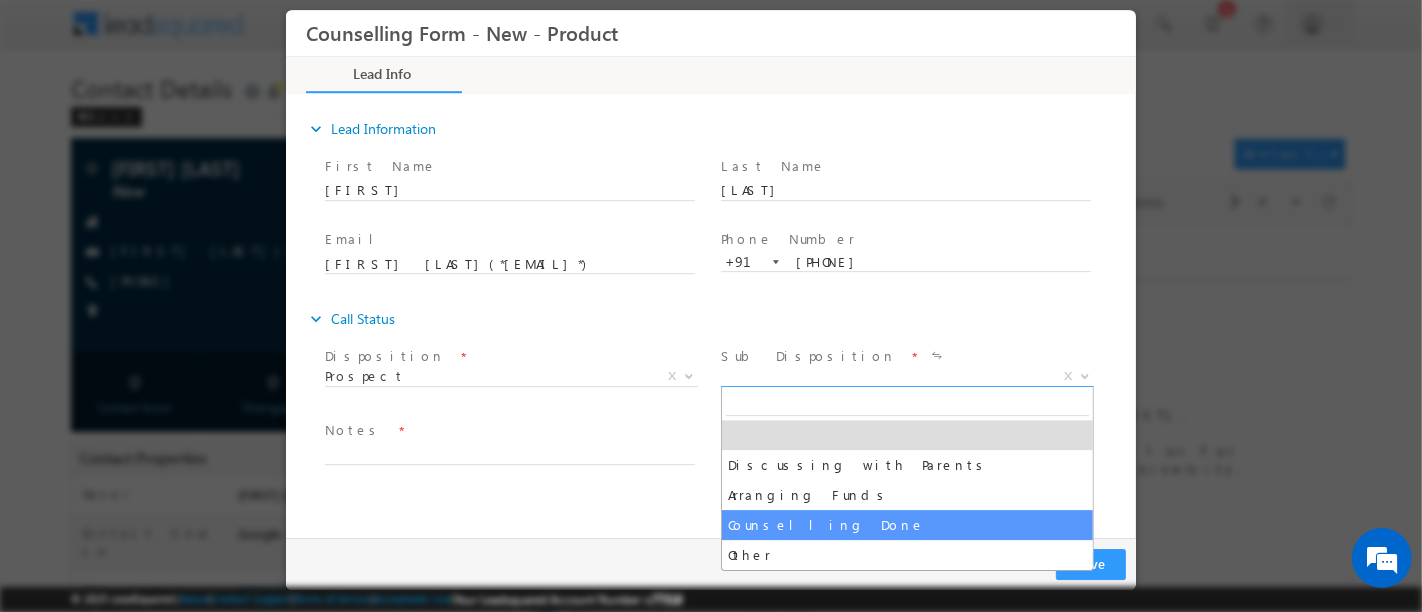 select on "Counselling Done" 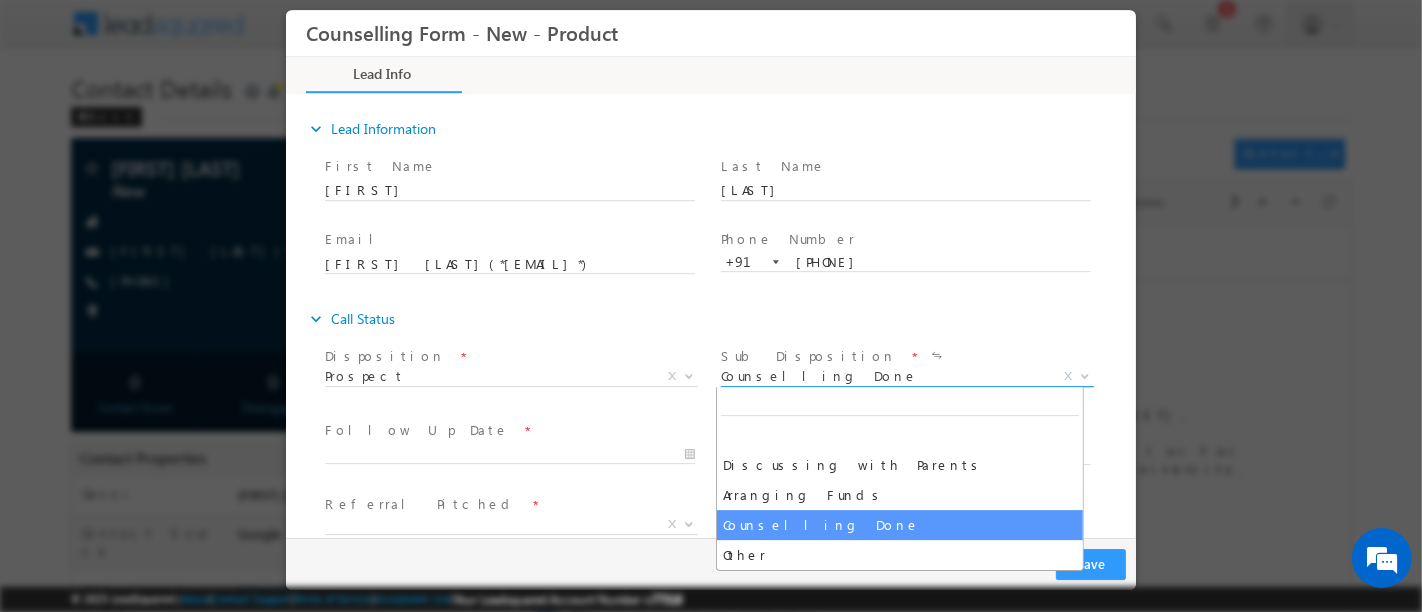 click on "Counselling Done" at bounding box center (882, 376) 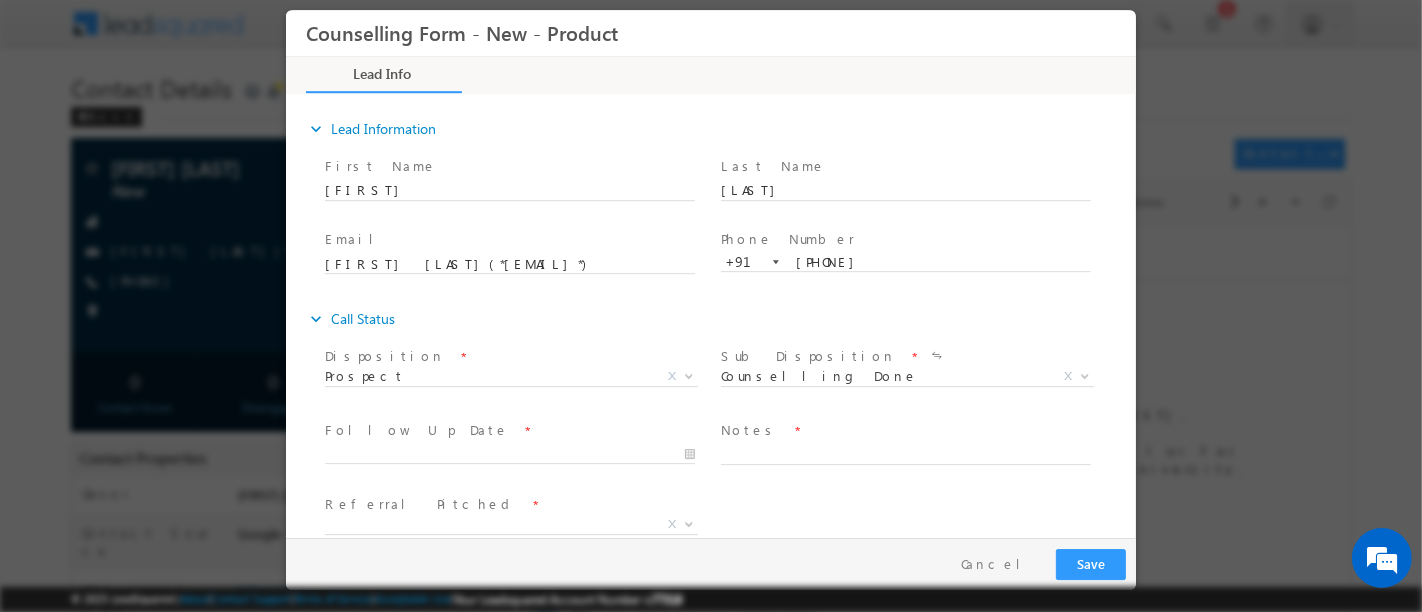 click on "Disposition
*" at bounding box center (508, 357) 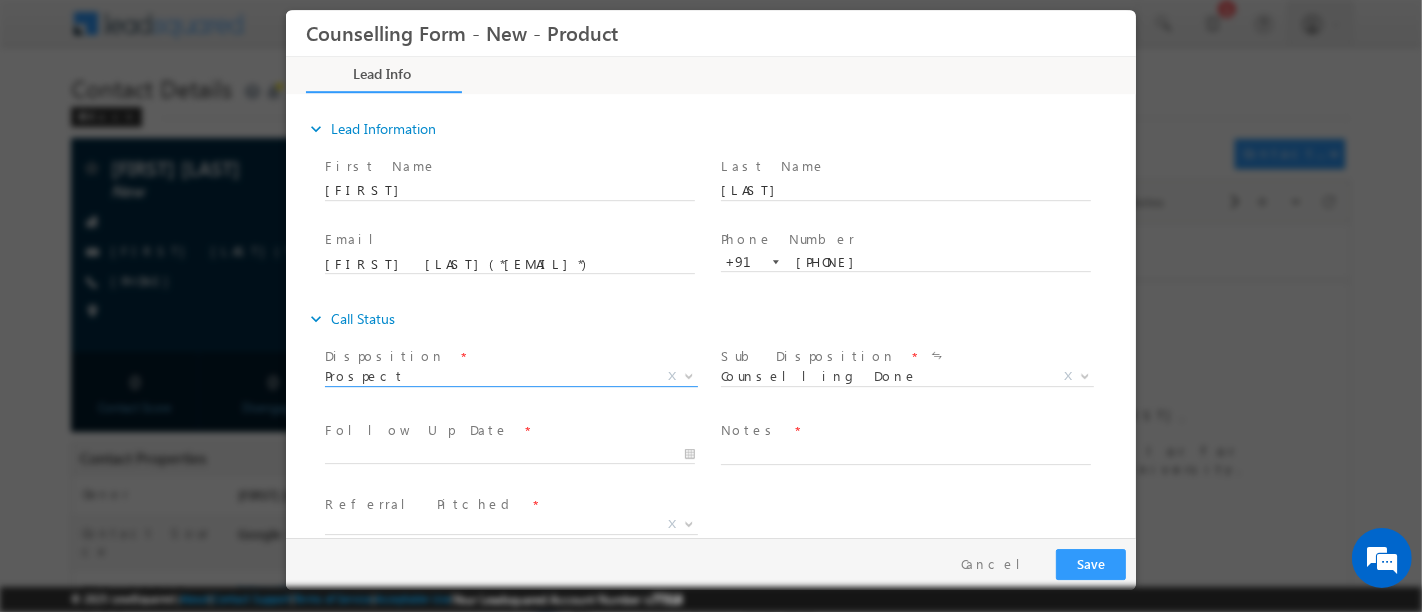 click on "Prospect" at bounding box center (486, 376) 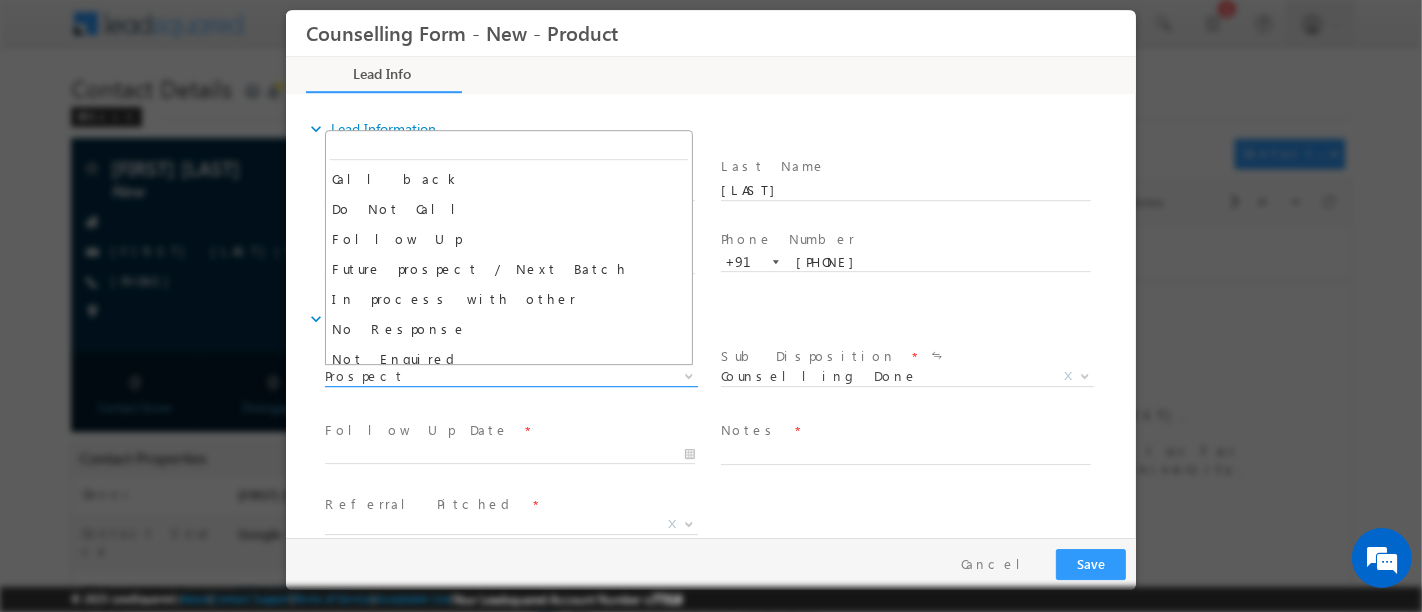 scroll, scrollTop: 129, scrollLeft: 0, axis: vertical 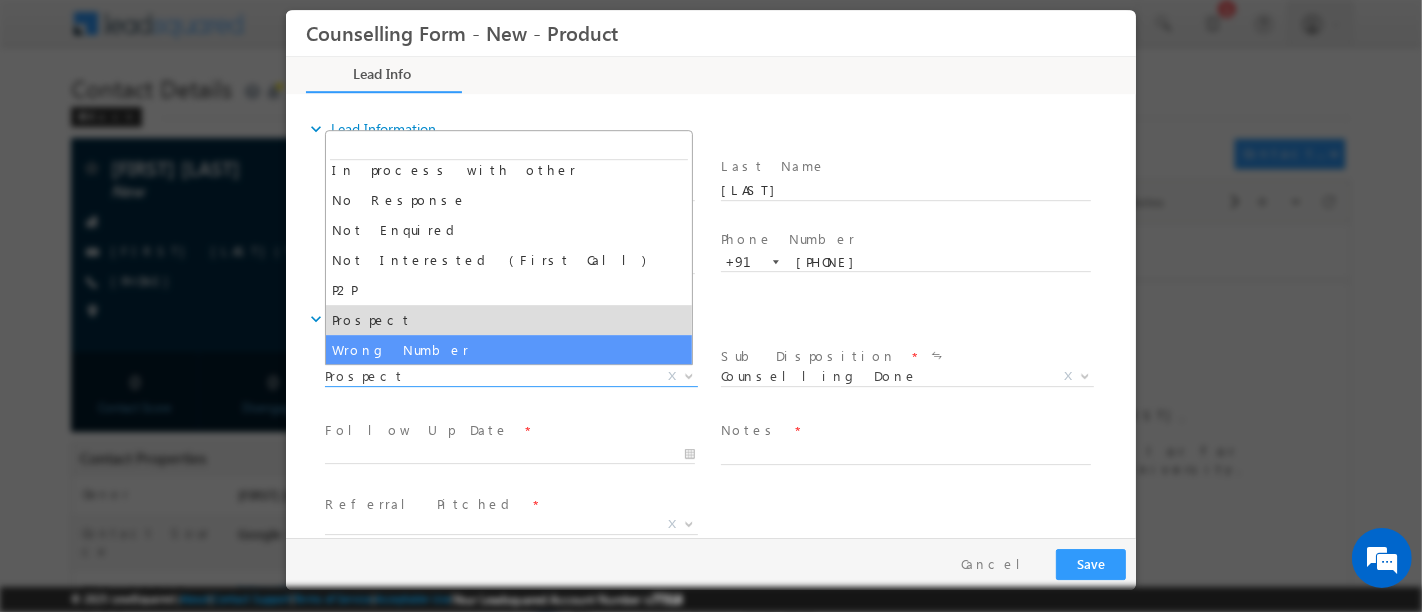 click on "expand_more Lead Information
First Name
*" at bounding box center [720, 205] 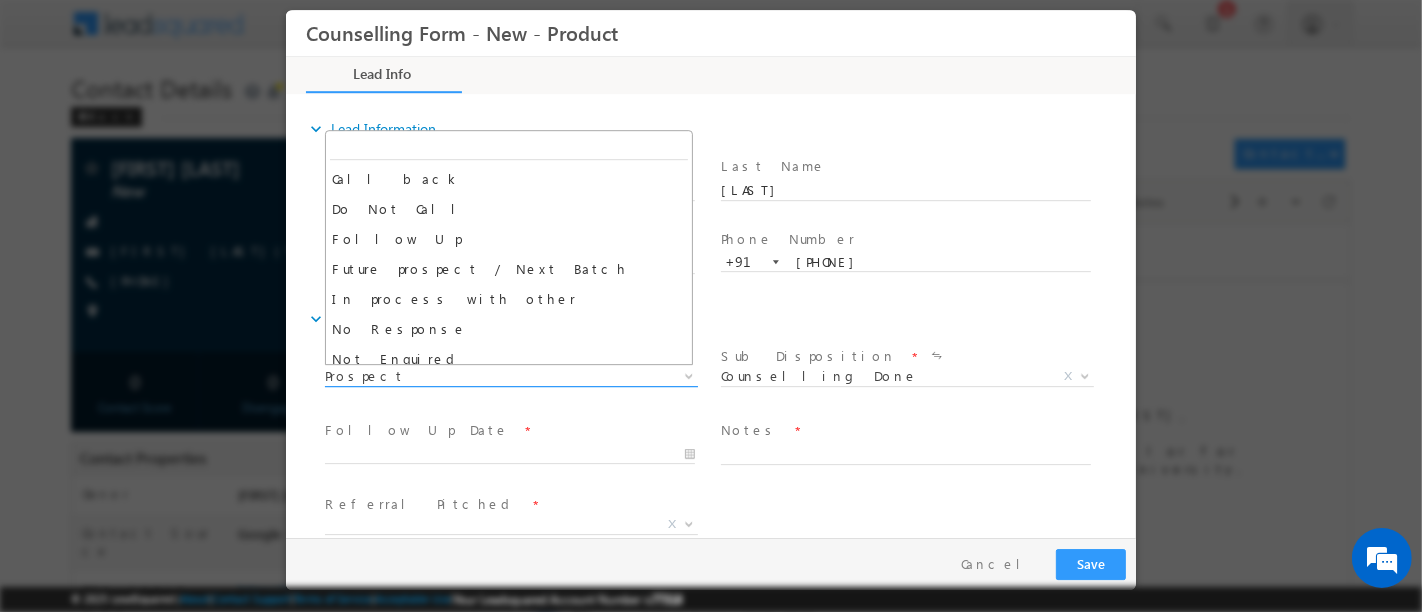 click on "Prospect" at bounding box center [486, 376] 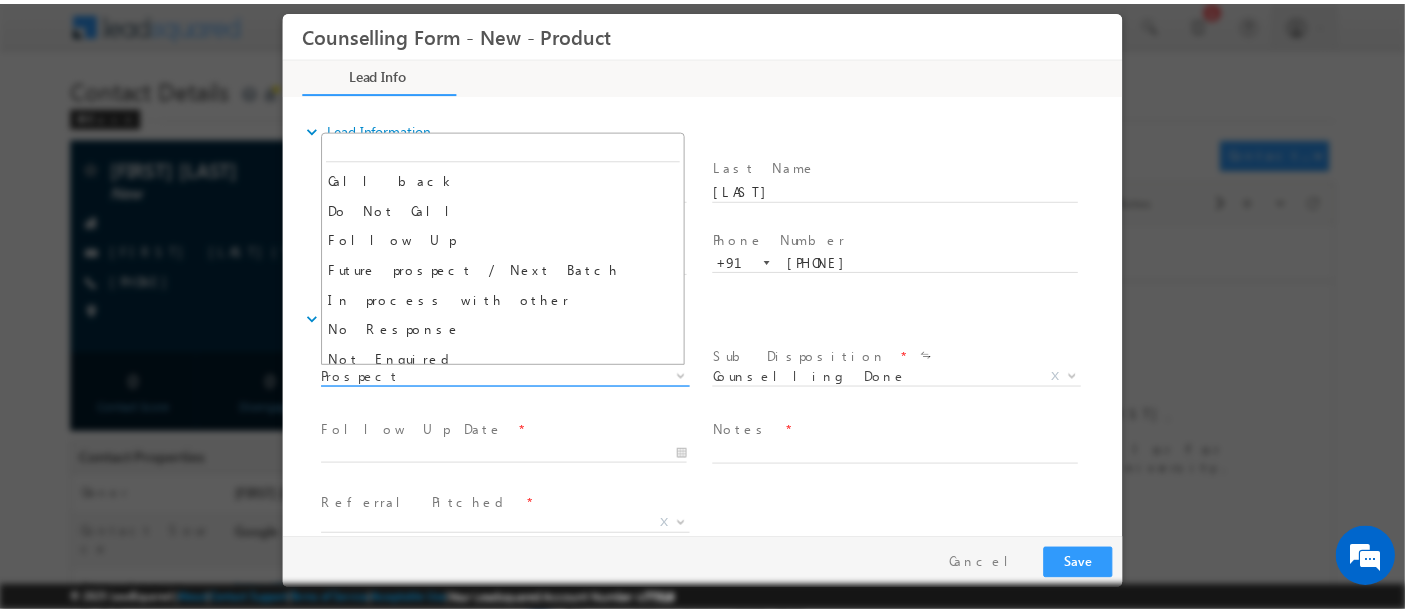 scroll, scrollTop: 129, scrollLeft: 0, axis: vertical 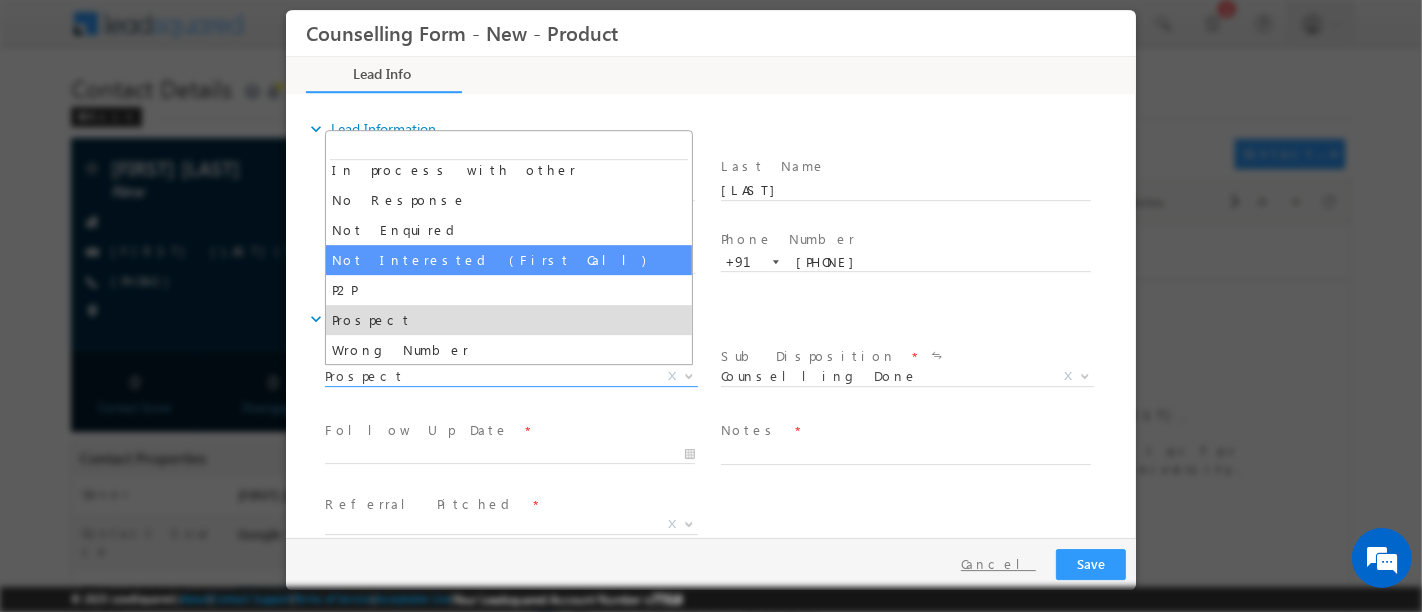click on "Cancel" at bounding box center (997, 564) 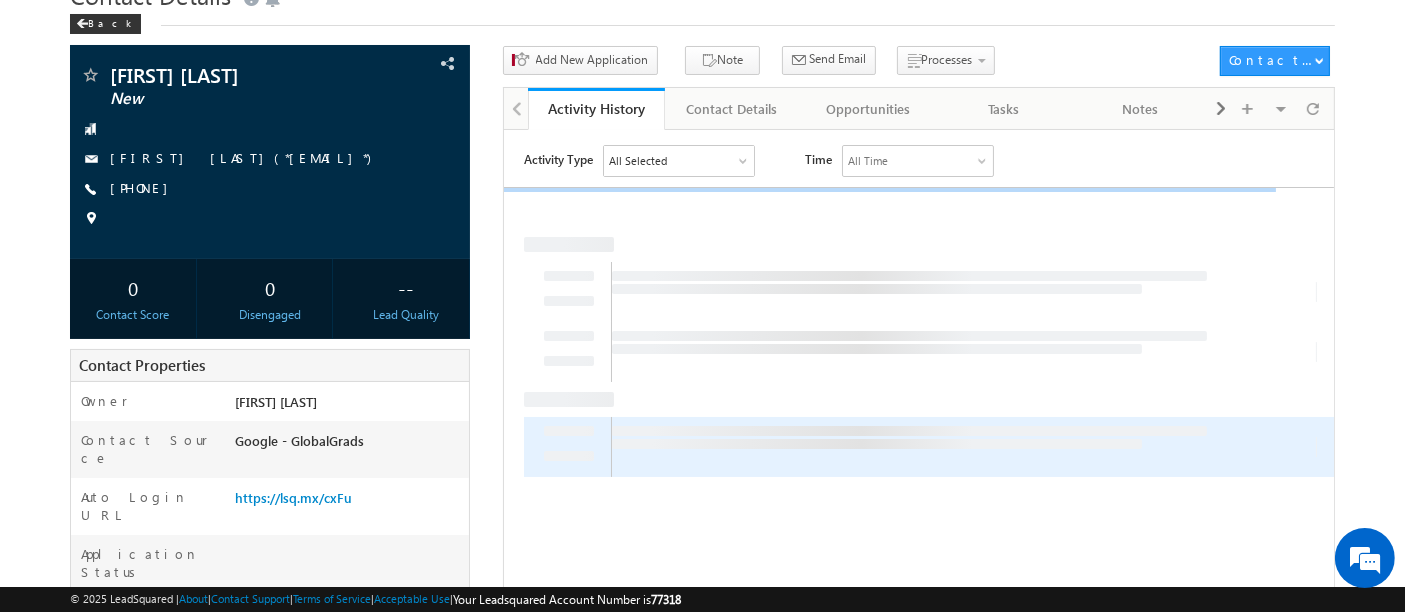 scroll, scrollTop: 222, scrollLeft: 0, axis: vertical 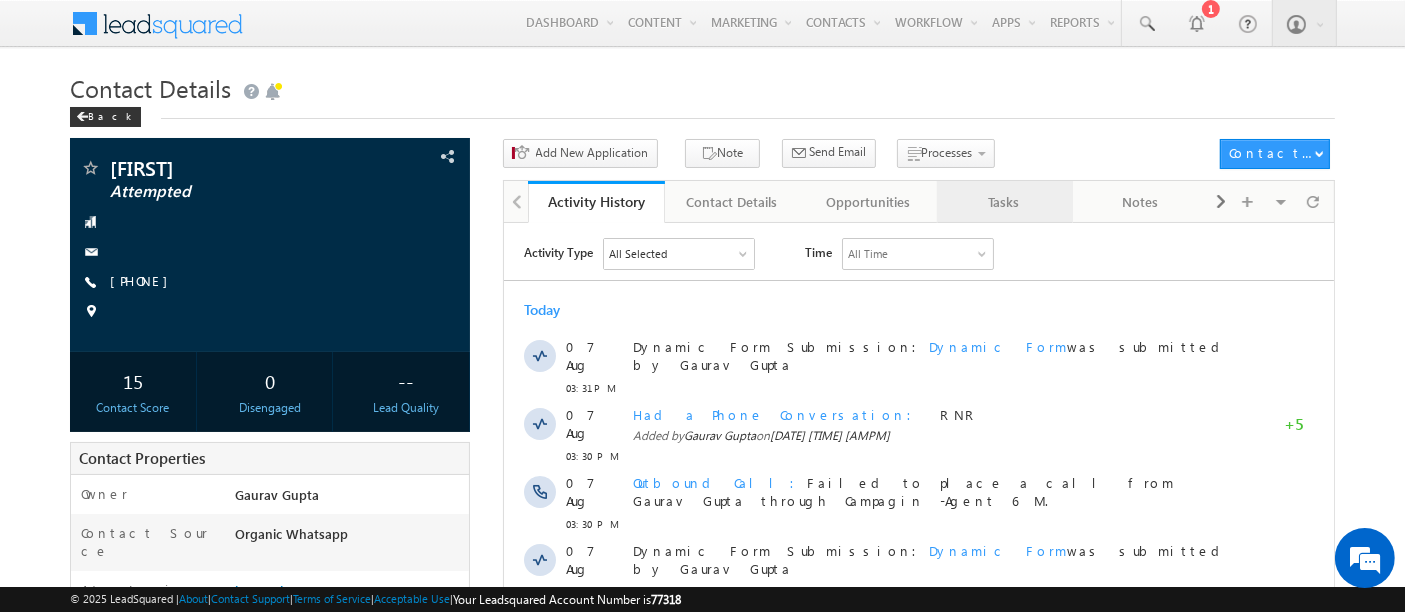 click on "Tasks" at bounding box center (1004, 202) 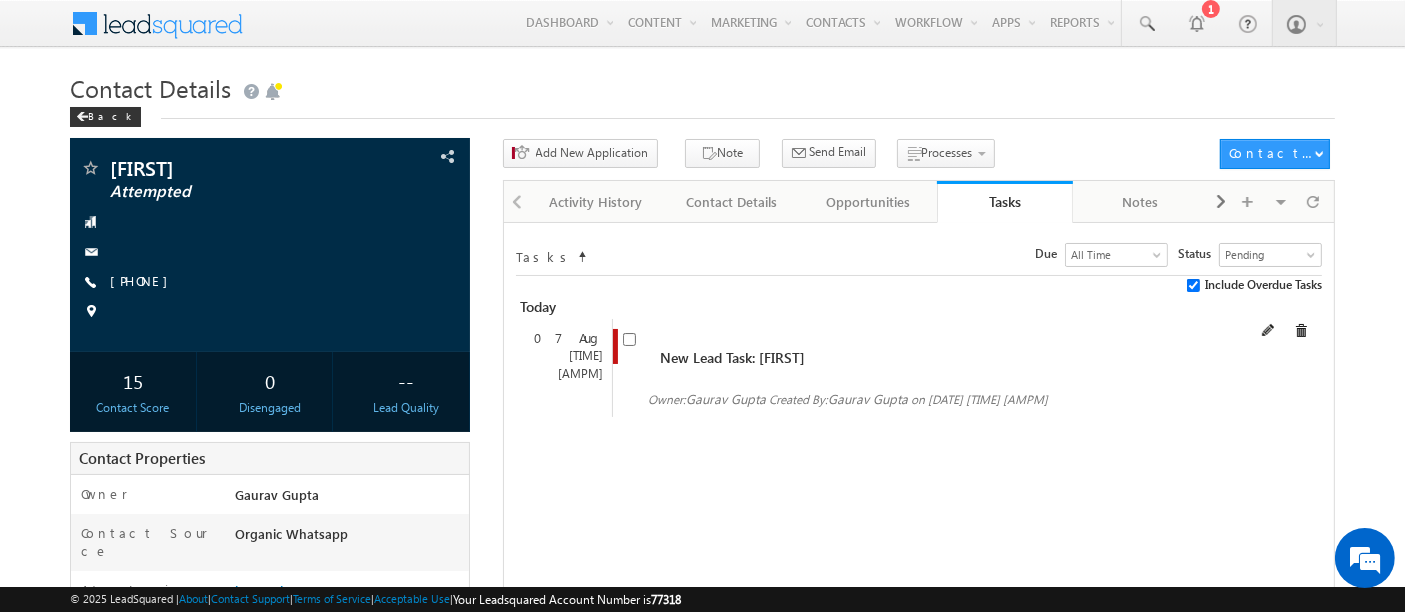 scroll, scrollTop: 0, scrollLeft: 0, axis: both 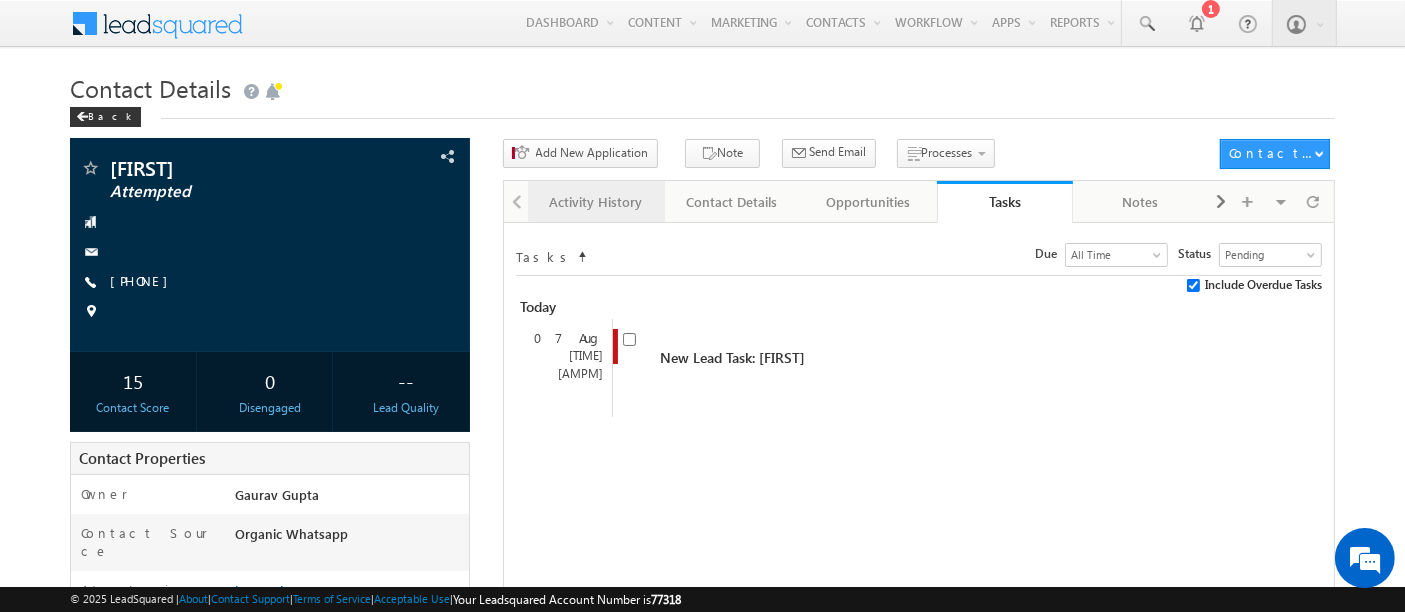 click on "Activity History" at bounding box center [596, 202] 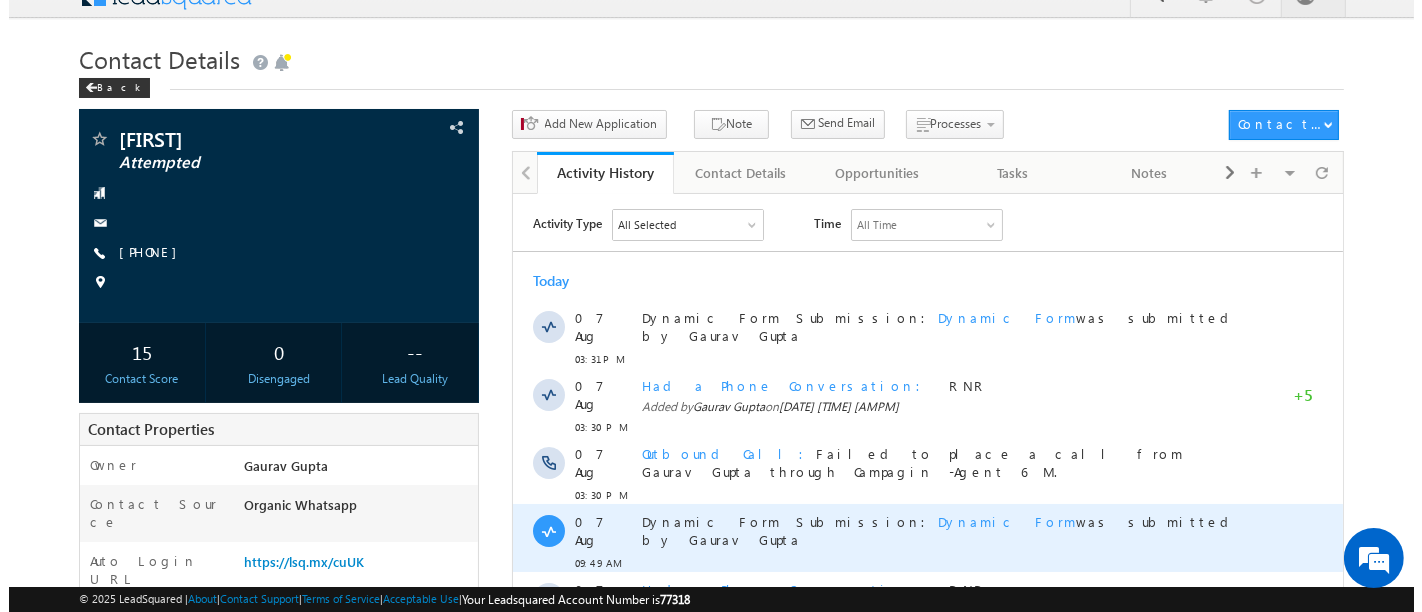 scroll, scrollTop: 0, scrollLeft: 0, axis: both 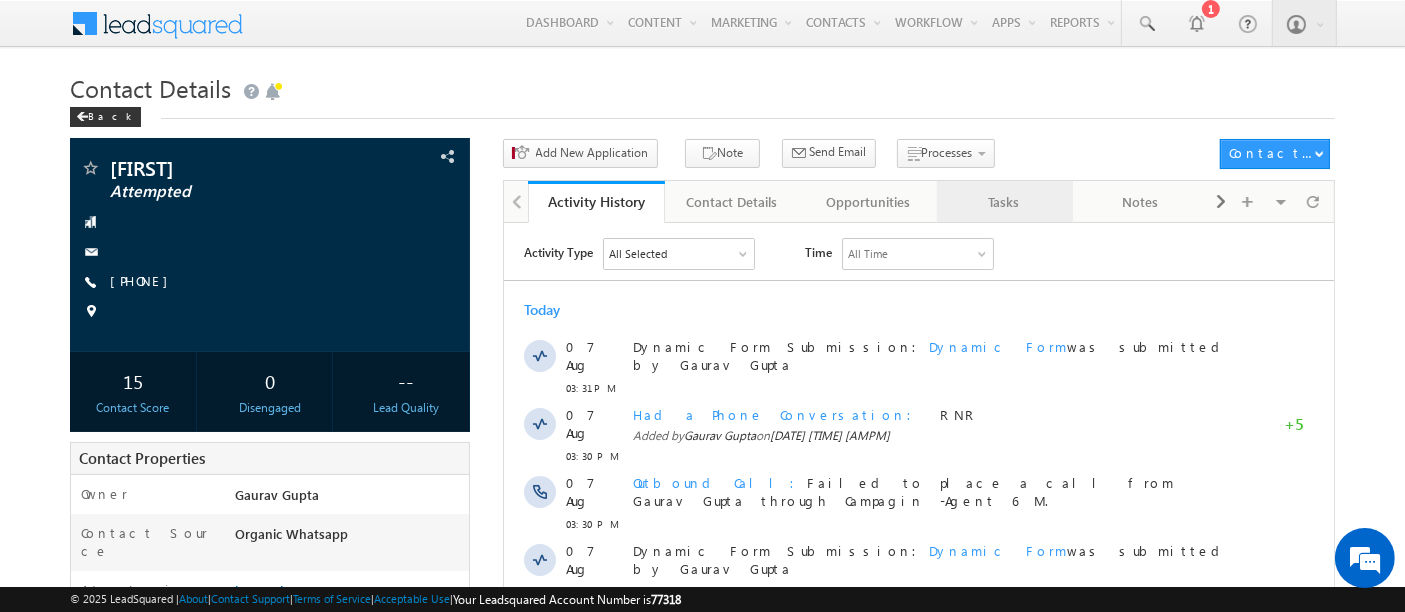 click on "Tasks" at bounding box center [1004, 202] 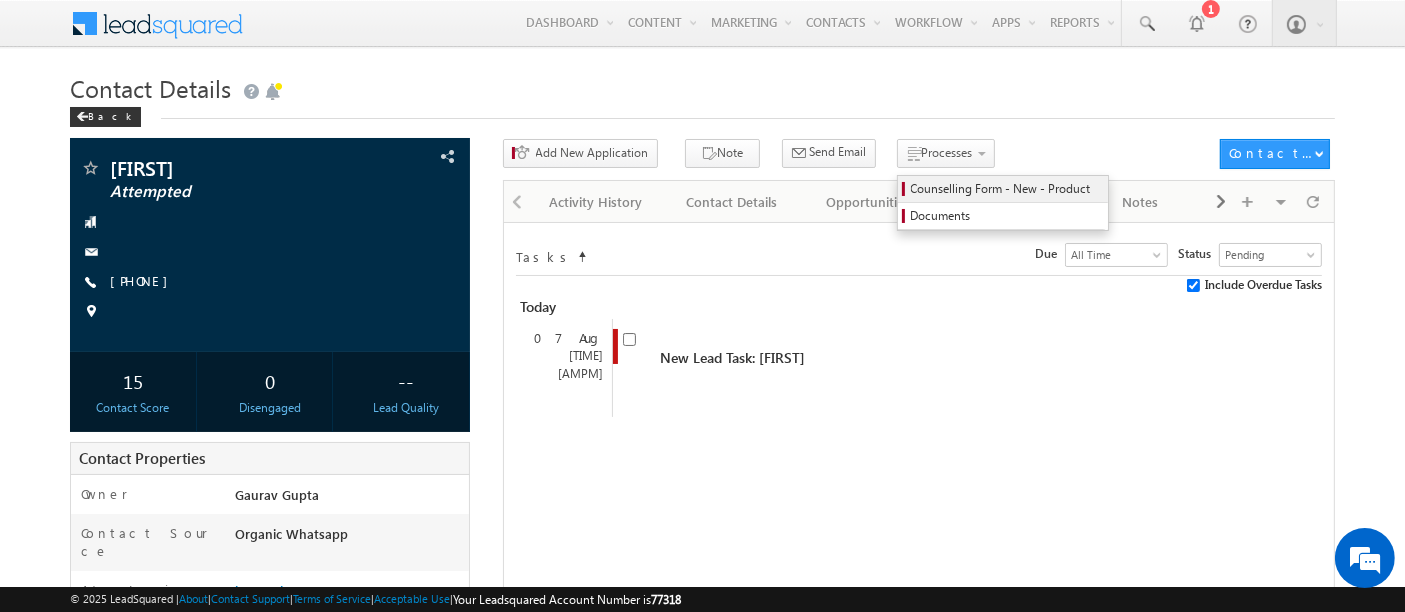 click on "Counselling Form - New - Product" at bounding box center (1006, 189) 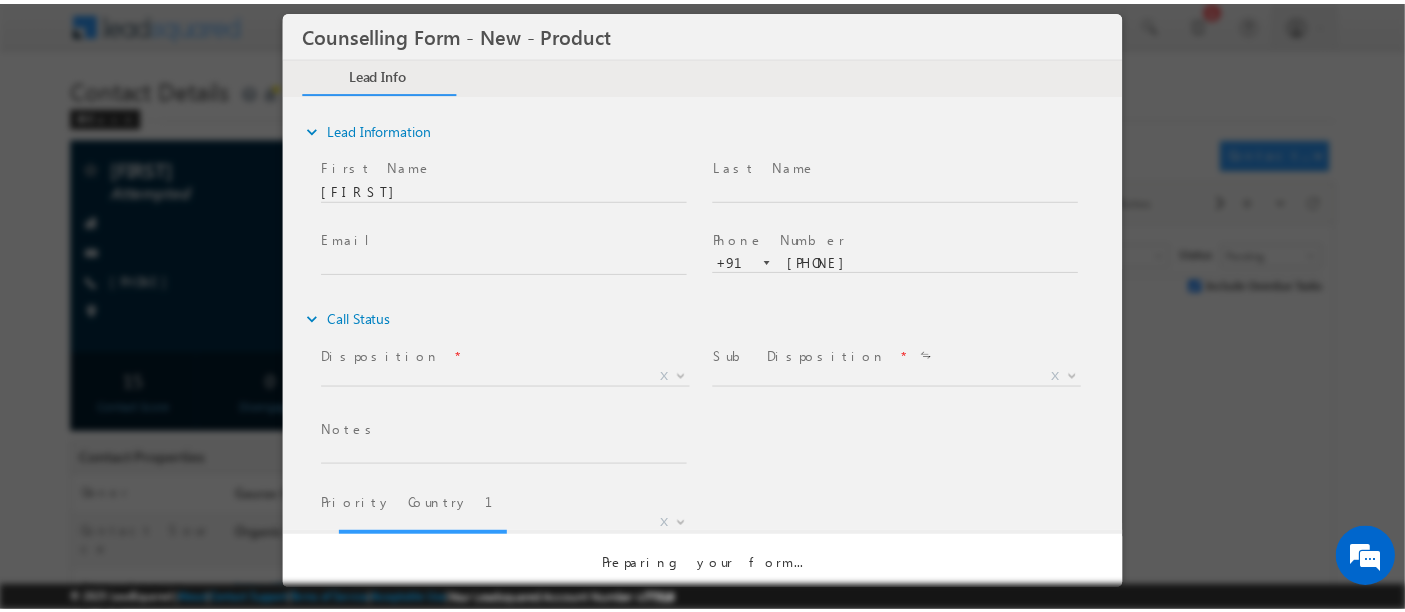scroll, scrollTop: 0, scrollLeft: 0, axis: both 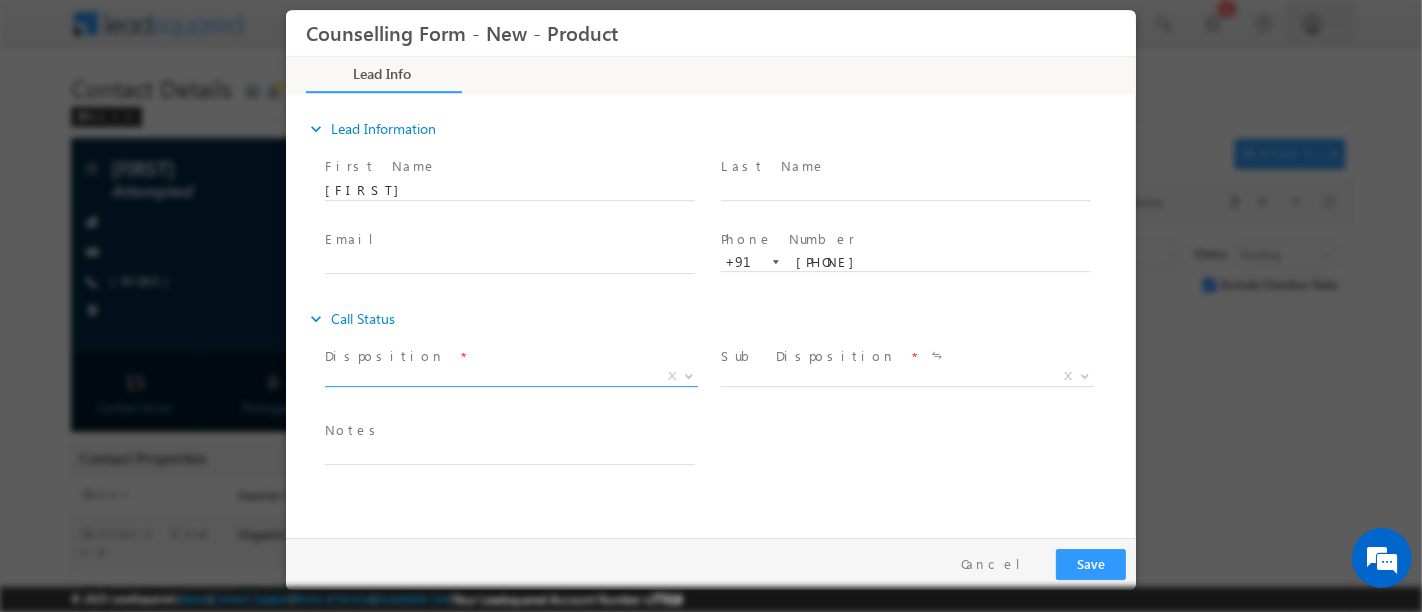 click on "X" at bounding box center [510, 377] 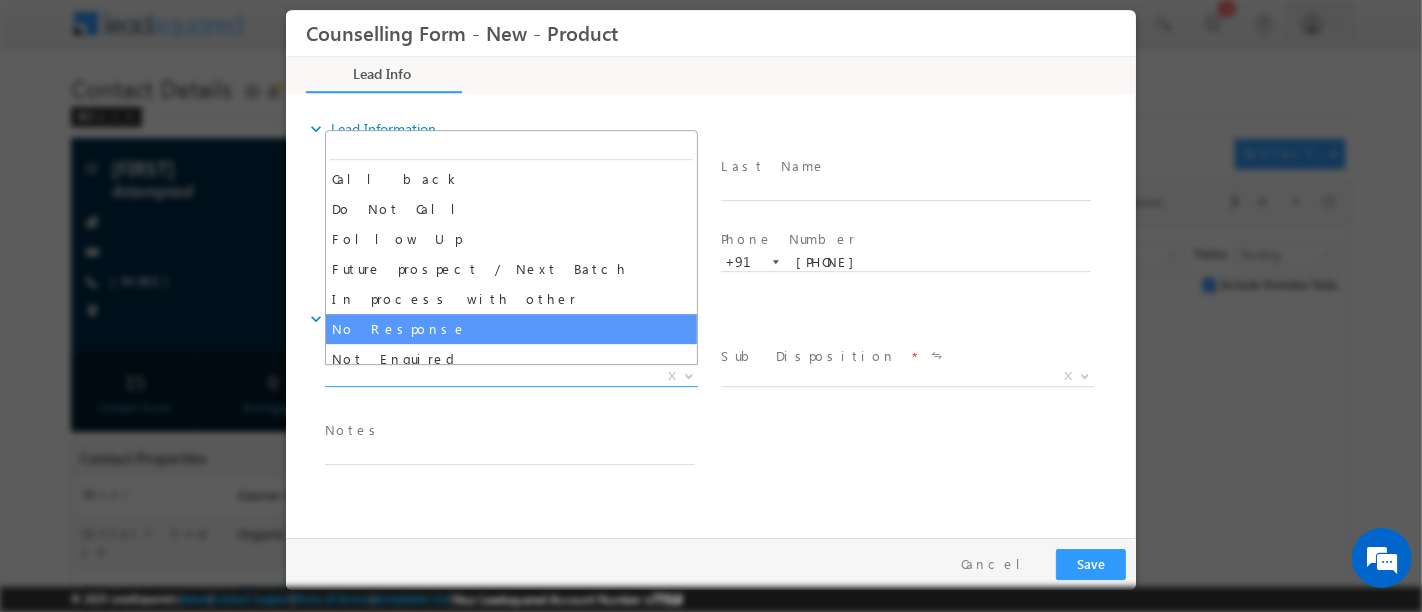 select on "No Response" 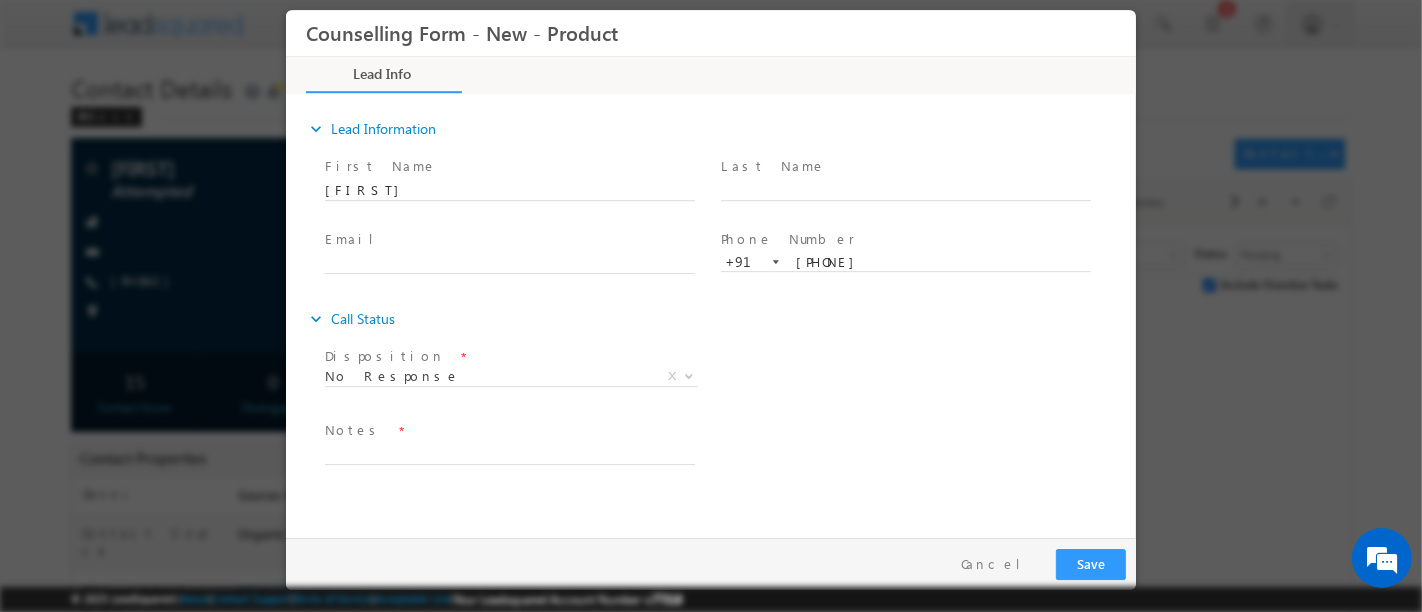 click on "Disposition
*
No Response No Response X
Sub Disposition
*
Attempts 1-9 X" at bounding box center (727, 379) 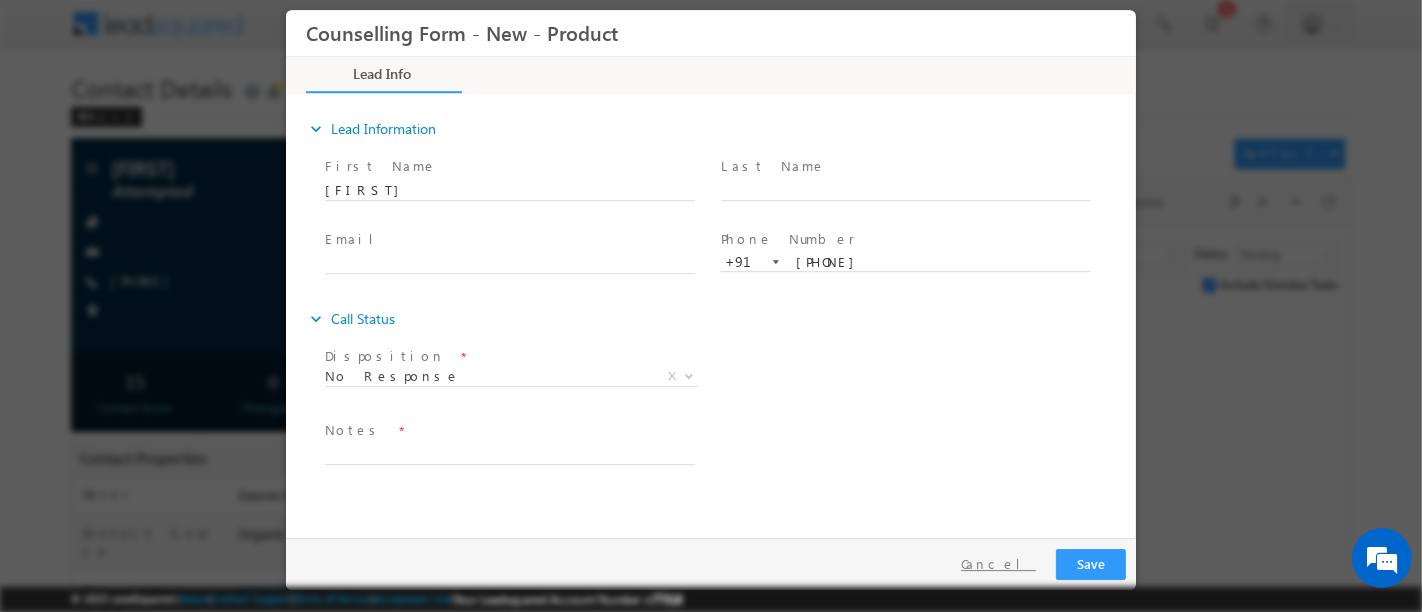 click on "Cancel" at bounding box center (997, 564) 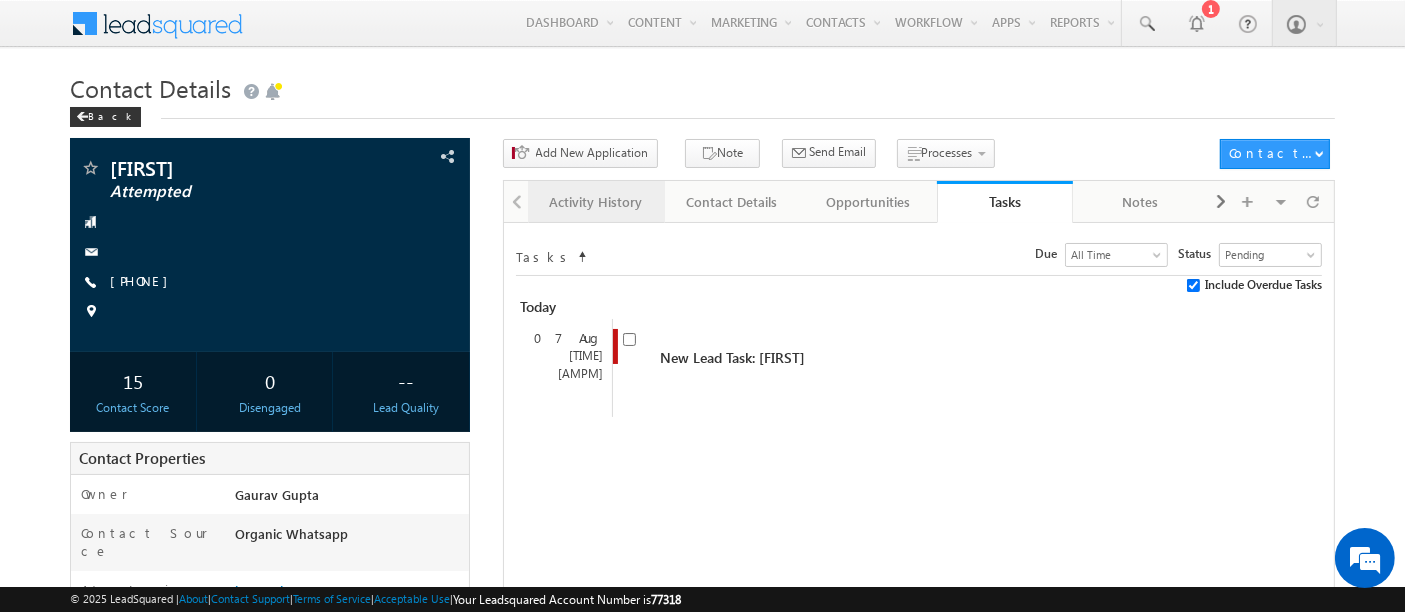 click on "Activity History" at bounding box center [596, 202] 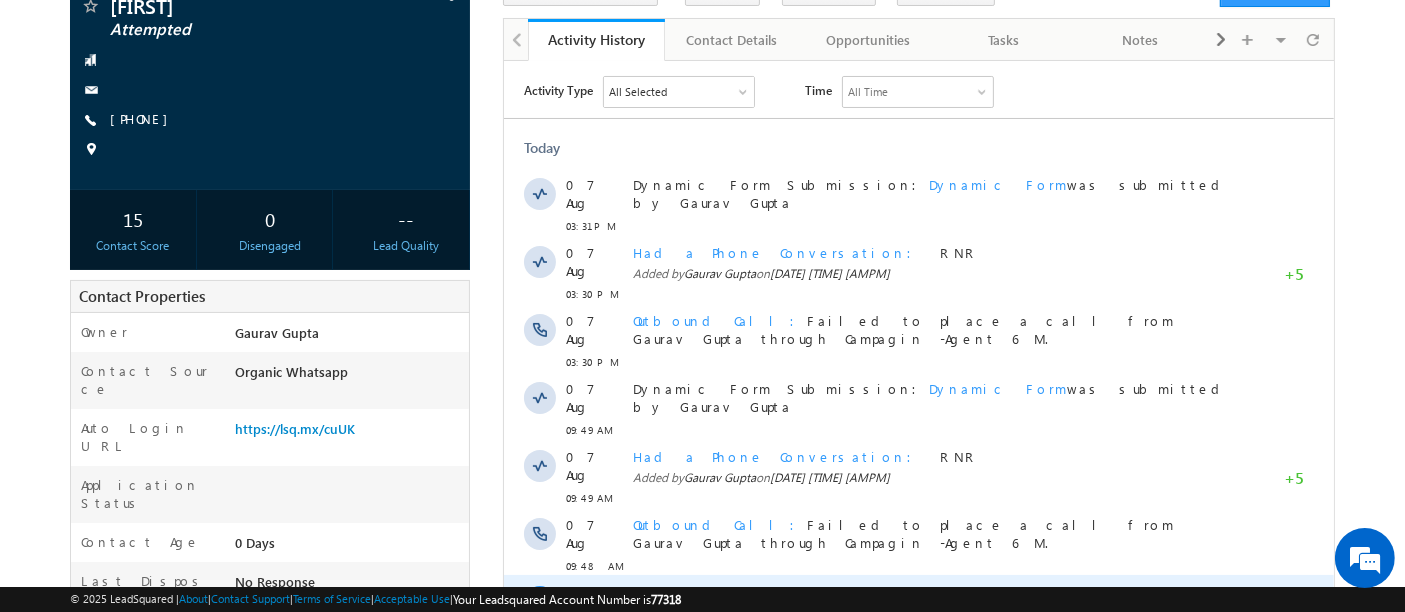 scroll, scrollTop: 111, scrollLeft: 0, axis: vertical 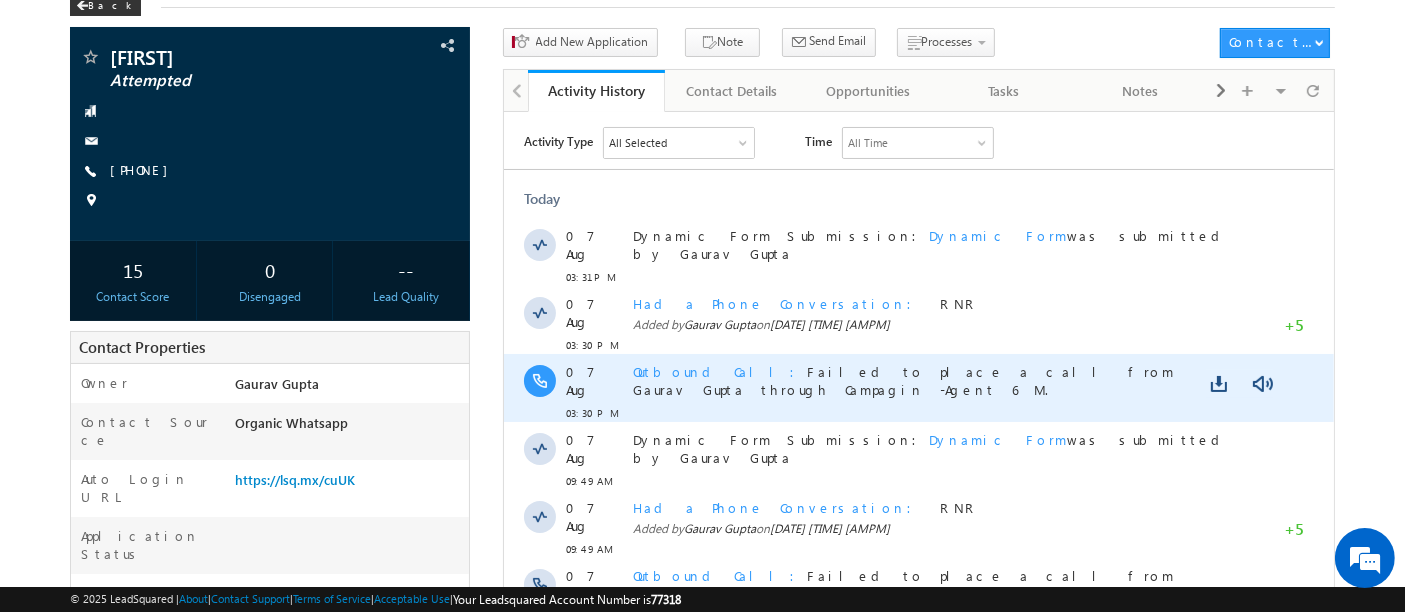 click on "Outbound Call" at bounding box center [719, 370] 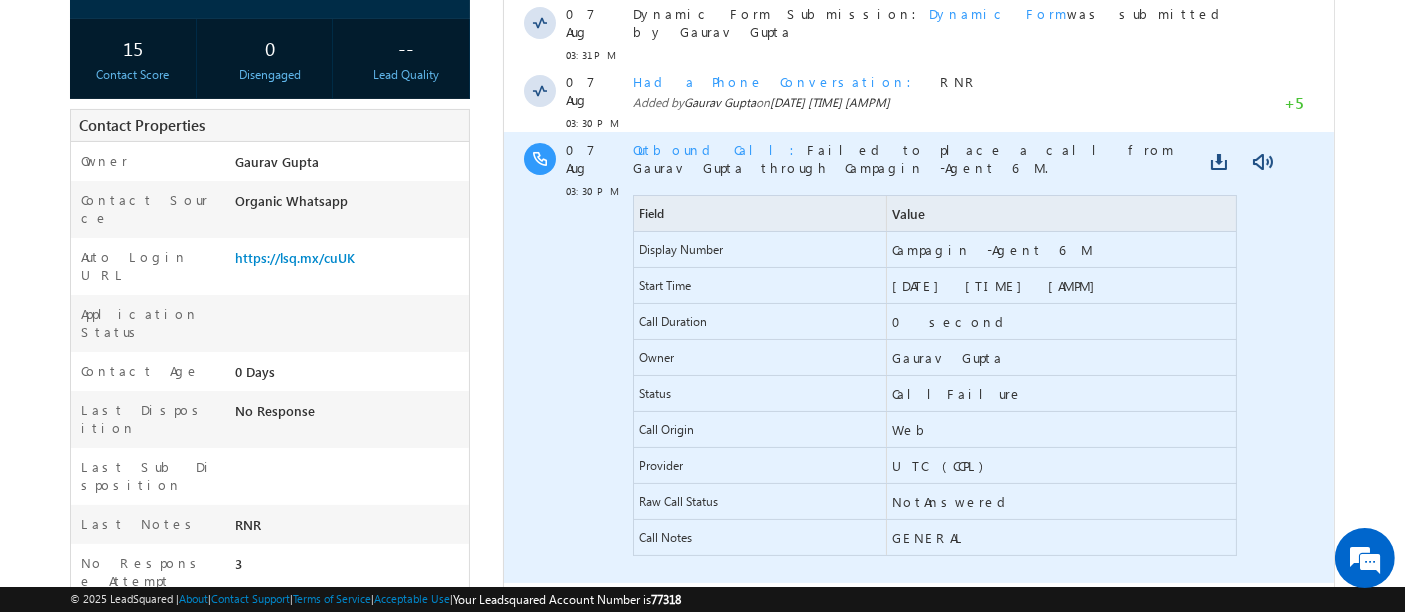 scroll, scrollTop: 444, scrollLeft: 0, axis: vertical 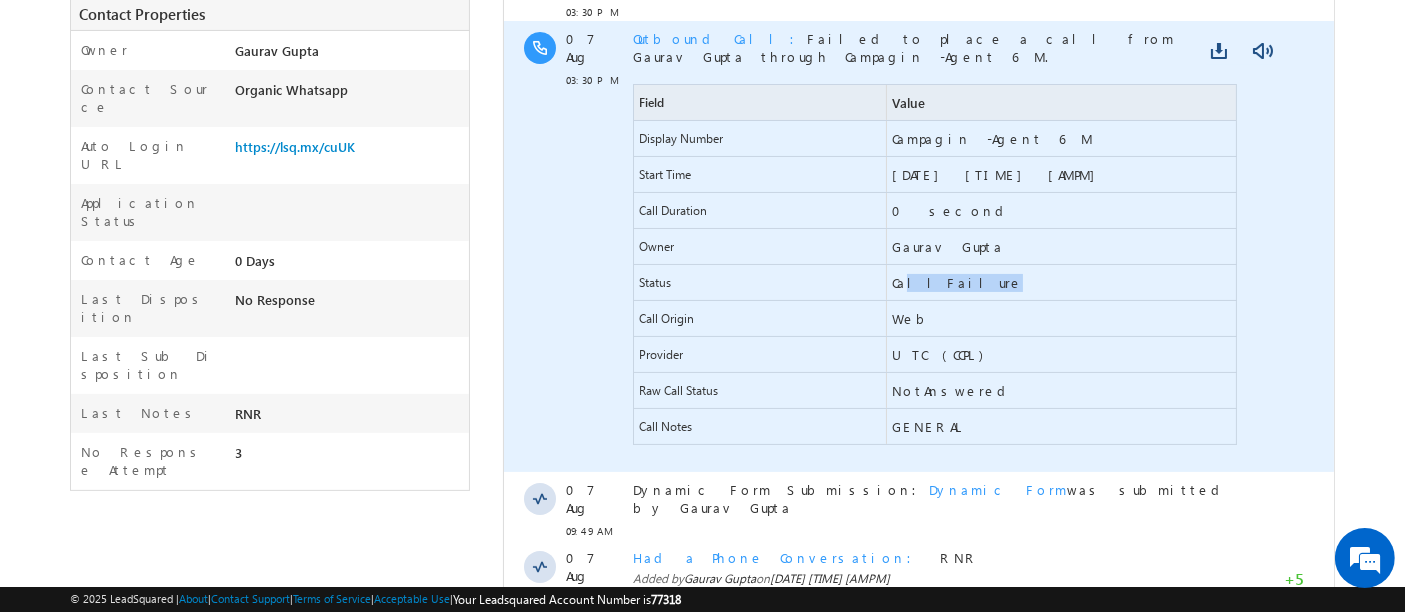 drag, startPoint x: 903, startPoint y: 250, endPoint x: 1001, endPoint y: 246, distance: 98.0816 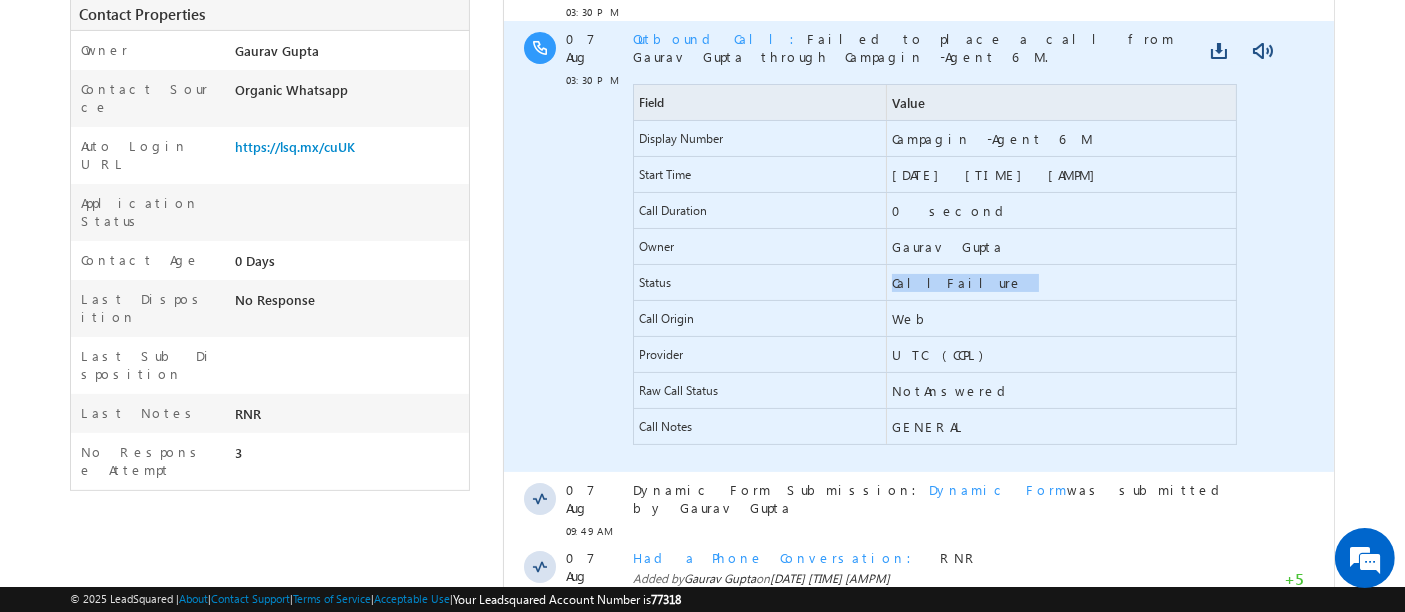 drag, startPoint x: 987, startPoint y: 243, endPoint x: 907, endPoint y: 250, distance: 80.305664 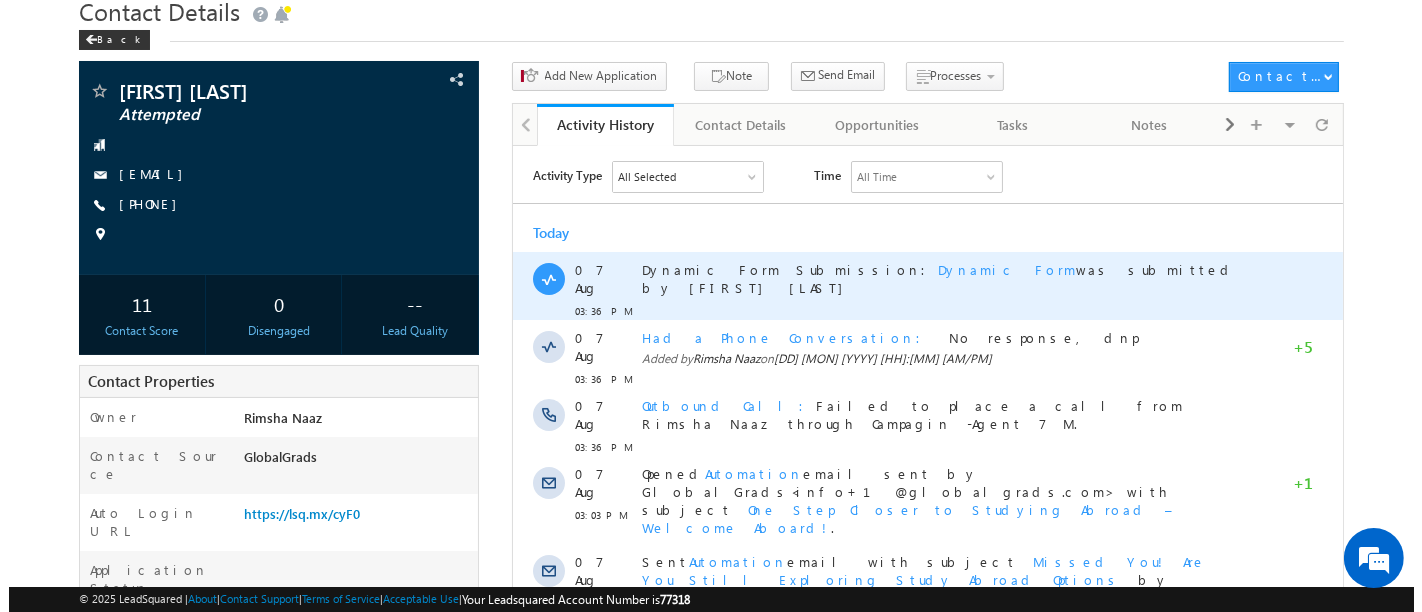 scroll, scrollTop: 111, scrollLeft: 0, axis: vertical 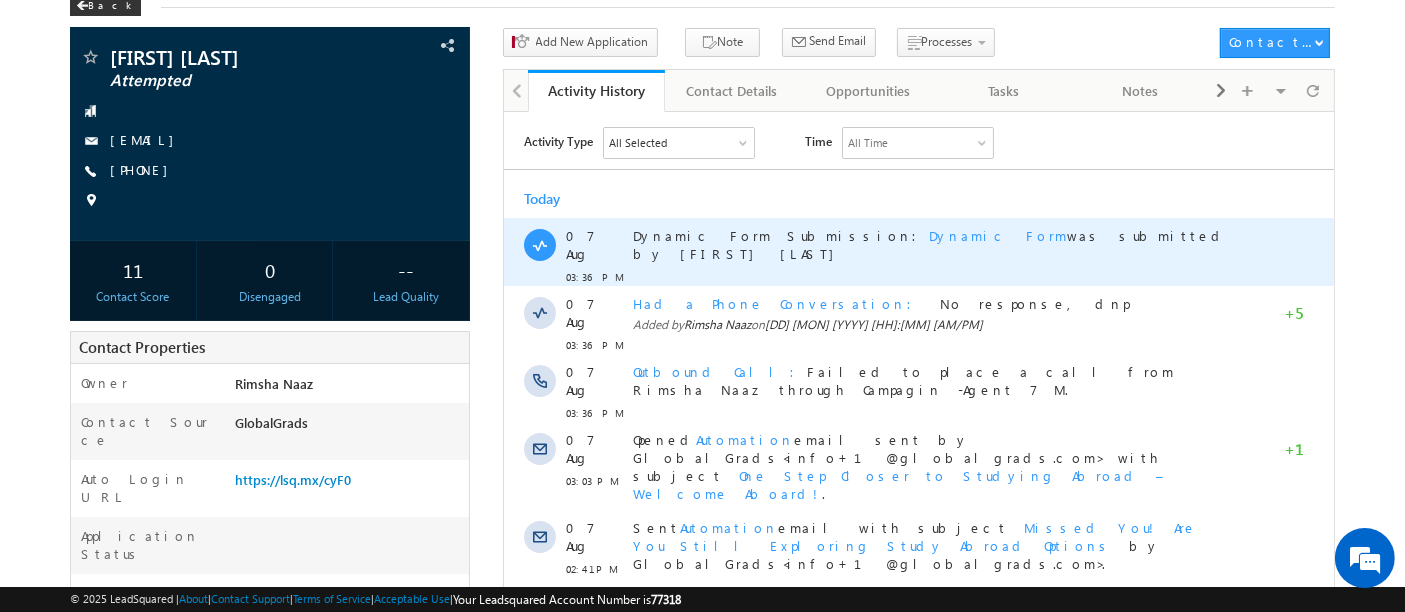 click on "Dynamic Form" at bounding box center [997, 234] 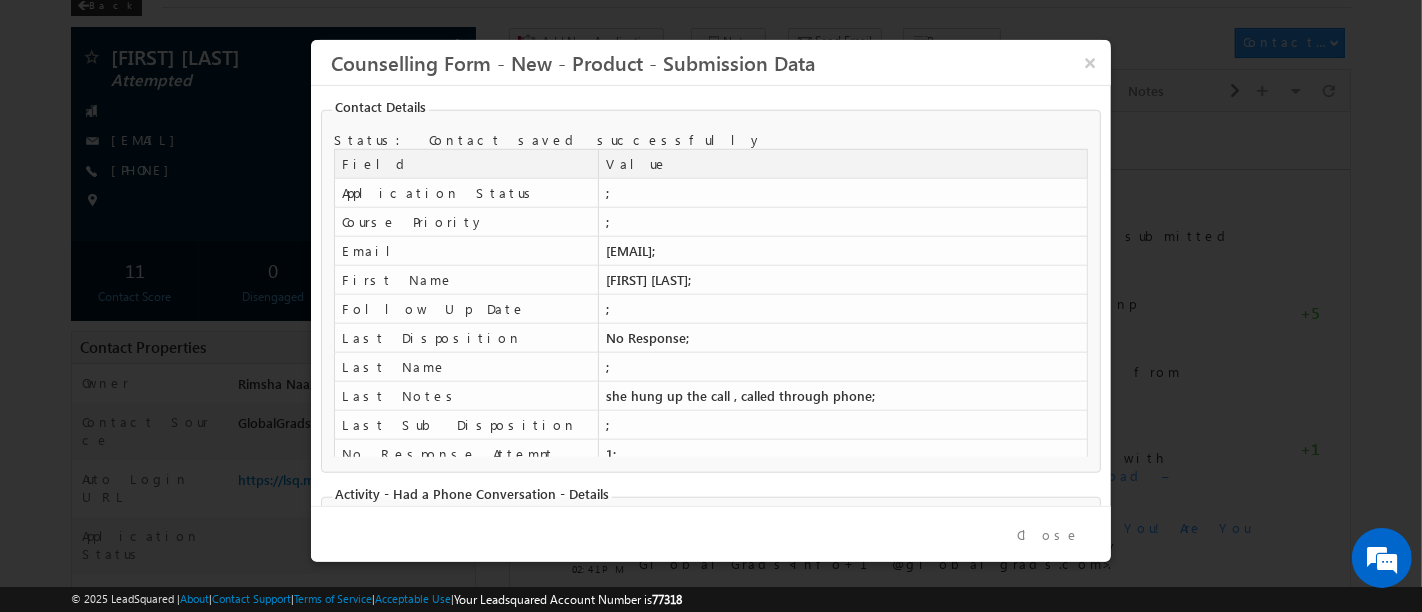 scroll, scrollTop: 410, scrollLeft: 0, axis: vertical 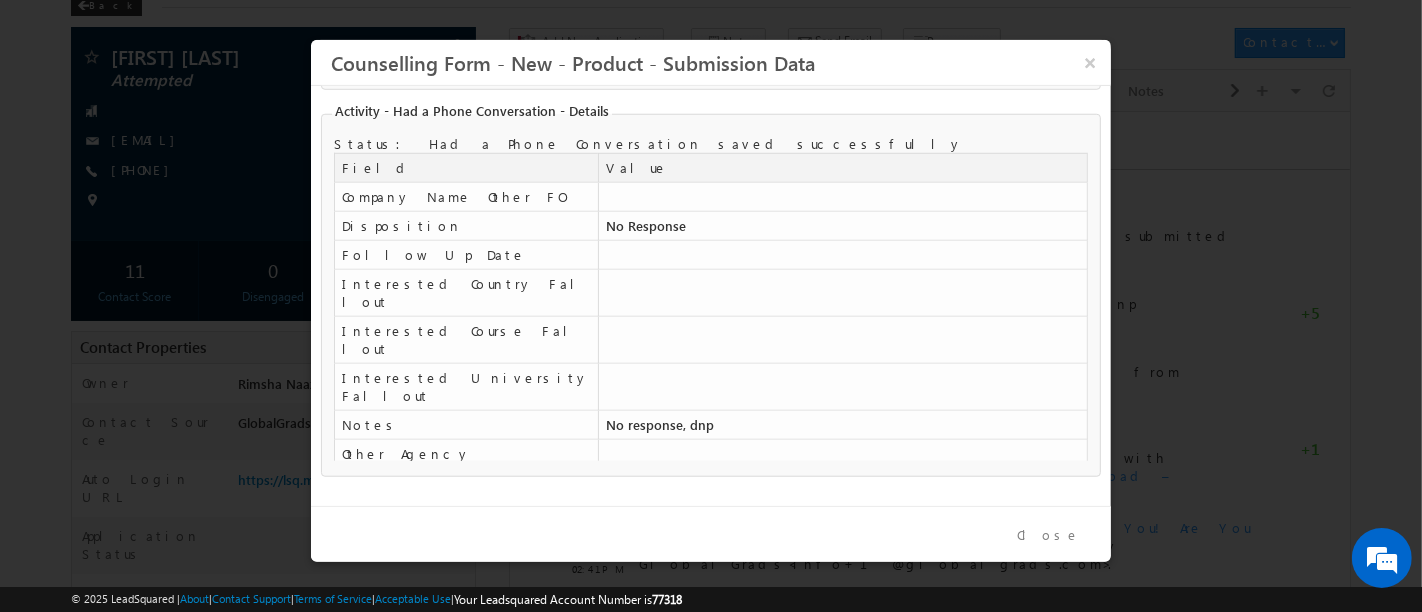 click on "Close" at bounding box center (1049, 535) 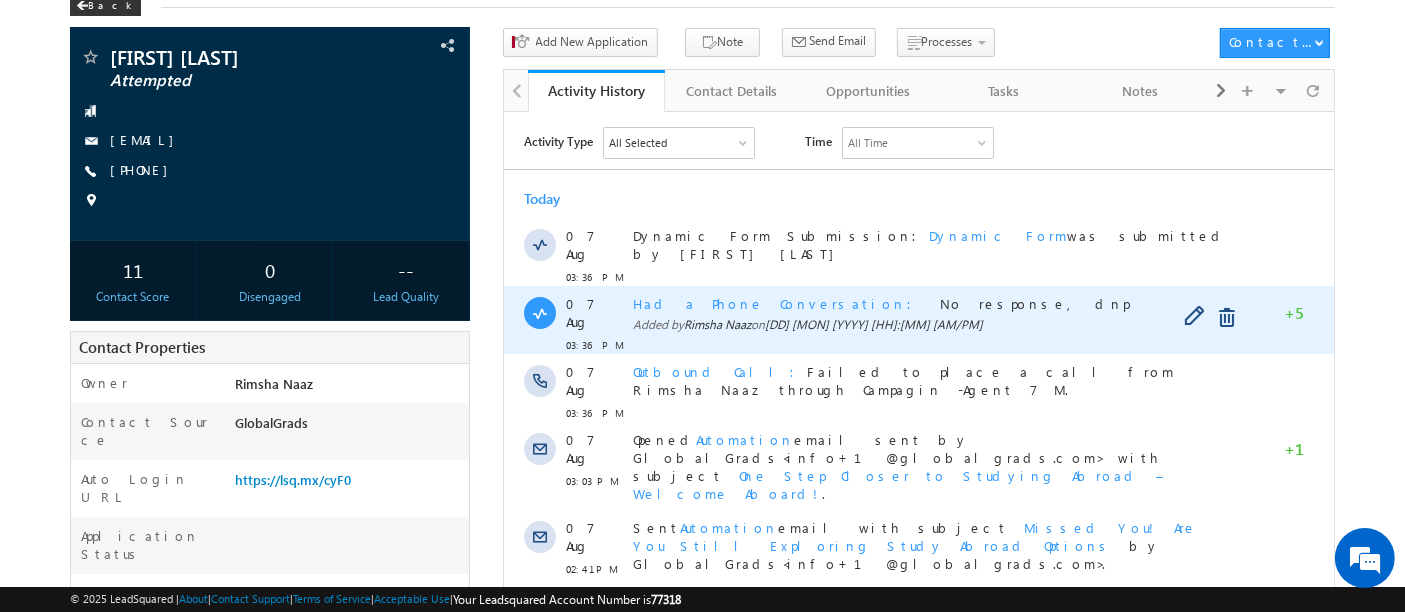 click on "Had a Phone Conversation" at bounding box center [777, 302] 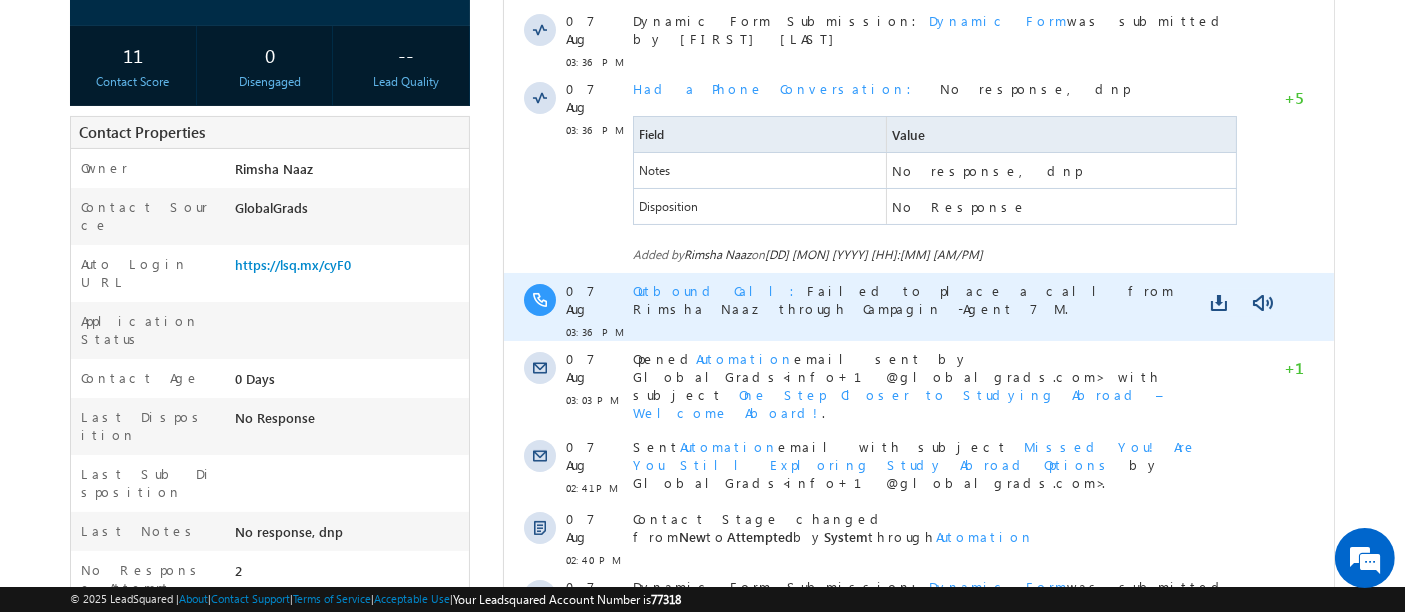 scroll, scrollTop: 333, scrollLeft: 0, axis: vertical 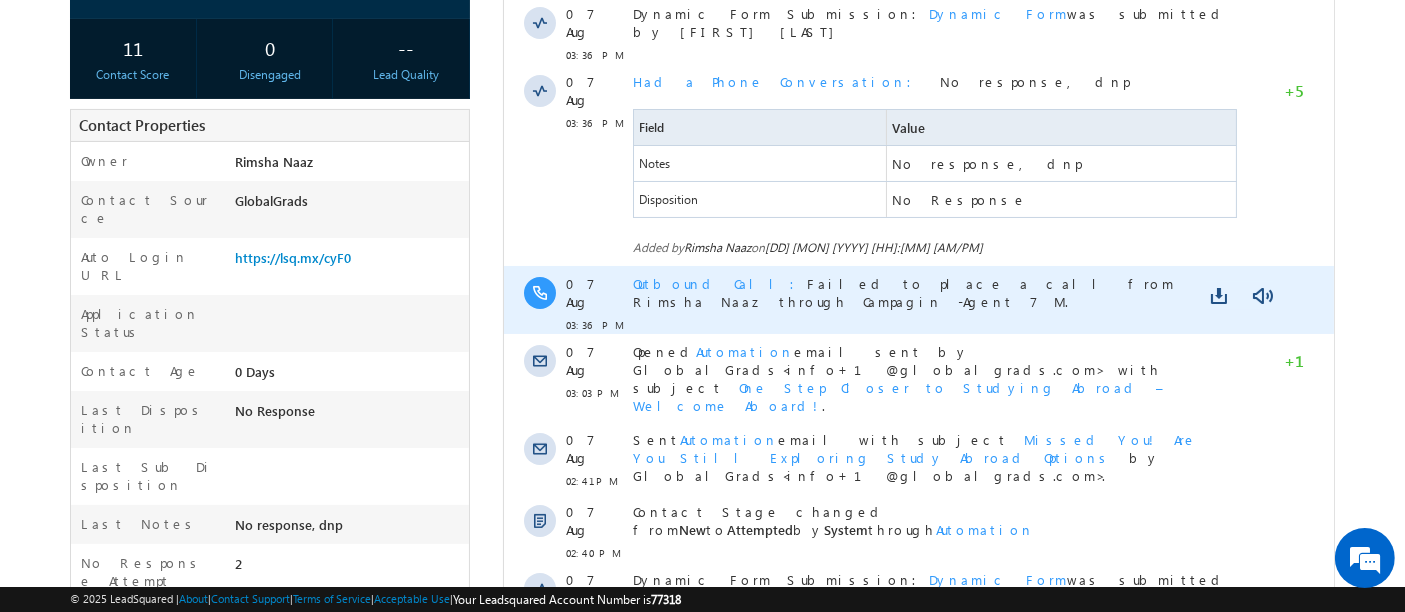 click on "Outbound Call" at bounding box center [719, 283] 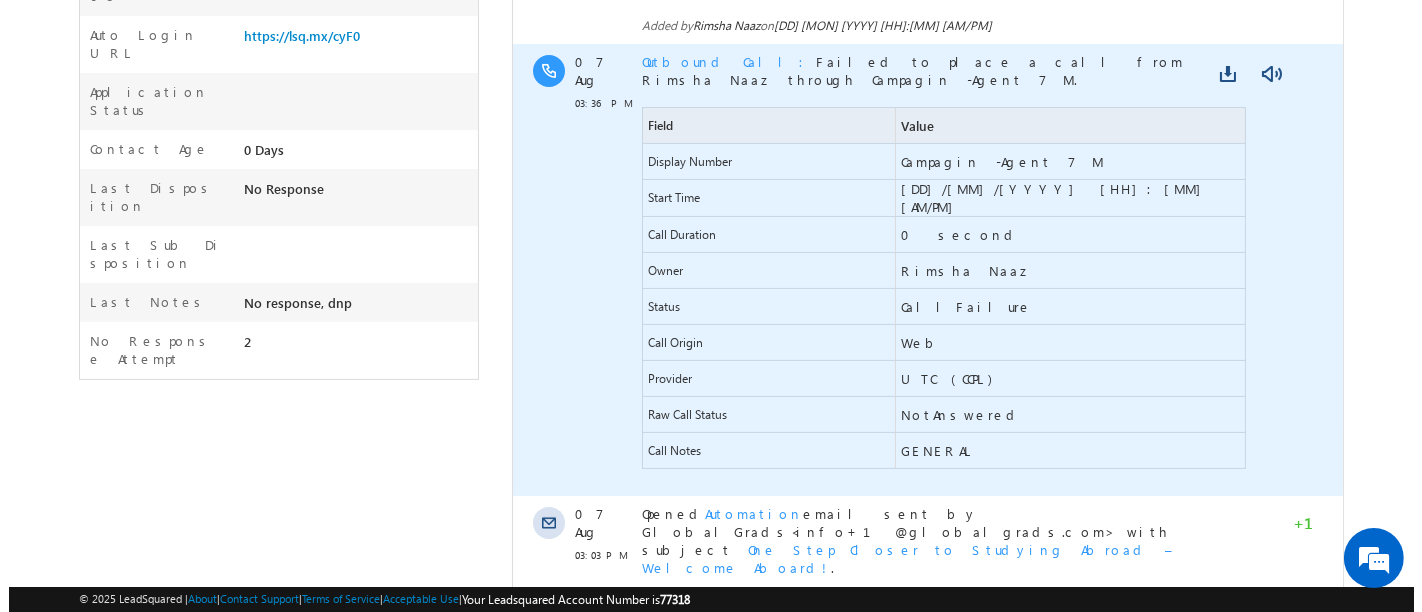 scroll, scrollTop: 0, scrollLeft: 0, axis: both 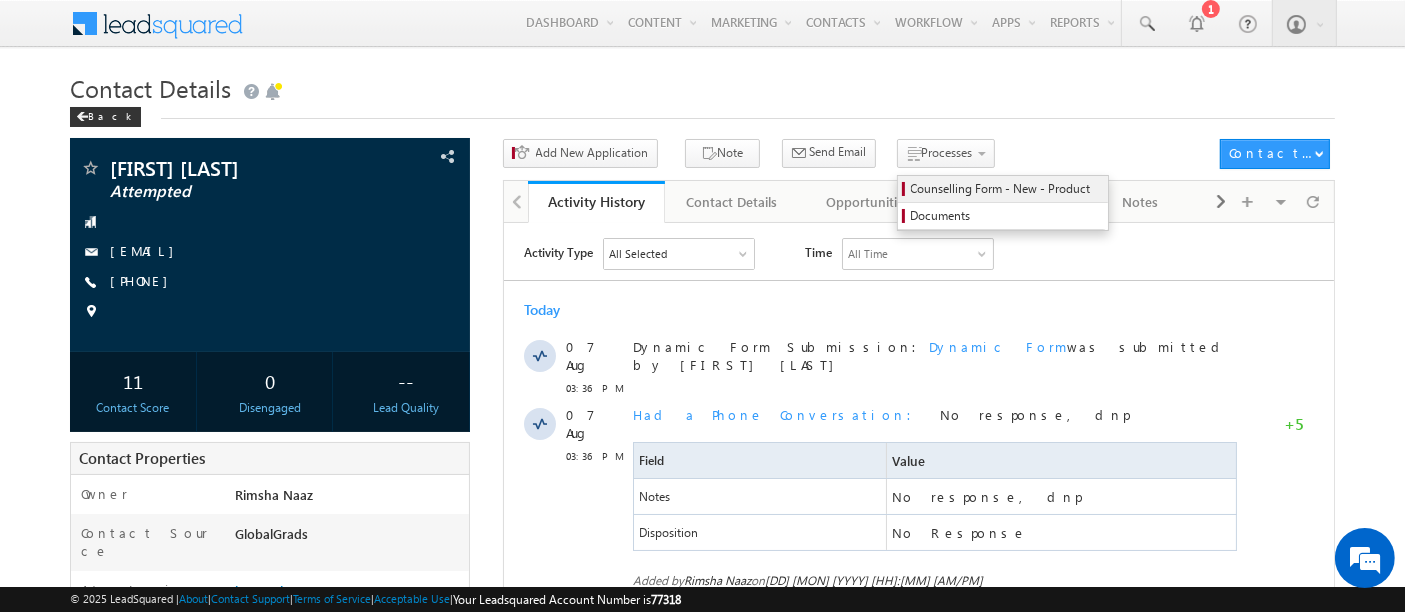 click on "Counselling Form - New - Product" at bounding box center (1006, 189) 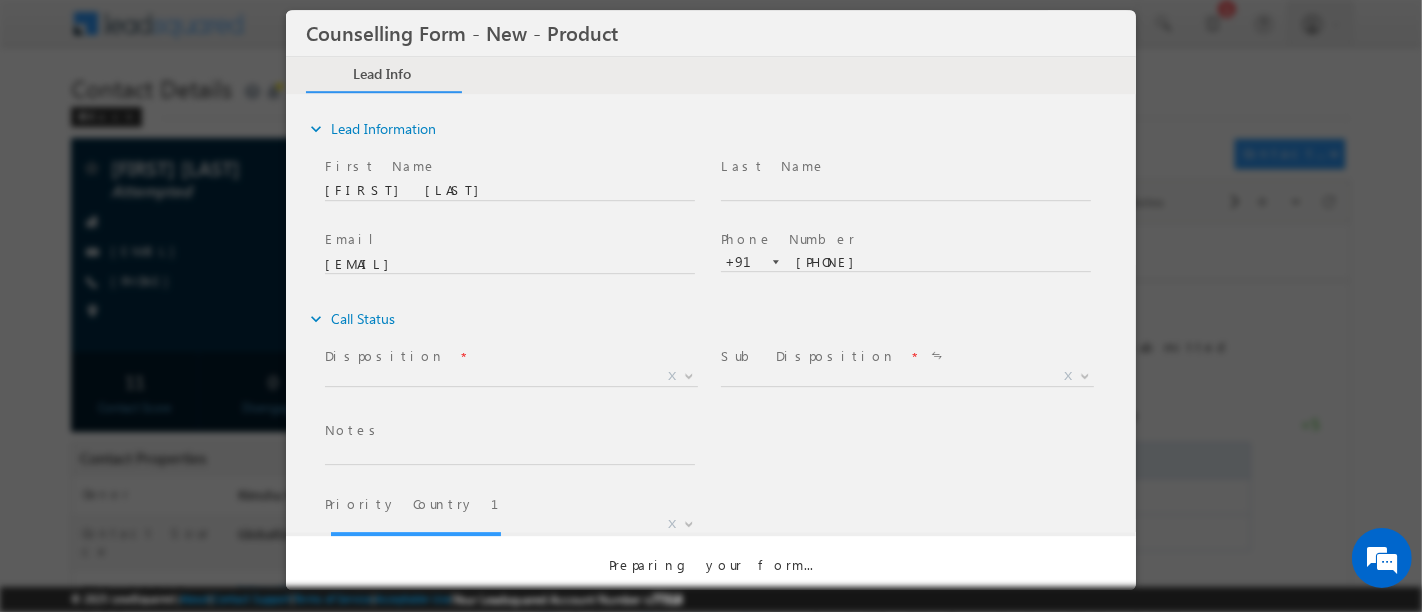 scroll, scrollTop: 0, scrollLeft: 0, axis: both 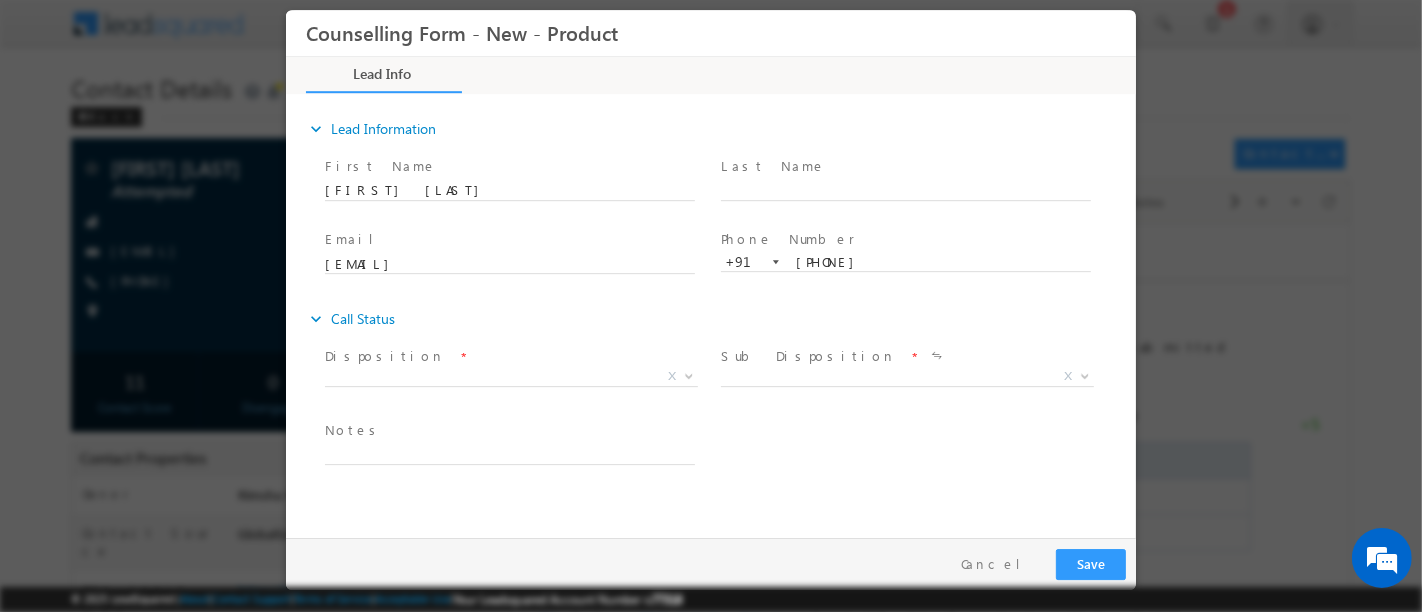 click on "X" at bounding box center (510, 377) 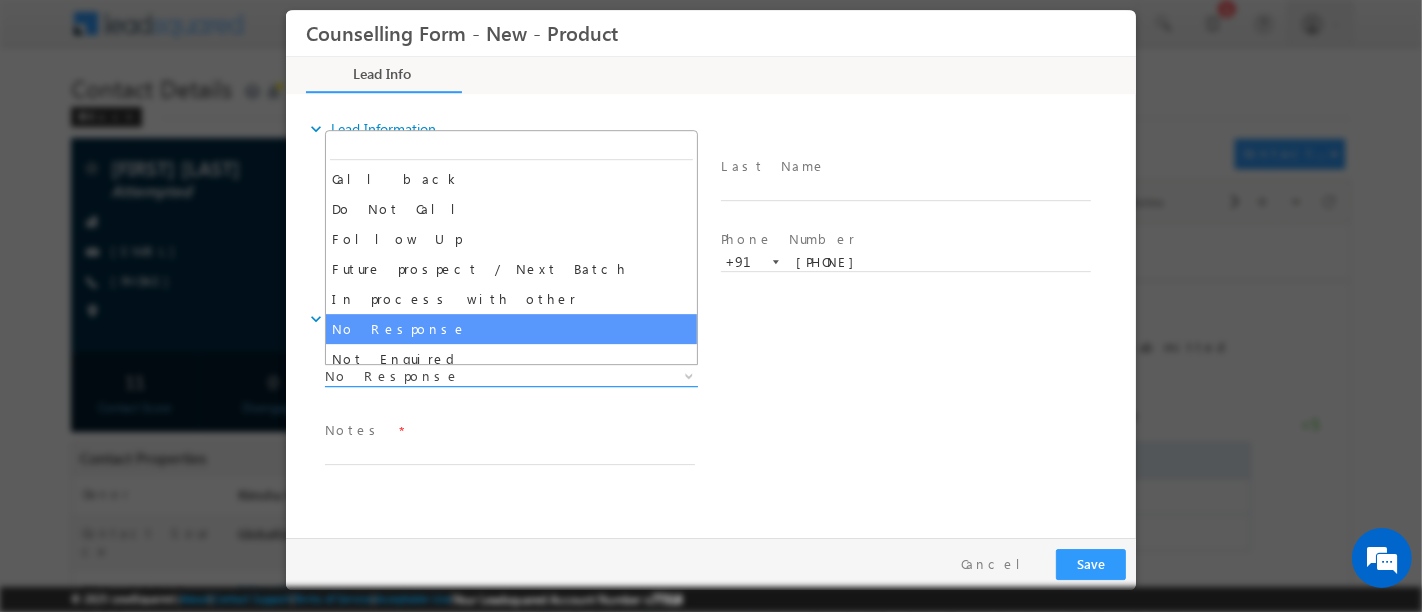 click on "No Response" at bounding box center [486, 376] 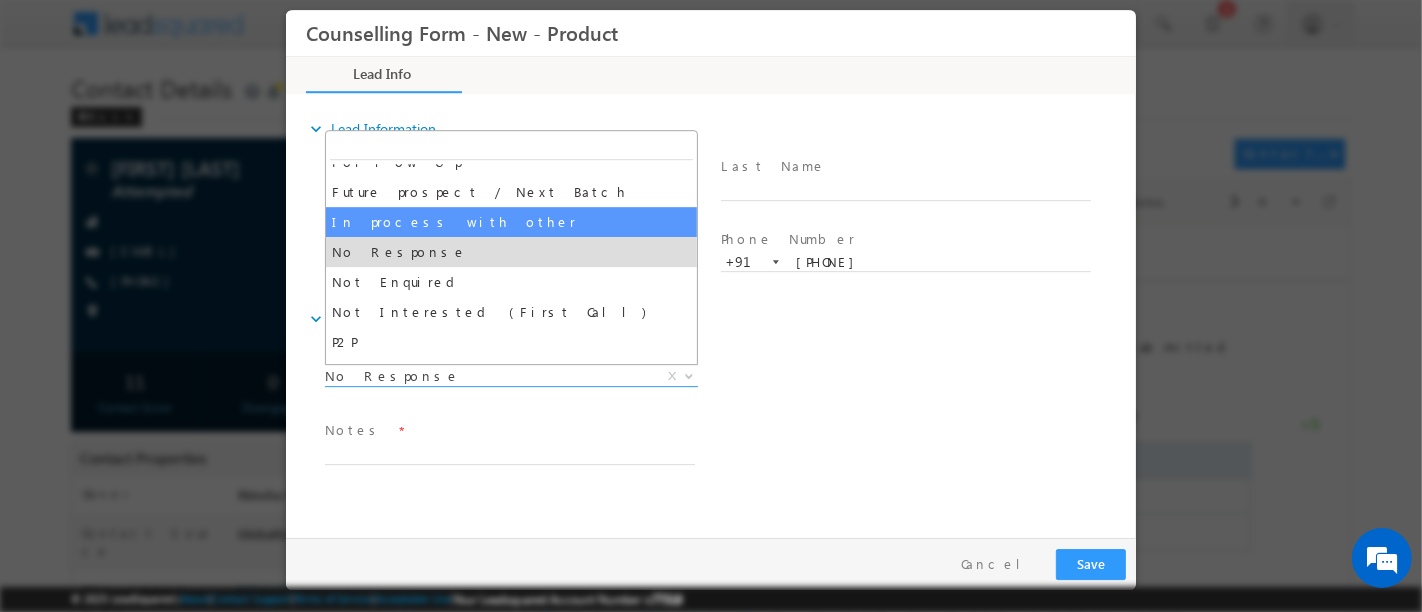 scroll, scrollTop: 111, scrollLeft: 0, axis: vertical 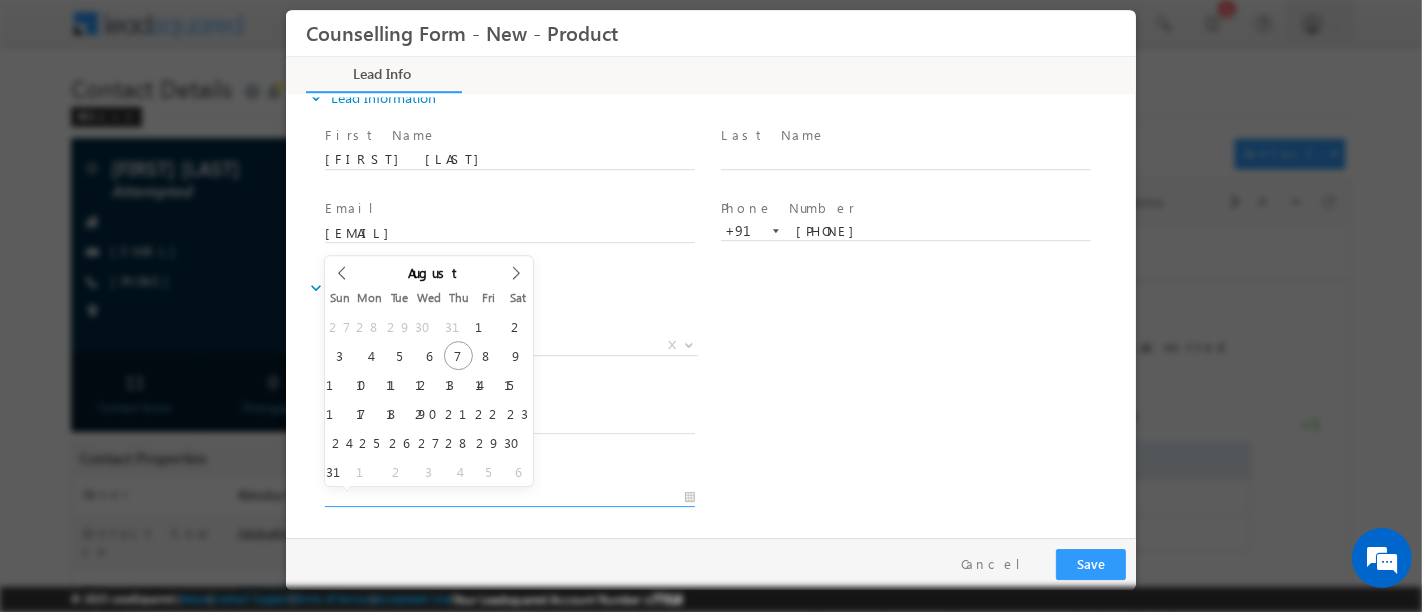 click at bounding box center [509, 498] 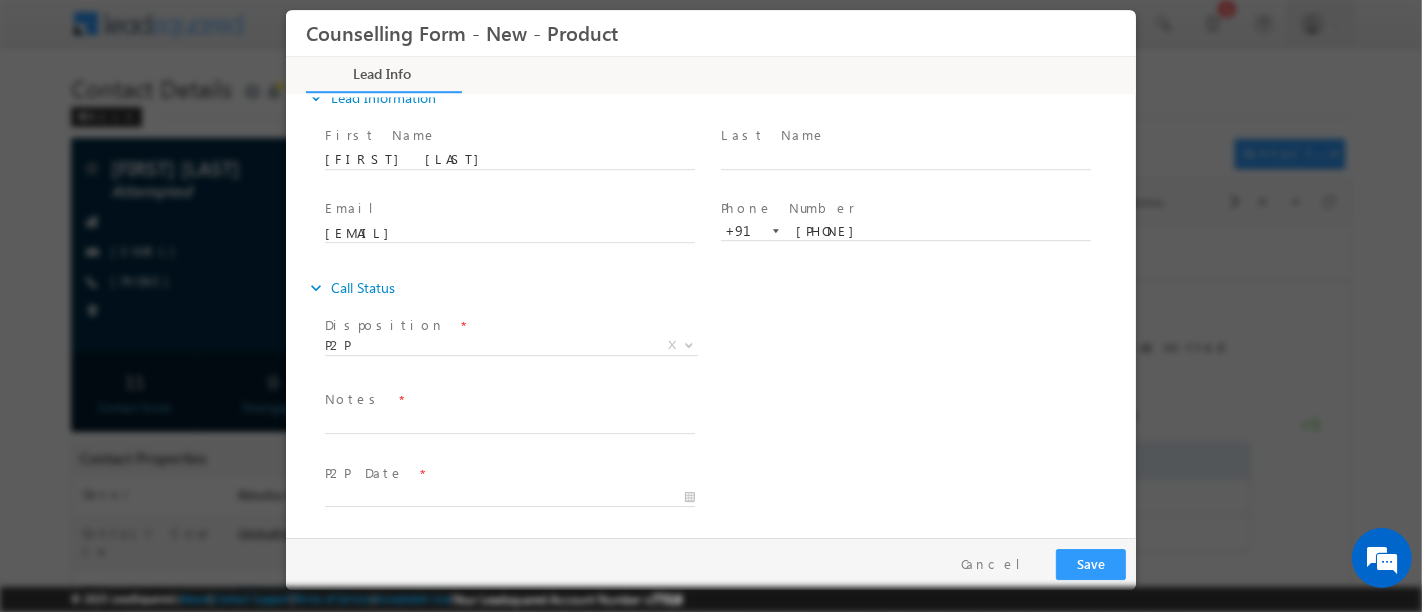 click on "Disposition
*
No Response P2P P2P X
Sub Disposition
*
X" at bounding box center (727, 348) 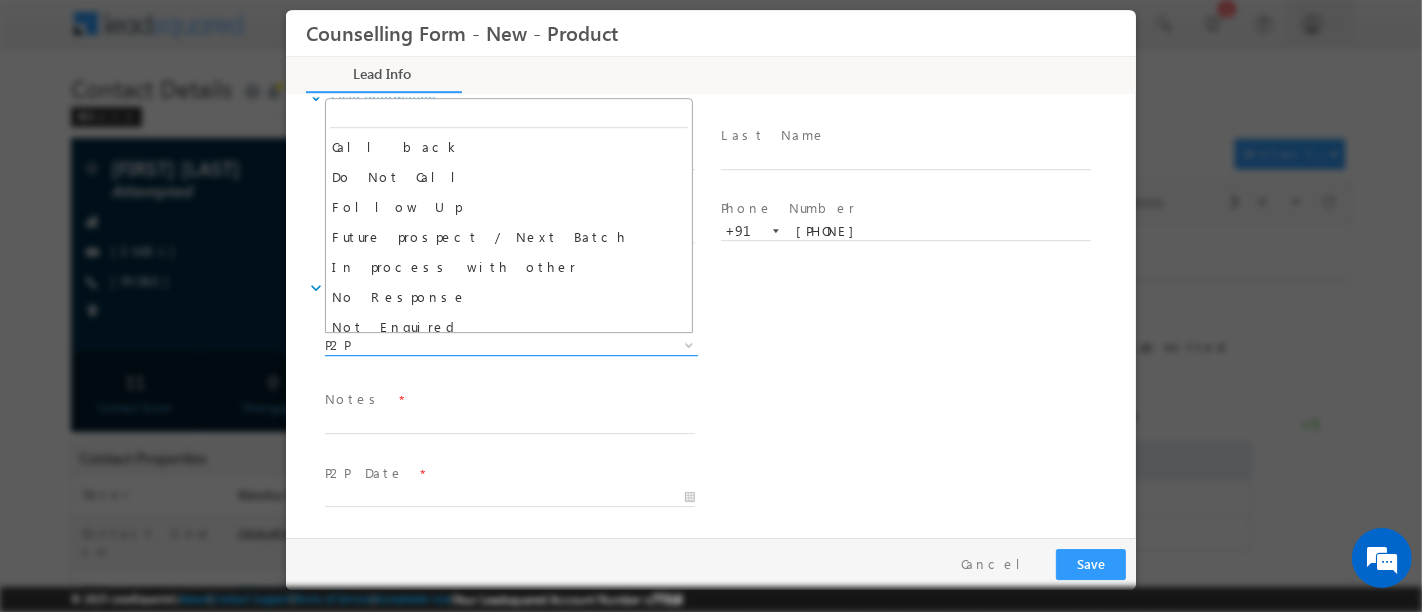 click on "P2P" at bounding box center (486, 345) 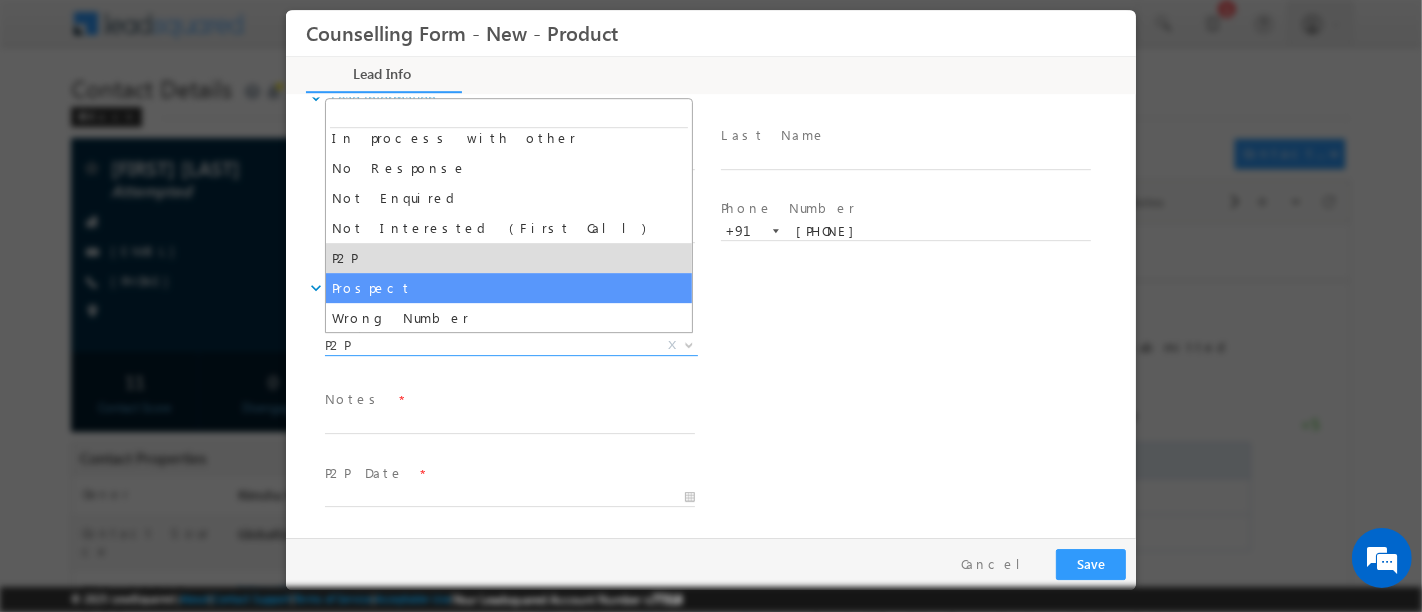 select on "Prospect" 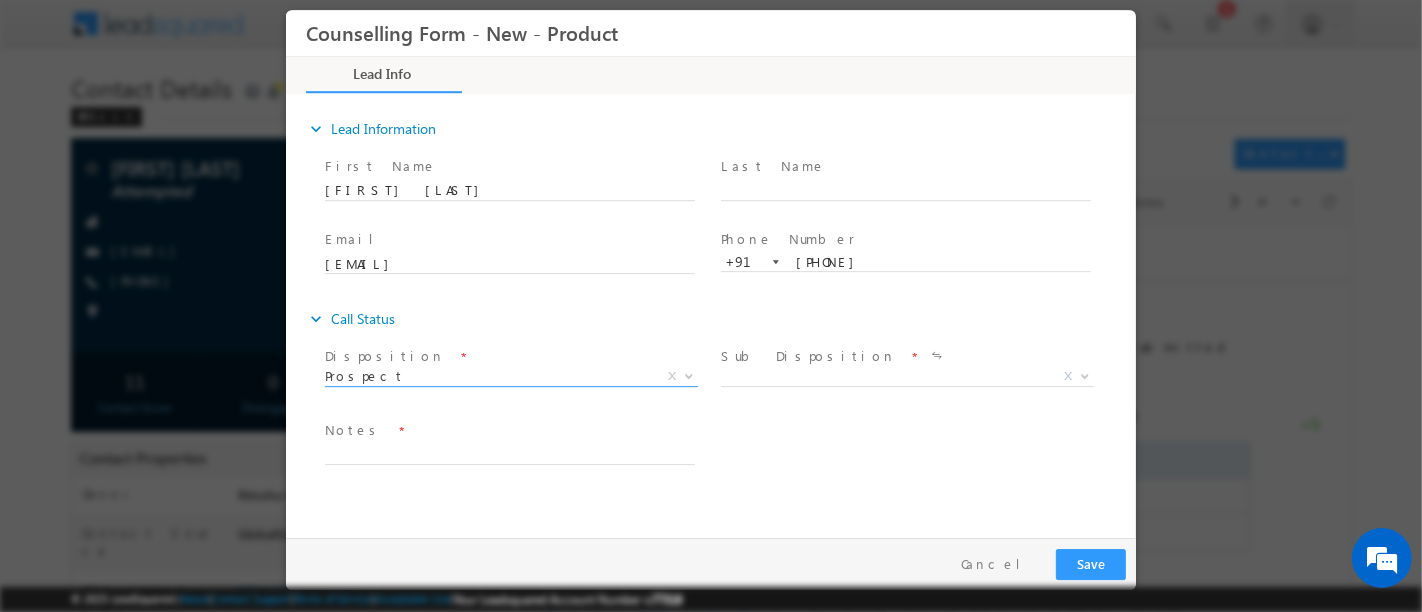 scroll, scrollTop: 0, scrollLeft: 0, axis: both 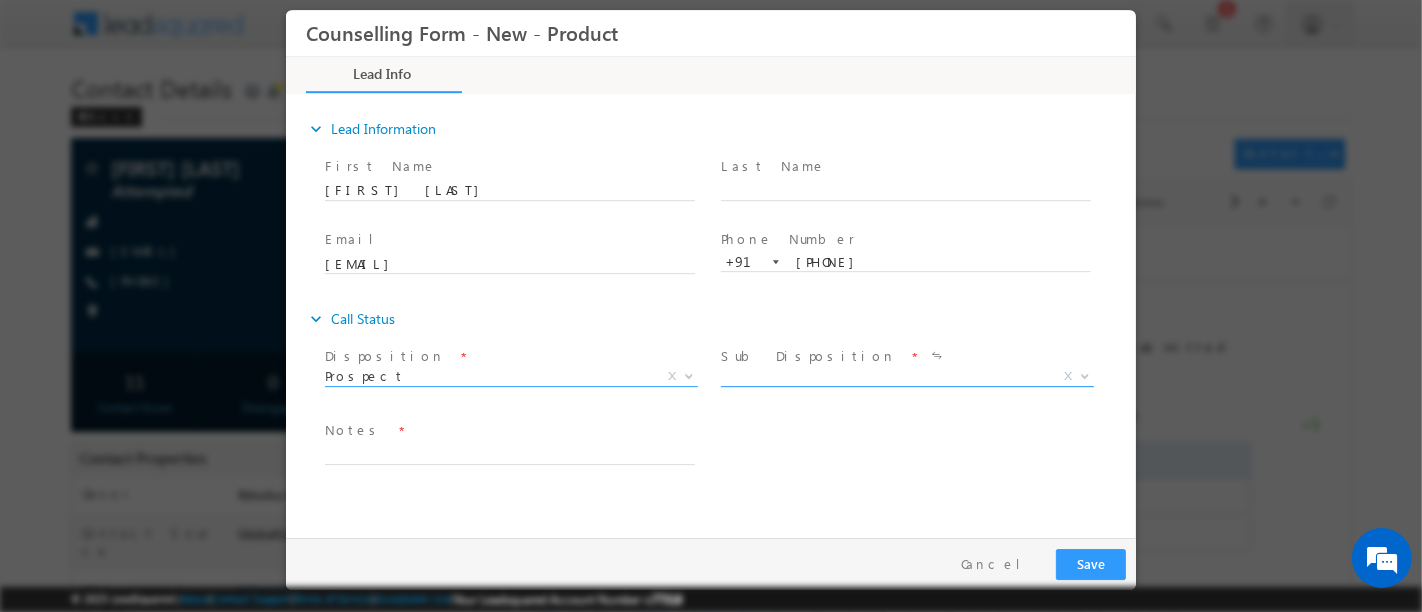 click on "X" at bounding box center (906, 377) 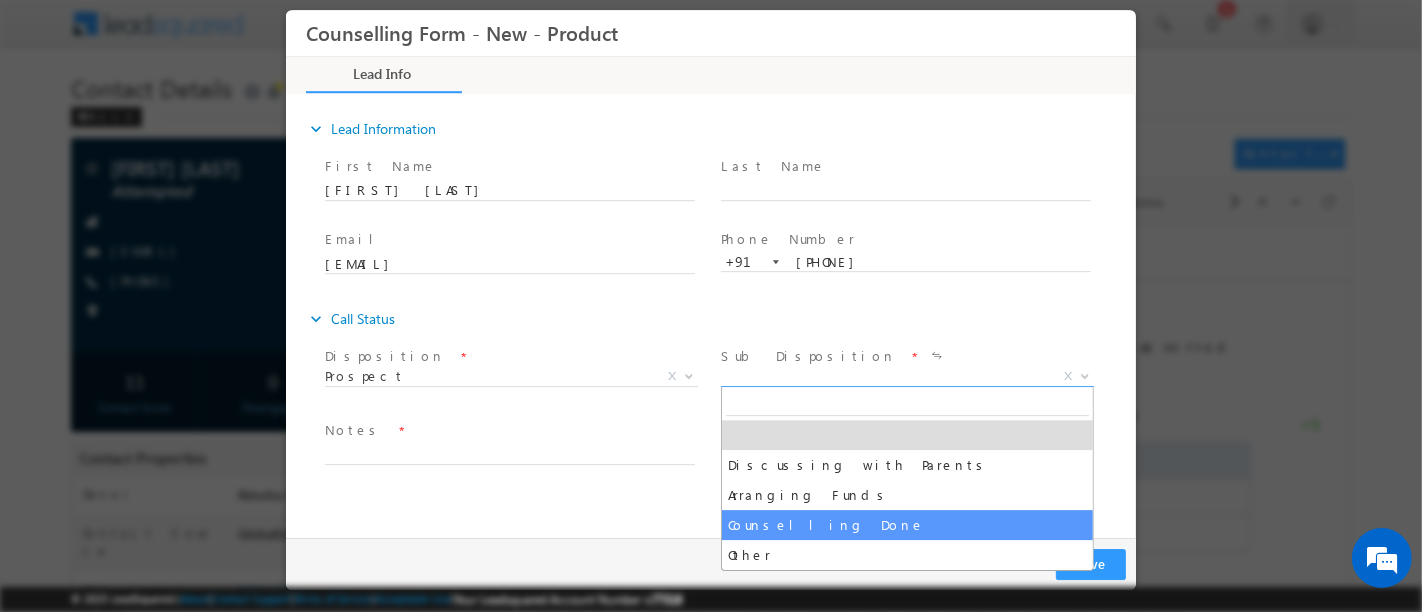 select on "Counselling Done" 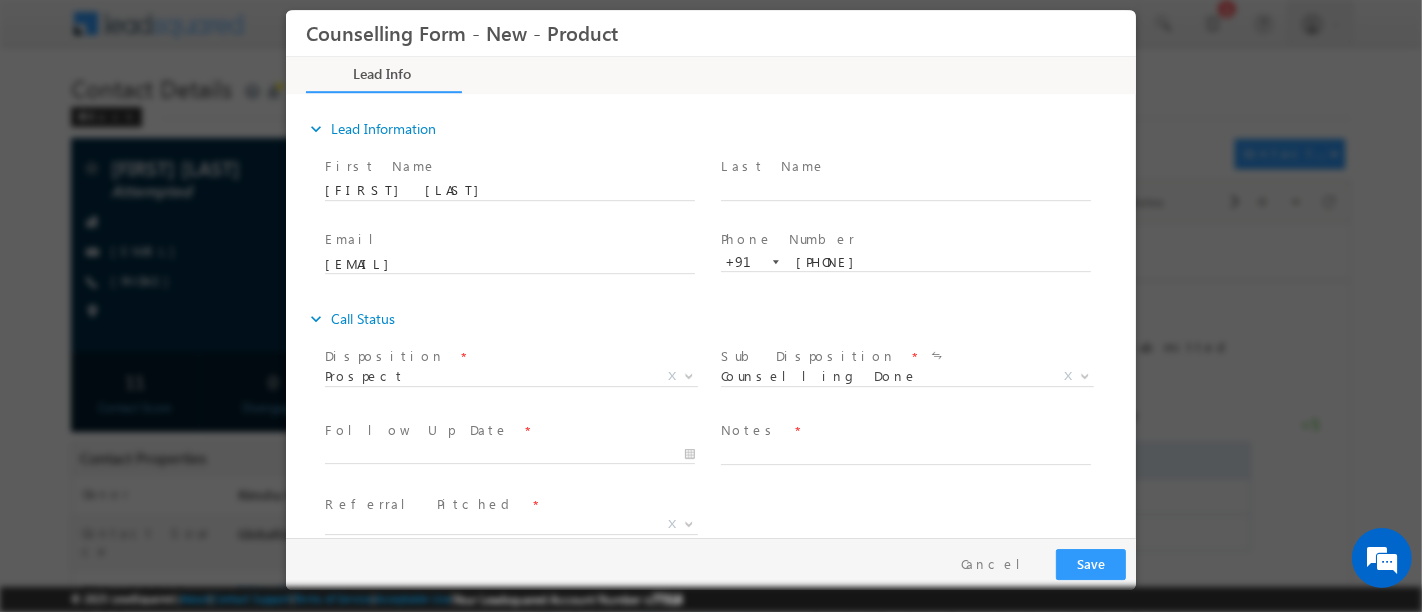 click at bounding box center (508, 474) 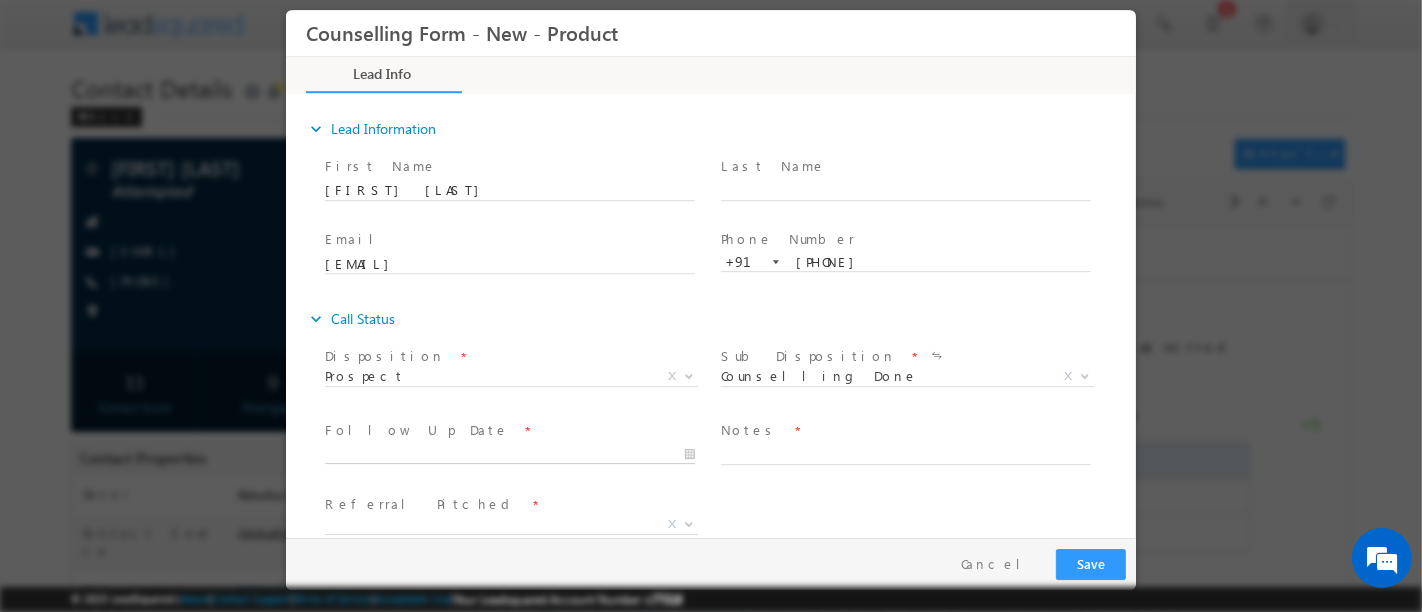 type on "[DD]/[MM]/[YYYY] [H]:[MM] [AM/PM]" 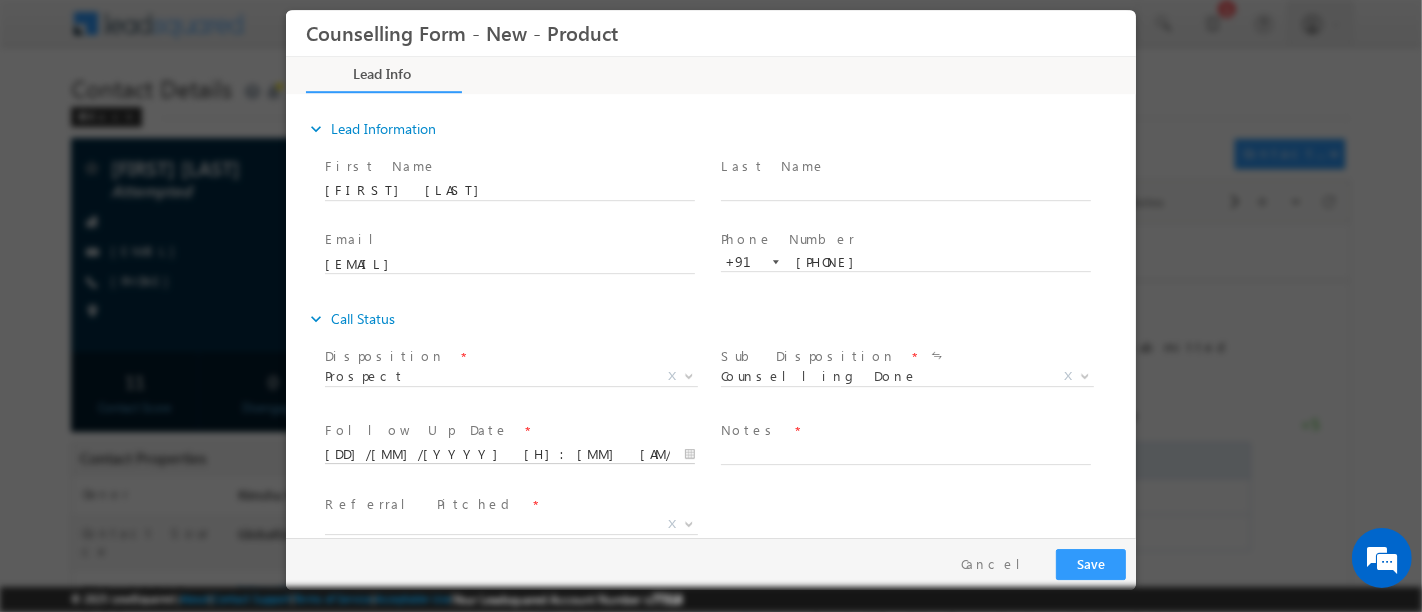 click on "[DD]/[MM]/[YYYY] [H]:[MM] [AM/PM]" at bounding box center (509, 455) 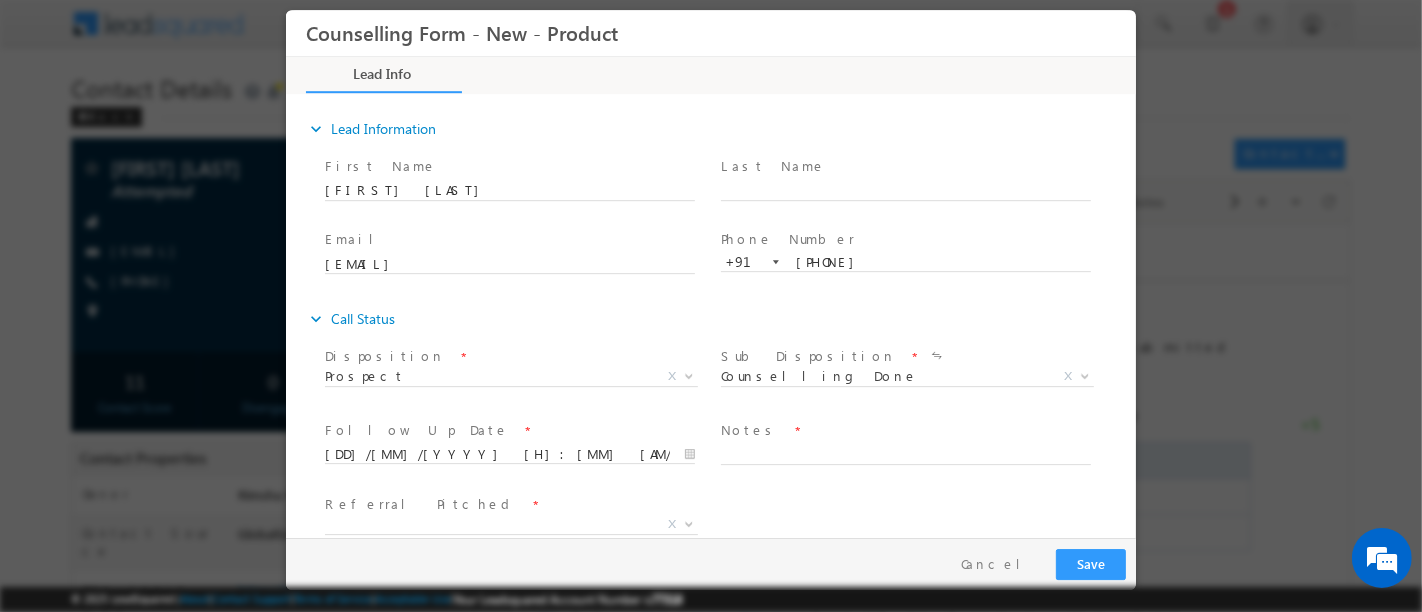 click on "University Priority
*
Referral Pitched
*
Yes
No
X" at bounding box center [727, 527] 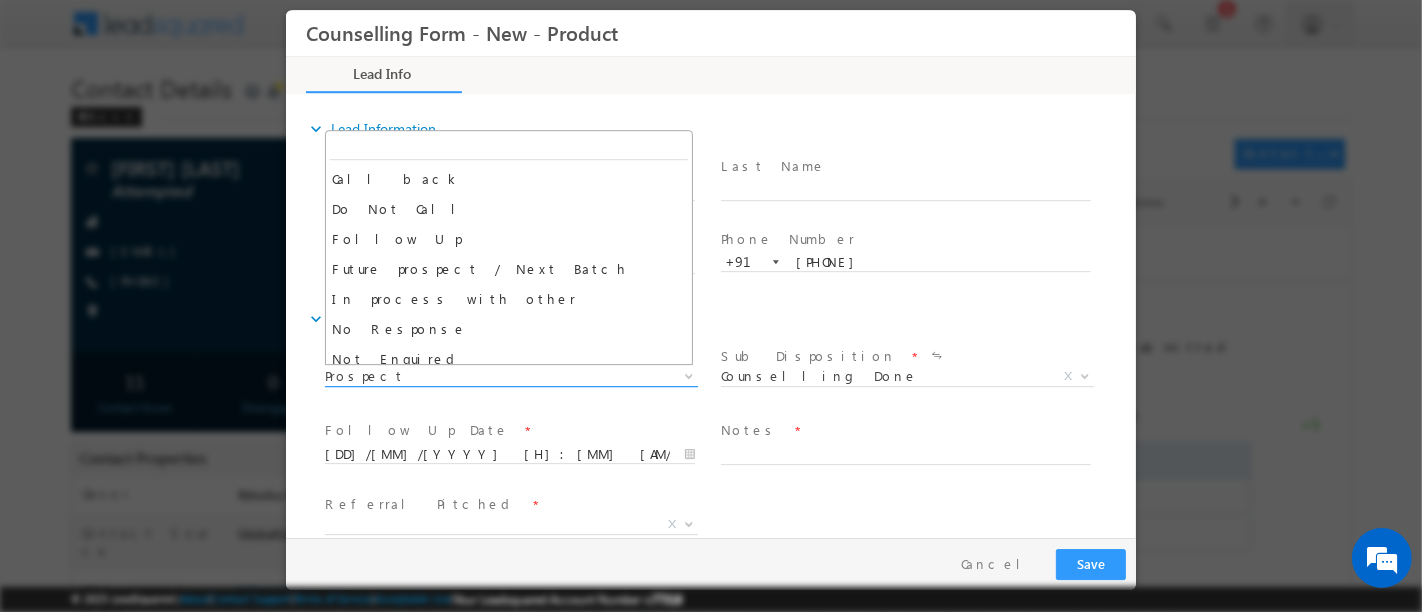 click on "Prospect" at bounding box center [486, 376] 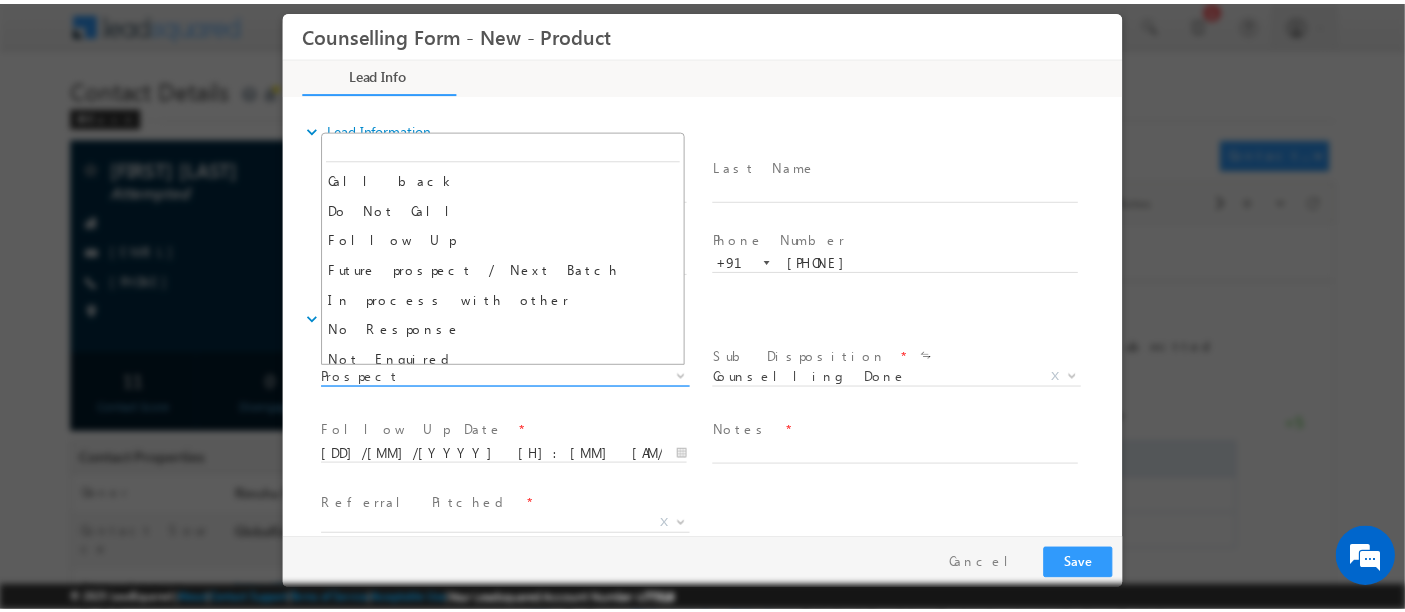 scroll, scrollTop: 129, scrollLeft: 0, axis: vertical 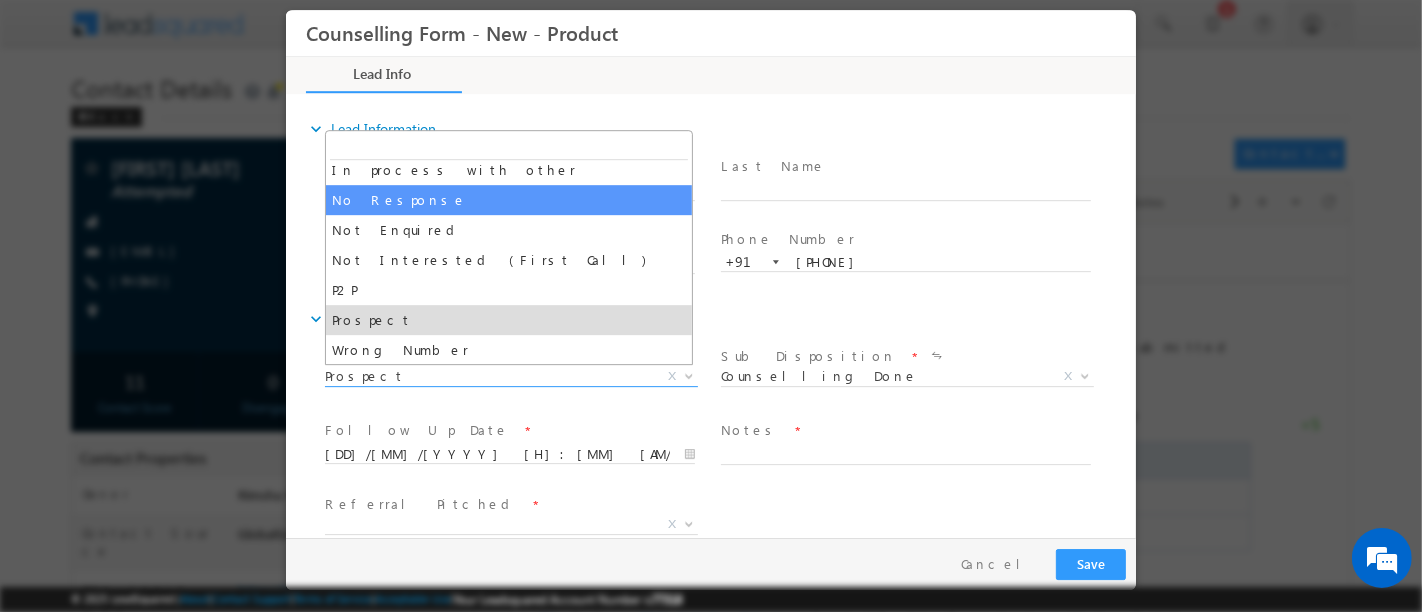 select on "No Response" 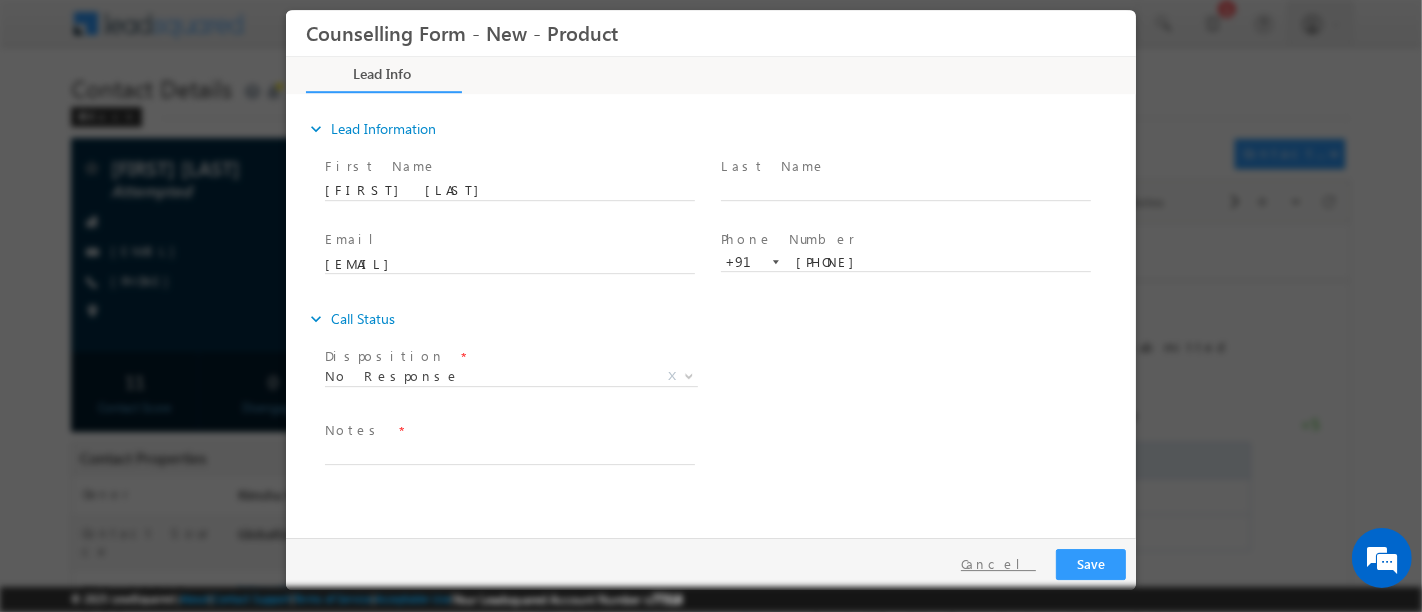 click on "Cancel" at bounding box center [997, 564] 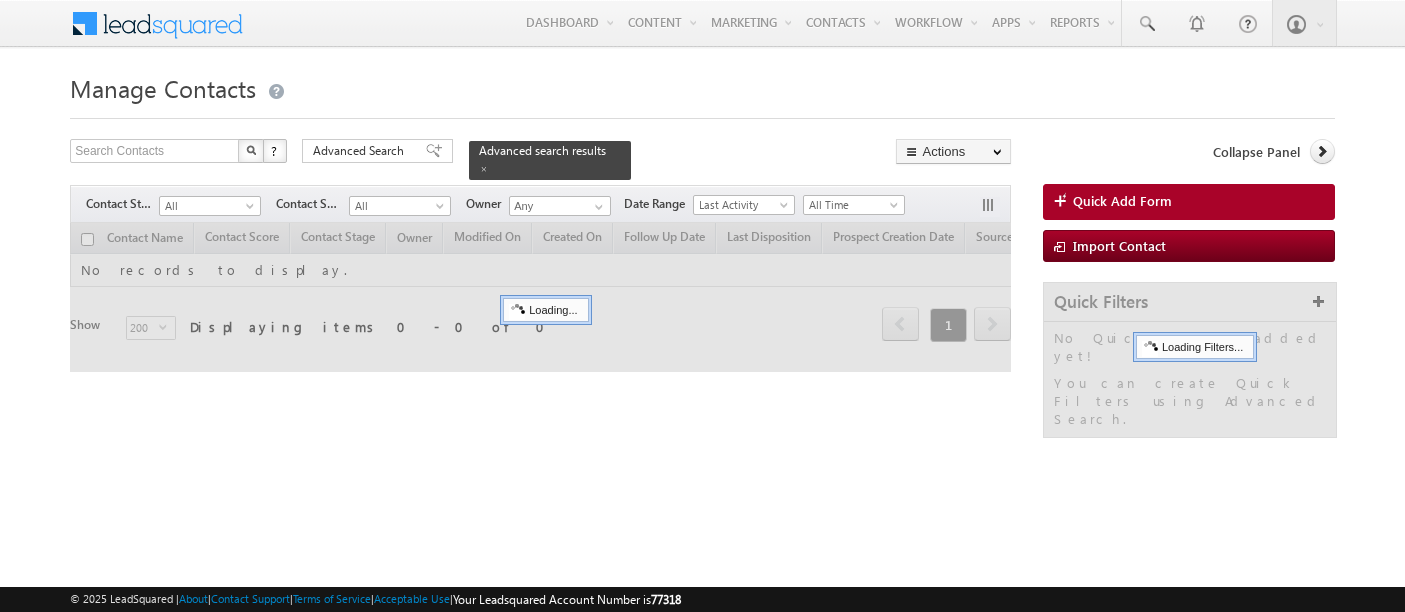 scroll, scrollTop: 0, scrollLeft: 0, axis: both 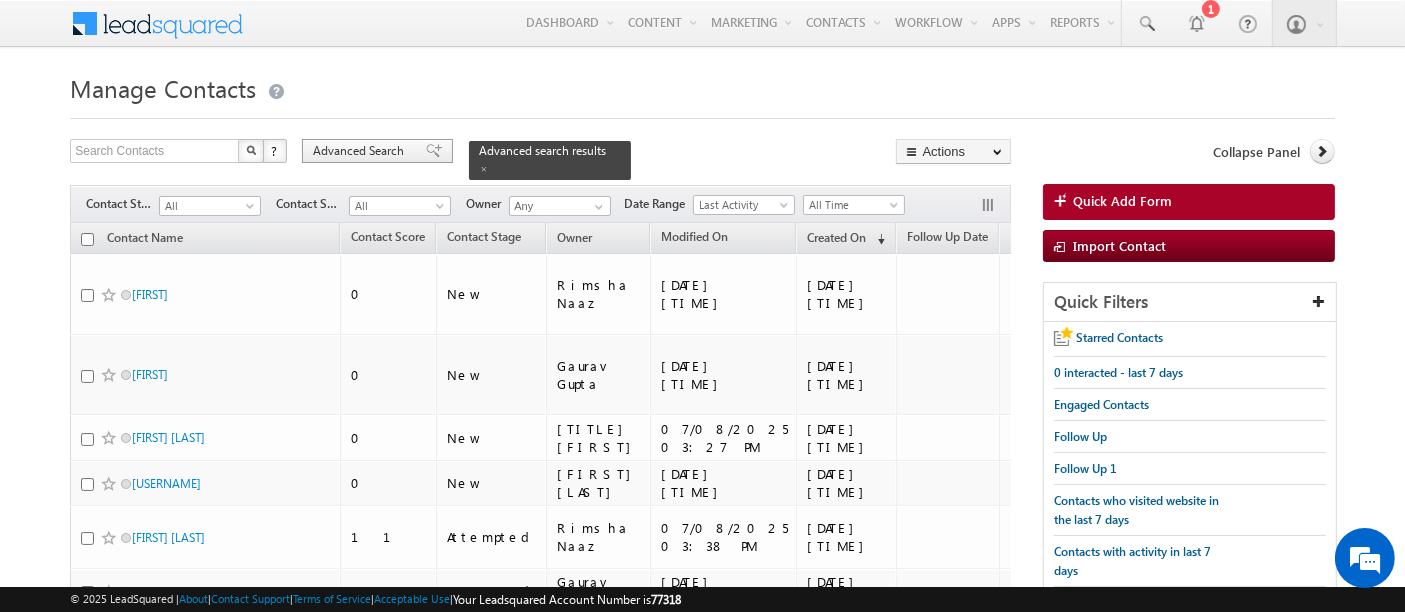 click on "Advanced Search" at bounding box center [361, 151] 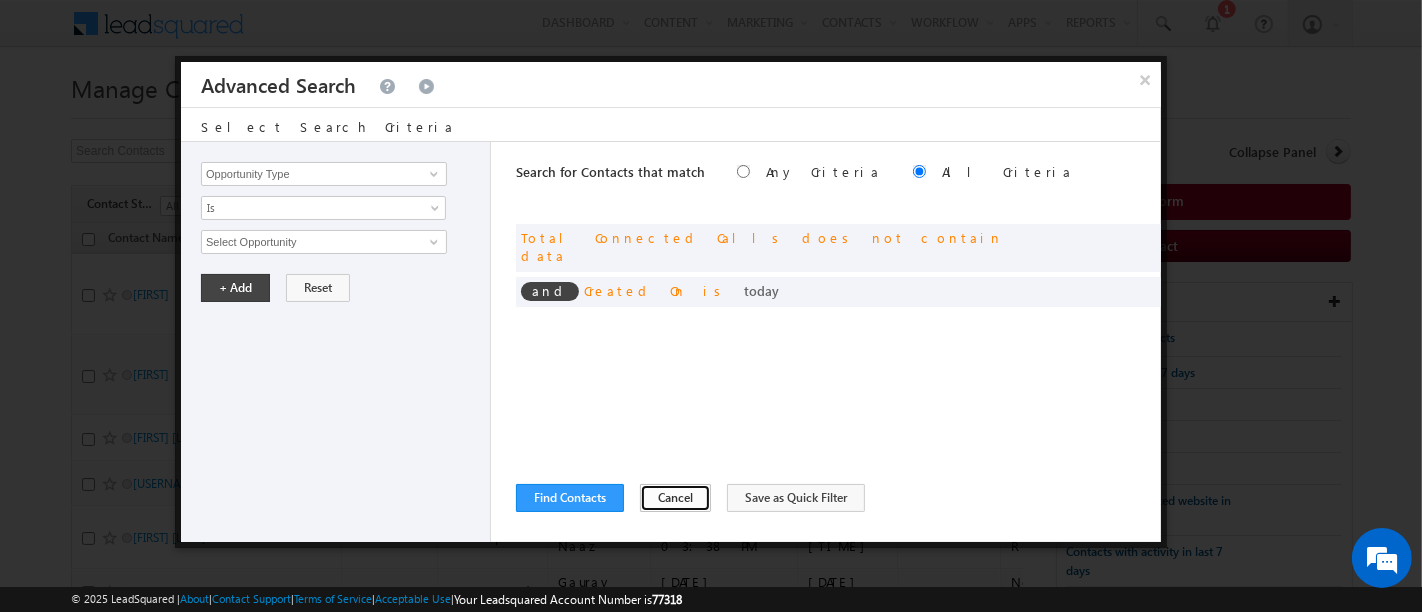 click on "Cancel" at bounding box center [675, 498] 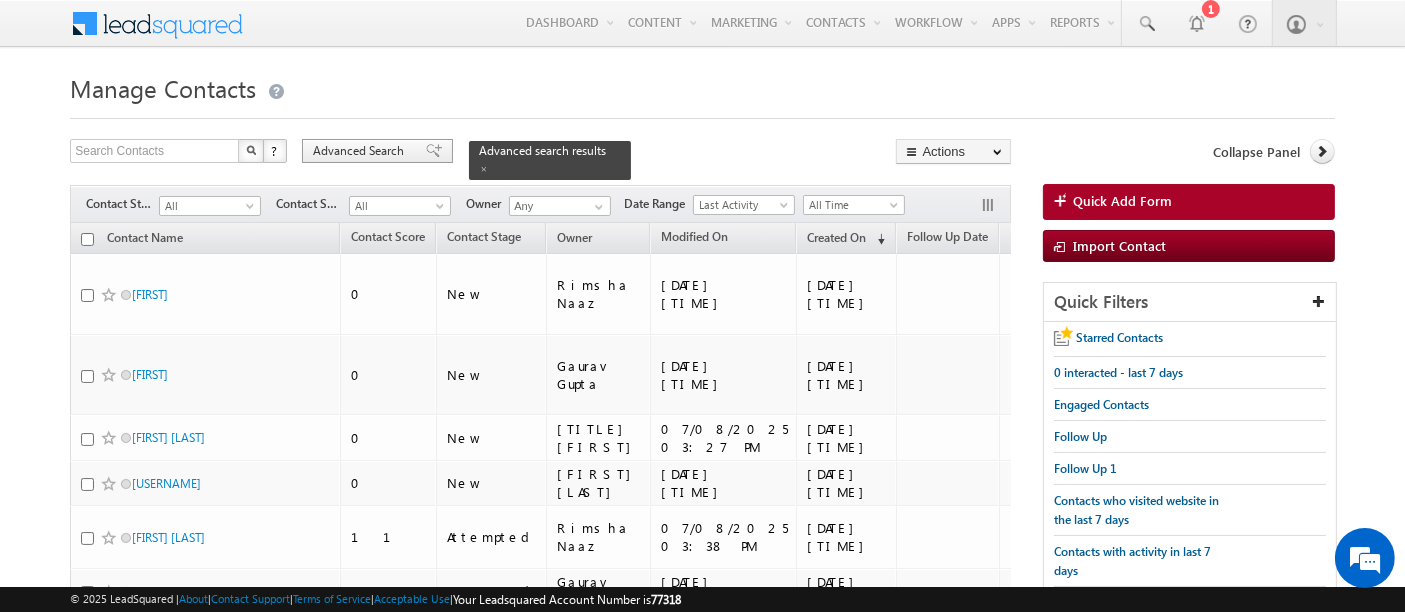 click on "Advanced Search" at bounding box center (361, 151) 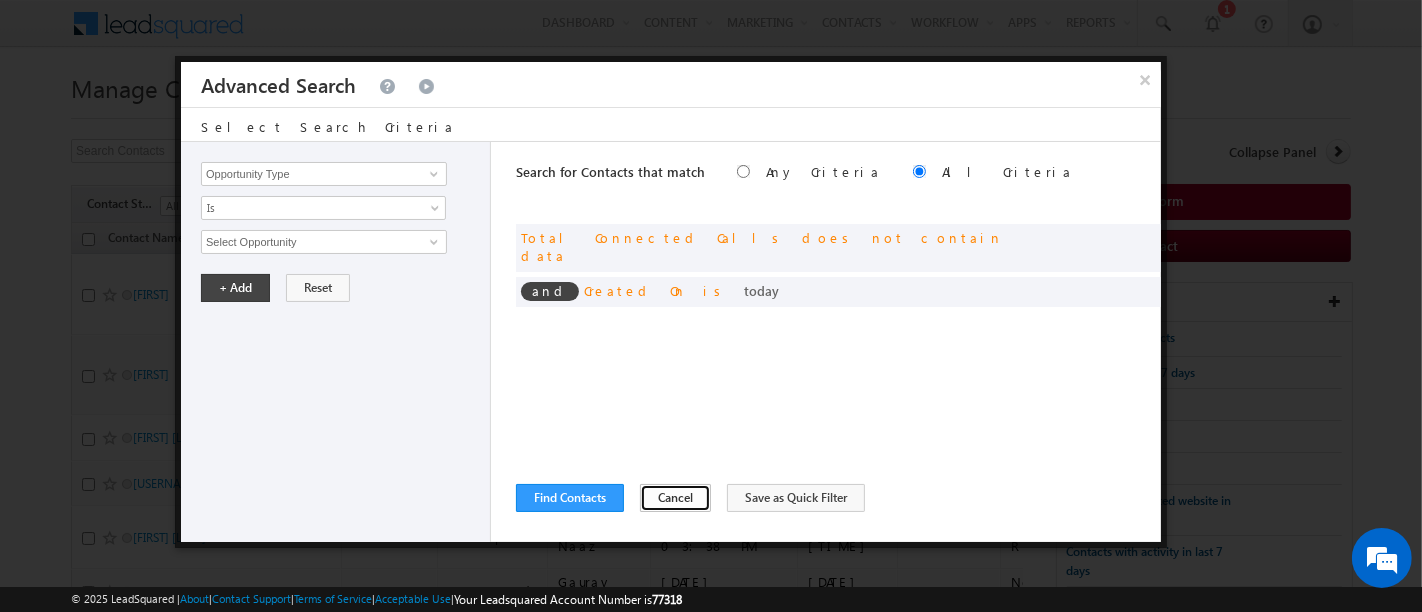 click on "Cancel" at bounding box center (675, 498) 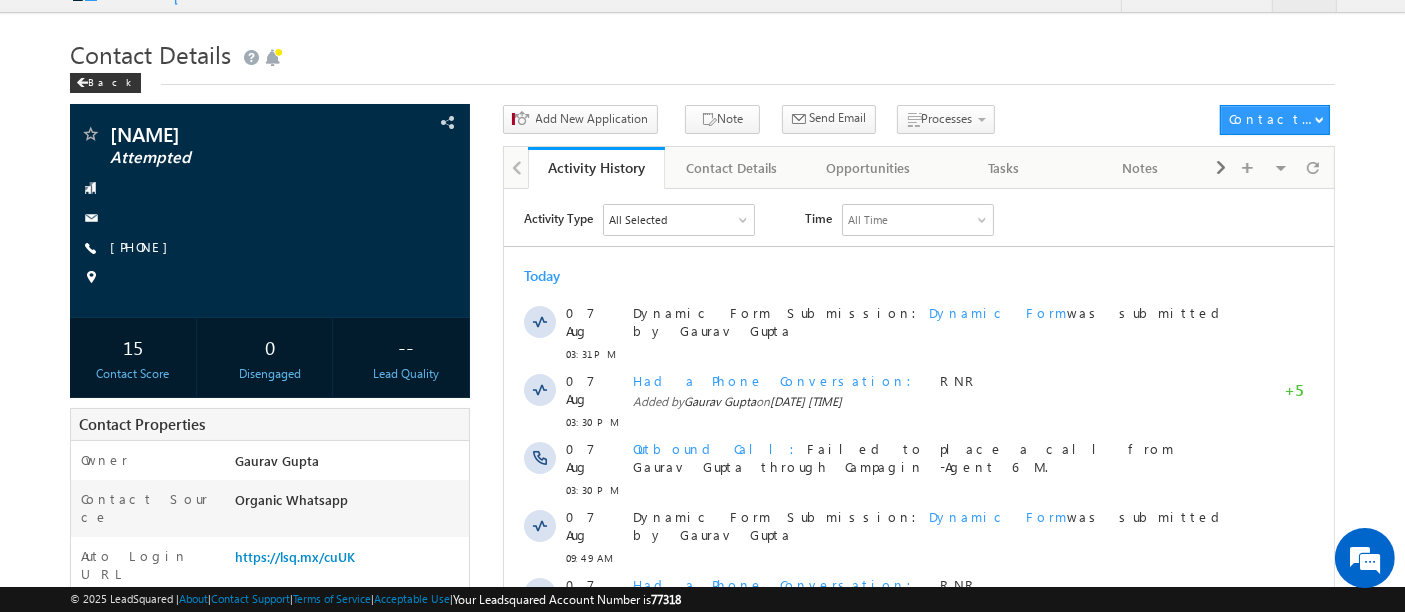 scroll, scrollTop: 0, scrollLeft: 0, axis: both 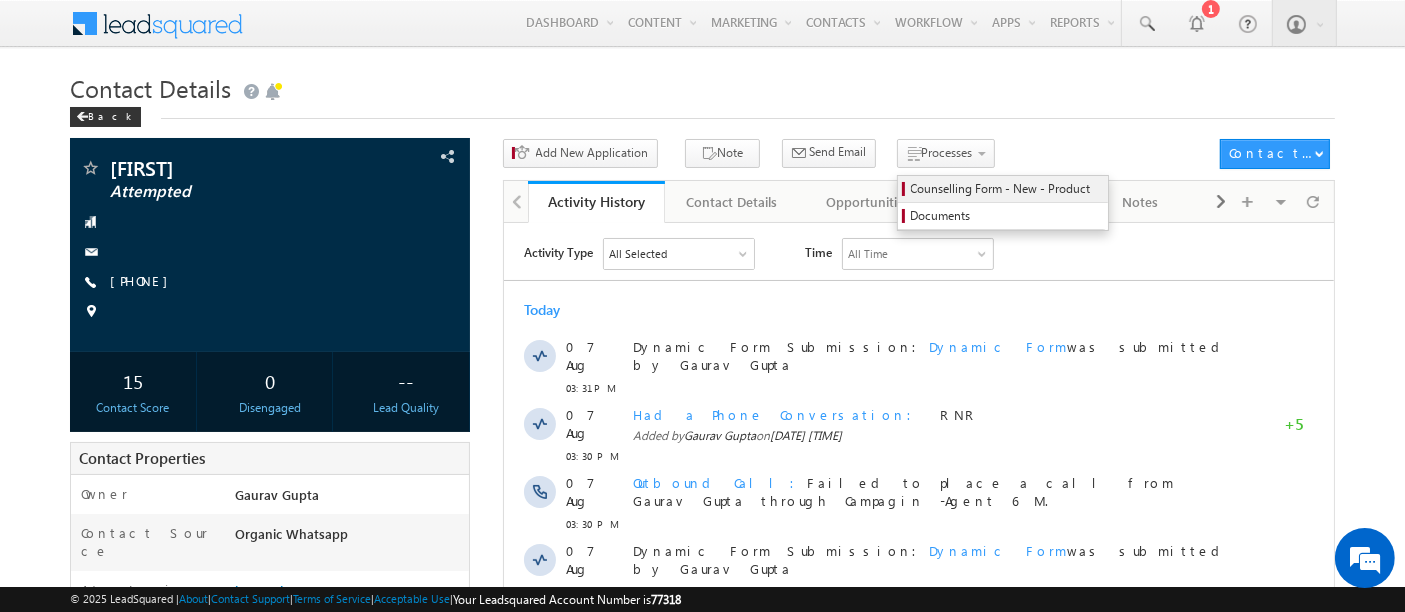 click on "Counselling Form - New - Product" at bounding box center (1006, 189) 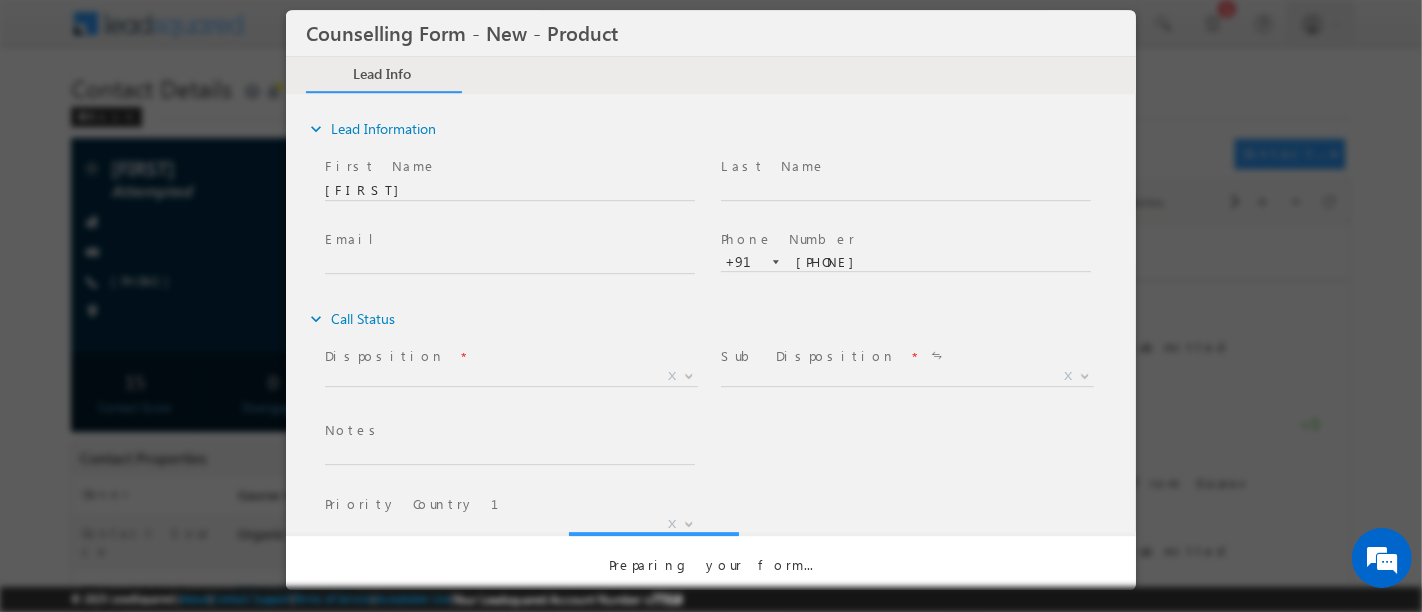 scroll, scrollTop: 0, scrollLeft: 0, axis: both 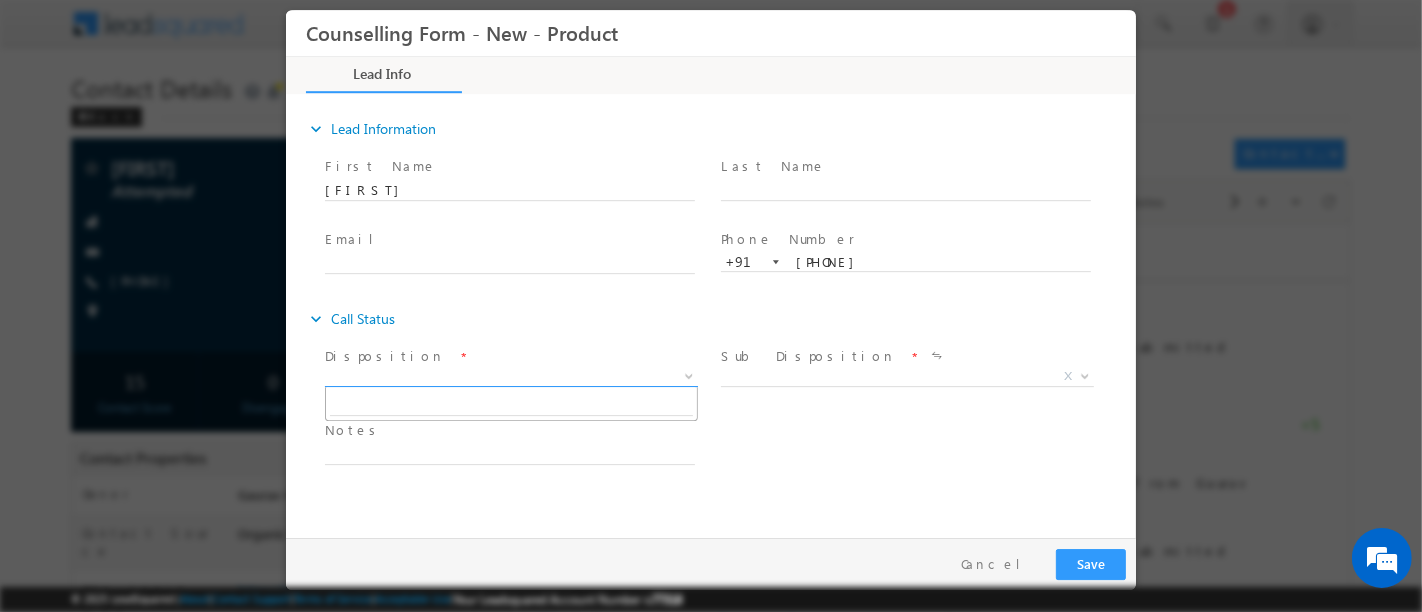 click on "X" at bounding box center (510, 377) 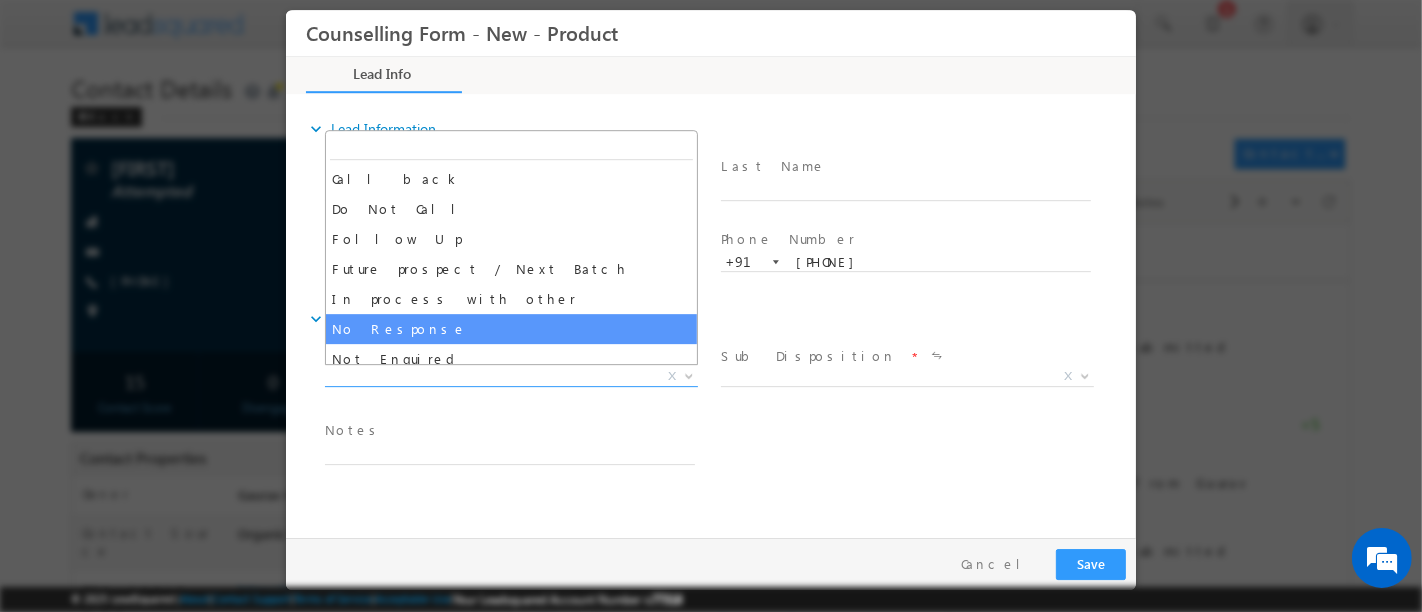 select on "No Response" 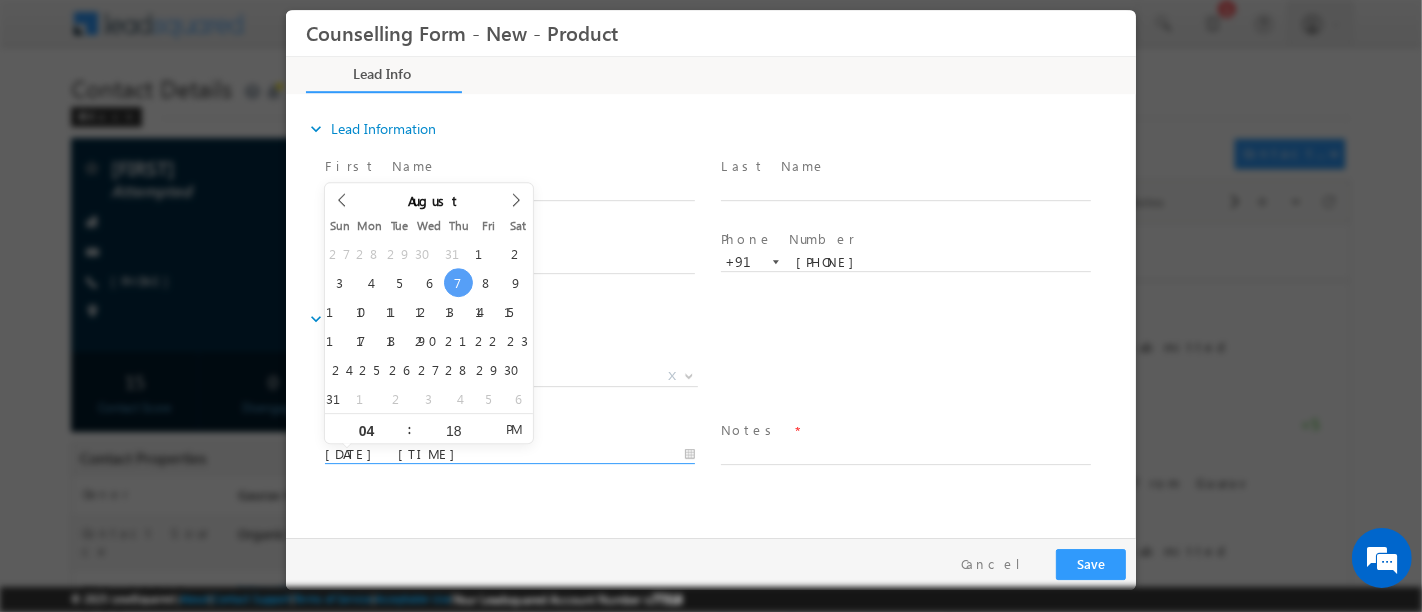 click on "07/08/2025 4:18 PM" at bounding box center (509, 455) 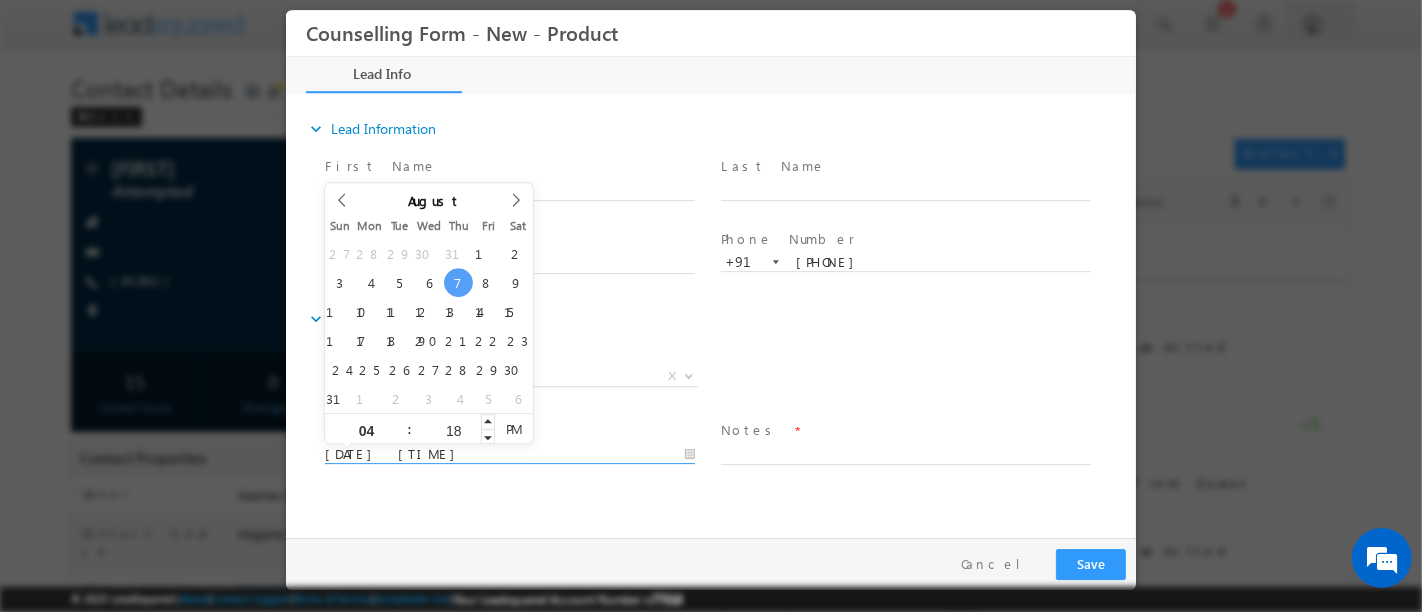 scroll, scrollTop: 0, scrollLeft: 0, axis: both 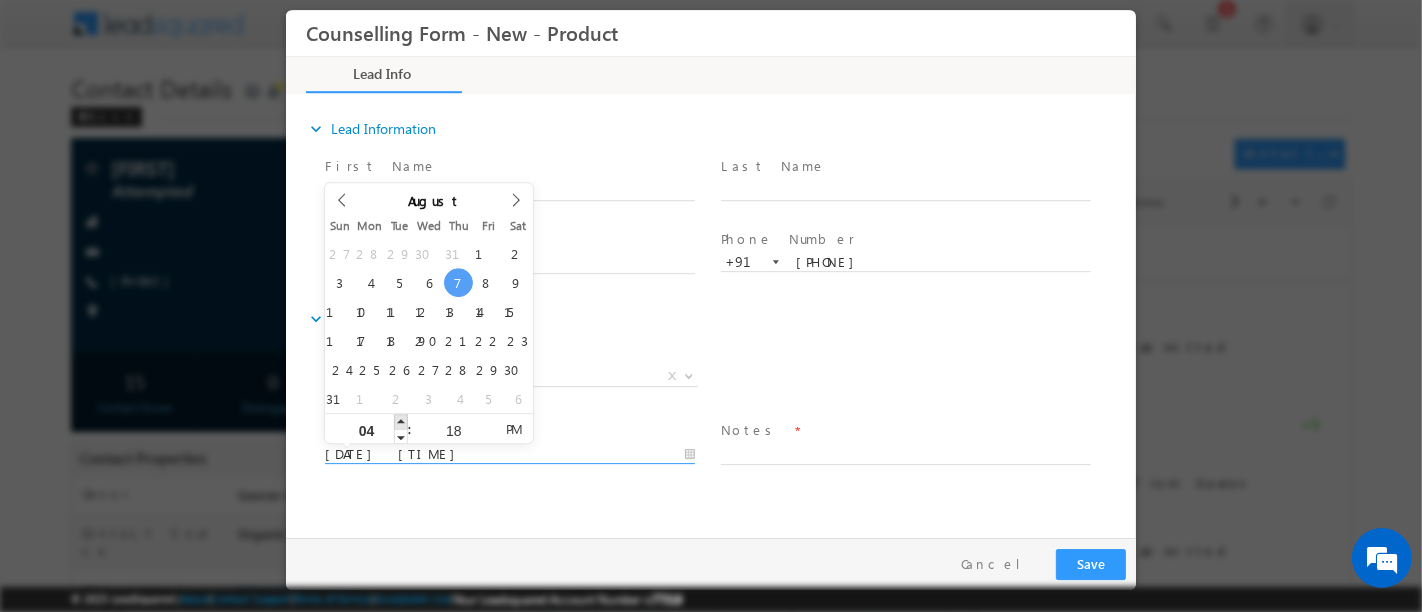 type on "07/08/2025 5:18 PM" 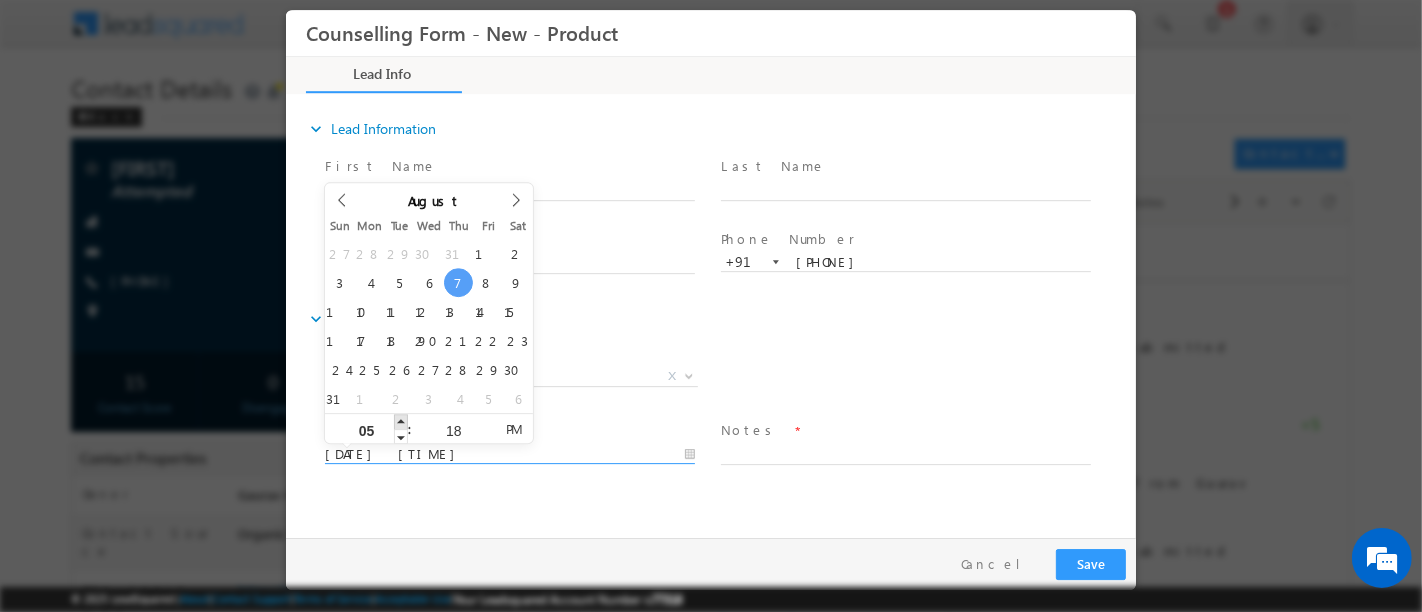 click at bounding box center (400, 421) 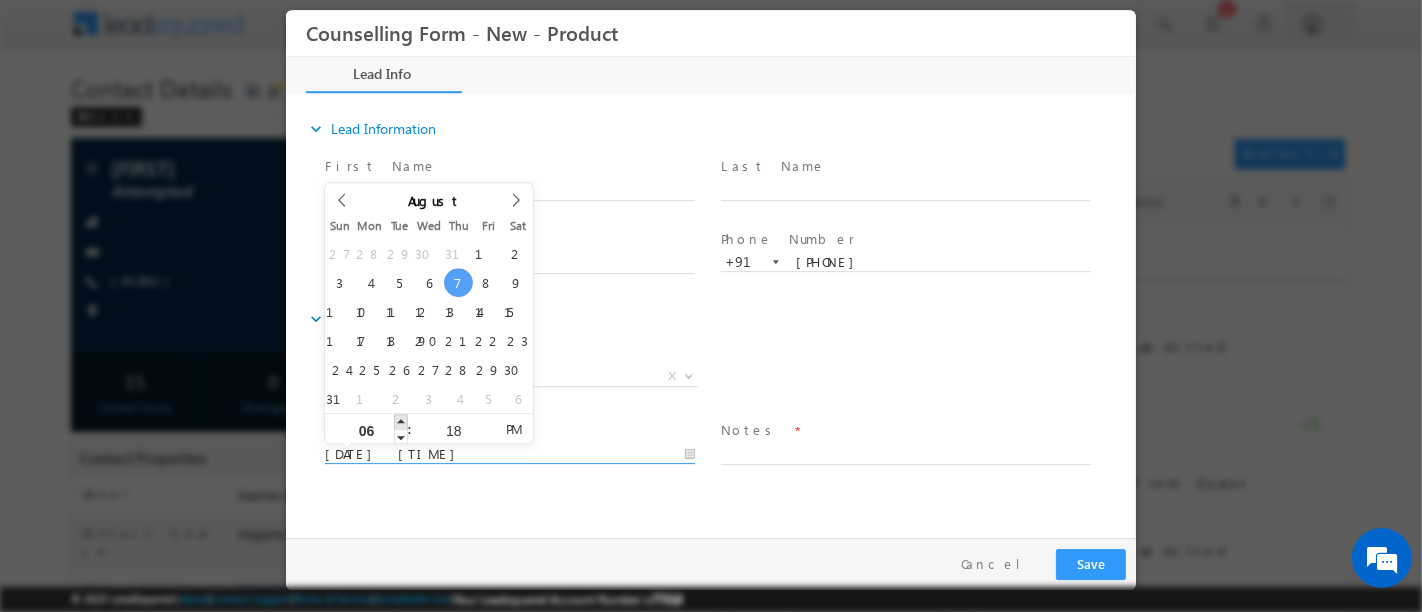 click at bounding box center [400, 421] 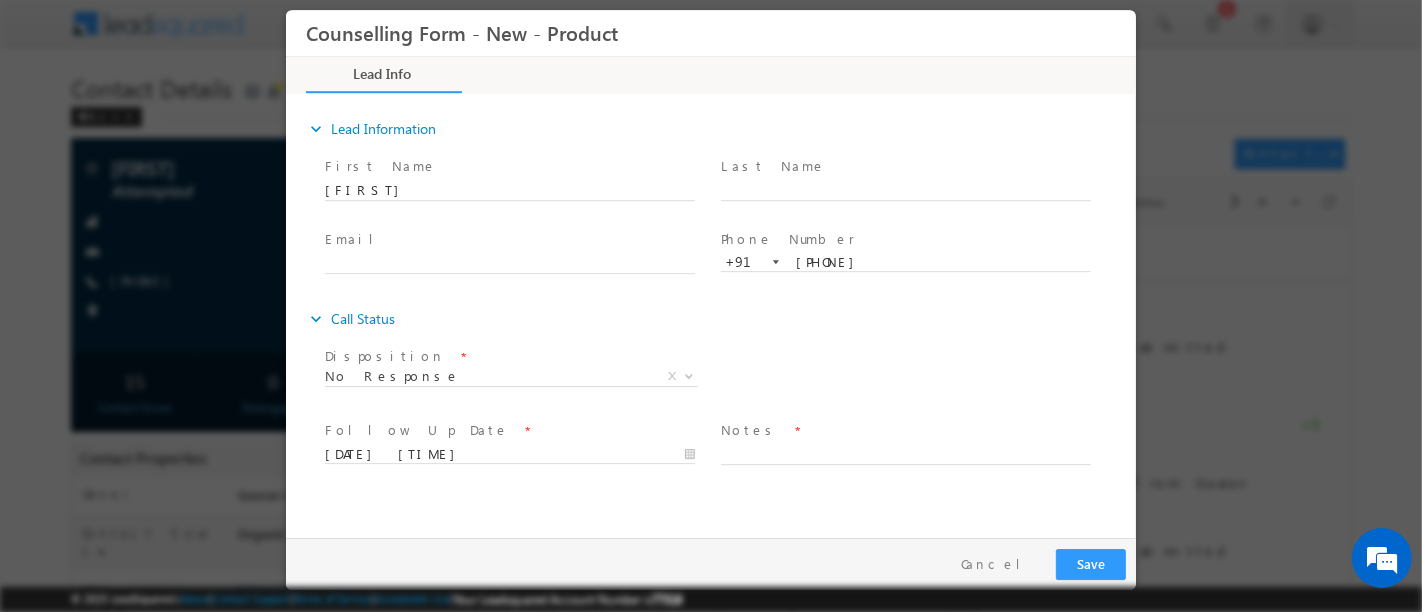 click on "expand_more Call Status
Disposition
*" at bounding box center (720, 395) 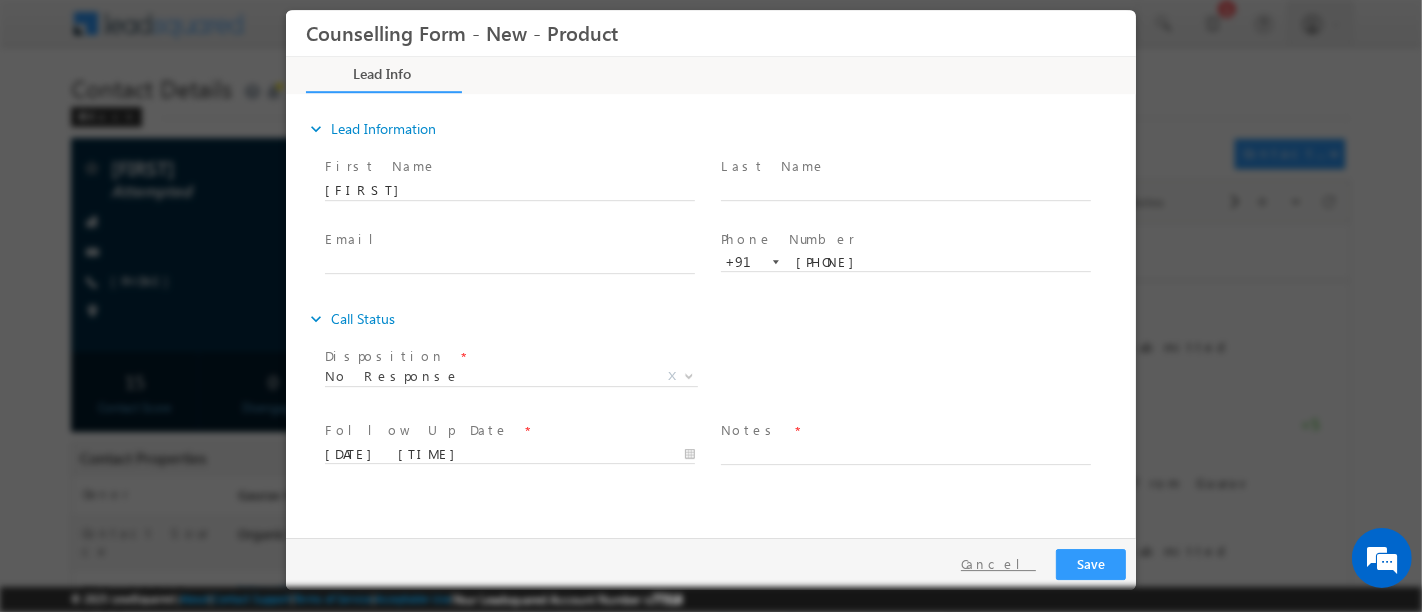 click on "Cancel" at bounding box center [997, 564] 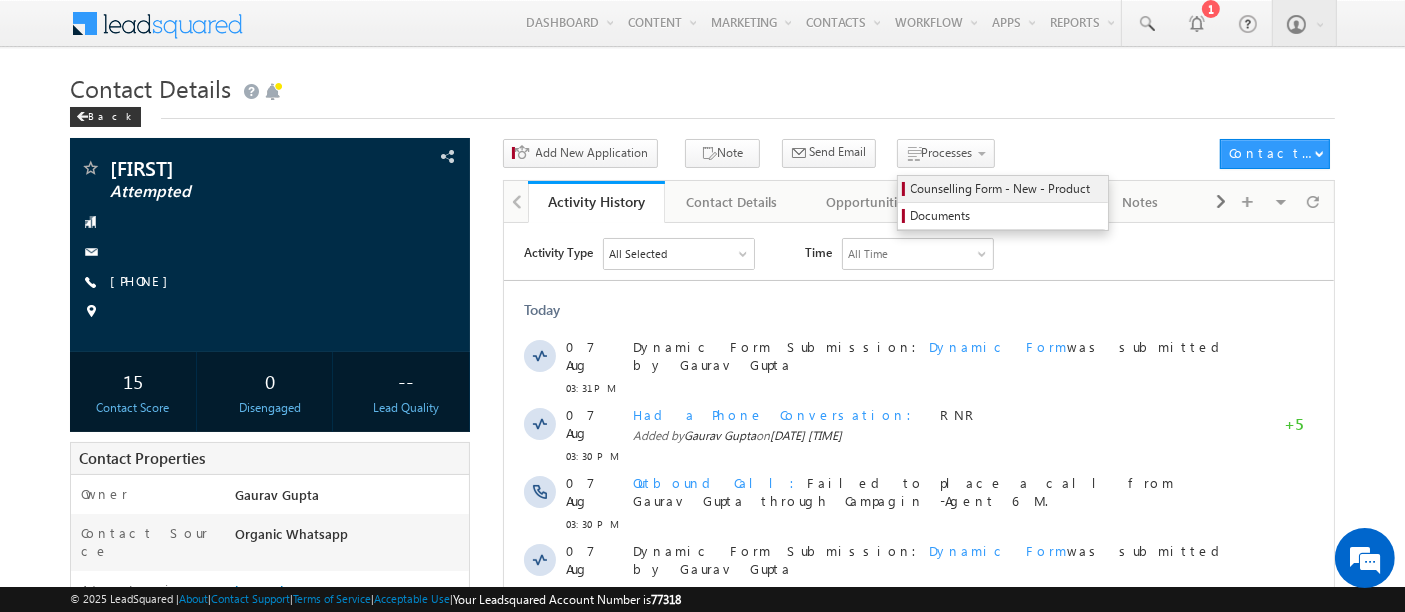 click on "Counselling Form - New - Product" at bounding box center (1006, 189) 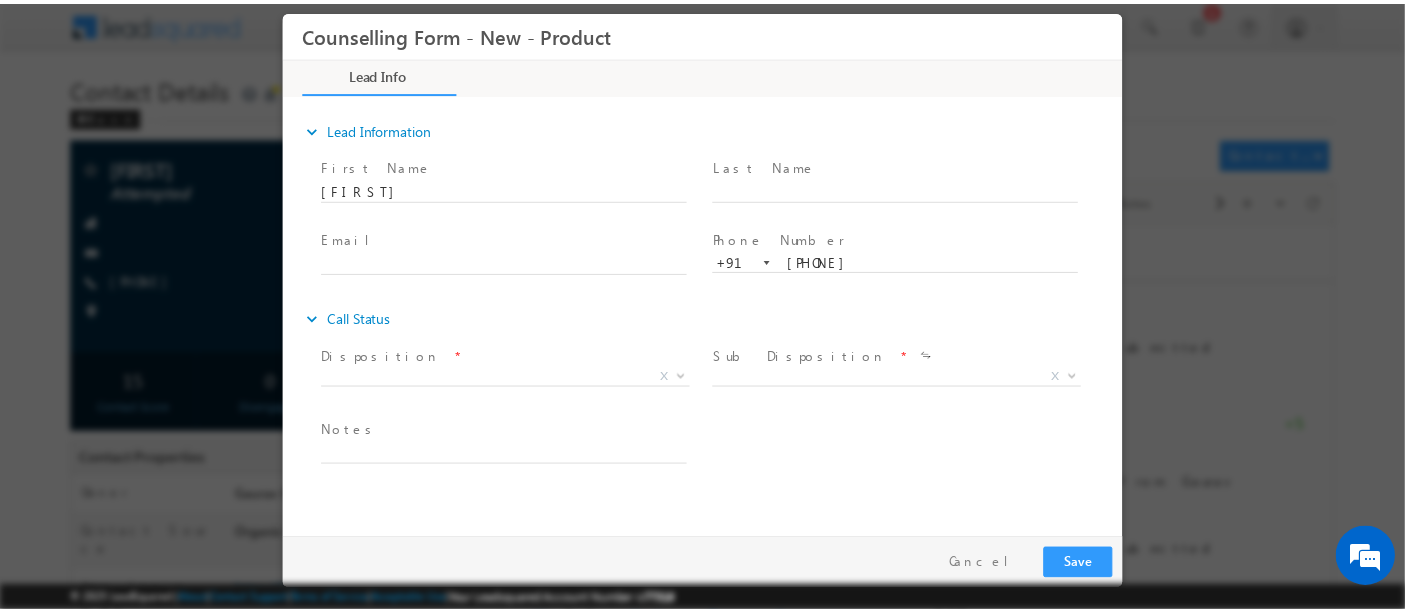 scroll, scrollTop: 0, scrollLeft: 0, axis: both 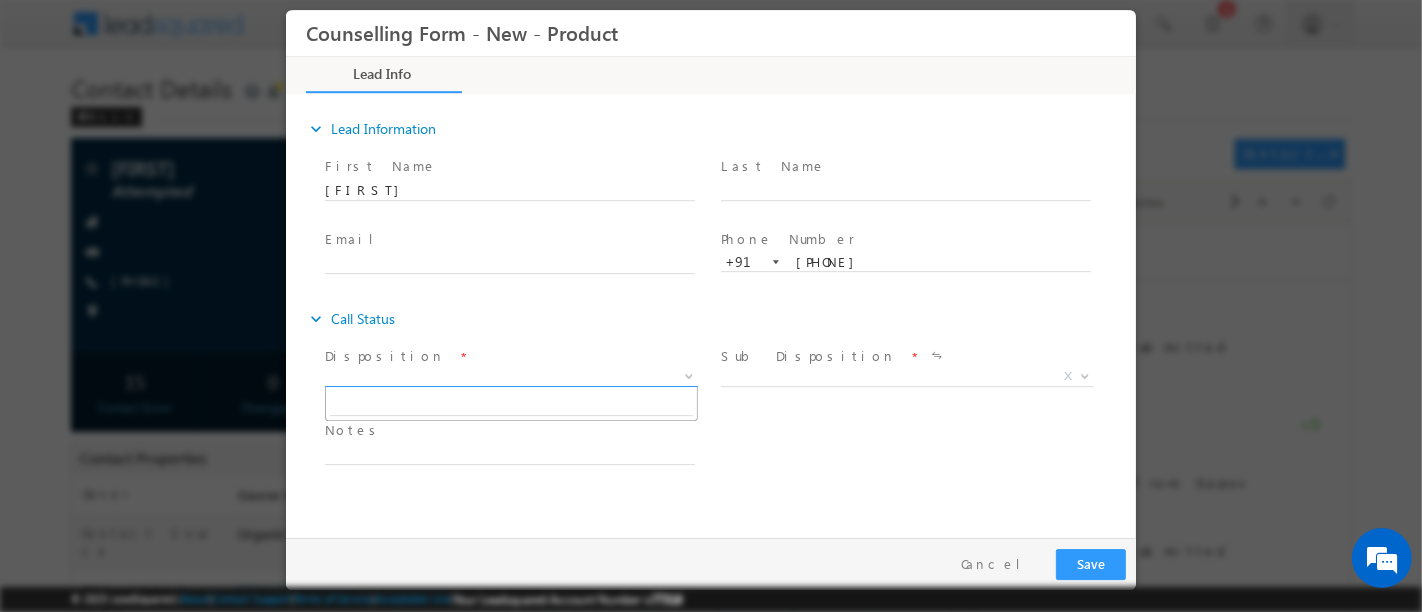 click on "X" at bounding box center [510, 377] 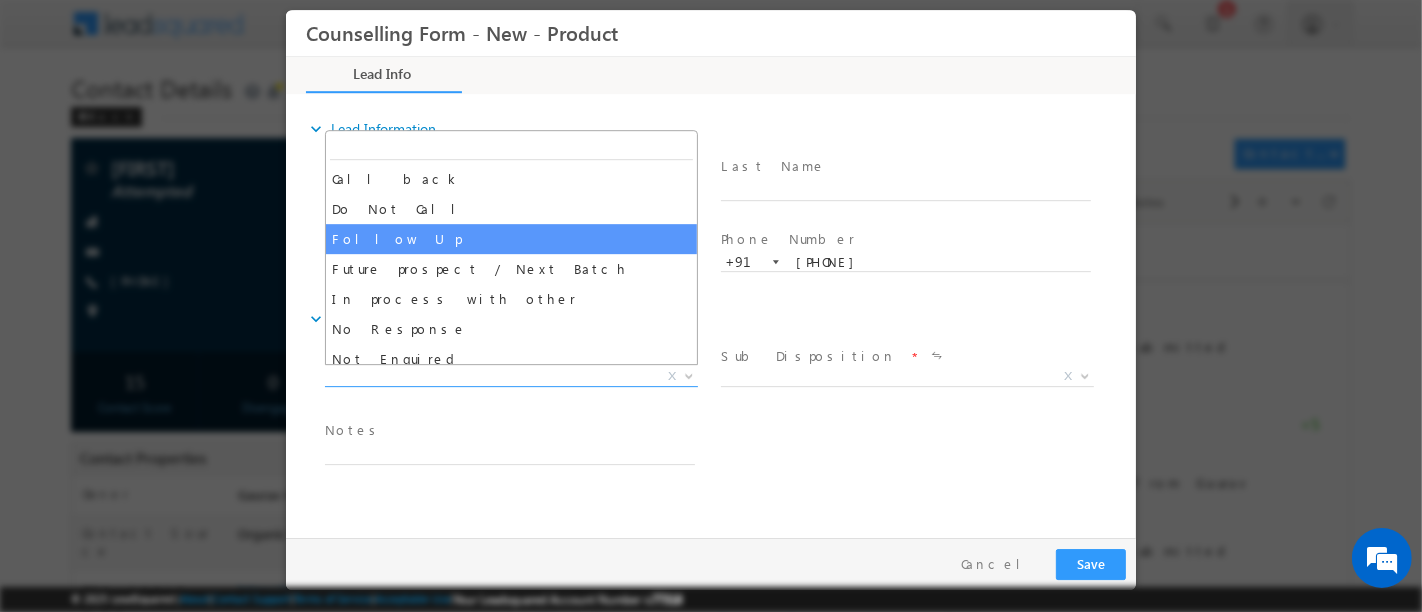 select on "Follow Up" 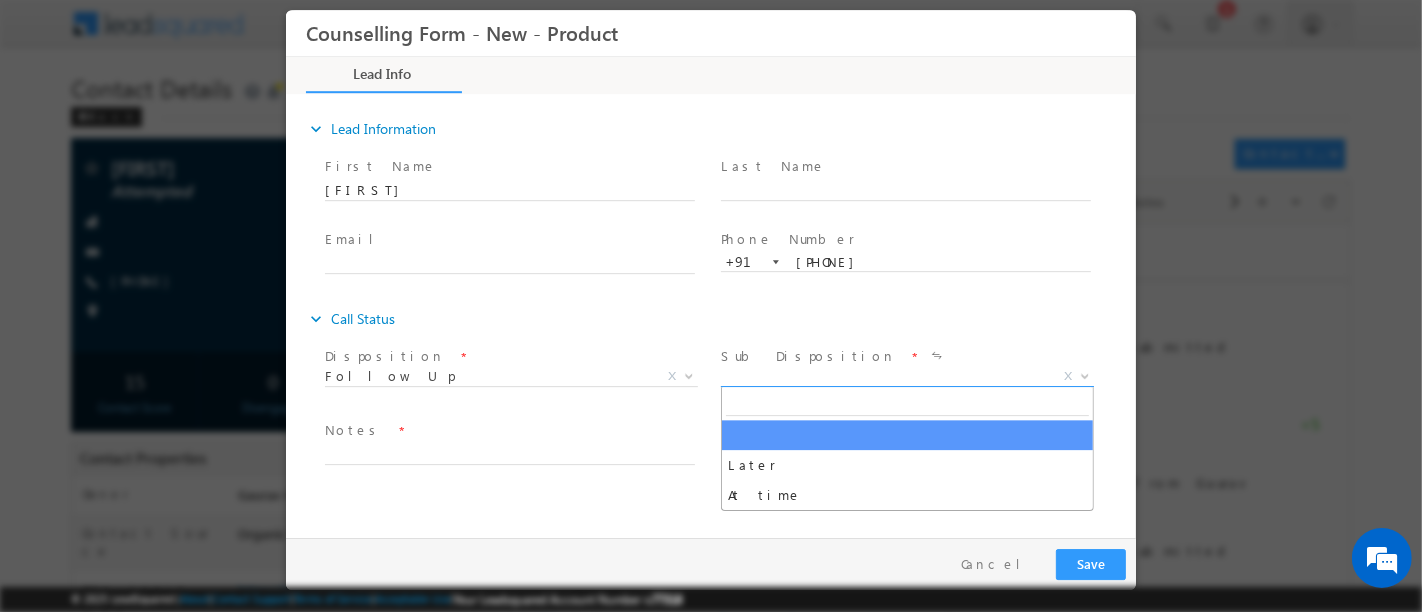click on "X" at bounding box center (906, 377) 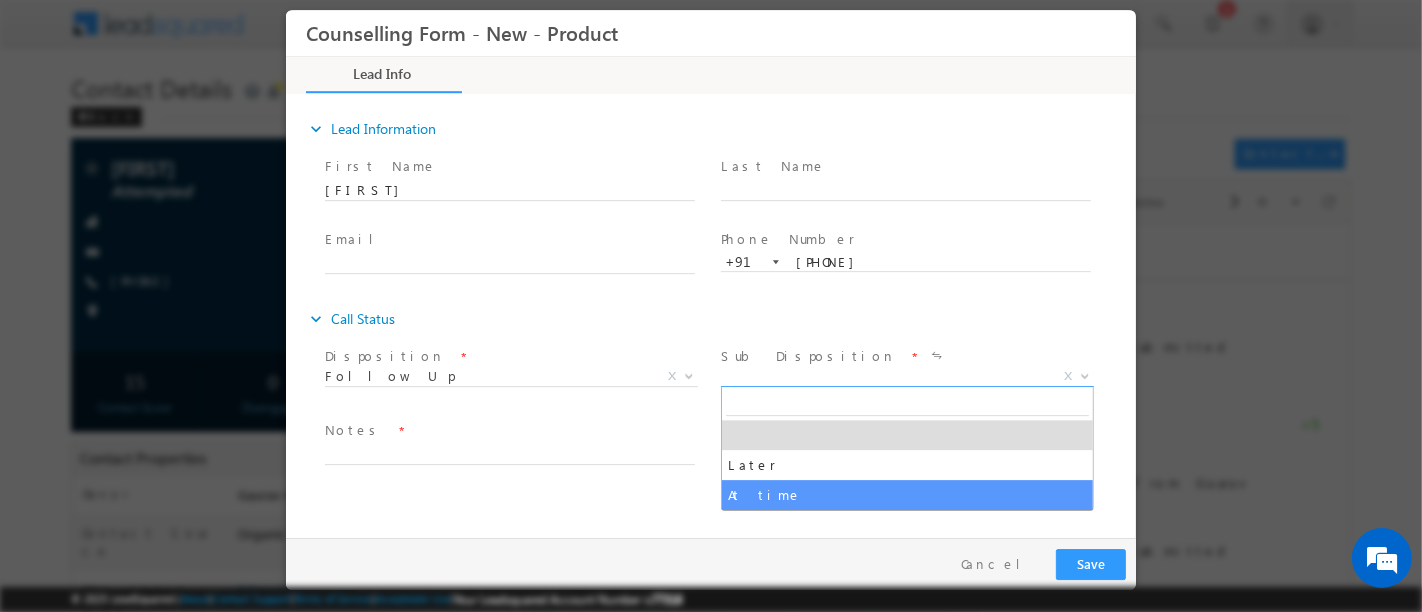 select on "At time" 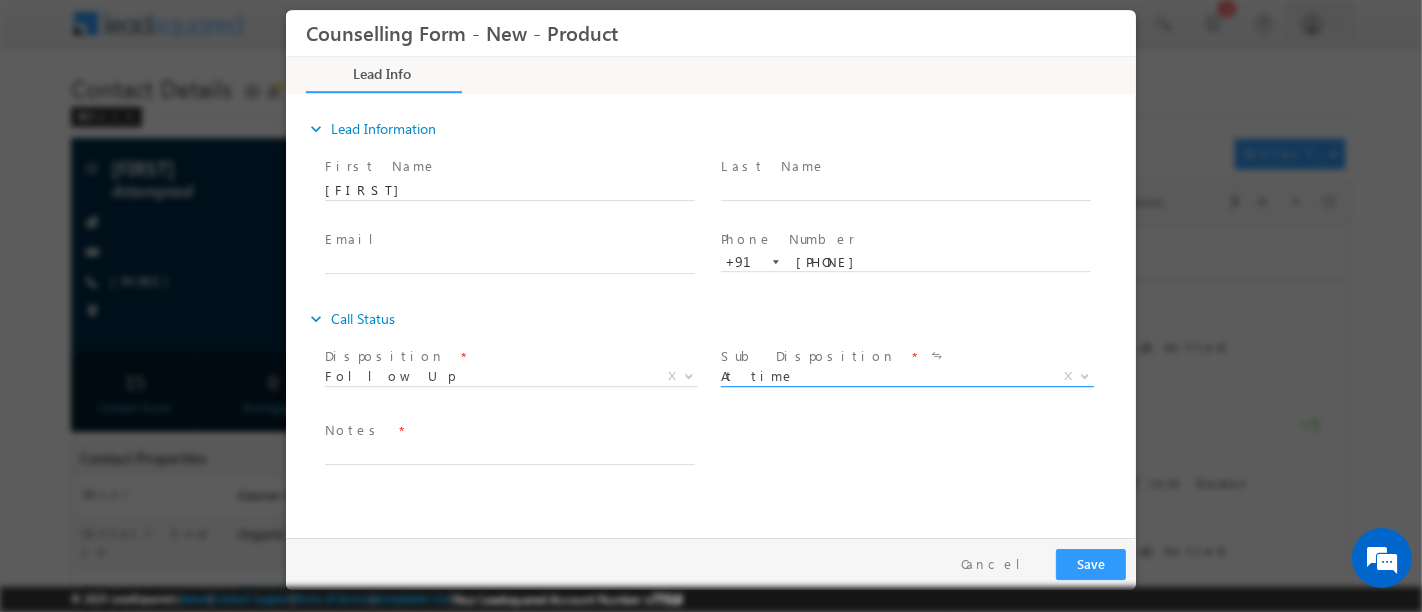 click on "At time" at bounding box center (882, 376) 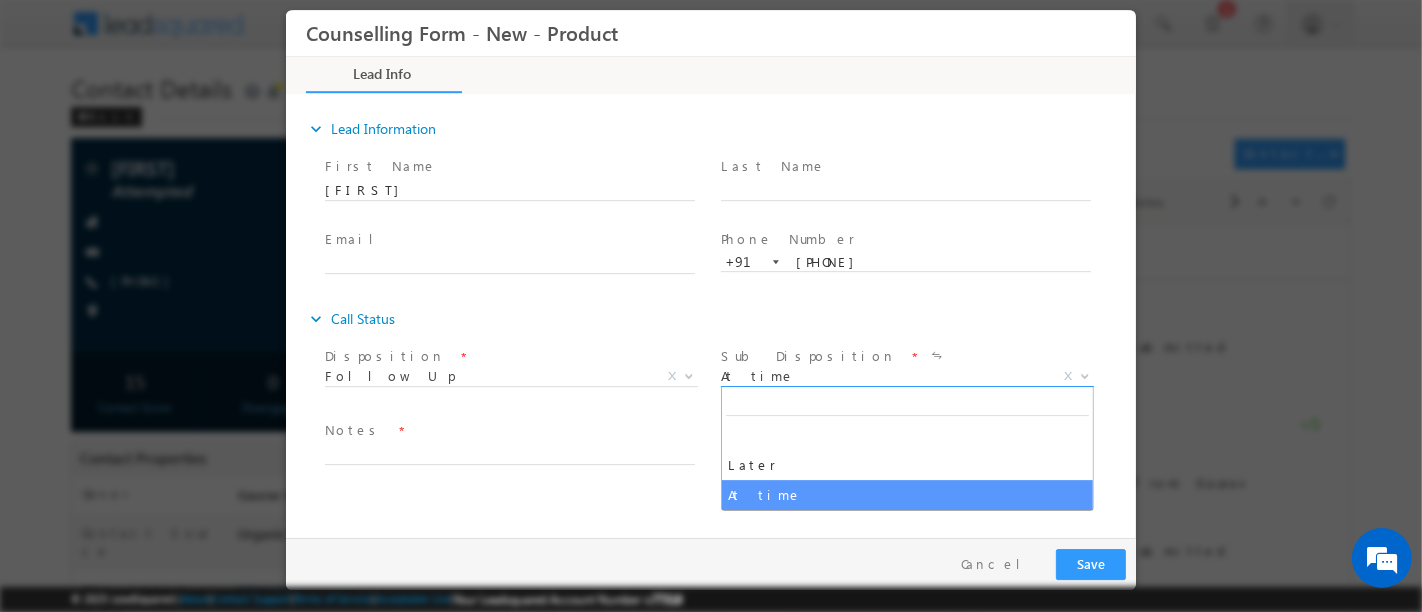 click on "At time" at bounding box center (882, 376) 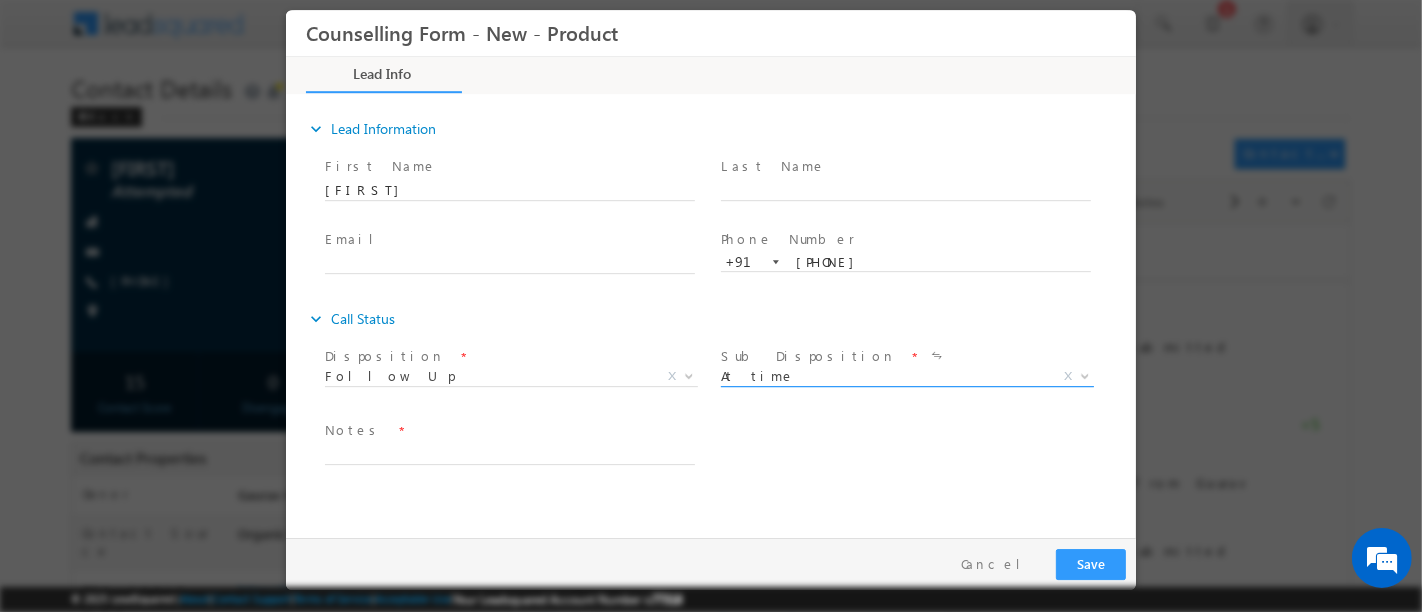 click on "At time" at bounding box center (882, 376) 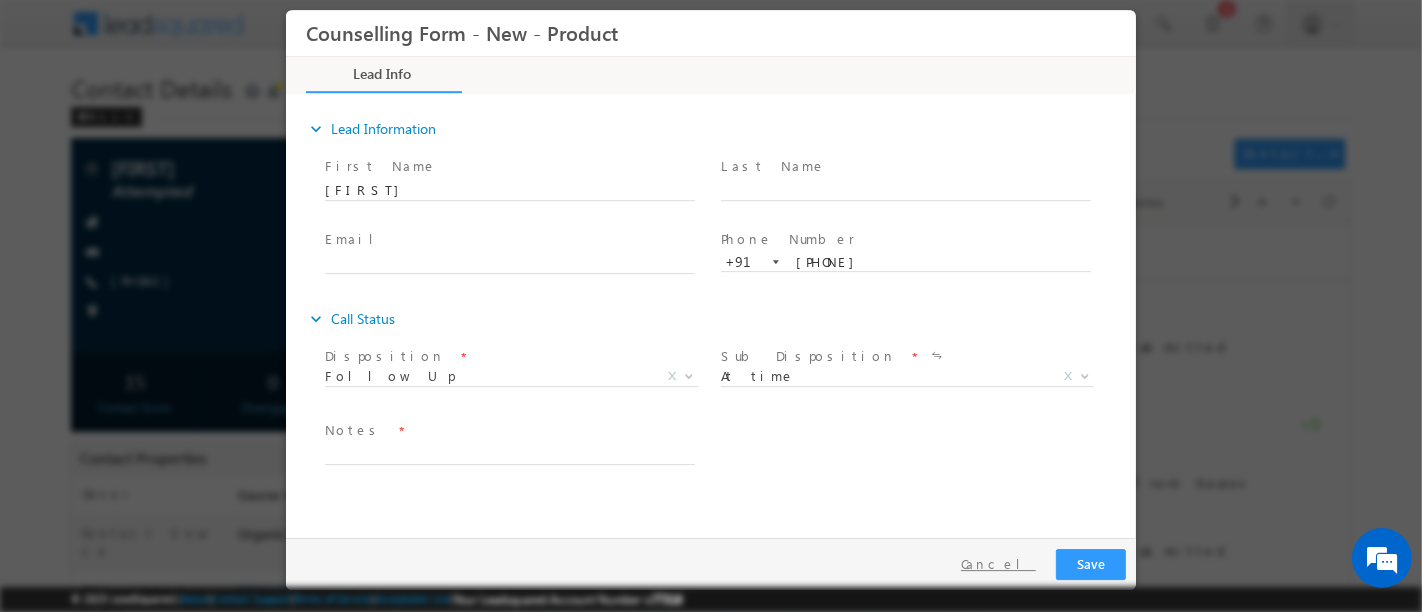 click on "Cancel" at bounding box center [997, 564] 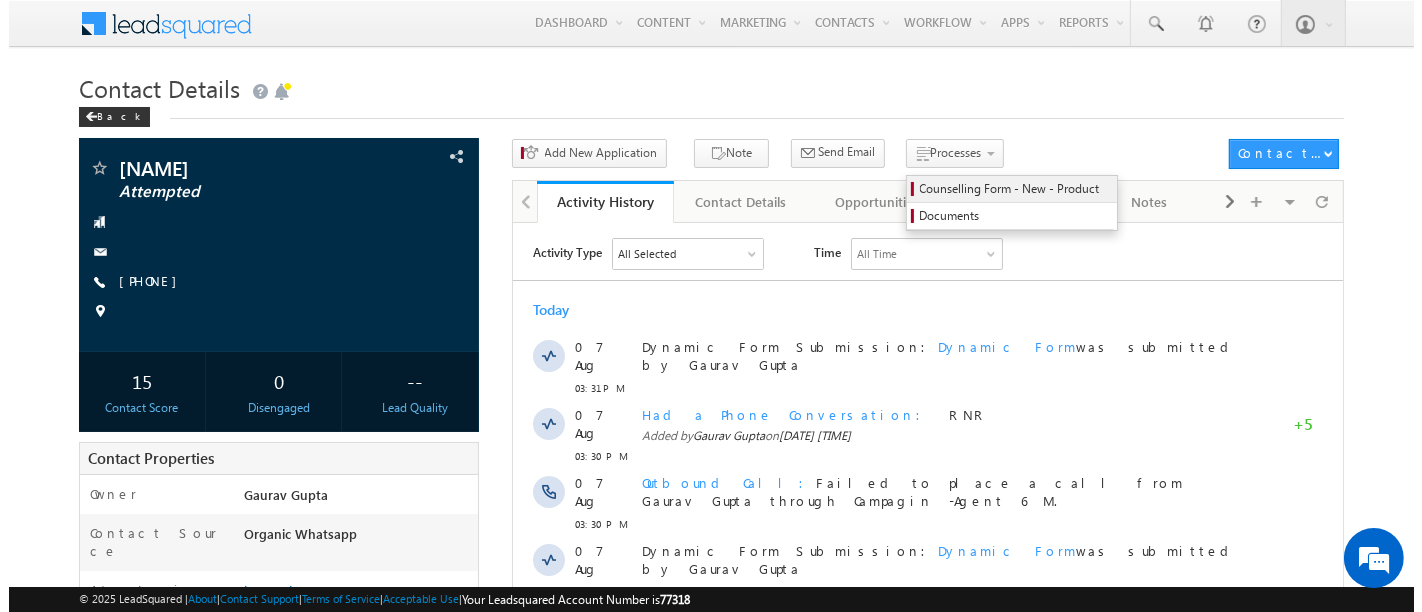 scroll, scrollTop: 0, scrollLeft: 0, axis: both 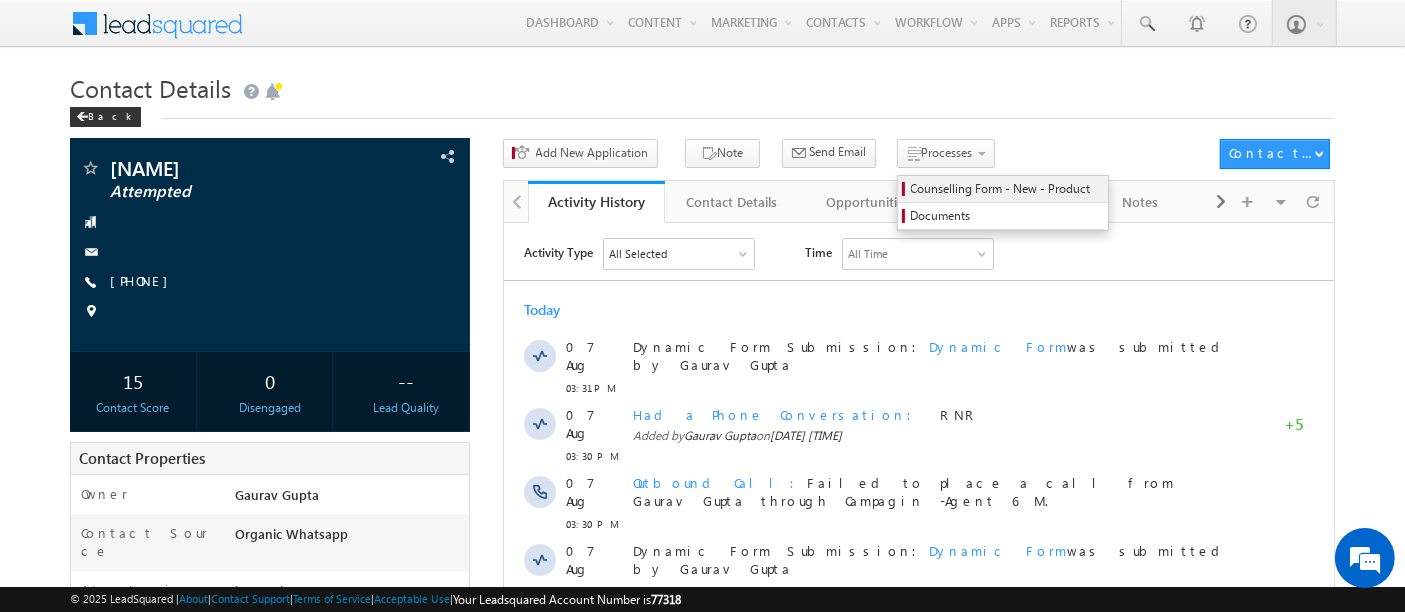 click on "Counselling Form - New - Product" at bounding box center (1006, 189) 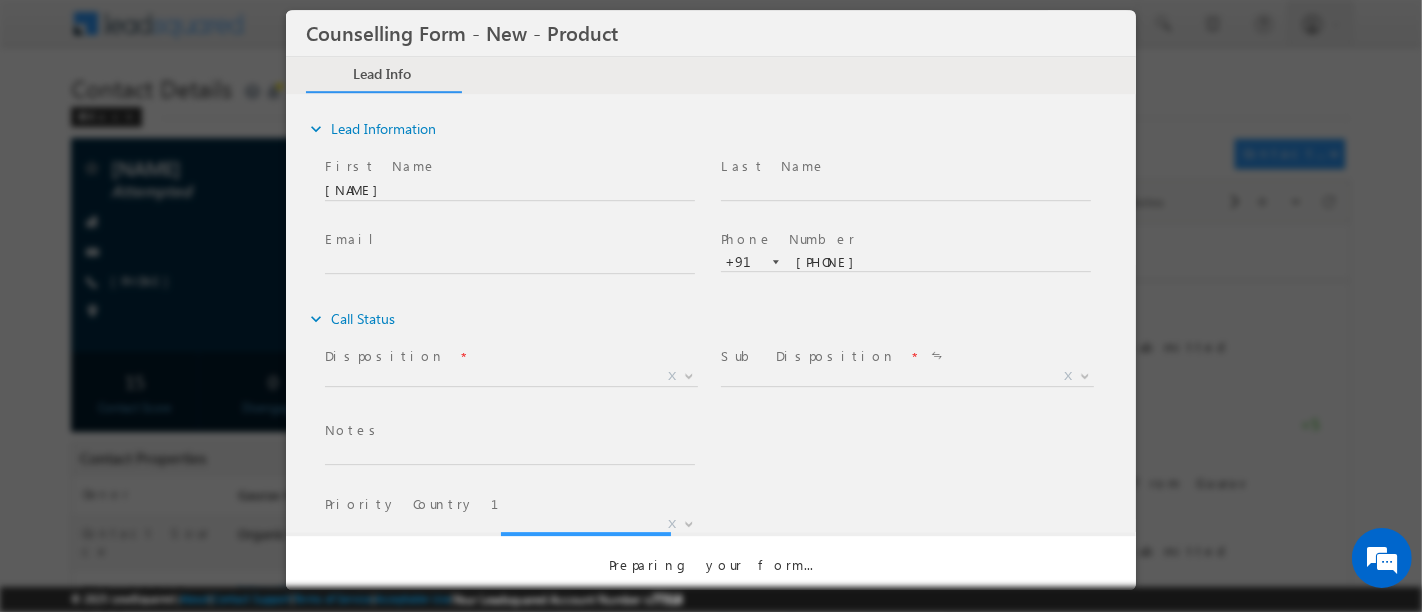 scroll, scrollTop: 0, scrollLeft: 0, axis: both 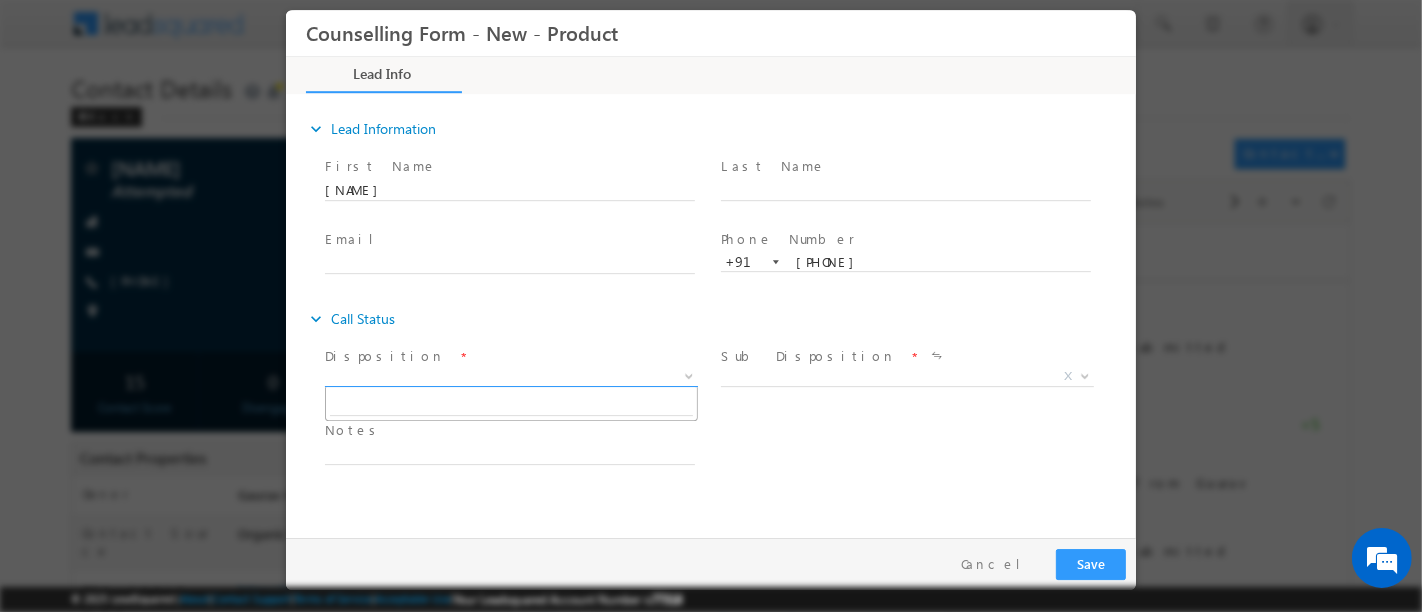 click on "X" at bounding box center [518, 380] 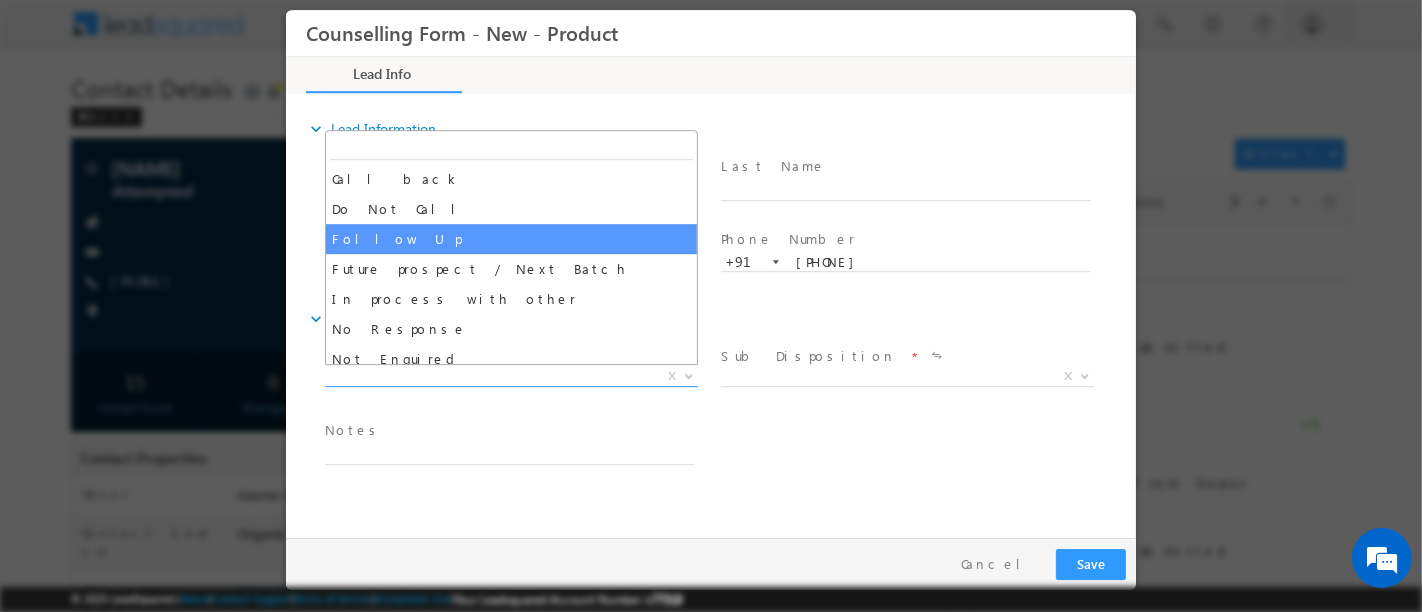 select on "Follow Up" 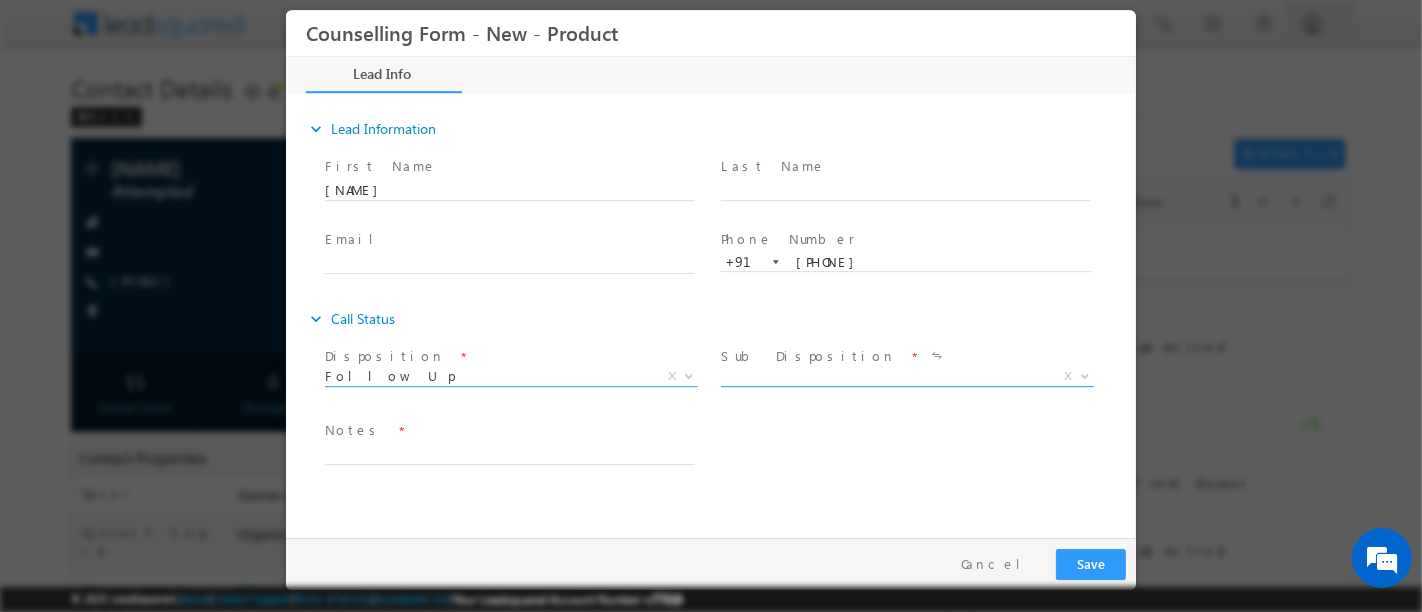 click on "X" at bounding box center (906, 377) 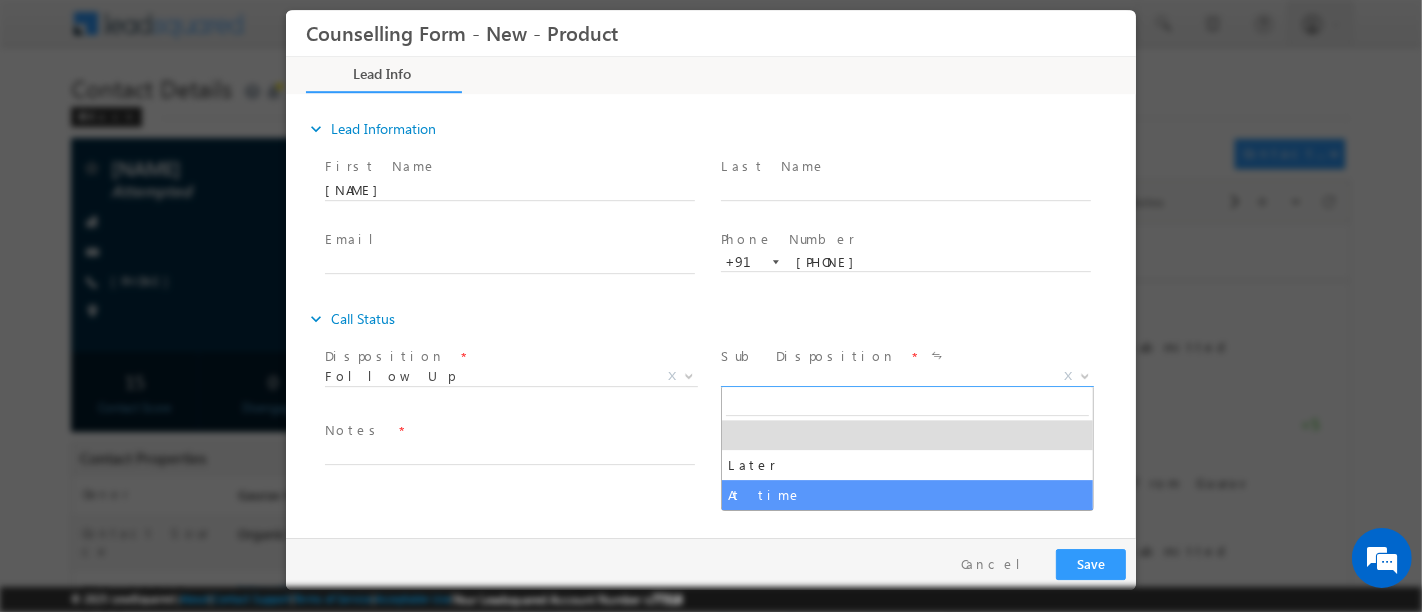 select on "At time" 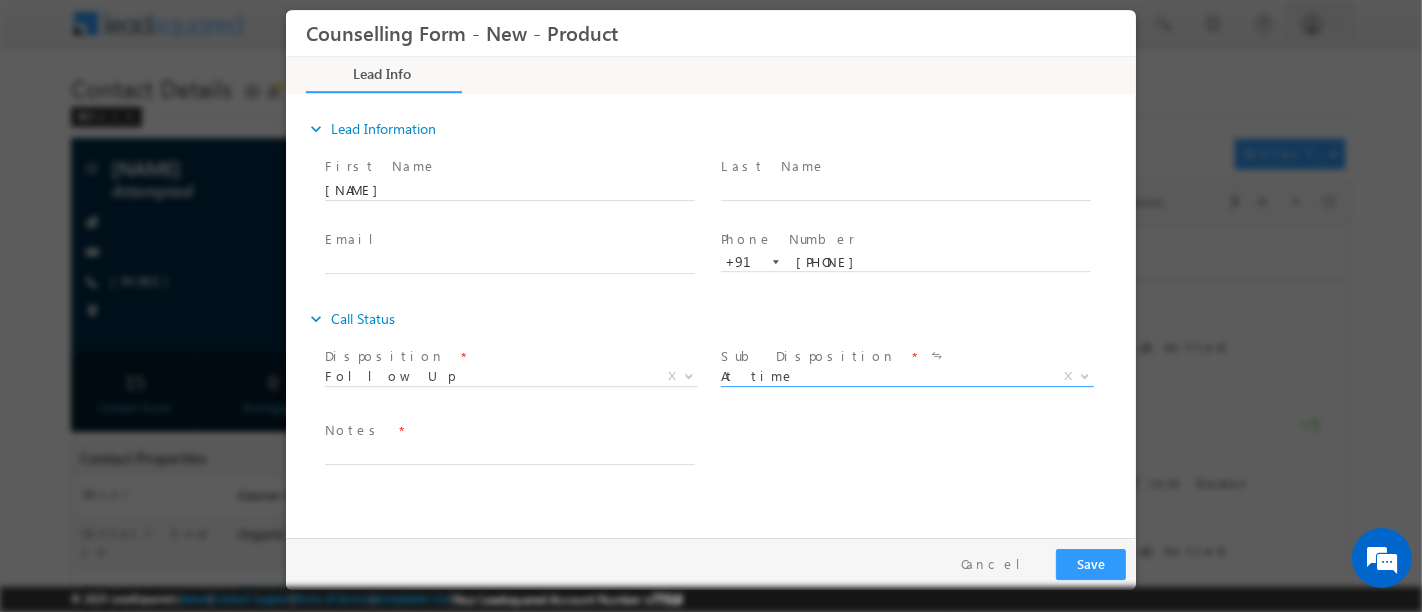 scroll, scrollTop: 0, scrollLeft: 0, axis: both 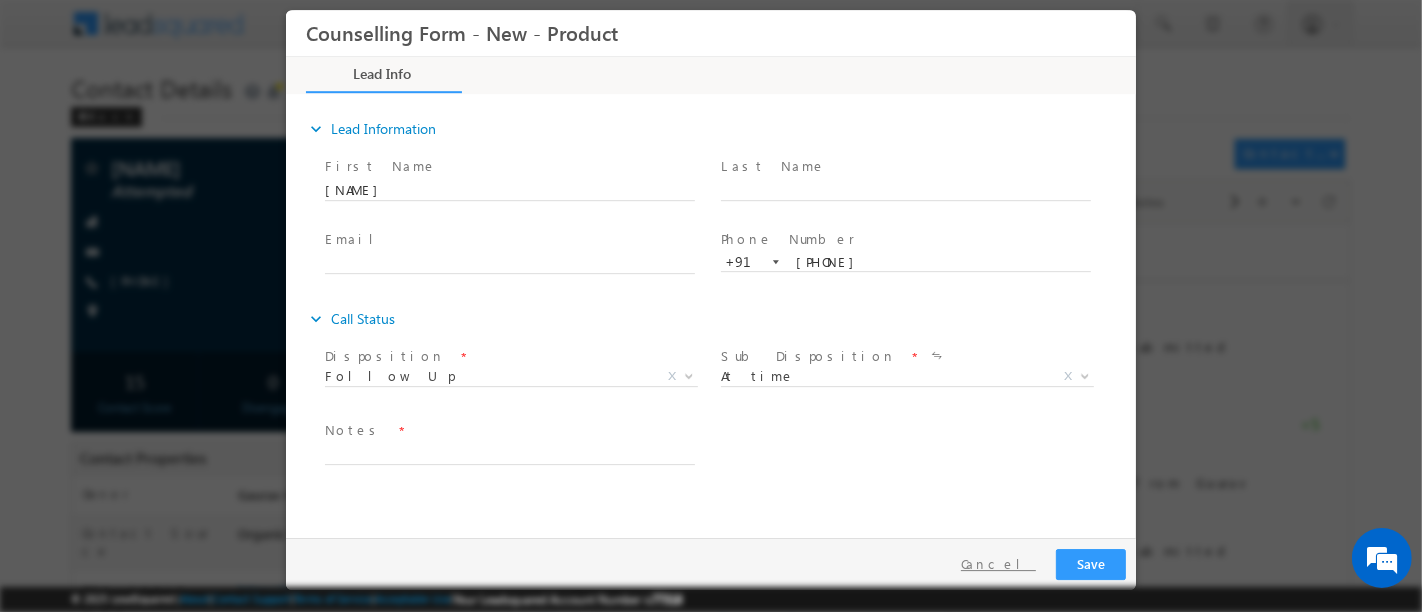 click on "Cancel" at bounding box center [997, 564] 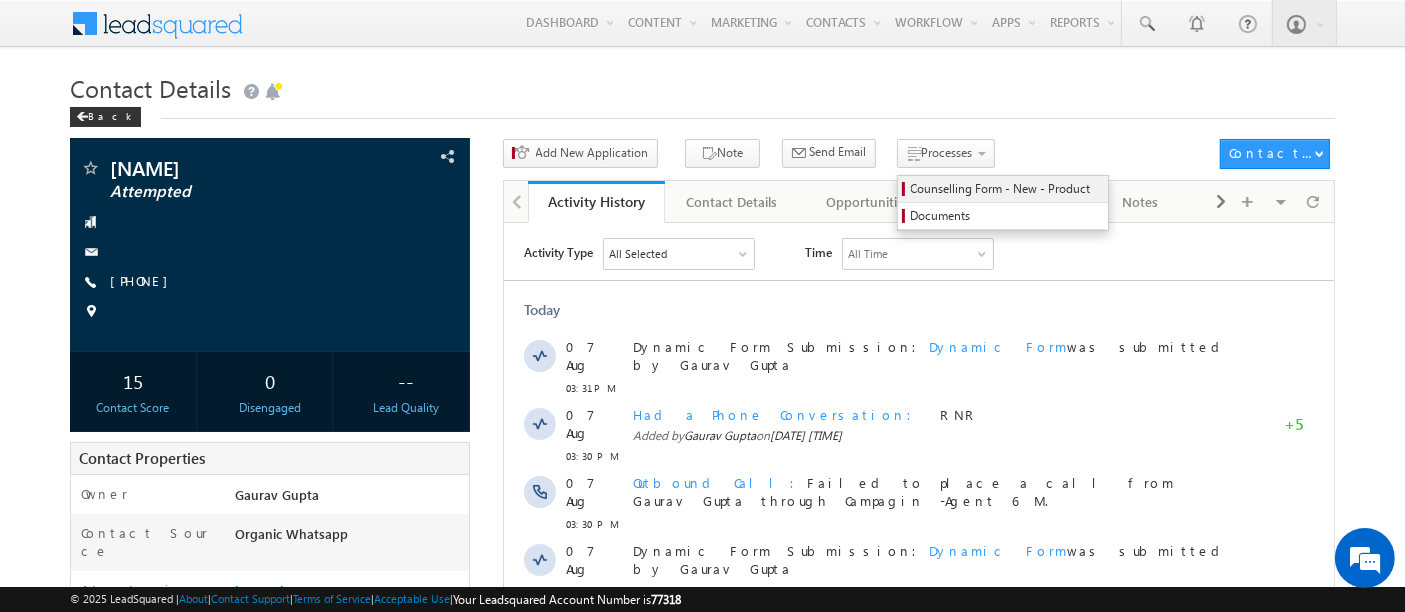 click on "Counselling Form - New - Product" at bounding box center (1006, 189) 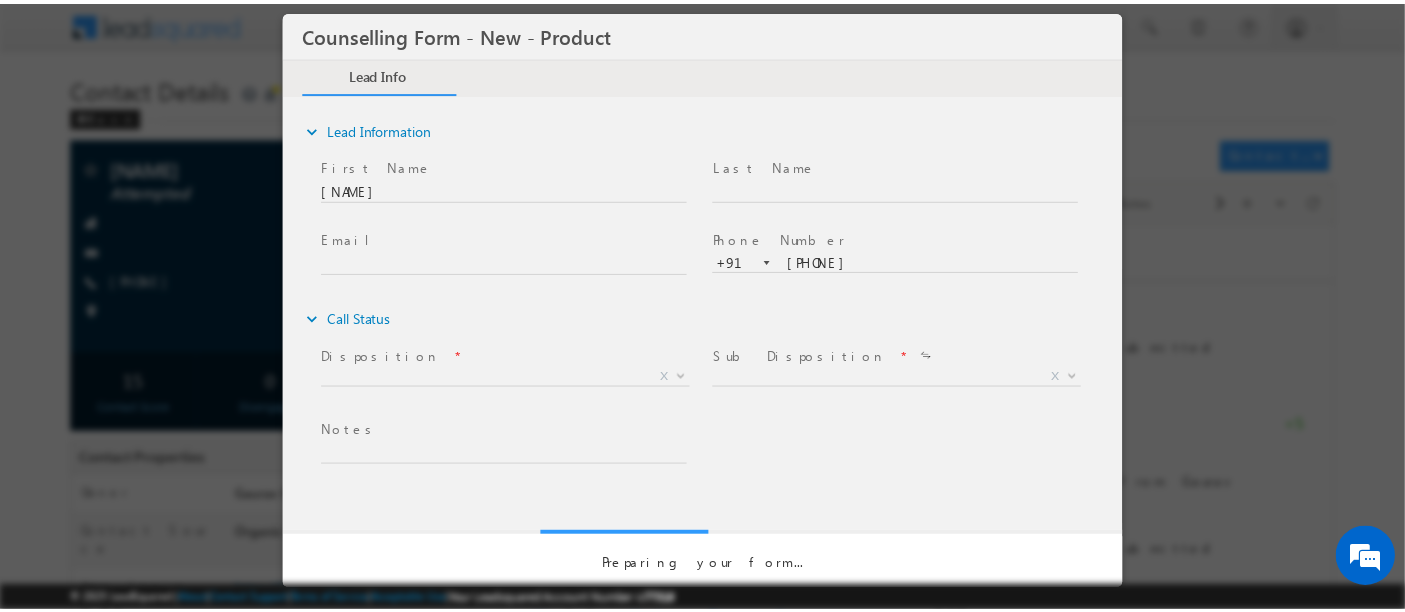 scroll, scrollTop: 0, scrollLeft: 0, axis: both 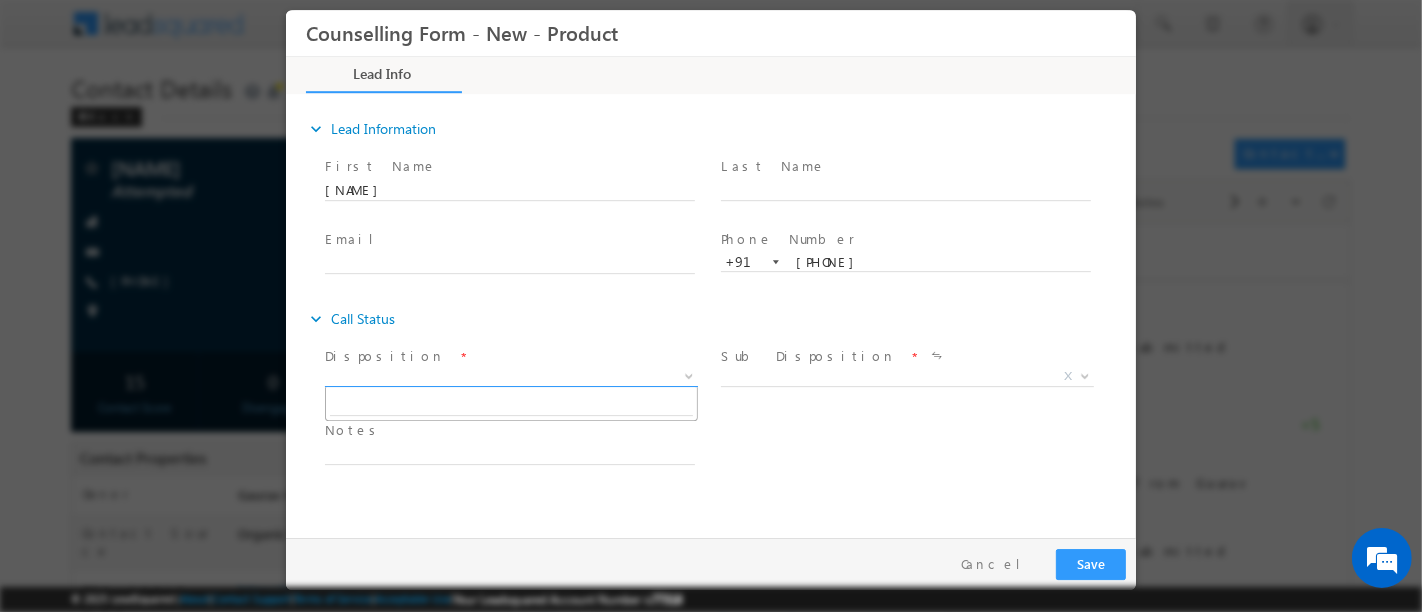 click on "X" at bounding box center (518, 380) 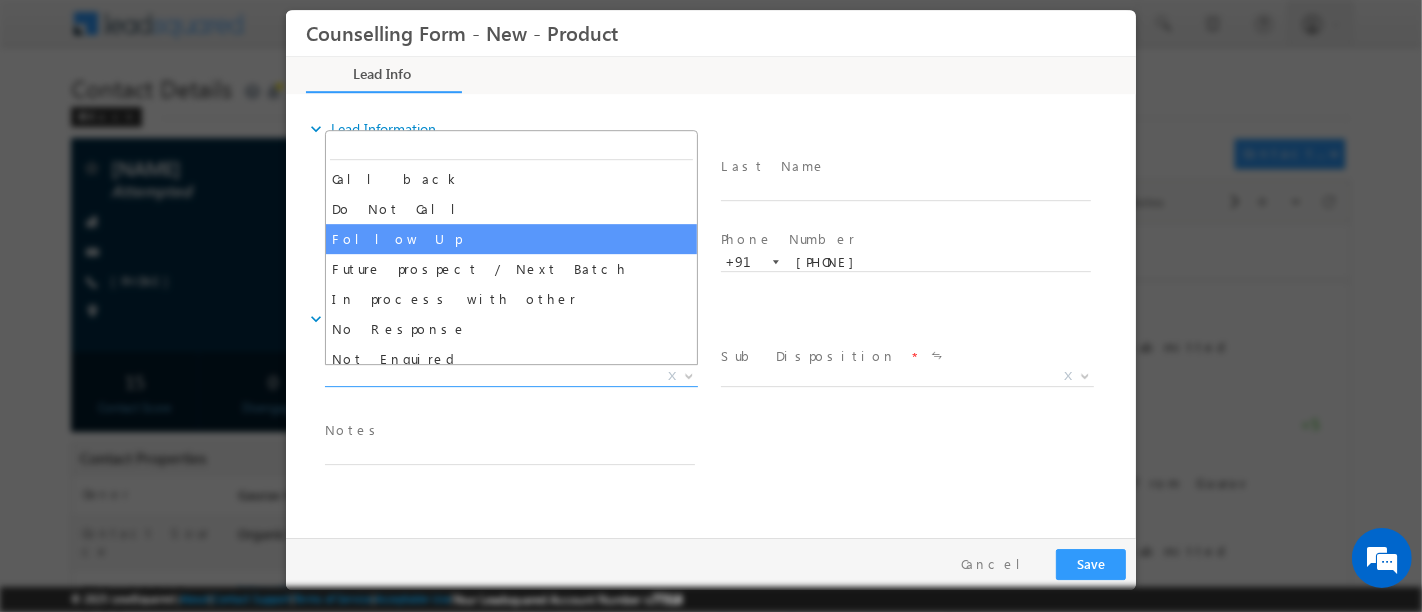 select on "Follow Up" 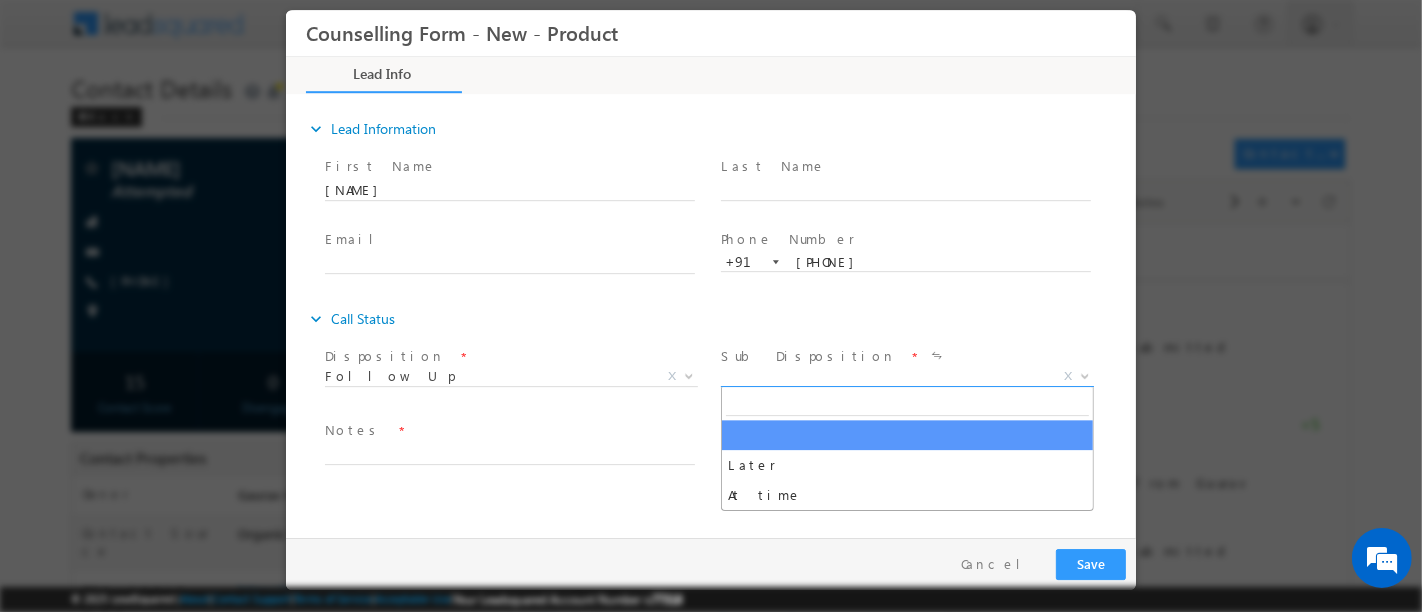 click on "X" at bounding box center (906, 377) 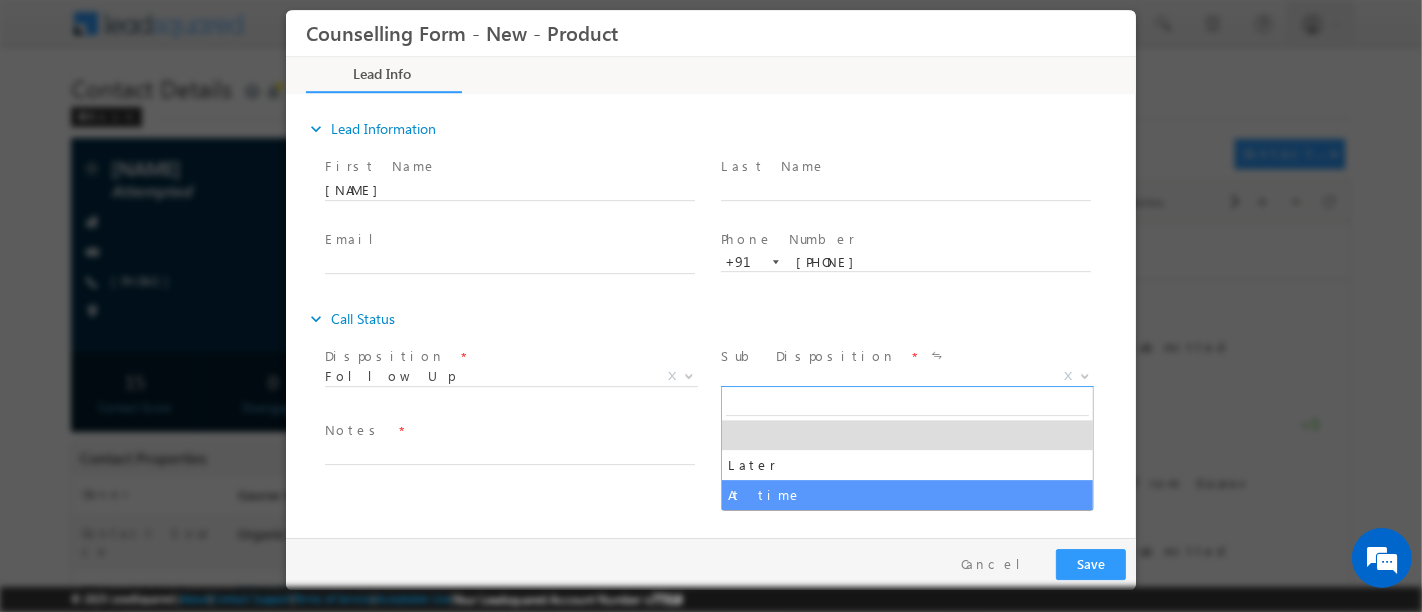 select on "At time" 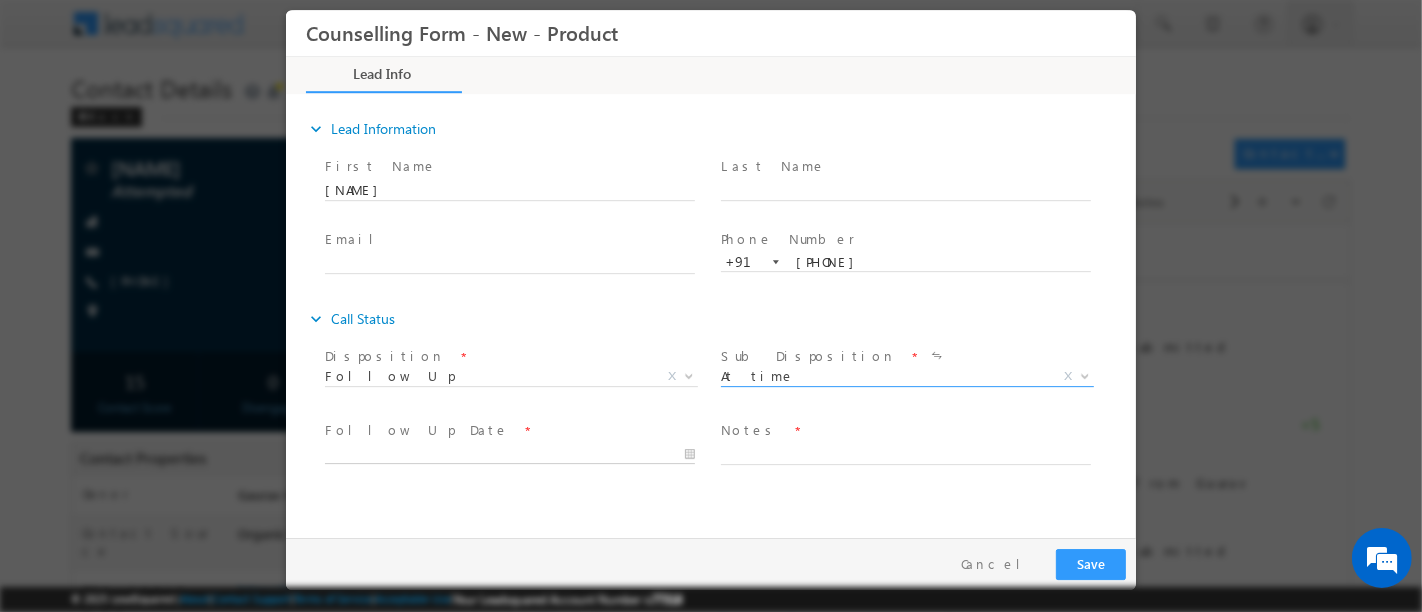 type on "[DATE] [TIME]" 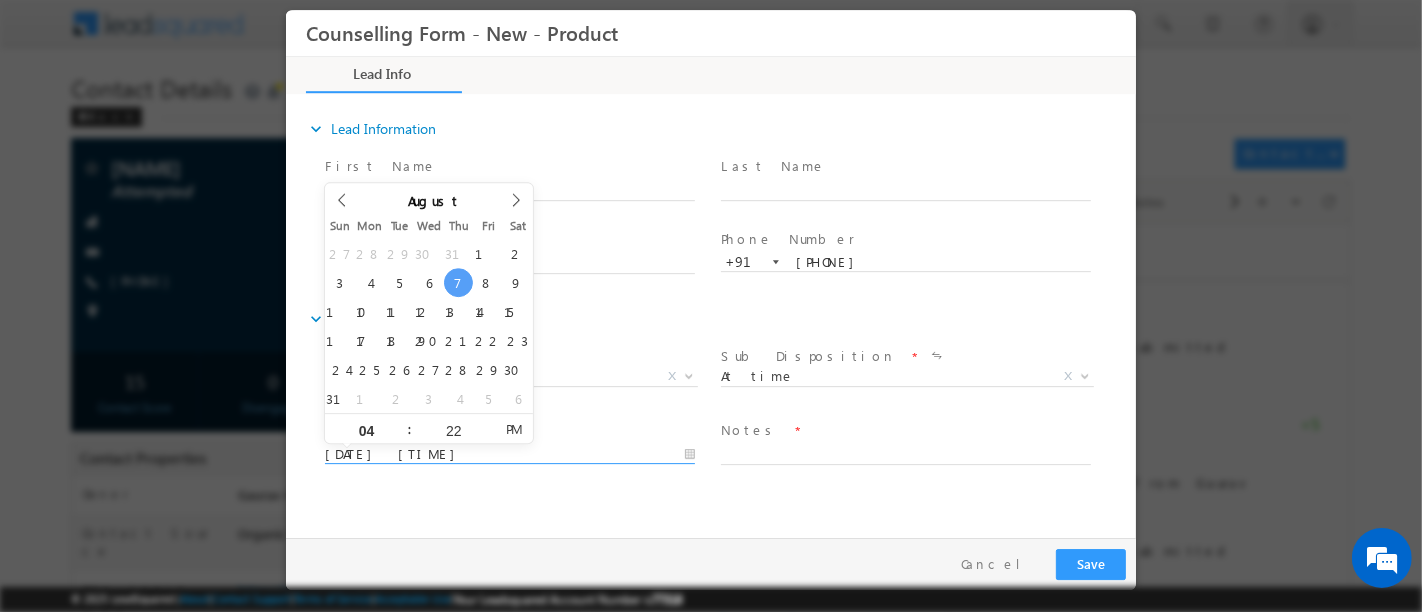 click on "[DATE] [TIME]" at bounding box center (509, 455) 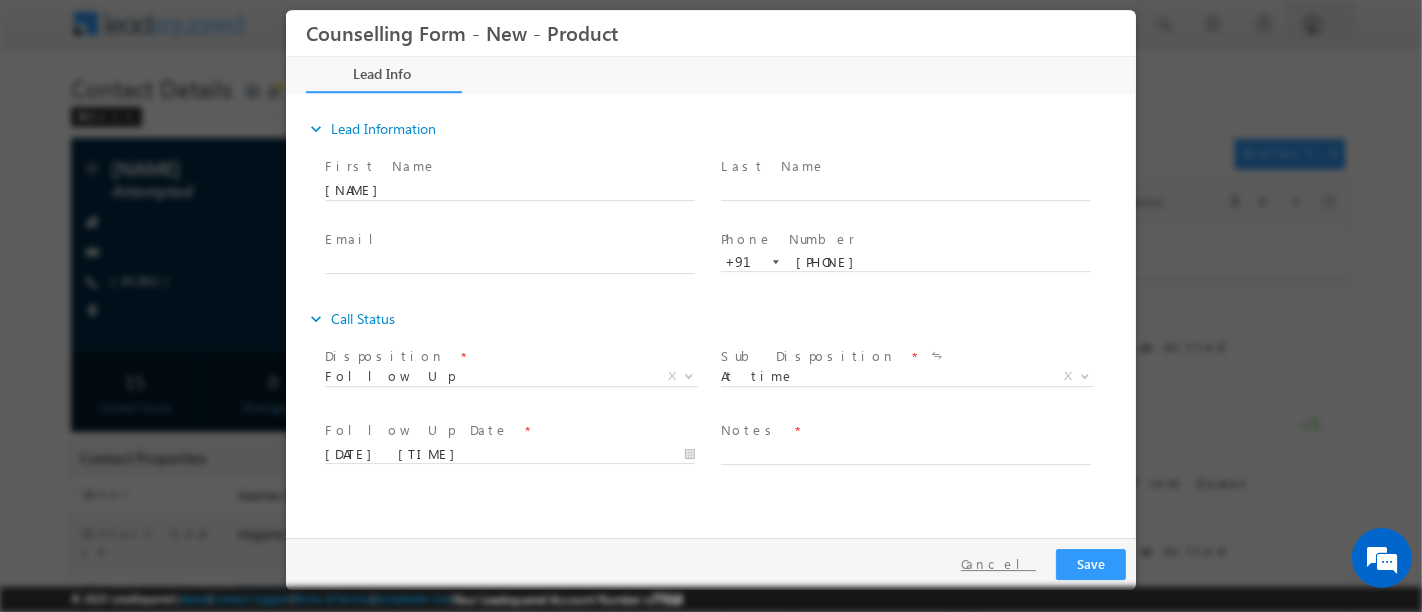 click on "Cancel" at bounding box center [997, 564] 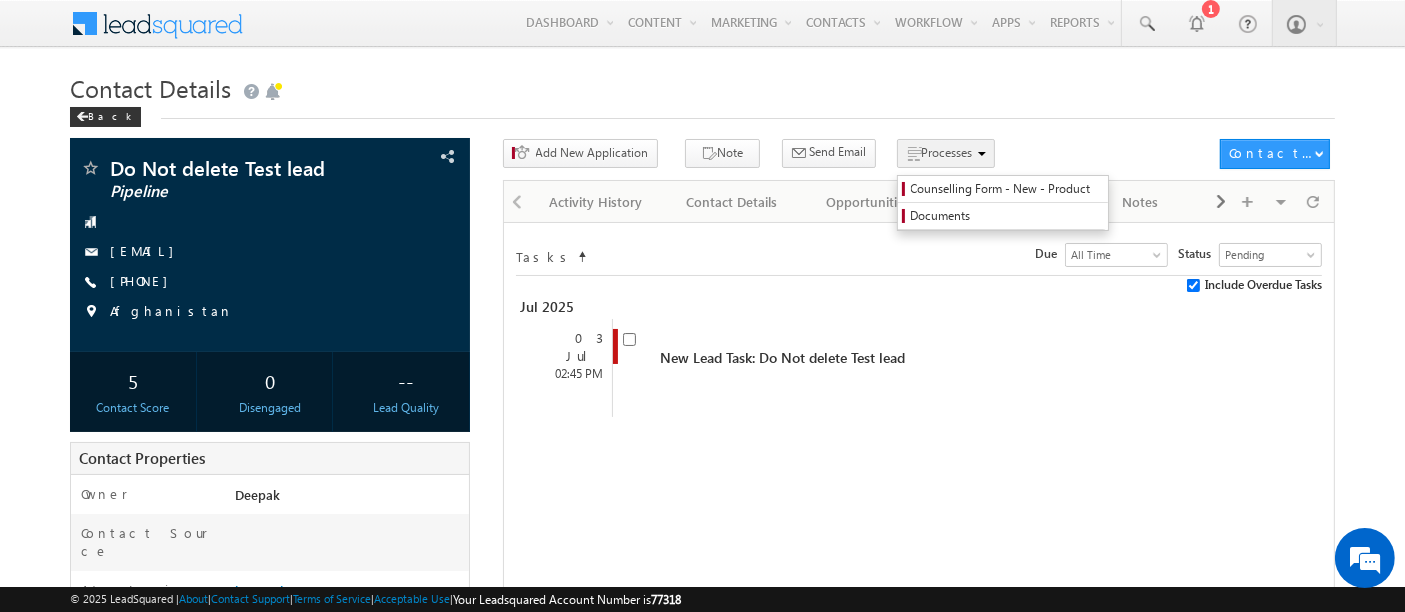 scroll, scrollTop: 0, scrollLeft: 0, axis: both 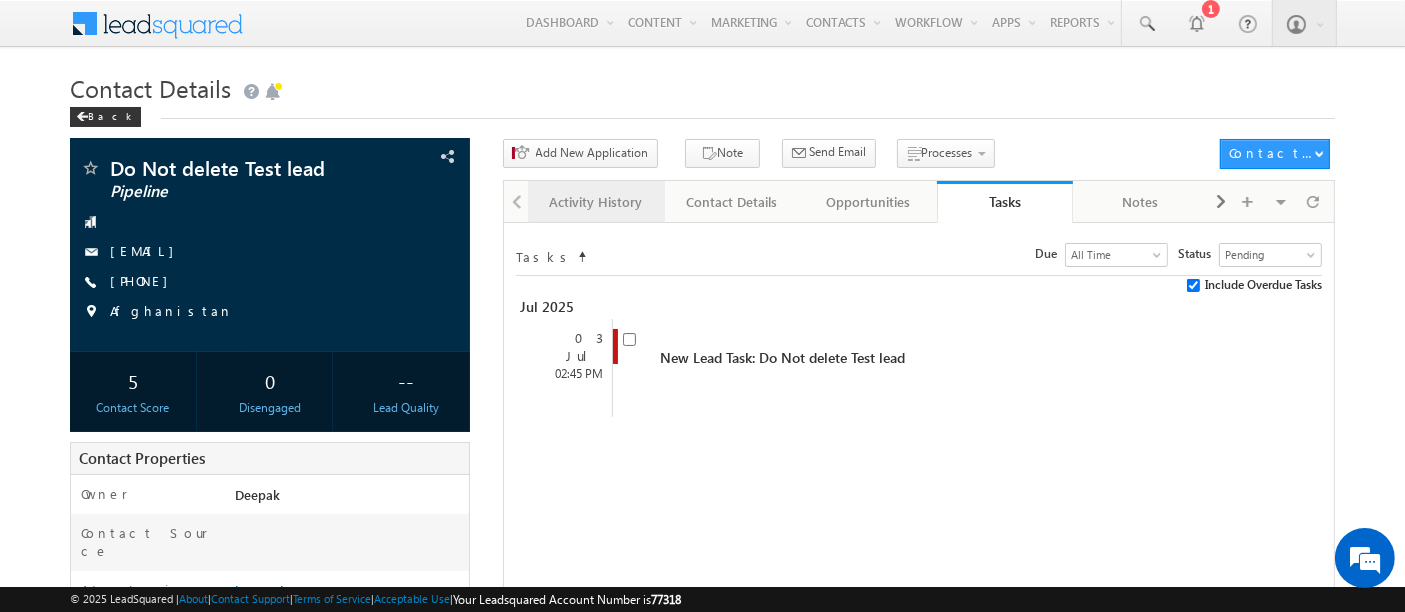 click on "Activity History" at bounding box center [596, 202] 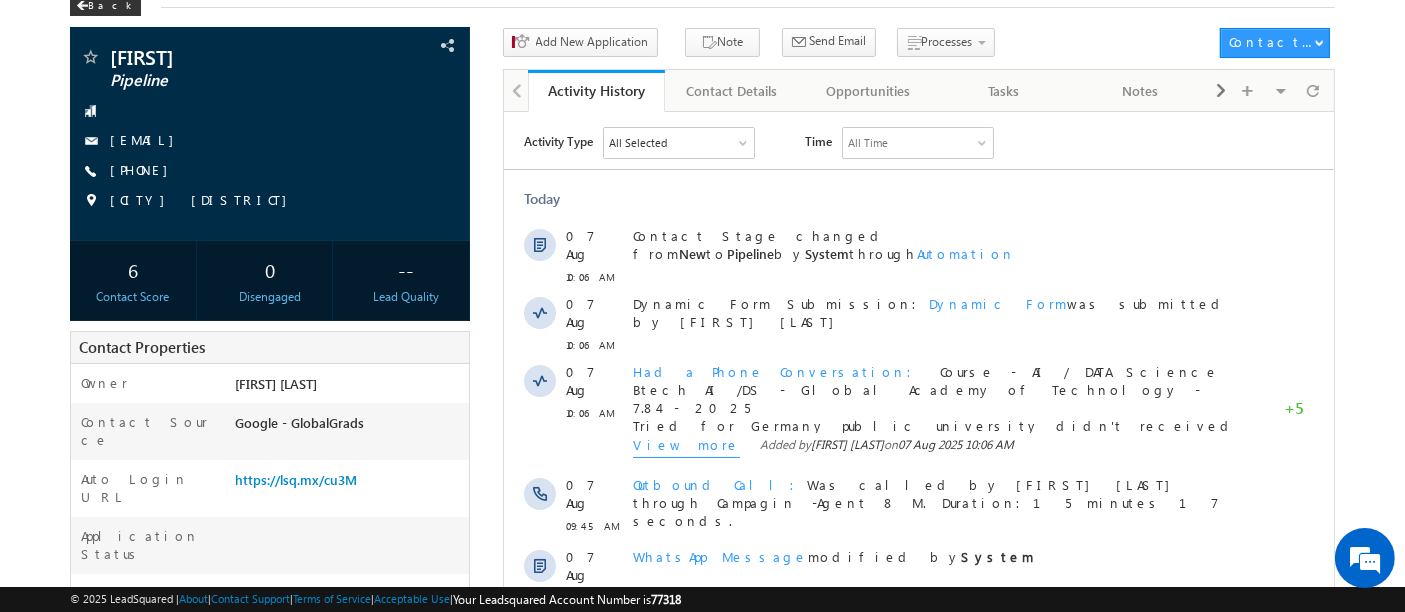 scroll, scrollTop: 0, scrollLeft: 0, axis: both 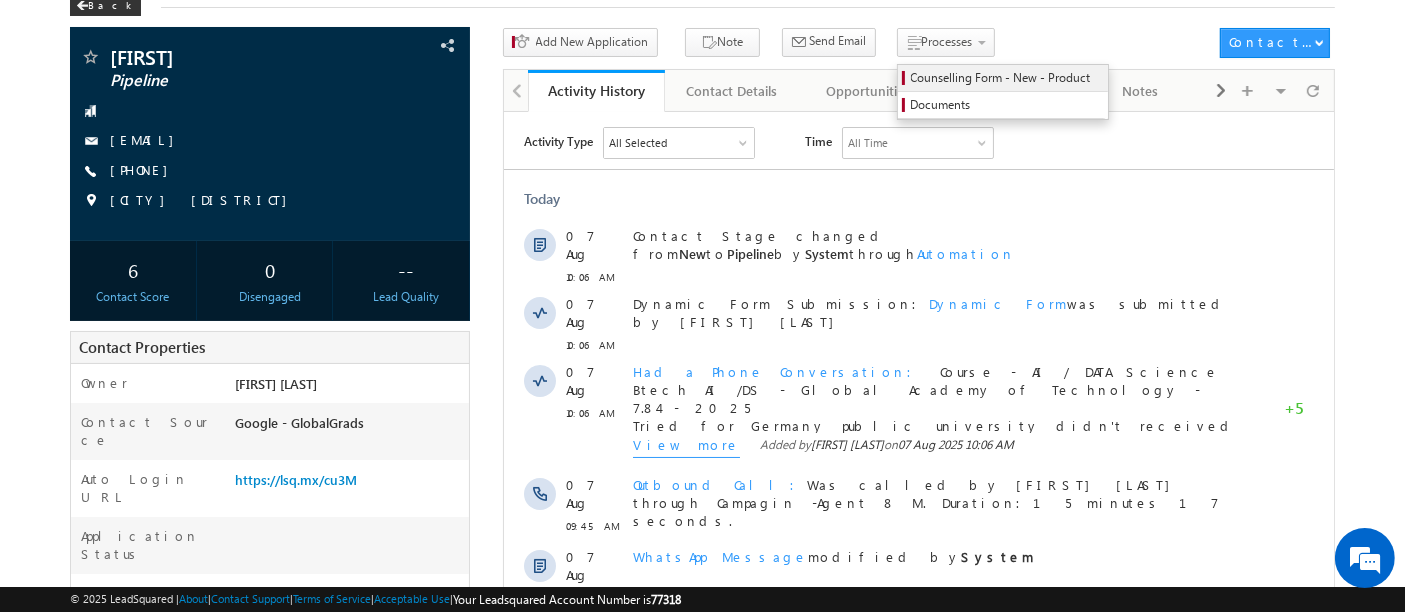 click on "Counselling Form - New - Product" at bounding box center (1006, 78) 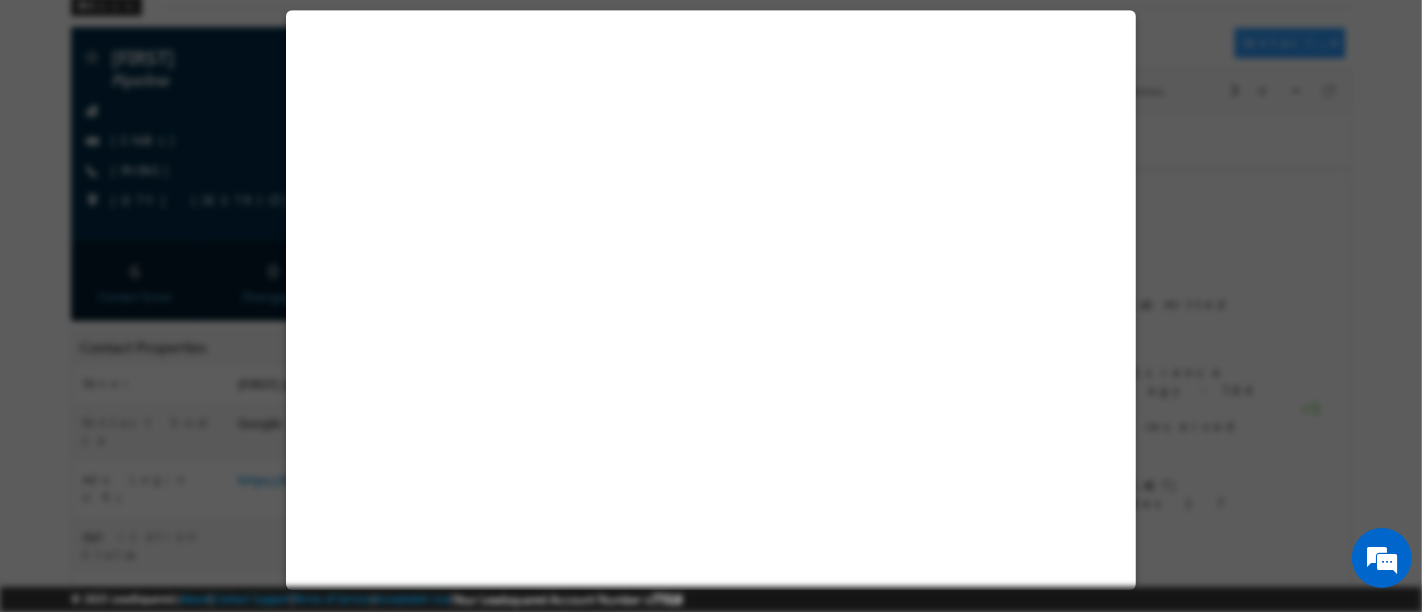 select on "Pipeline" 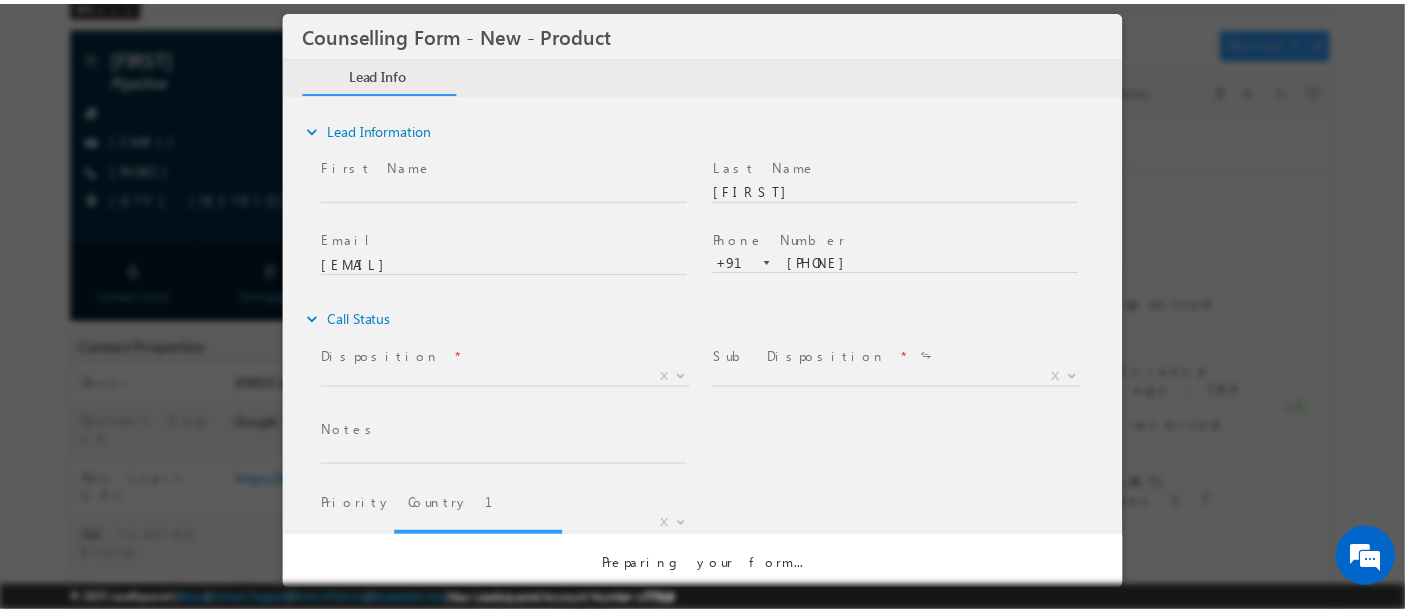 scroll, scrollTop: 0, scrollLeft: 0, axis: both 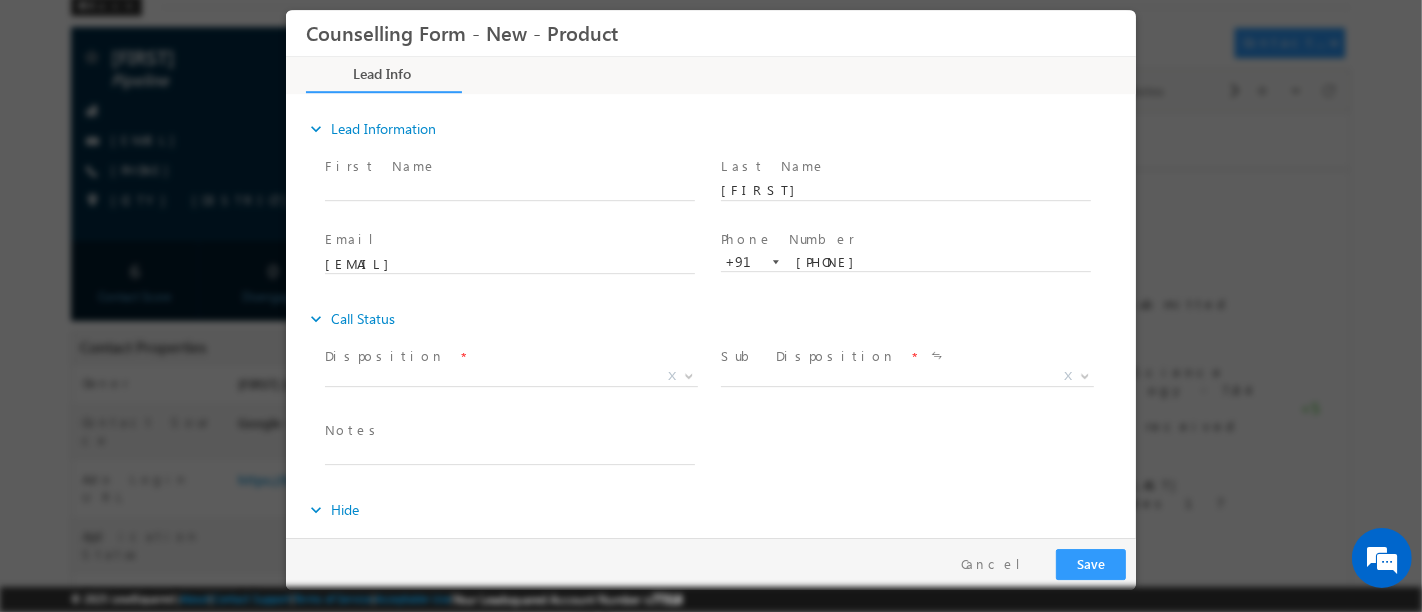click at bounding box center (711, 306) 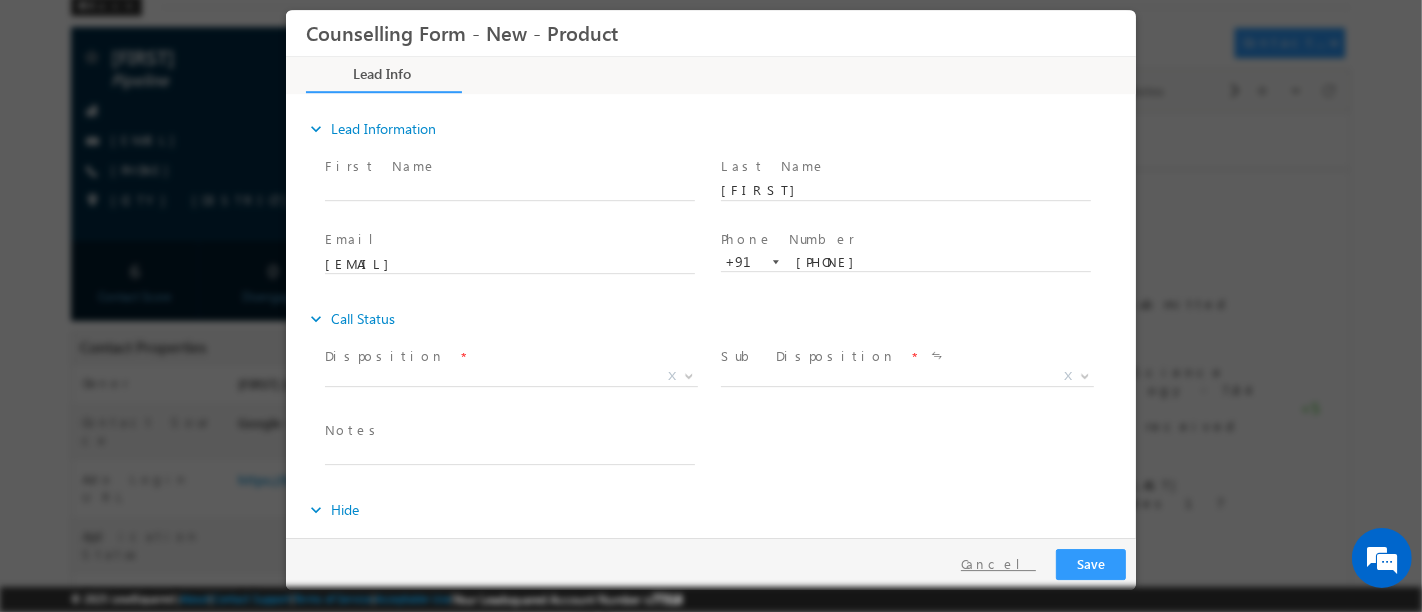 click on "Cancel" at bounding box center (997, 564) 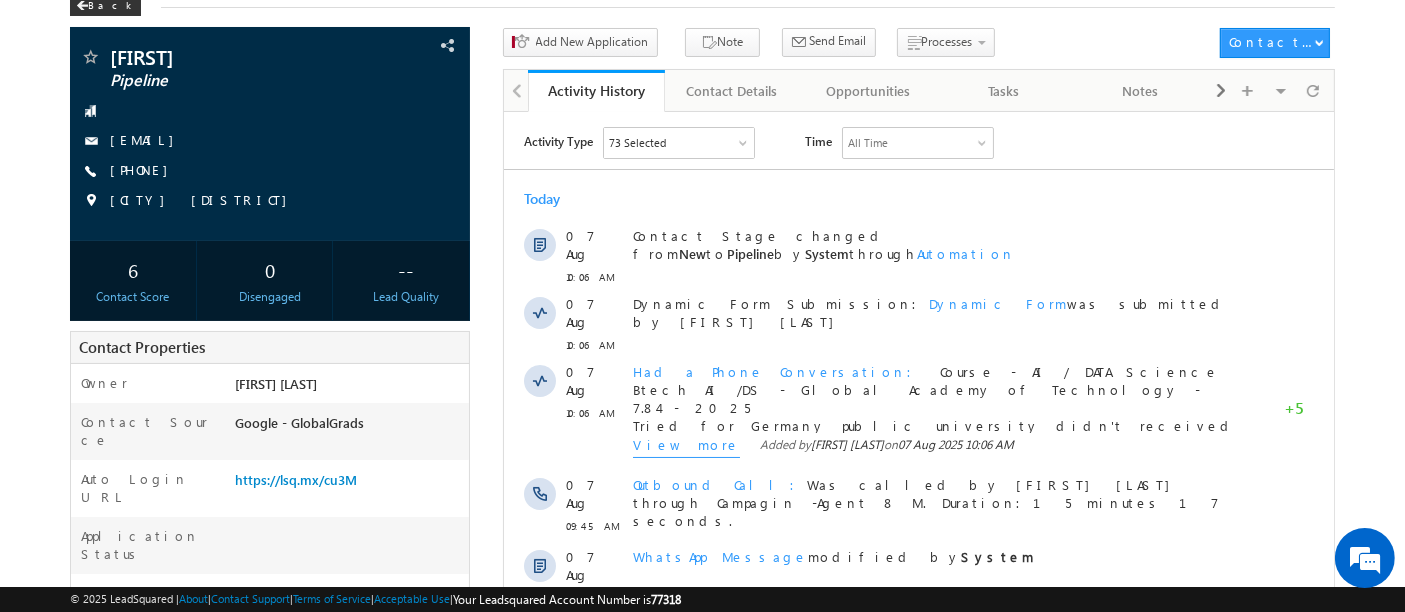 scroll, scrollTop: 0, scrollLeft: 0, axis: both 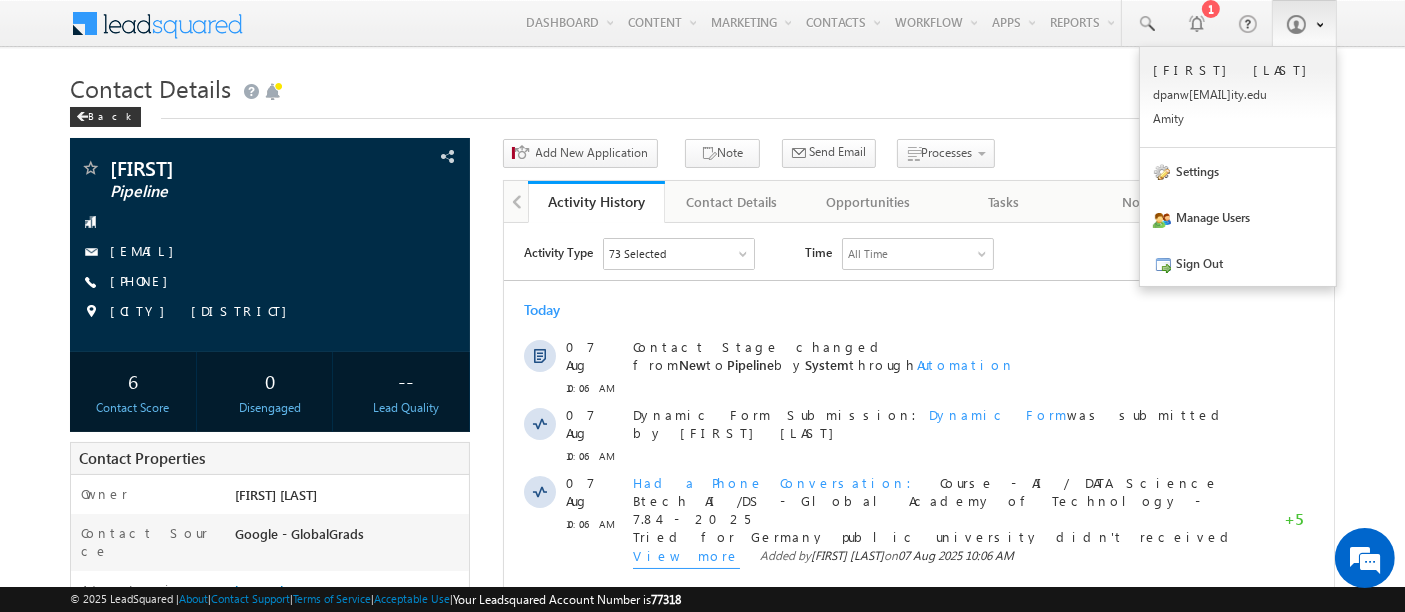 click at bounding box center [1296, 24] 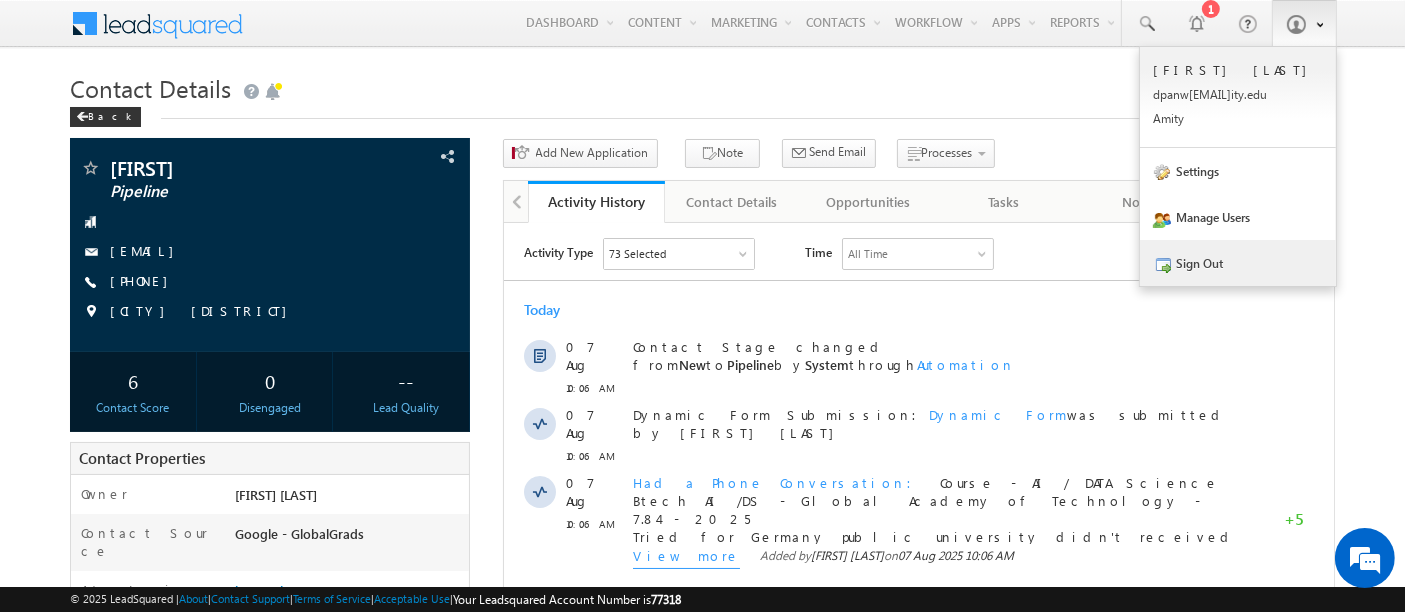 click on "Sign Out" at bounding box center (1238, 263) 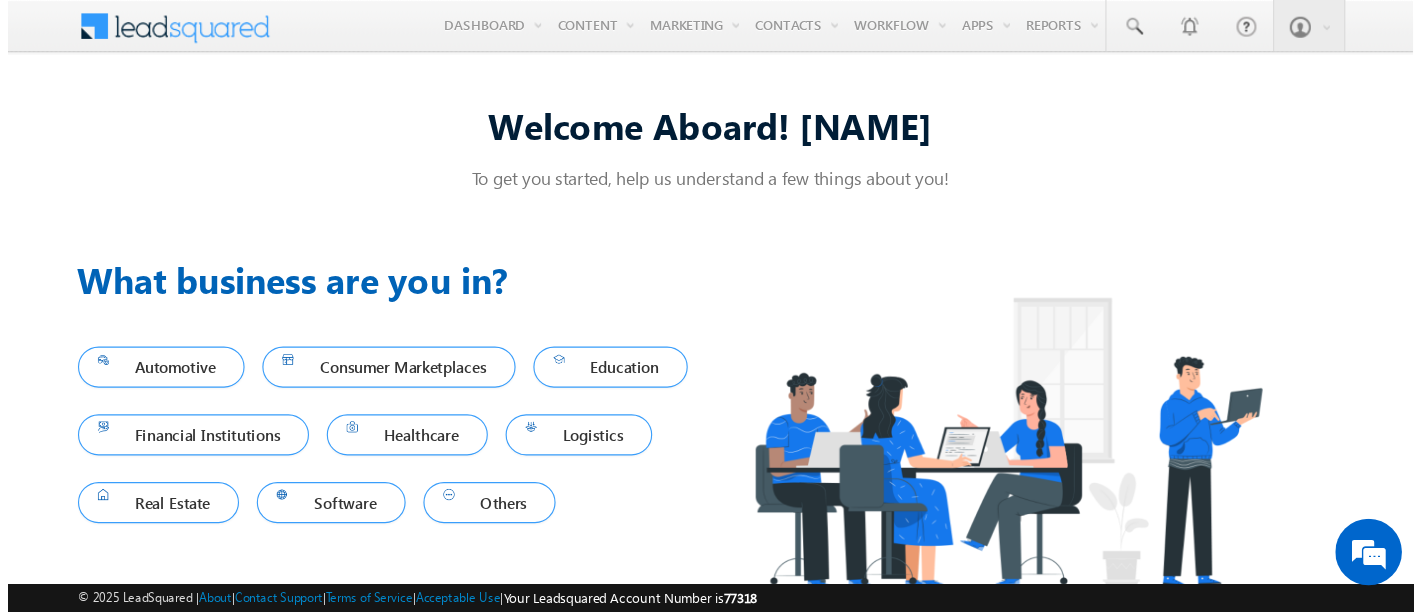 scroll, scrollTop: 0, scrollLeft: 0, axis: both 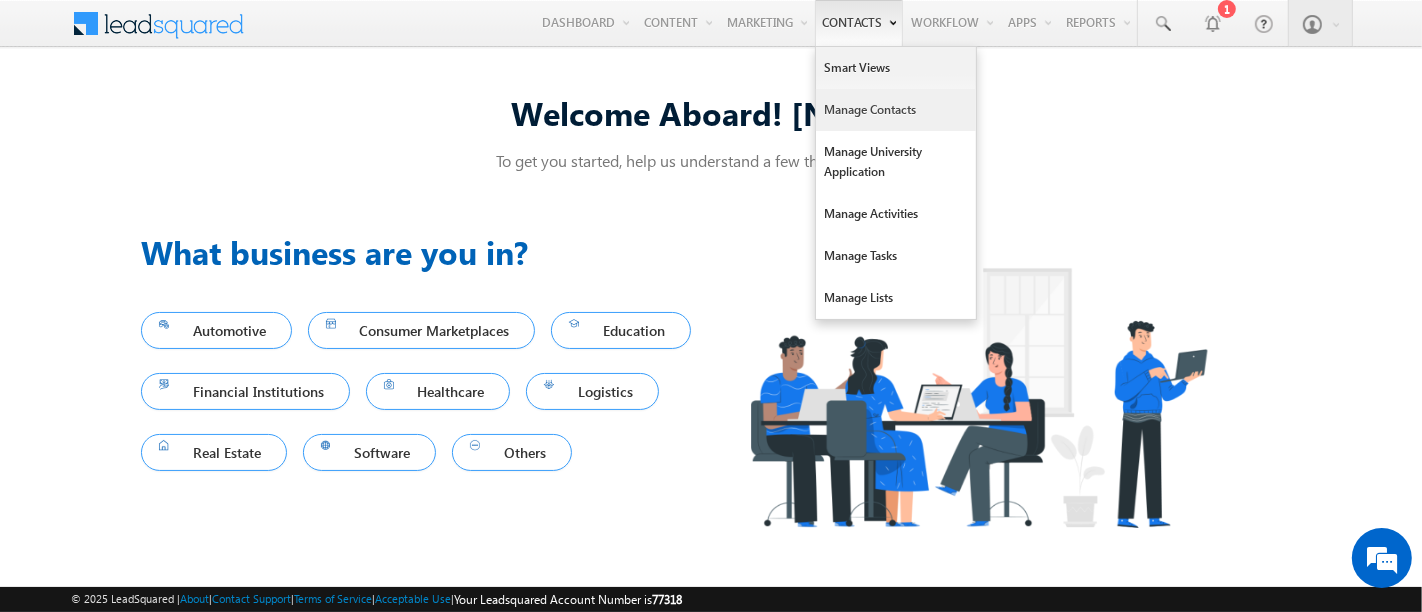click on "Manage Contacts" at bounding box center [896, 110] 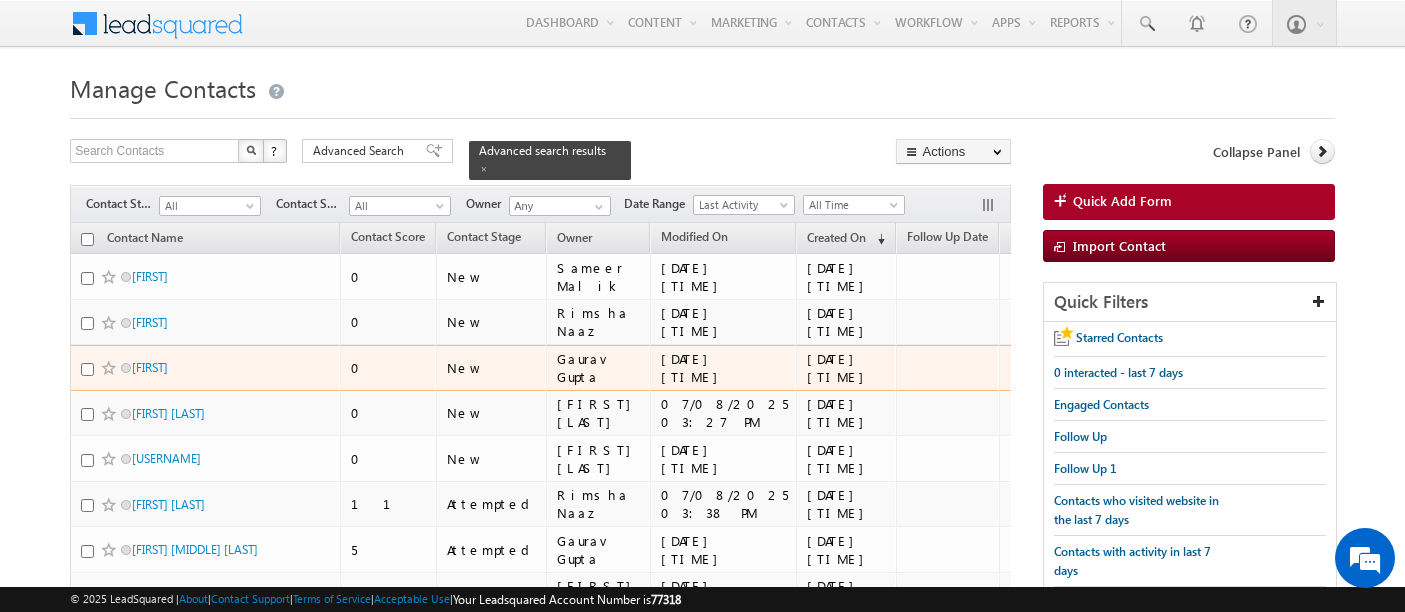 scroll, scrollTop: 0, scrollLeft: 0, axis: both 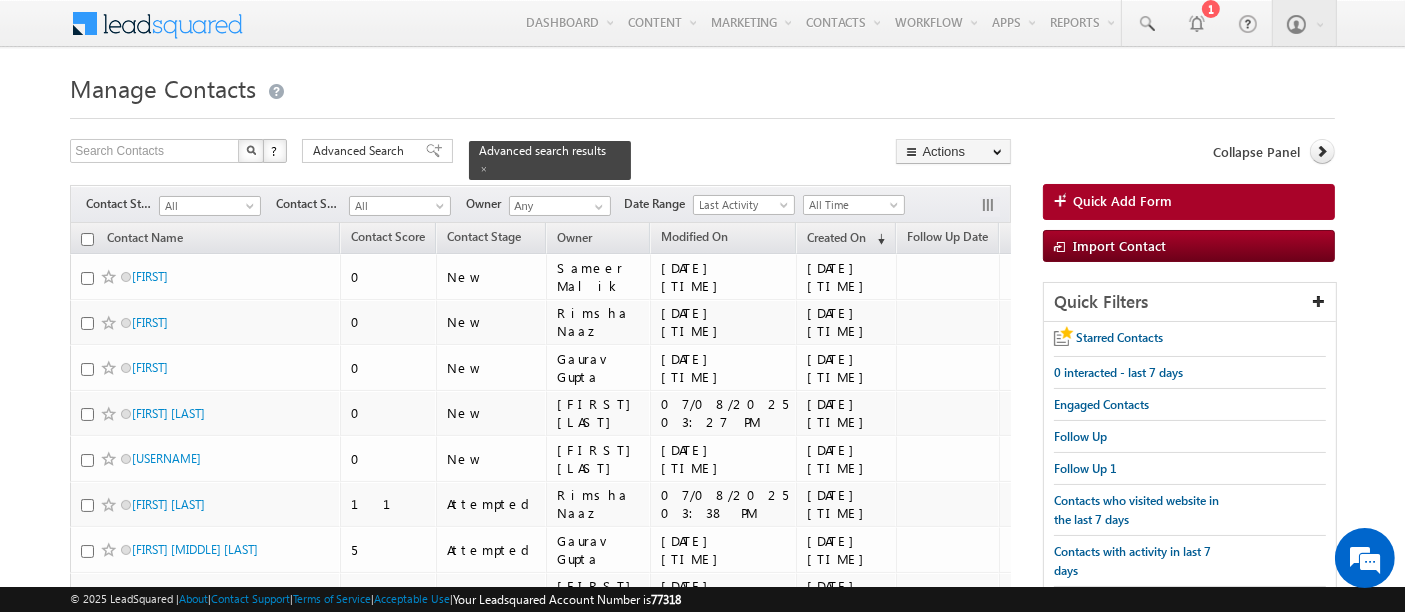 click at bounding box center (990, 207) 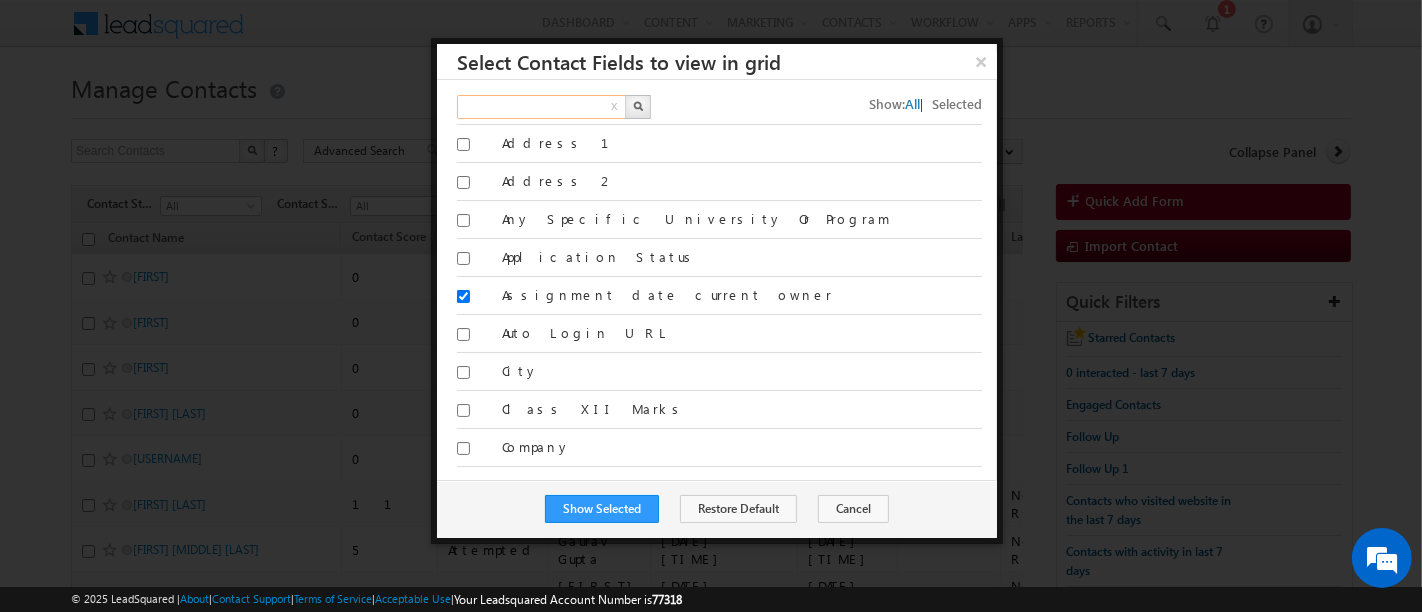 click at bounding box center [542, 107] 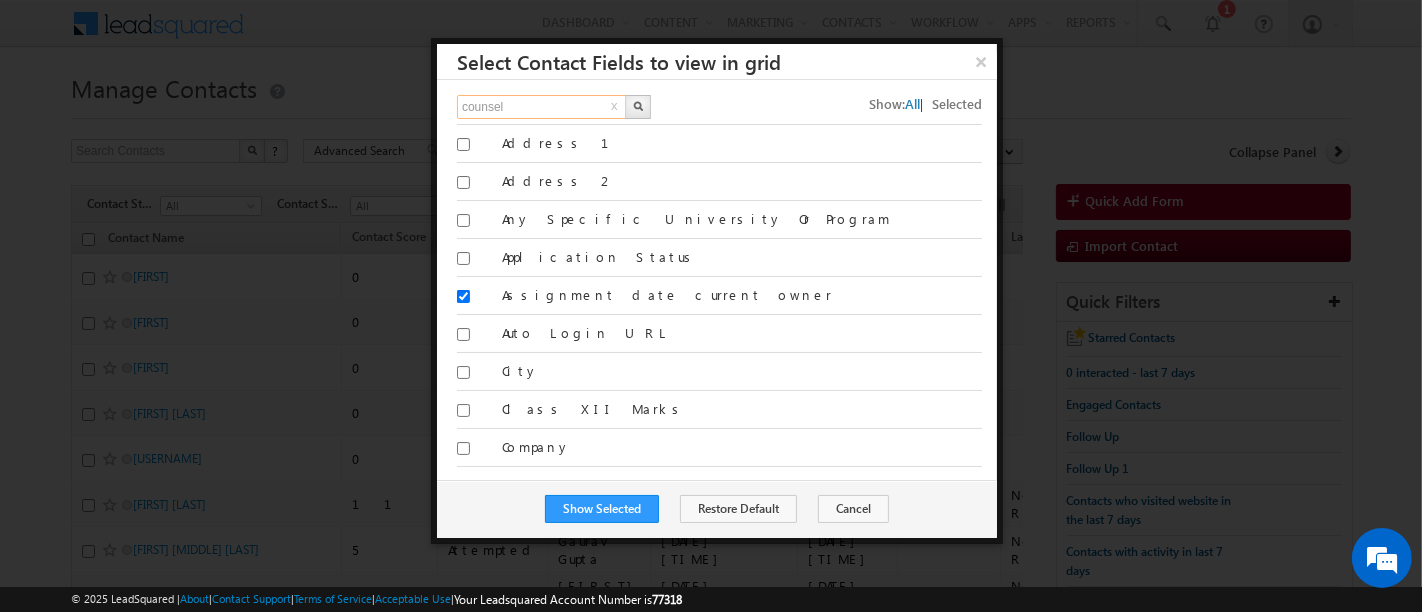 type on "counsel" 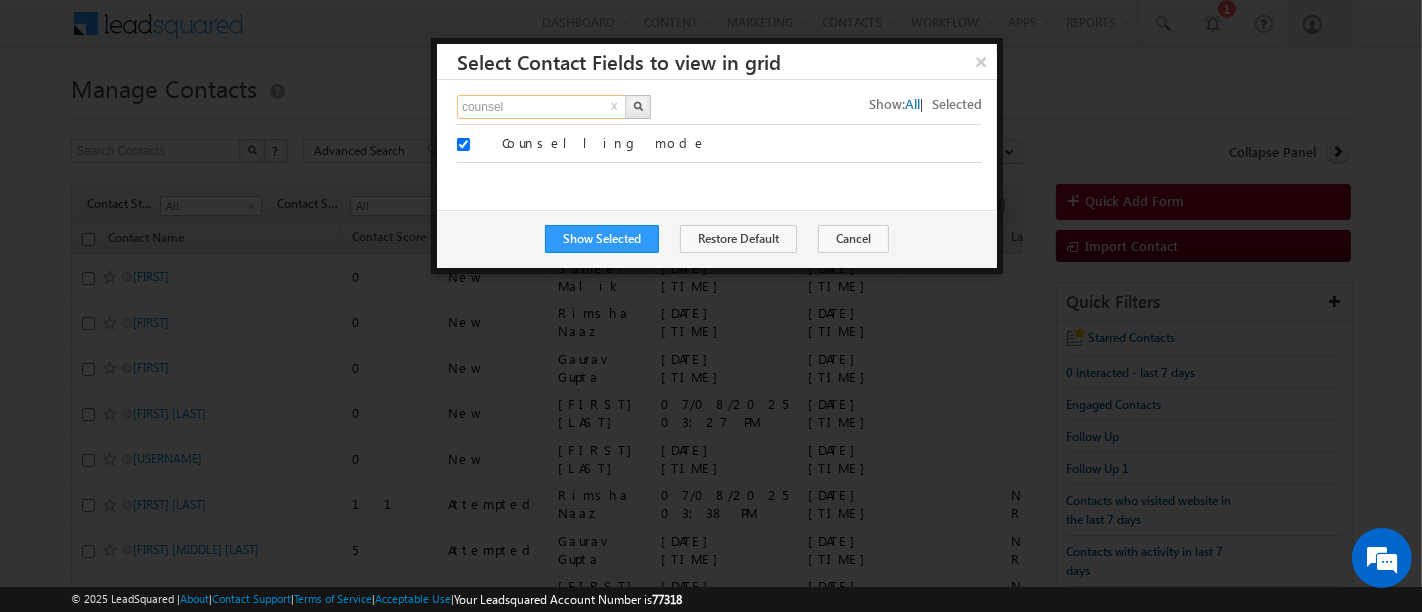 click on "counsel" at bounding box center [542, 107] 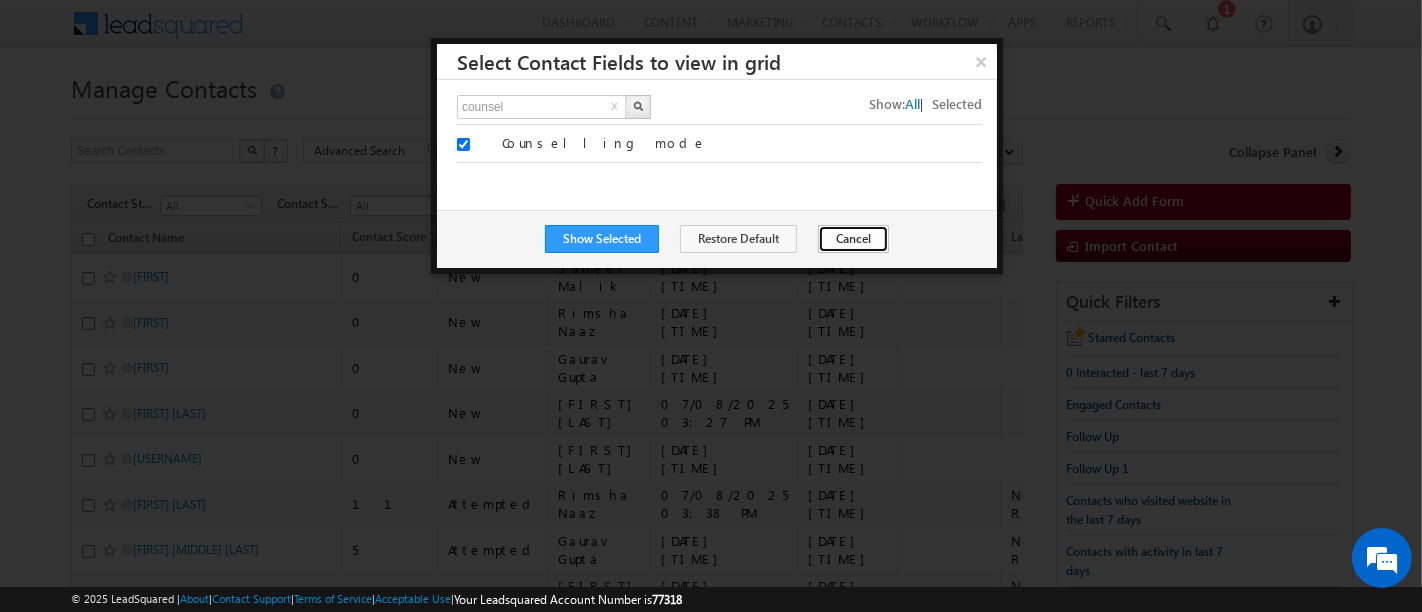 click on "Cancel" at bounding box center (853, 239) 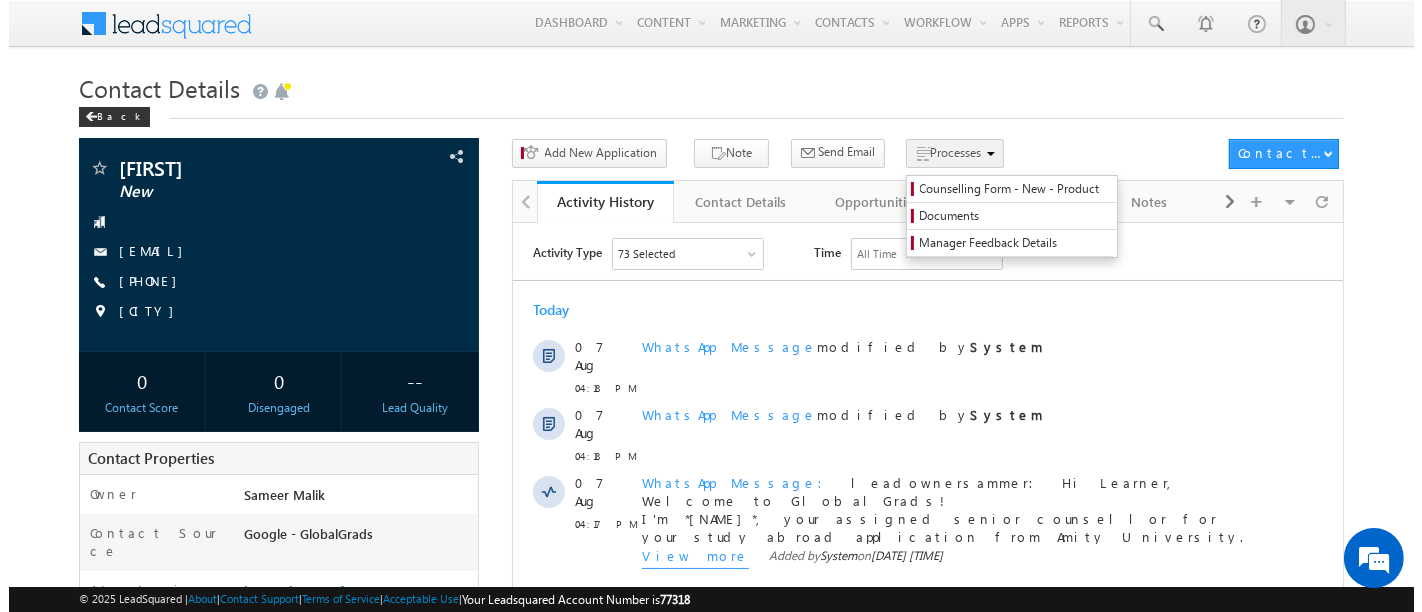 scroll, scrollTop: 0, scrollLeft: 0, axis: both 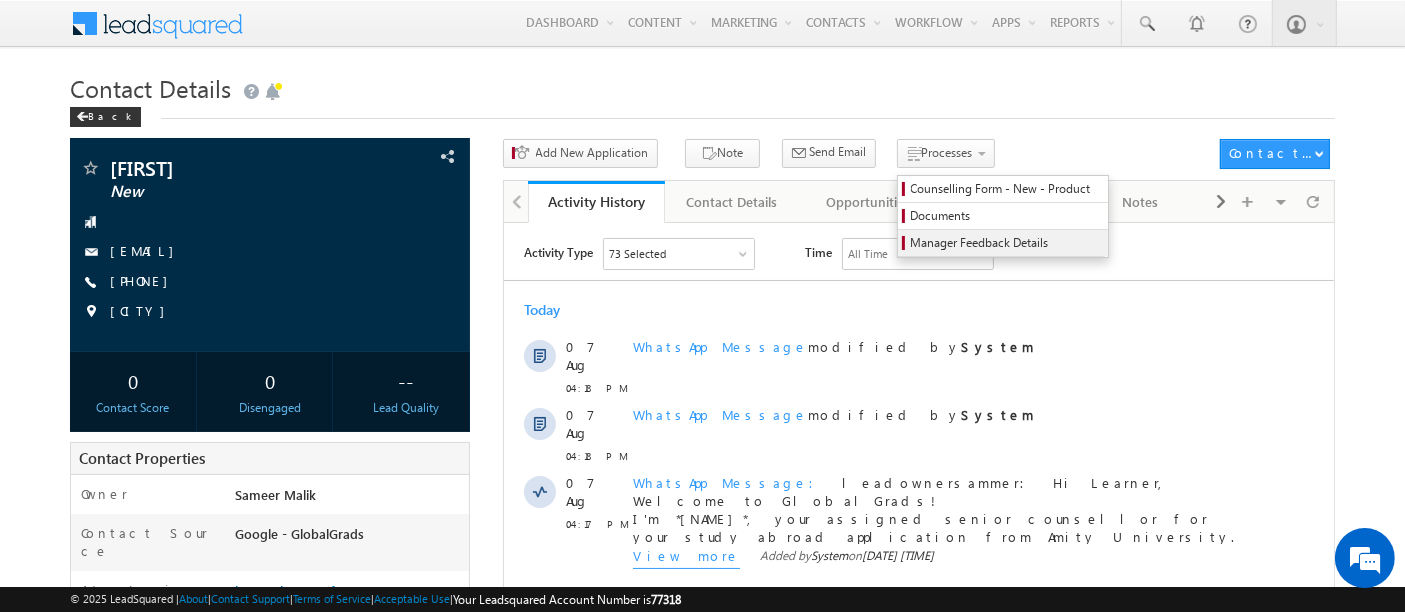 click on "Manager Feedback Details" at bounding box center (1006, 243) 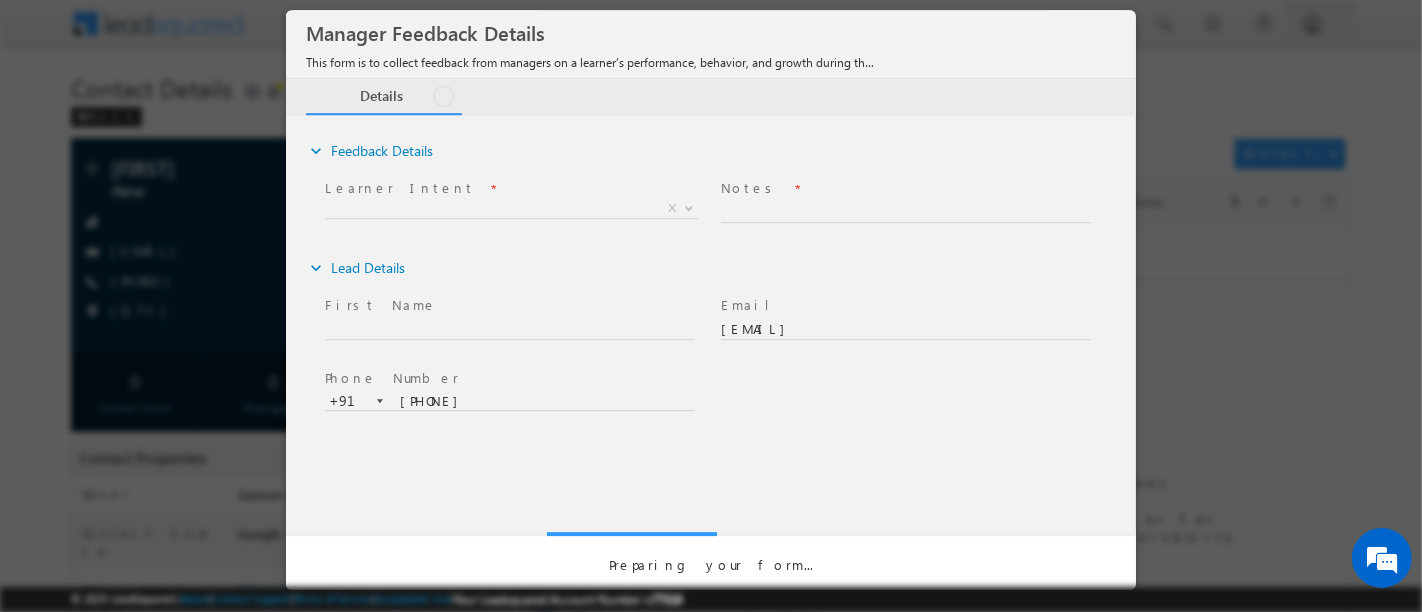 scroll, scrollTop: 0, scrollLeft: 0, axis: both 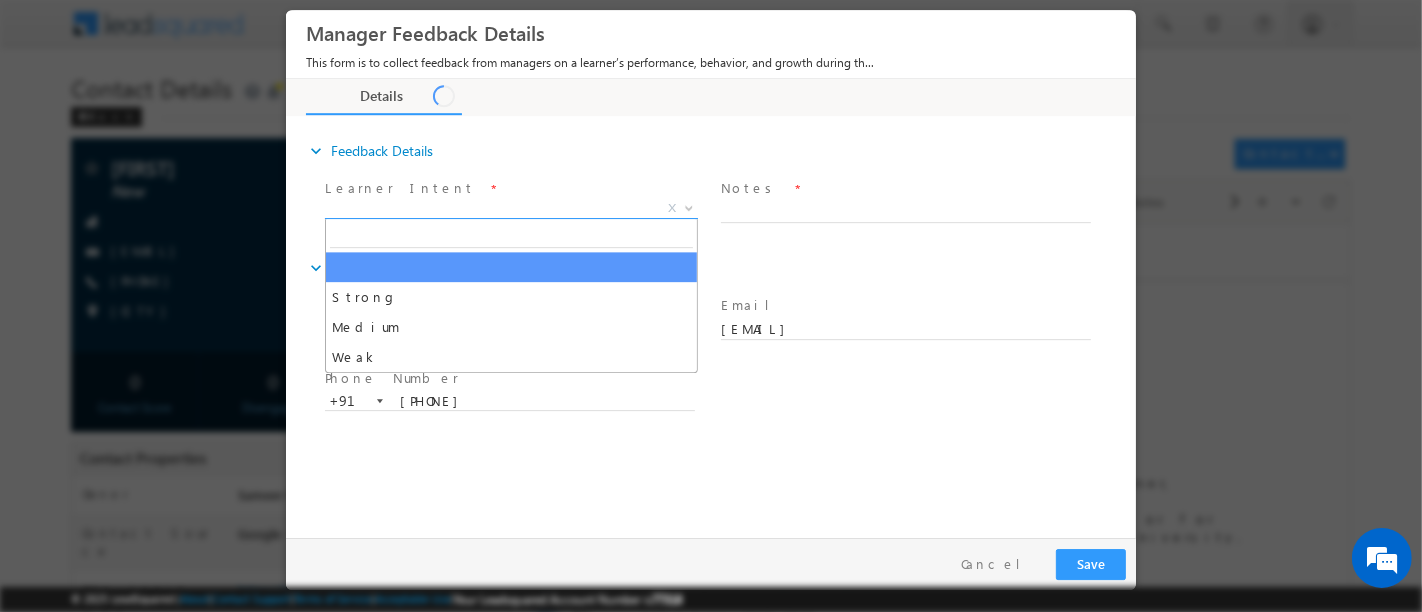 click on "X" at bounding box center (510, 209) 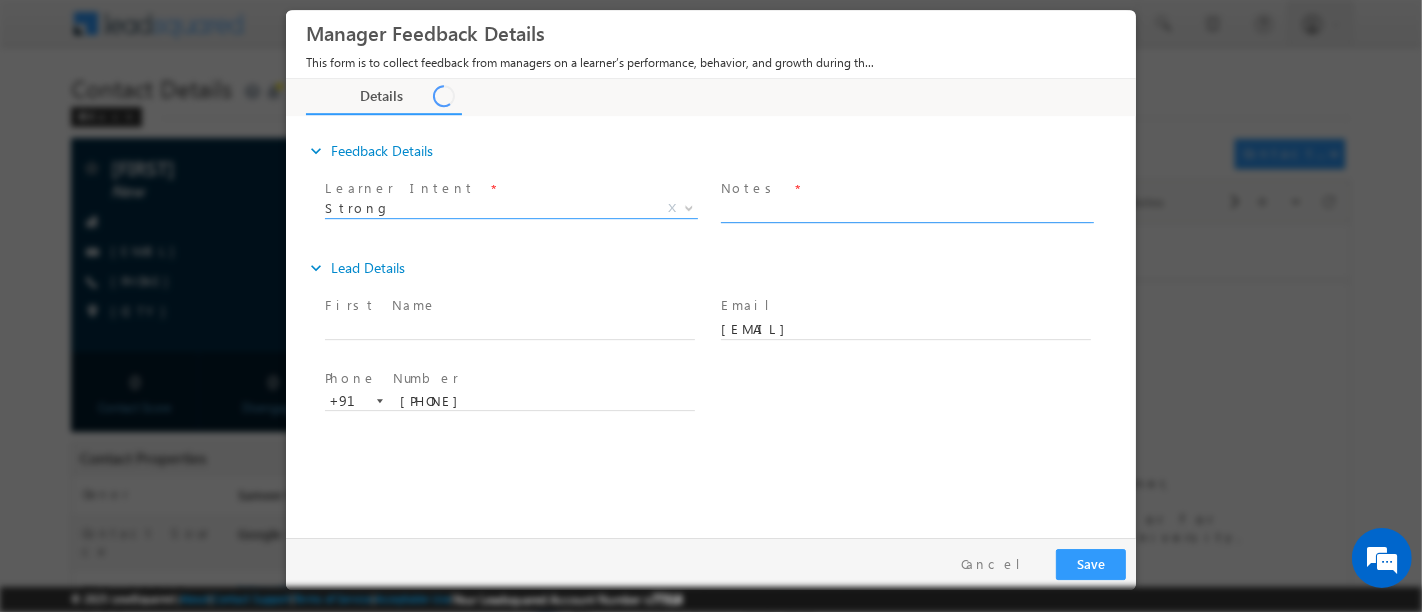 click at bounding box center [905, 211] 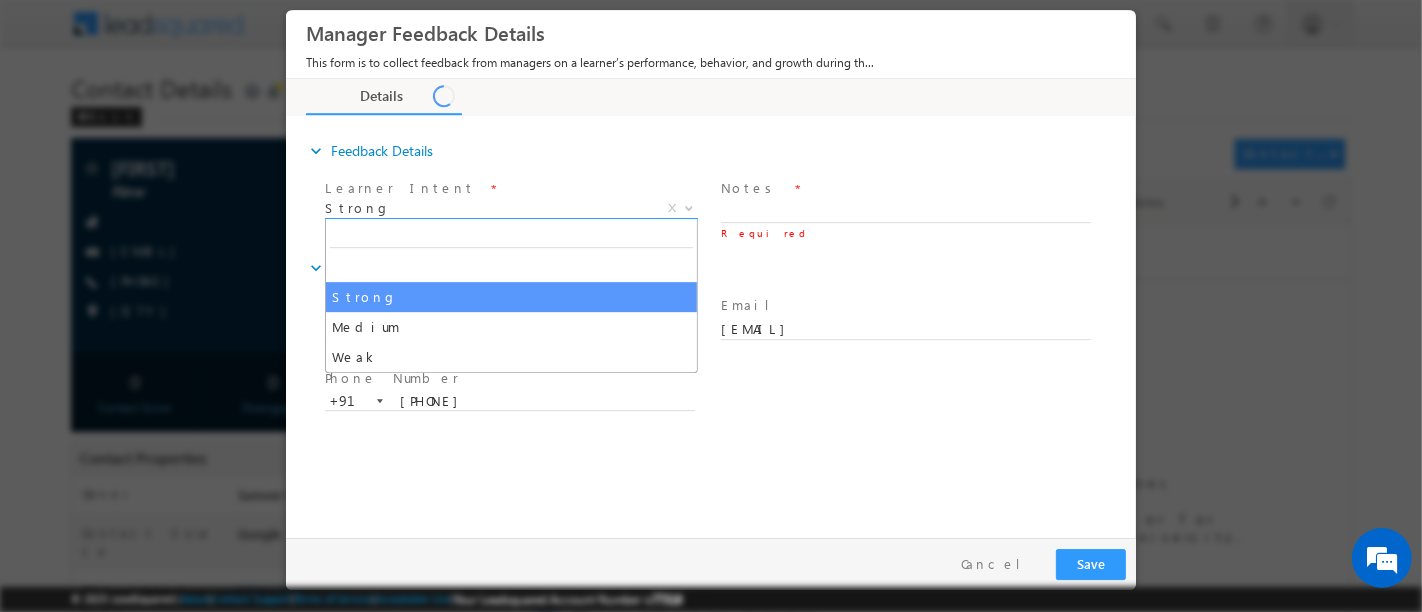 click on "Strong" at bounding box center (486, 208) 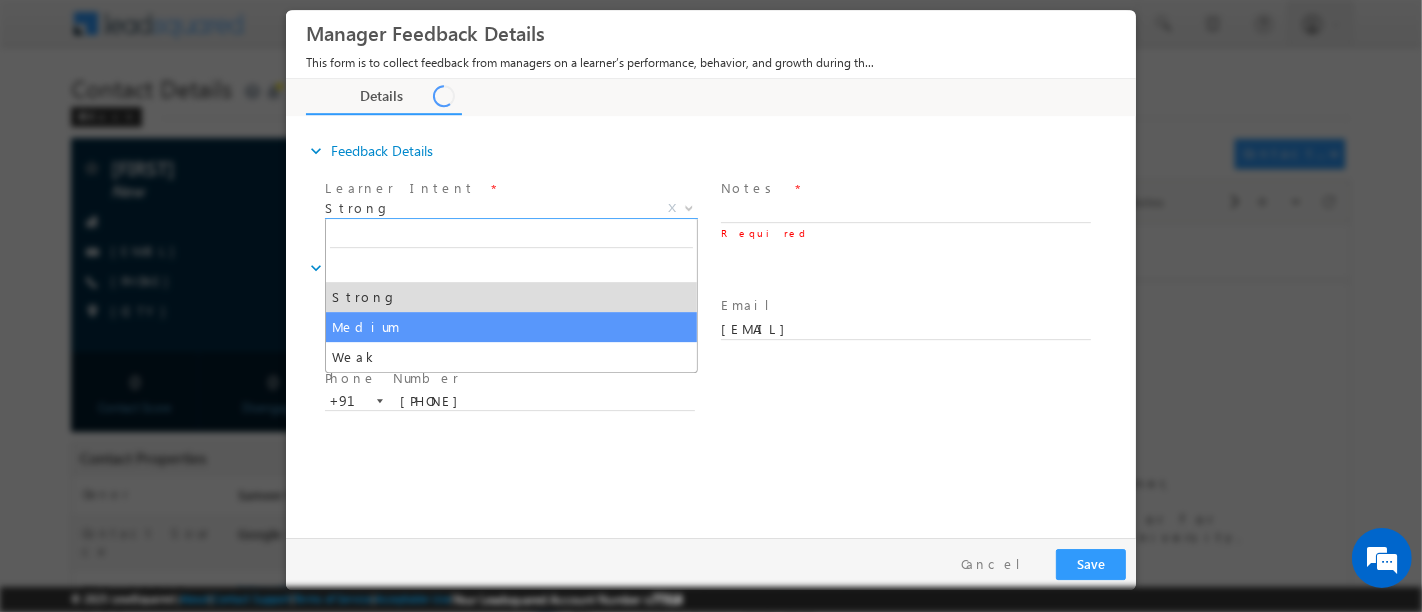 select on "Medium" 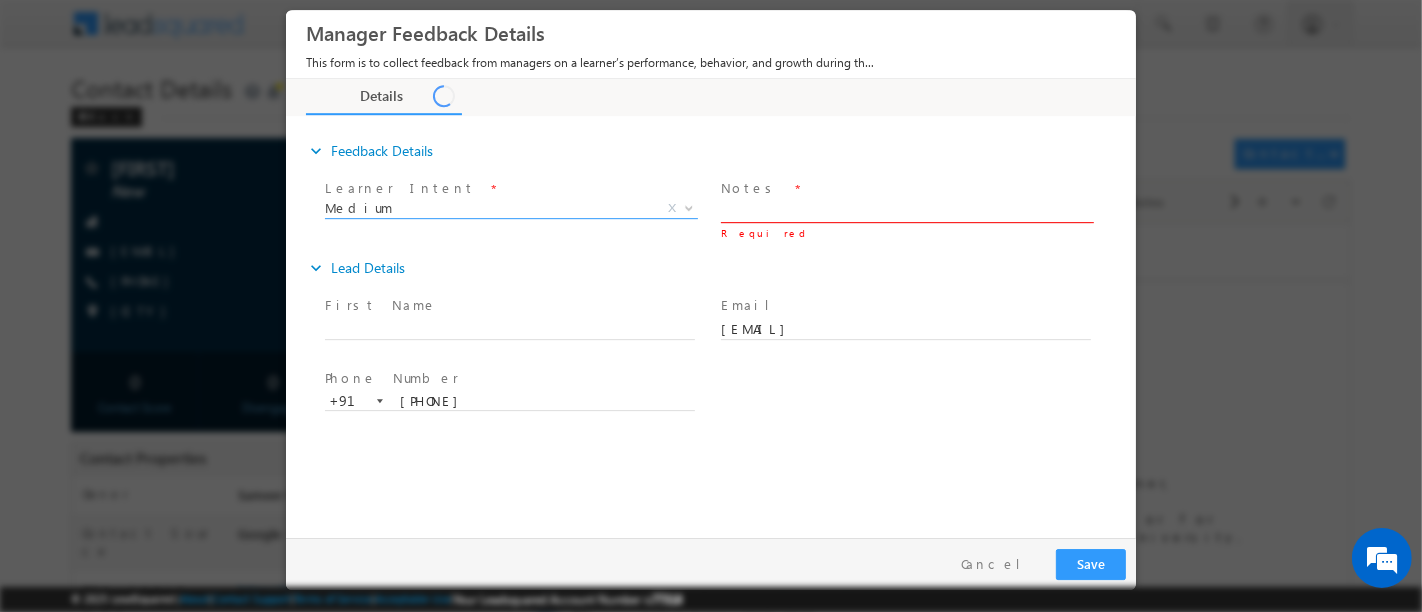 click at bounding box center (905, 211) 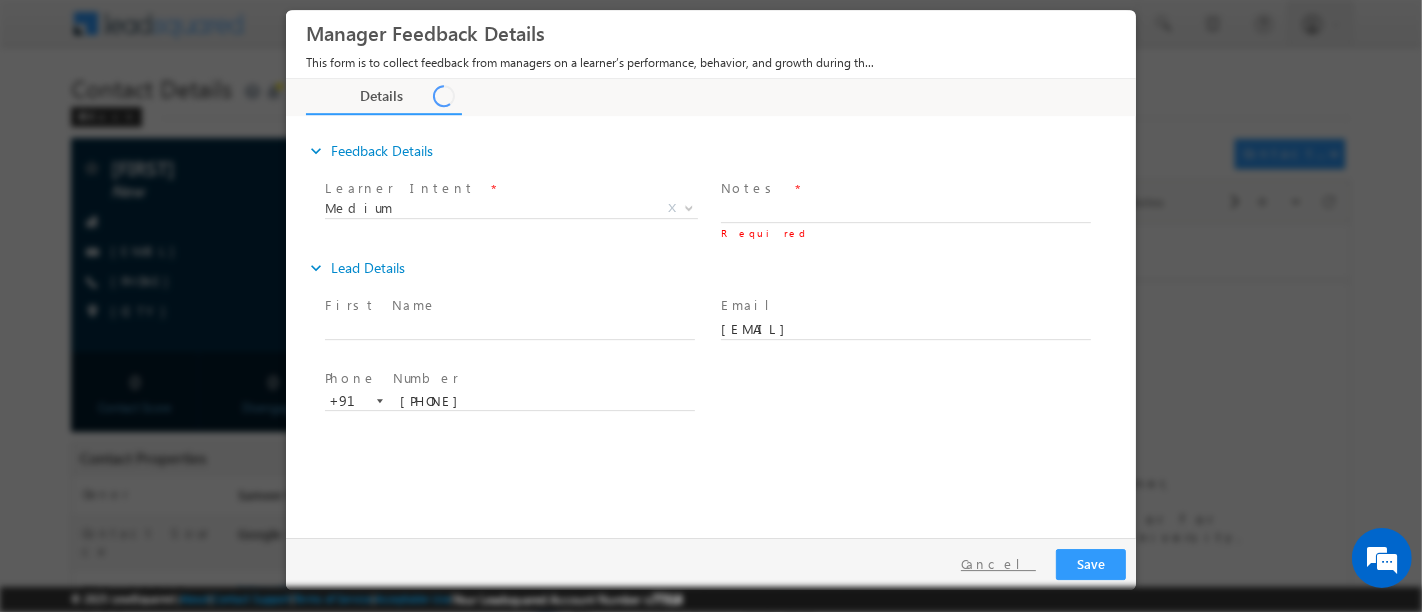 click on "Cancel" at bounding box center (997, 564) 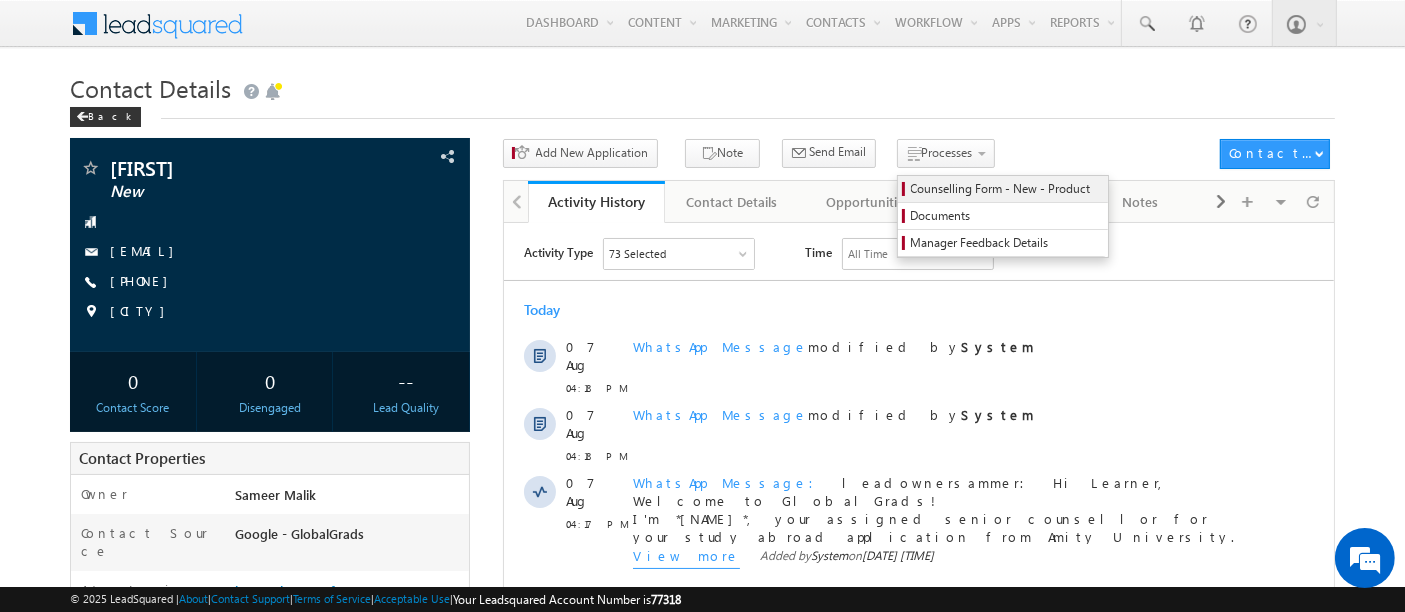 click on "Counselling Form - New - Product" at bounding box center (1006, 189) 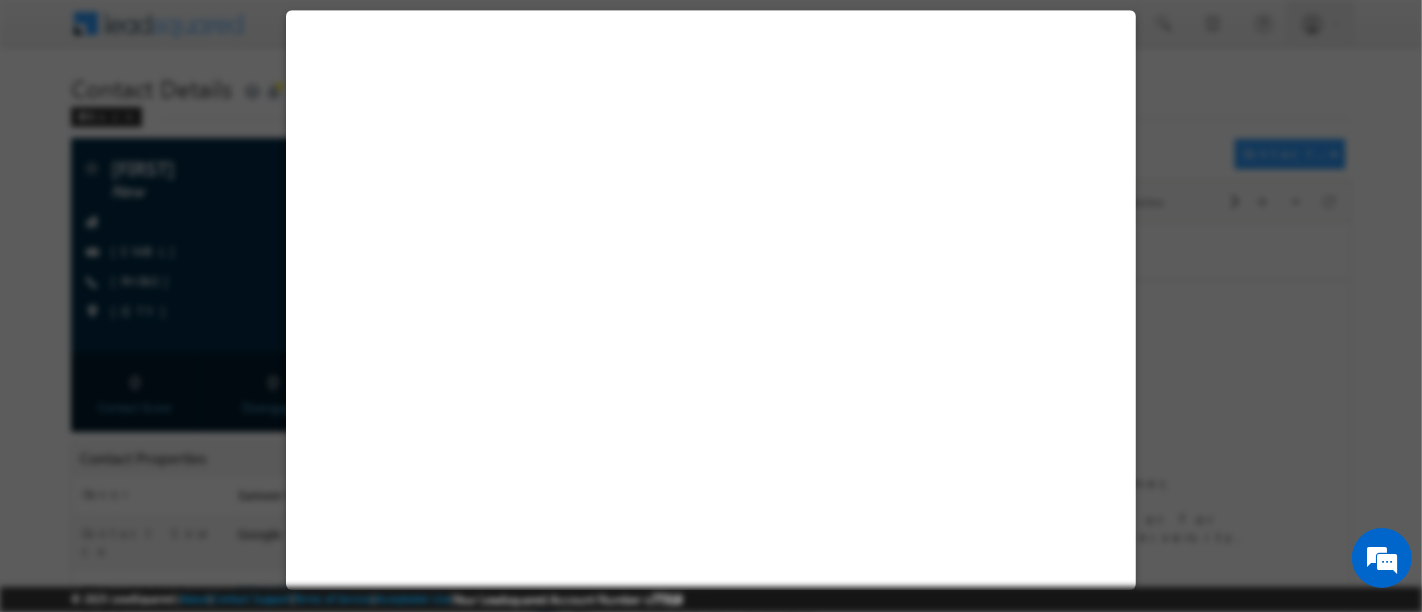select on "New" 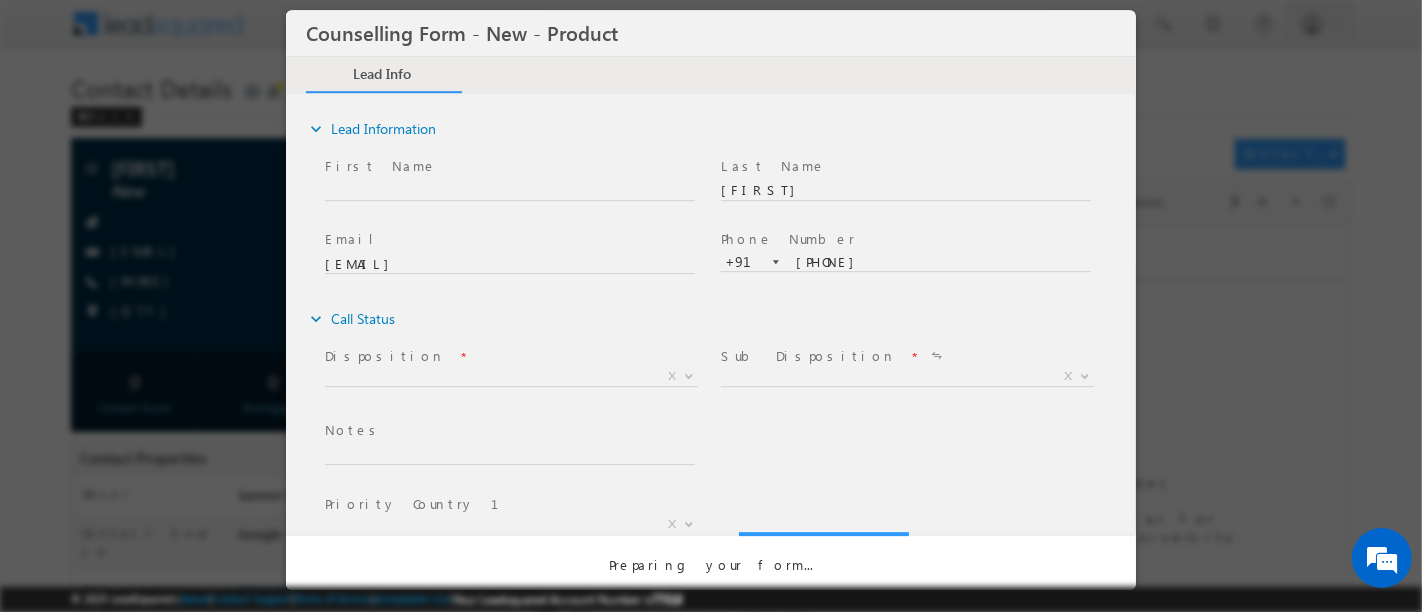 scroll, scrollTop: 0, scrollLeft: 0, axis: both 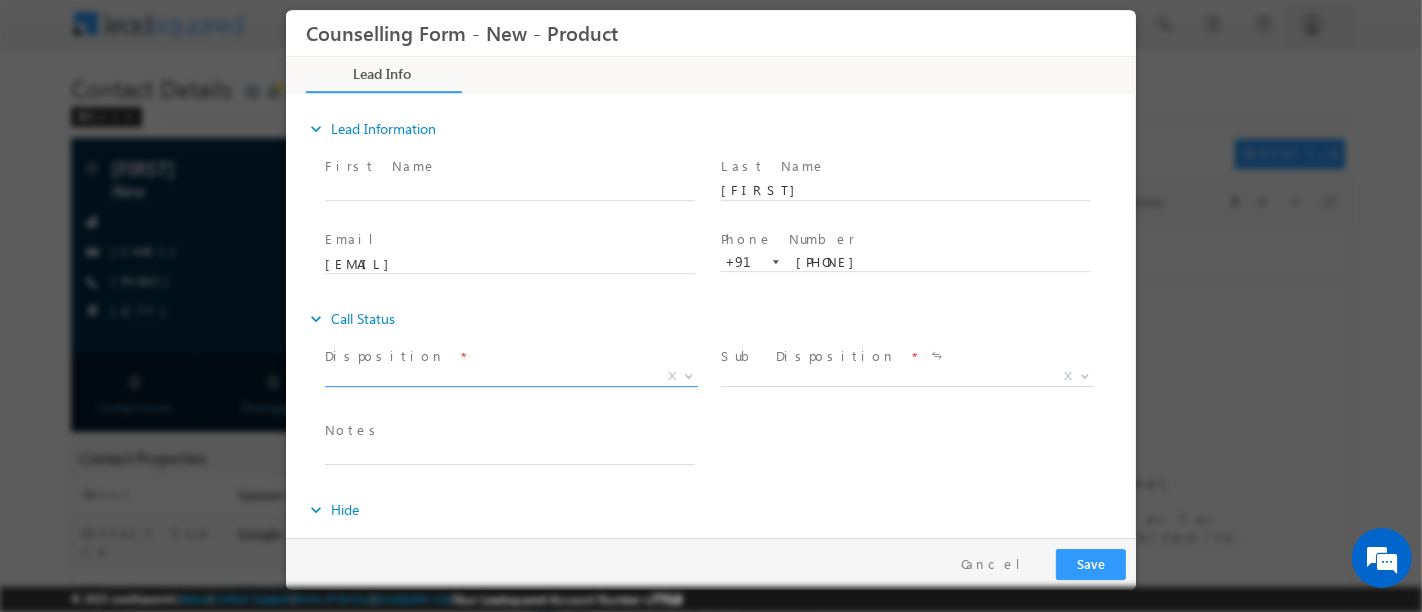 click on "X" at bounding box center [510, 381] 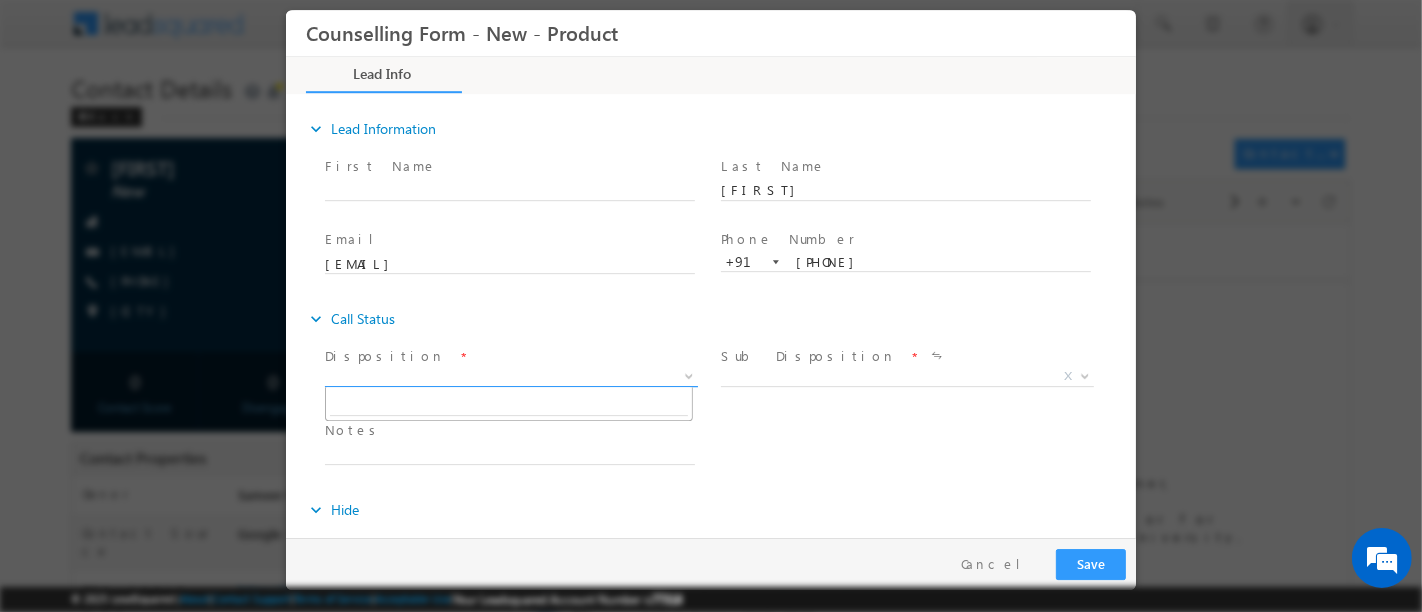 click on "X" at bounding box center (510, 377) 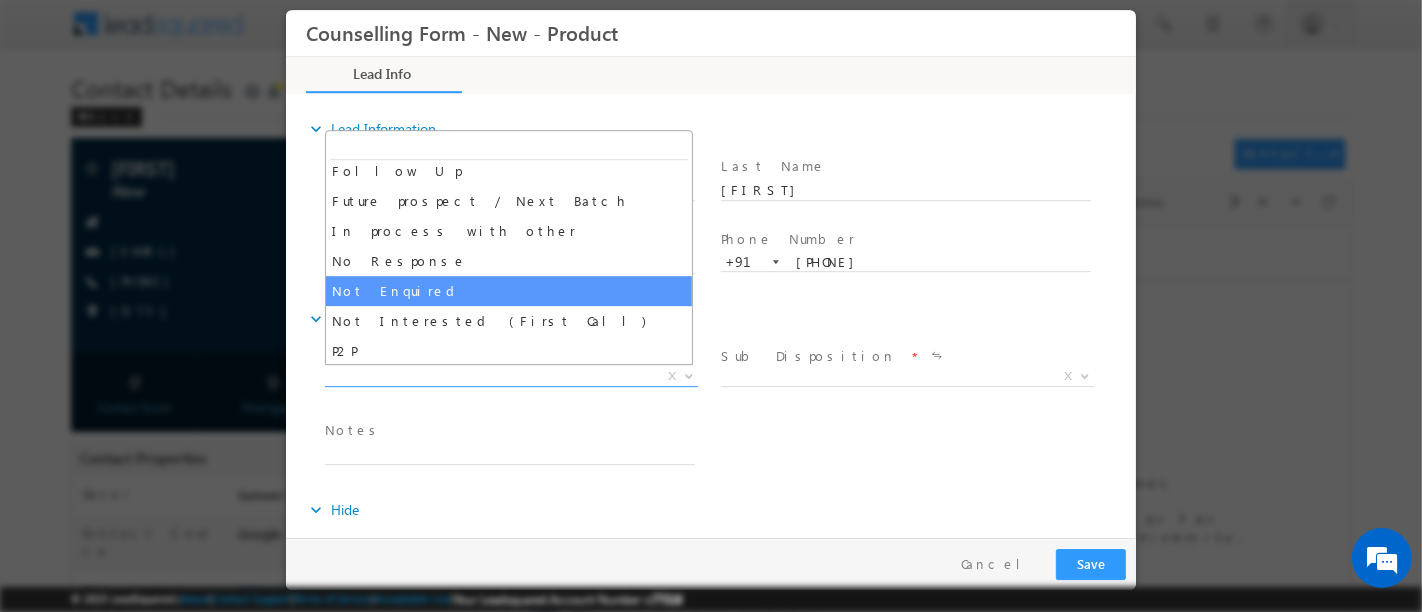 scroll, scrollTop: 129, scrollLeft: 0, axis: vertical 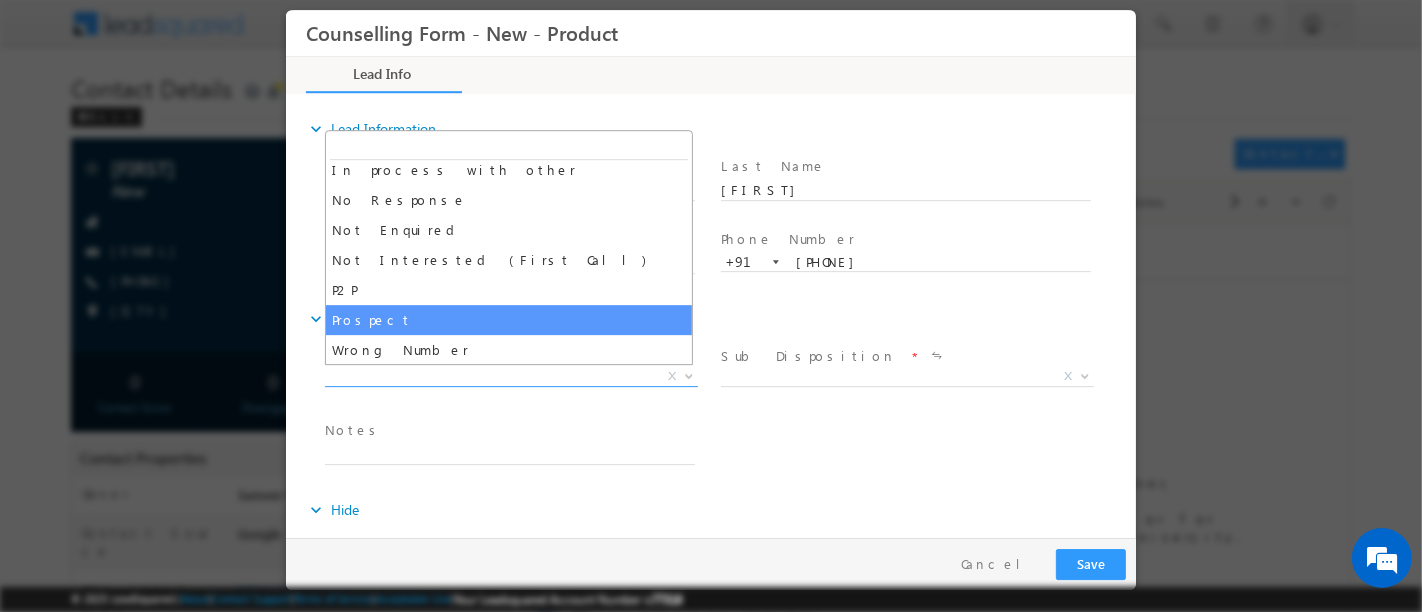 select on "Prospect" 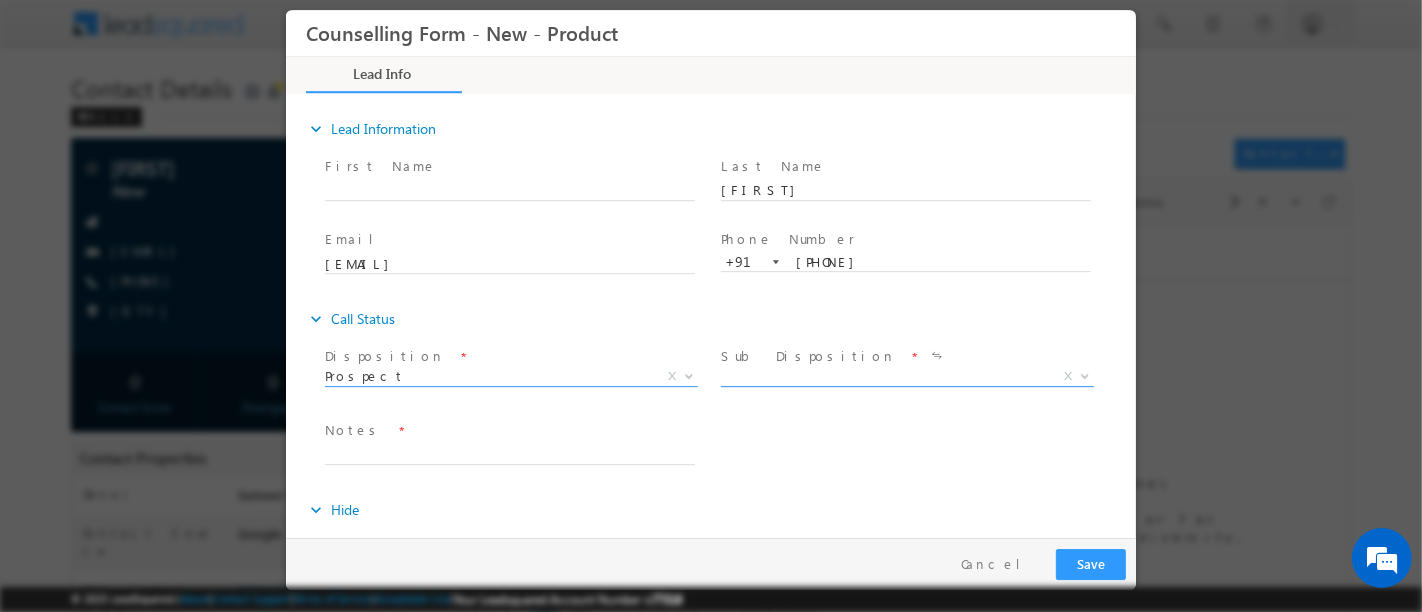 click on "X" at bounding box center (906, 377) 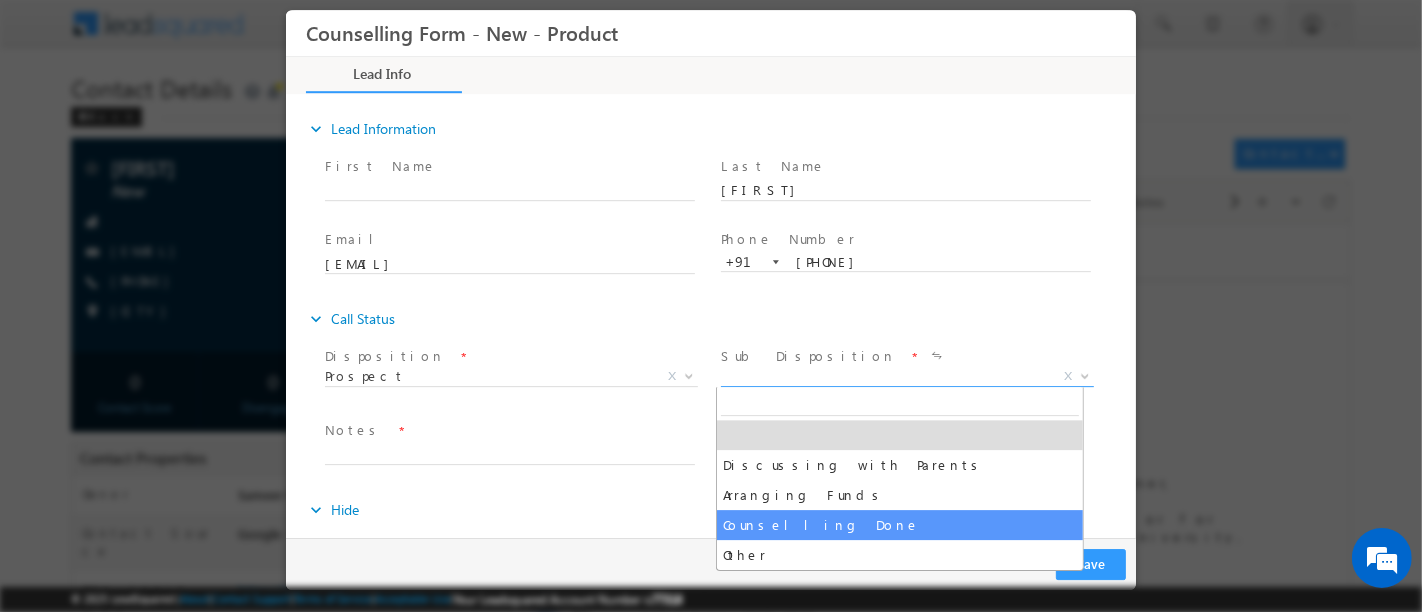 select on "Counselling Done" 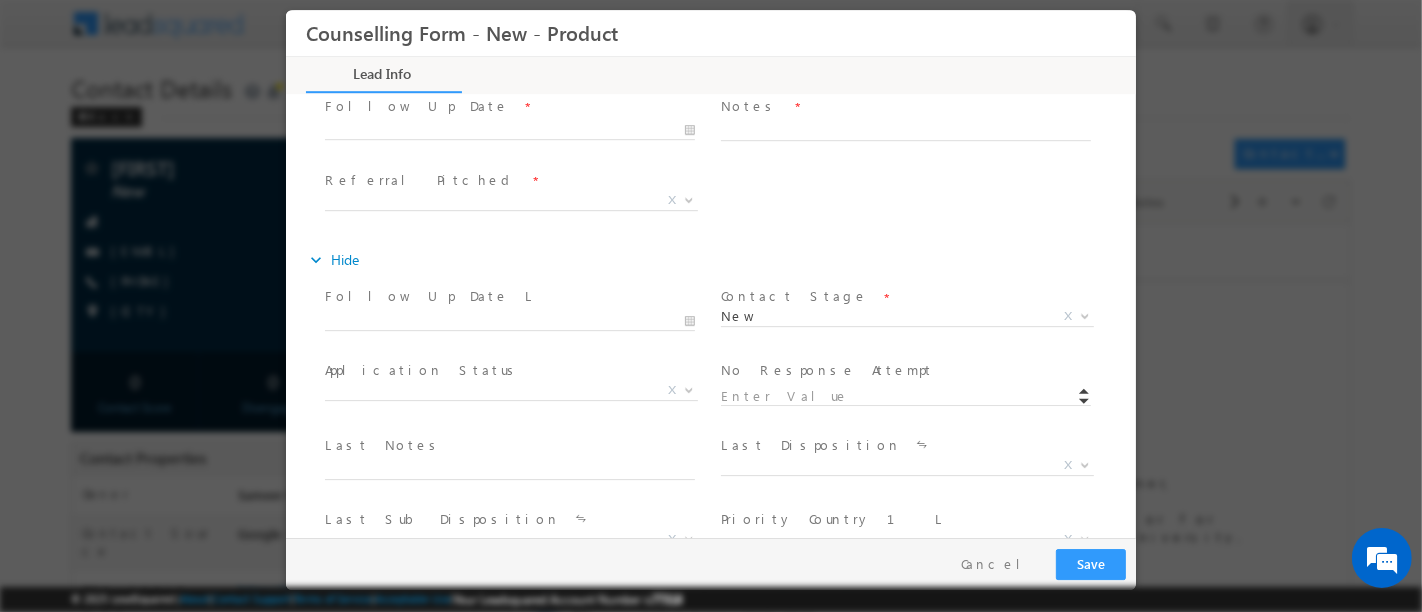 scroll, scrollTop: 76, scrollLeft: 0, axis: vertical 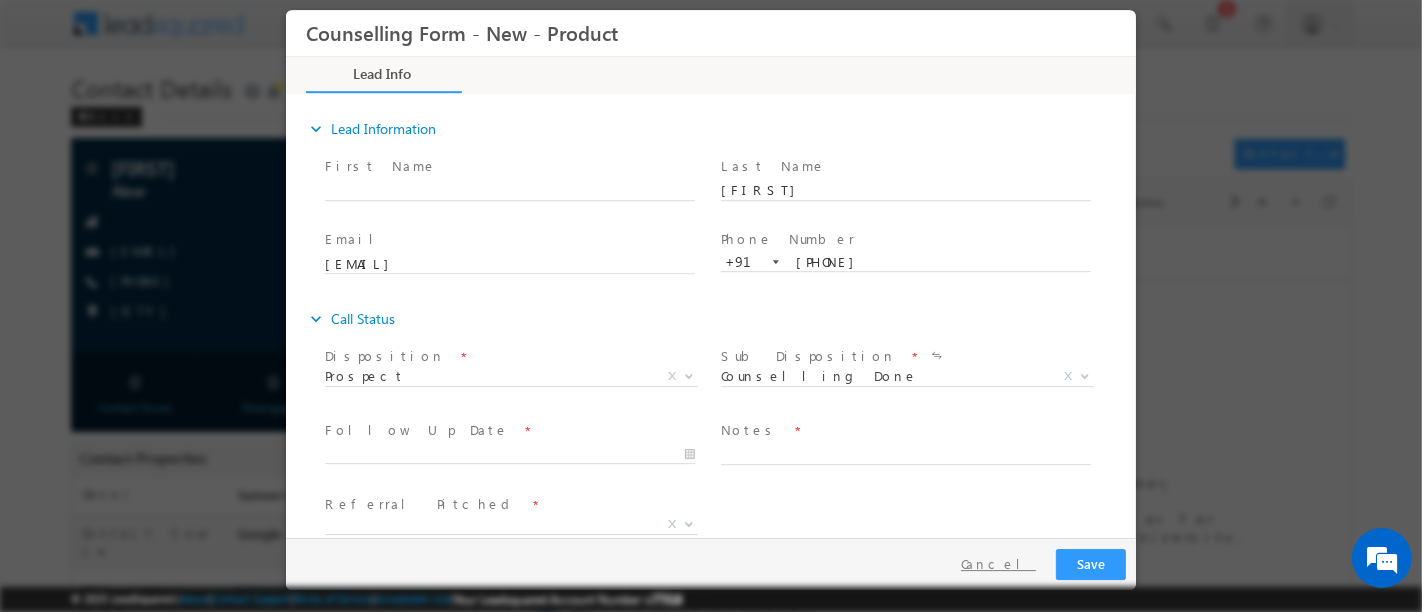click on "Cancel" at bounding box center [997, 564] 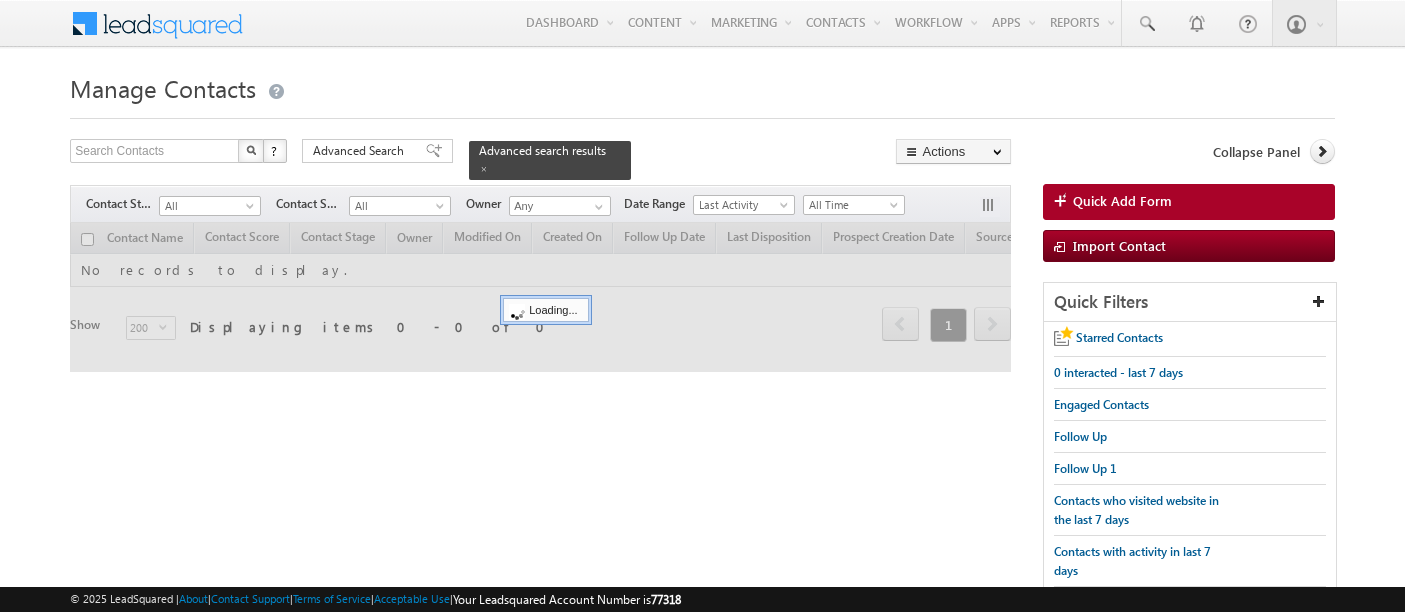 scroll, scrollTop: 0, scrollLeft: 0, axis: both 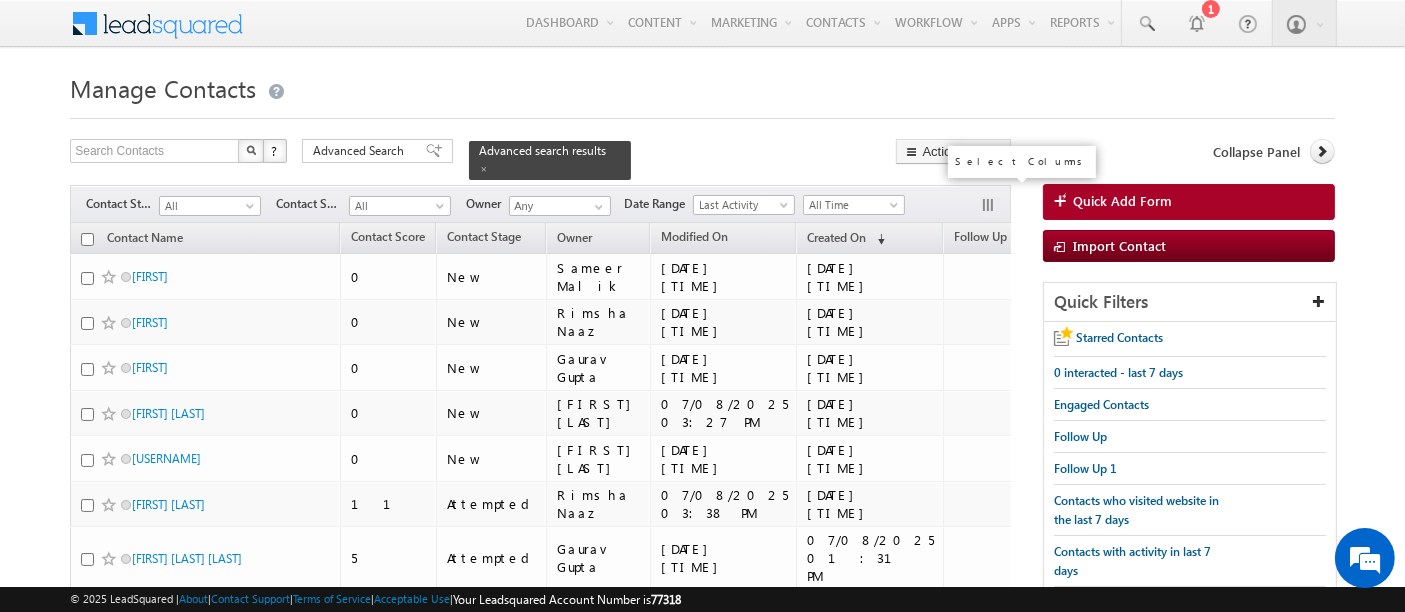 click at bounding box center (990, 207) 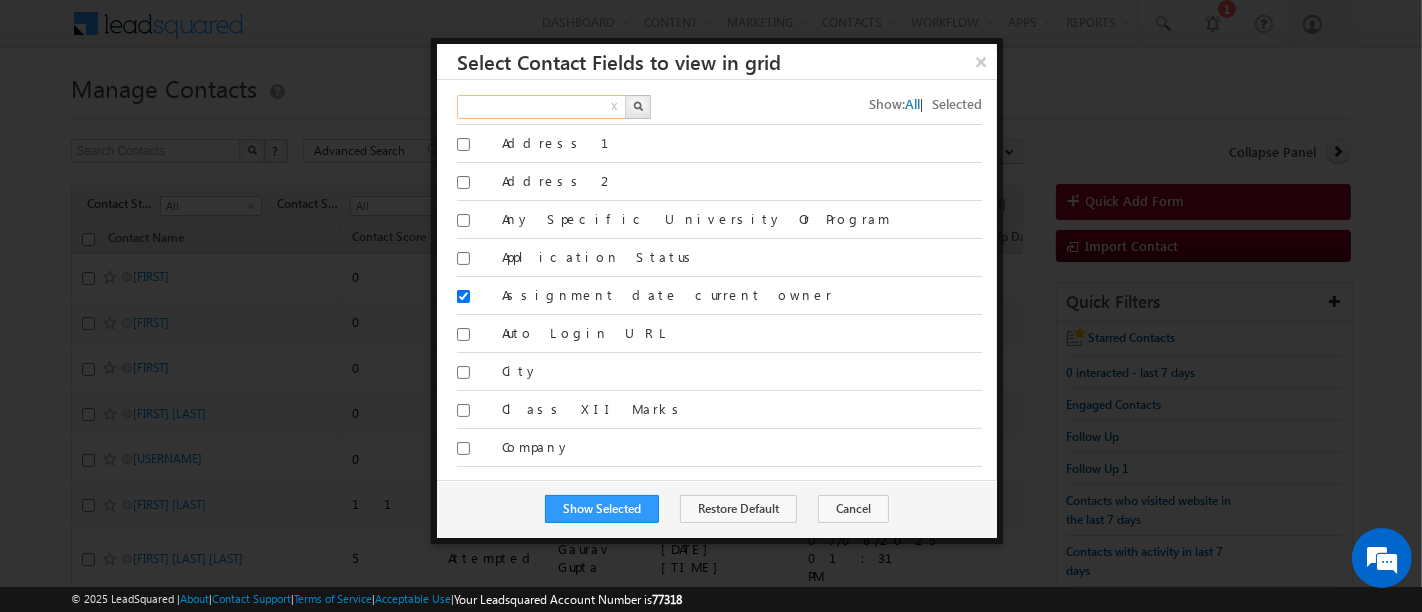 click at bounding box center (542, 107) 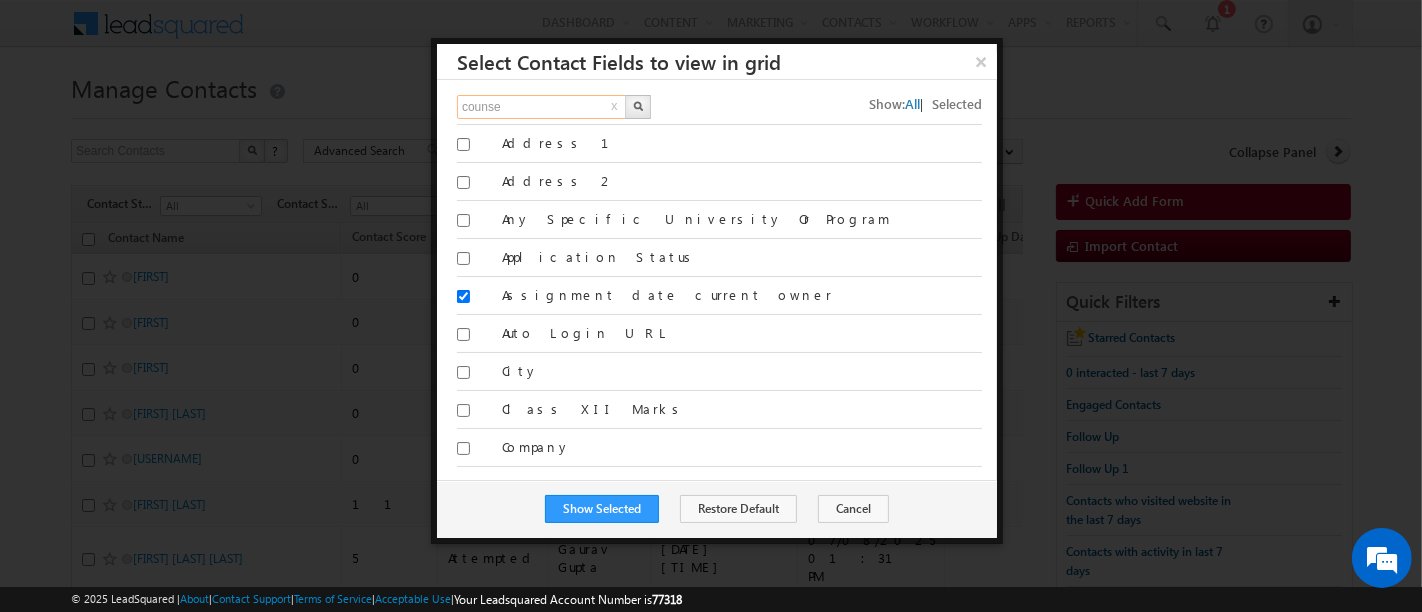 type on "counse" 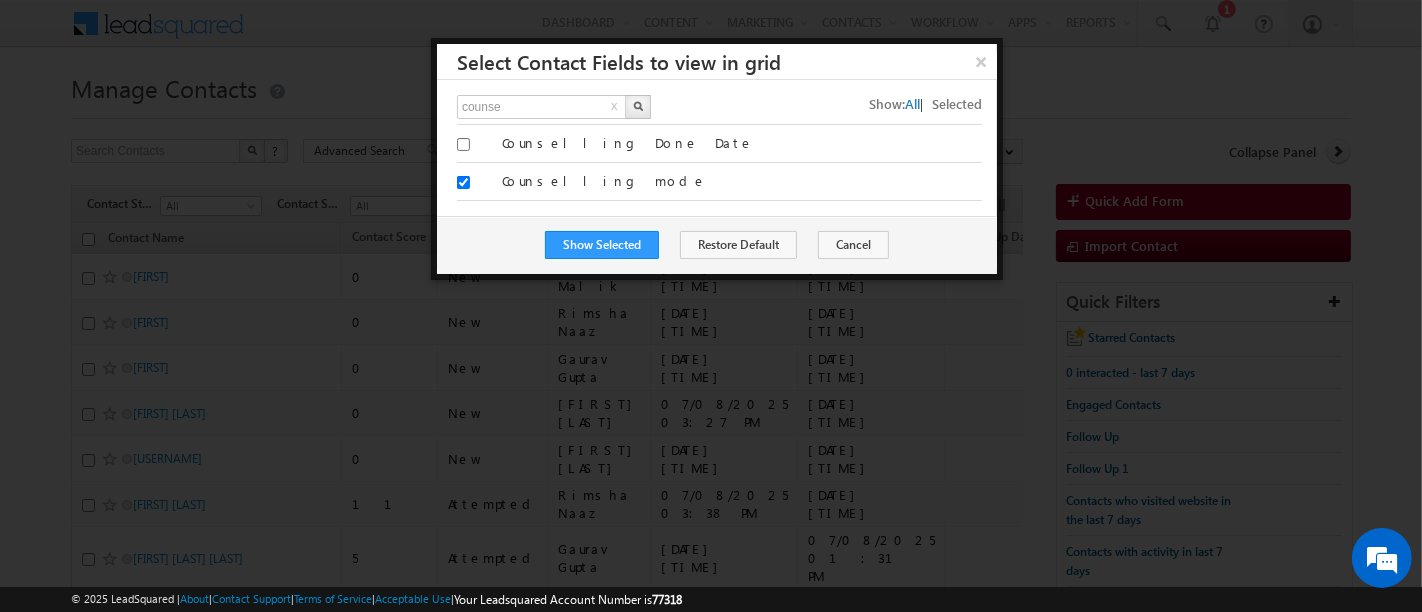 click on "counse x
Show:  All  |
Selected
All
Address 1
Address 2" at bounding box center (717, 148) 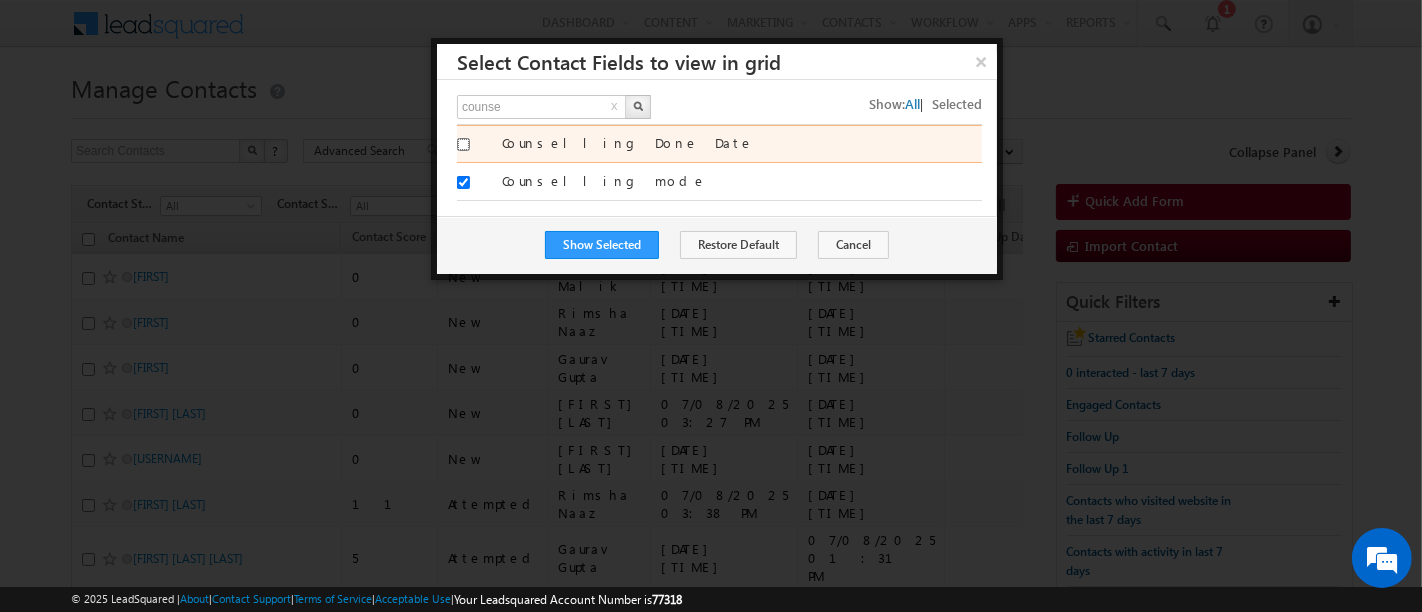 click on "Counselling Done Date" at bounding box center (463, 144) 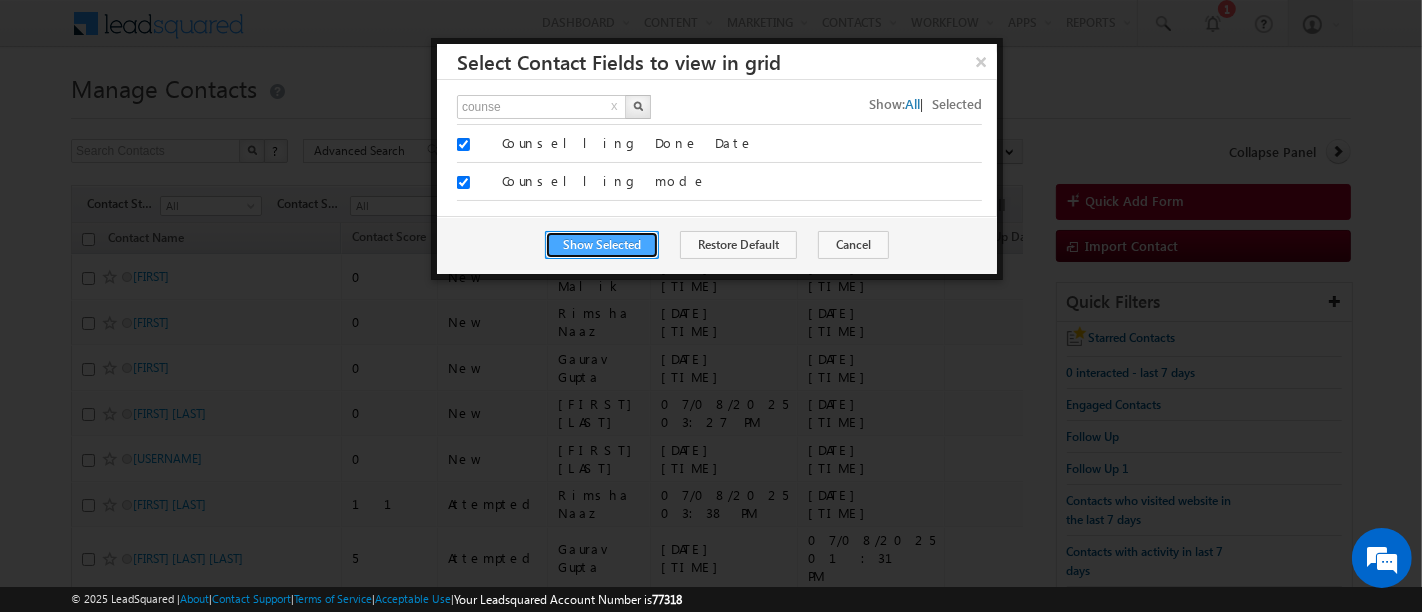 click on "Show Selected" at bounding box center [602, 245] 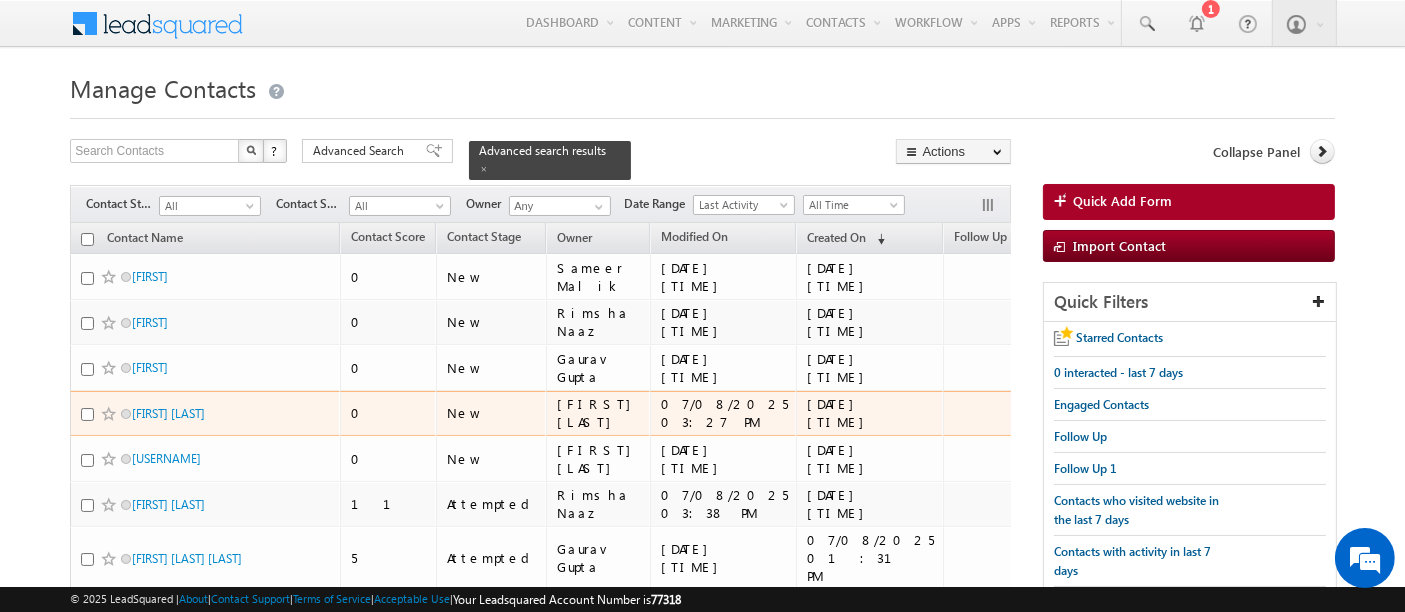 scroll, scrollTop: 0, scrollLeft: 0, axis: both 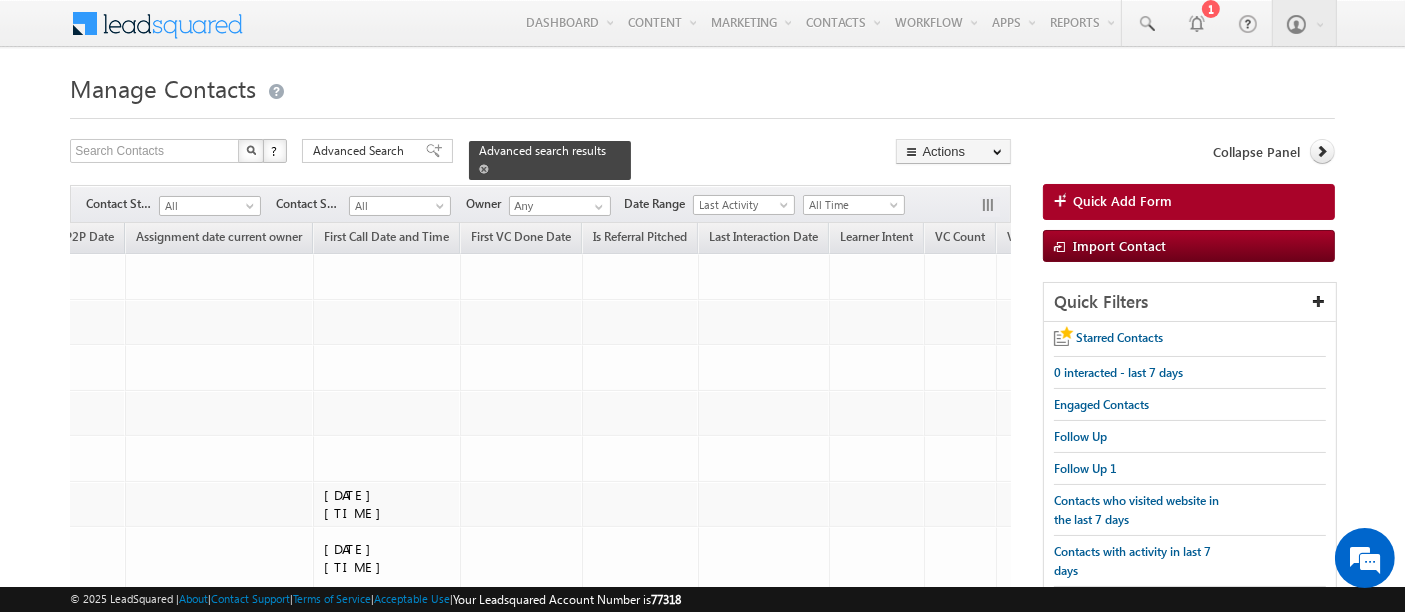 click at bounding box center (484, 169) 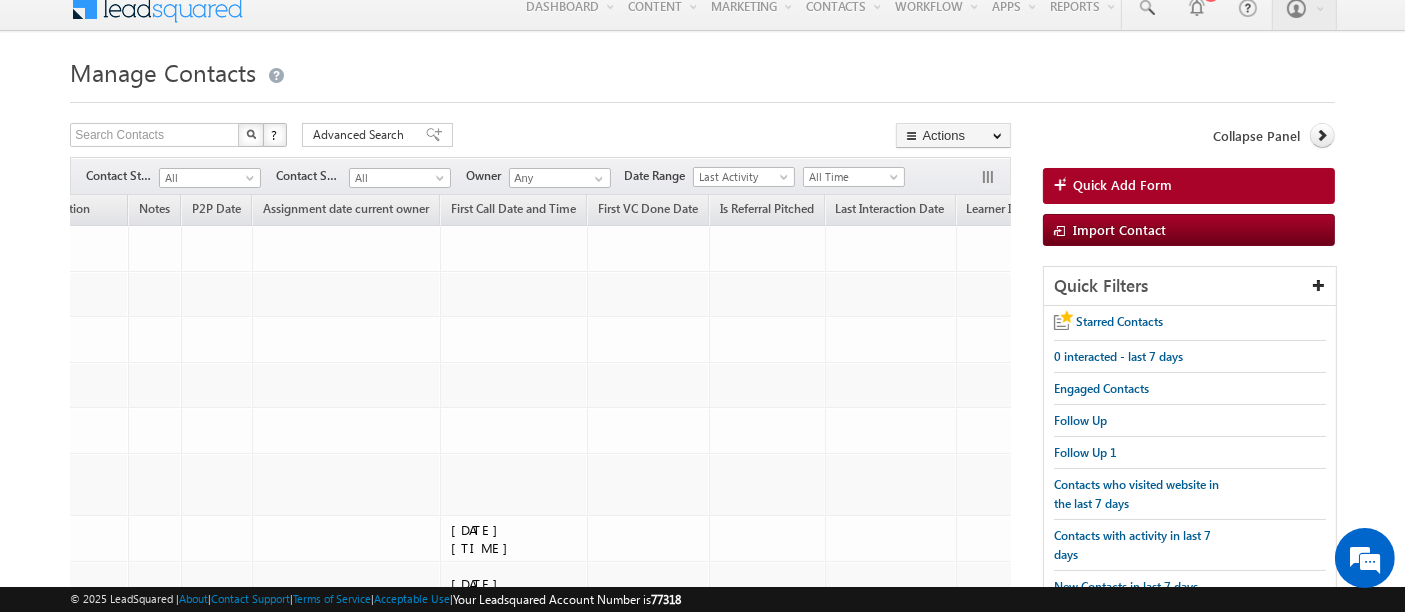 scroll, scrollTop: 0, scrollLeft: 0, axis: both 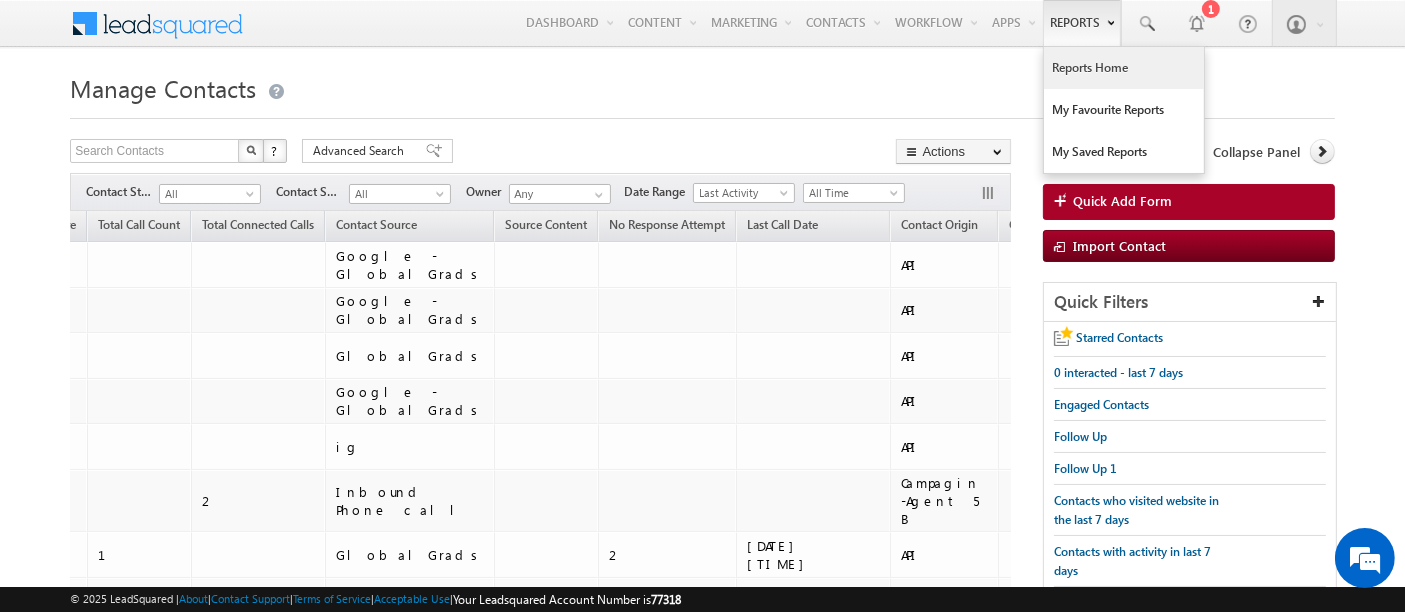 click on "Reports Home" at bounding box center (1124, 68) 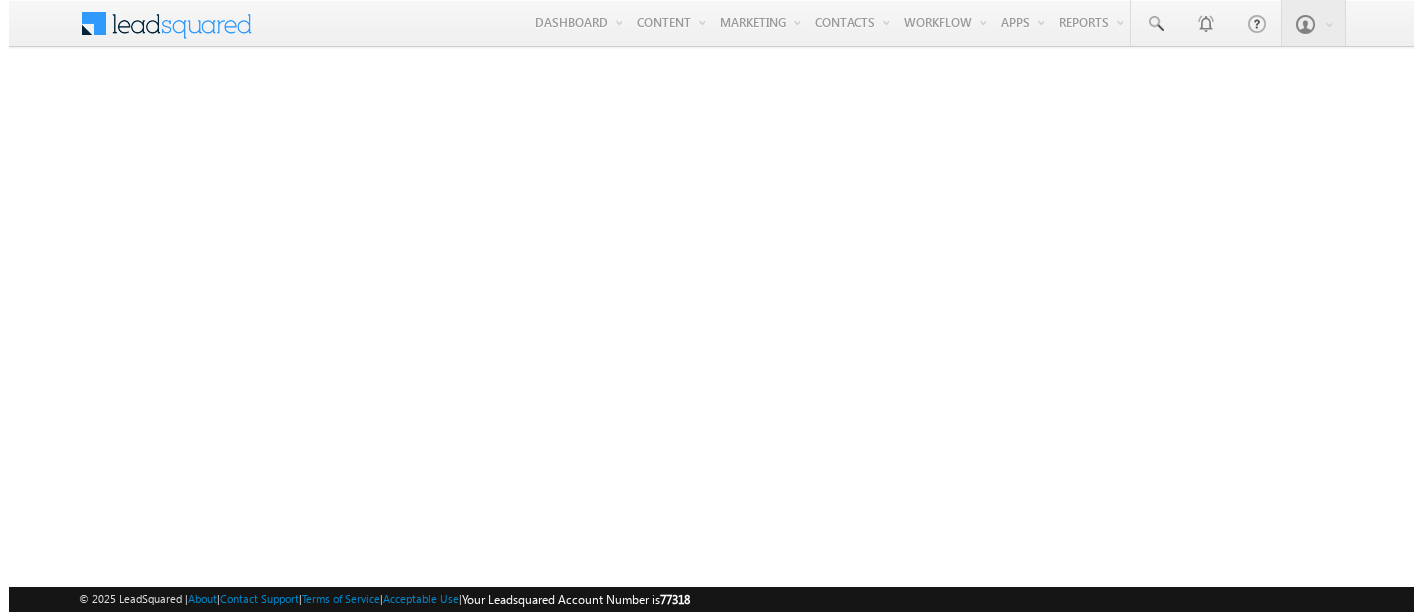 scroll, scrollTop: 0, scrollLeft: 0, axis: both 